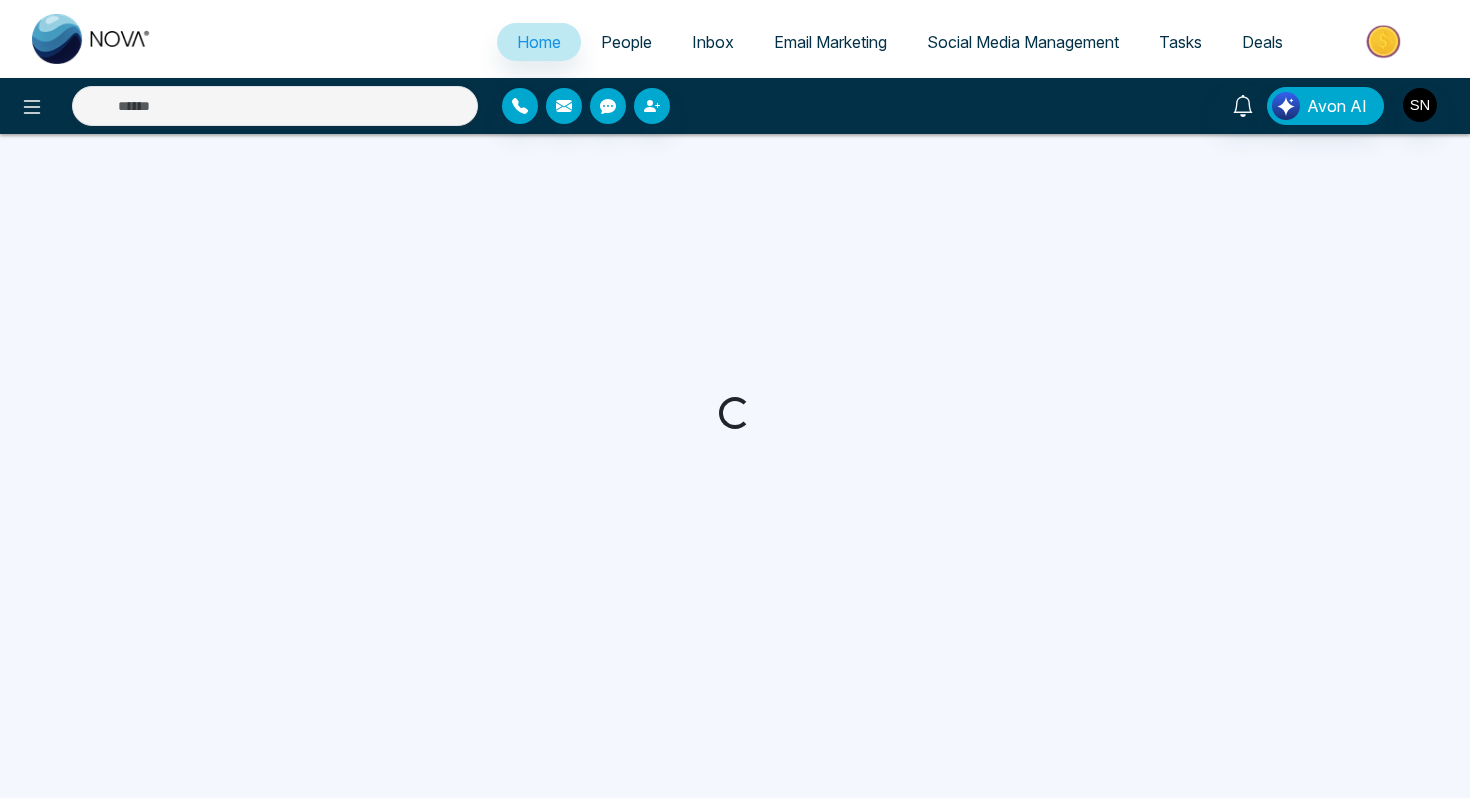 scroll, scrollTop: 0, scrollLeft: 0, axis: both 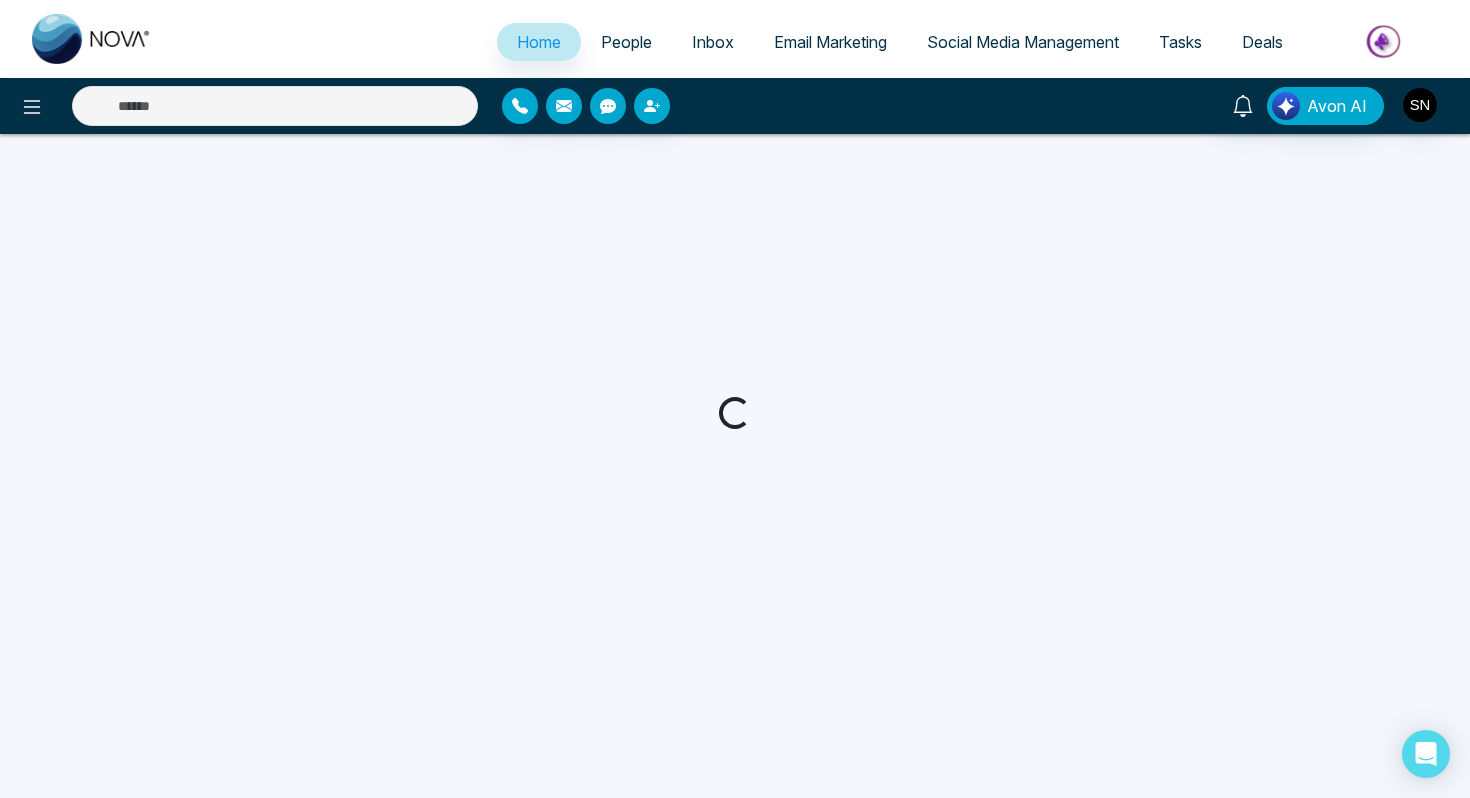 select on "*" 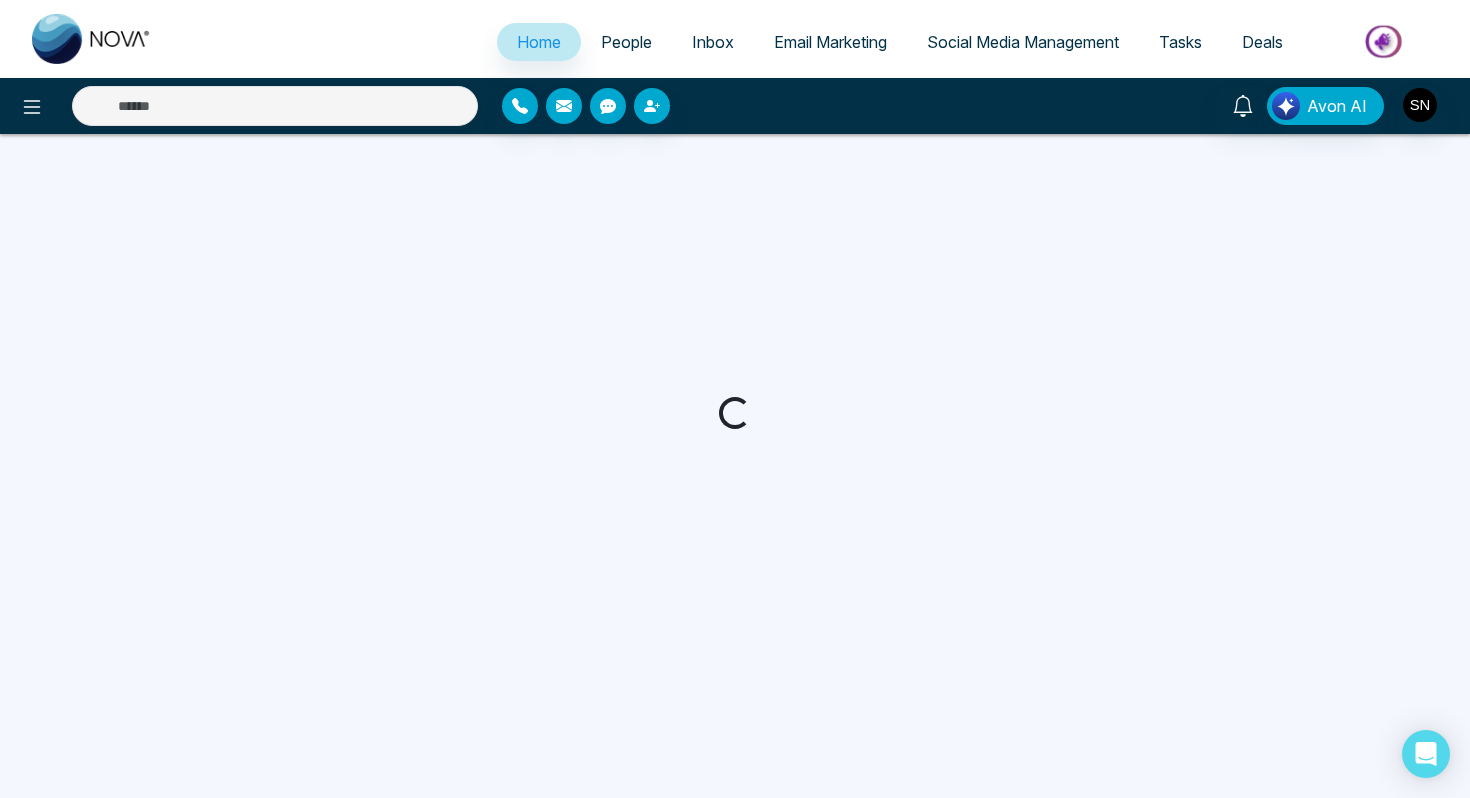 select on "*" 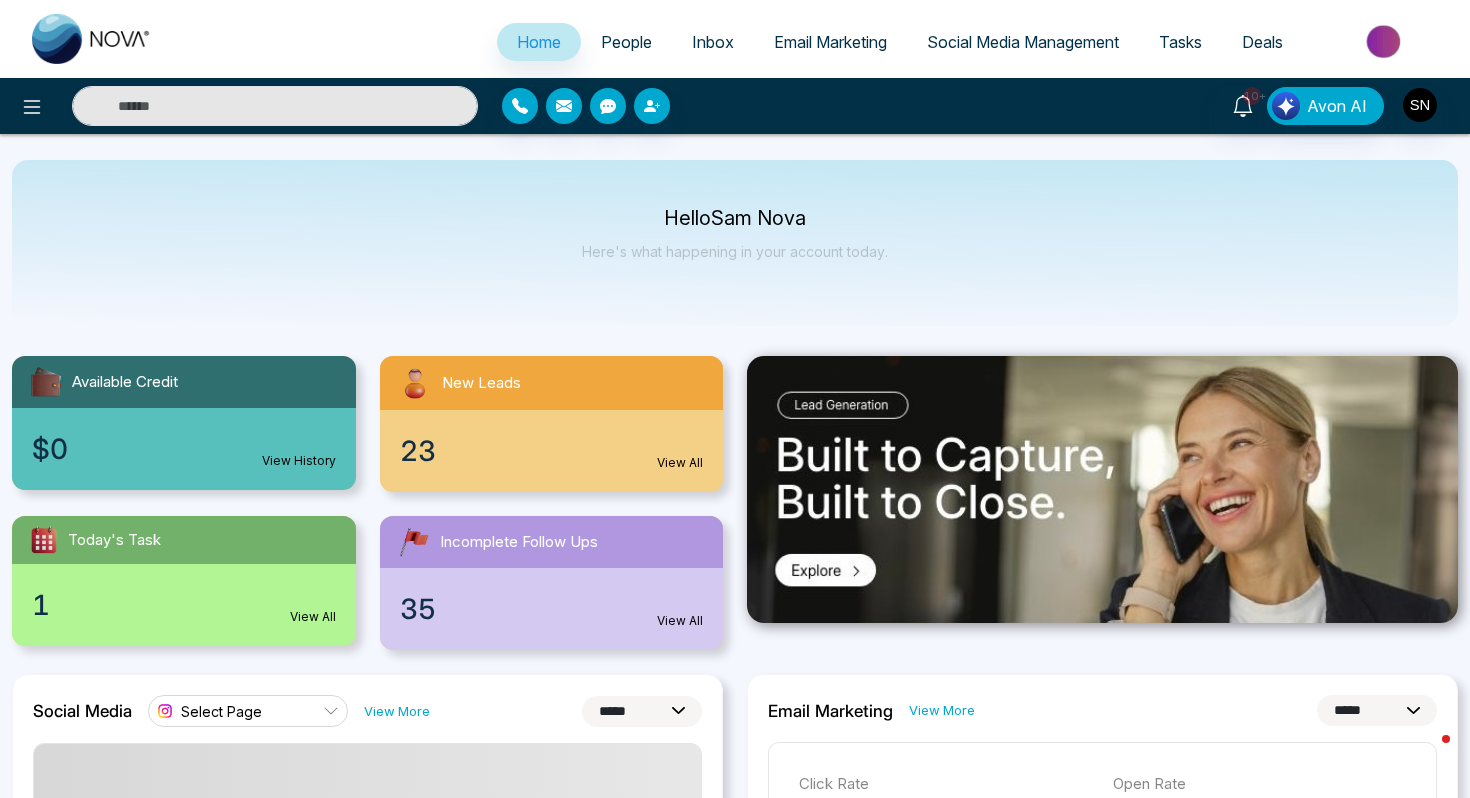 click on "People" at bounding box center [626, 42] 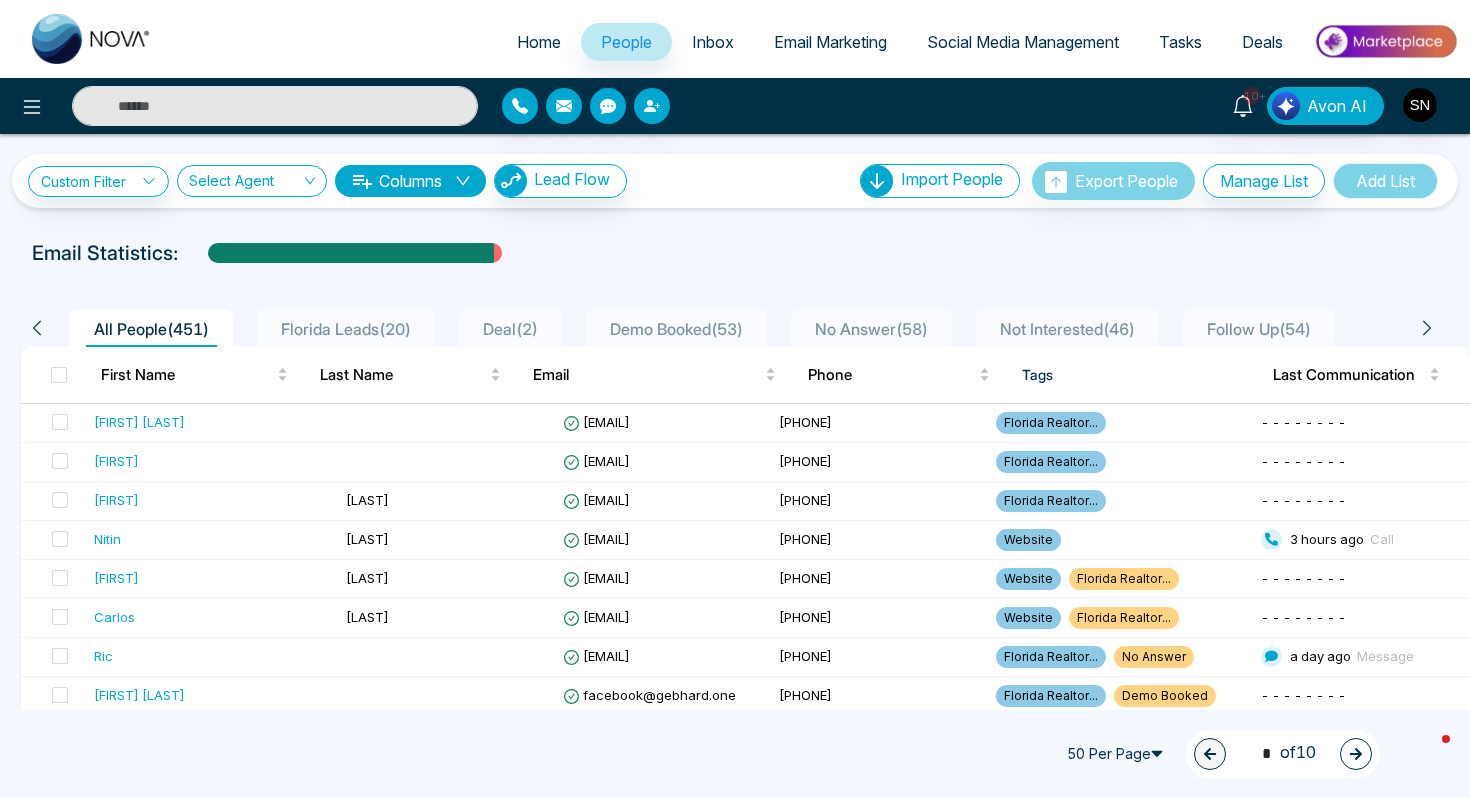 click on "Home" at bounding box center (539, 42) 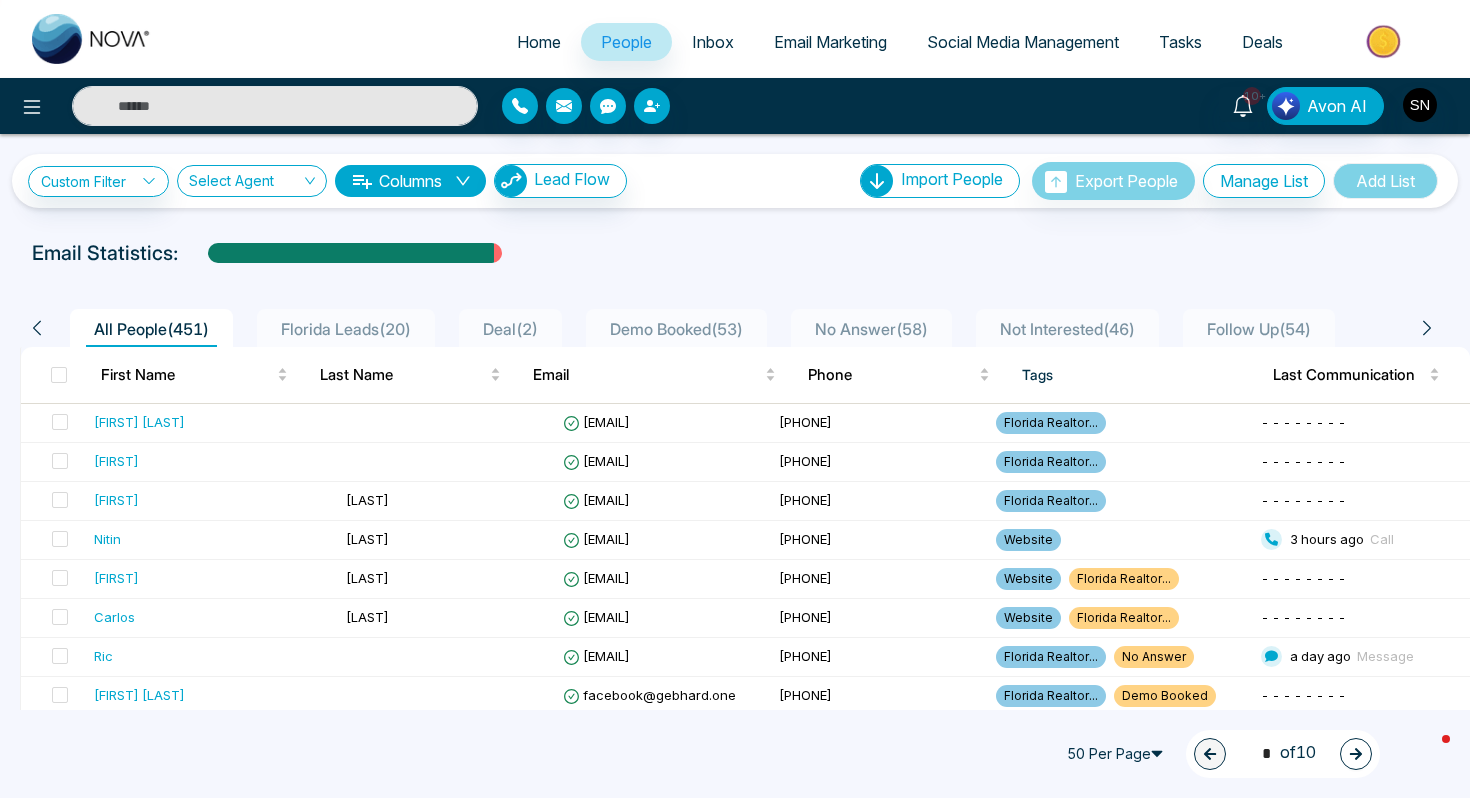 select on "*" 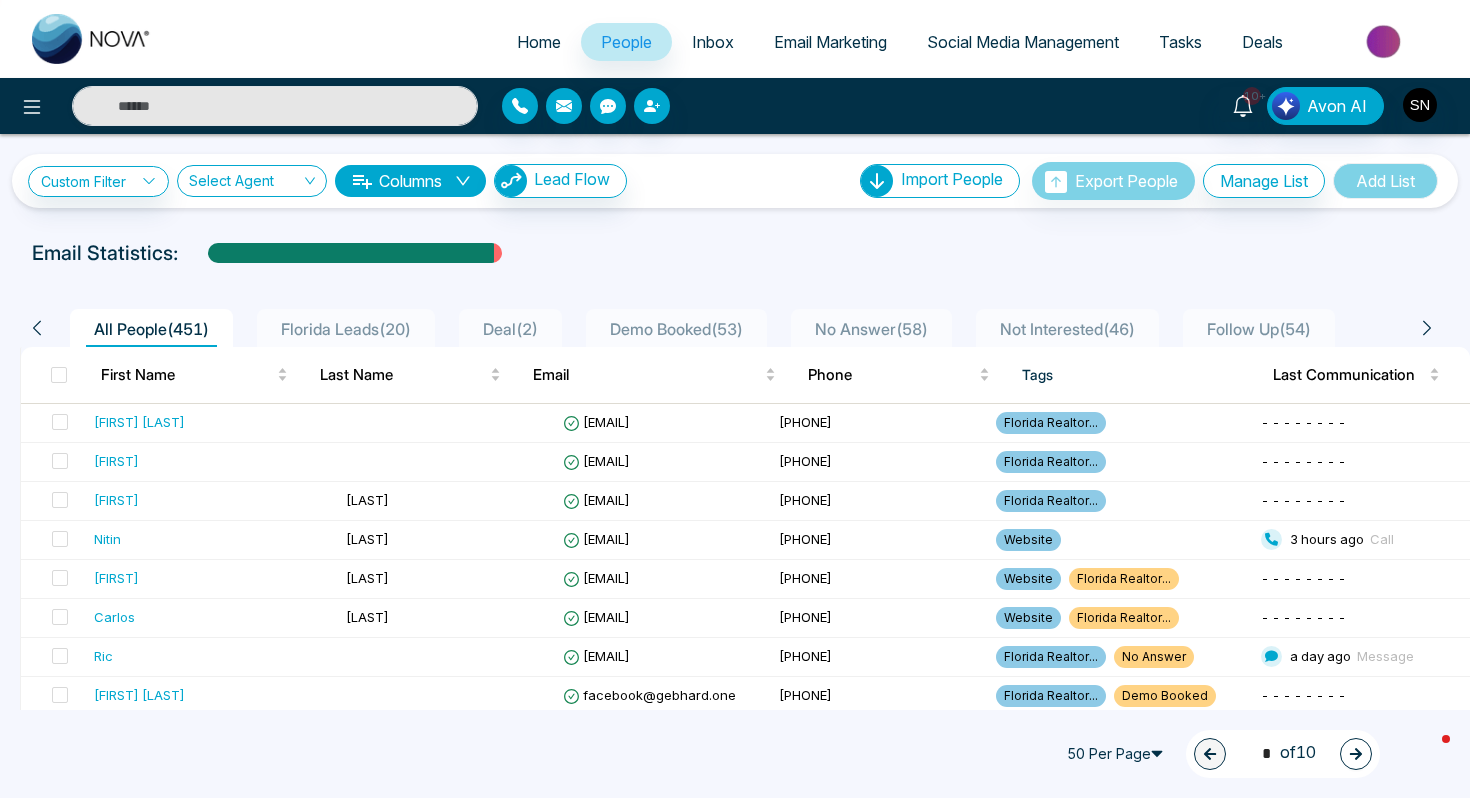 select on "*" 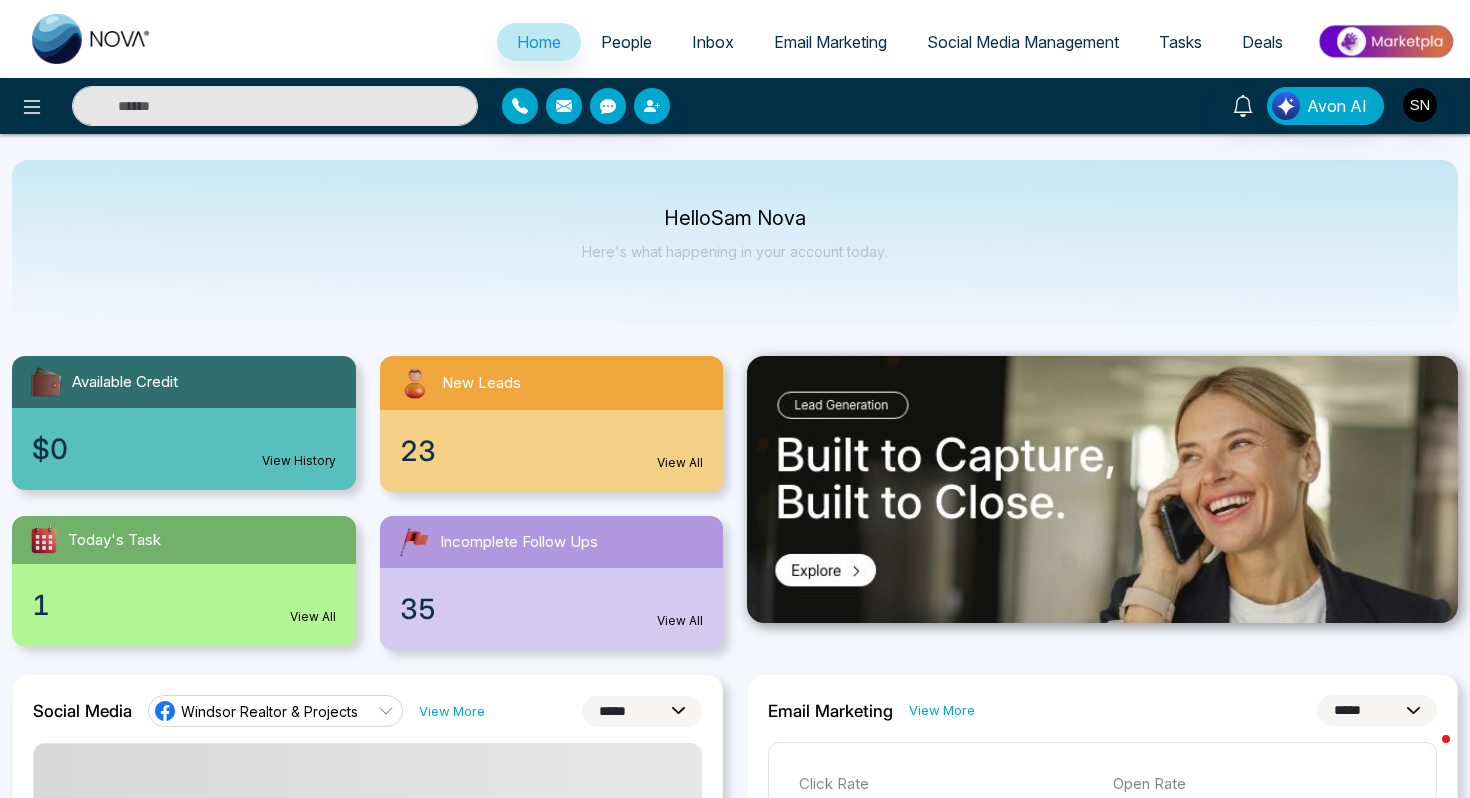 click on "Email Marketing" at bounding box center (830, 42) 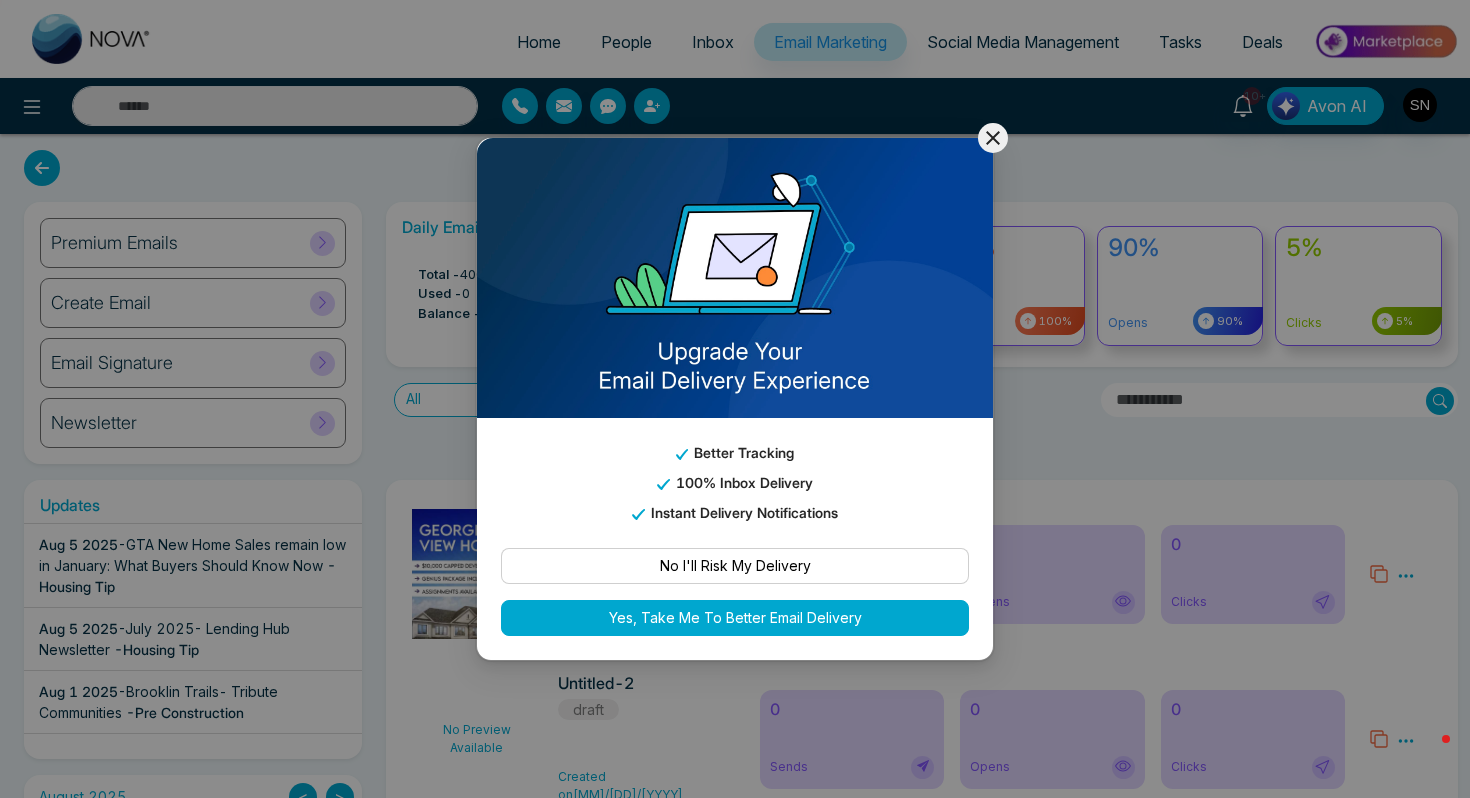 click on "Yes, Take Me To Better Email Delivery" at bounding box center (735, 618) 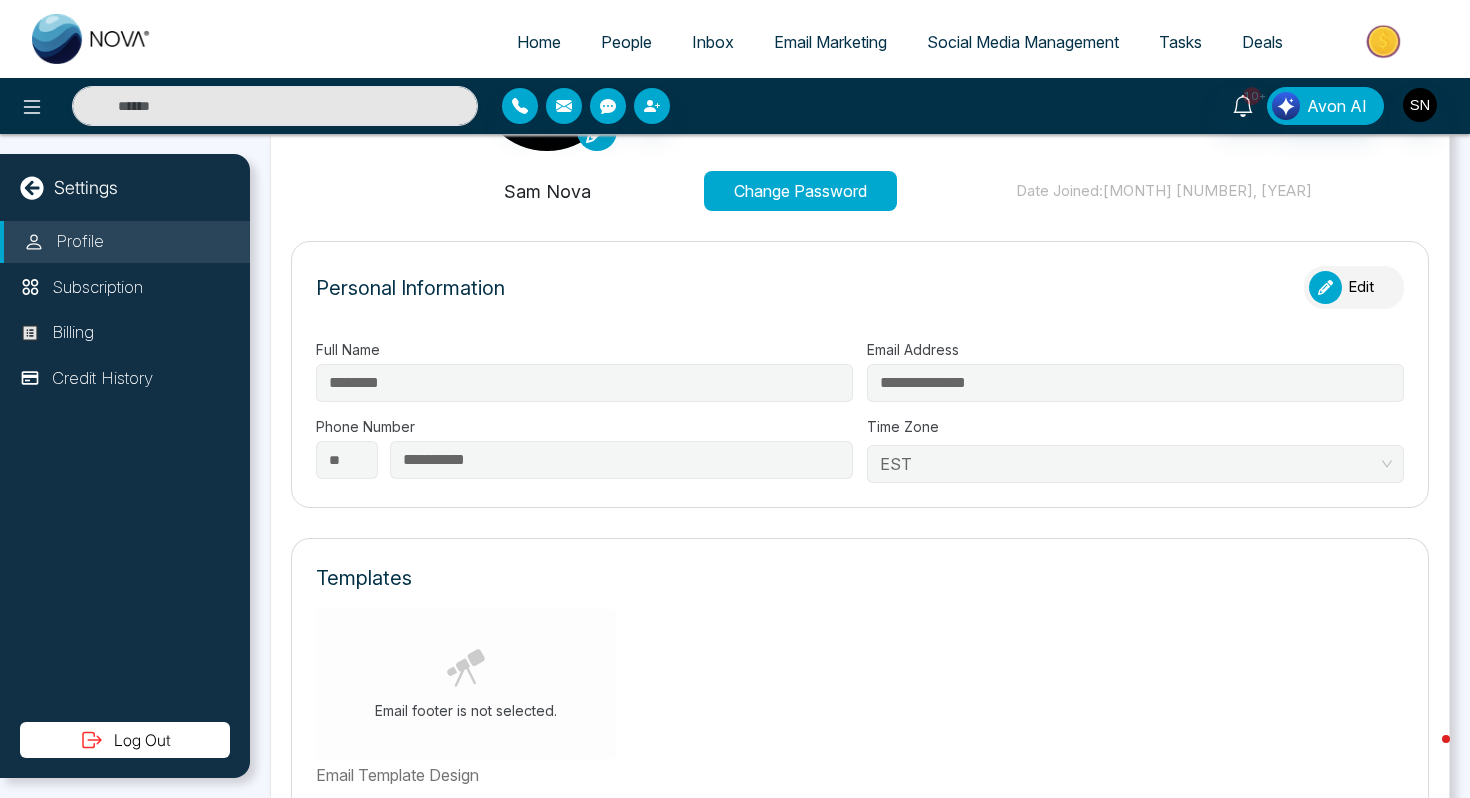 scroll, scrollTop: 404, scrollLeft: 0, axis: vertical 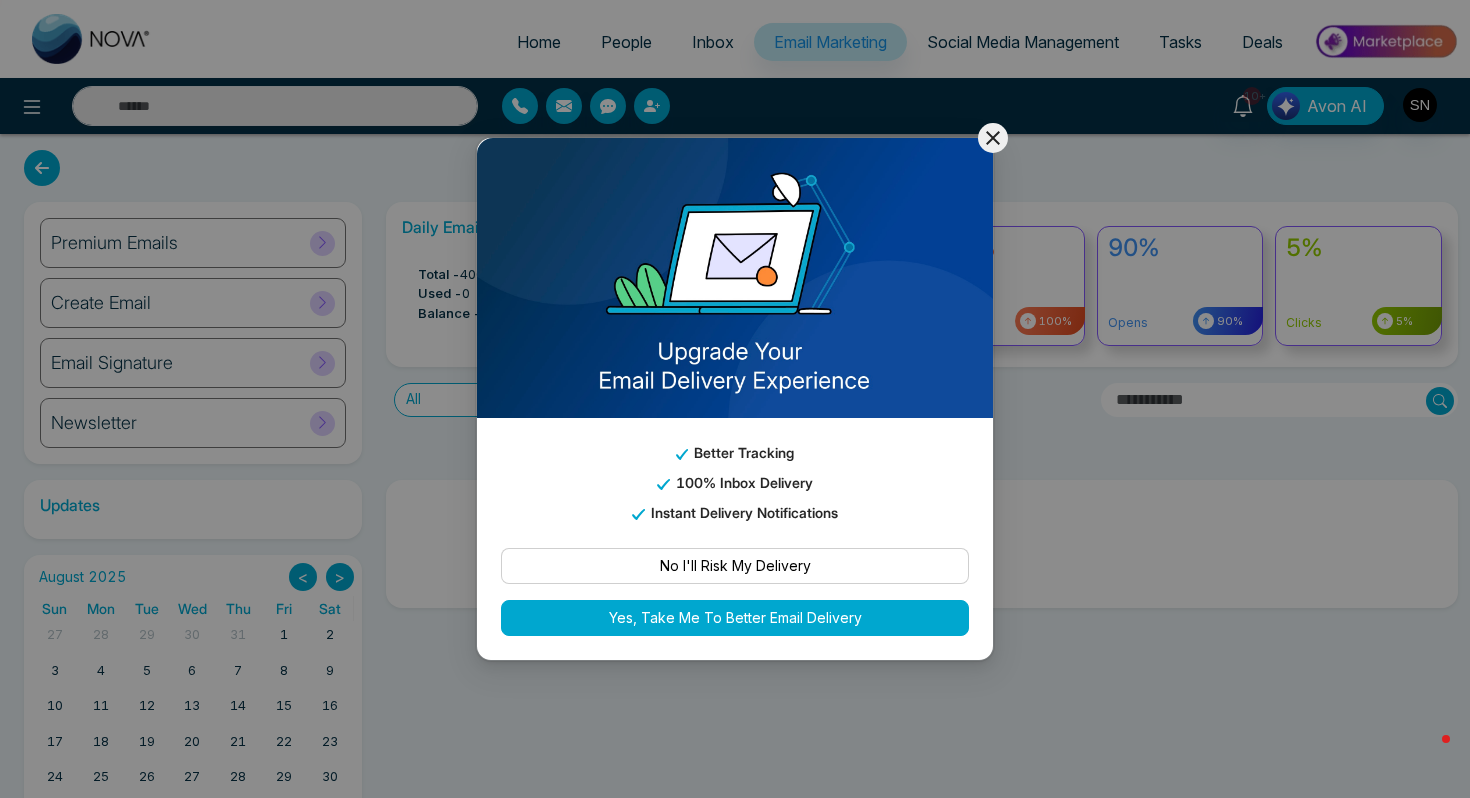 click on "No I'll Risk My Delivery" at bounding box center (735, 566) 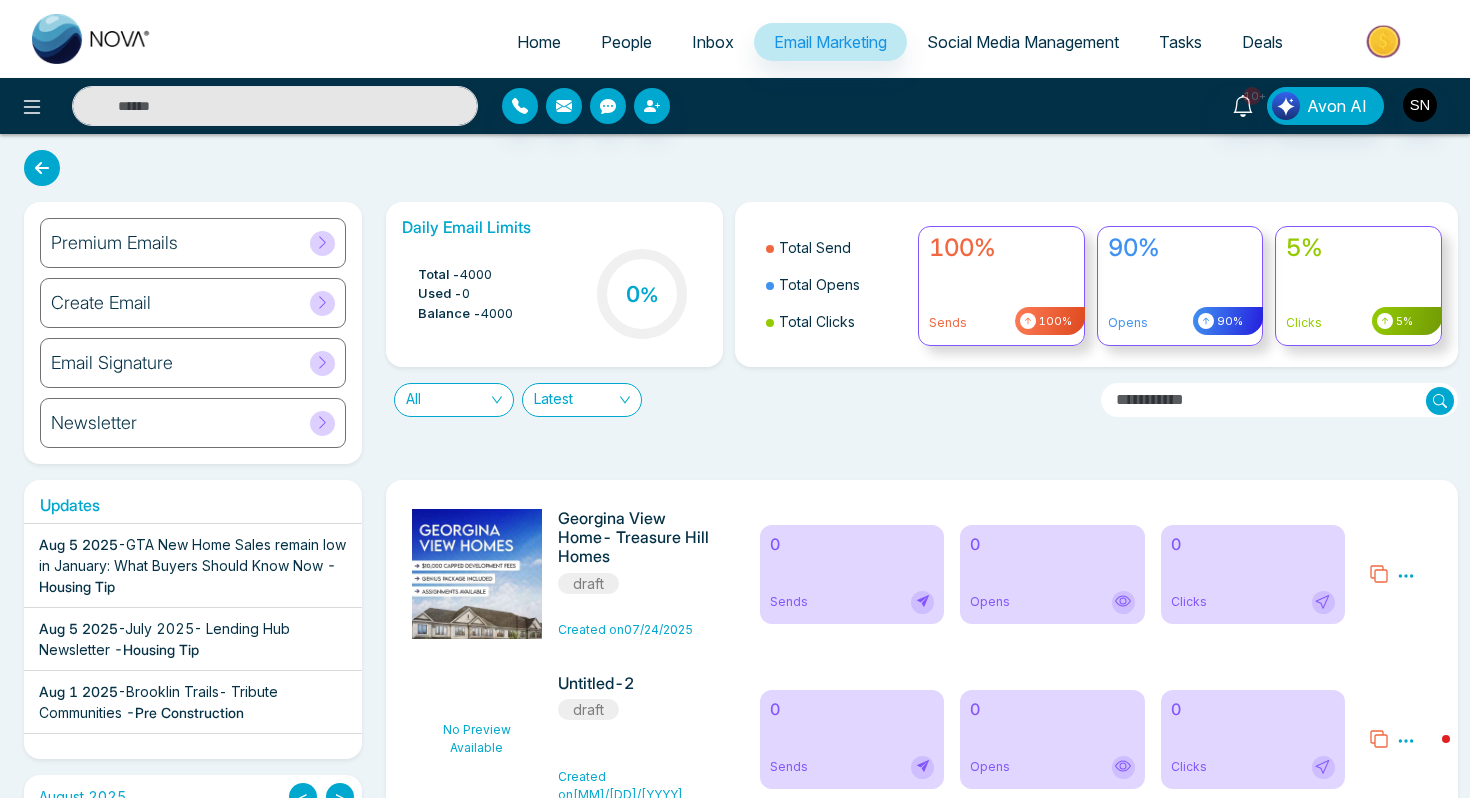 click on "July 2025- Lending Hub Newsletter" at bounding box center [164, 639] 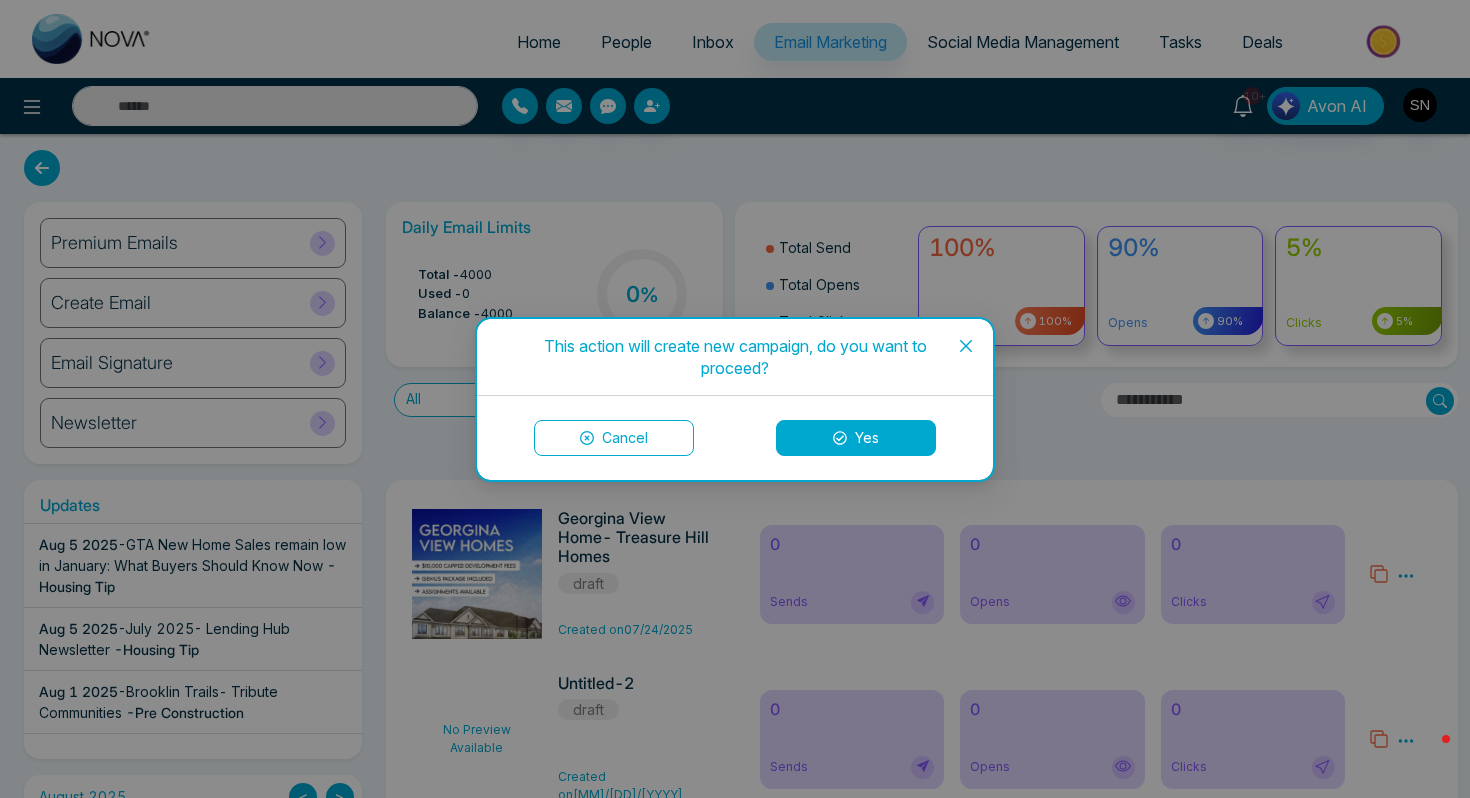 click on "Yes" at bounding box center (856, 438) 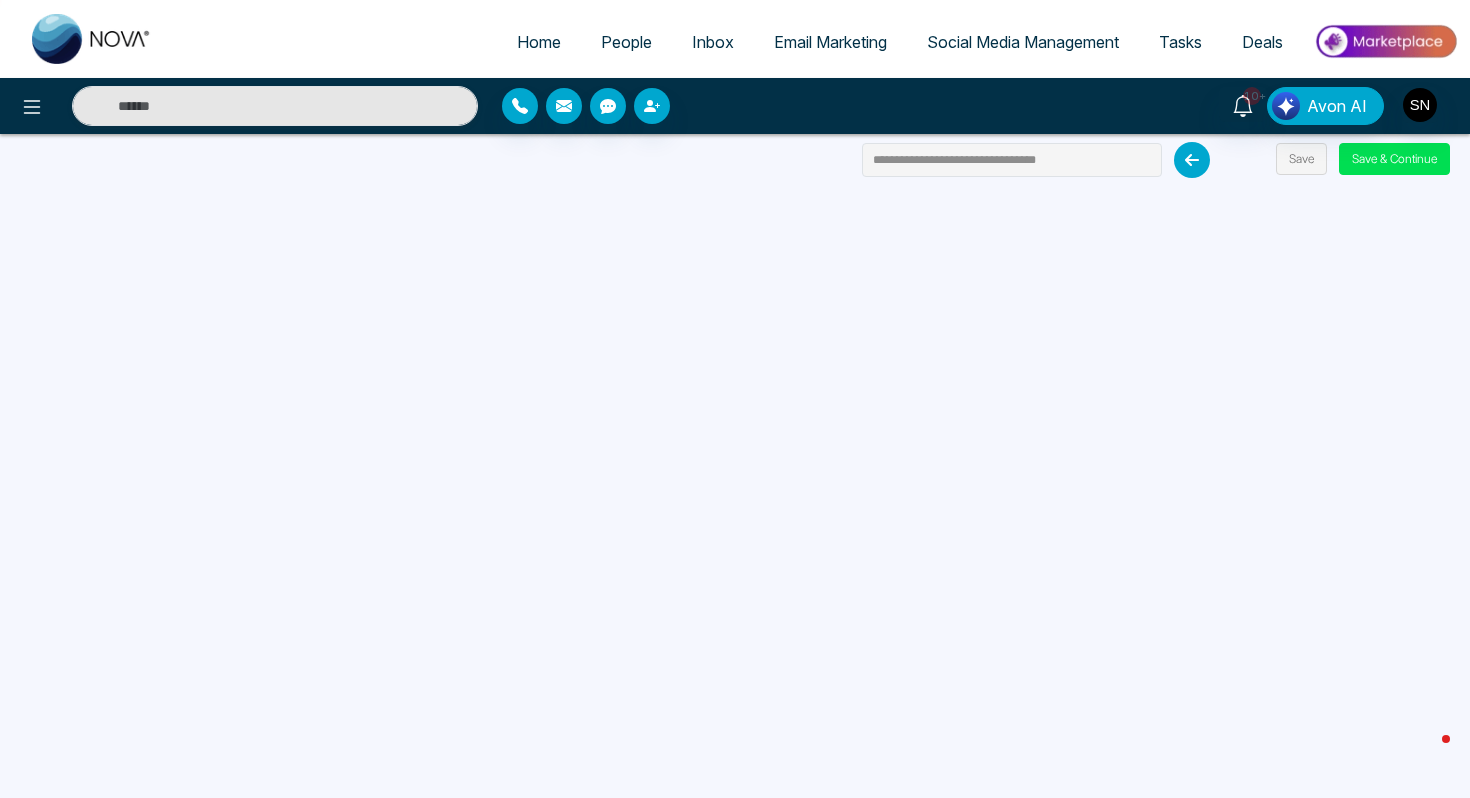 scroll, scrollTop: 190, scrollLeft: 0, axis: vertical 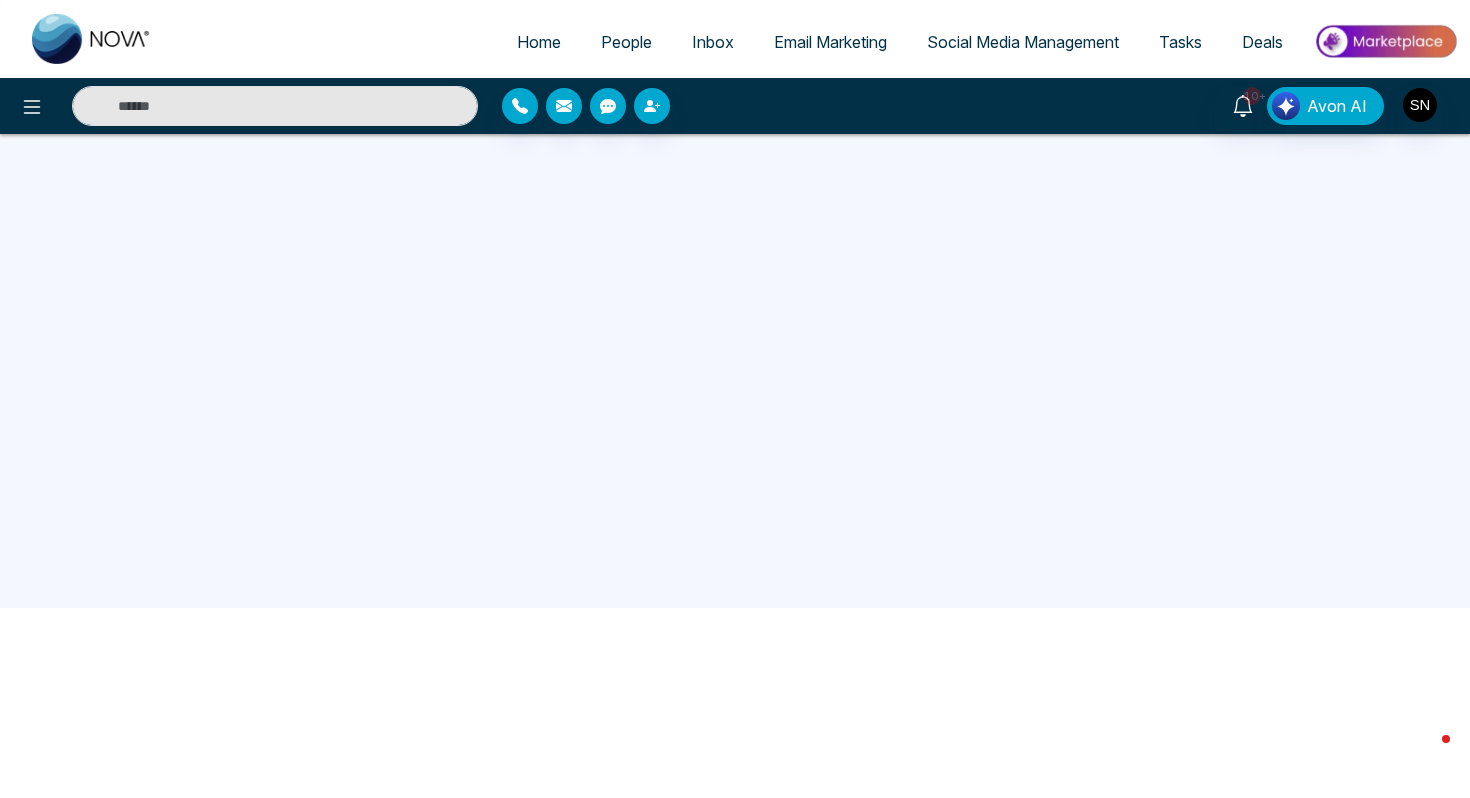 click on "Home" at bounding box center (539, 42) 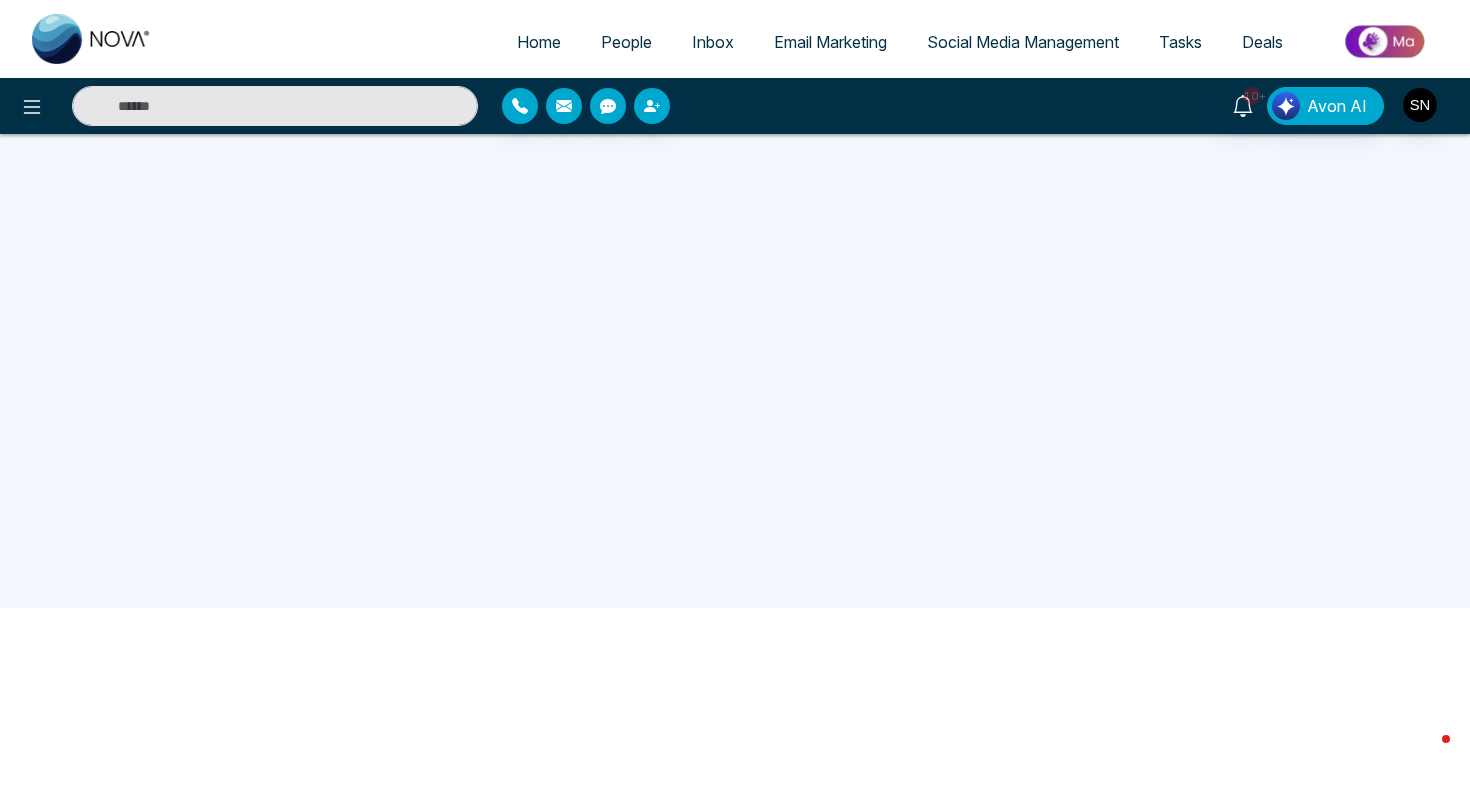 scroll, scrollTop: 0, scrollLeft: 0, axis: both 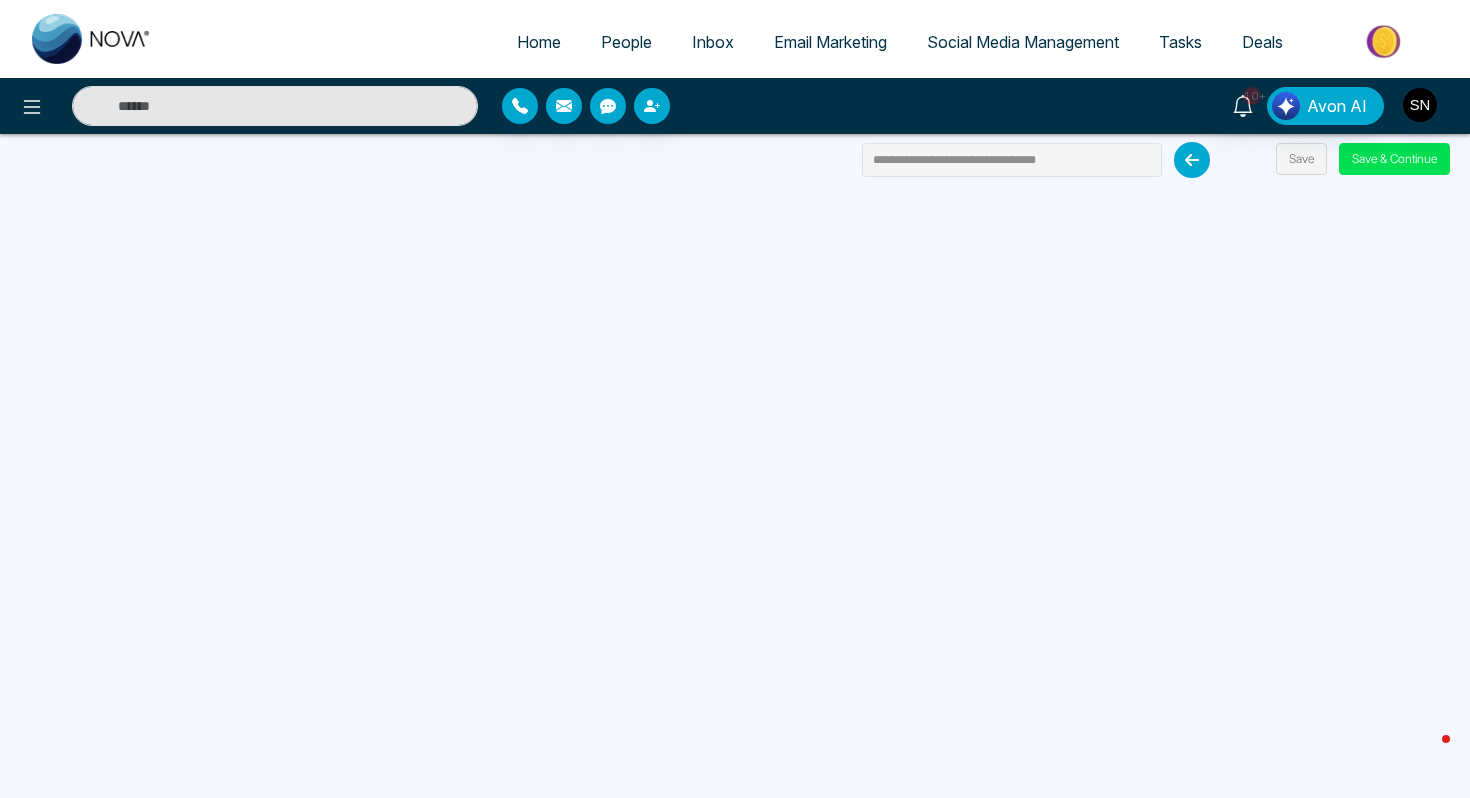 select on "*" 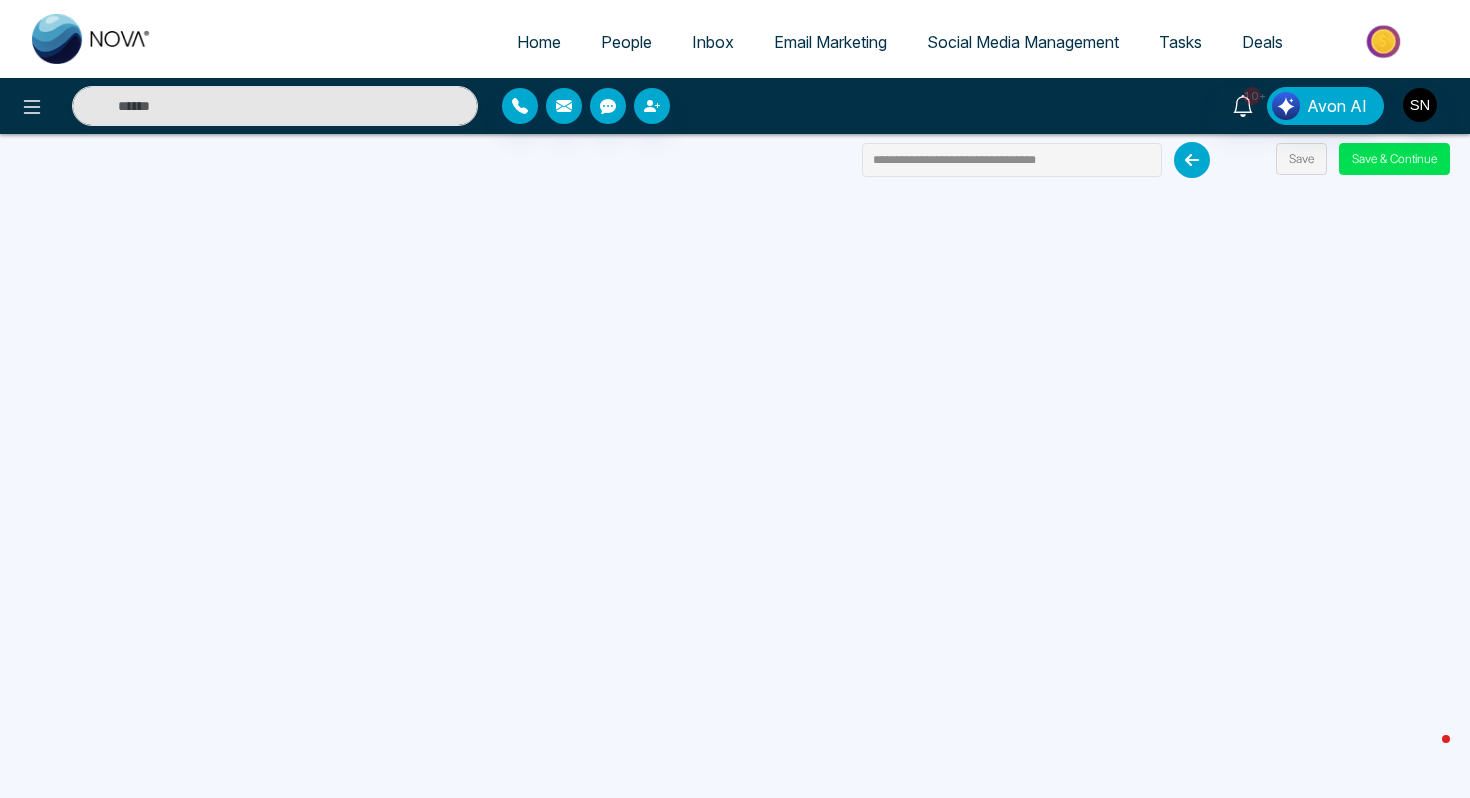 select on "*" 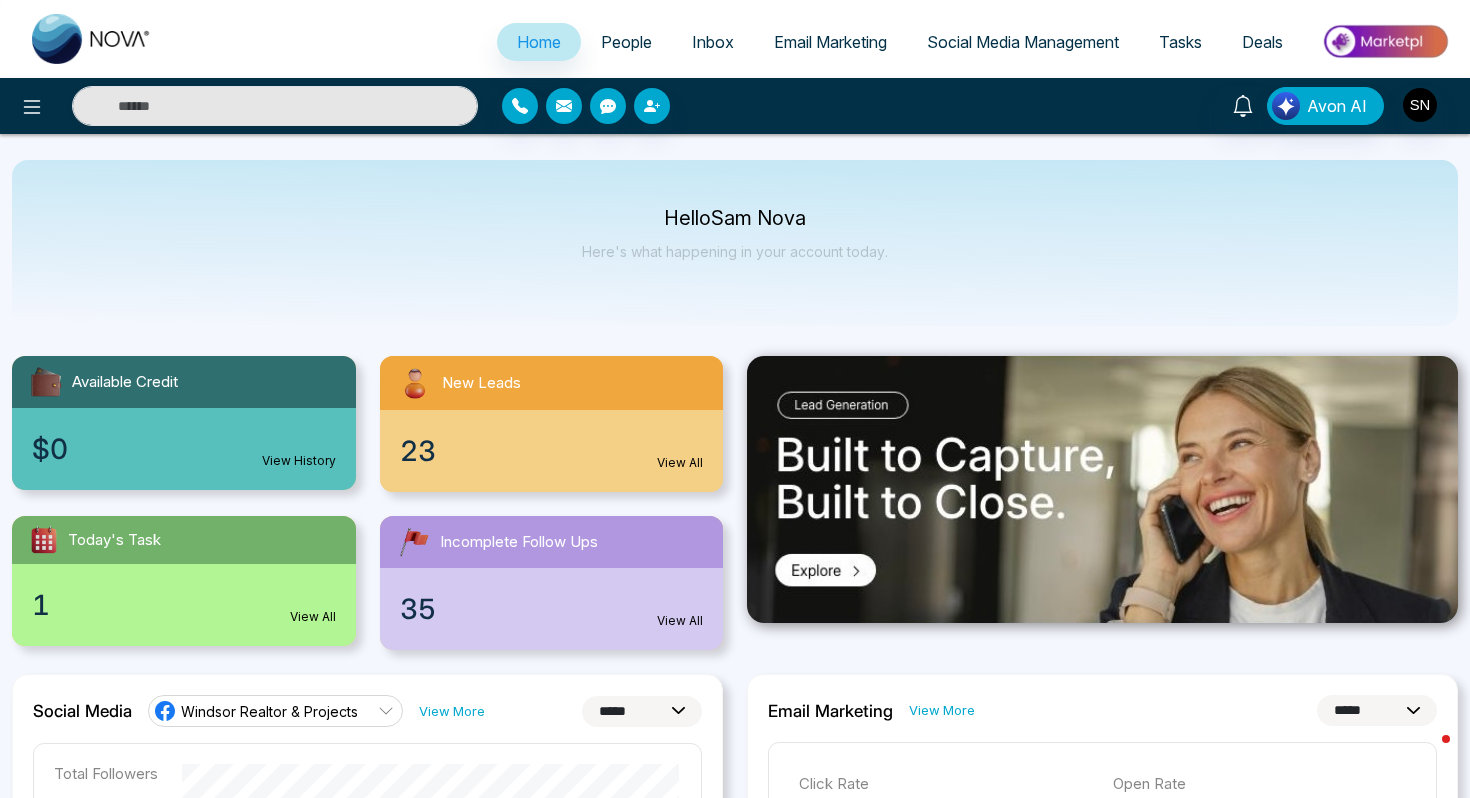 click on "Email Marketing" at bounding box center (830, 42) 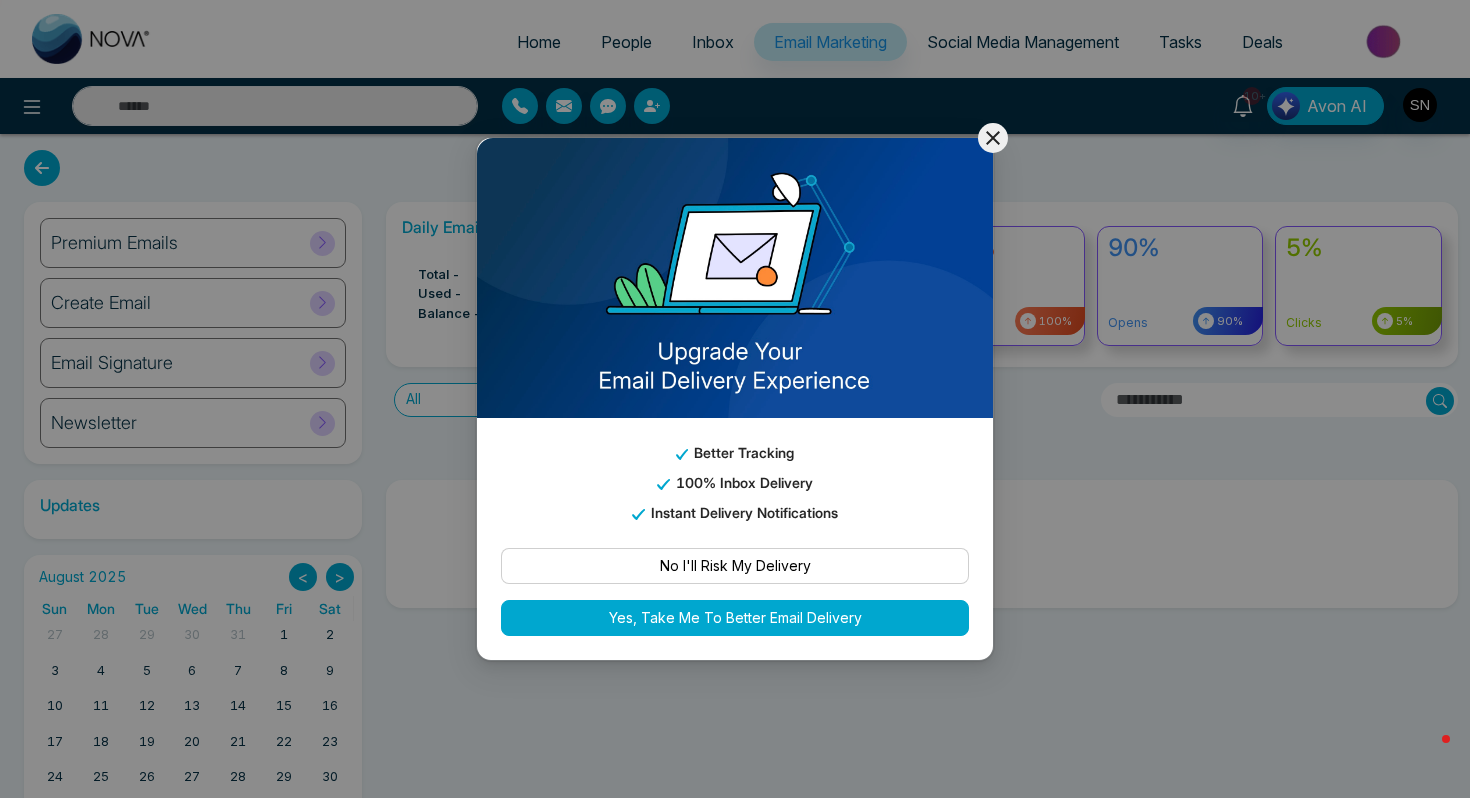 click 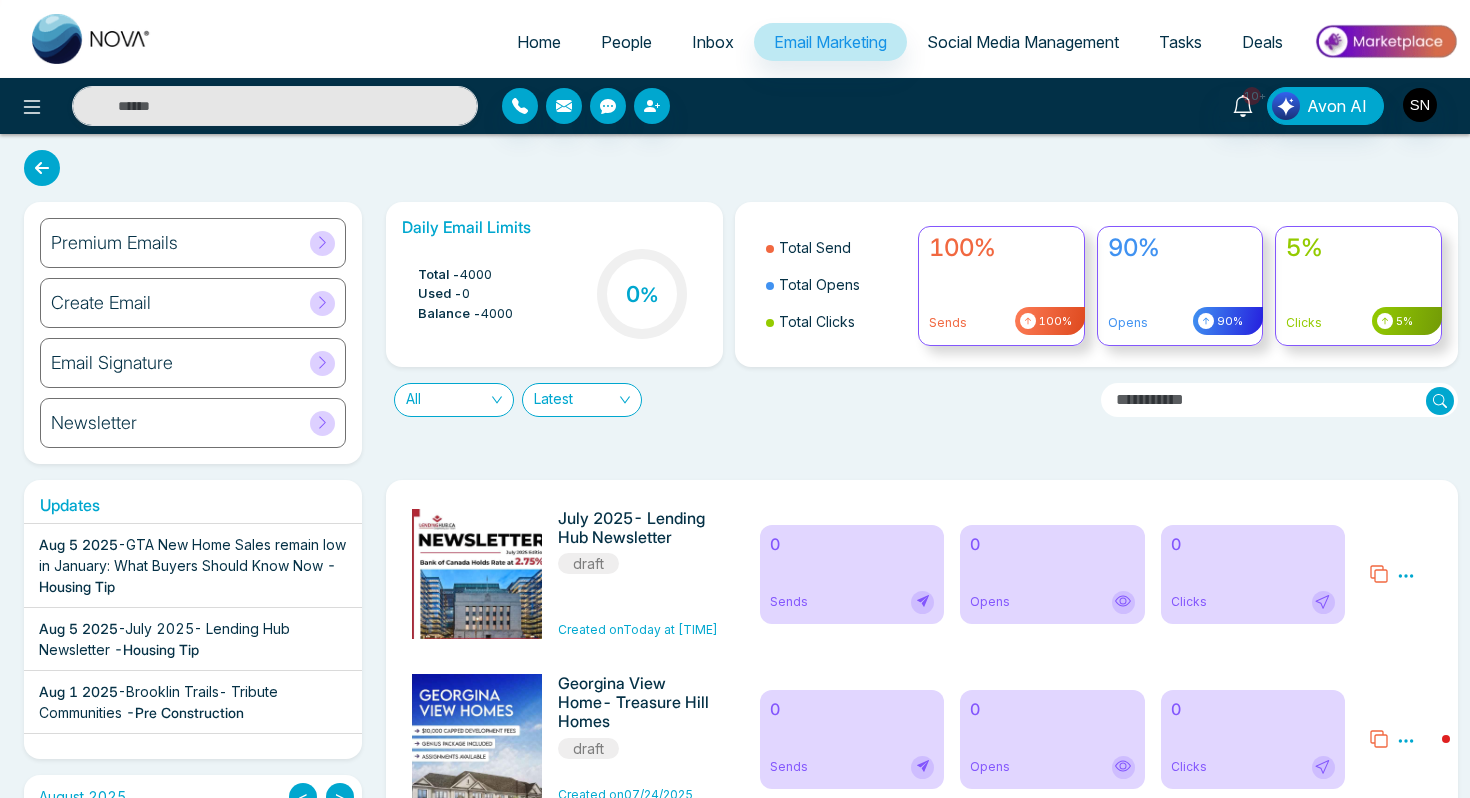click on "Email Marketing" at bounding box center (830, 42) 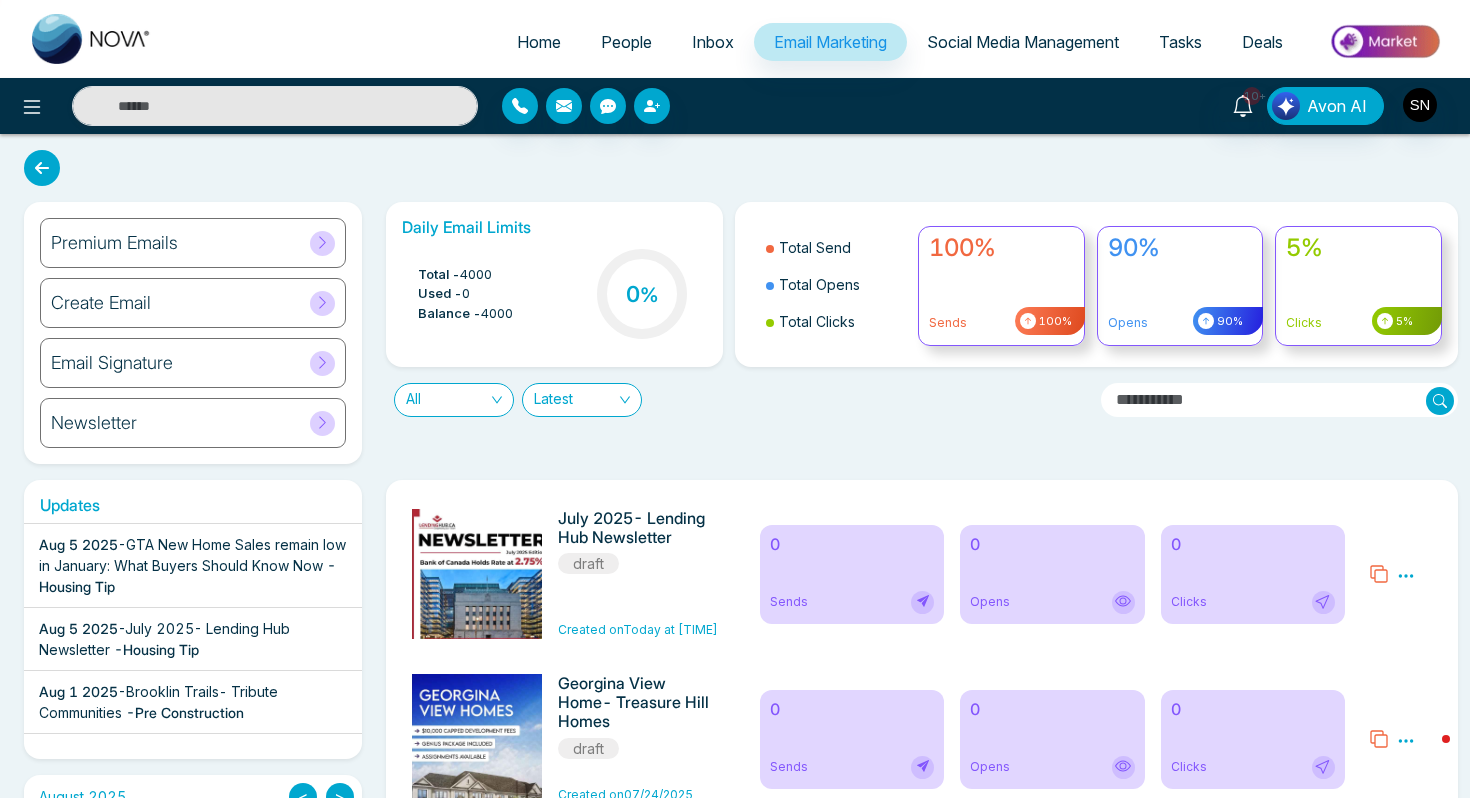 click on "Aug 5 2025" at bounding box center (78, 628) 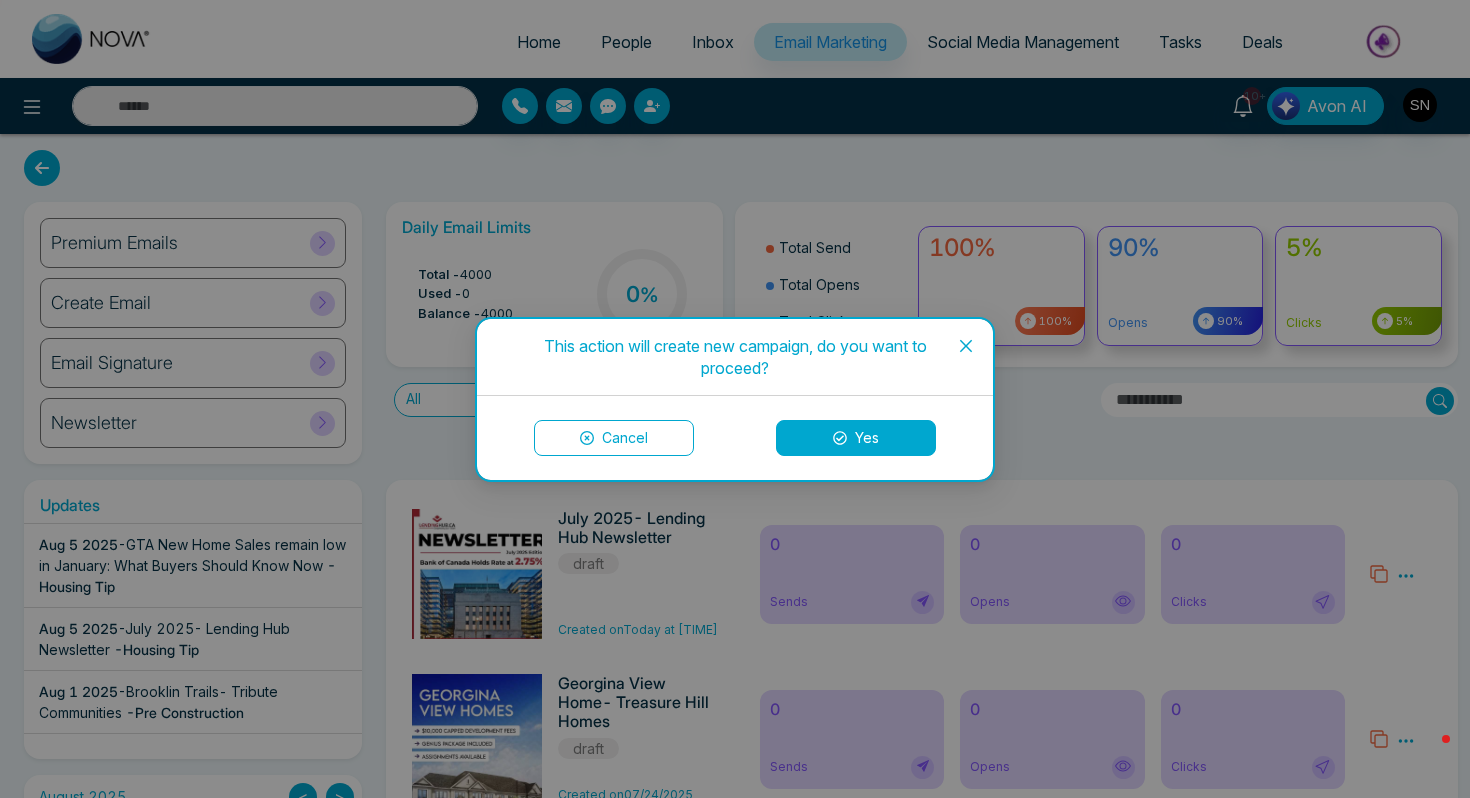click on "Yes" at bounding box center [856, 438] 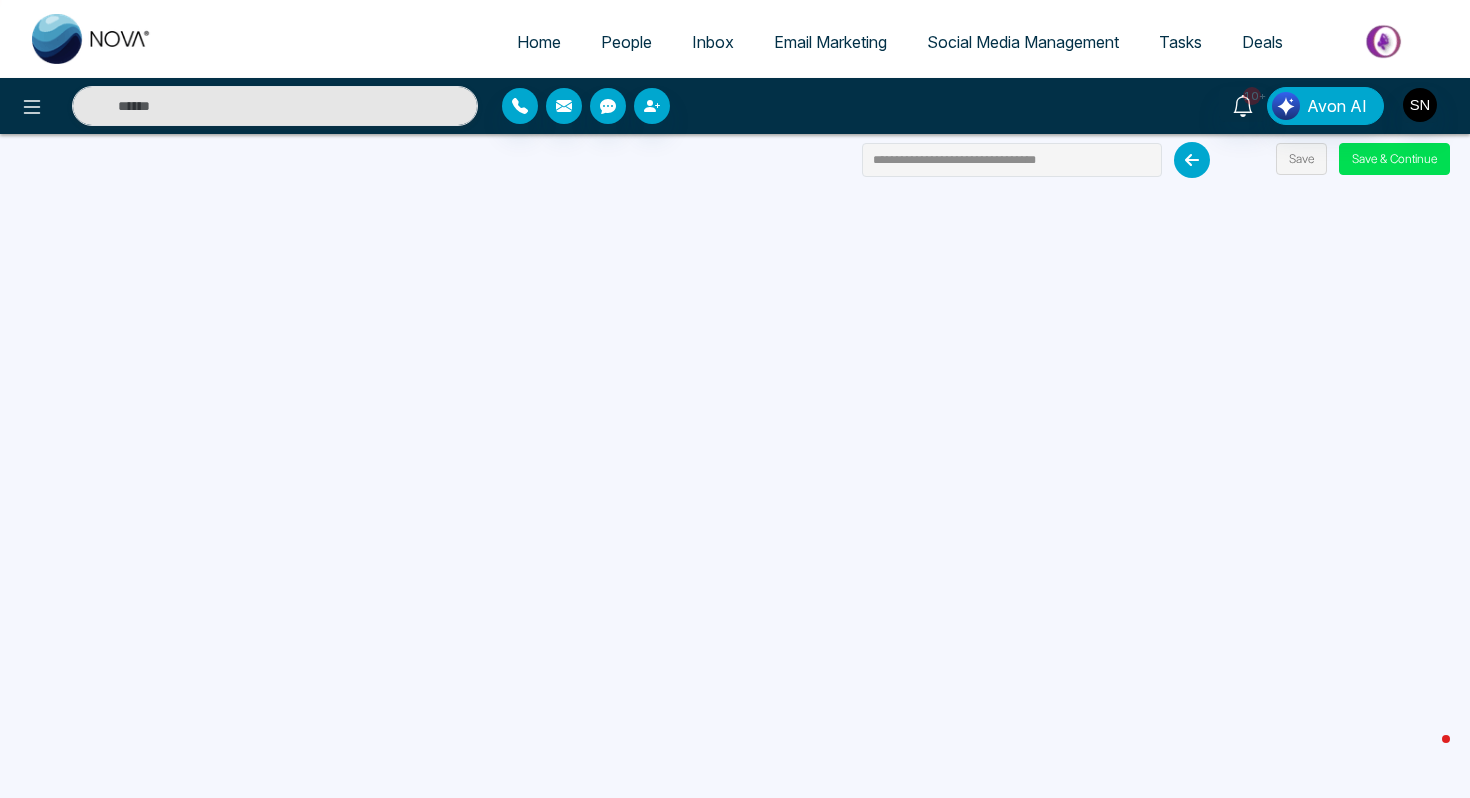 click on "People" at bounding box center (626, 42) 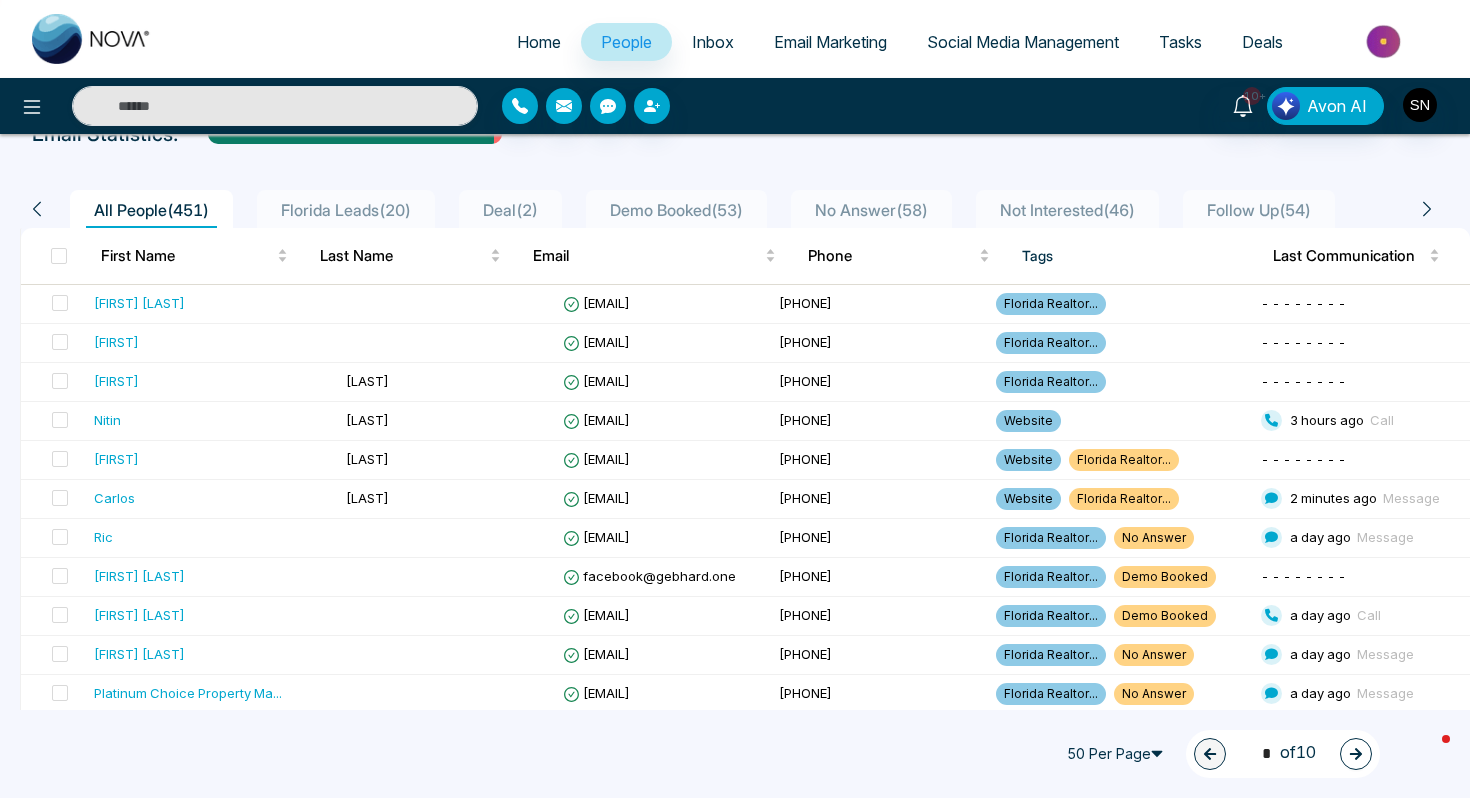 scroll, scrollTop: 120, scrollLeft: 0, axis: vertical 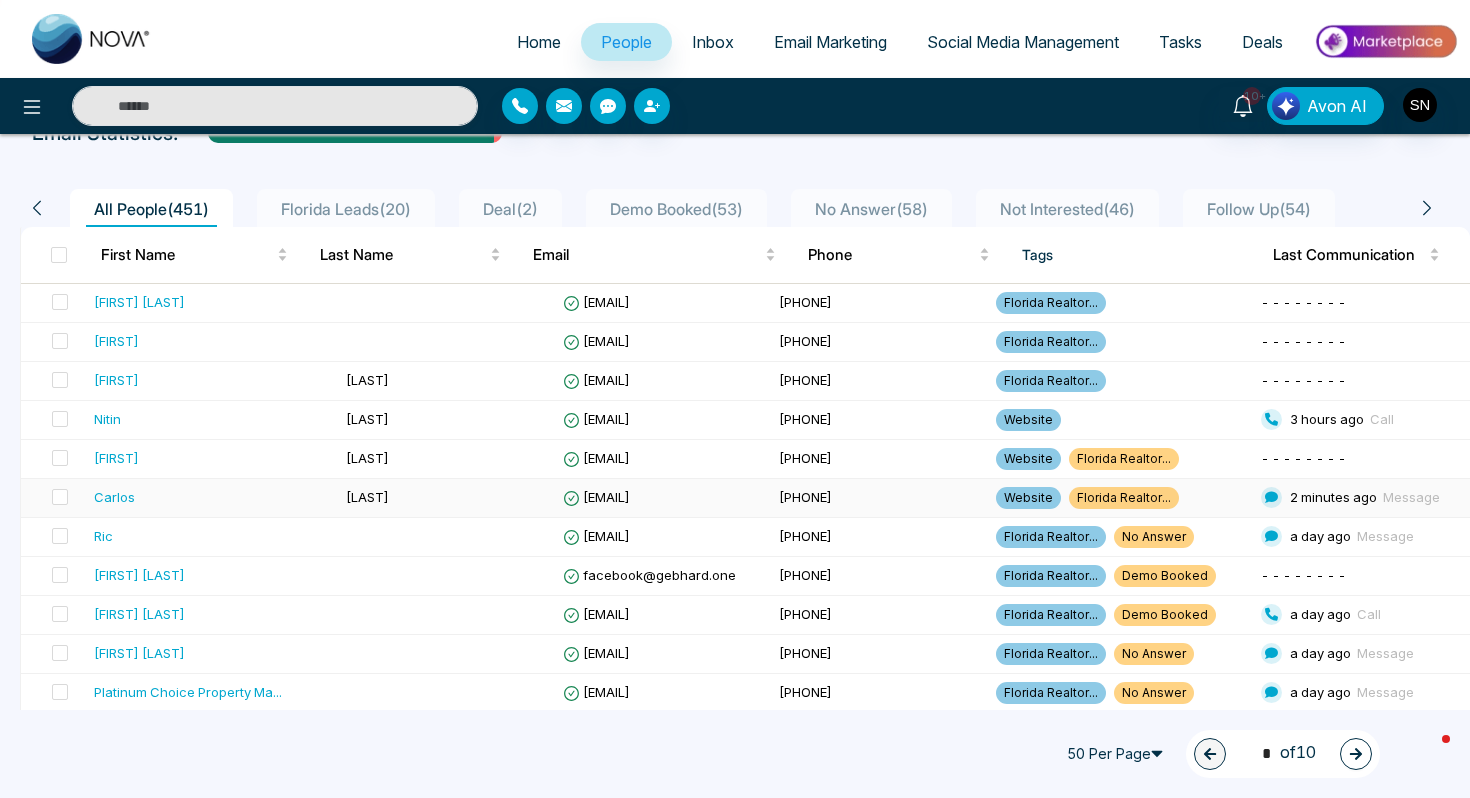 click on "[LAST]" at bounding box center (446, 498) 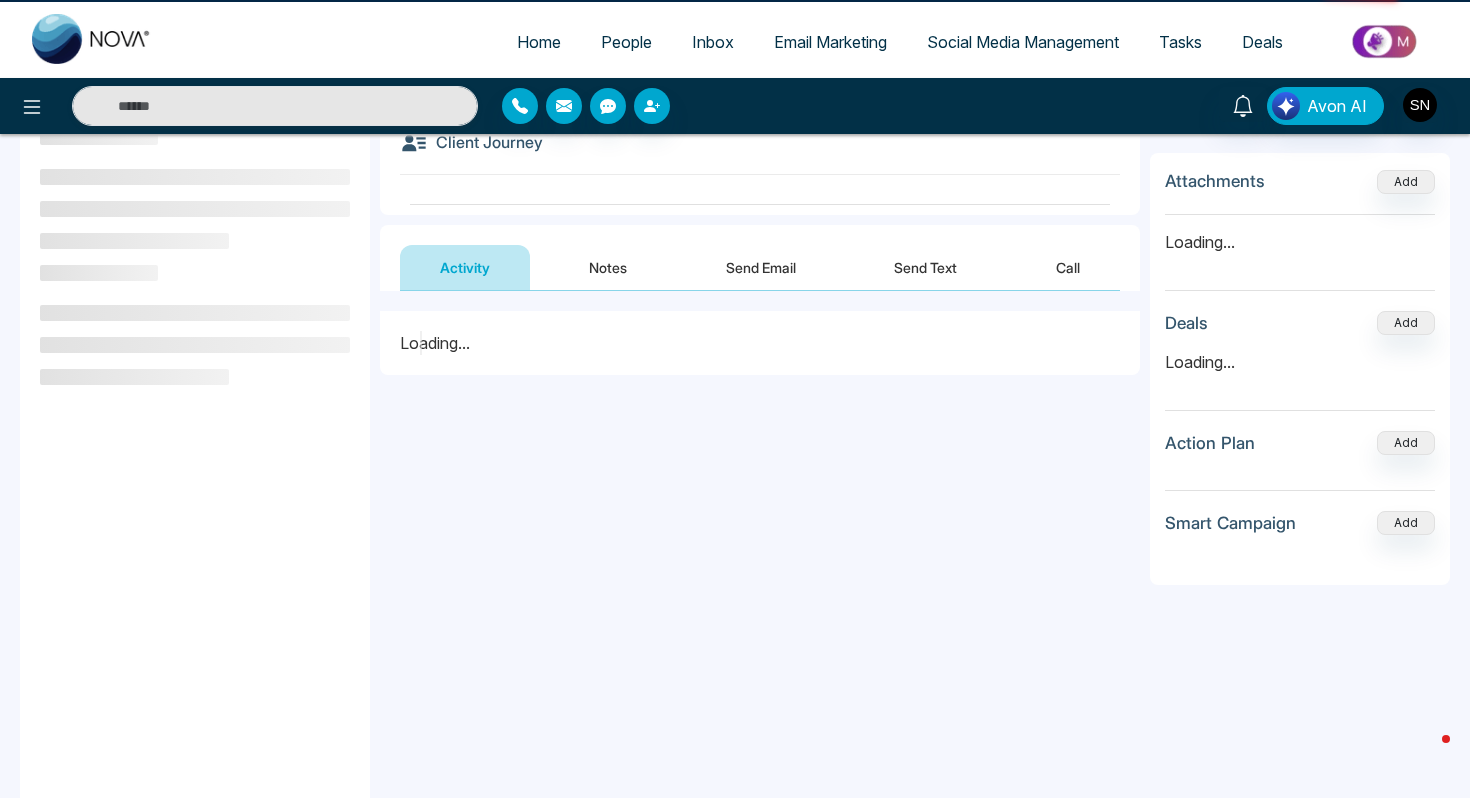 scroll, scrollTop: 0, scrollLeft: 0, axis: both 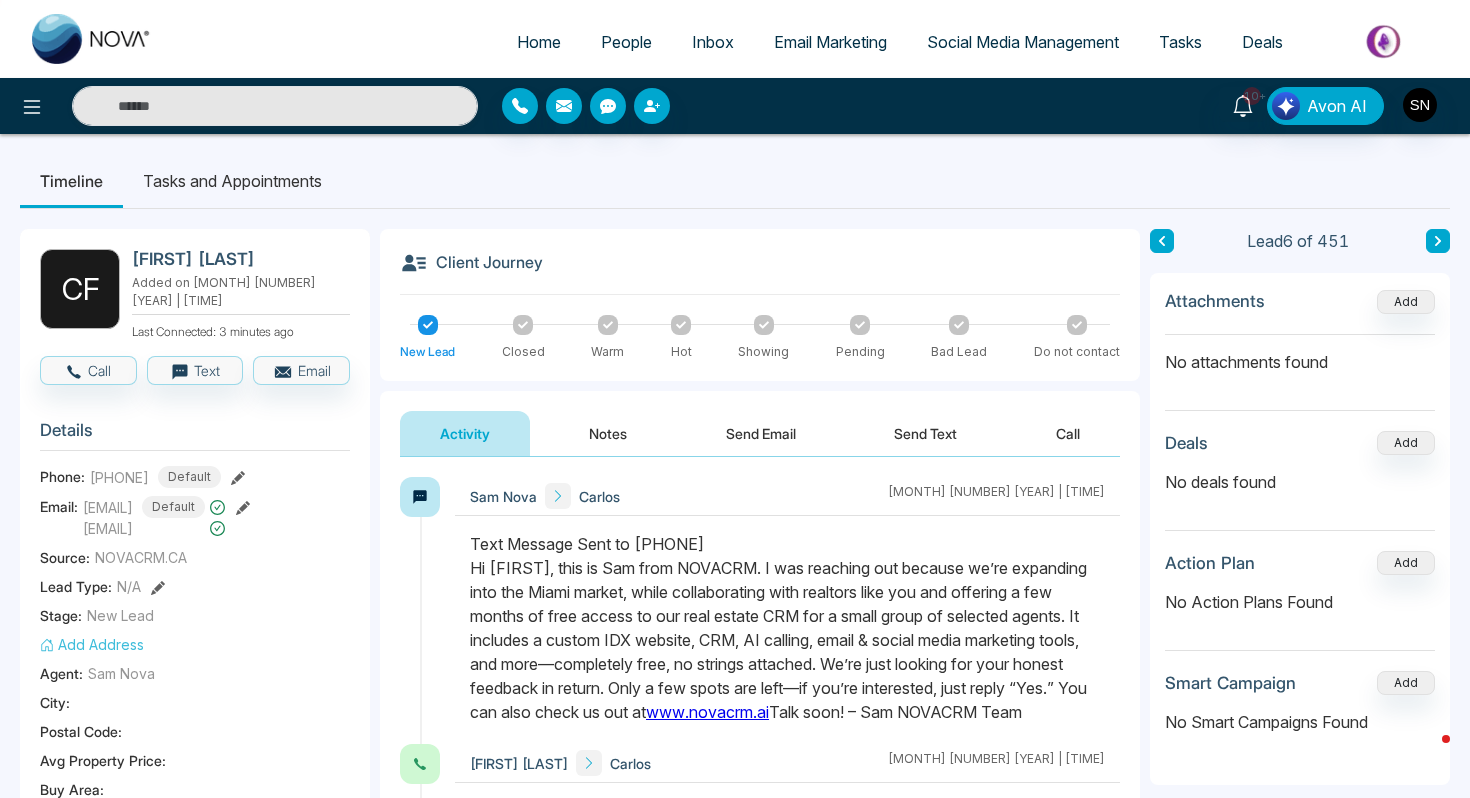 drag, startPoint x: 467, startPoint y: 565, endPoint x: 798, endPoint y: 742, distance: 375.35318 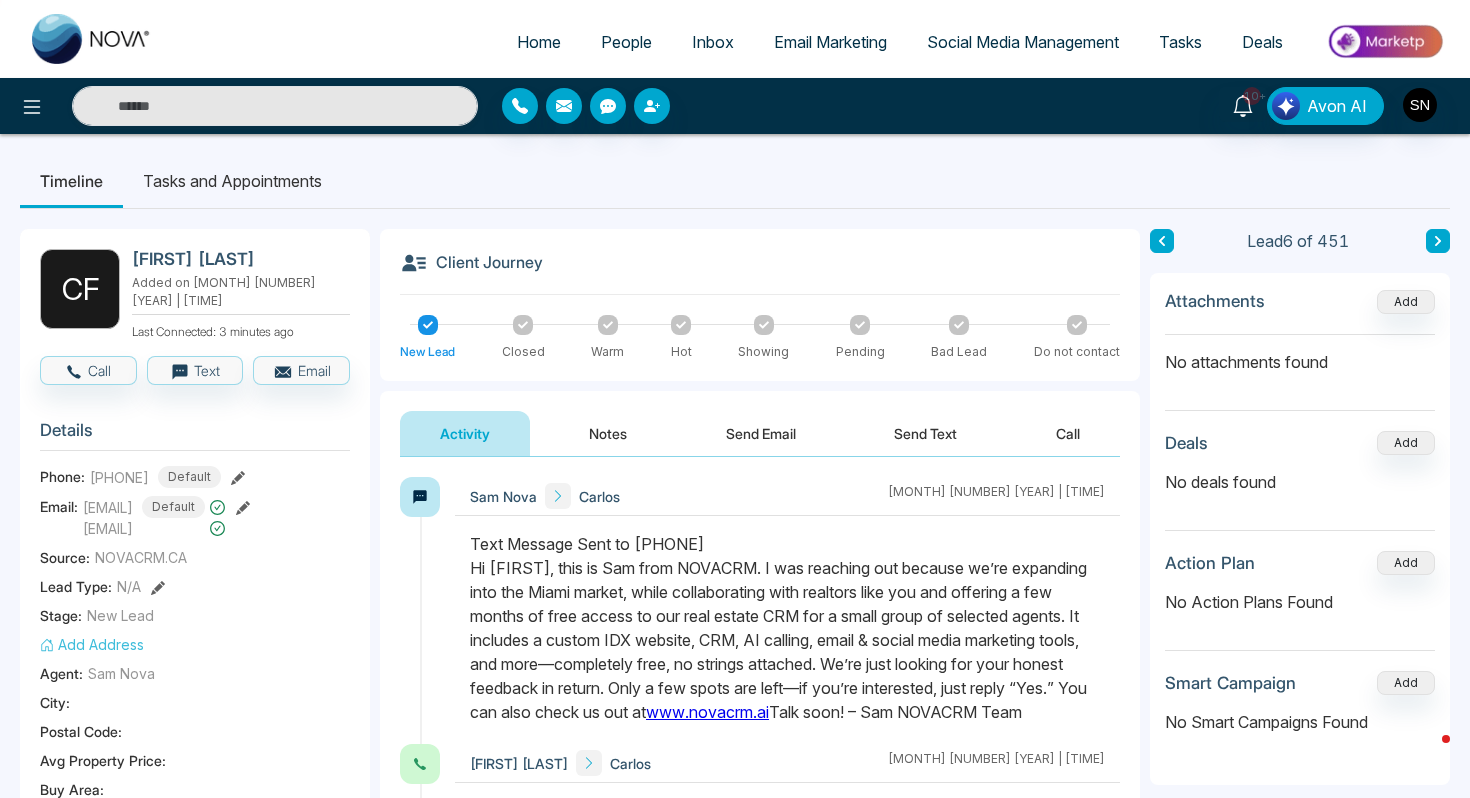 click at bounding box center [787, 638] 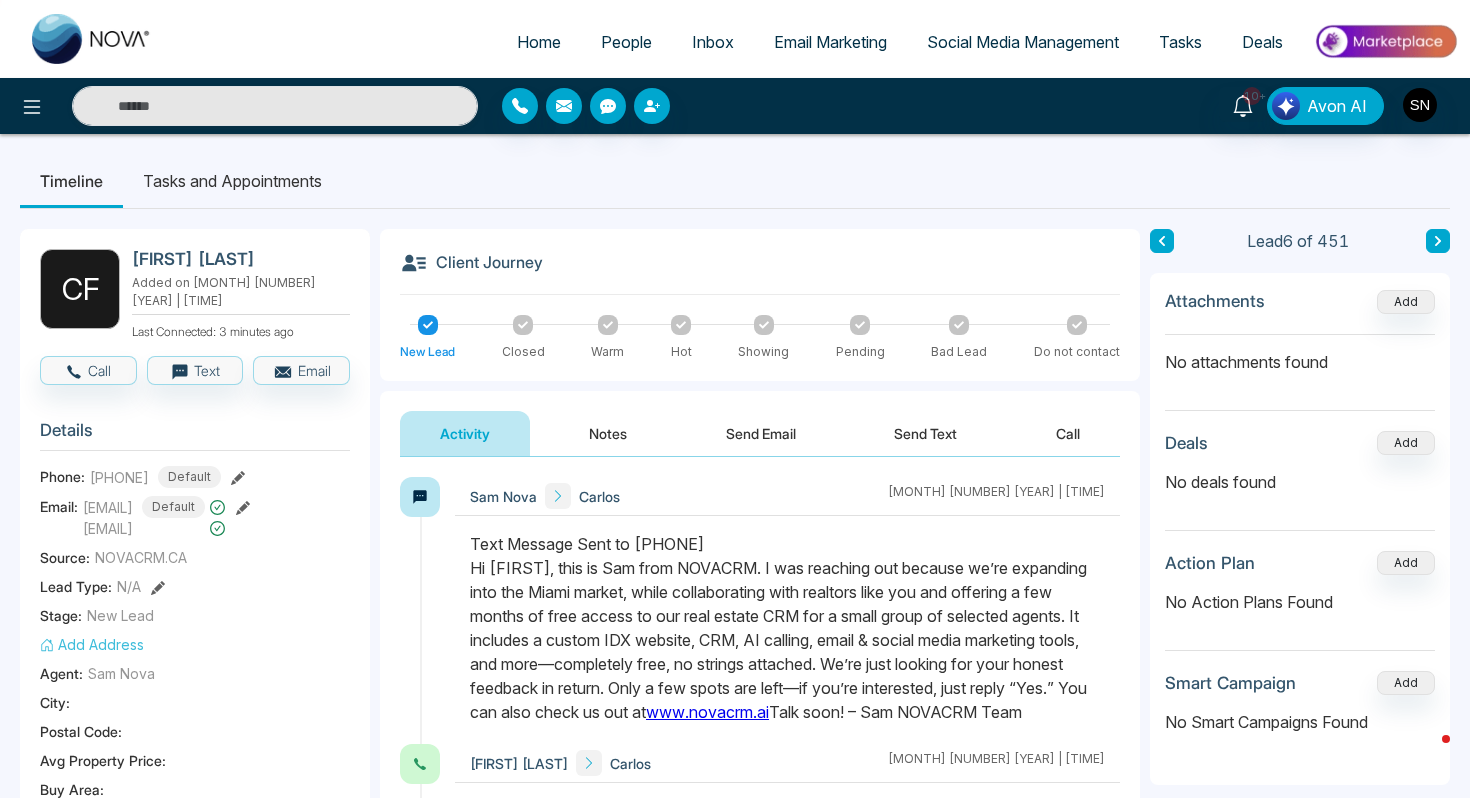 click on "People" at bounding box center [626, 42] 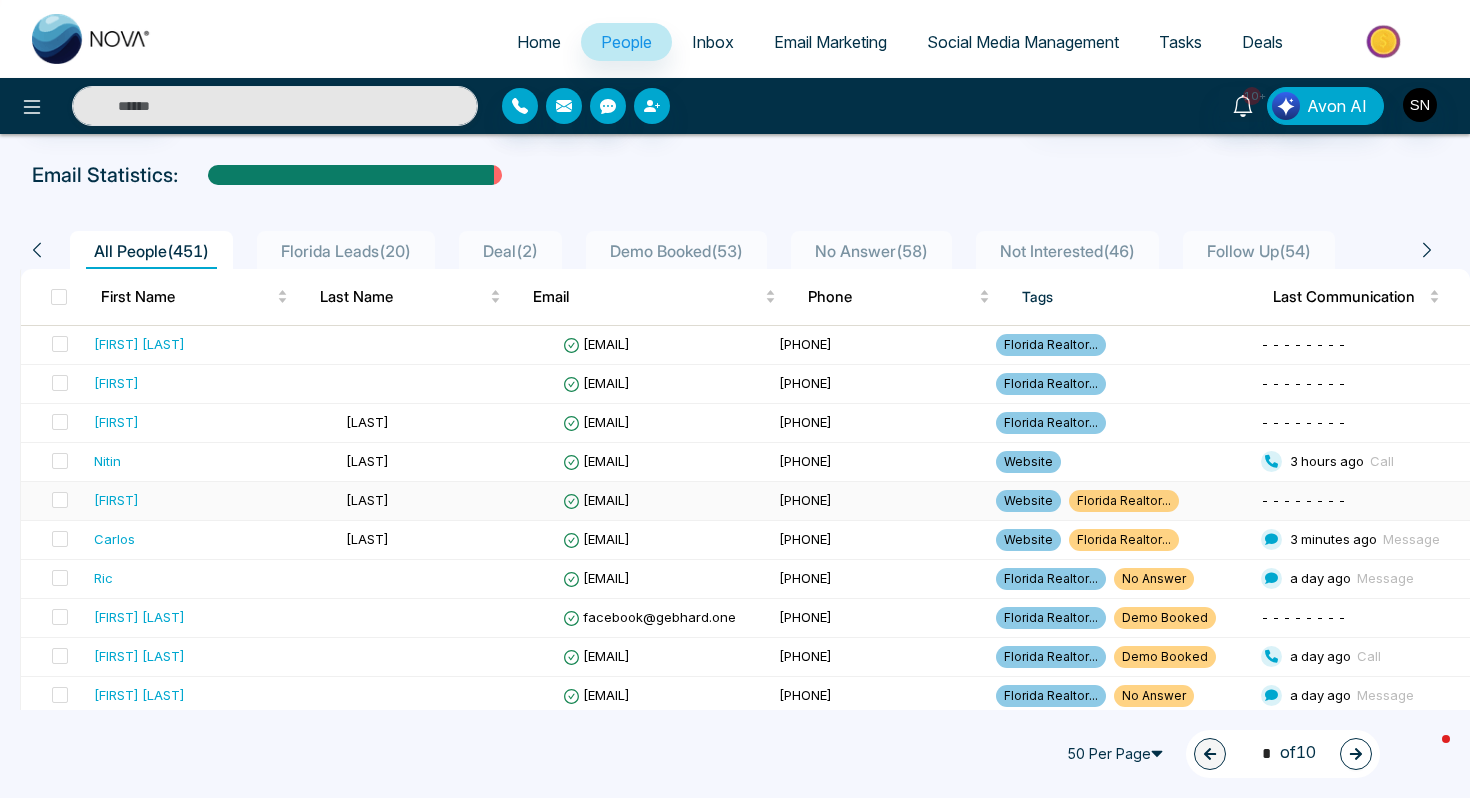scroll, scrollTop: 82, scrollLeft: 0, axis: vertical 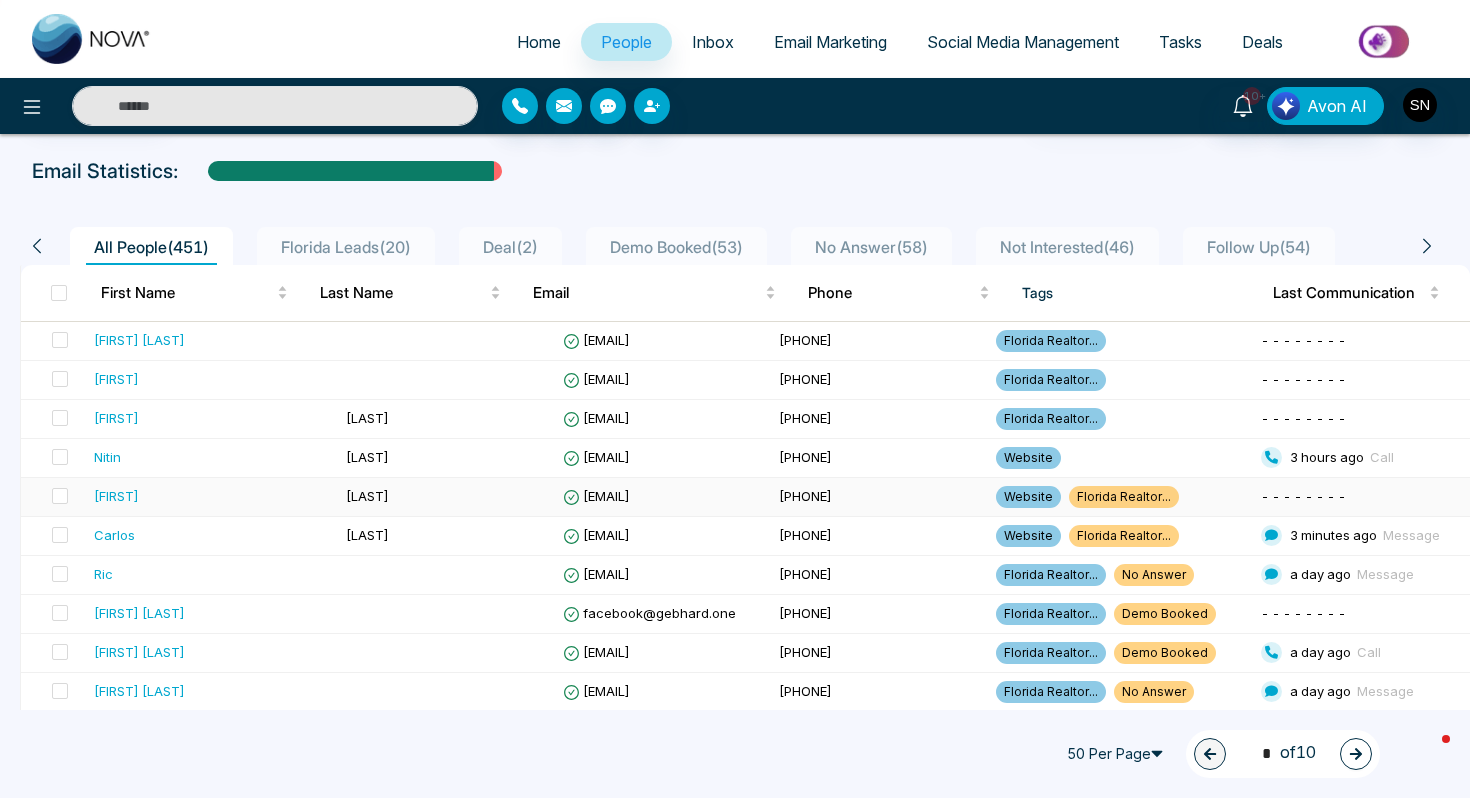 click on "Borrero" at bounding box center [446, 497] 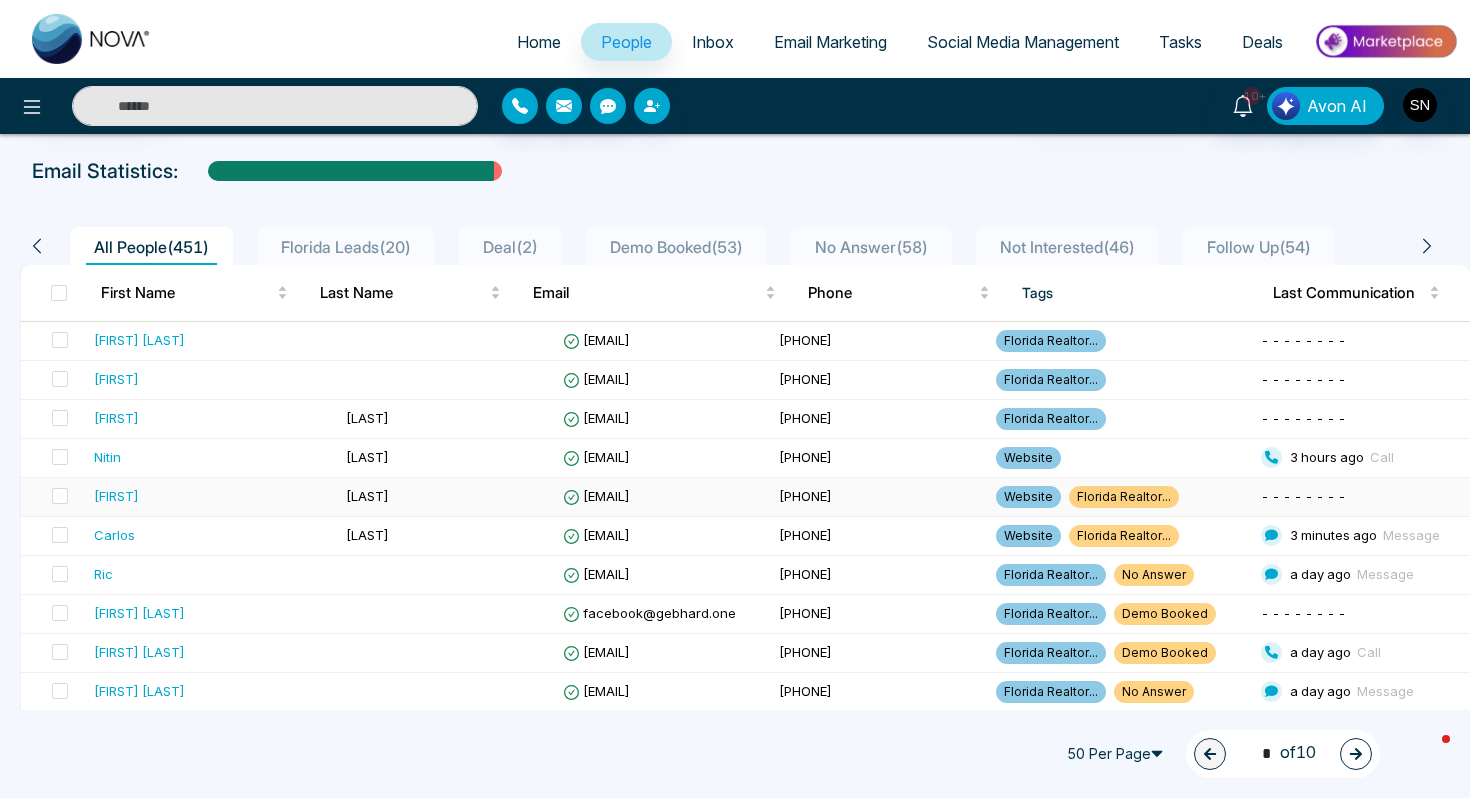 scroll, scrollTop: 0, scrollLeft: 0, axis: both 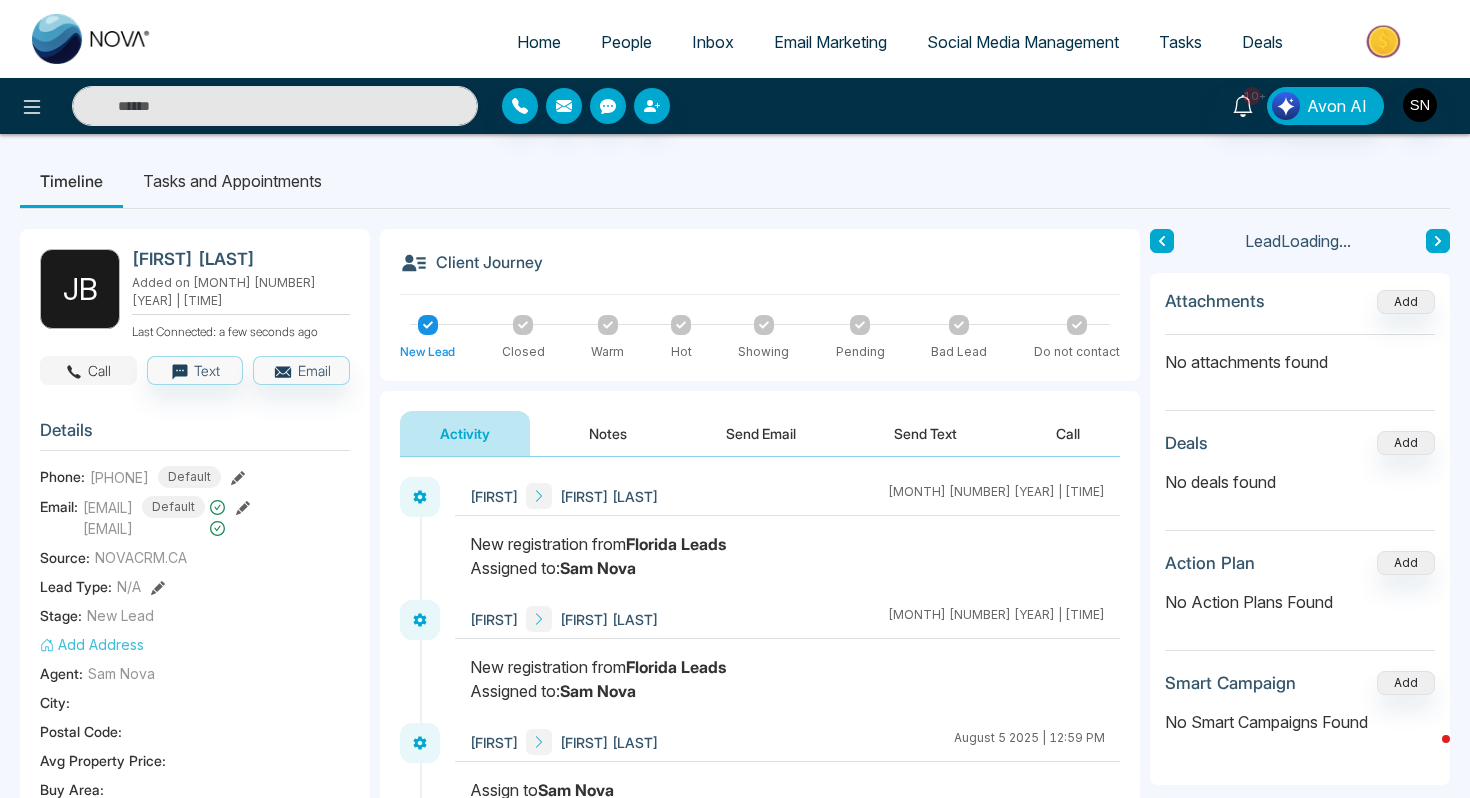 click on "Call" at bounding box center (88, 370) 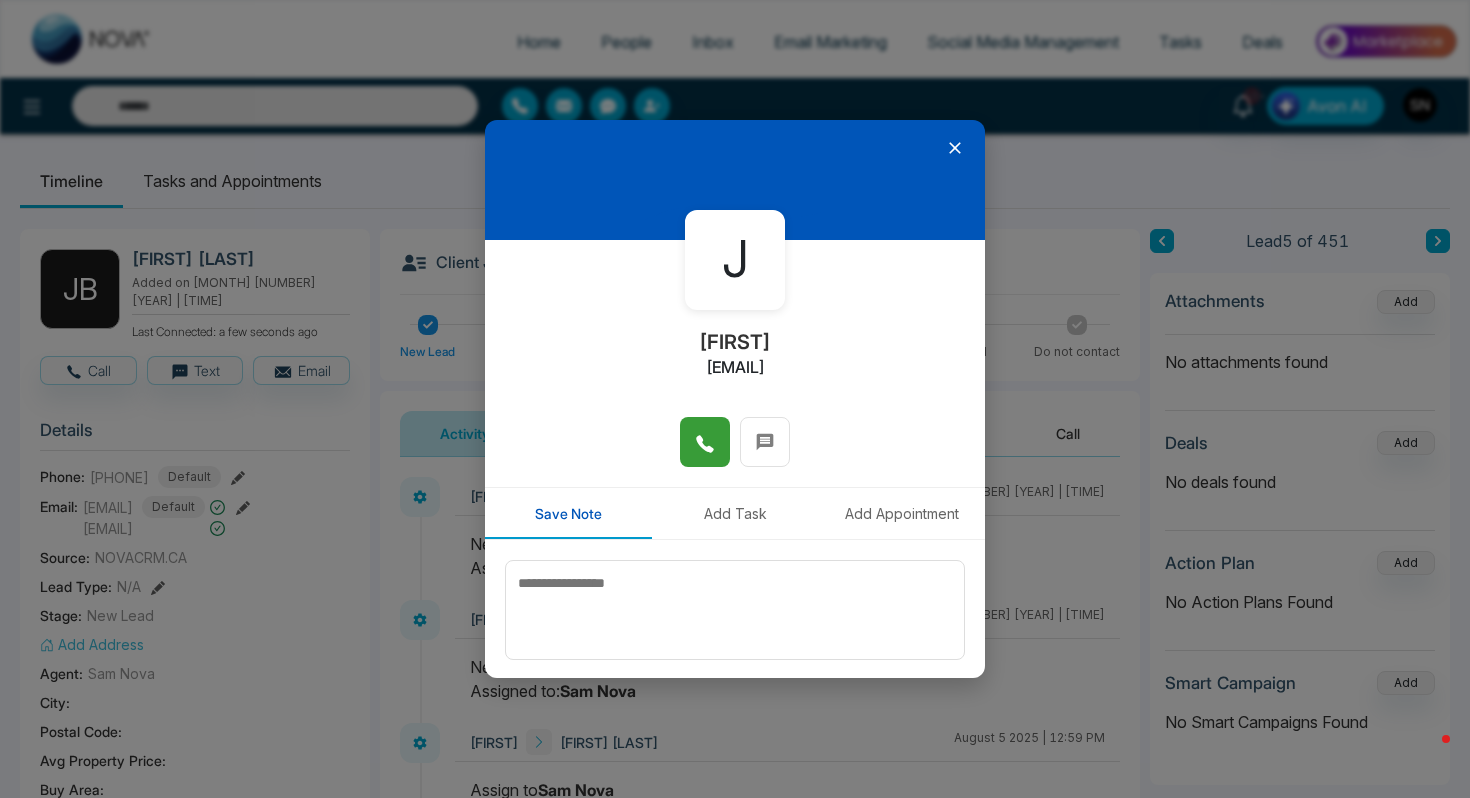click 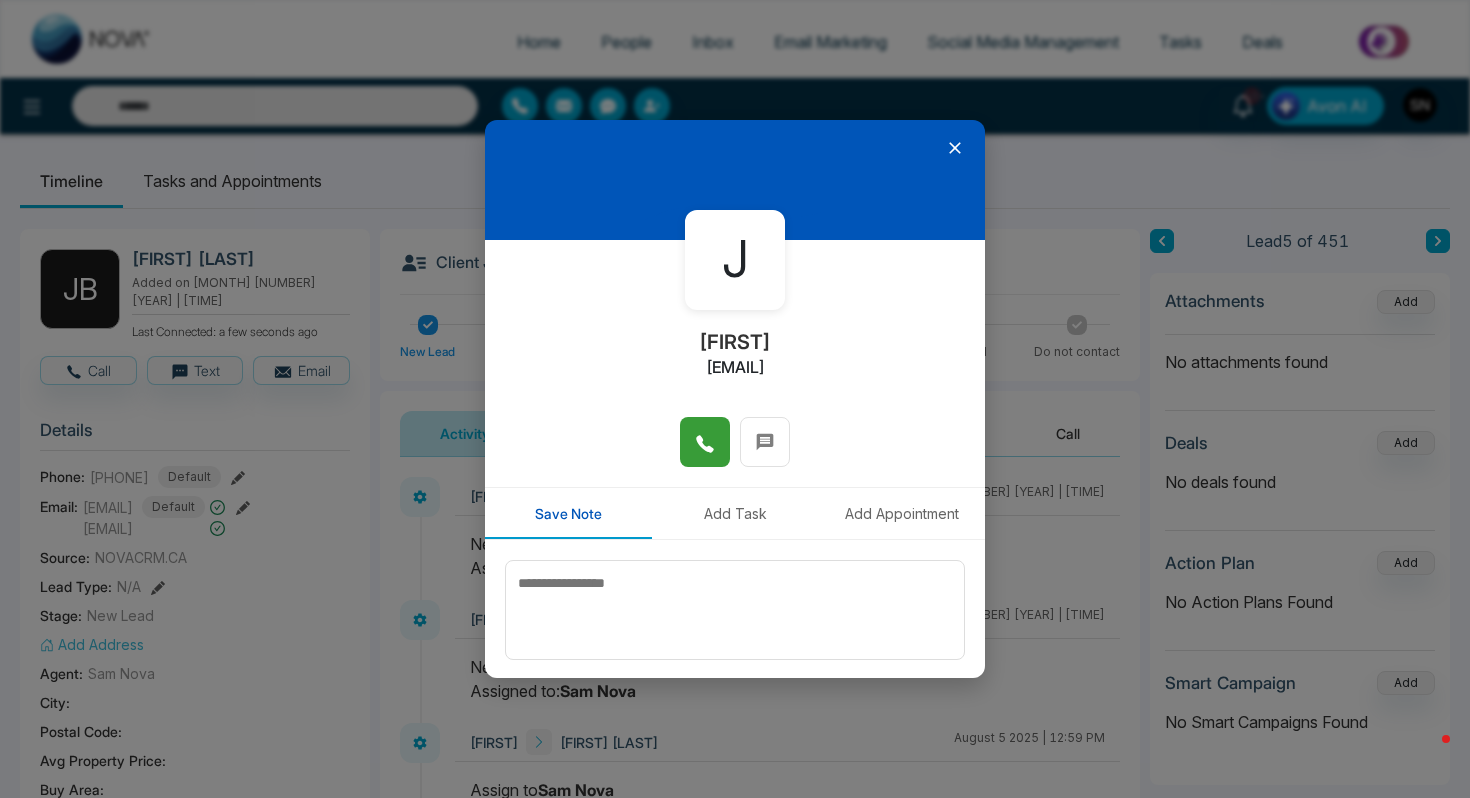 click 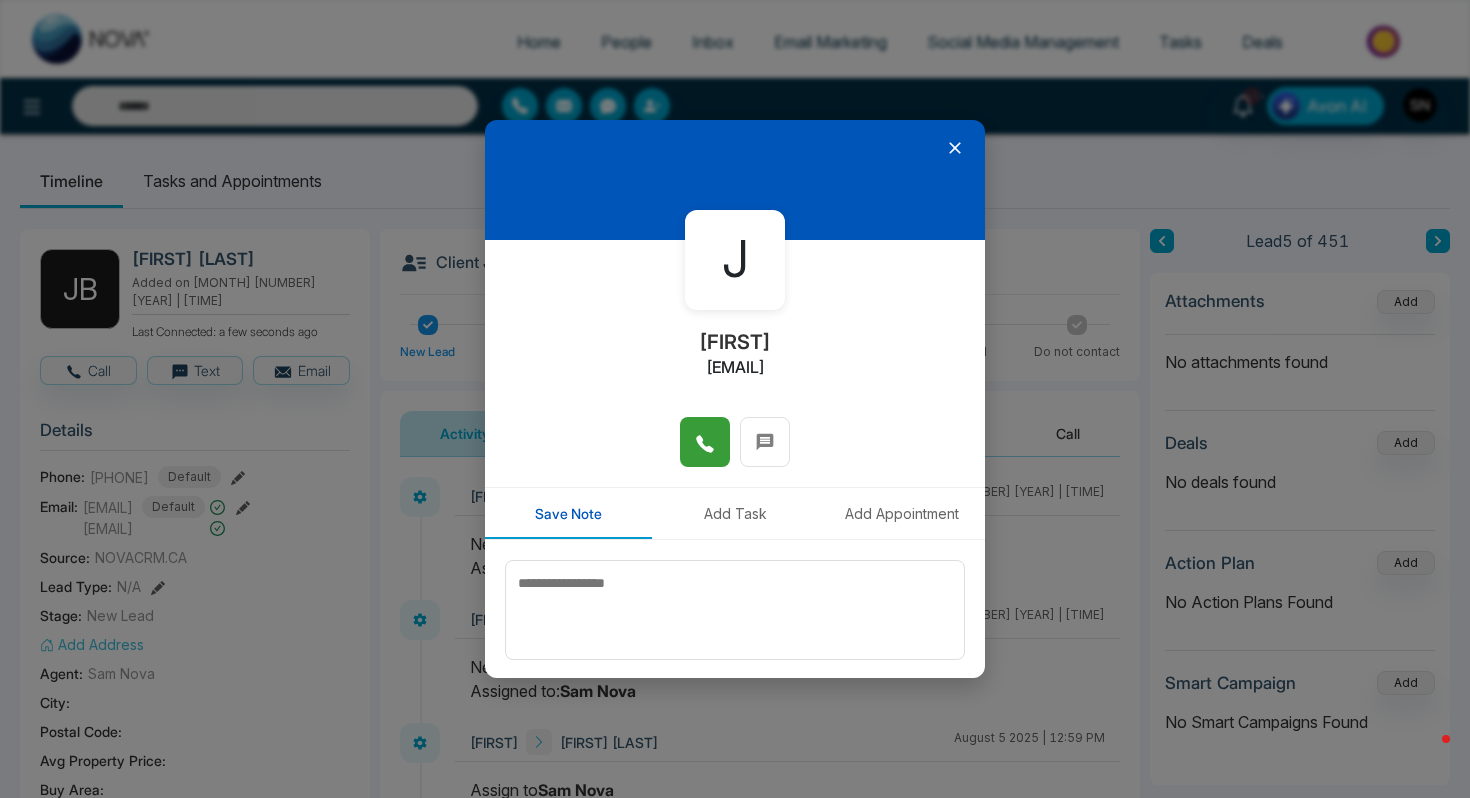 click 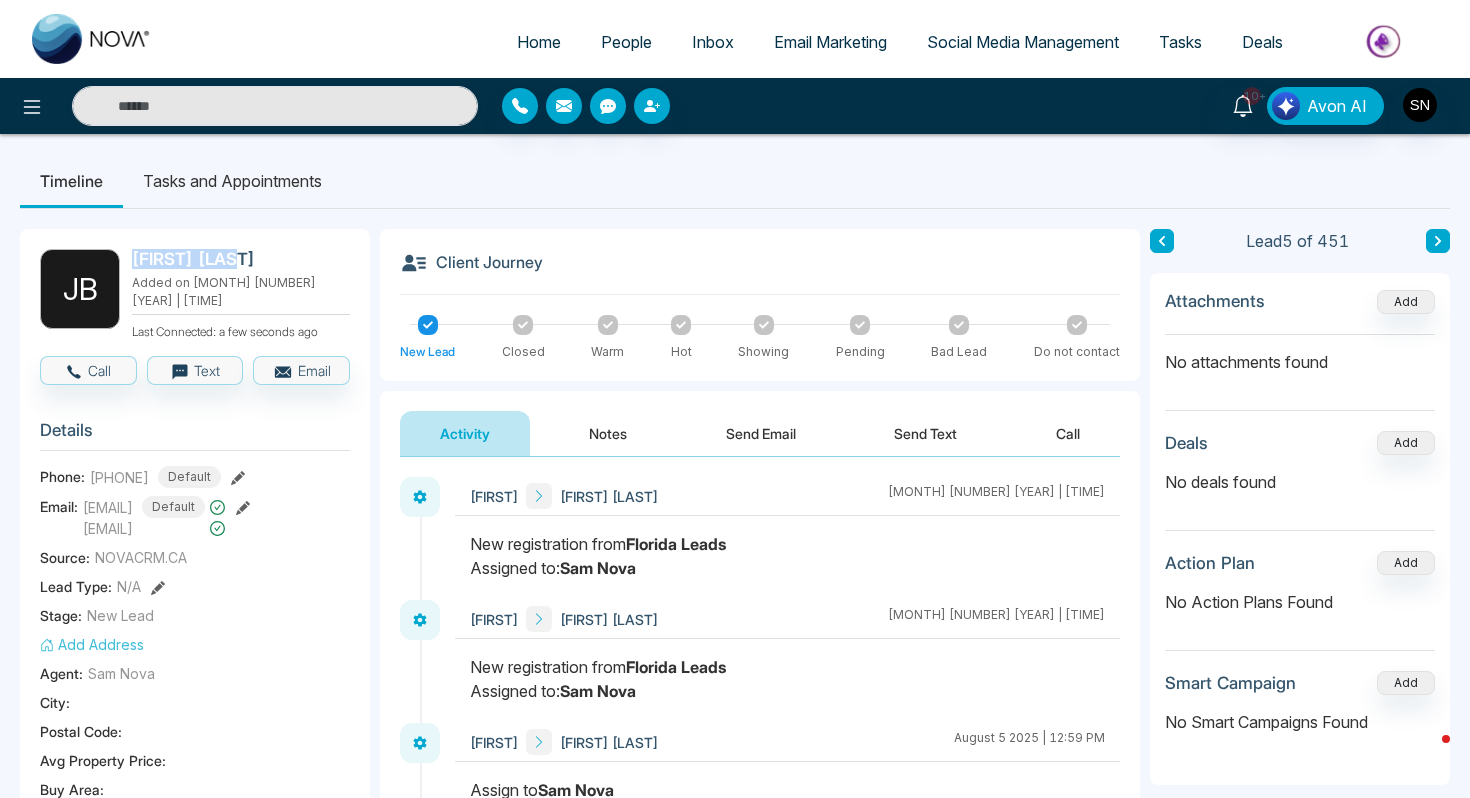 drag, startPoint x: 135, startPoint y: 254, endPoint x: 246, endPoint y: 255, distance: 111.0045 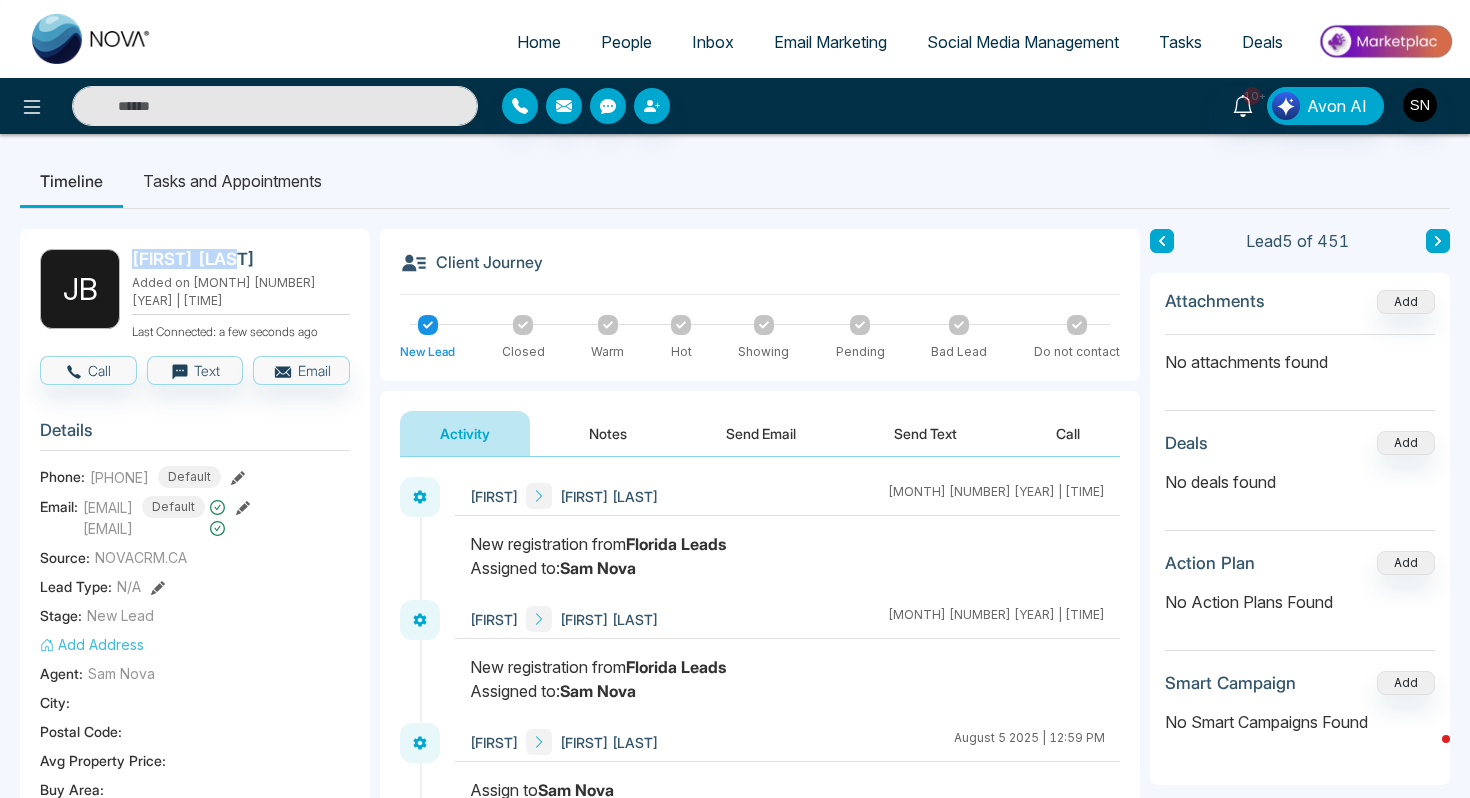 click on "Jose Borrero" at bounding box center [237, 259] 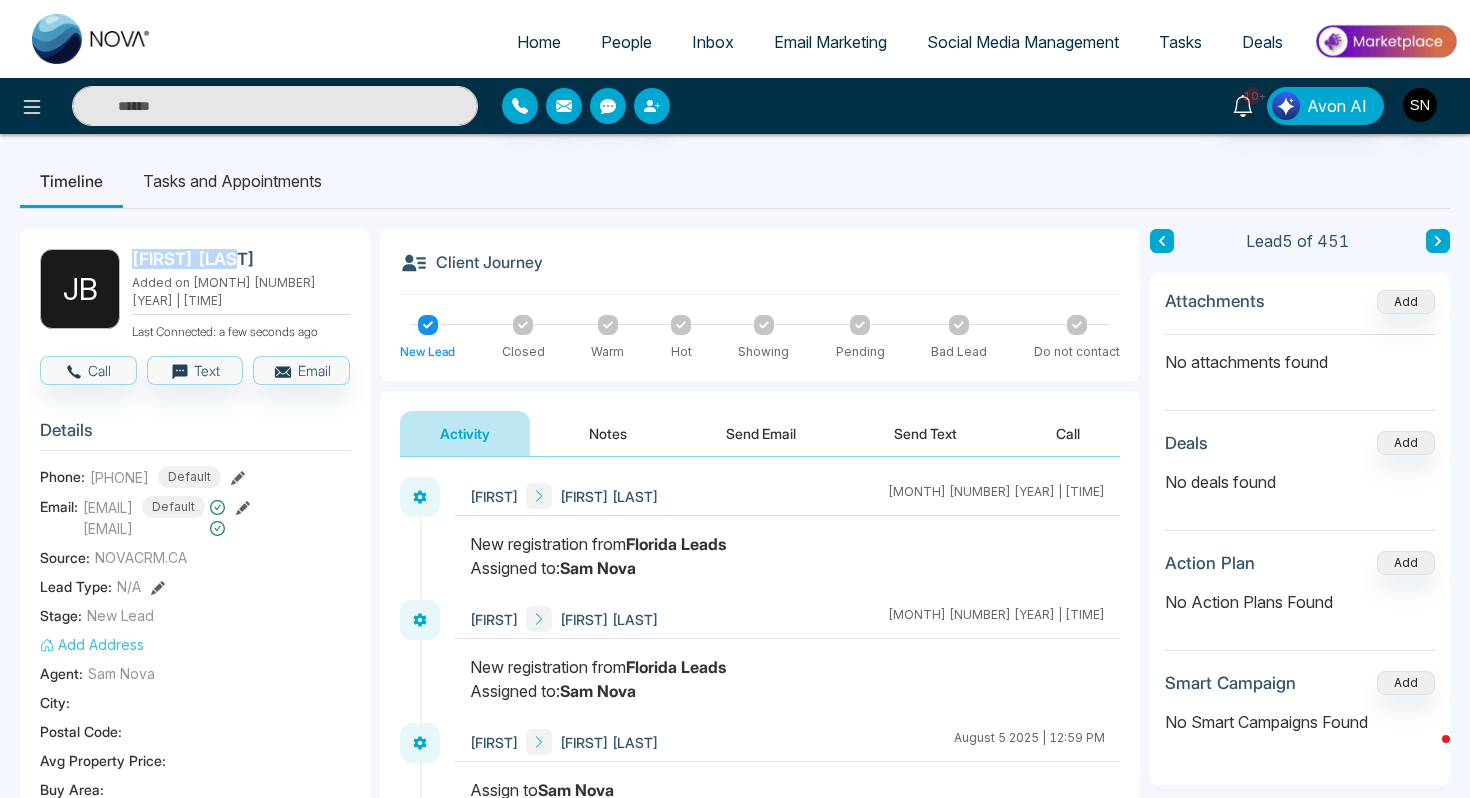 copy on "Jose Borrero" 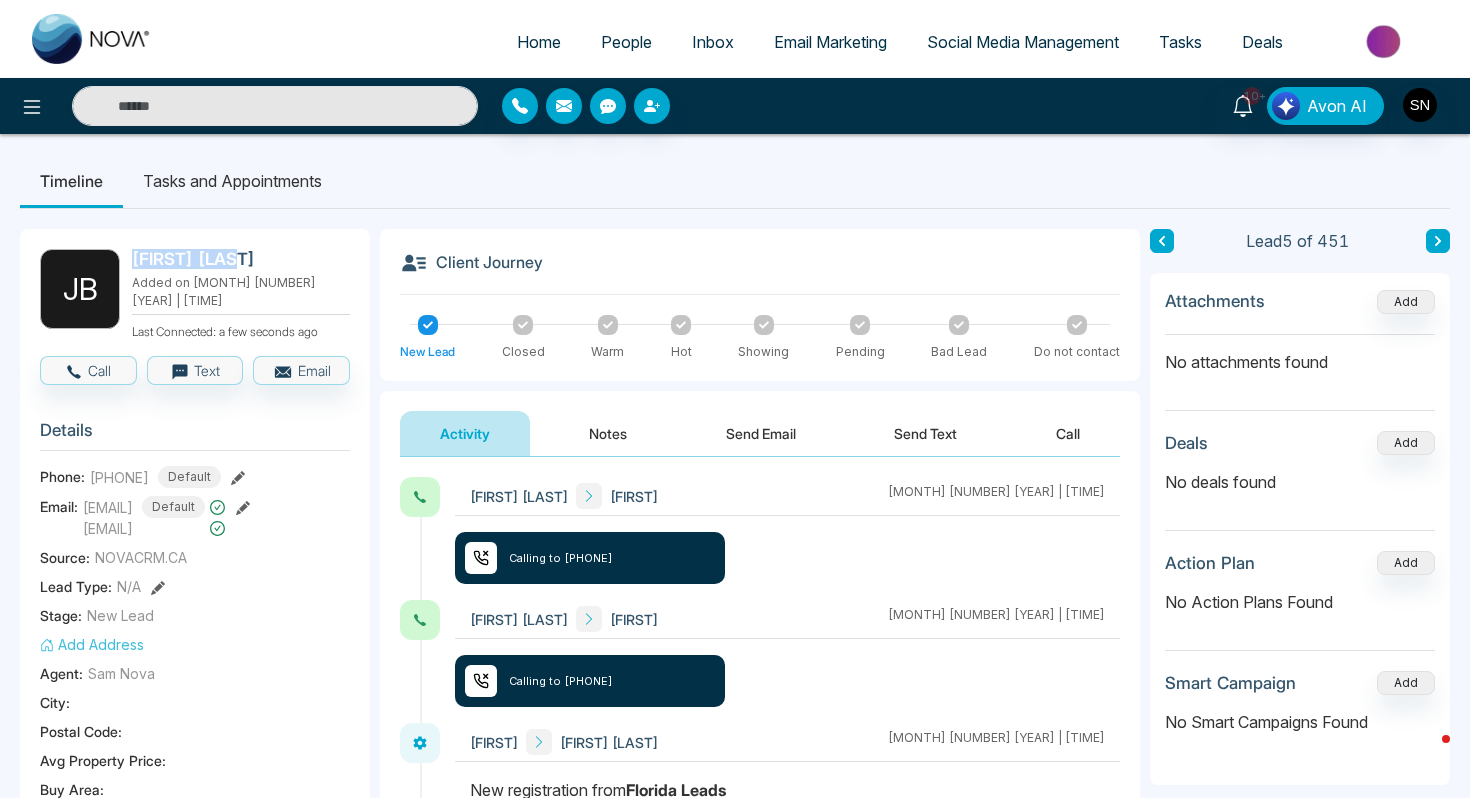 click on "Notes" at bounding box center [608, 433] 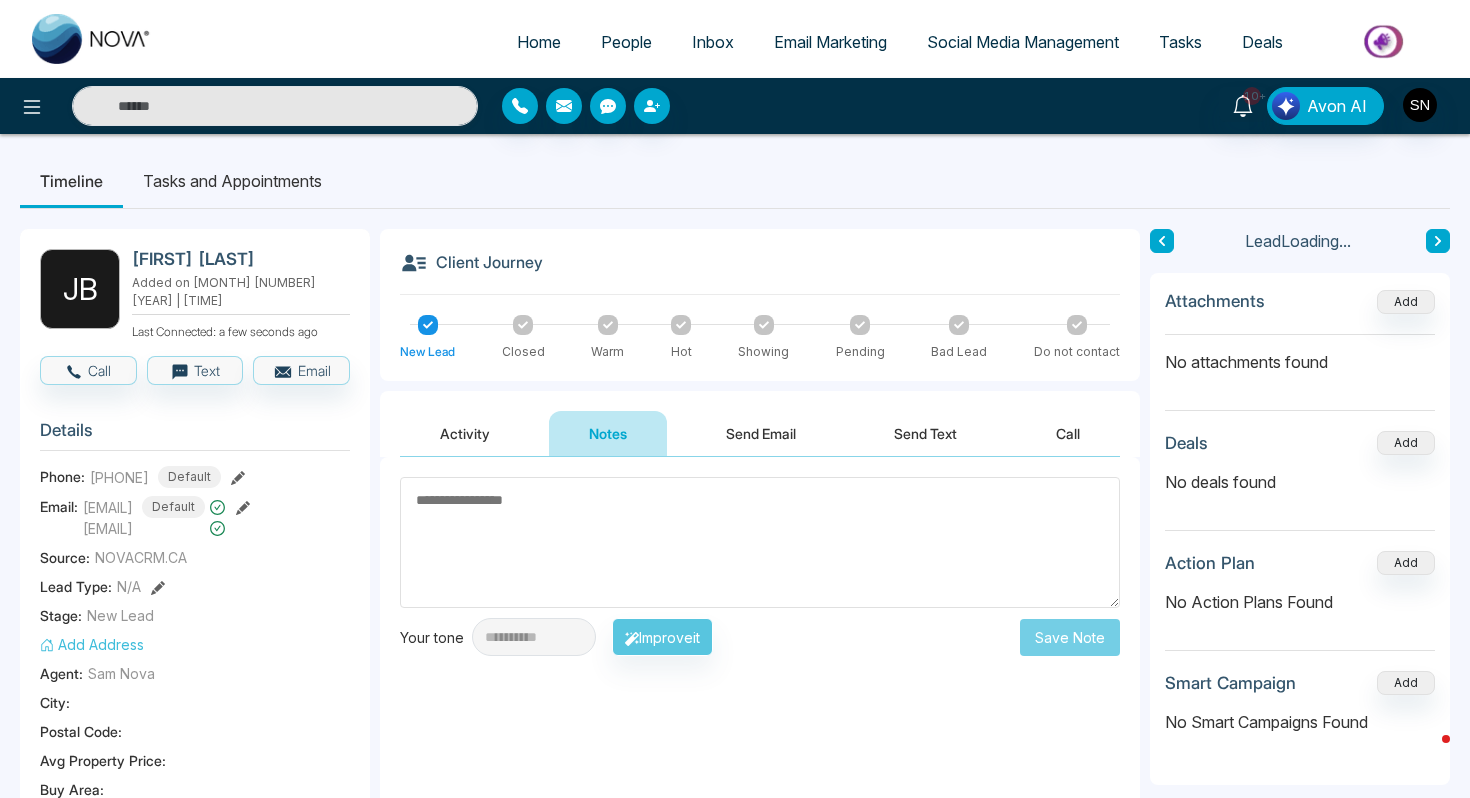 click at bounding box center (760, 542) 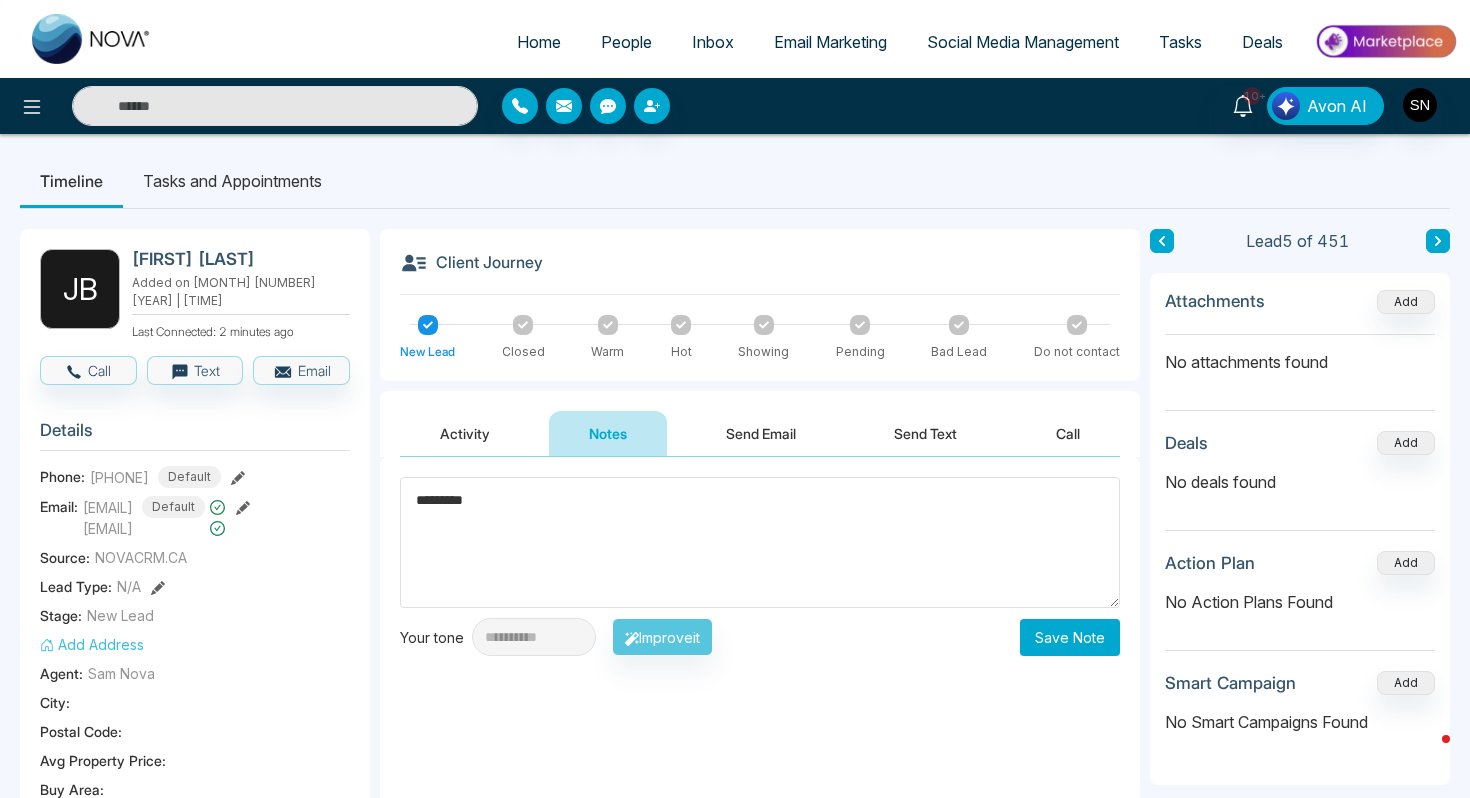 type on "*********" 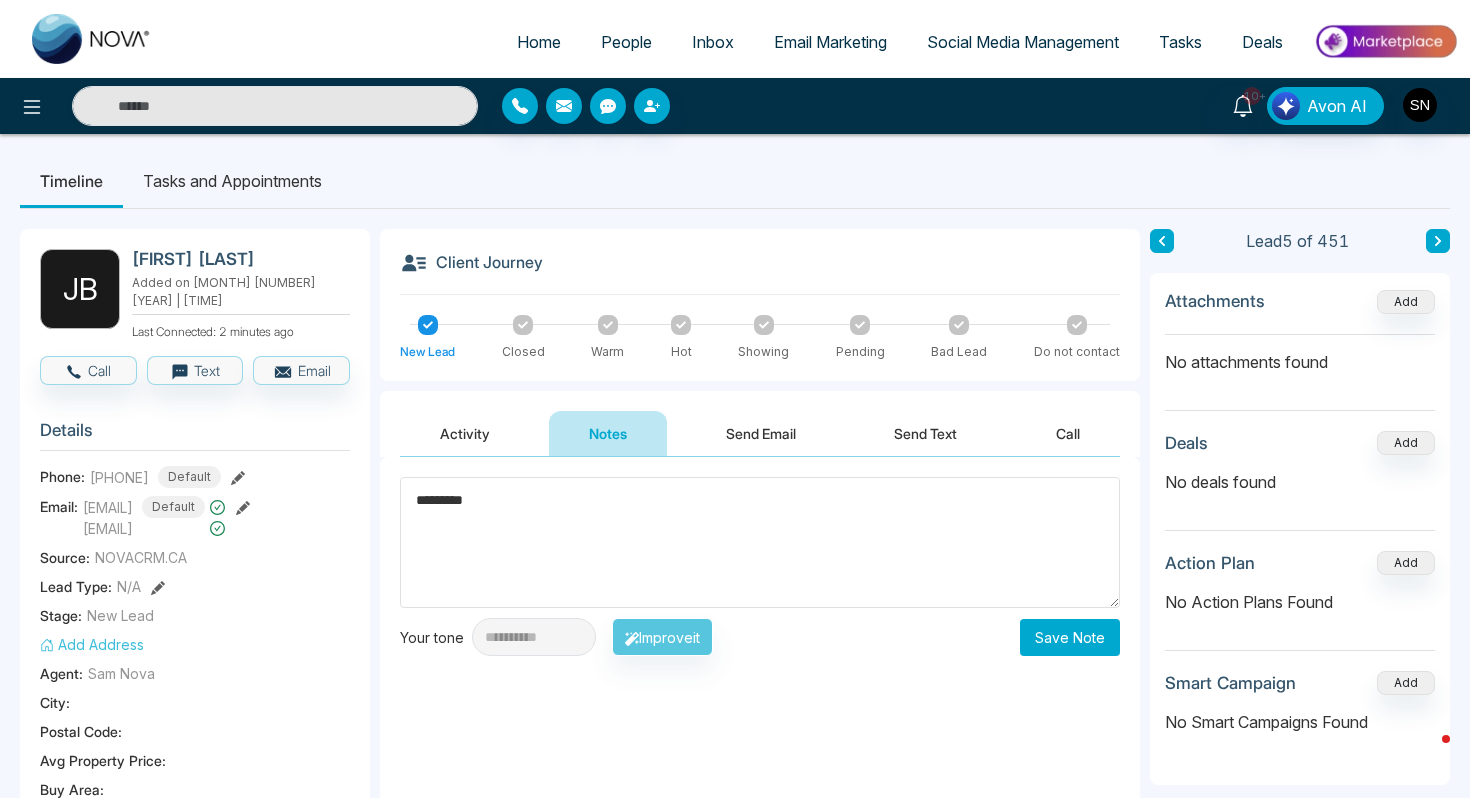 click on "Save Note" at bounding box center (1070, 637) 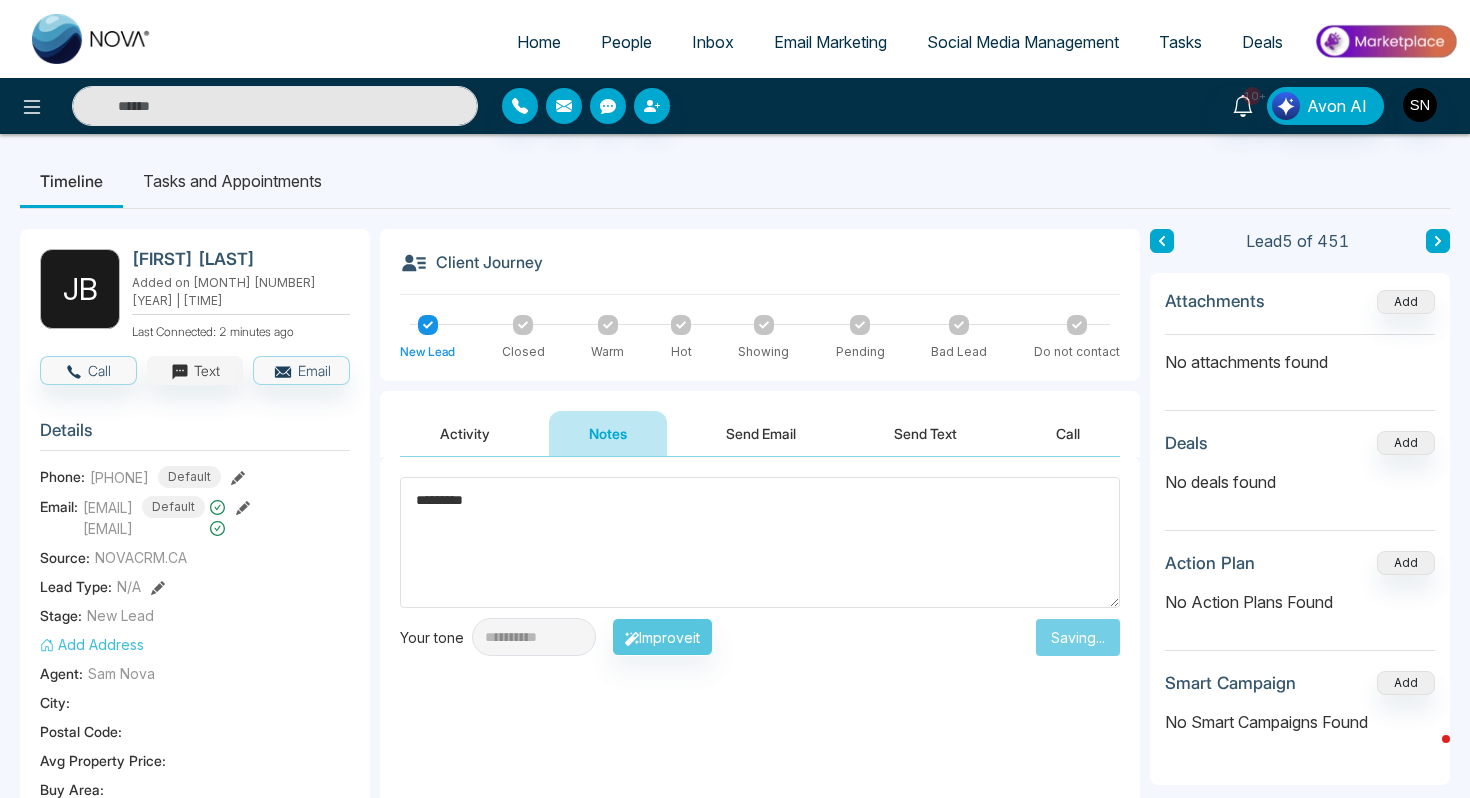 type 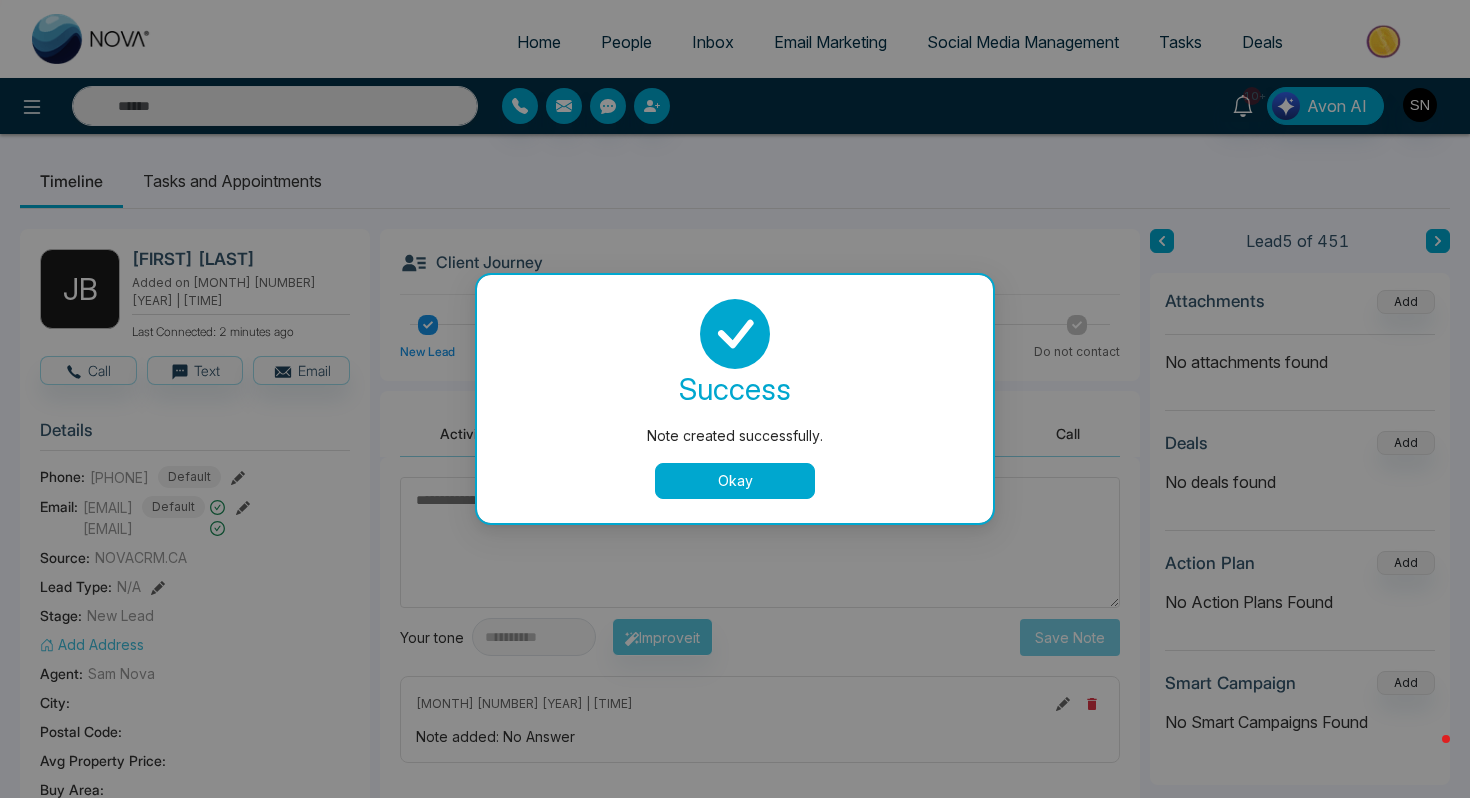 click on "Okay" at bounding box center [735, 481] 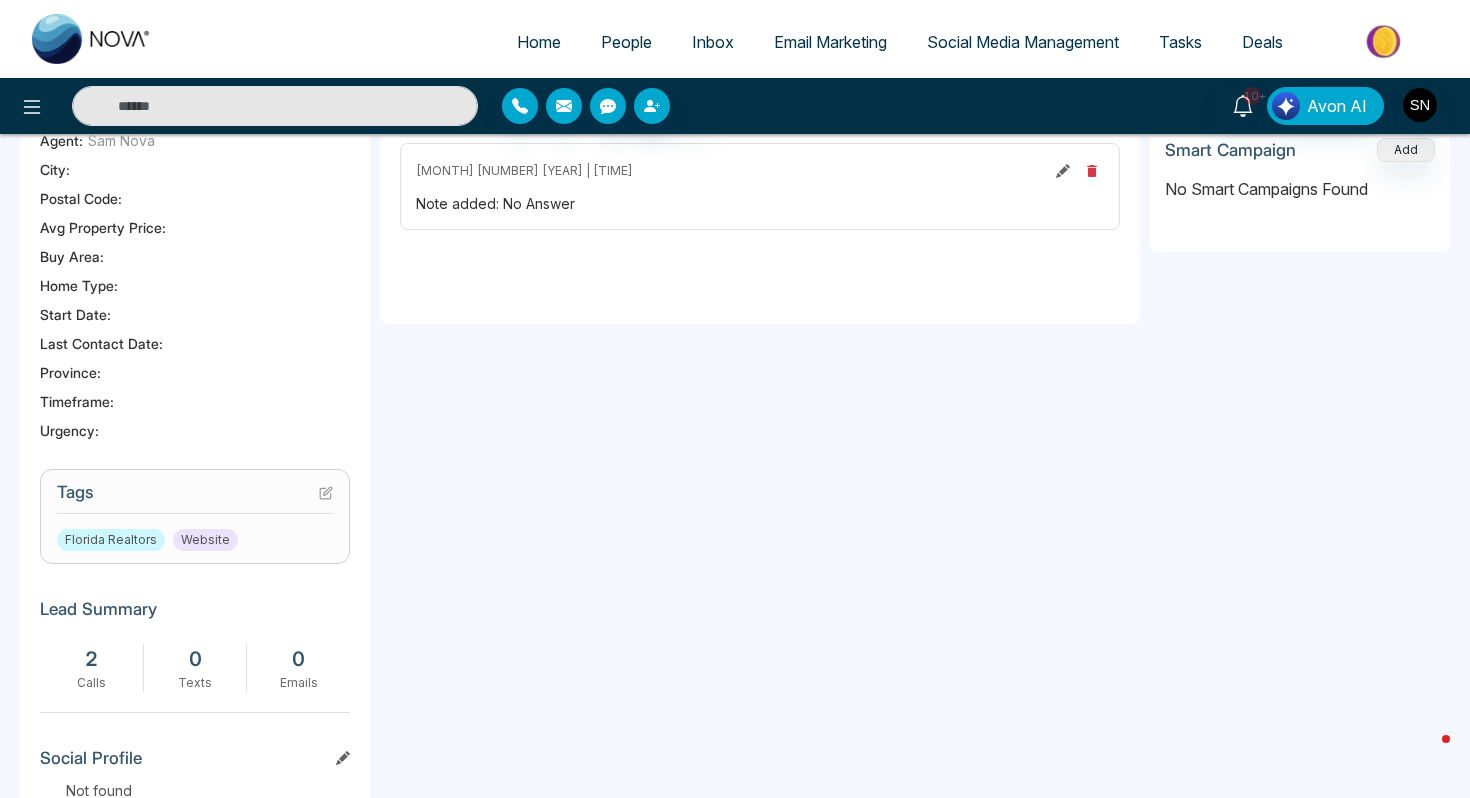 scroll, scrollTop: 684, scrollLeft: 0, axis: vertical 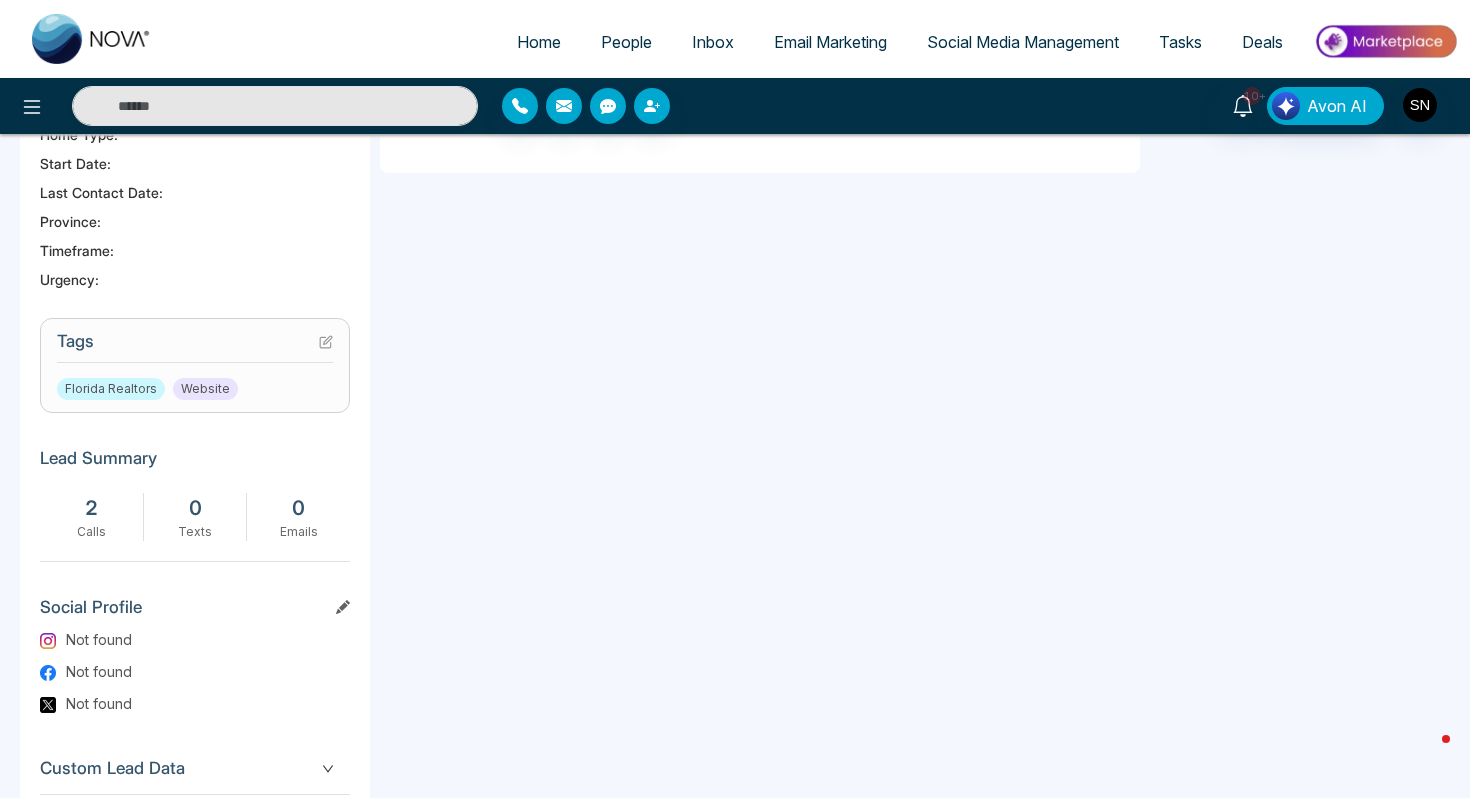 click 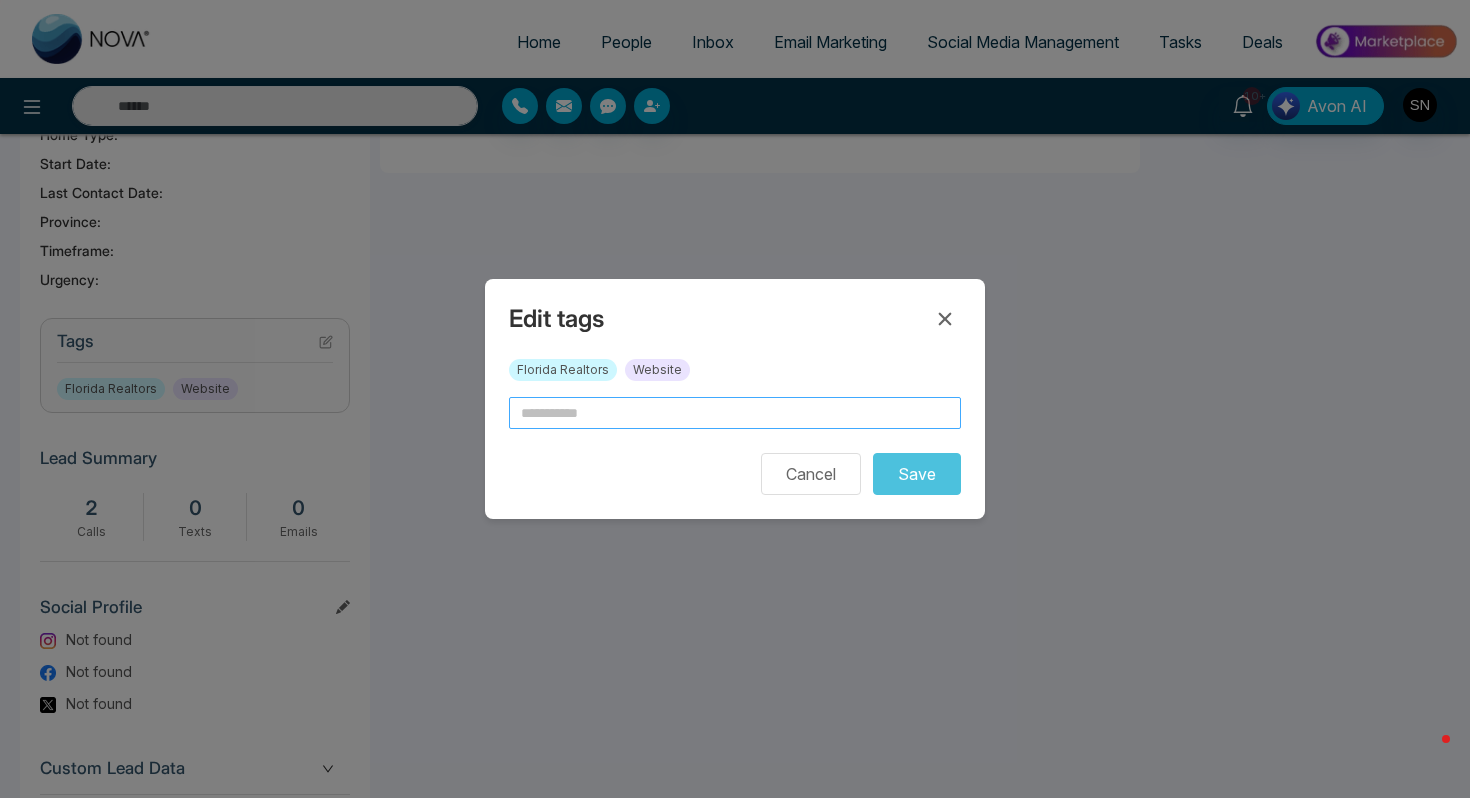 click at bounding box center [735, 413] 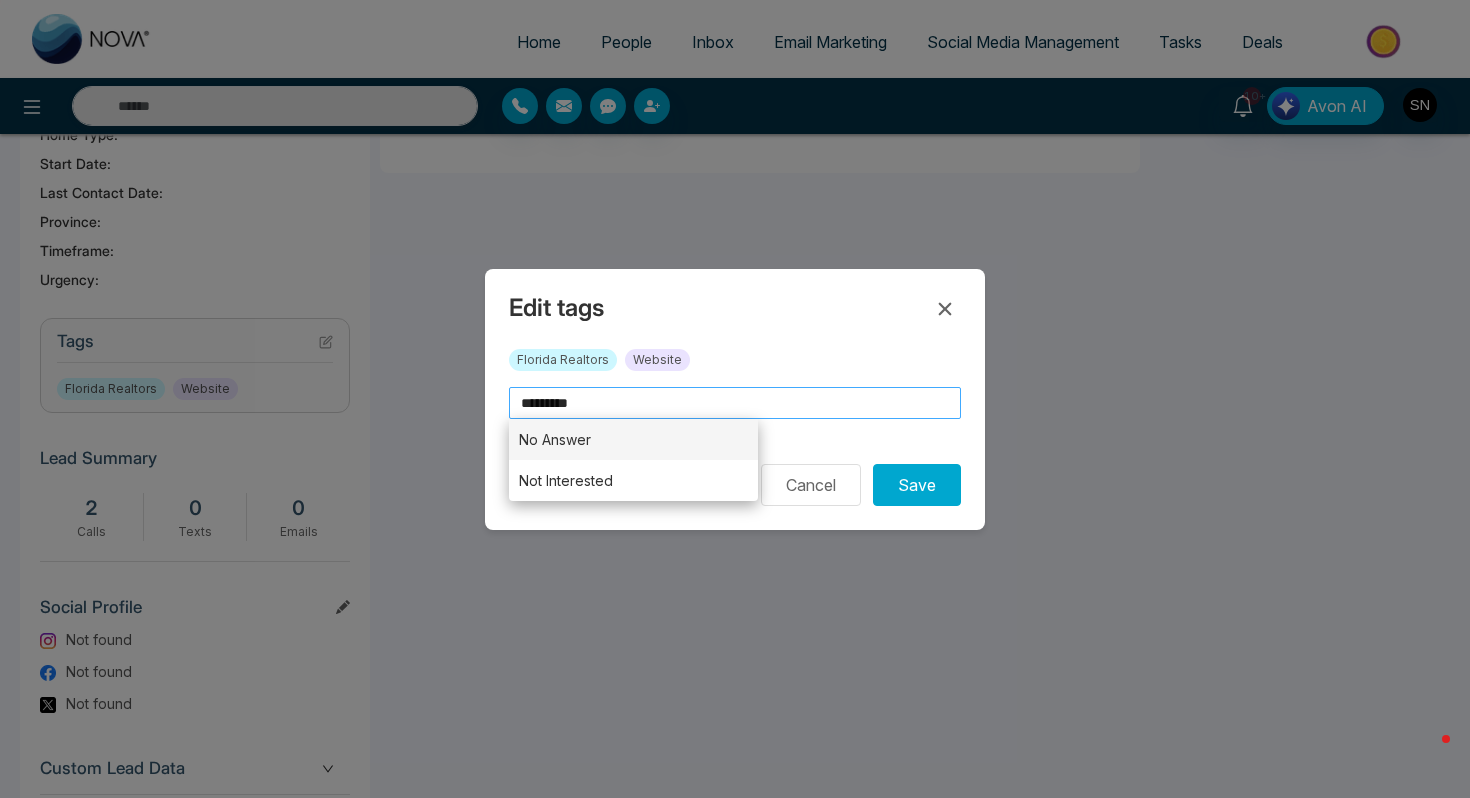 type on "*********" 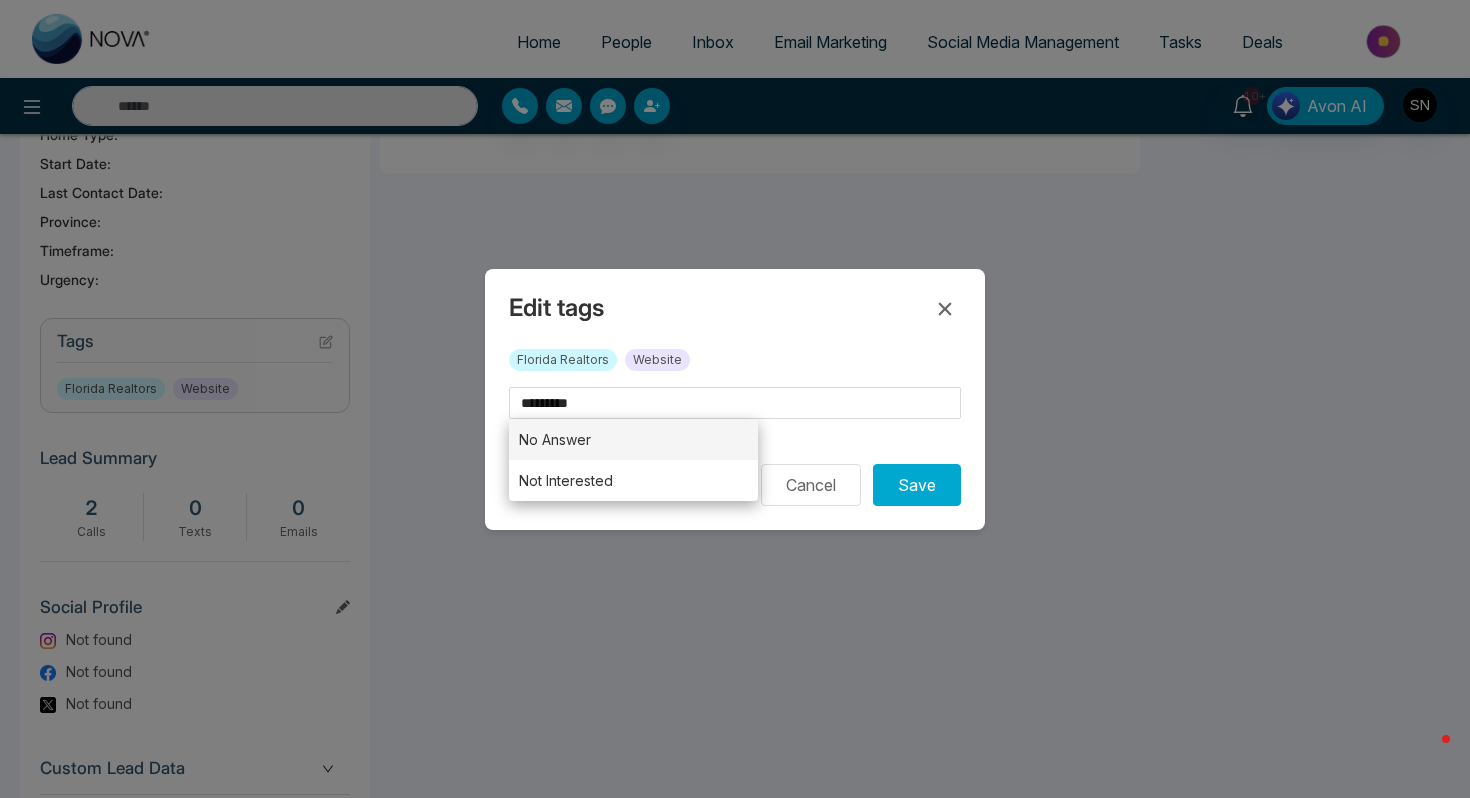 click on "No Answer" at bounding box center [633, 439] 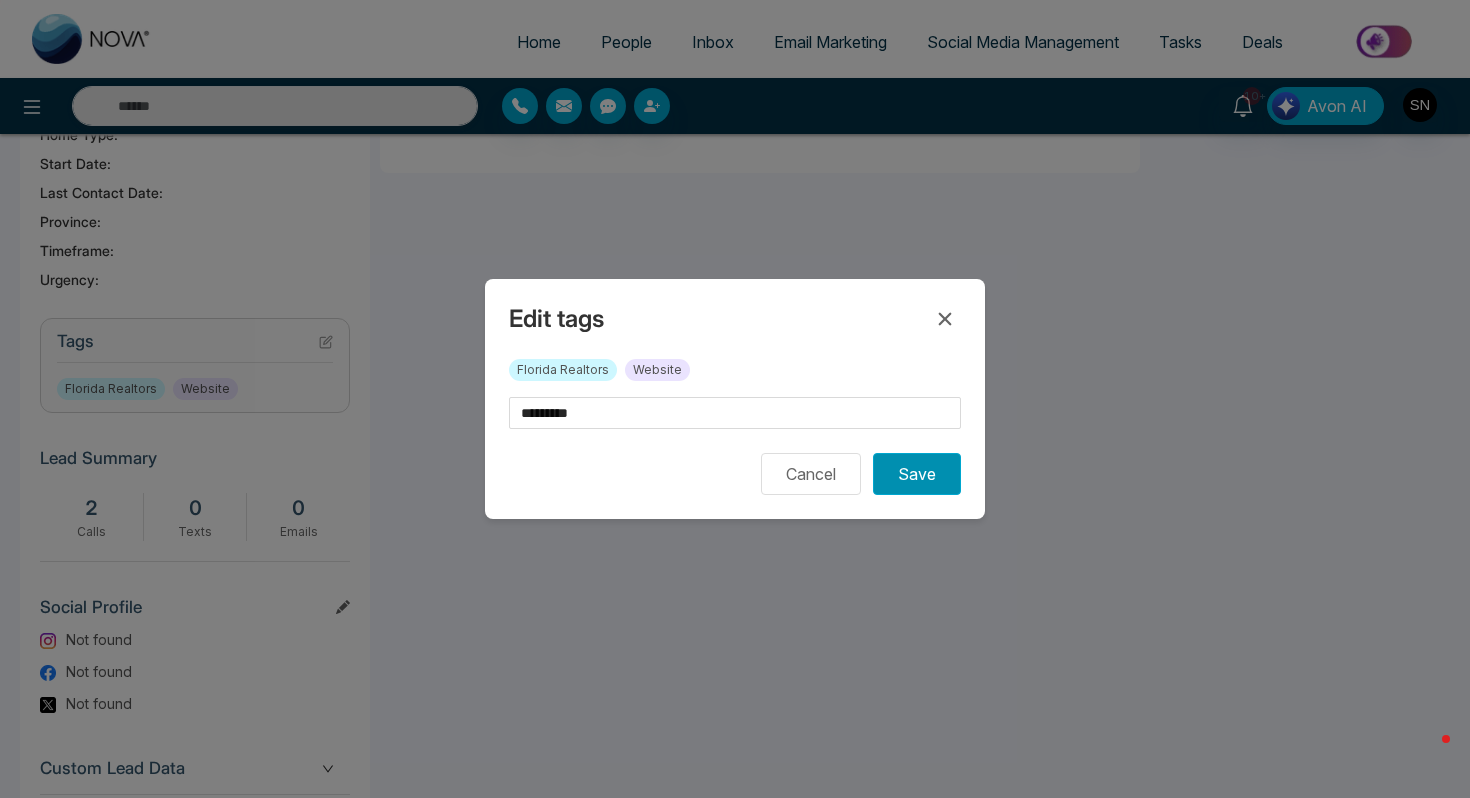click on "Save" at bounding box center (917, 474) 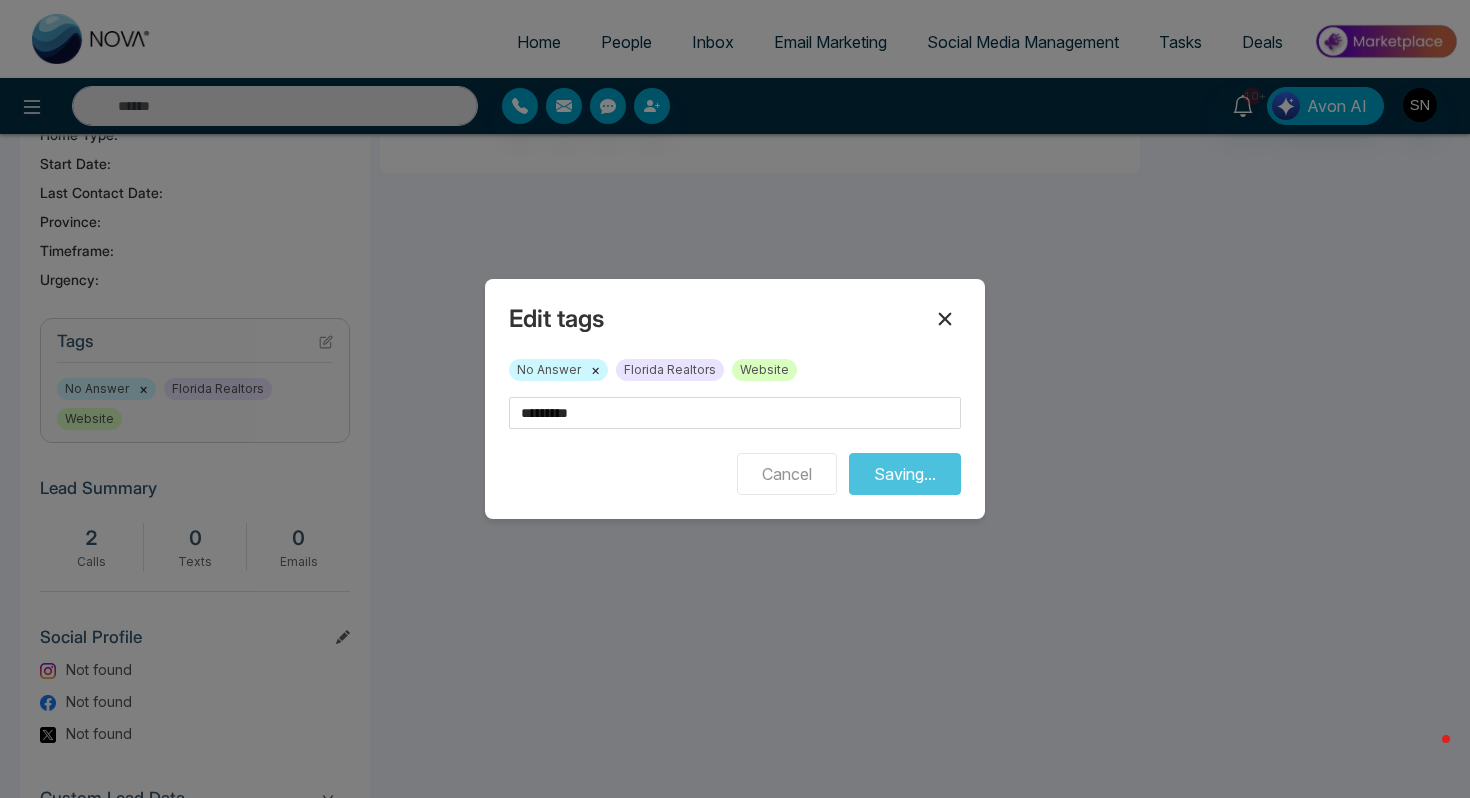 click 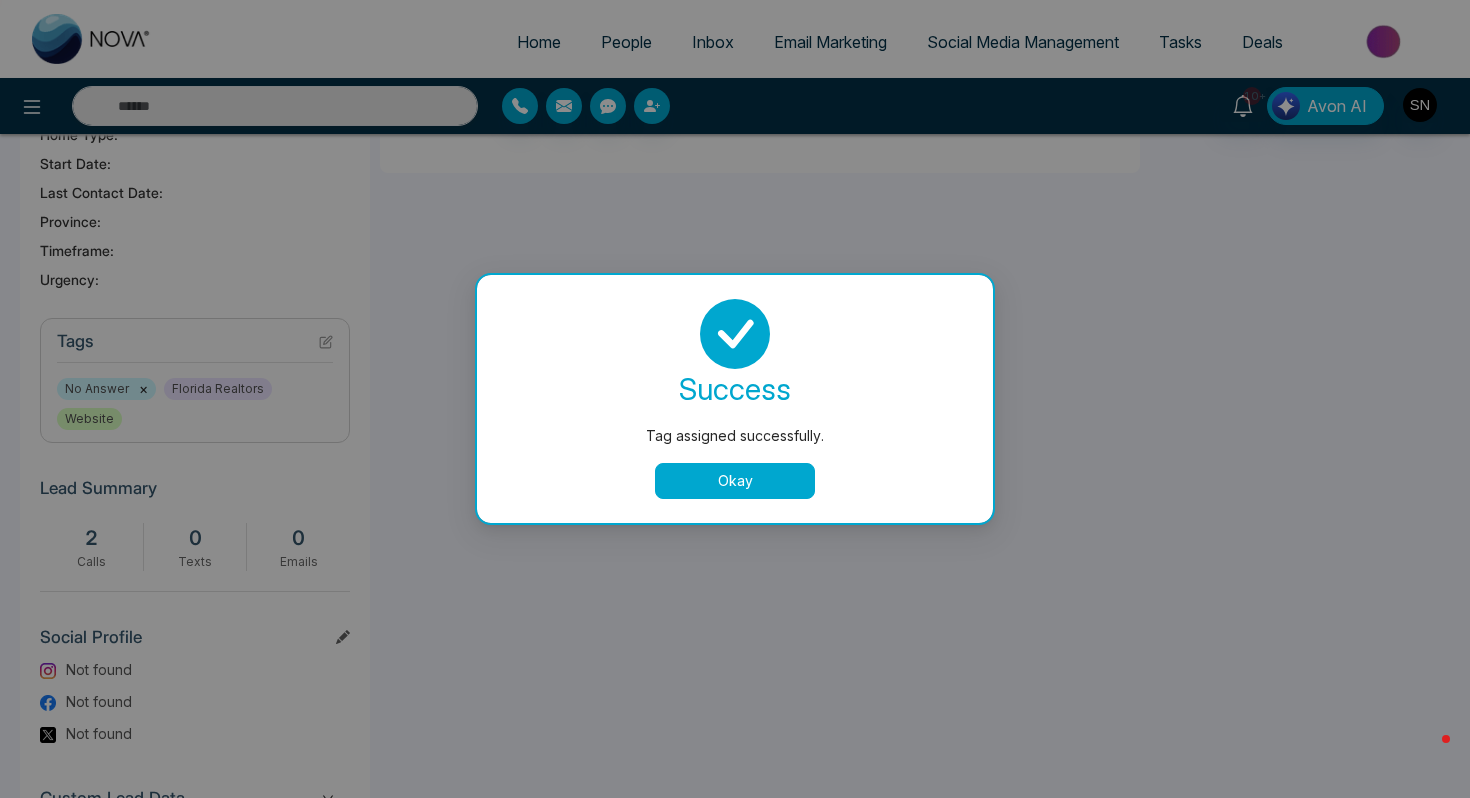 click on "Okay" at bounding box center (735, 481) 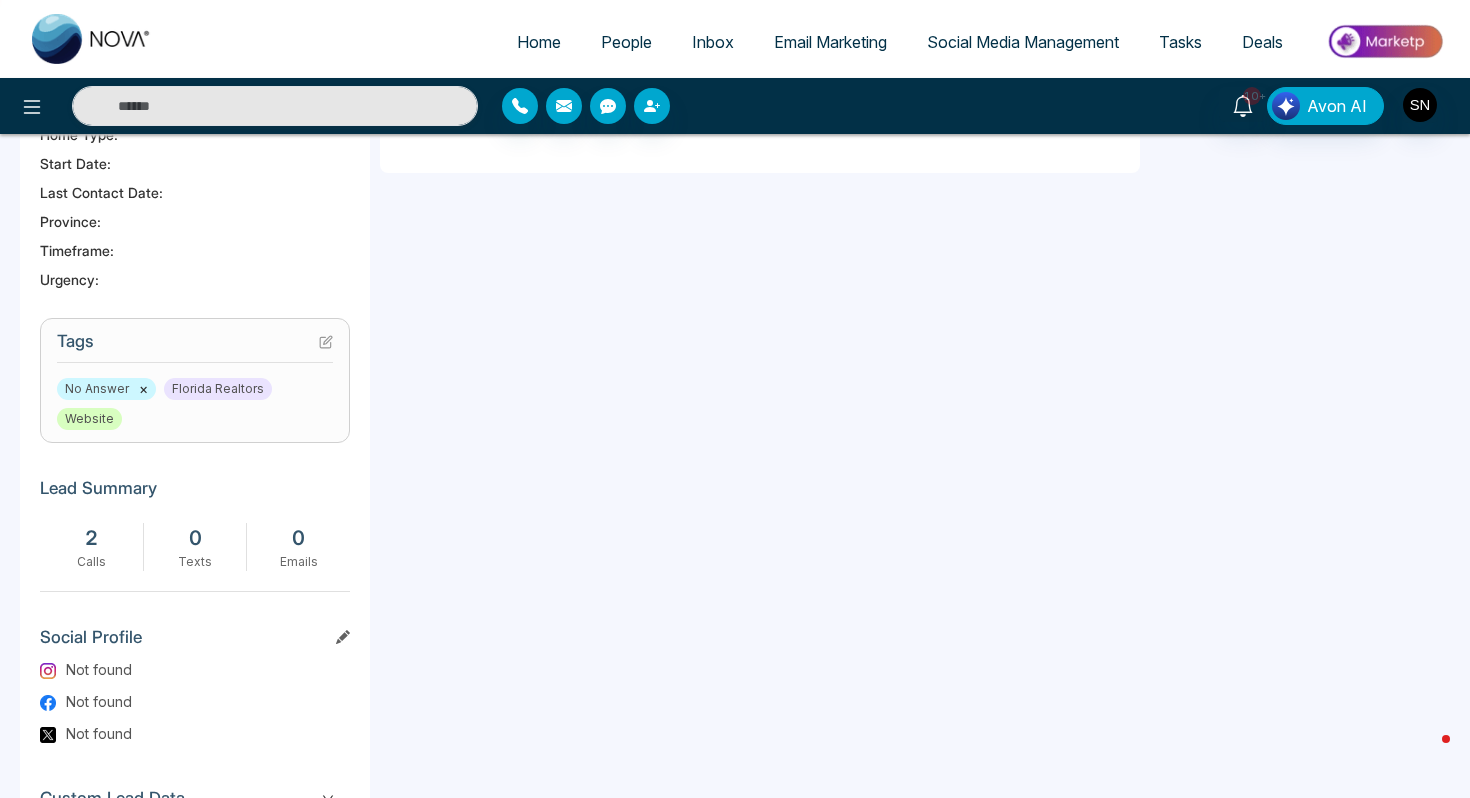 click on "People" at bounding box center [626, 42] 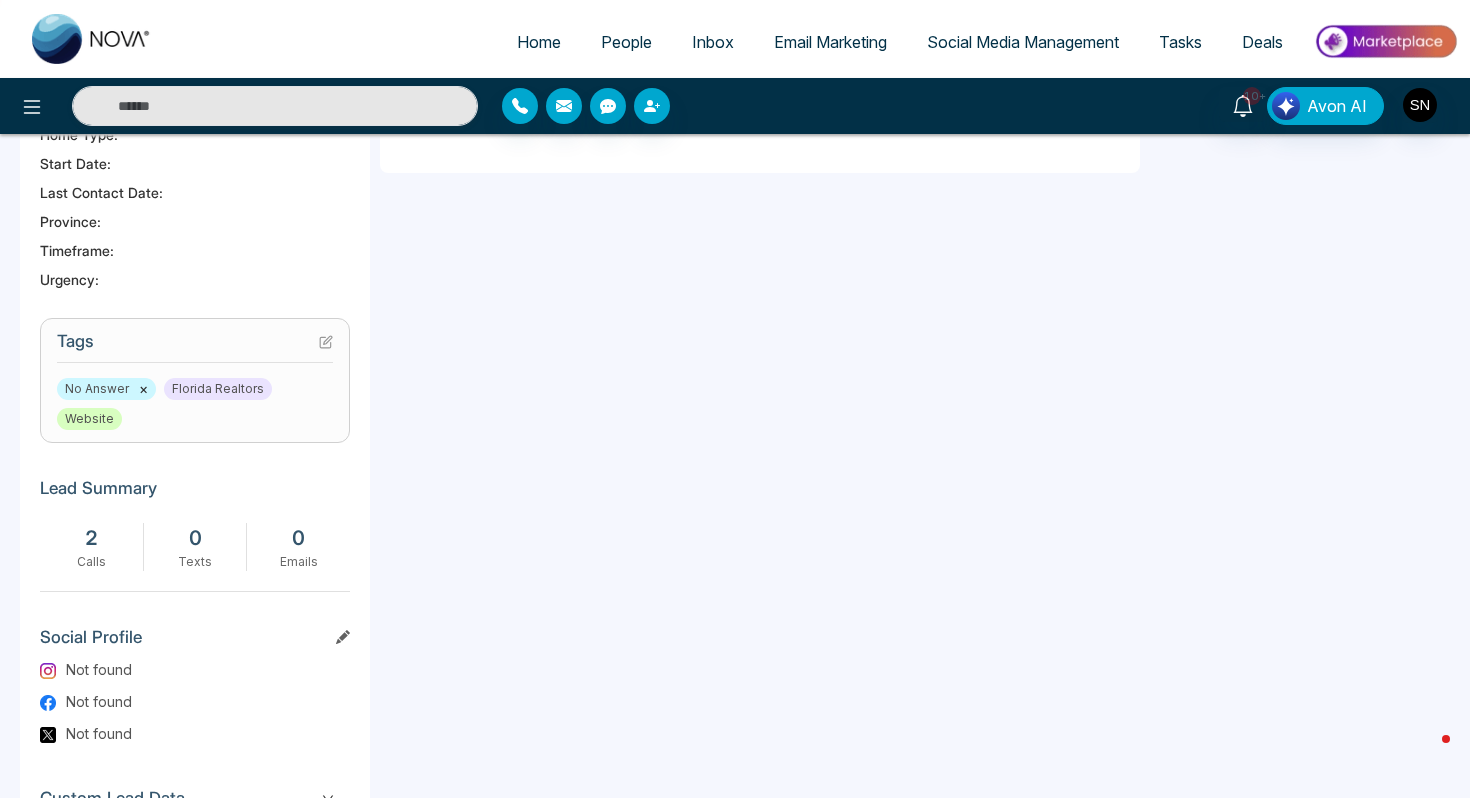 scroll, scrollTop: 0, scrollLeft: 0, axis: both 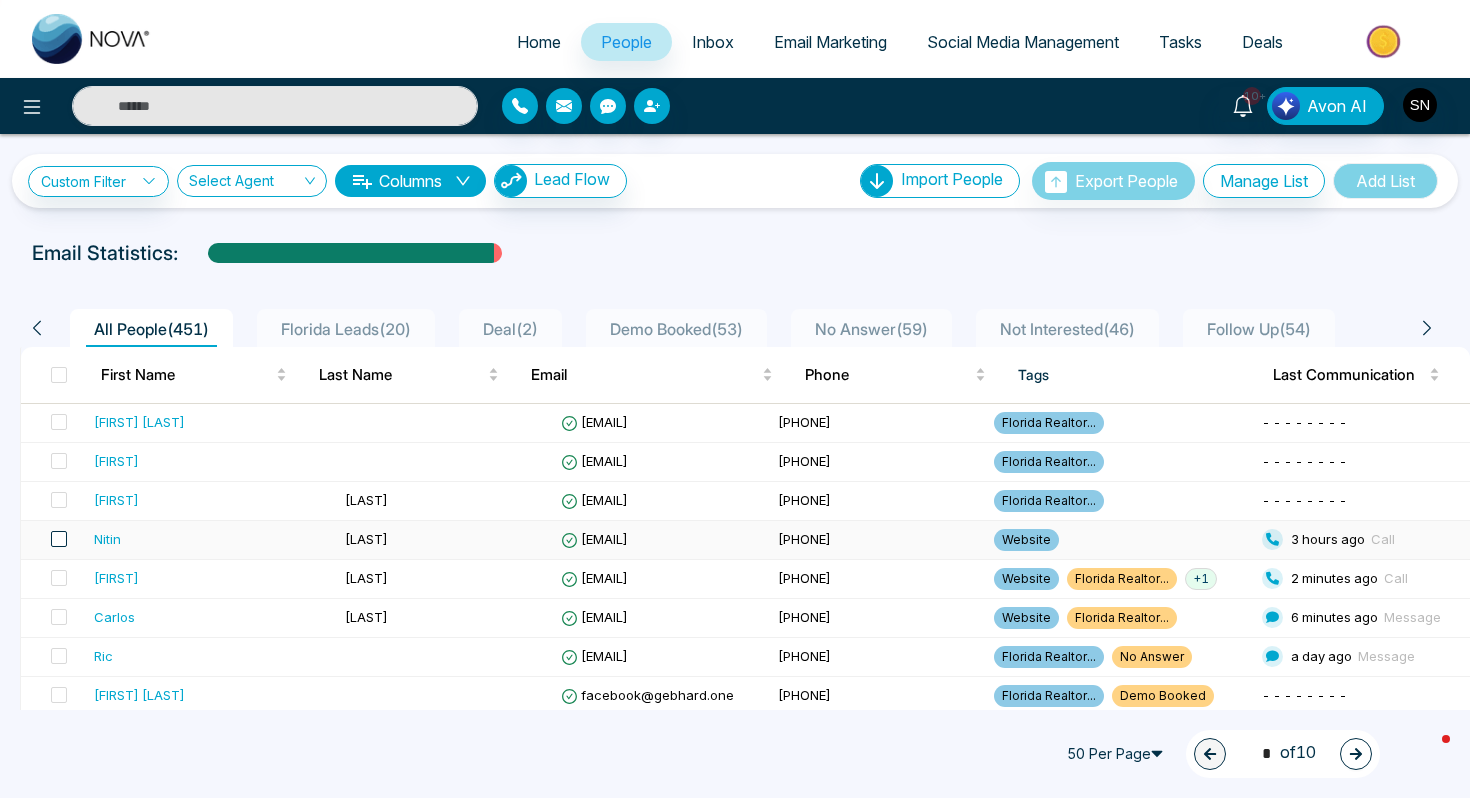 click at bounding box center [59, 539] 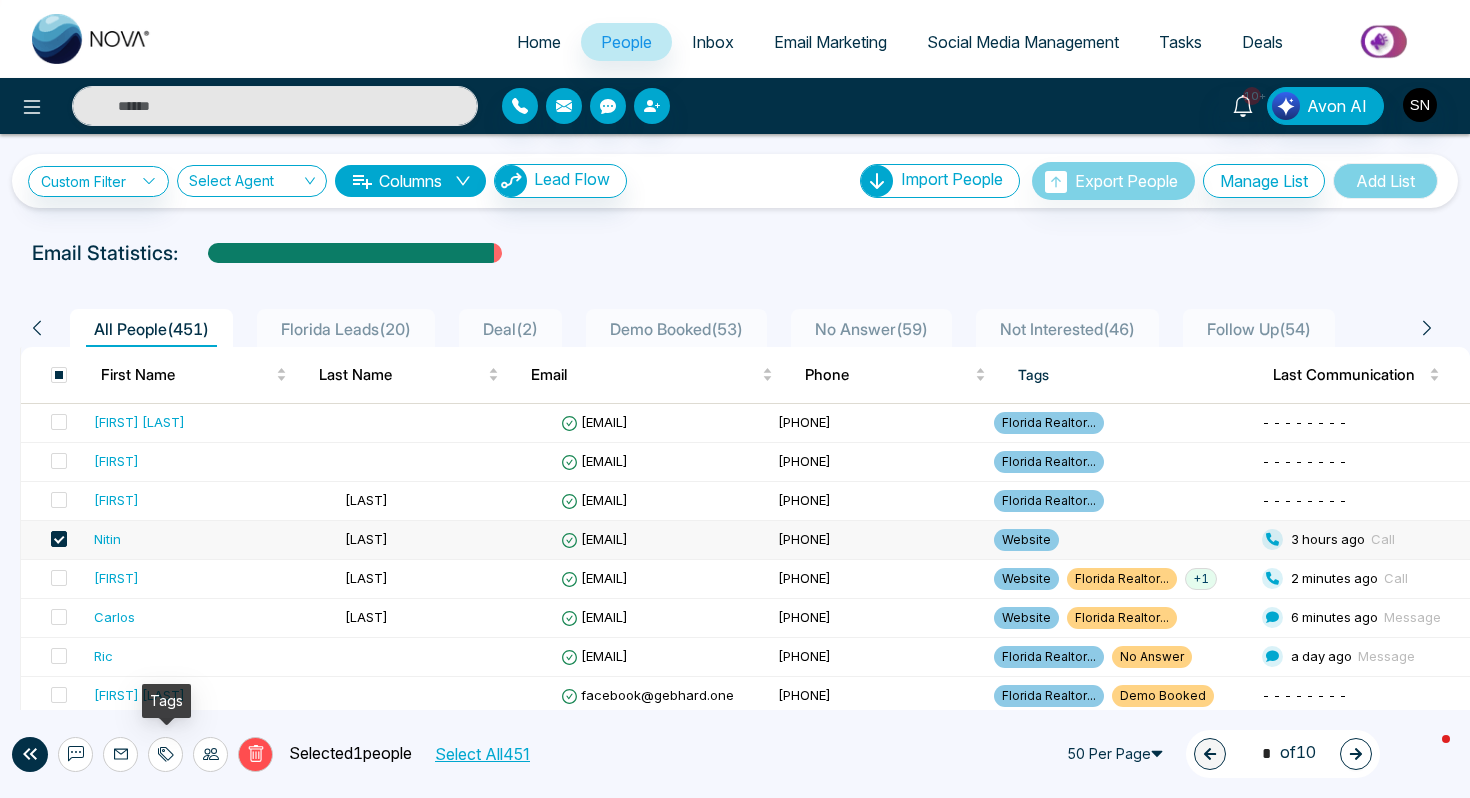 click 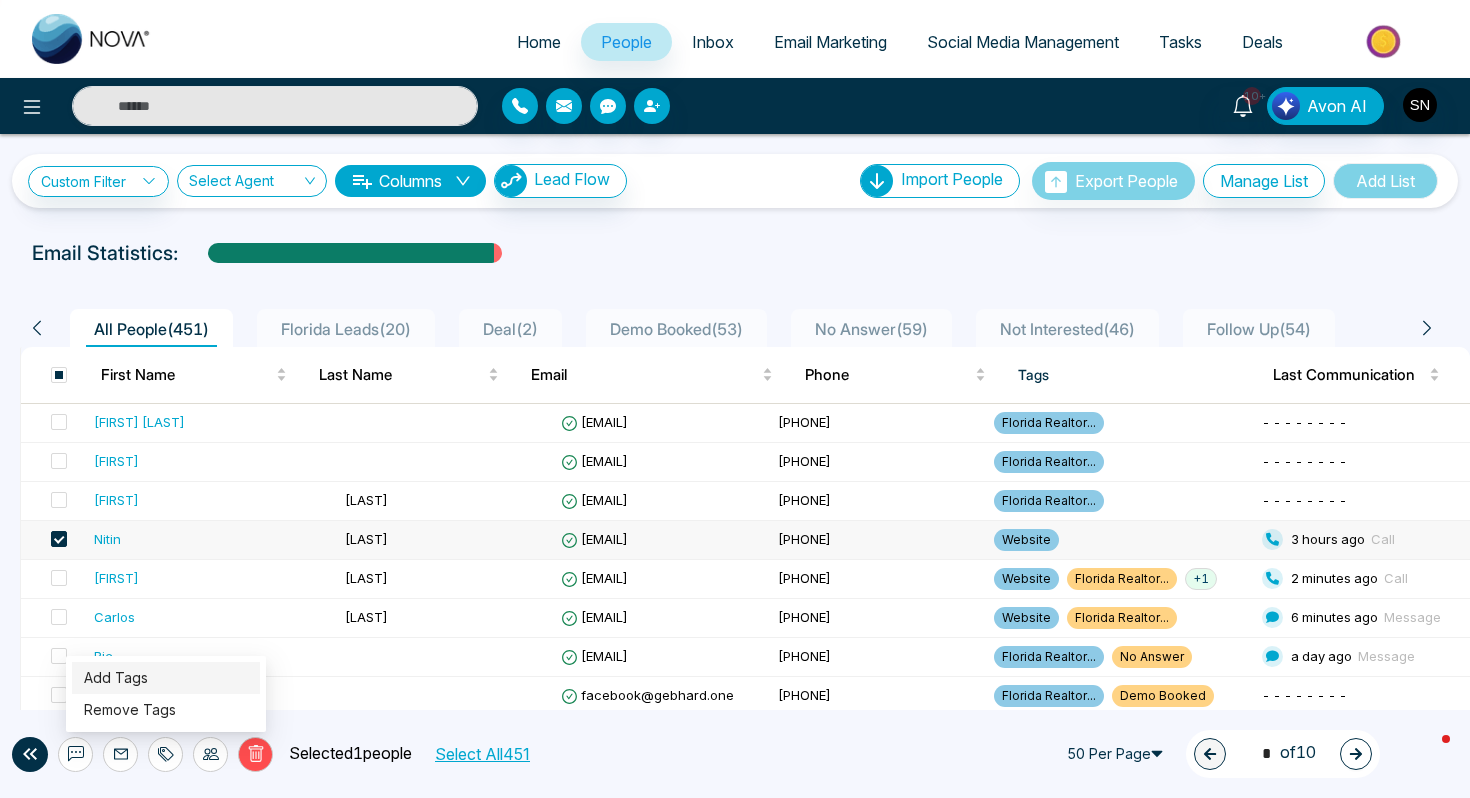 click on "Add Tags" at bounding box center (116, 677) 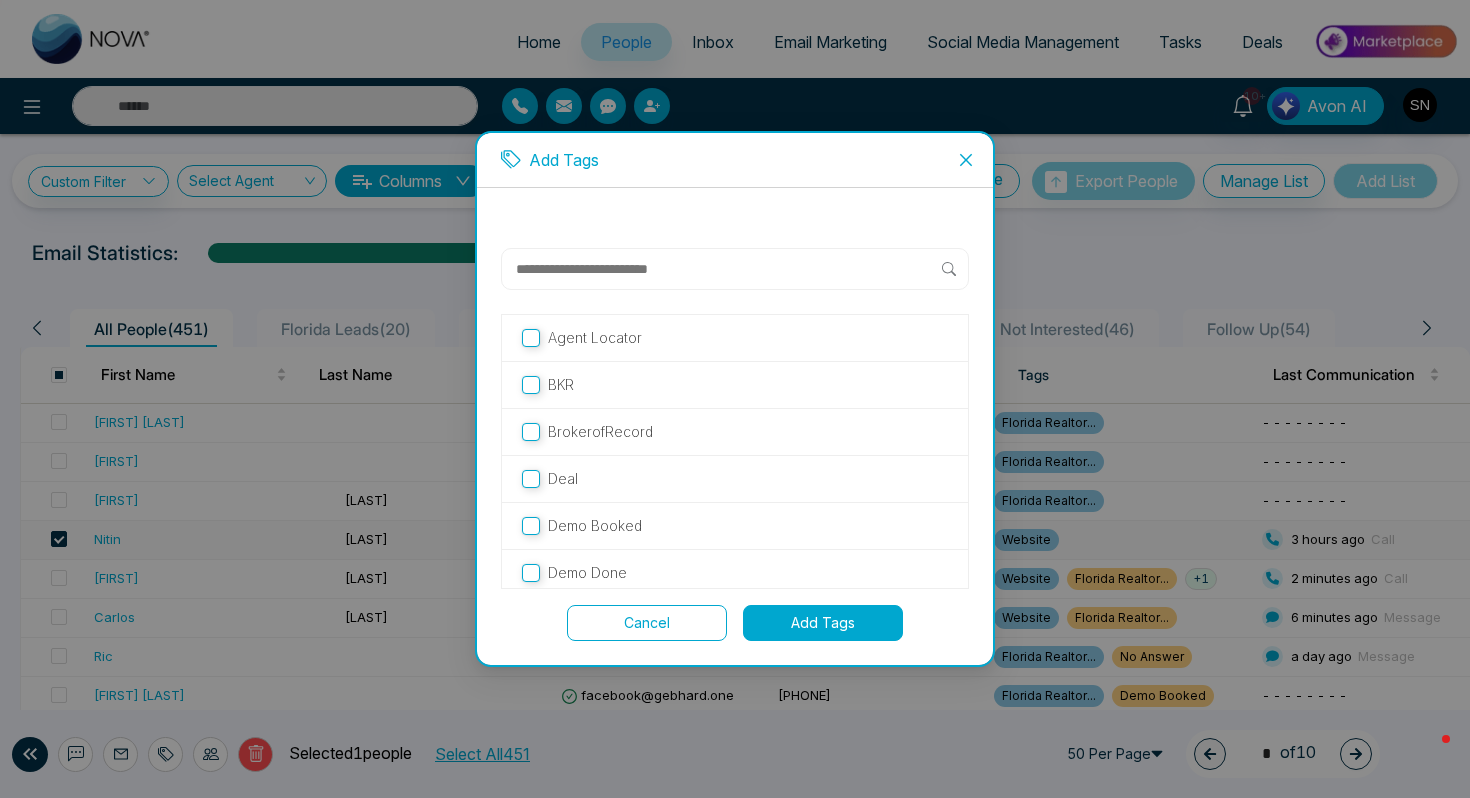 click at bounding box center (728, 269) 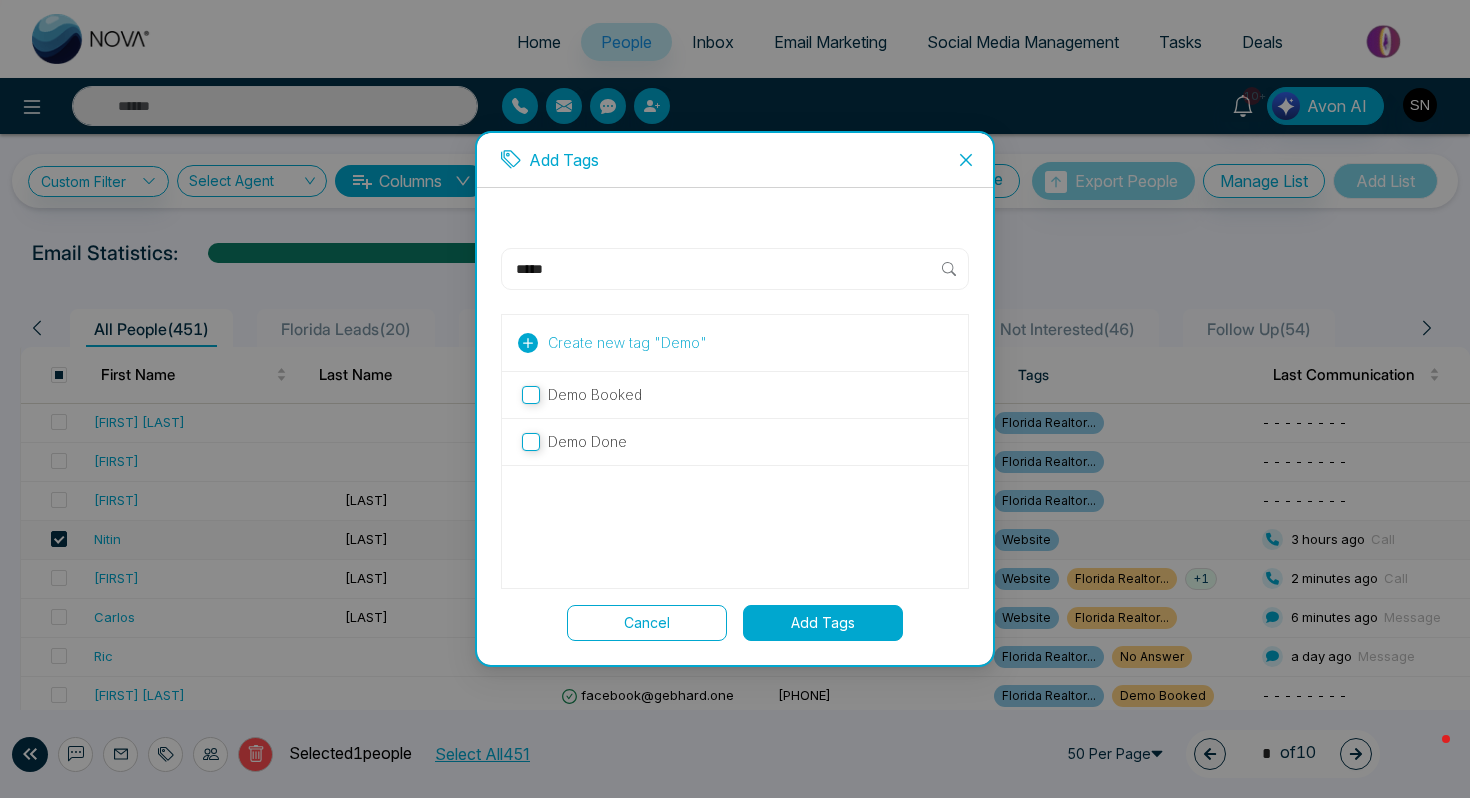 type on "****" 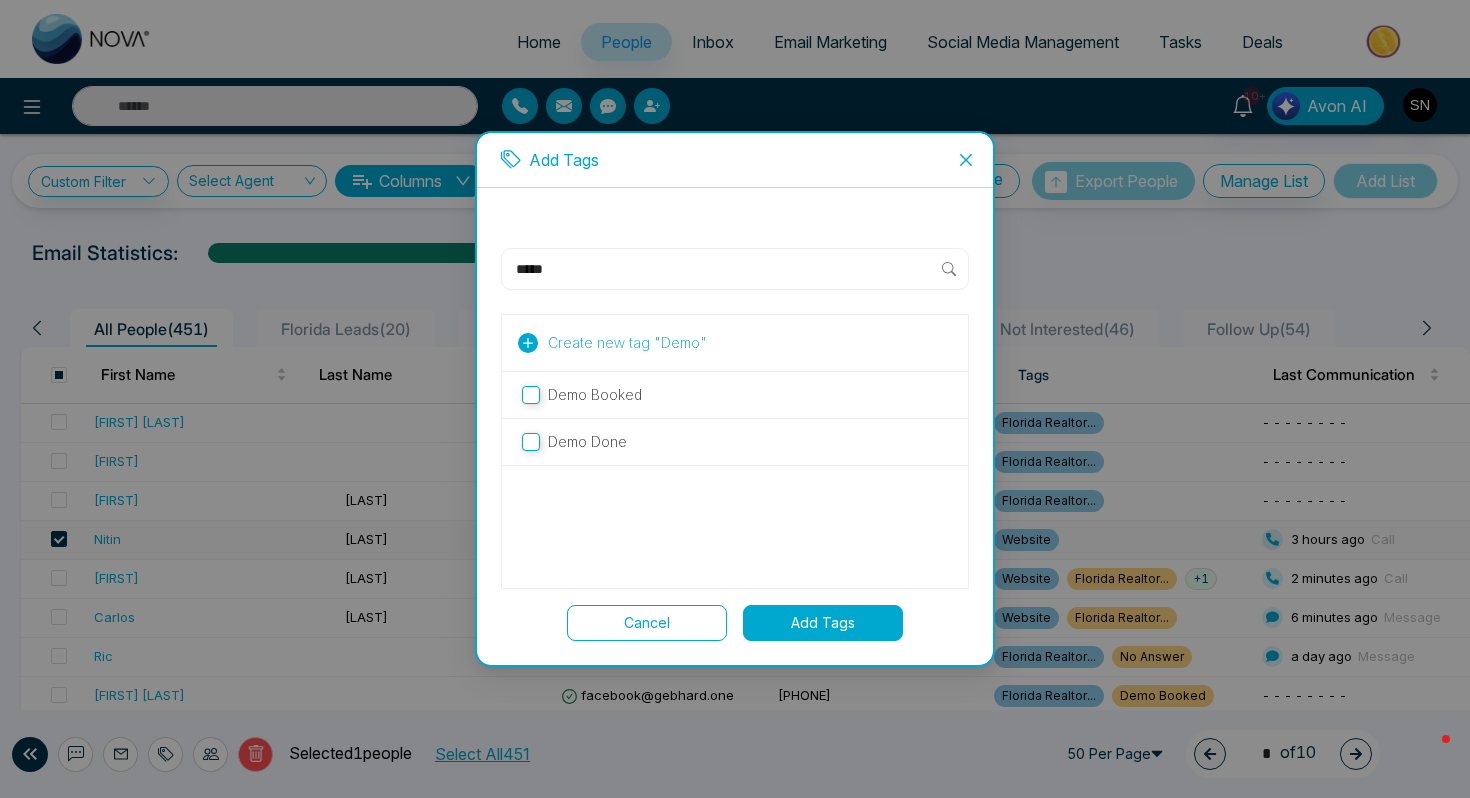 click on "Demo Booked" at bounding box center (735, 395) 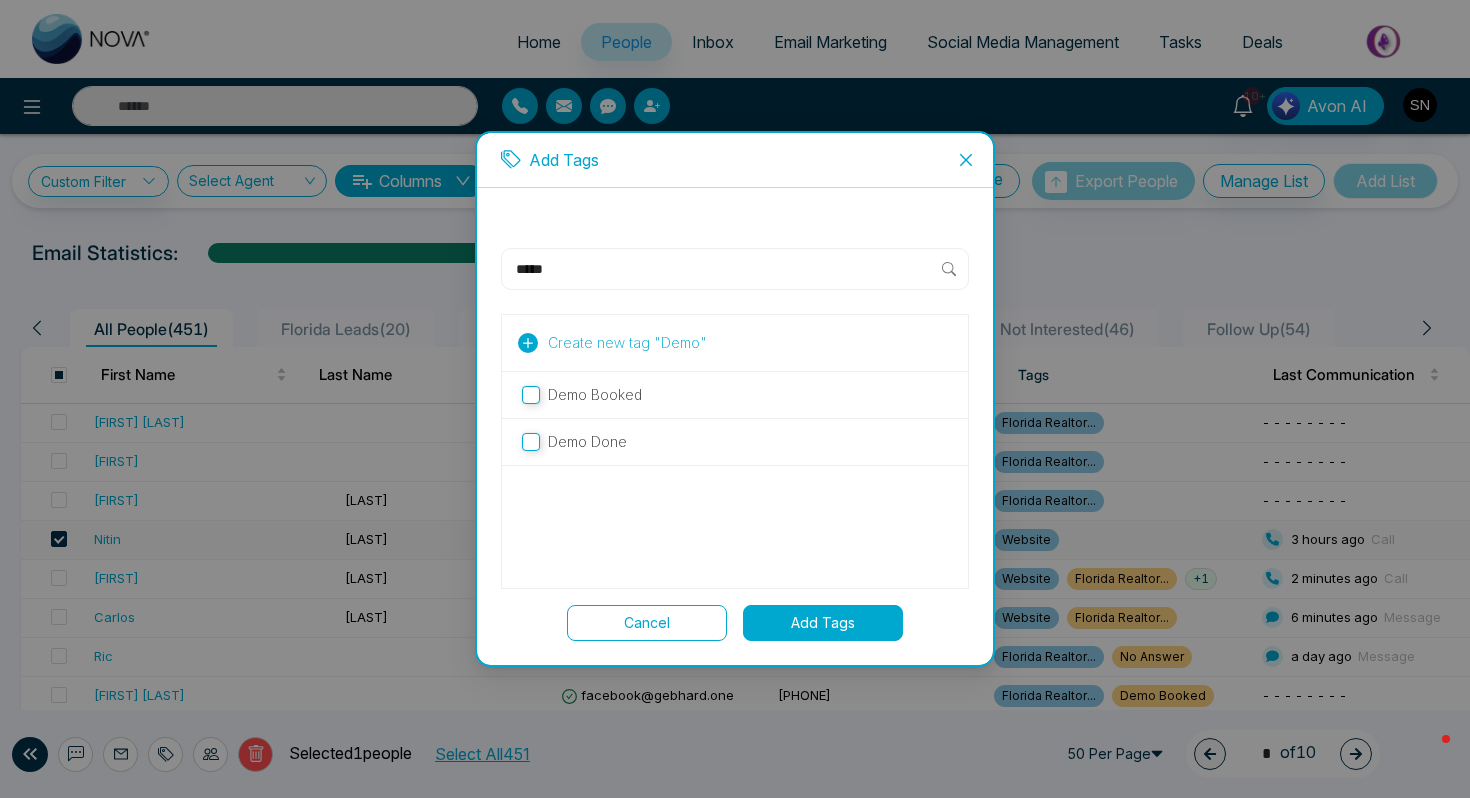 click on "Demo Booked" at bounding box center [735, 395] 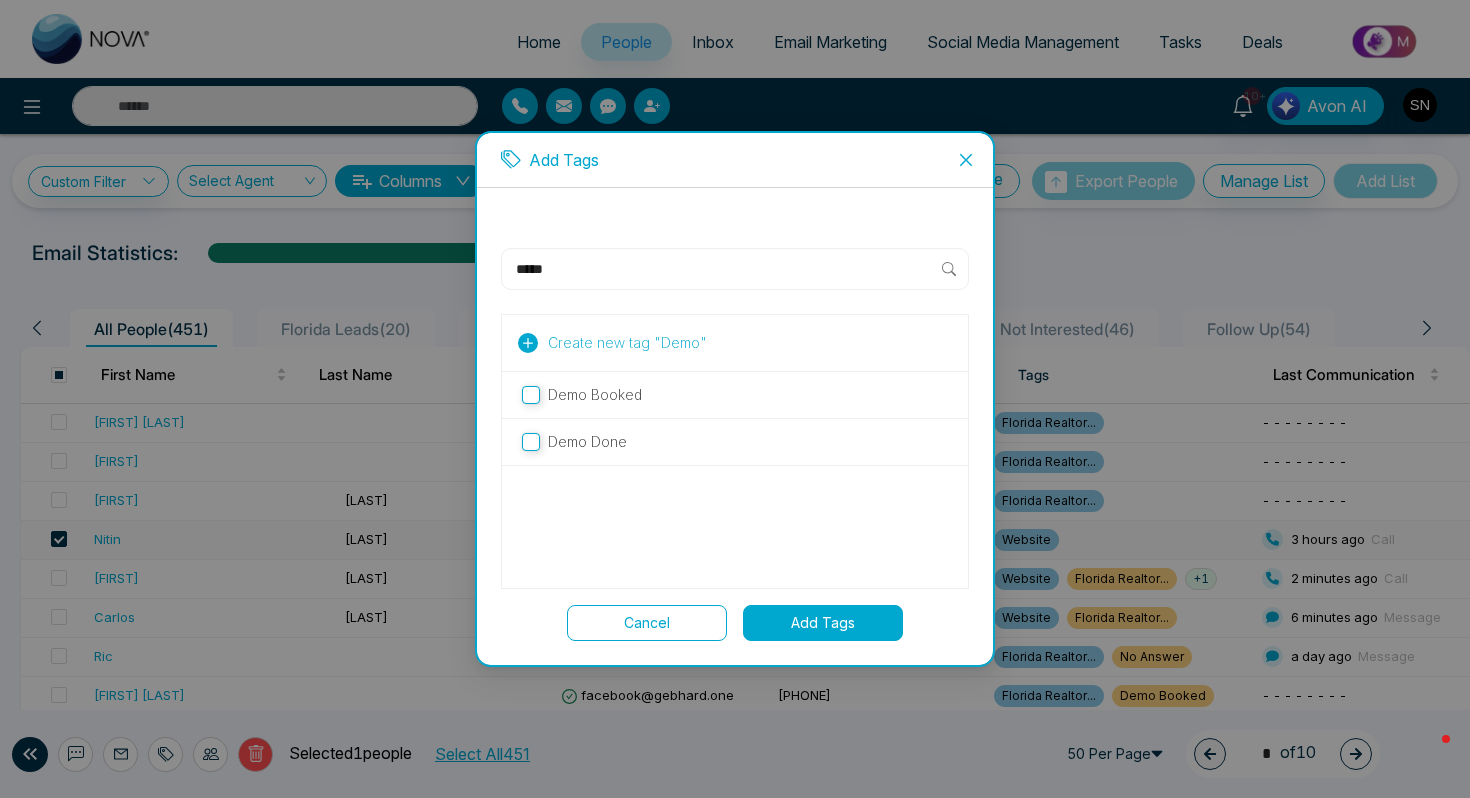 click on "Add Tags" at bounding box center [823, 623] 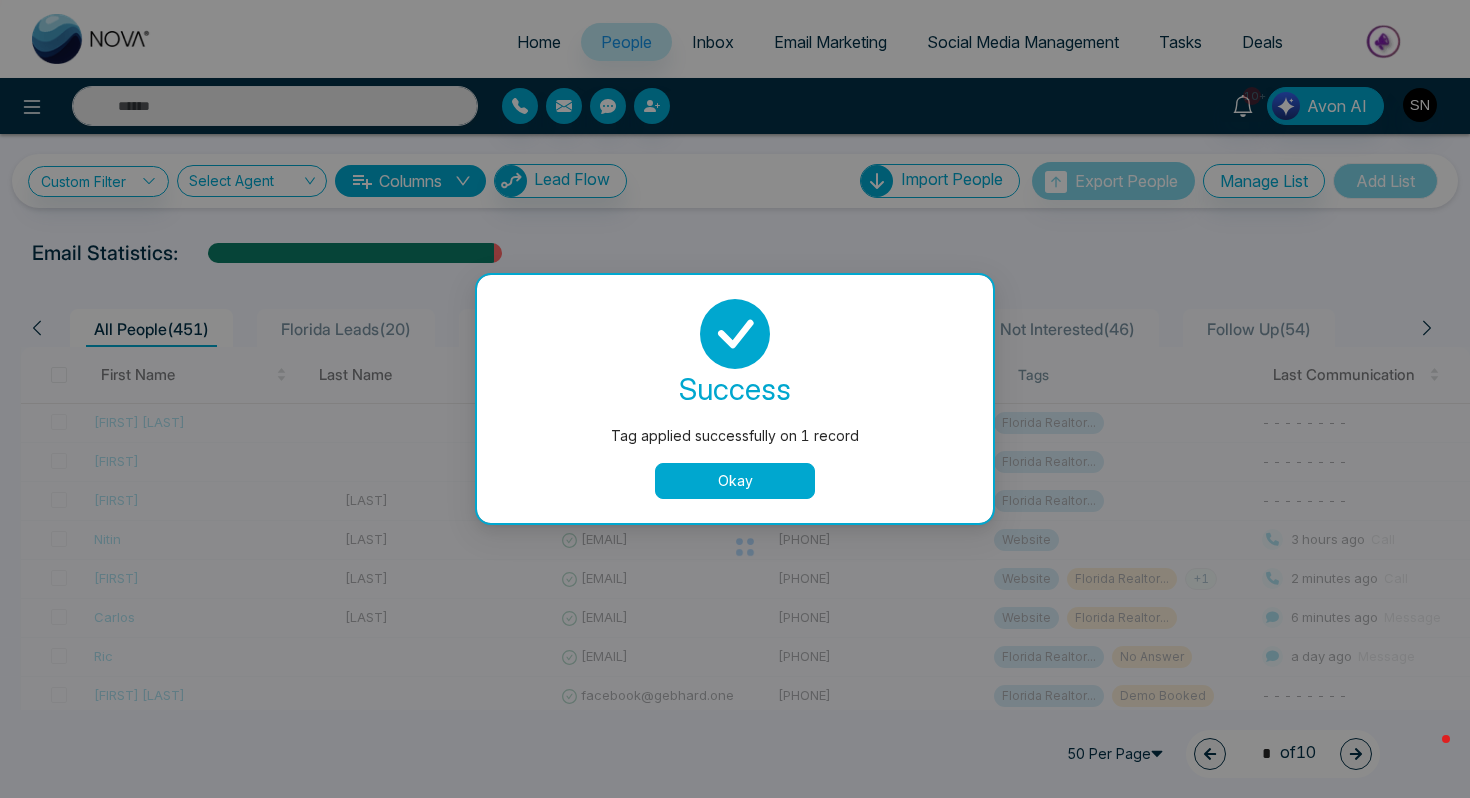 click on "Okay" at bounding box center [735, 481] 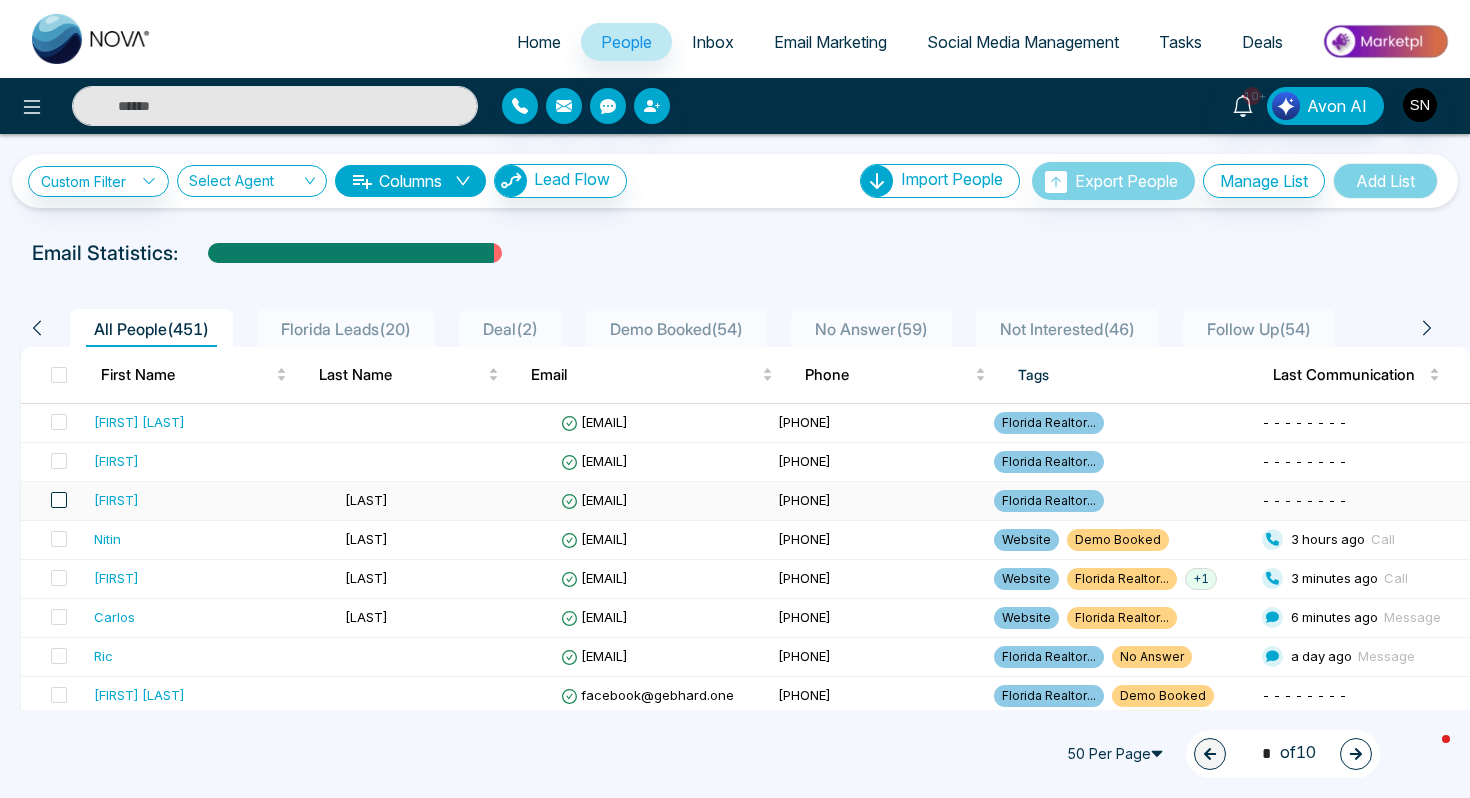 click at bounding box center [59, 500] 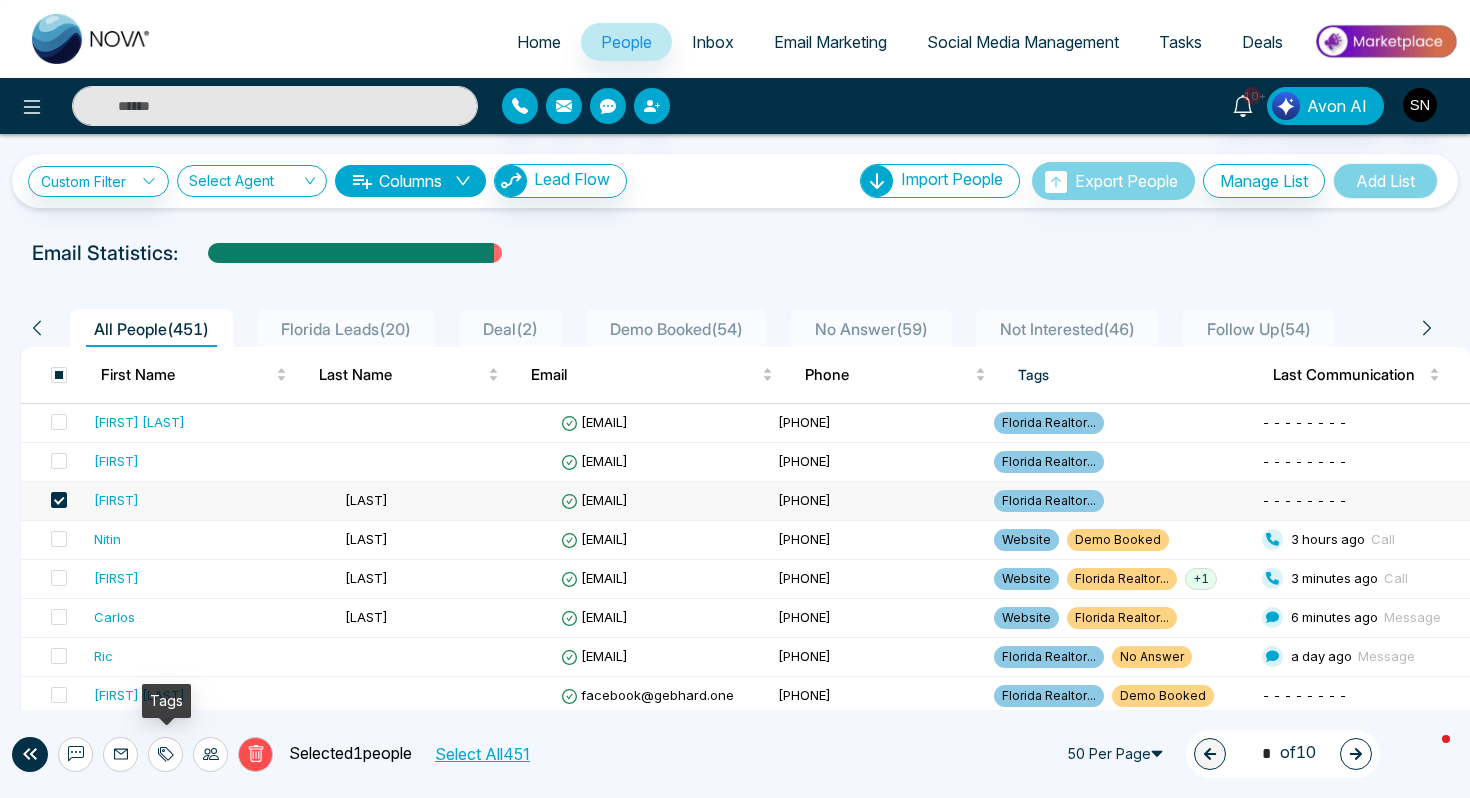 click 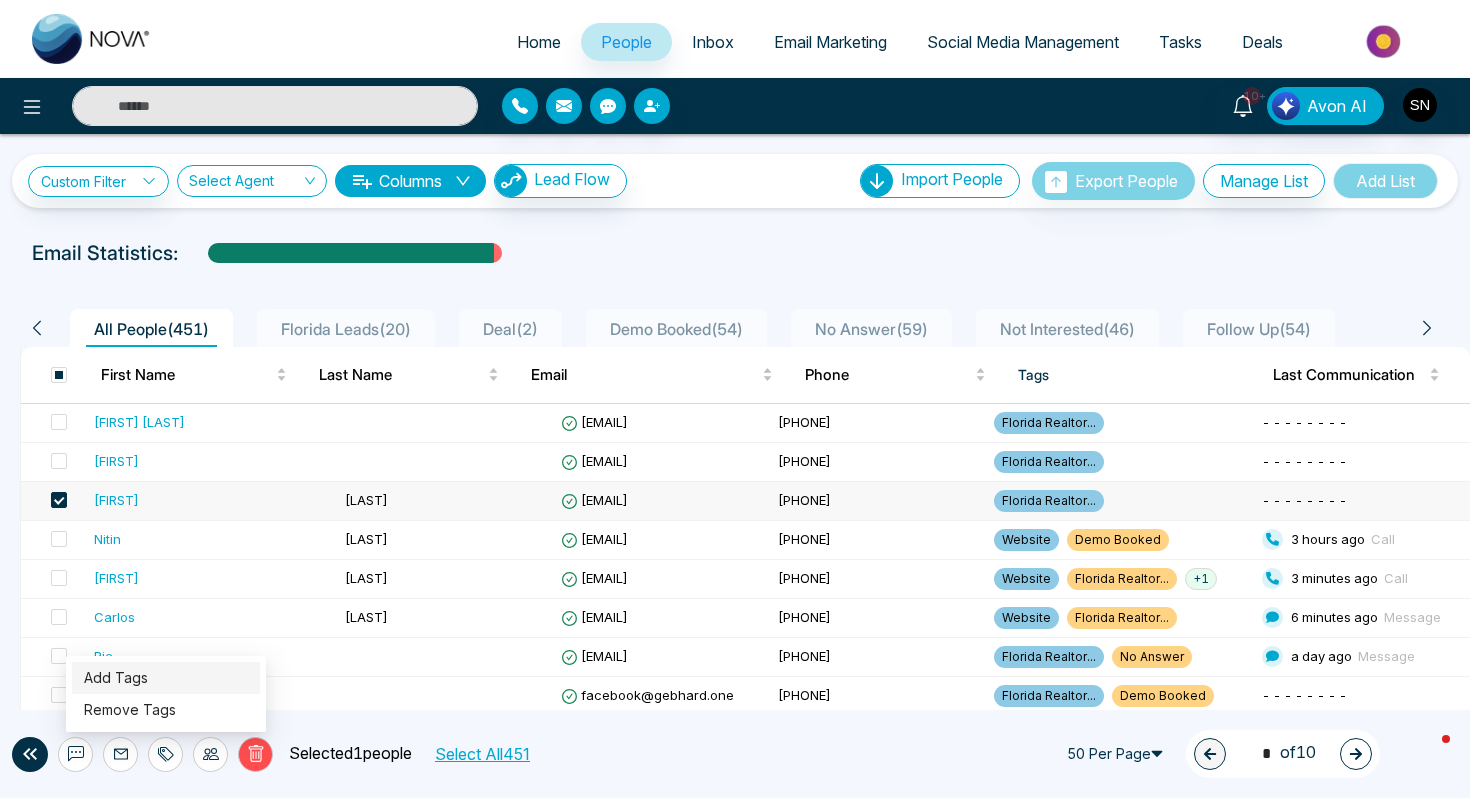 click on "Add Tags" at bounding box center (116, 677) 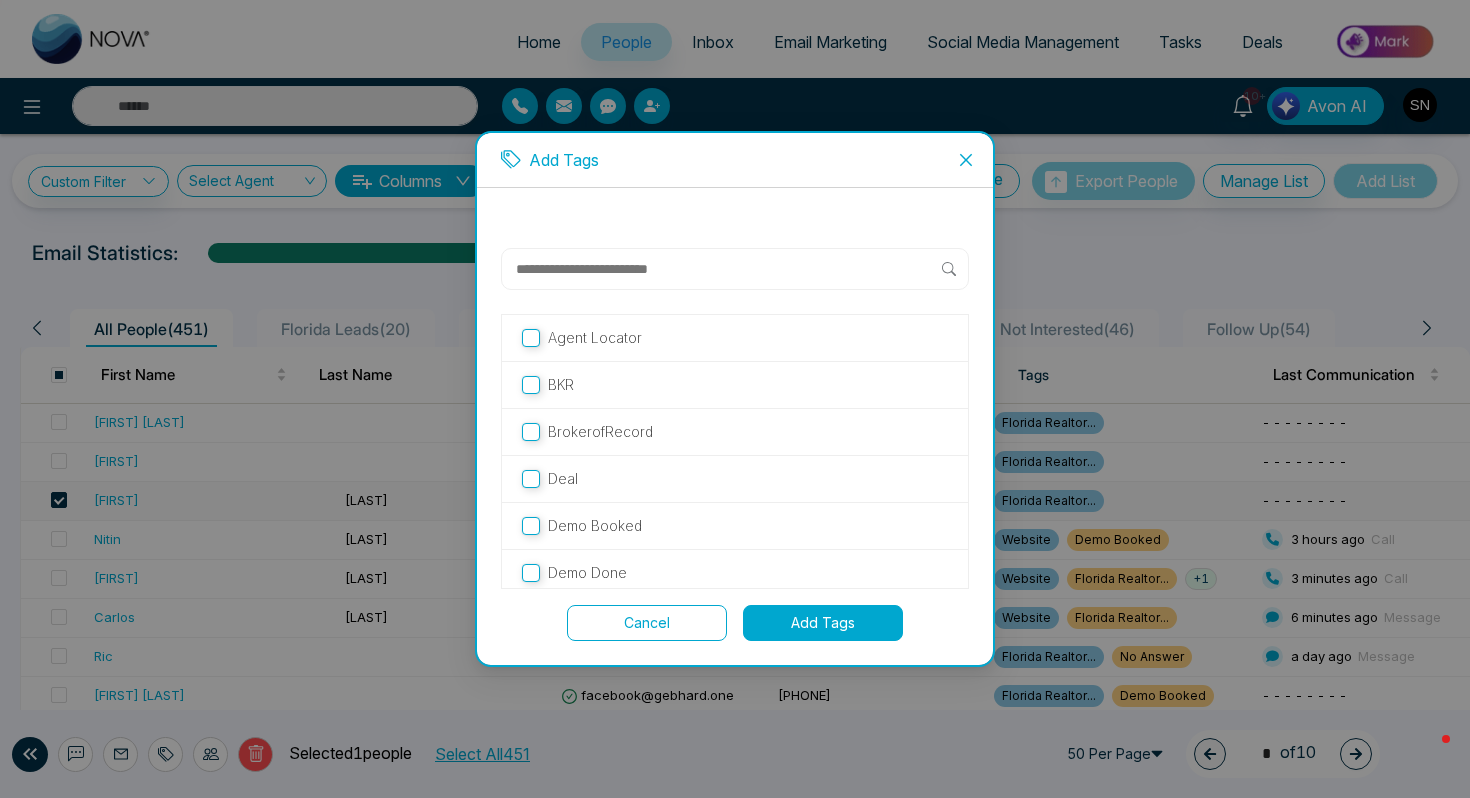 click at bounding box center [728, 269] 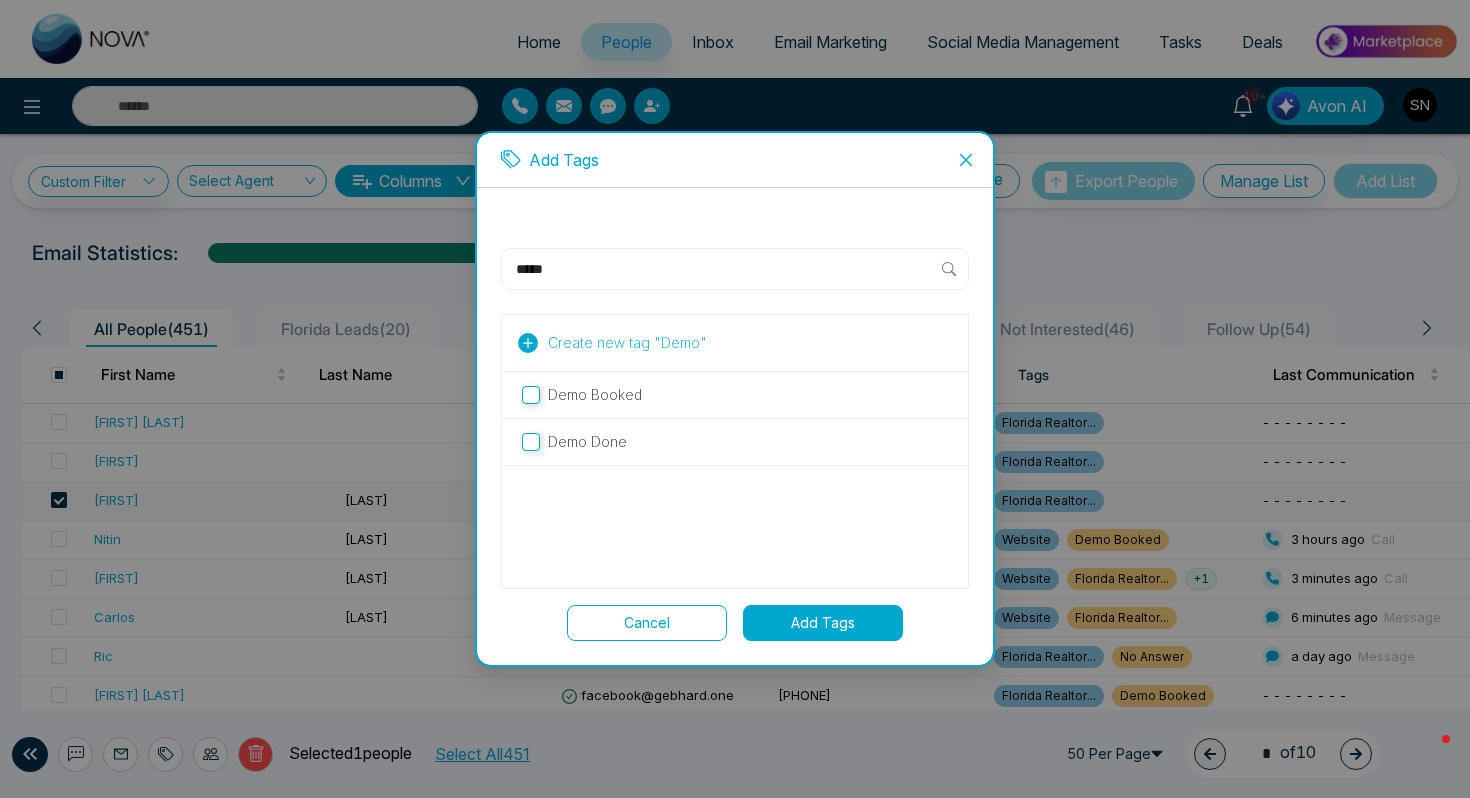 type on "****" 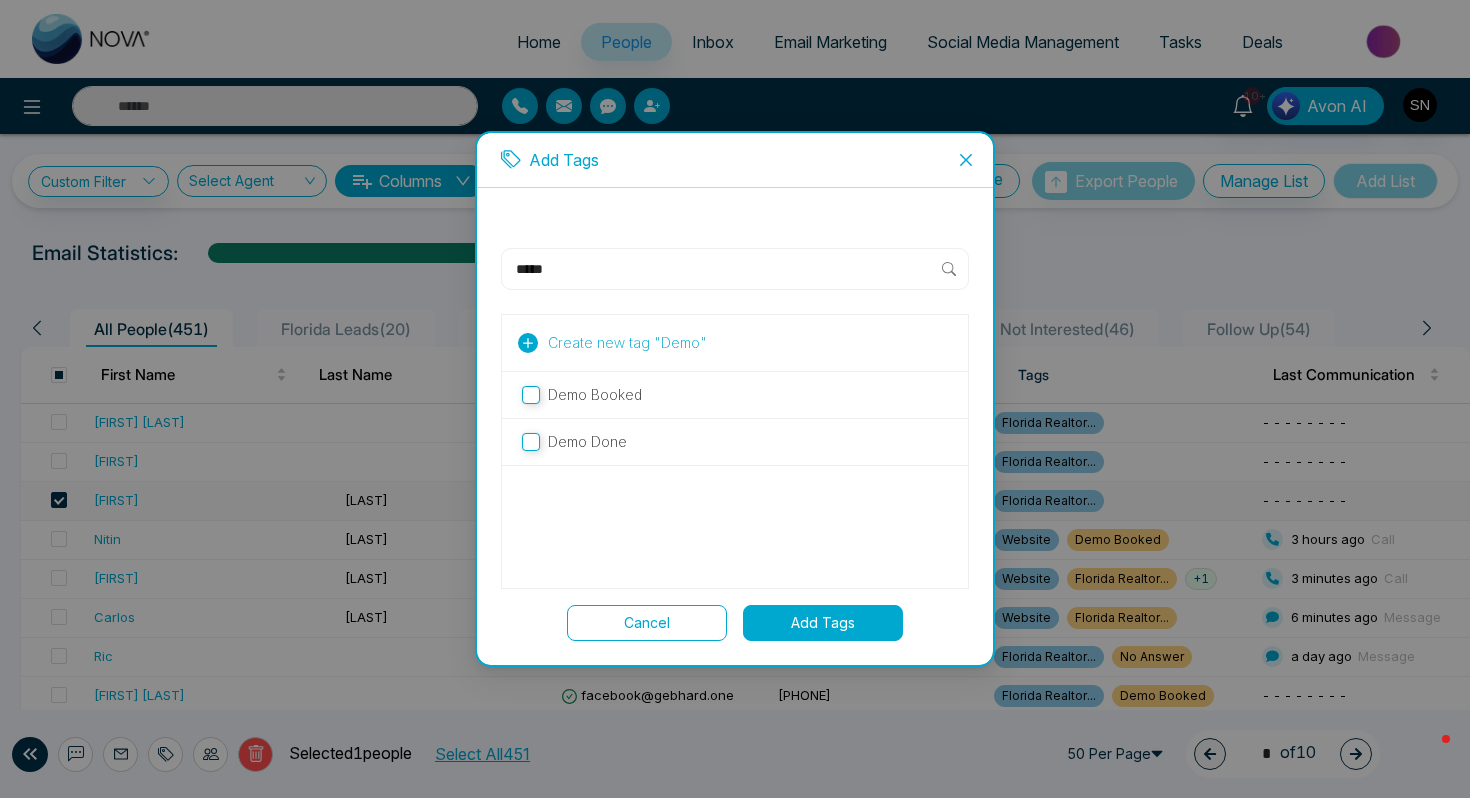 click on "Demo Booked" at bounding box center [735, 395] 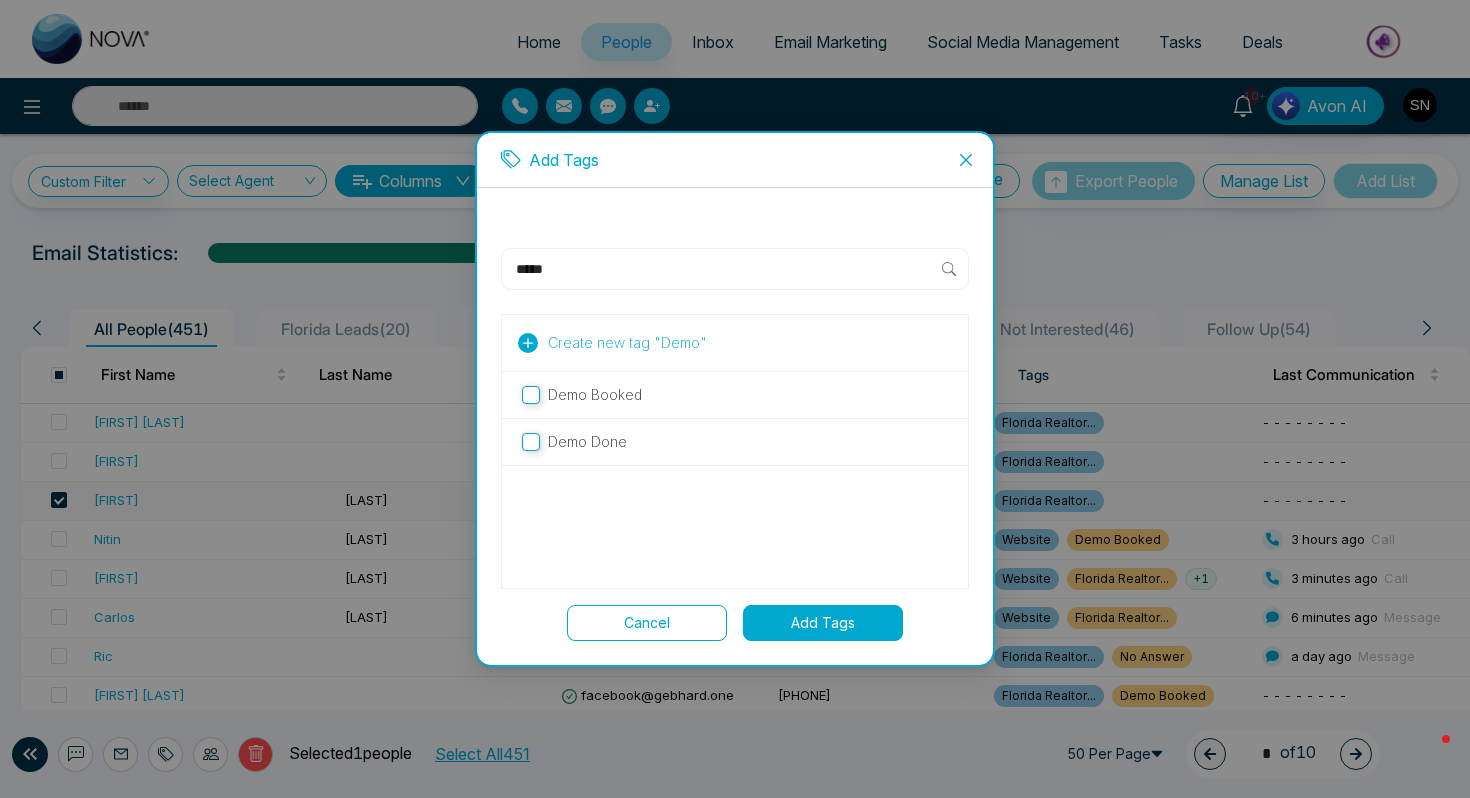 click on "Add Tags" at bounding box center [823, 623] 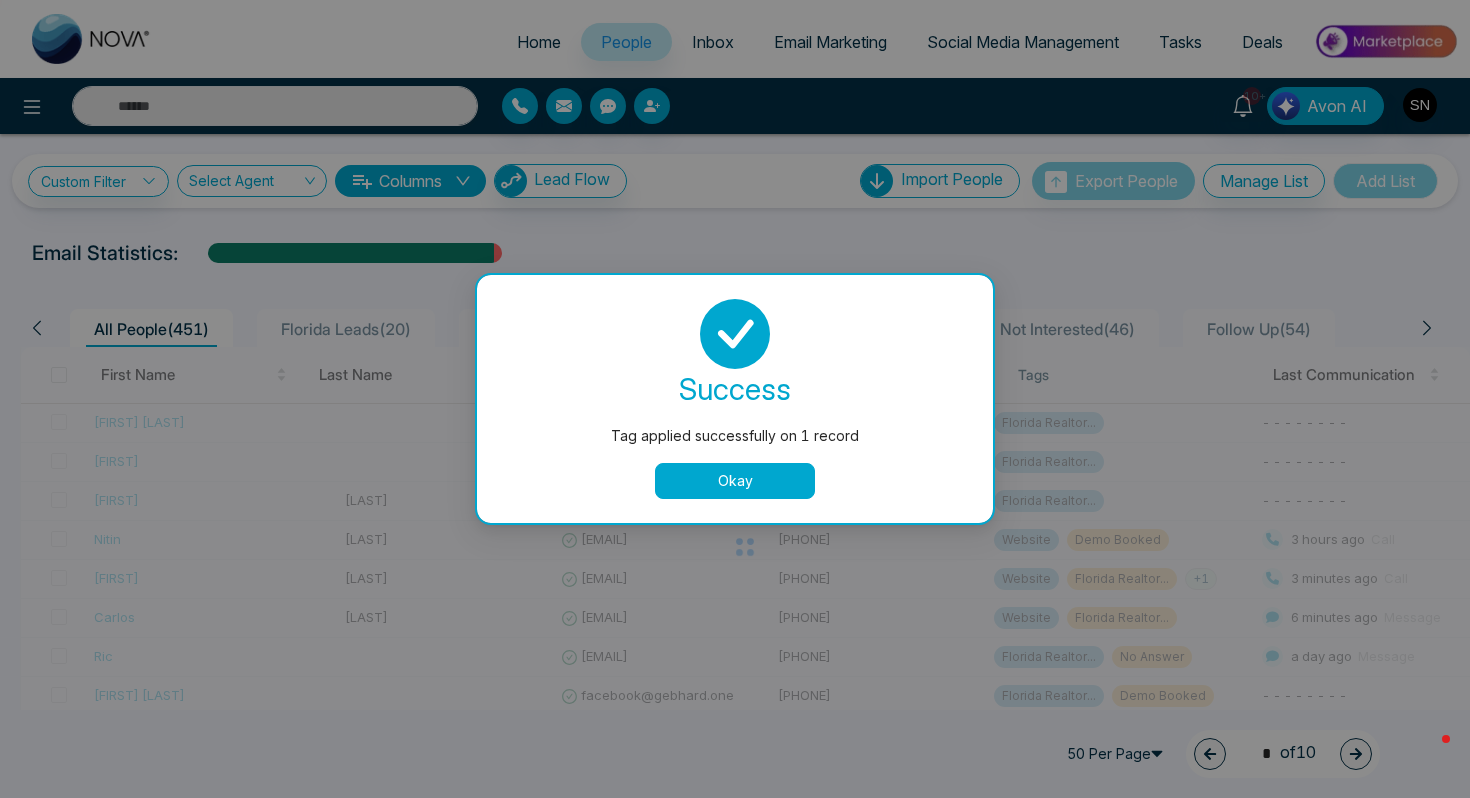 click on "Okay" at bounding box center [735, 481] 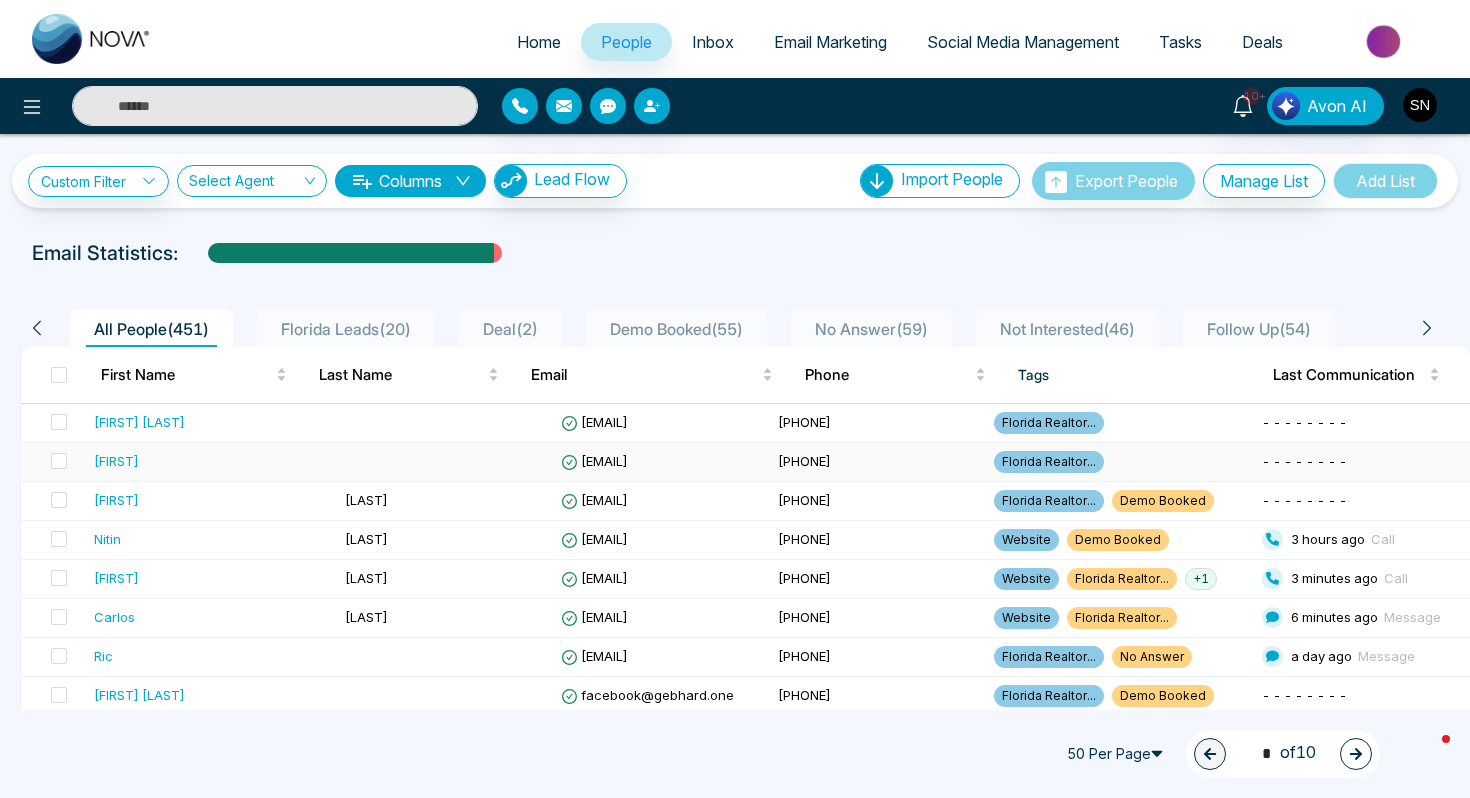 click at bounding box center (445, 462) 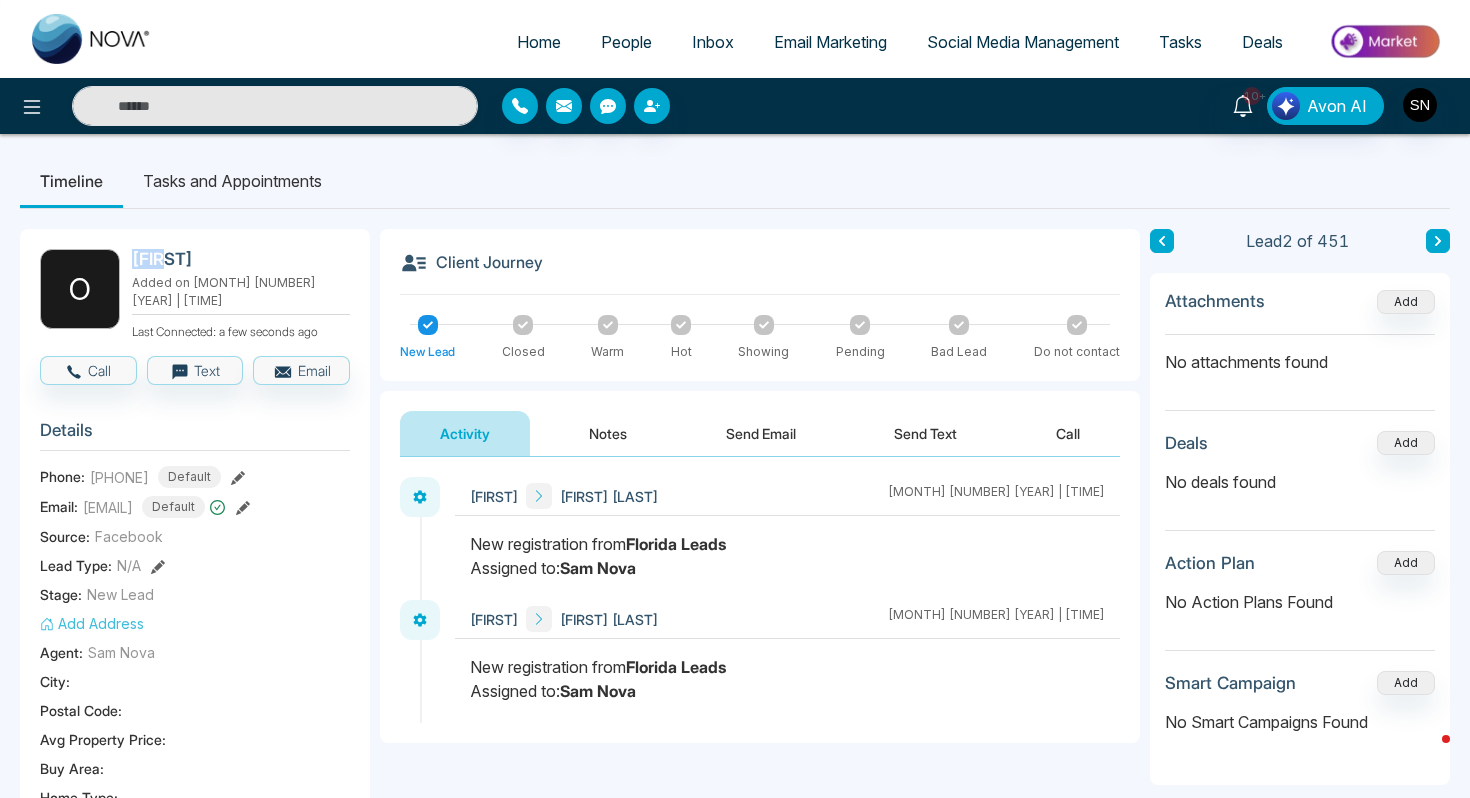 drag, startPoint x: 133, startPoint y: 264, endPoint x: 179, endPoint y: 264, distance: 46 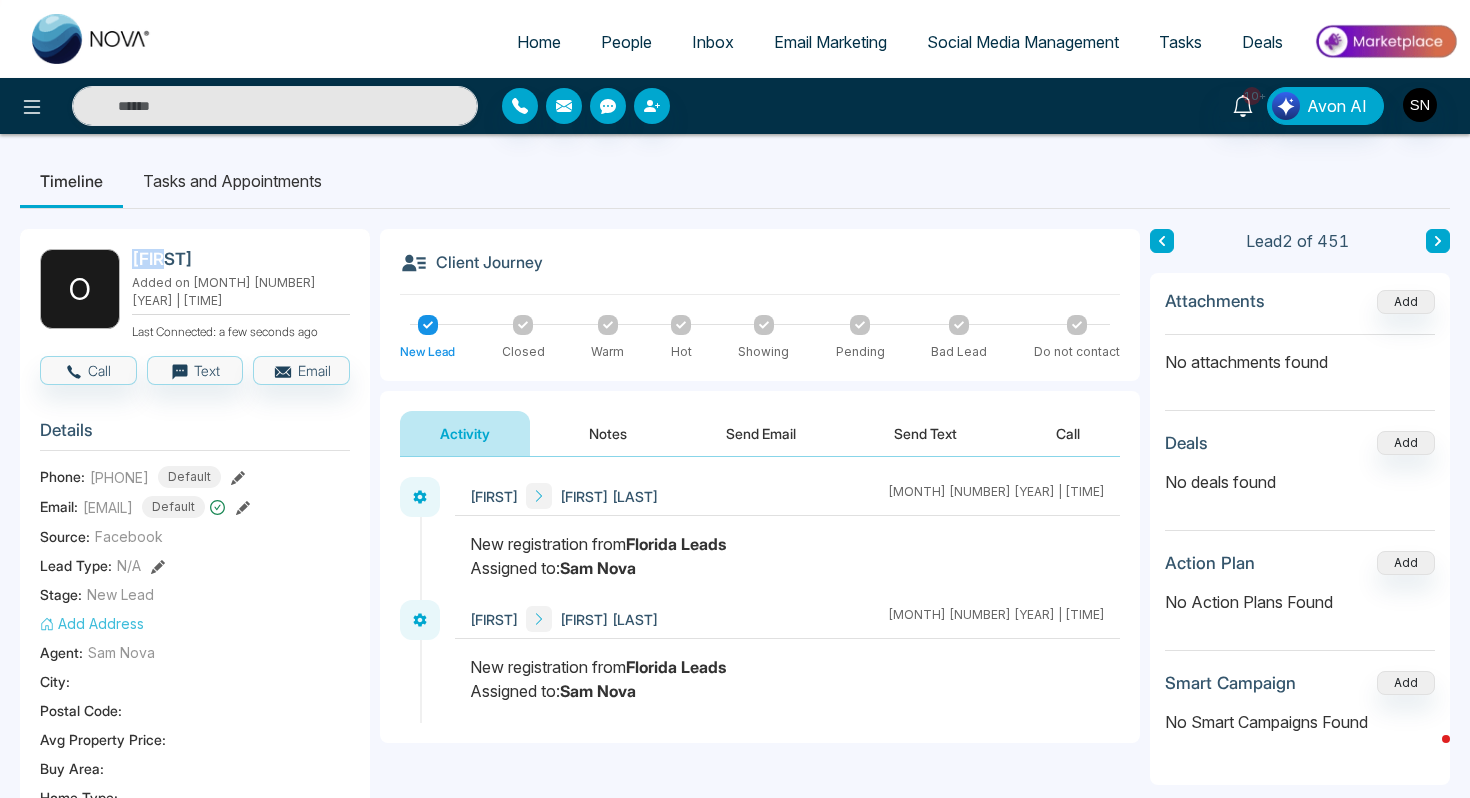 click on "[NAME]" at bounding box center (237, 259) 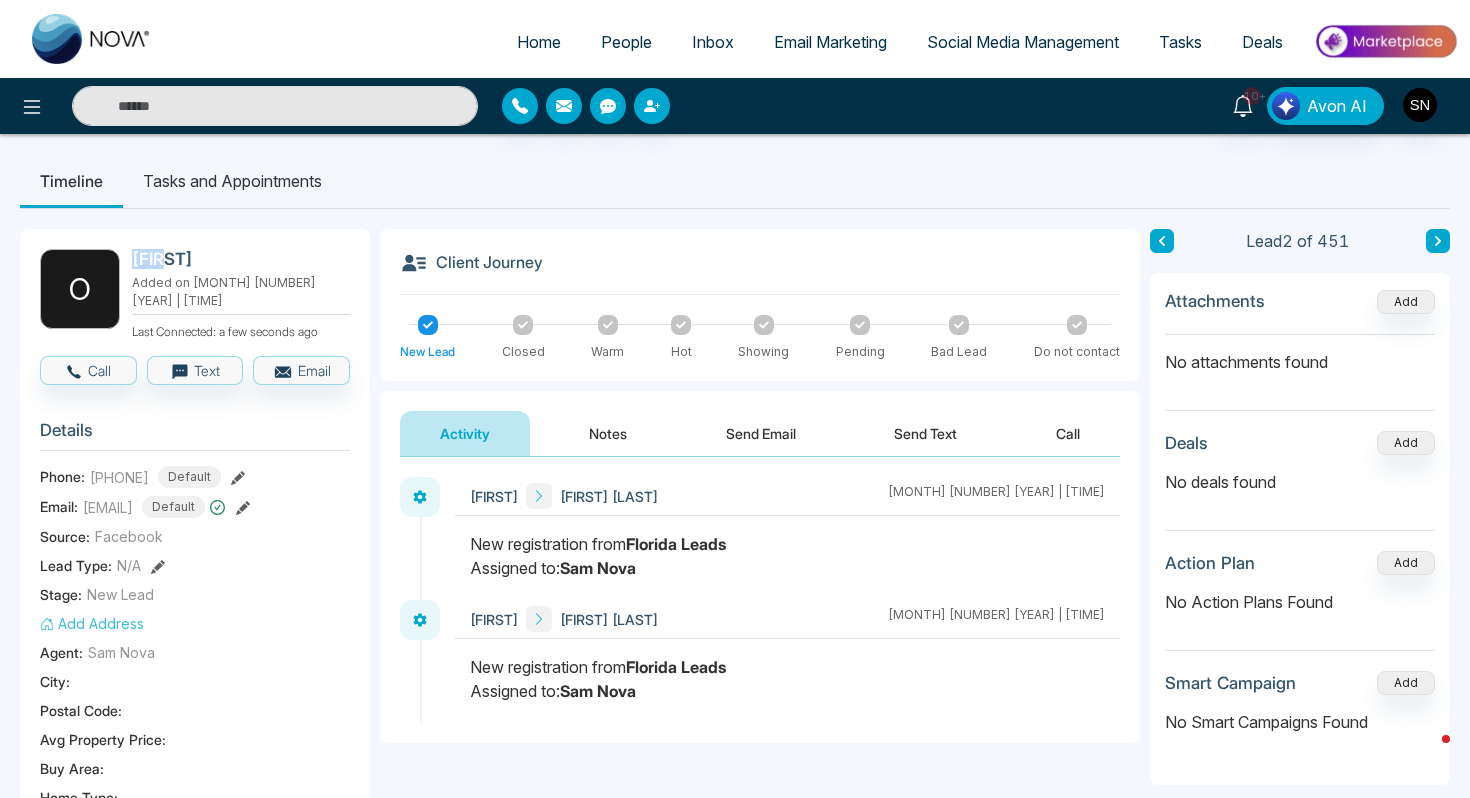 copy on "[NAME]" 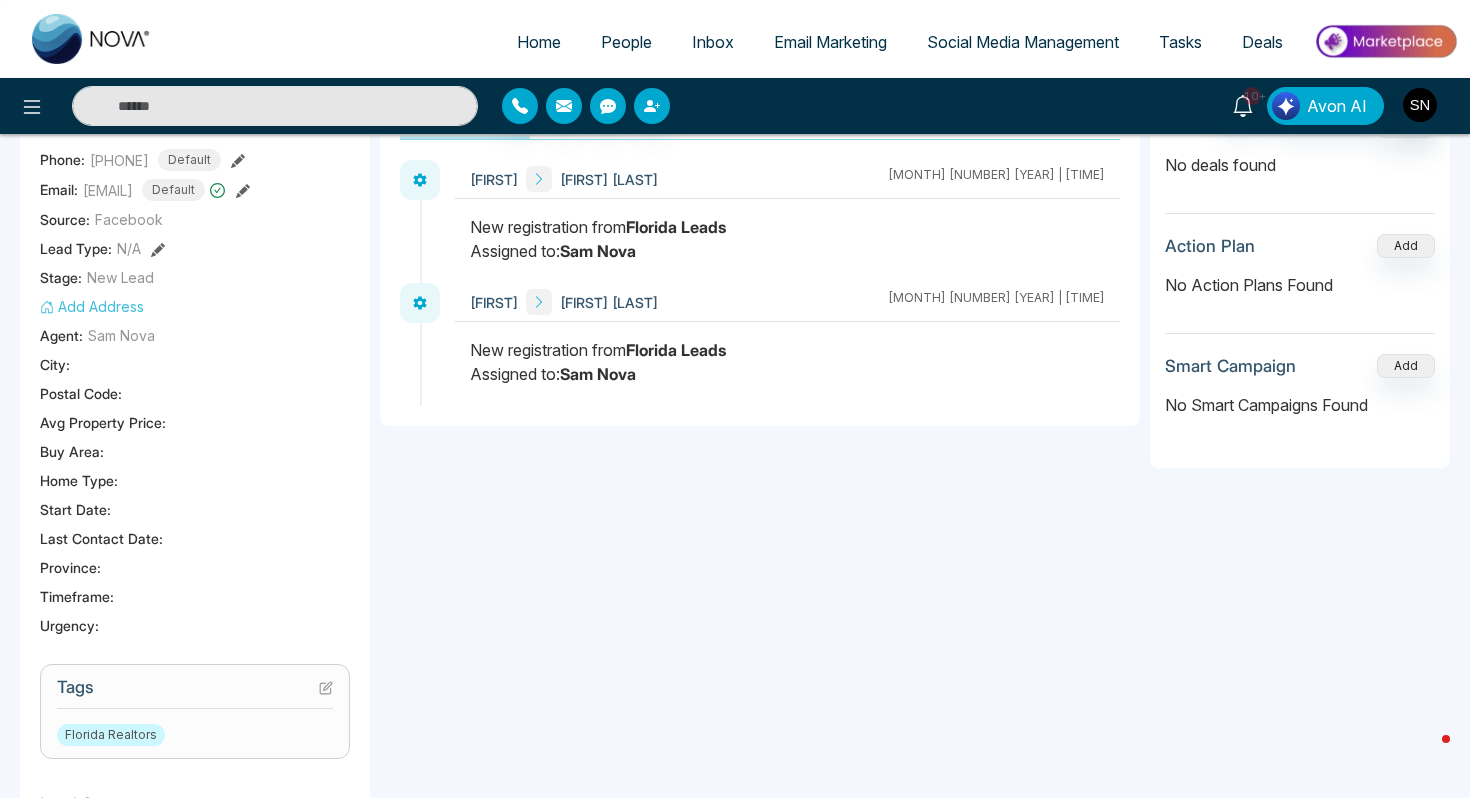 scroll, scrollTop: 758, scrollLeft: 0, axis: vertical 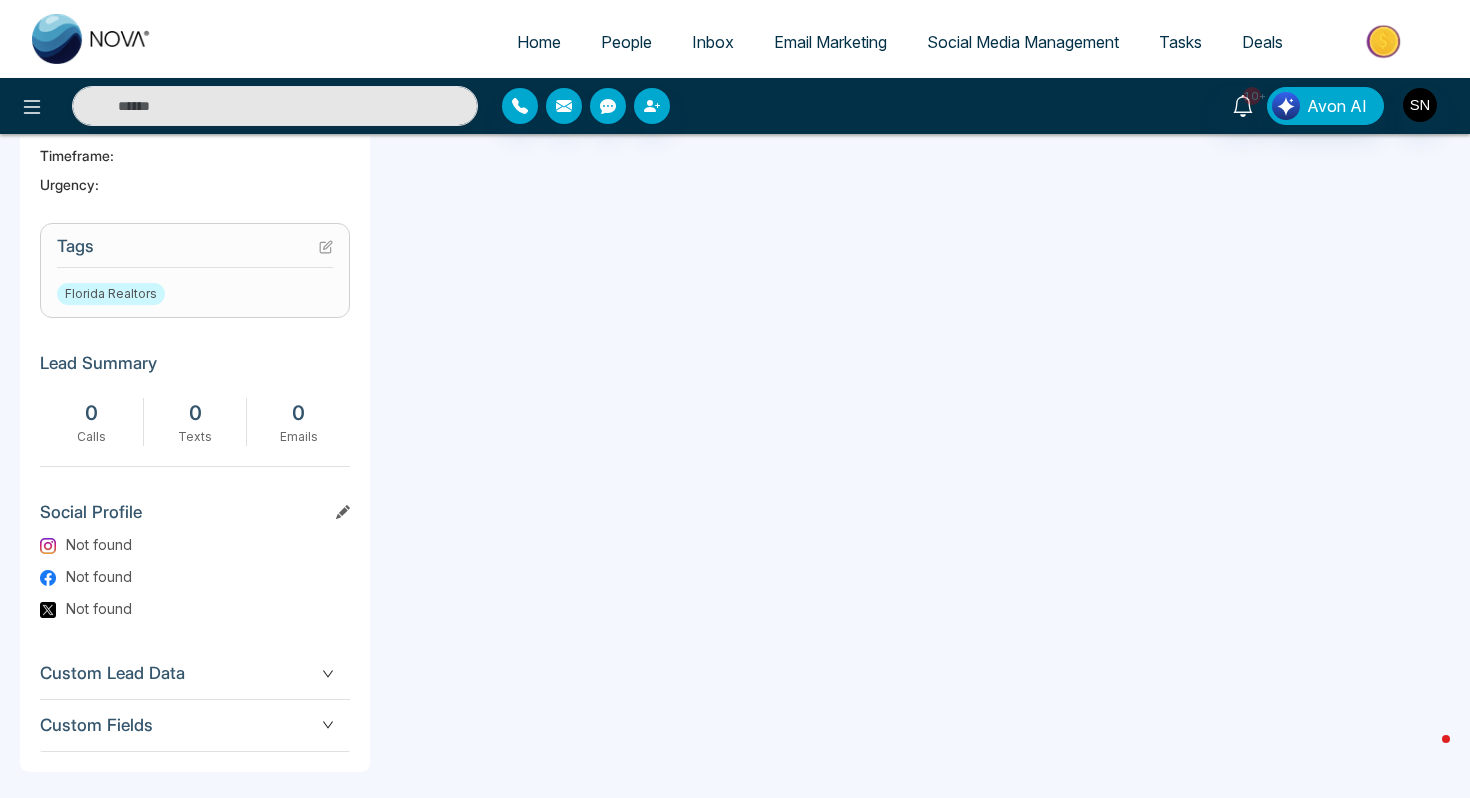 click on "Tags Florida Realtors" at bounding box center [195, 270] 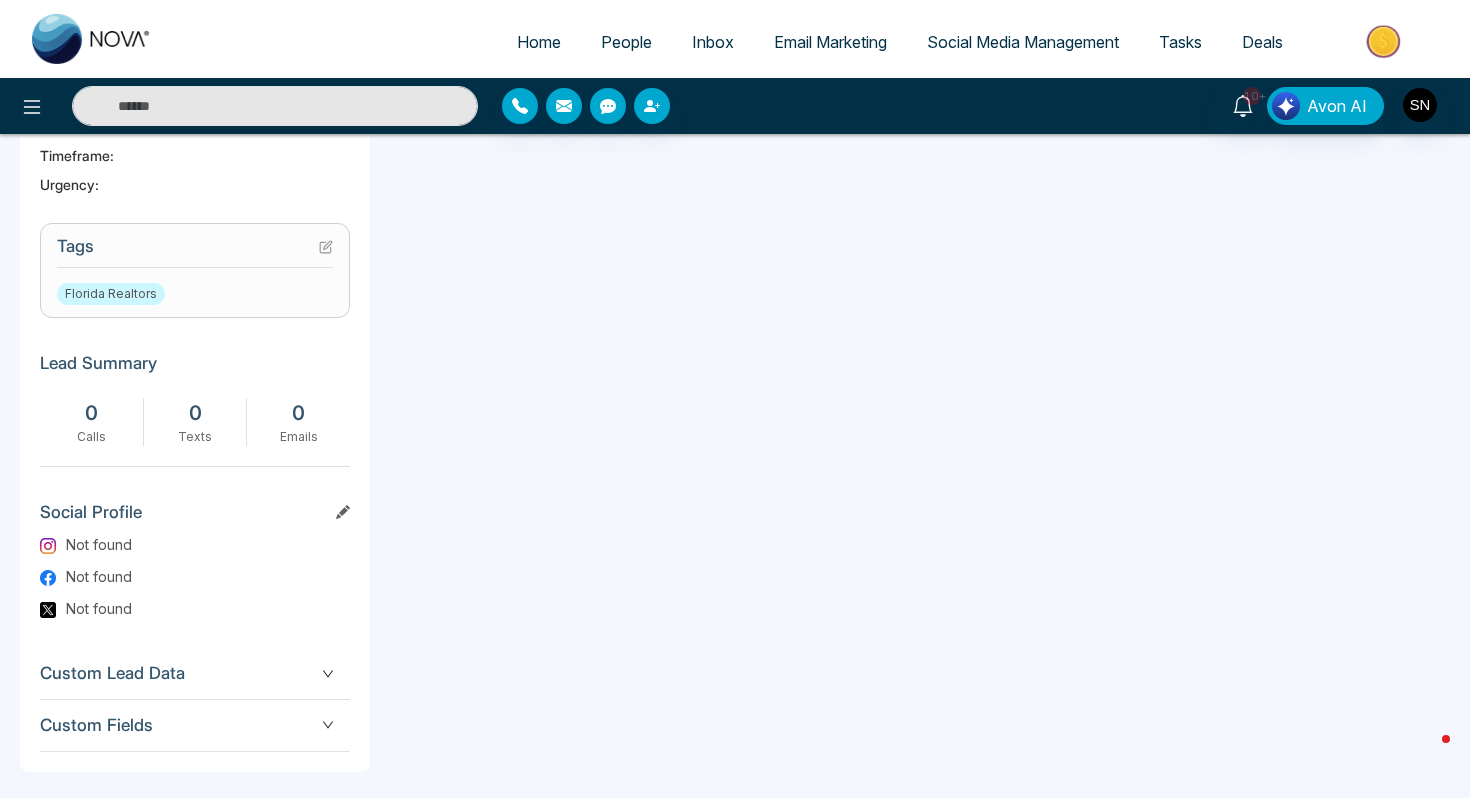 click 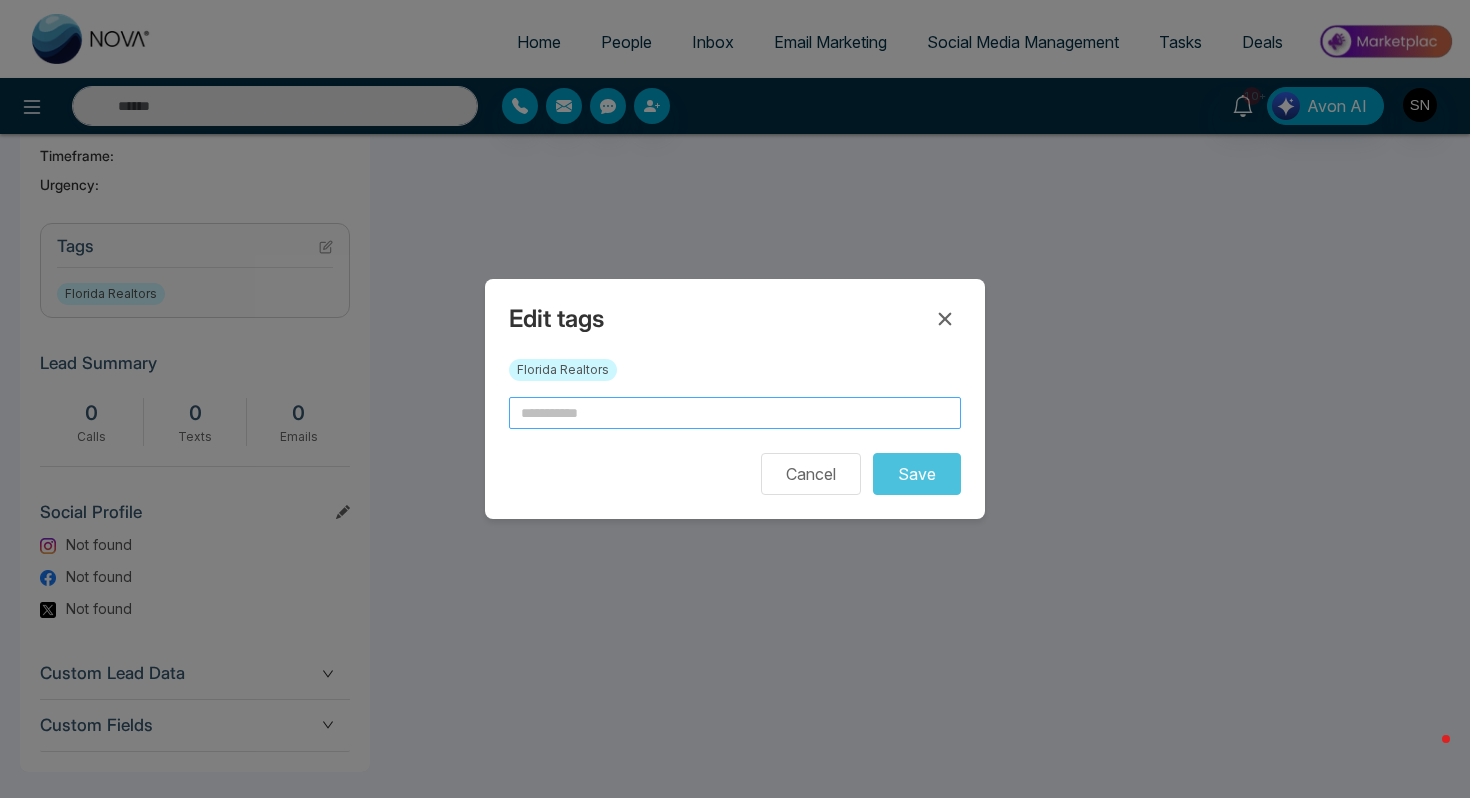 click at bounding box center (735, 413) 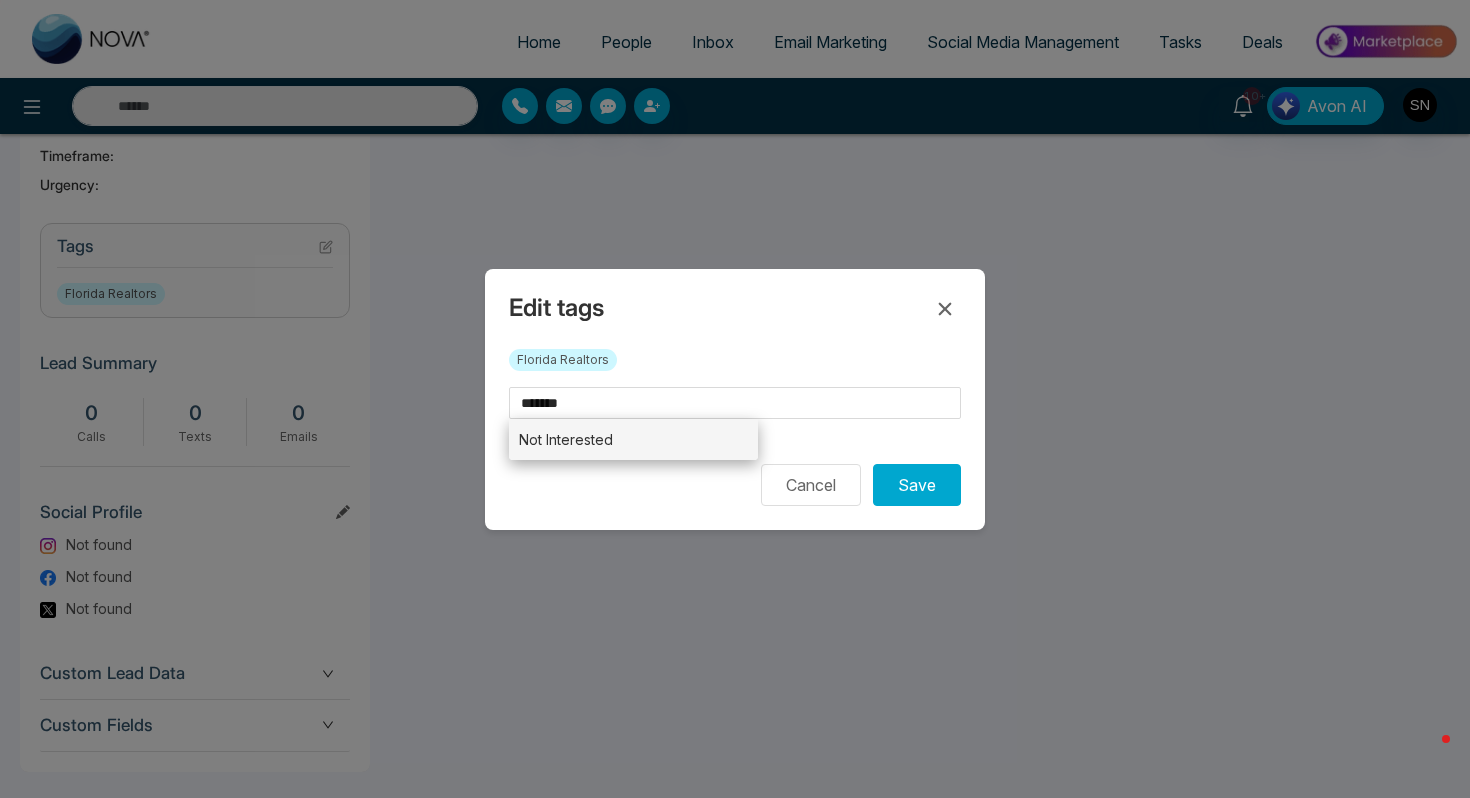 click on "Not Interested" at bounding box center [633, 439] 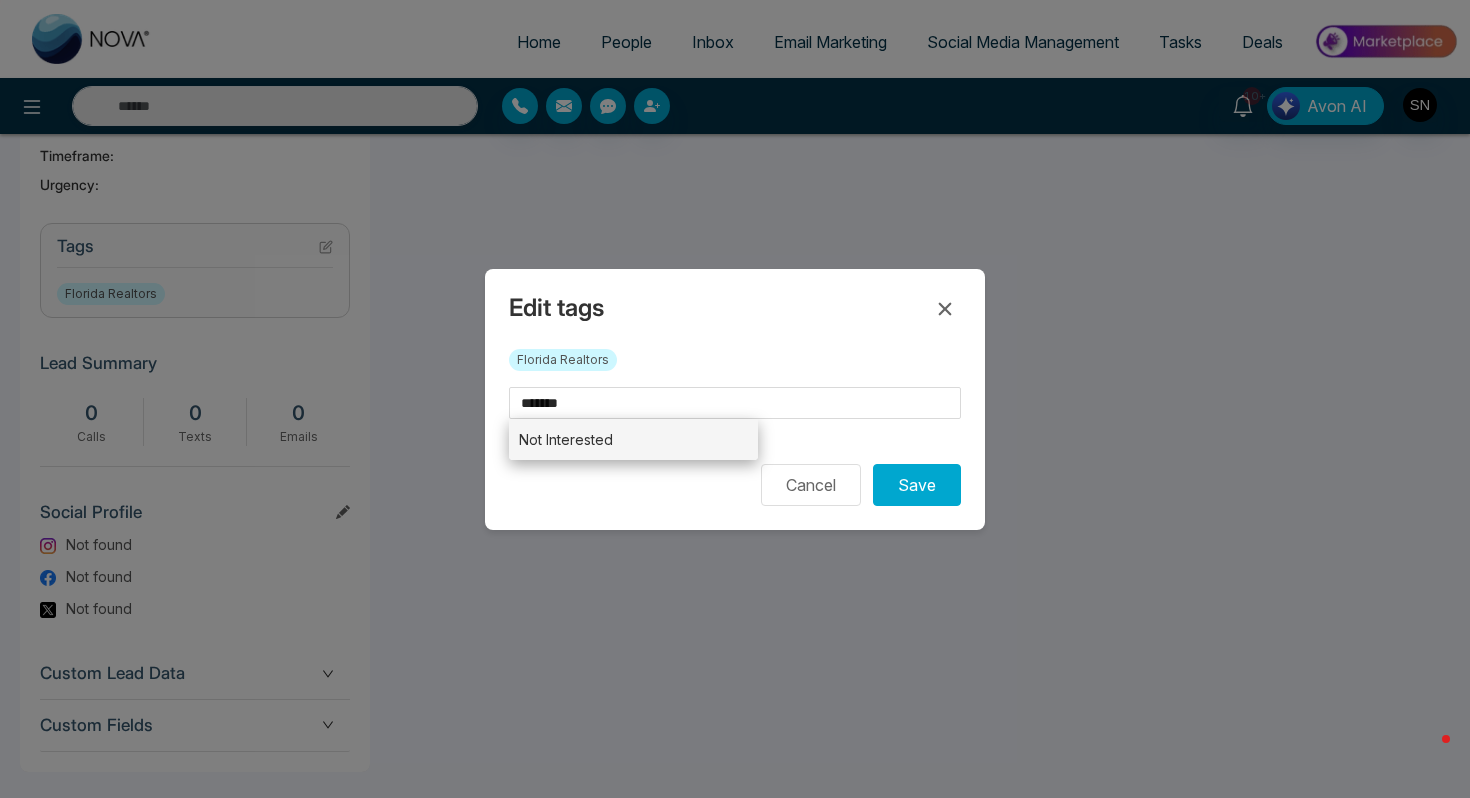 type on "**********" 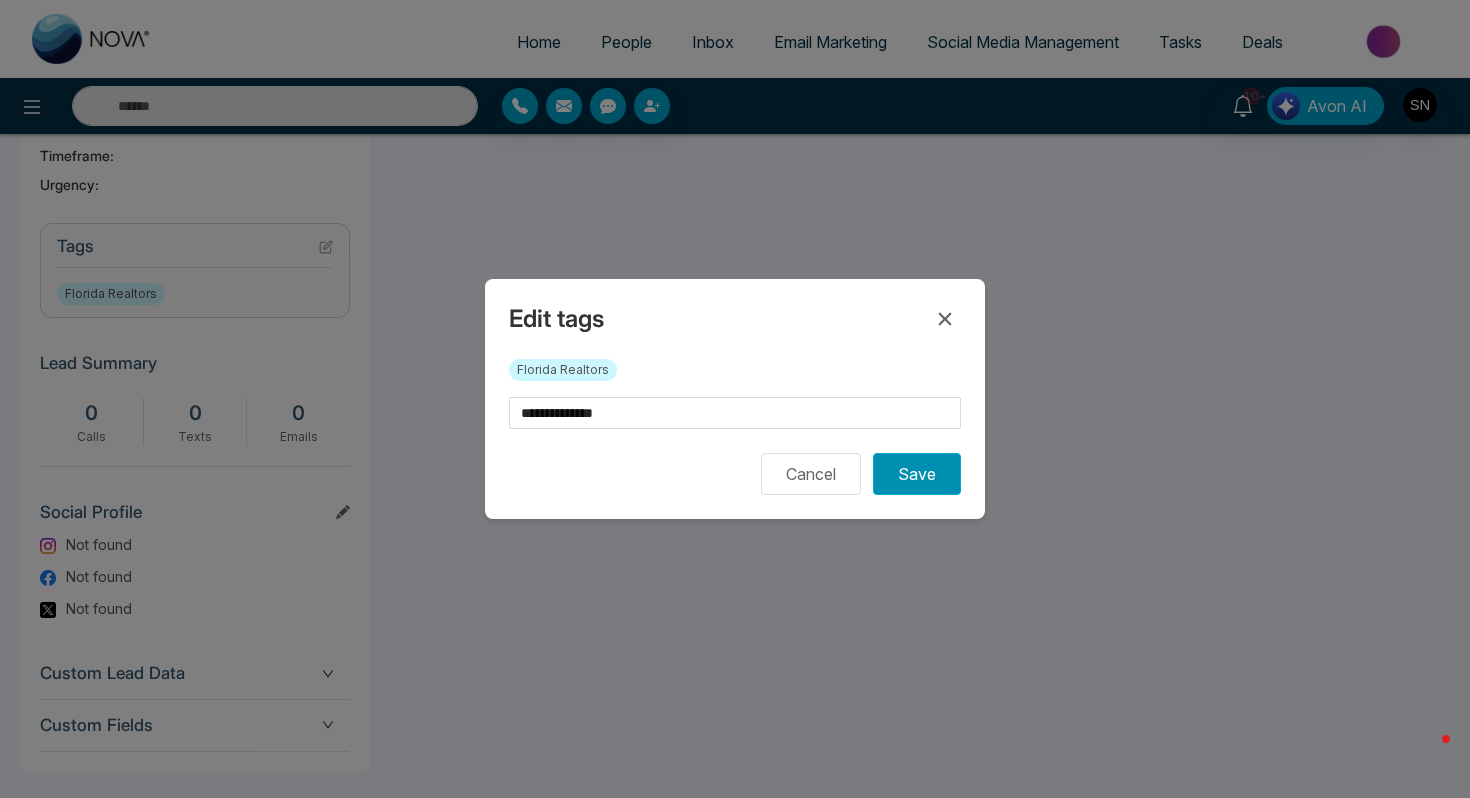 click on "Save" at bounding box center [917, 474] 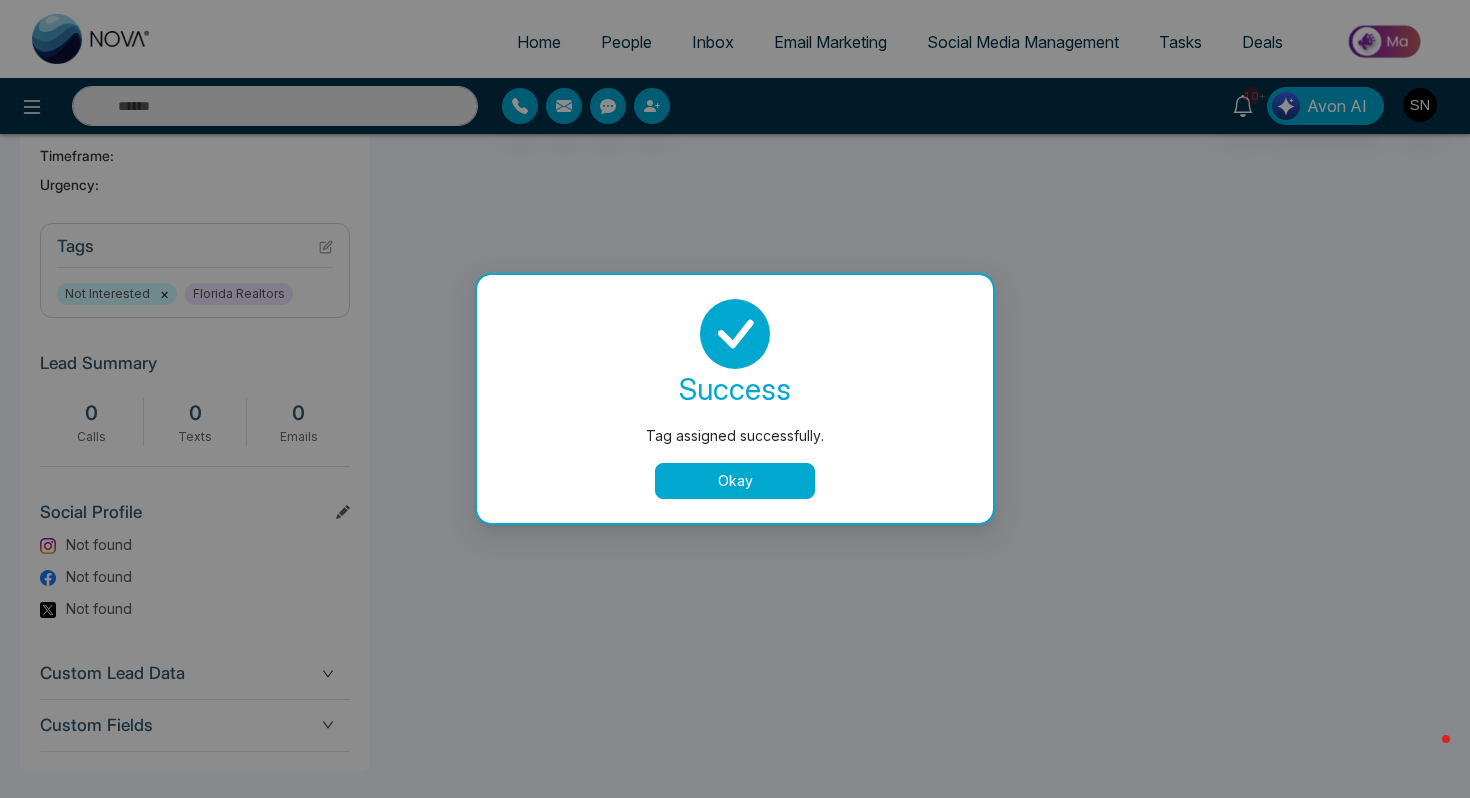 click on "success Tag assigned successfully.   Okay" at bounding box center (735, 399) 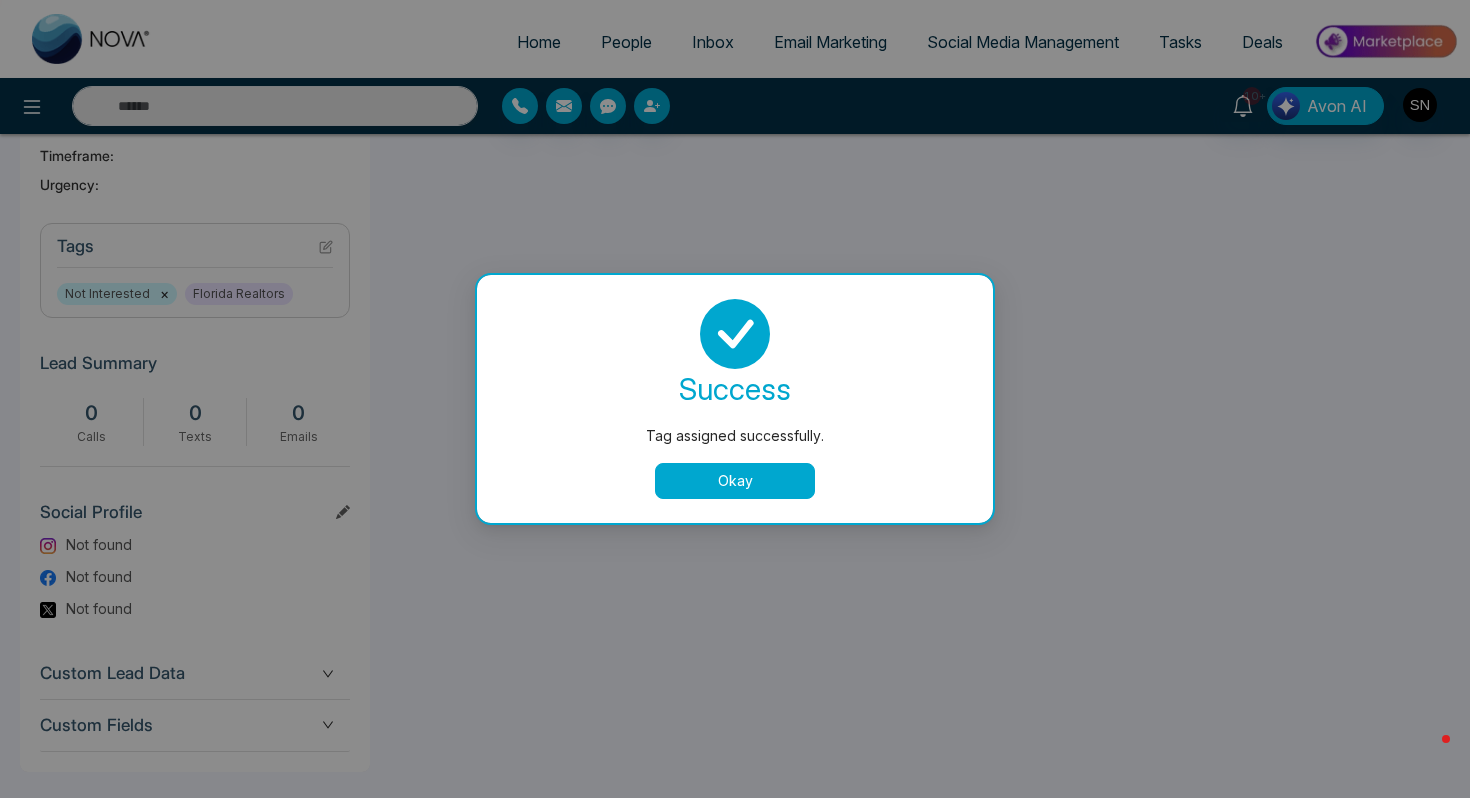 click on "Okay" at bounding box center [735, 481] 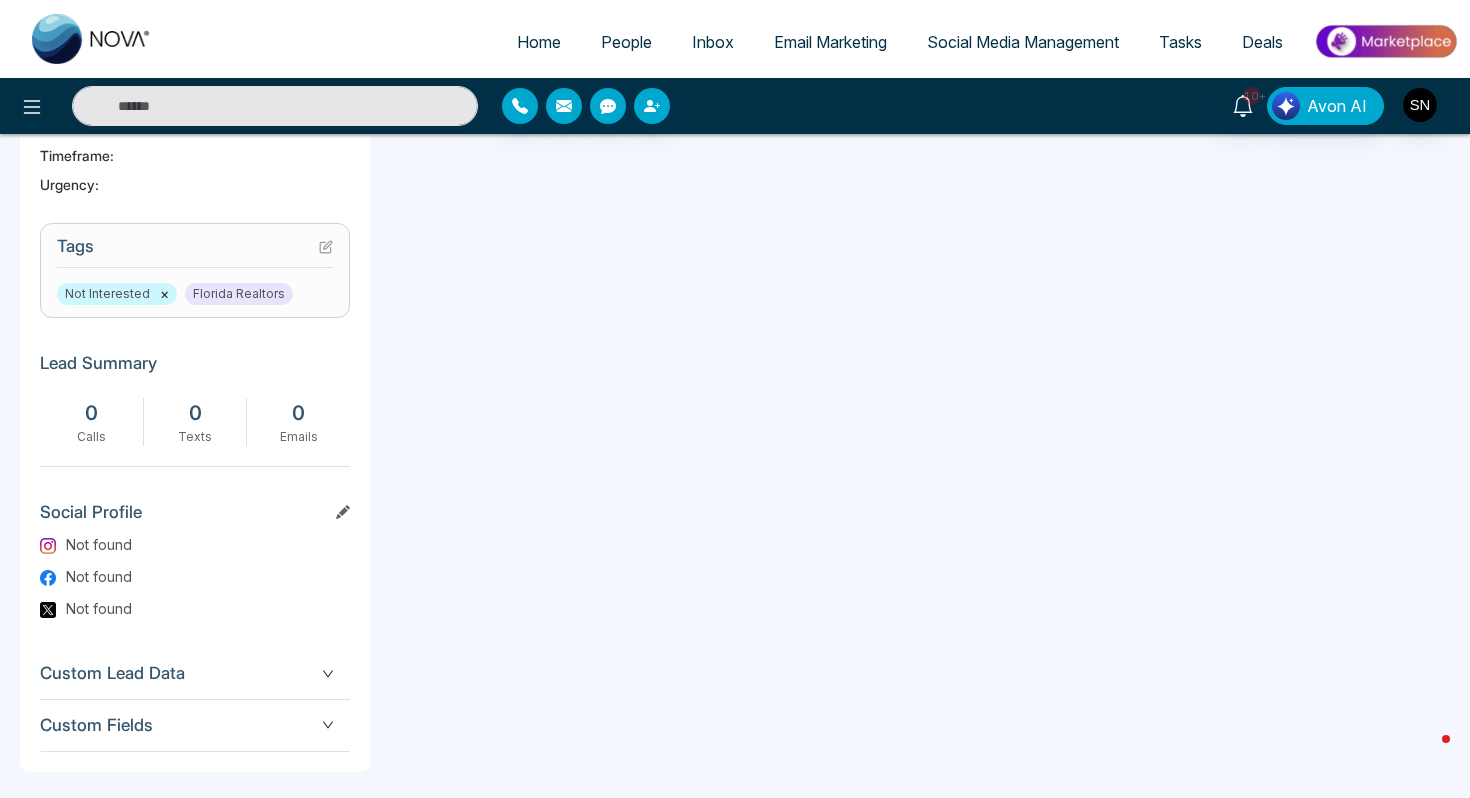 scroll, scrollTop: 0, scrollLeft: 0, axis: both 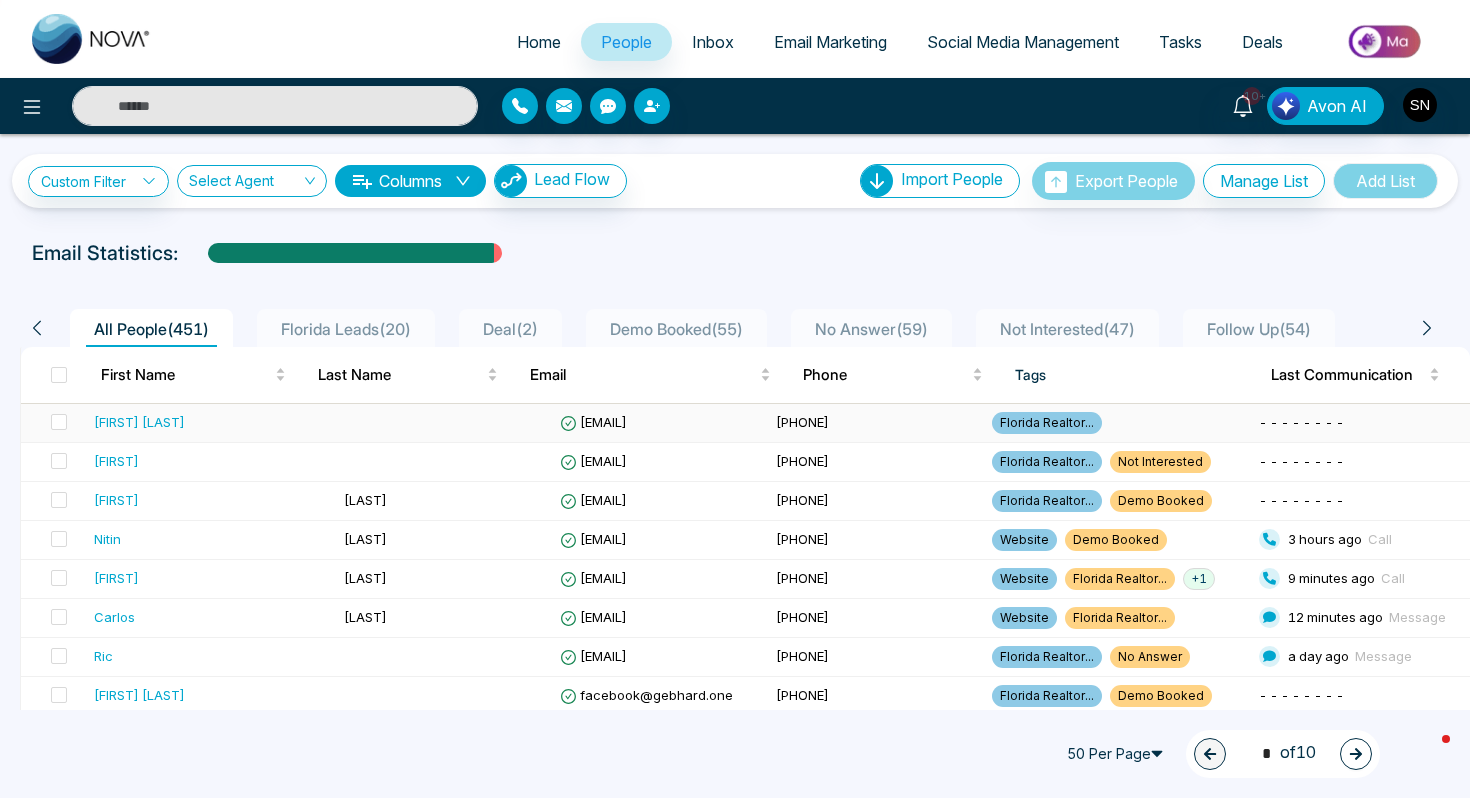 click at bounding box center (444, 423) 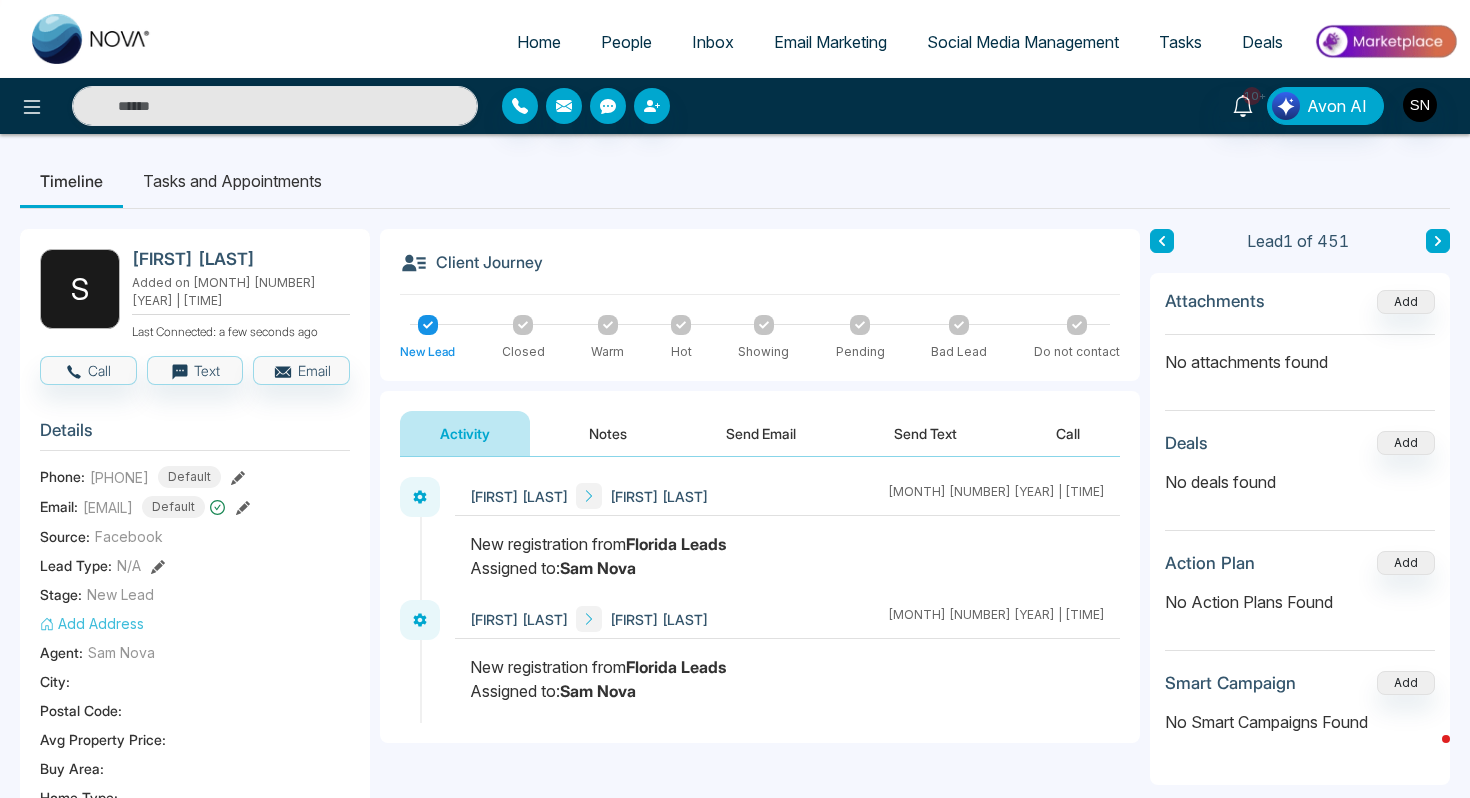 drag, startPoint x: 127, startPoint y: 261, endPoint x: 284, endPoint y: 258, distance: 157.02866 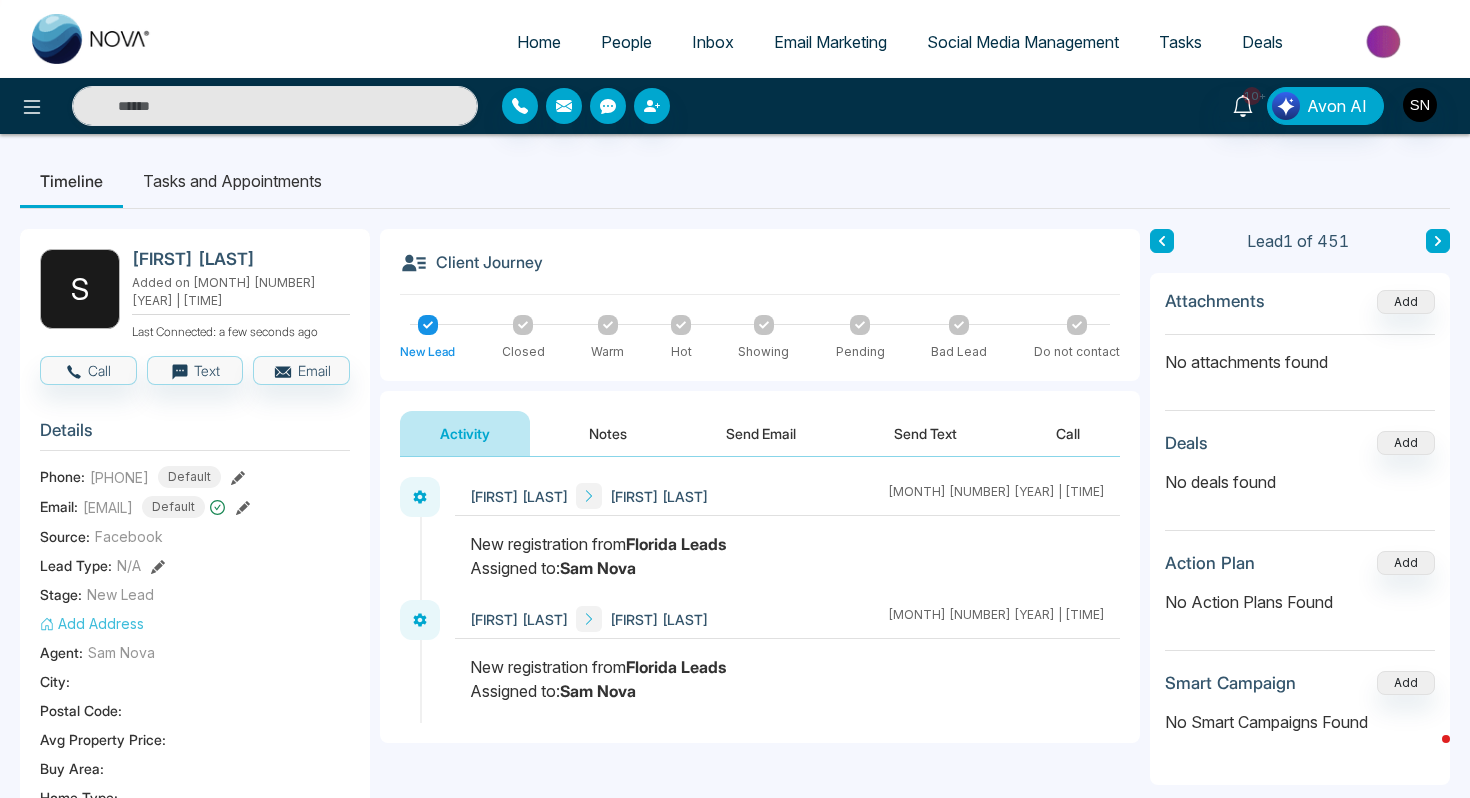 click on "S Sandra Fernandez  Added on   August 5 2025 | 4:05 PM Last Connected:   a few seconds ago" at bounding box center [195, 295] 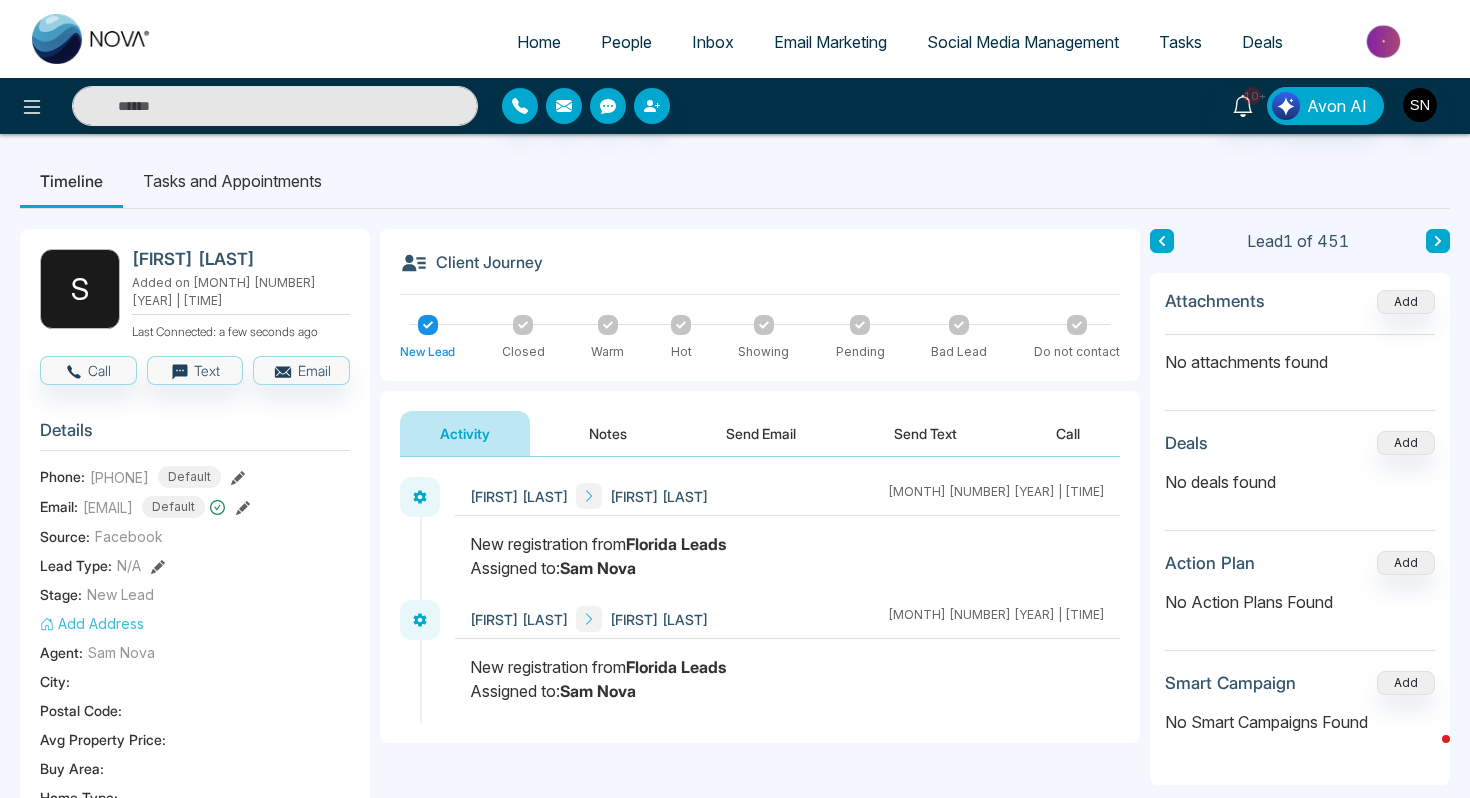 copy on "[FIRST] [LAST]" 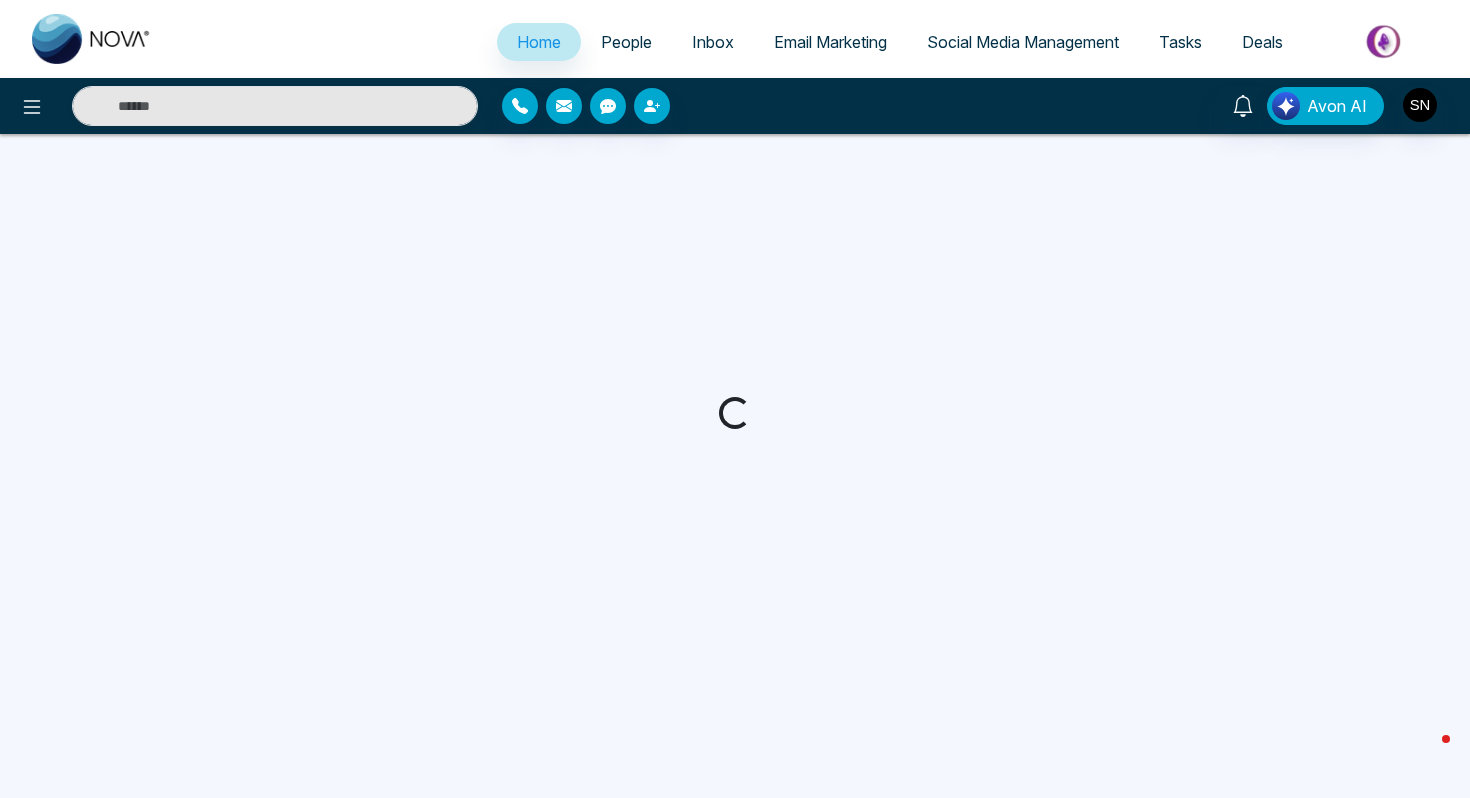 select on "*" 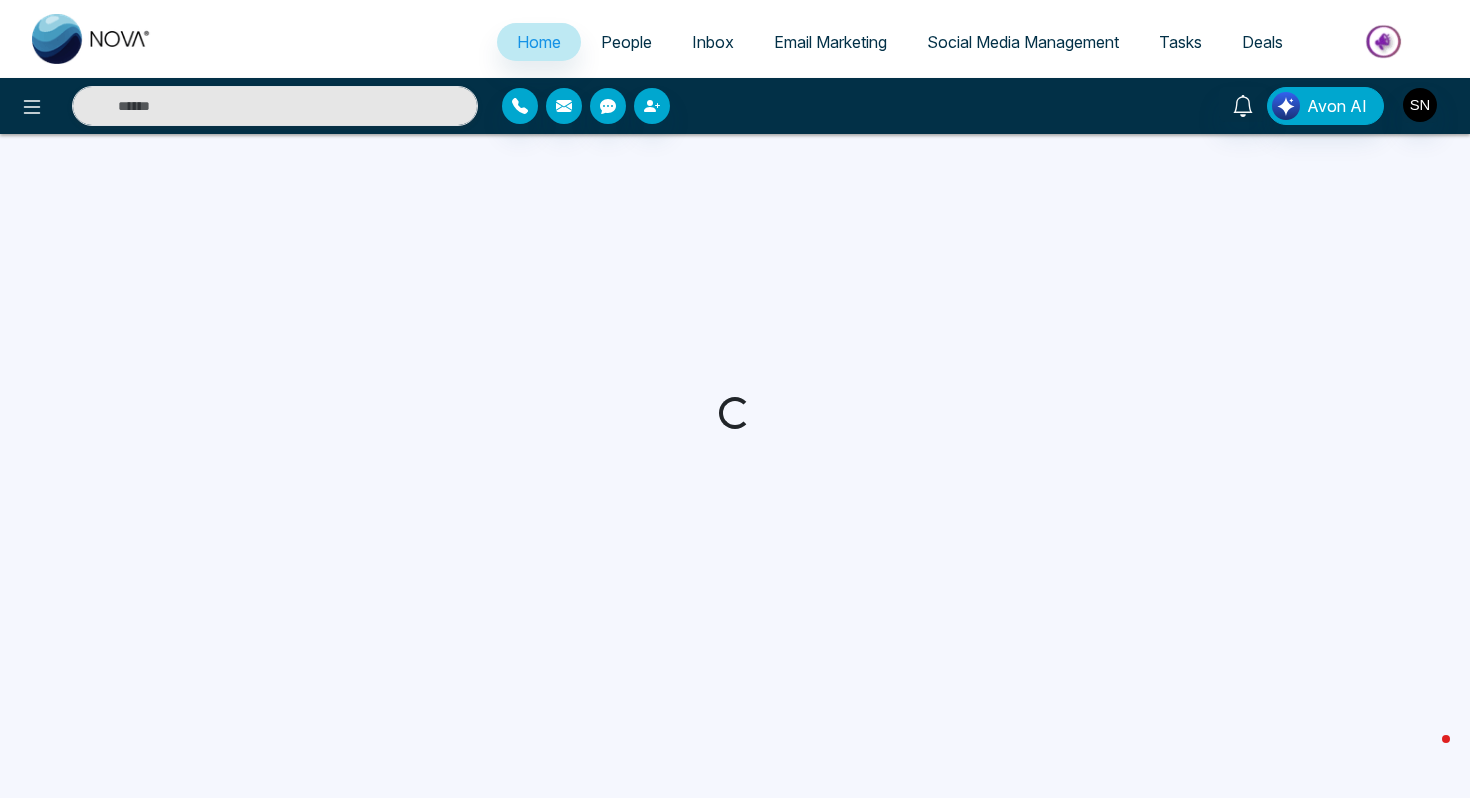 select on "*" 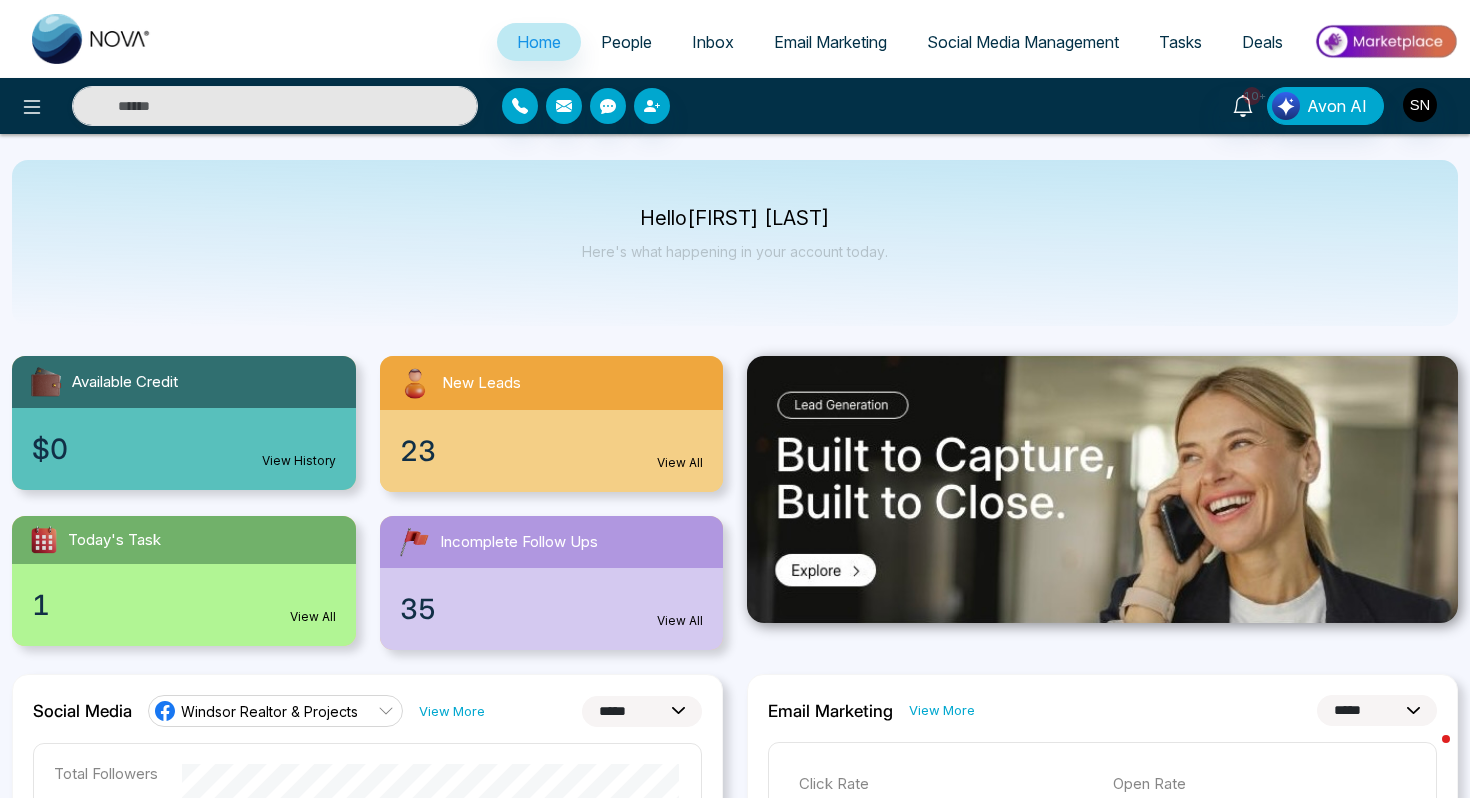 scroll, scrollTop: 0, scrollLeft: 0, axis: both 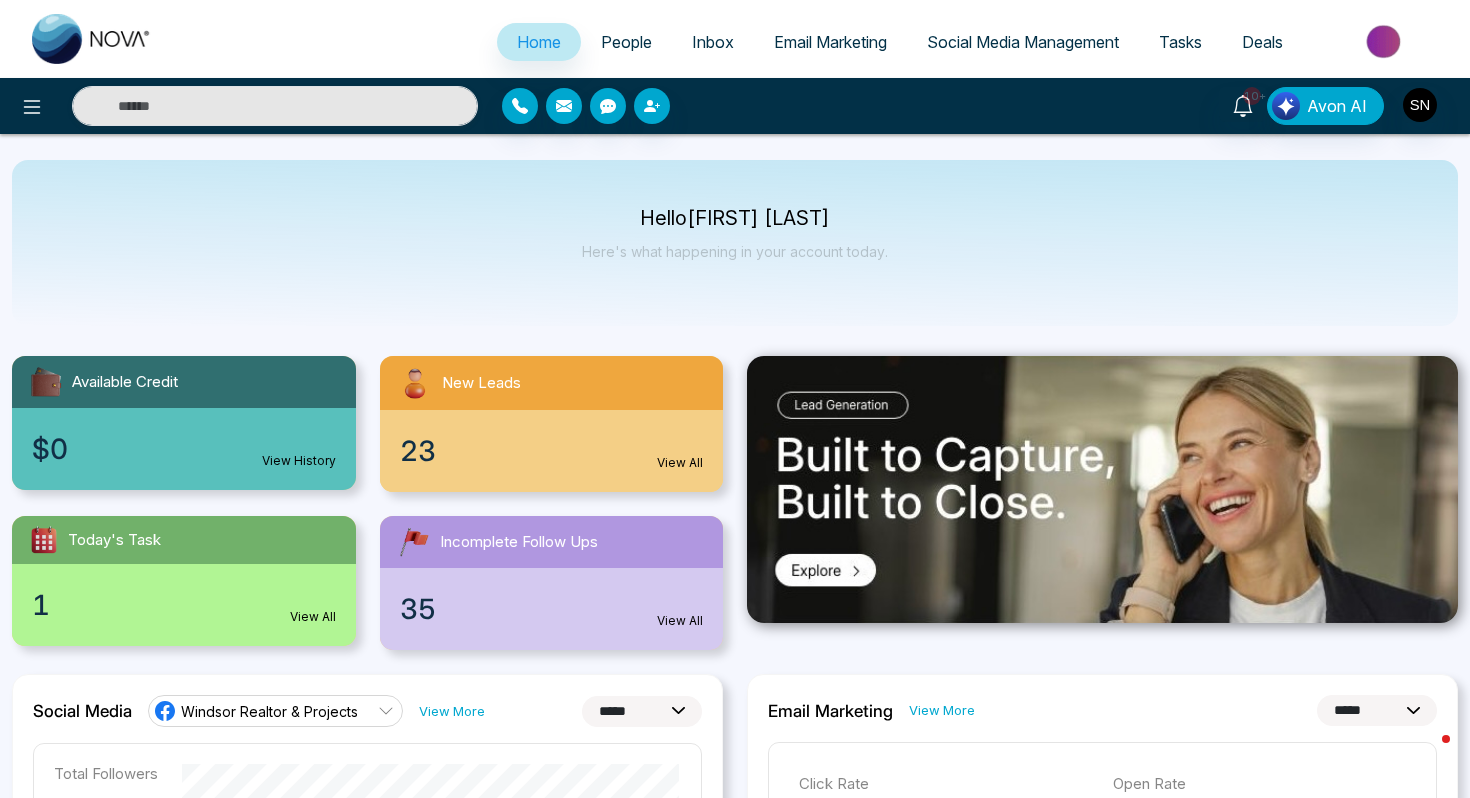 click on "People" at bounding box center [626, 42] 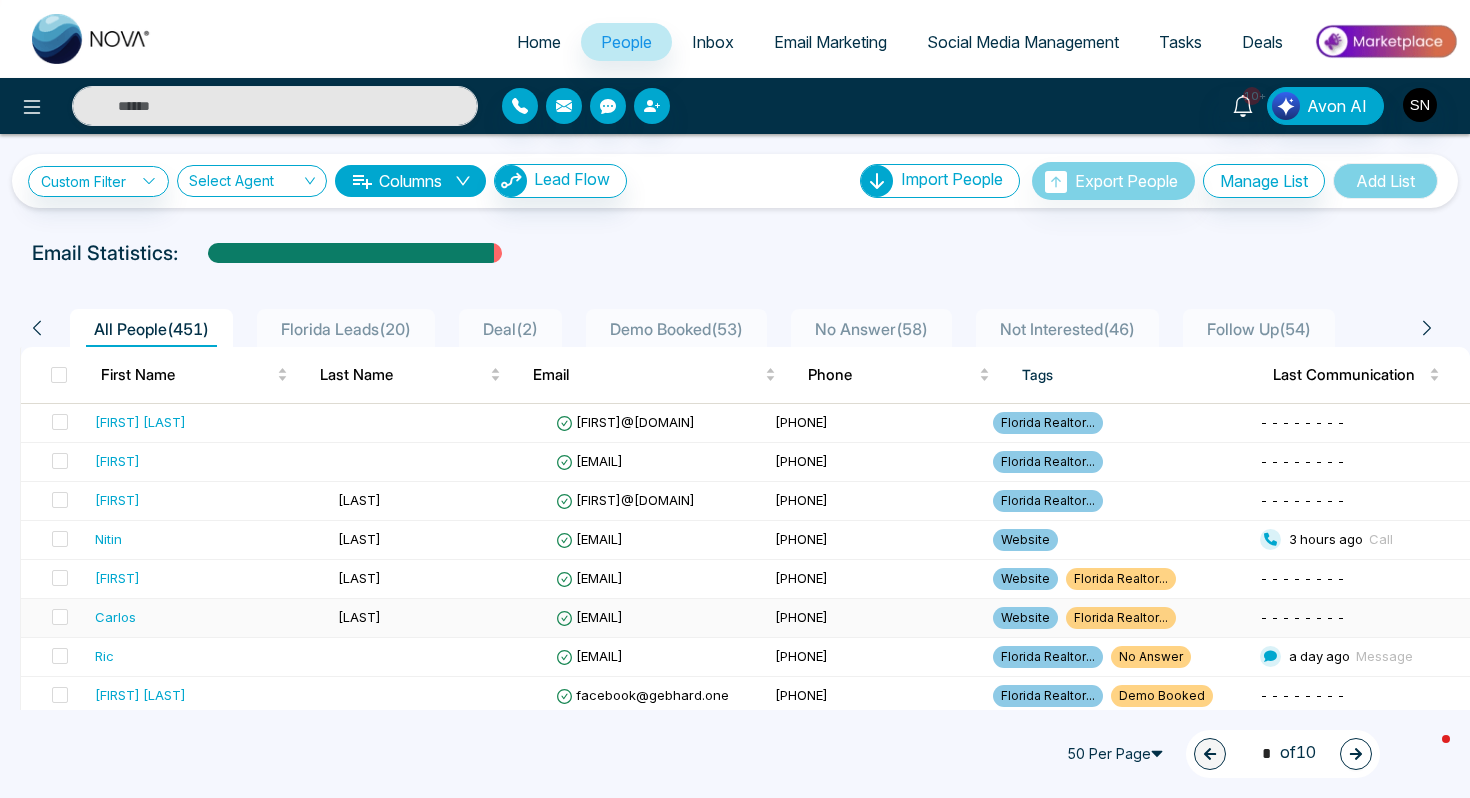 click on "[LAST]" at bounding box center (439, 618) 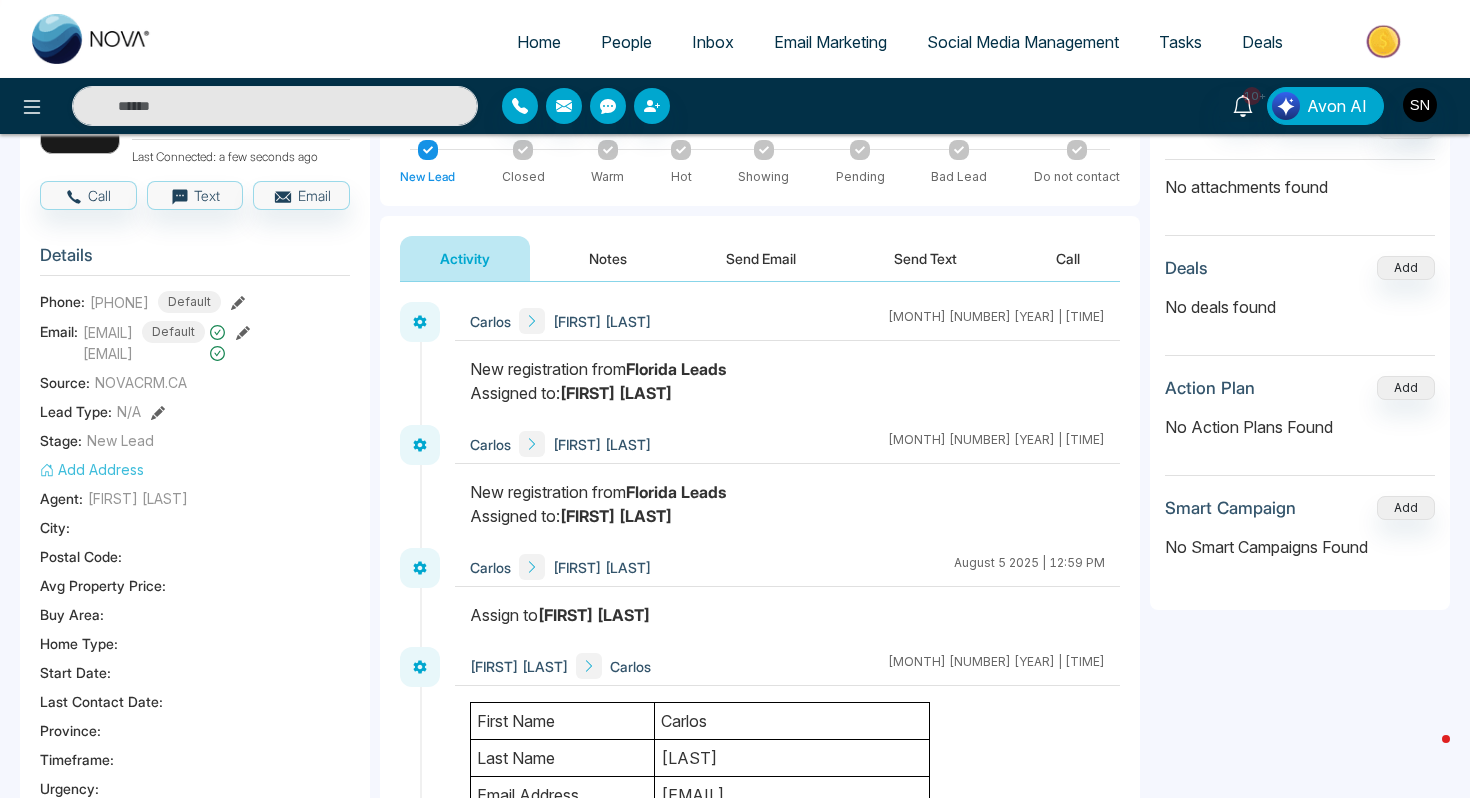 scroll, scrollTop: 176, scrollLeft: 0, axis: vertical 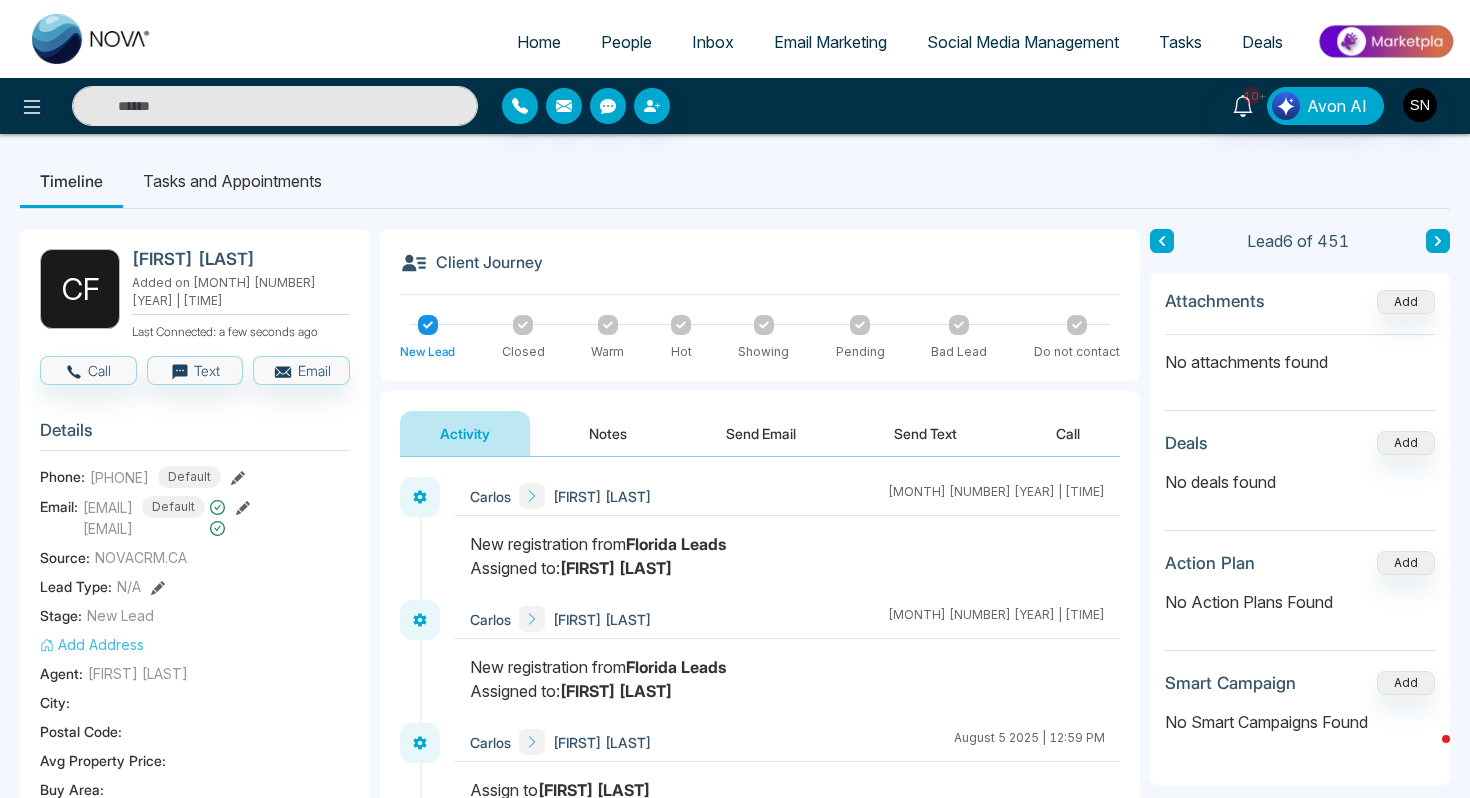click on "[FIRST] [LAST] Added on [MONTH] [NUMBER] [YEAR] | [TIME] Last Connected: a few seconds ago Call Text Email Details Phone: [PHONE] Default Email: [FIRST]@[DOMAIN] Default [FIRST]@[DOMAIN] Source: NOVACRM.CA Lead Type: N/A Stage: New Lead Add Address Agent: [FIRST] Nova City : [CITY] Postal Code : [POSTAL CODE] Avg Property Price : Buy Area : Home Type : Start Date : Last Contact Date : Province : [PROVINCE] Timeframe : Urgency : Tags Florida Realtors Website Lead Summary 0 Calls 0 Texts 0 Emails Social Profile Not found Not found Not found Custom Lead Data Custom Fields" at bounding box center [195, 890] 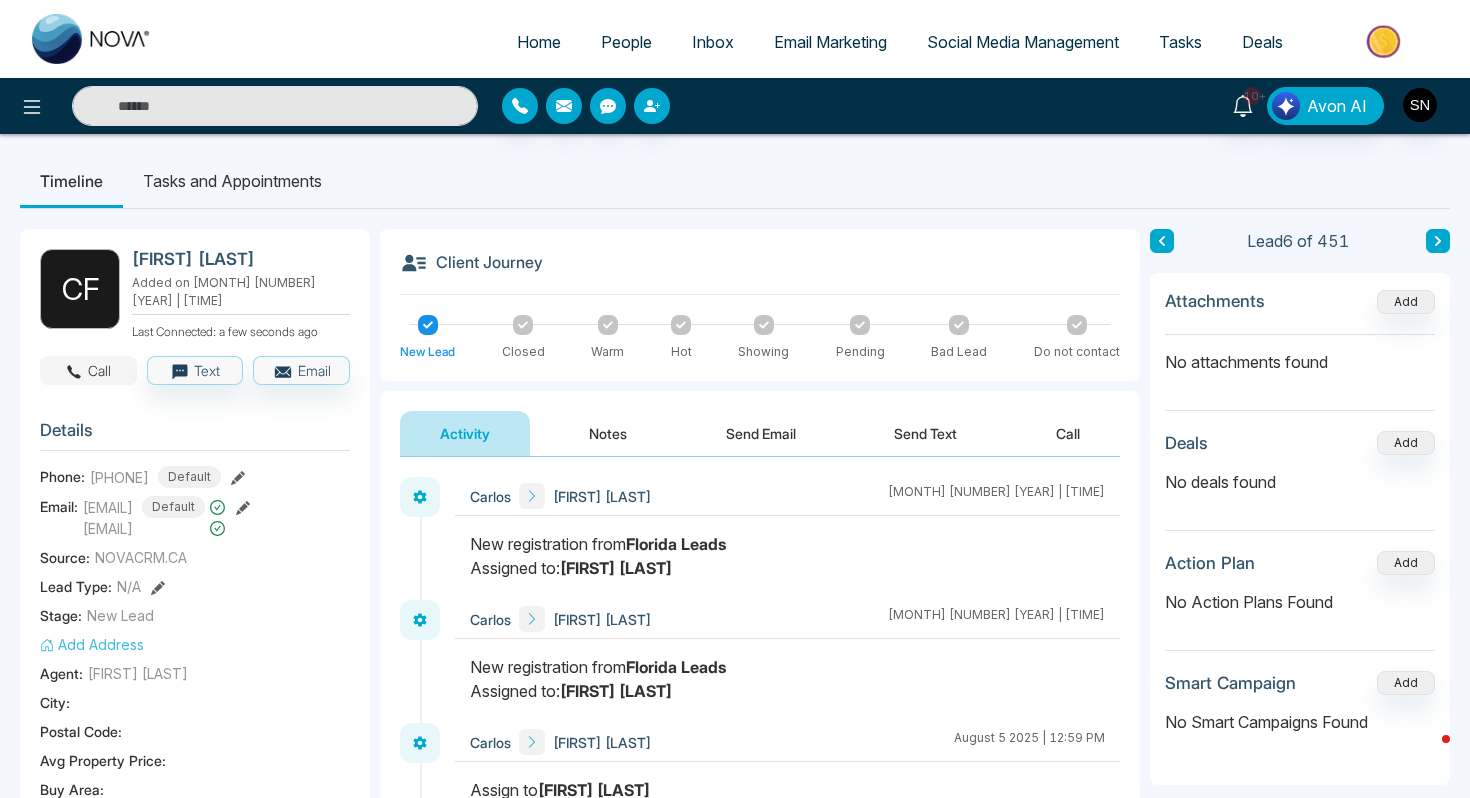 click on "Call" at bounding box center (88, 370) 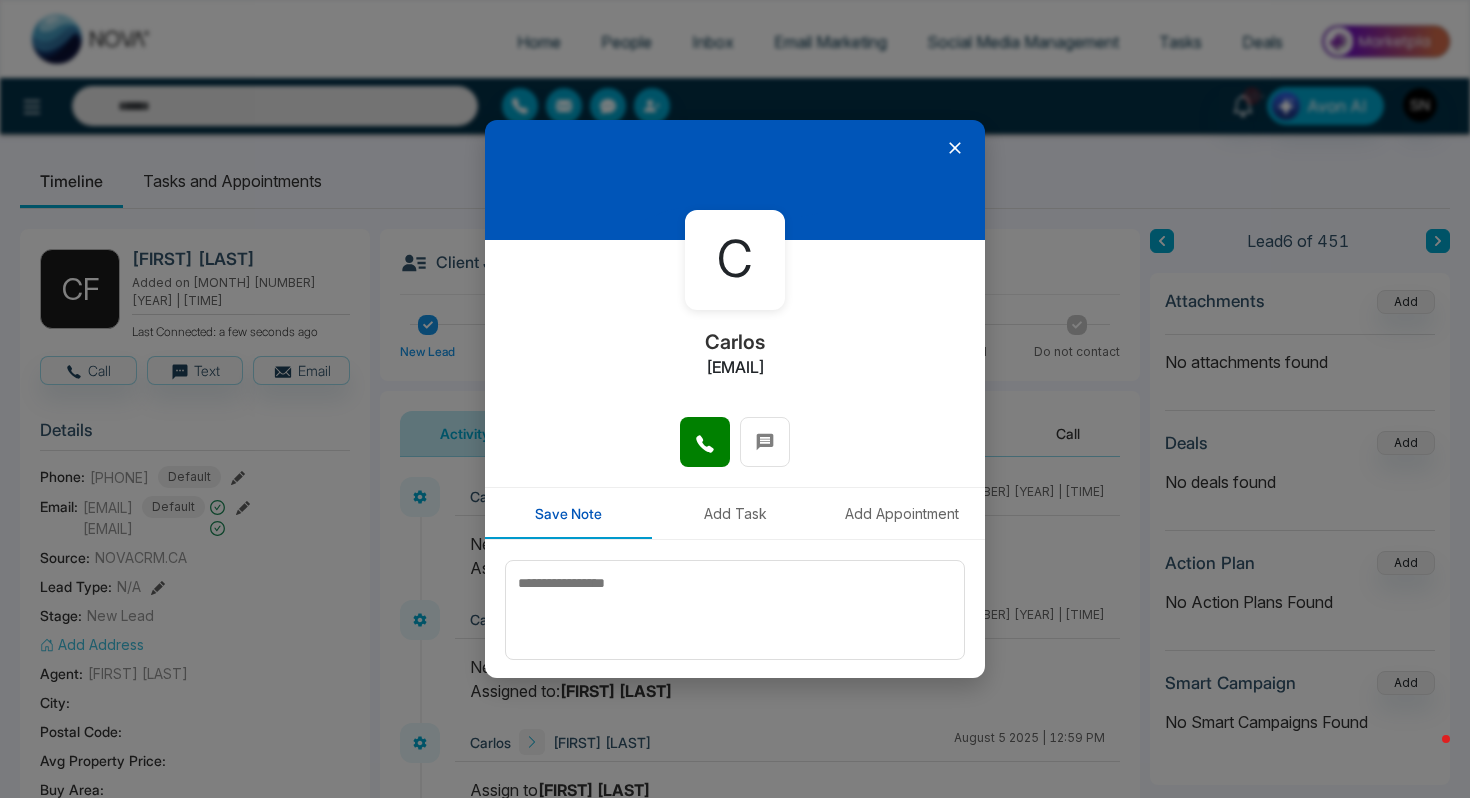 click 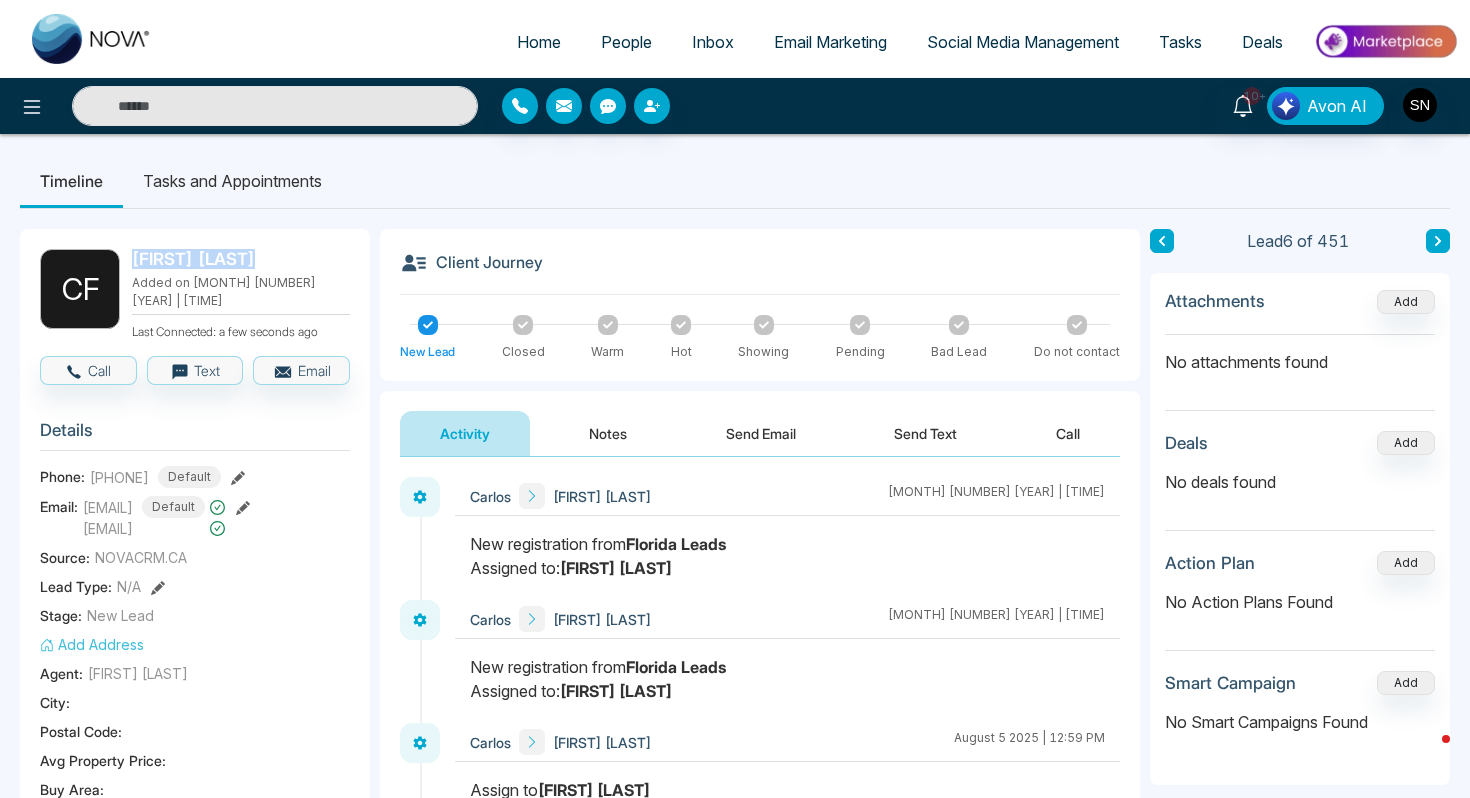 drag, startPoint x: 135, startPoint y: 255, endPoint x: 255, endPoint y: 253, distance: 120.01666 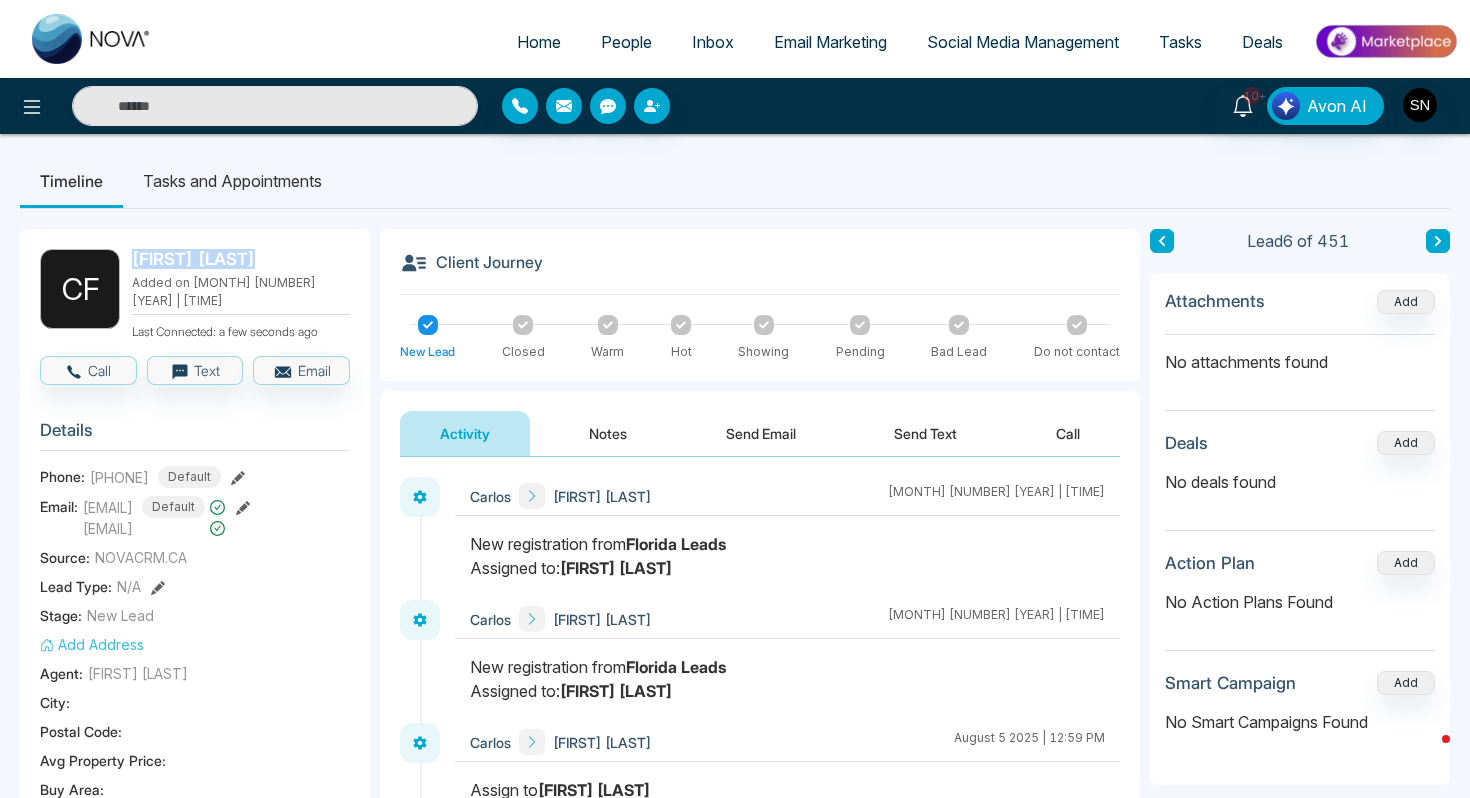 click on "[FIRST] [LAST]" at bounding box center (237, 259) 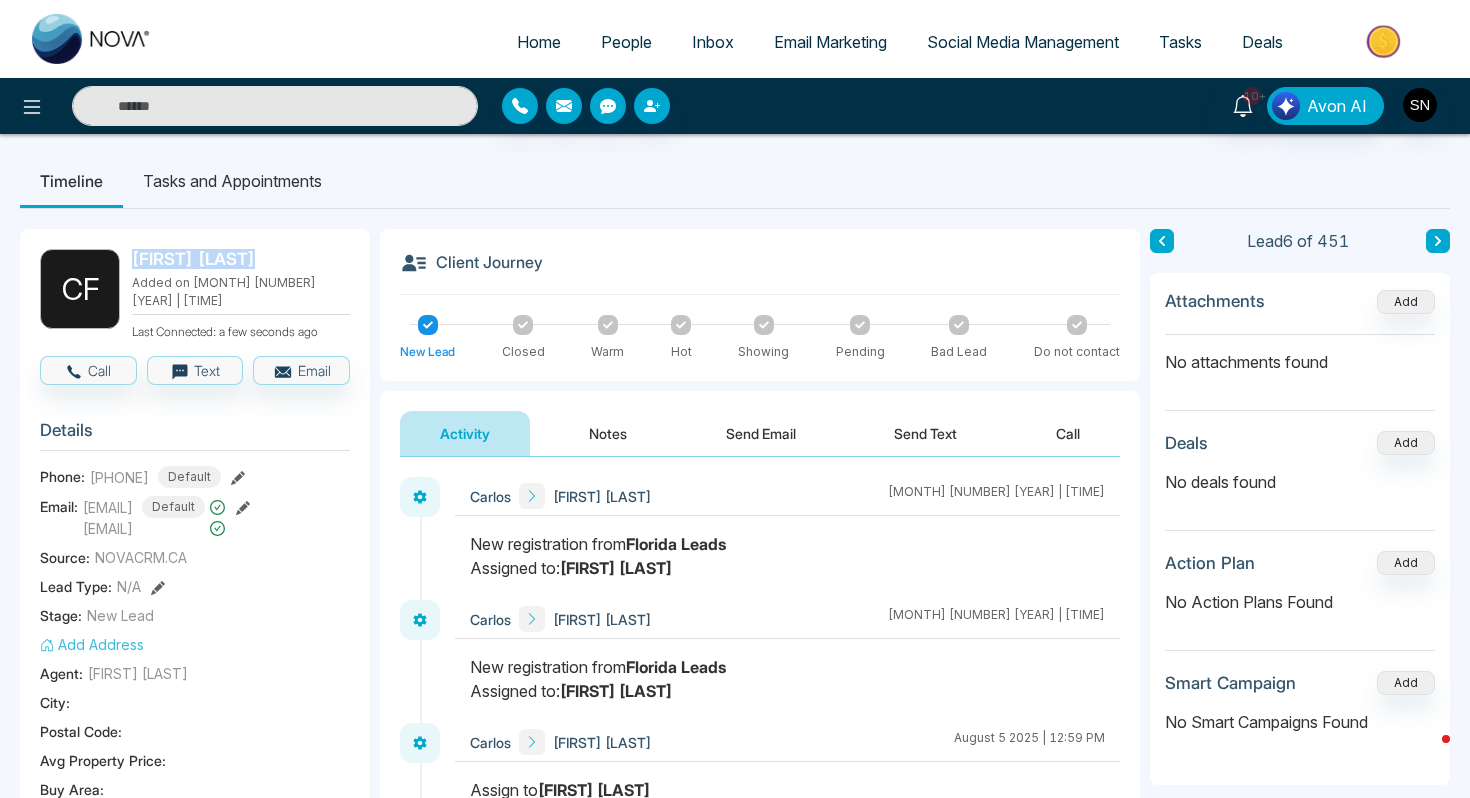 copy on "[FIRST] [LAST]" 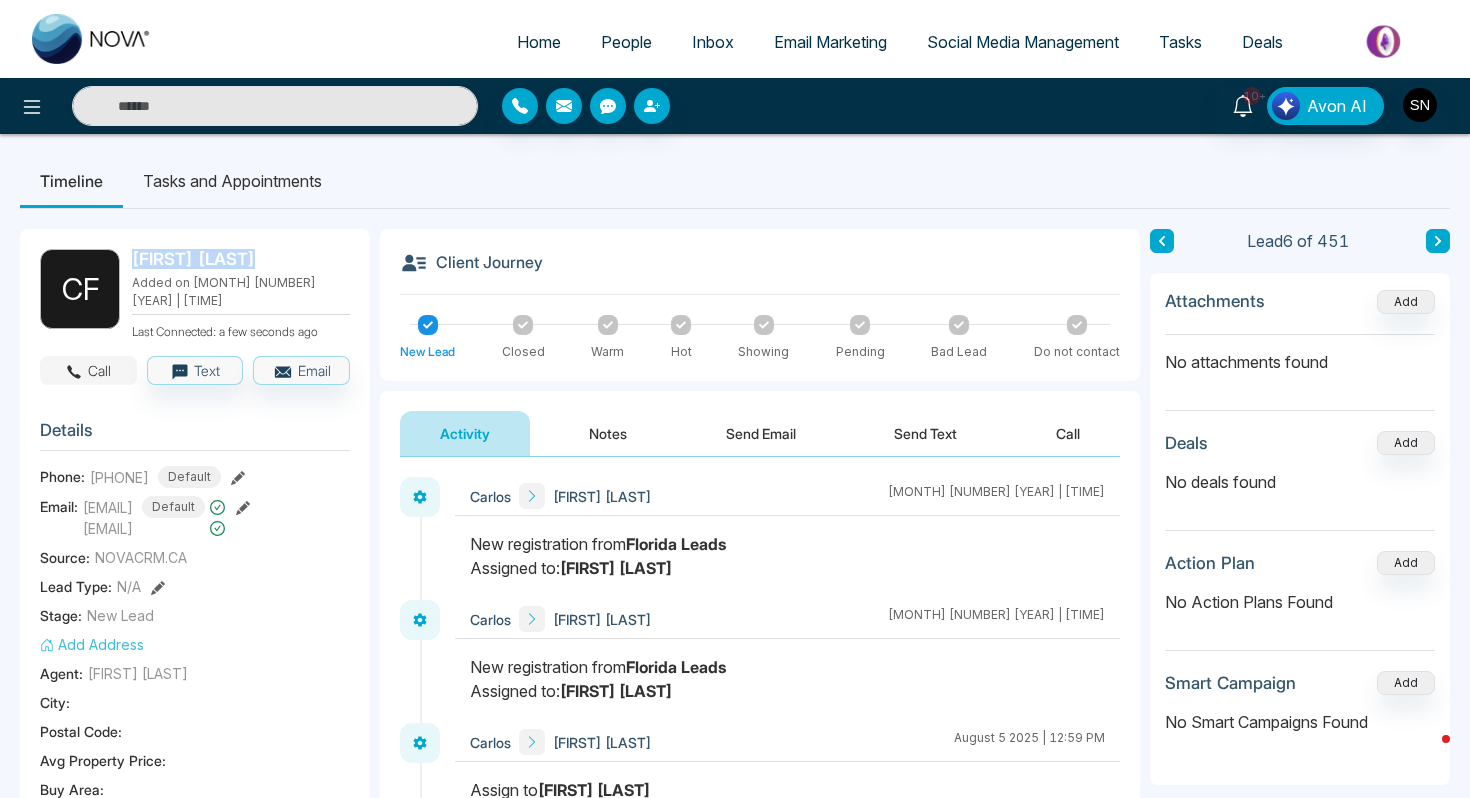 click 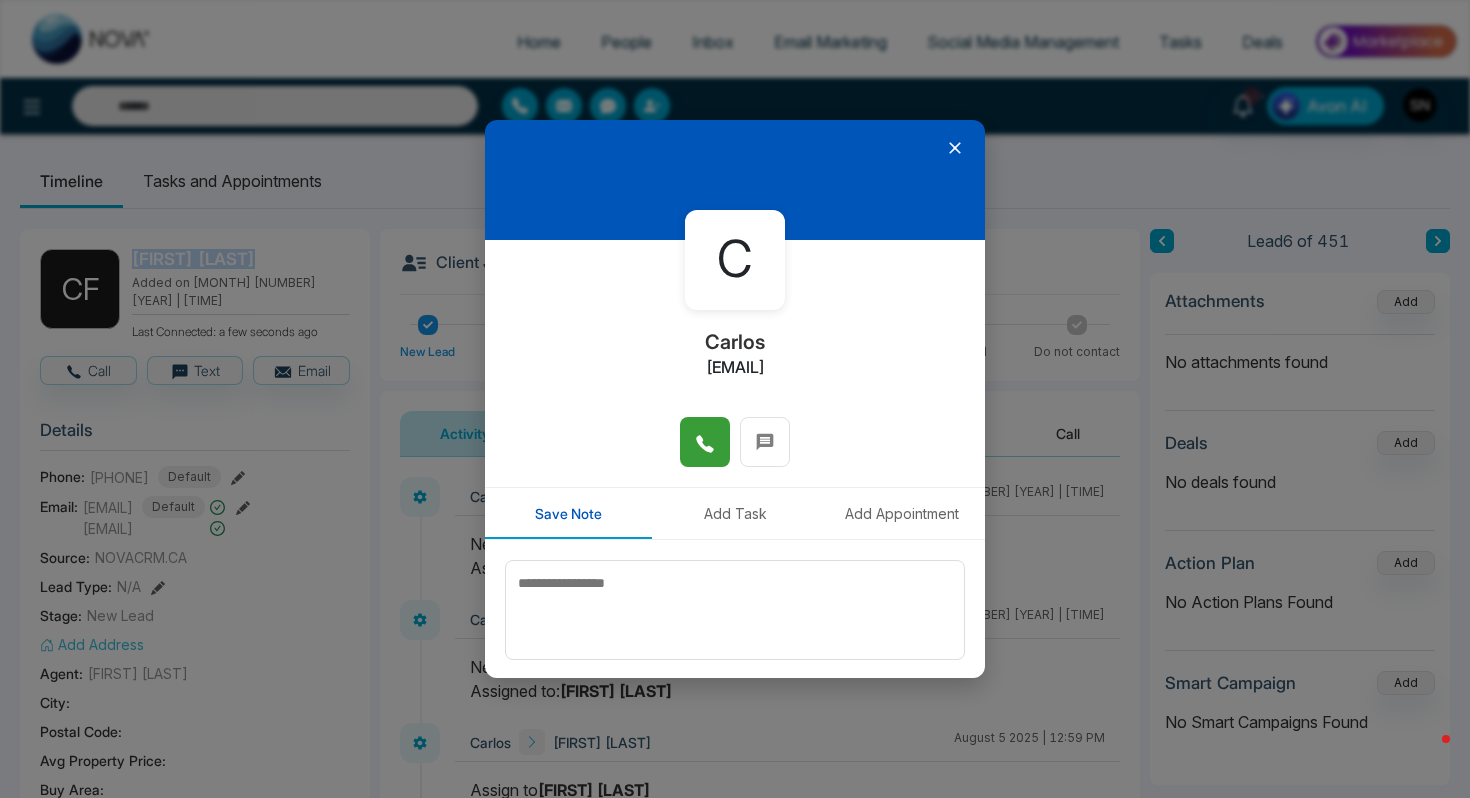click 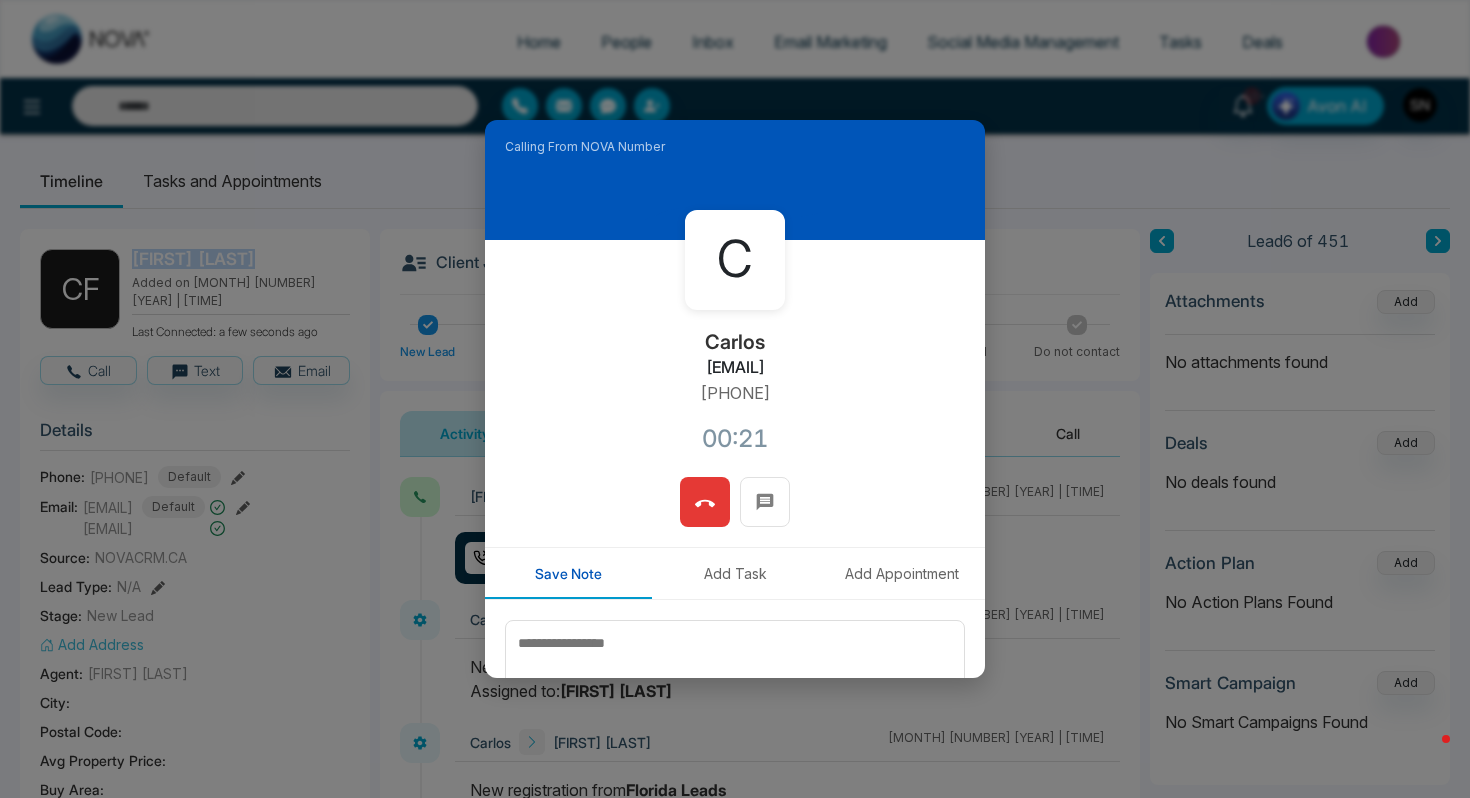 click 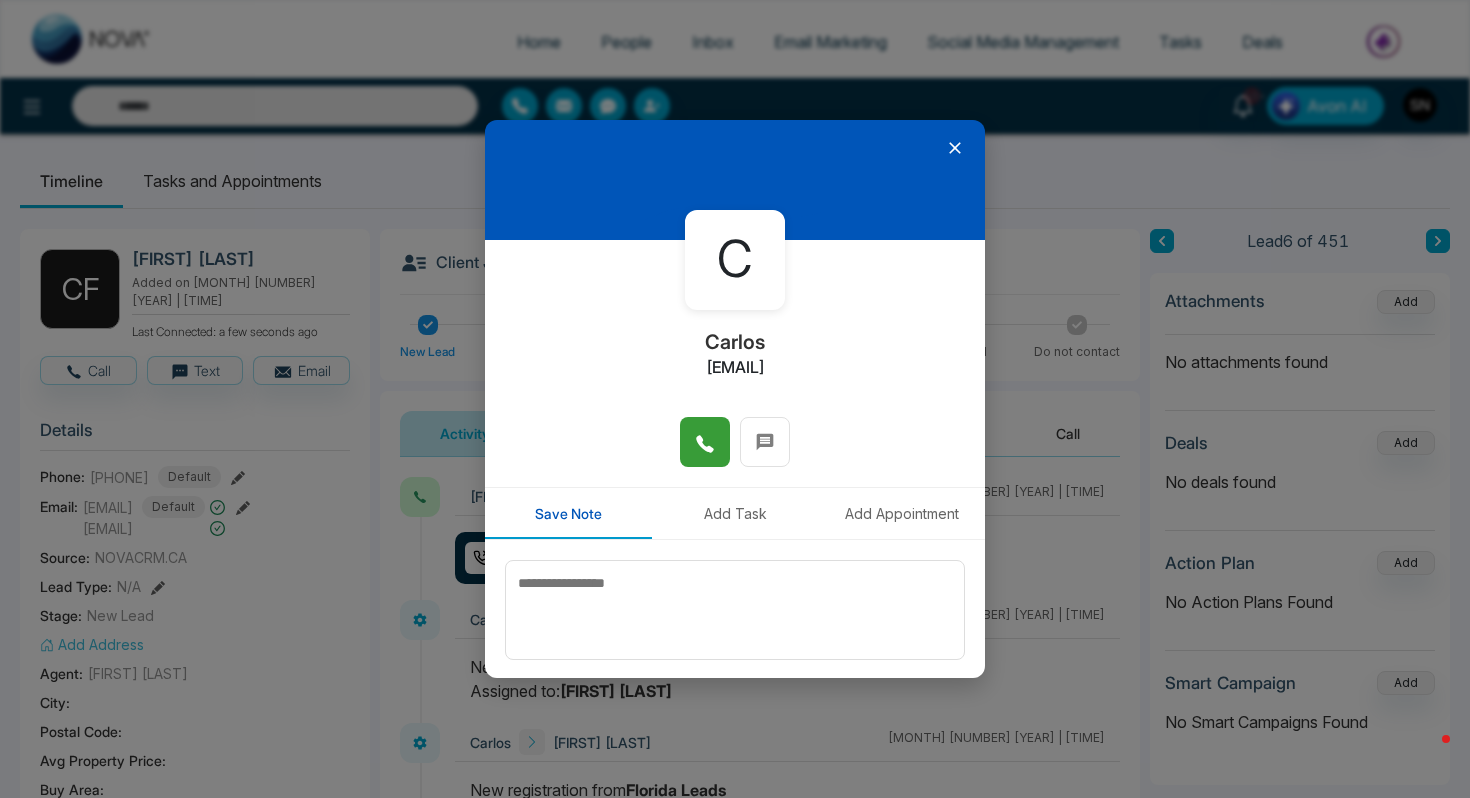 click 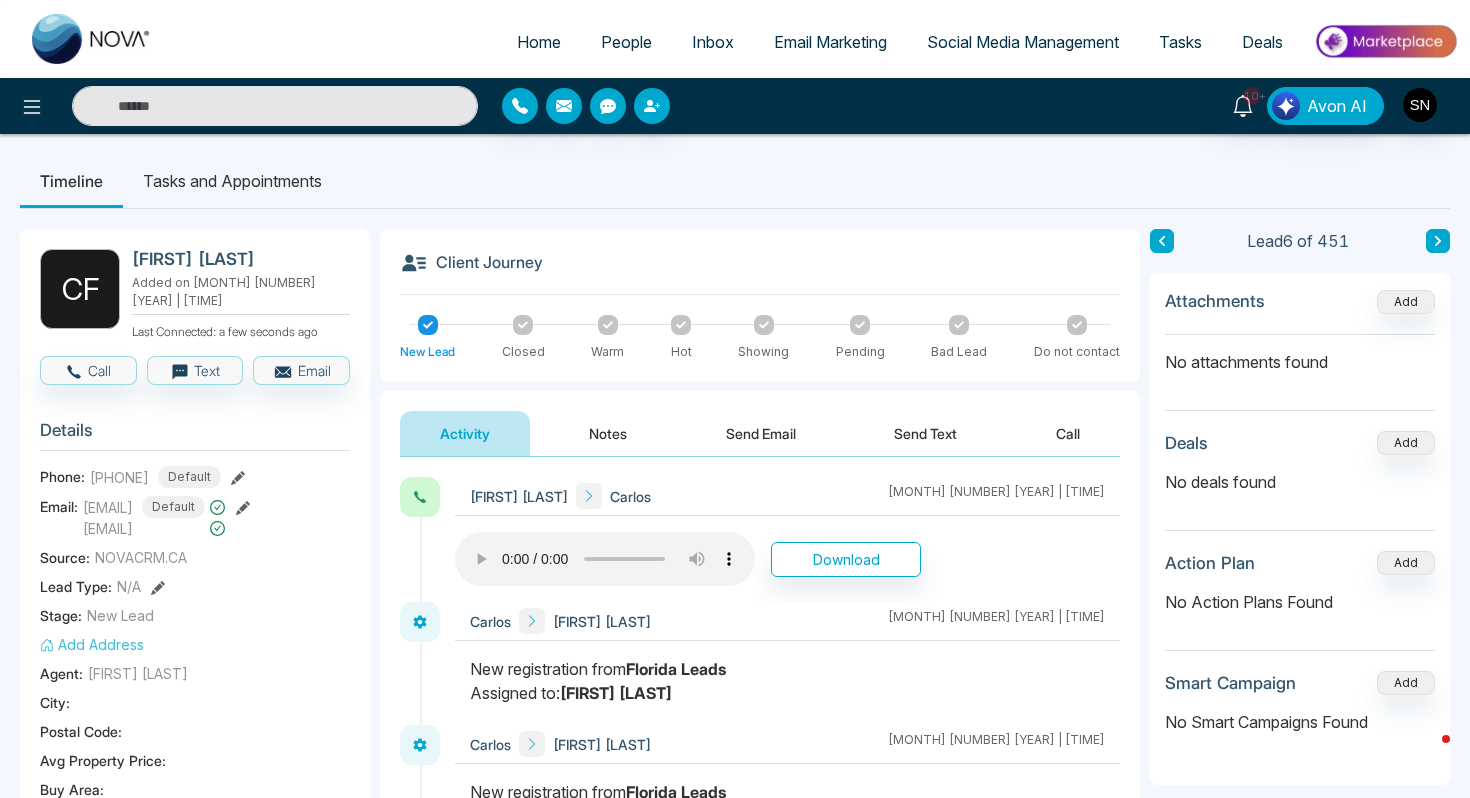 click on "Activity Notes Send Email Send Text Call" at bounding box center [760, 424] 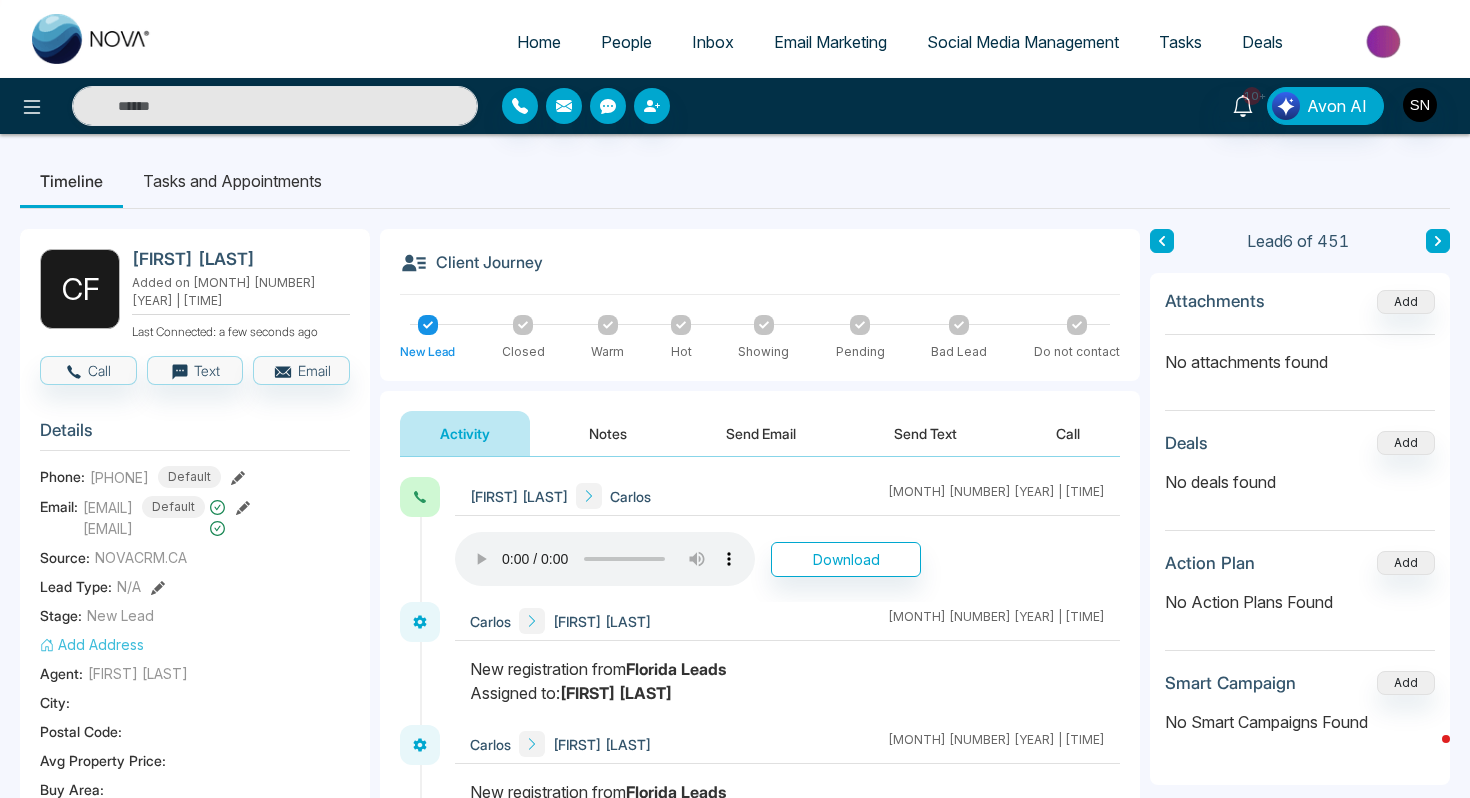 click on "Send Text" at bounding box center [925, 433] 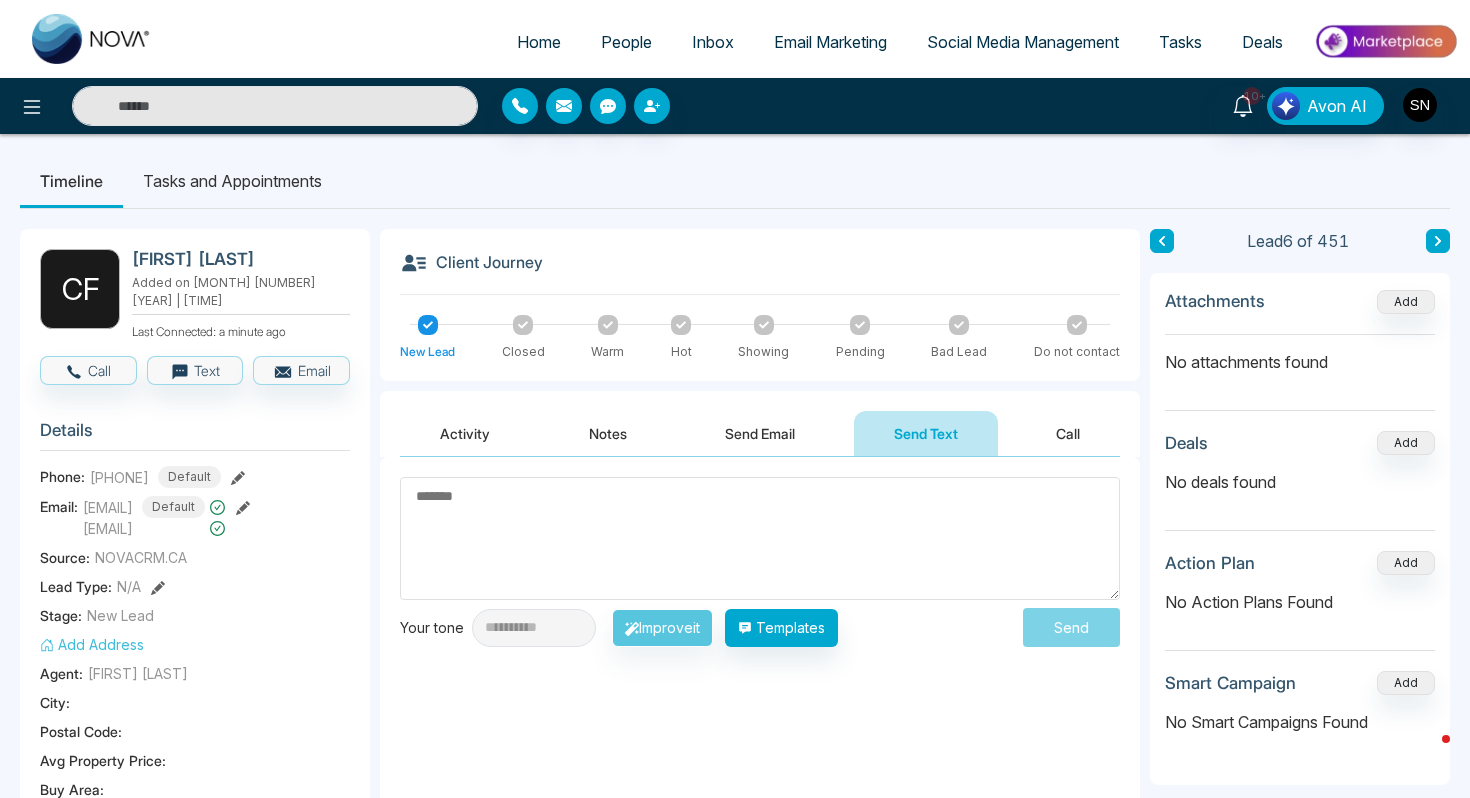 click on "Inbox" at bounding box center [713, 42] 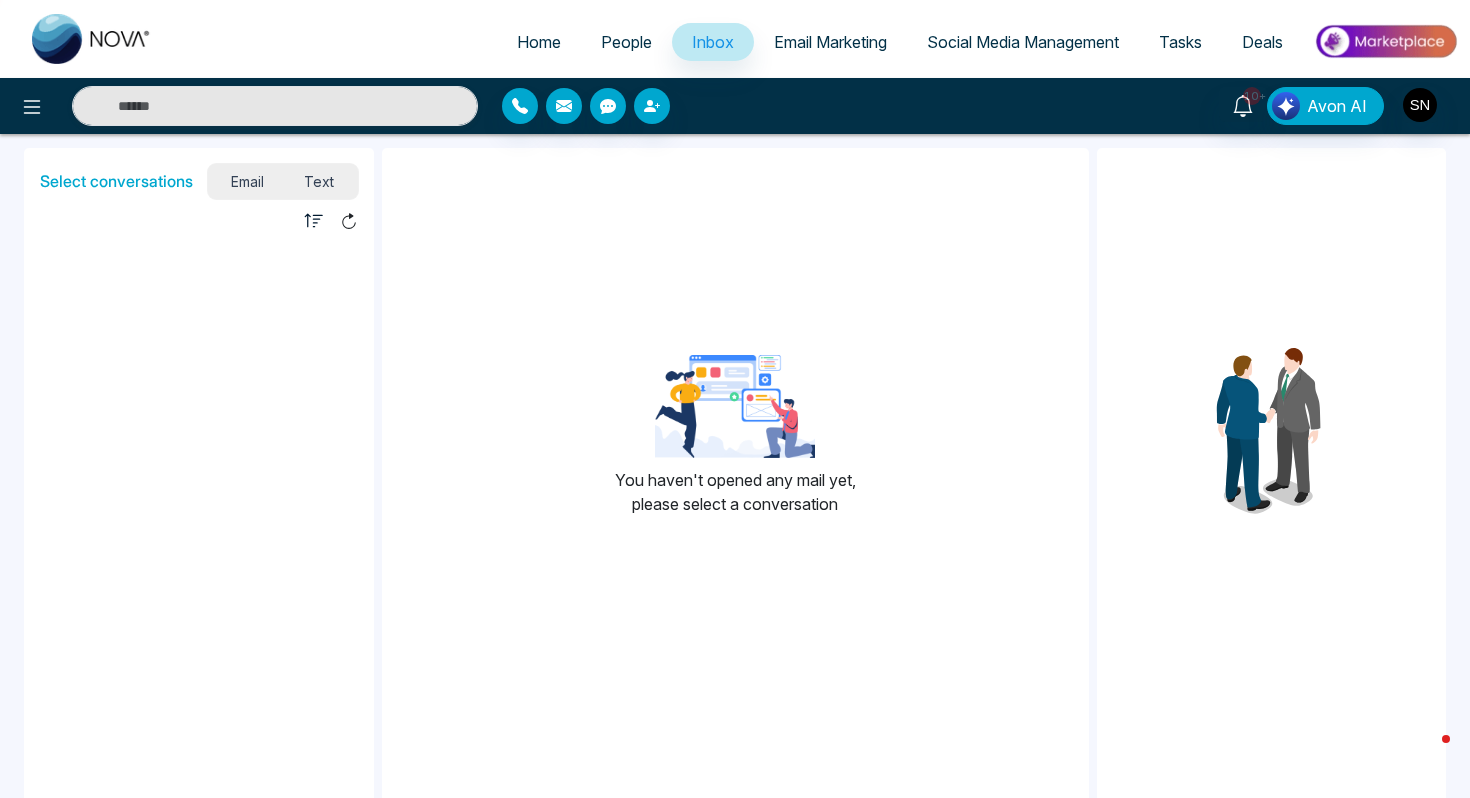 click on "Text" at bounding box center (319, 181) 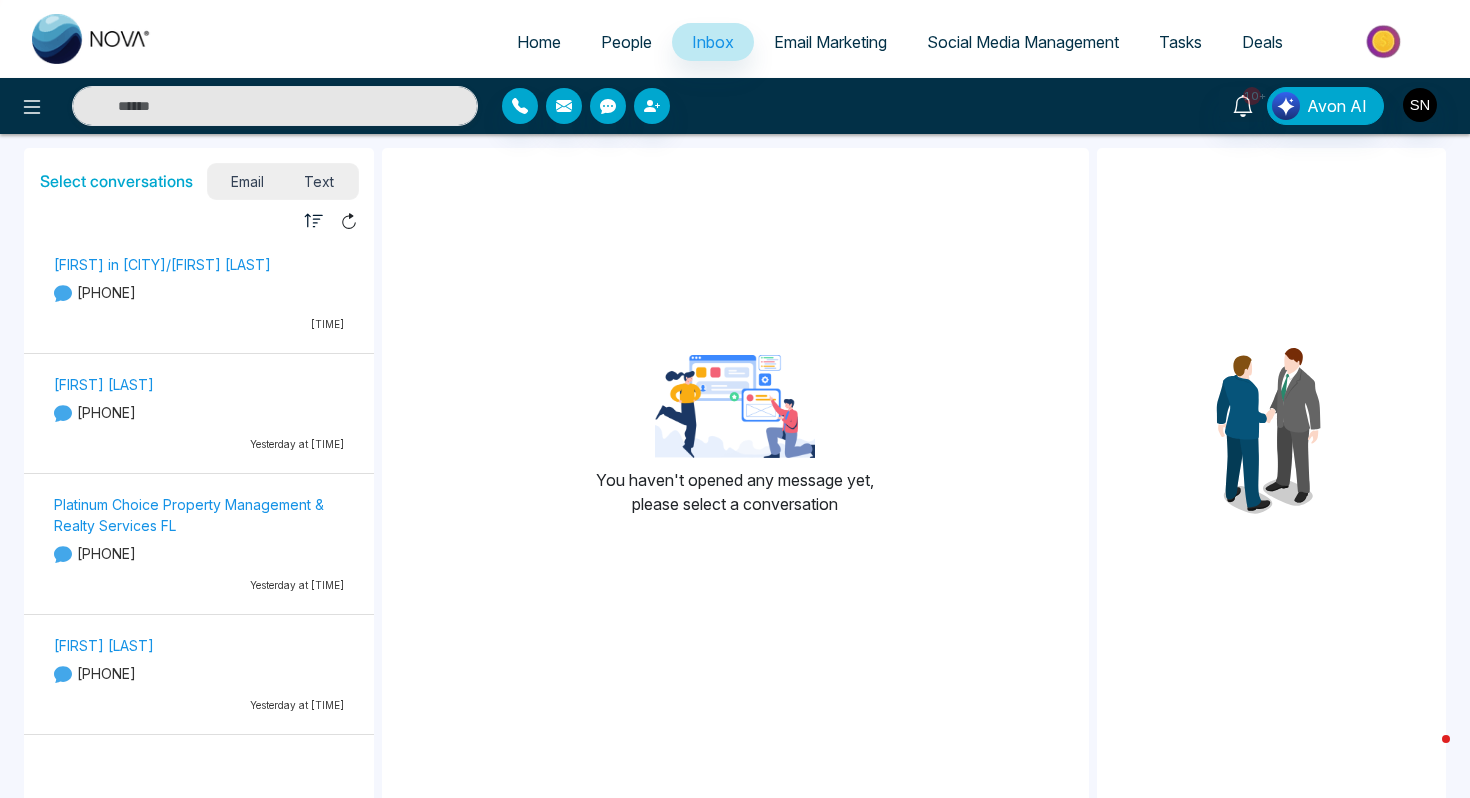 click on "[PHONE]" at bounding box center (199, 412) 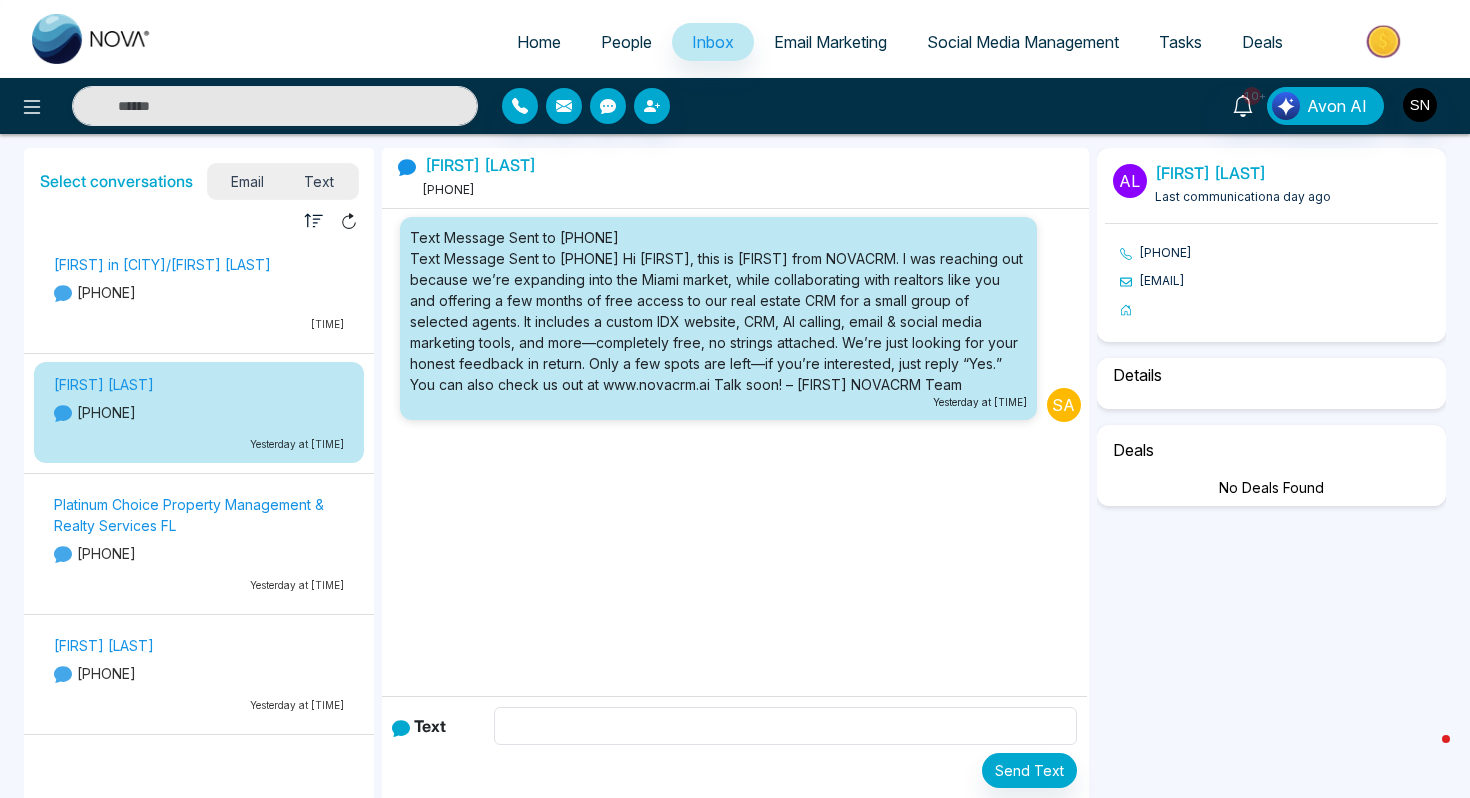 select on "*" 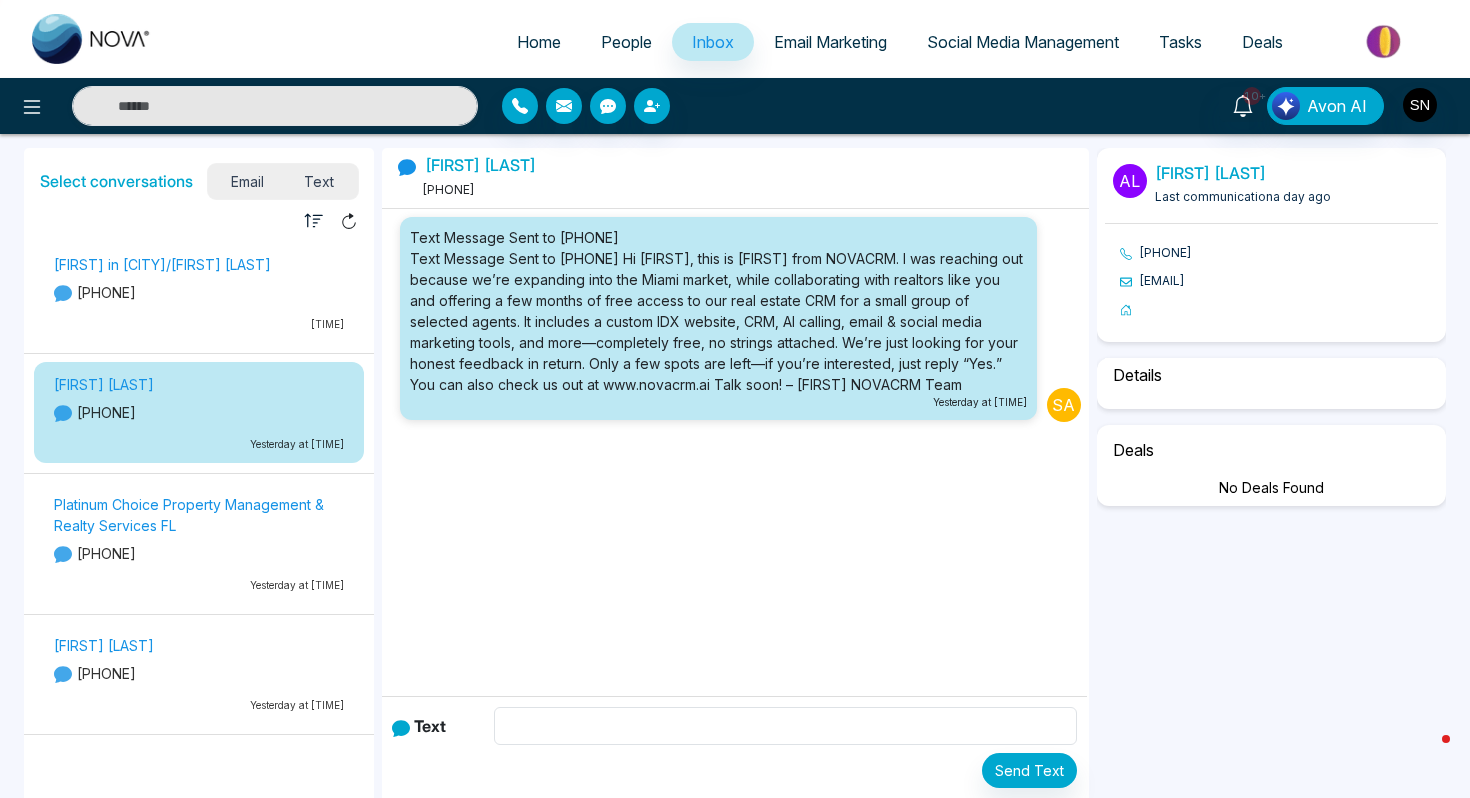 select on "********" 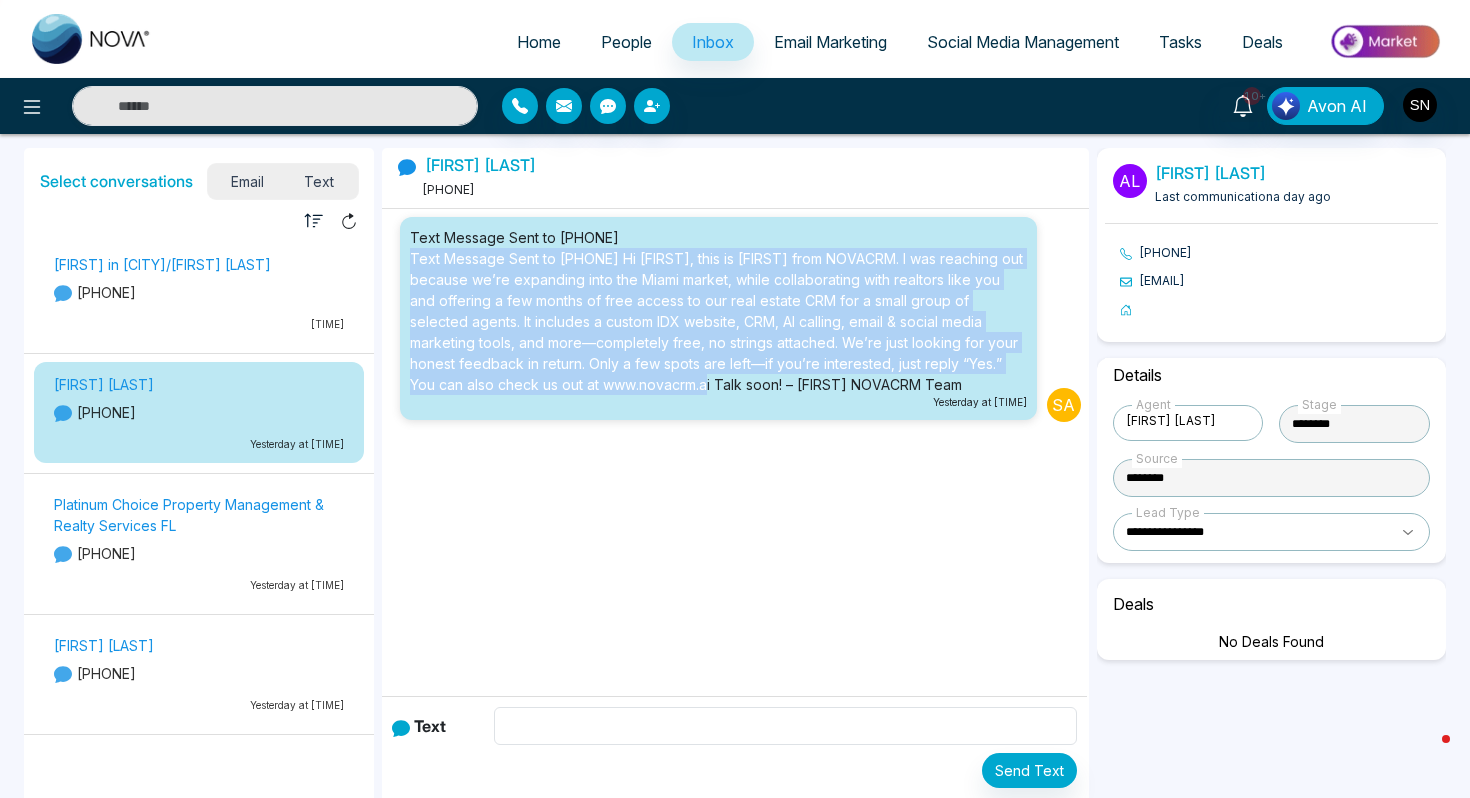 drag, startPoint x: 404, startPoint y: 255, endPoint x: 624, endPoint y: 384, distance: 255.03137 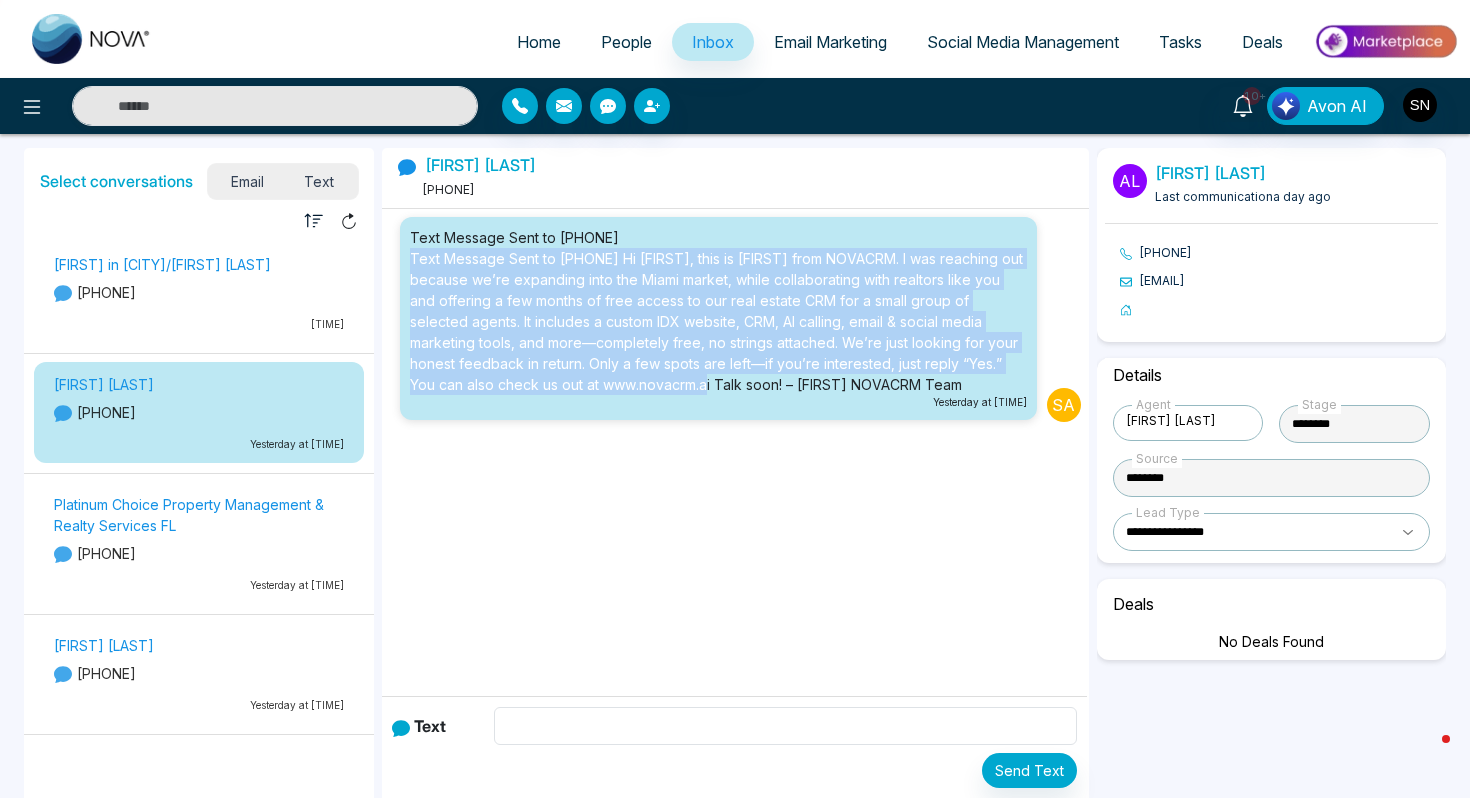 click on "Text Message Sent to [PHONE]  Hi [FIRST], this is [FIRST] from NOVACRM. I was reaching out because we’re expanding into the Miami market, while collaborating with realtors like you and offering a few months of free access to our real estate CRM for a small group of selected agents. It includes a custom IDX website, CRM, AI calling, email & social media marketing tools, and more—completely free, no strings attached. We’re just looking for your honest feedback in return. Only a few spots are left—if you’re interested, just reply “Yes.” You can also check us out at www.novacrm.ai Talk soon! – [FIRST] NOVACRM Team Yesterday at [TIME]" at bounding box center [718, 318] 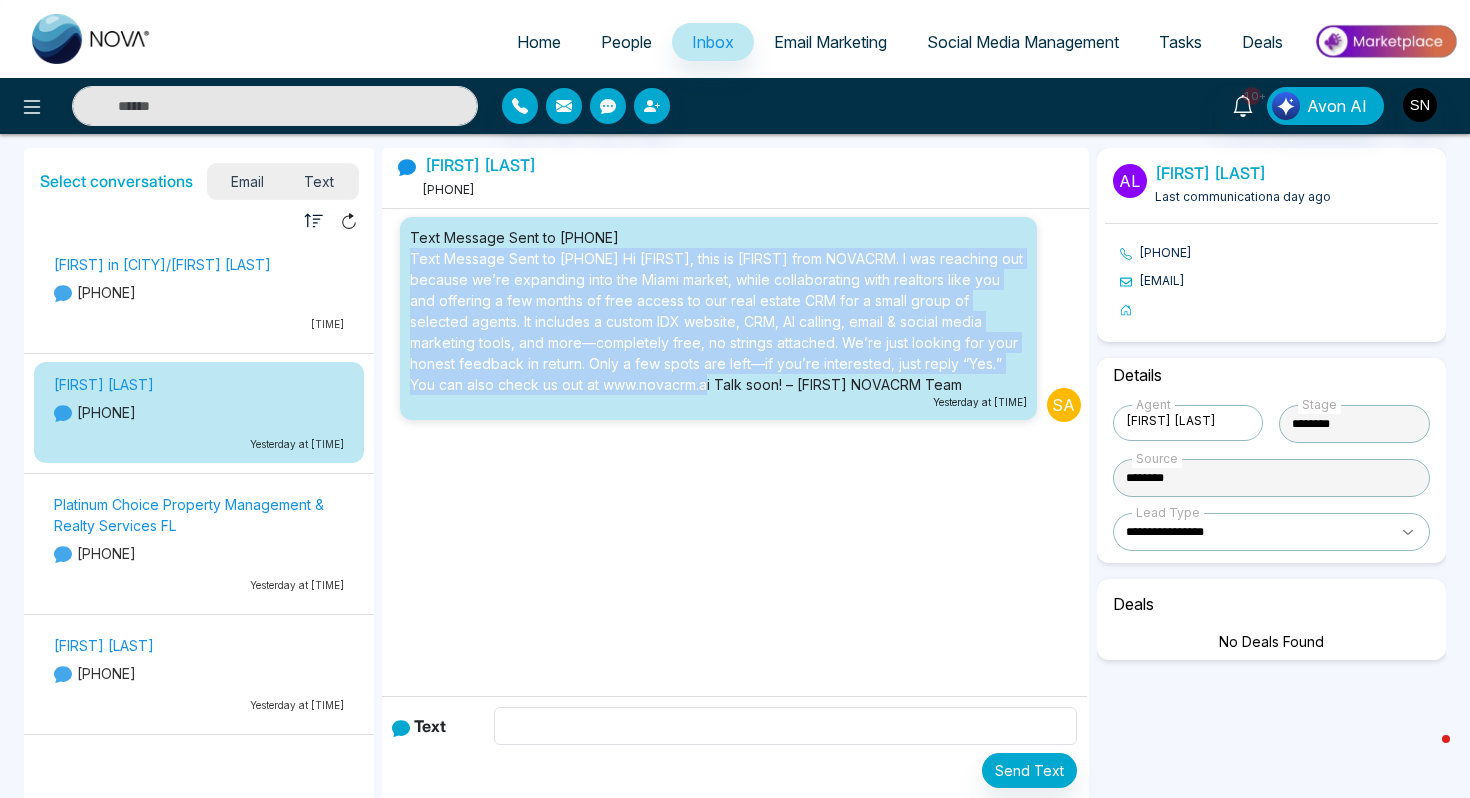 copy on "Text Message Sent to [PHONE]  Hi [FIRST], this is [FIRST] from NOVACRM. I was reaching out because we’re expanding into the Miami market, while collaborating with realtors like you and offering a few months of free access to our real estate CRM for a small group of selected agents. It includes a custom IDX website, CRM, AI calling, email & social media marketing tools, and more—completely free, no strings attached. We’re just looking for your honest feedback in return. Only a few spots are left—if you’re interested, just reply “Yes.” You can also check us out at www.novacrm.ai Talk soon! – [FIRST] NOVACRM Team" 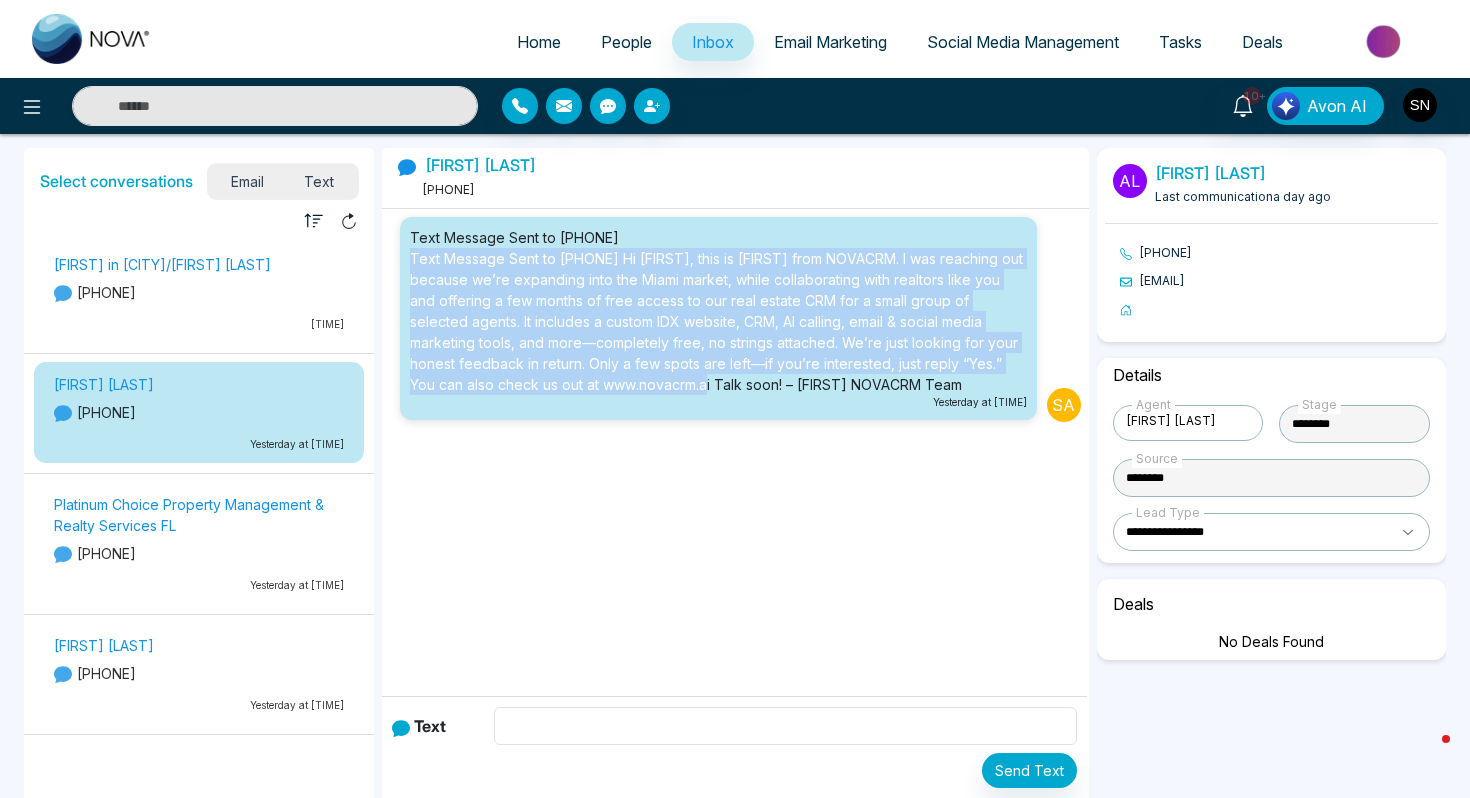 click on "People" at bounding box center [626, 42] 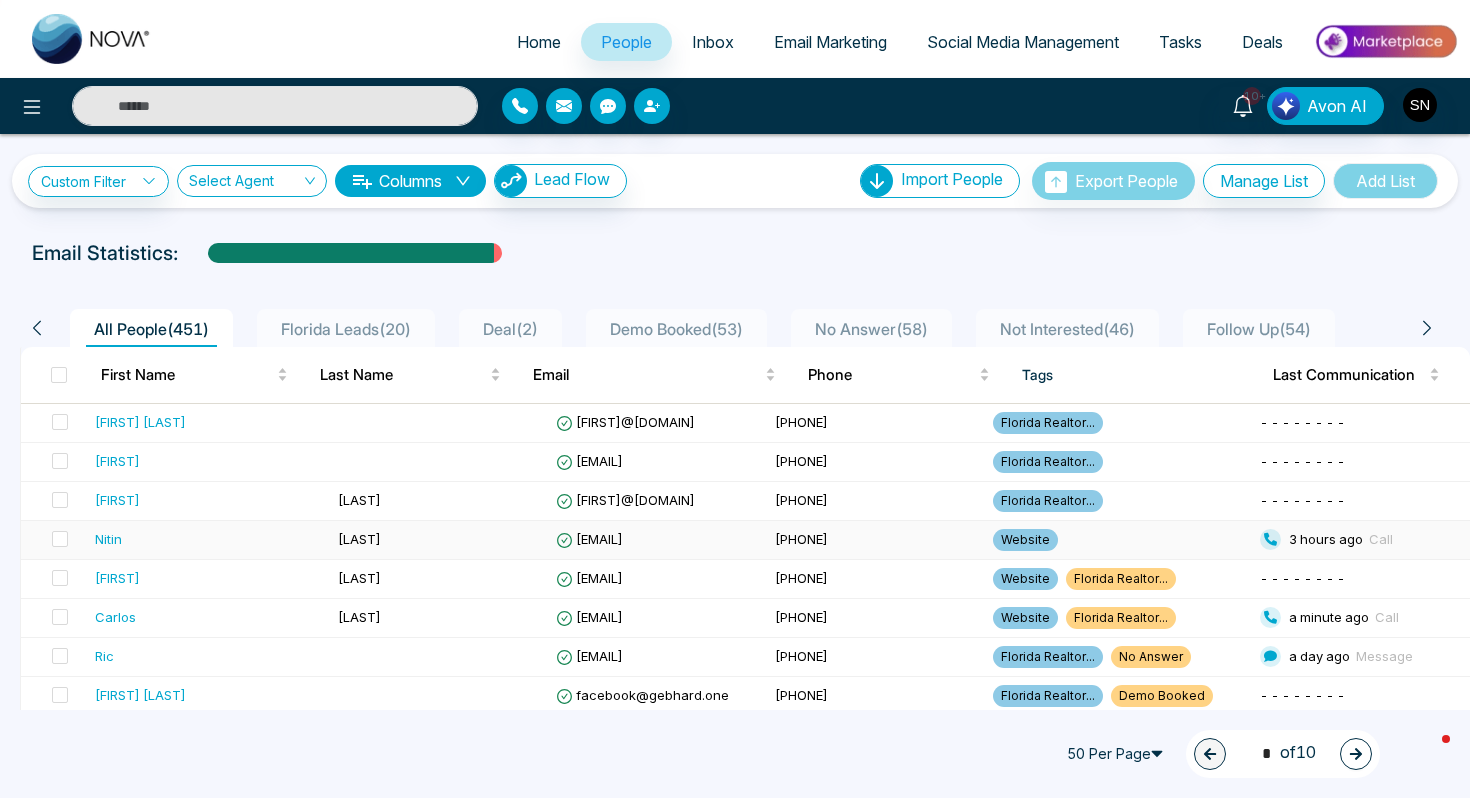 click at bounding box center (54, 540) 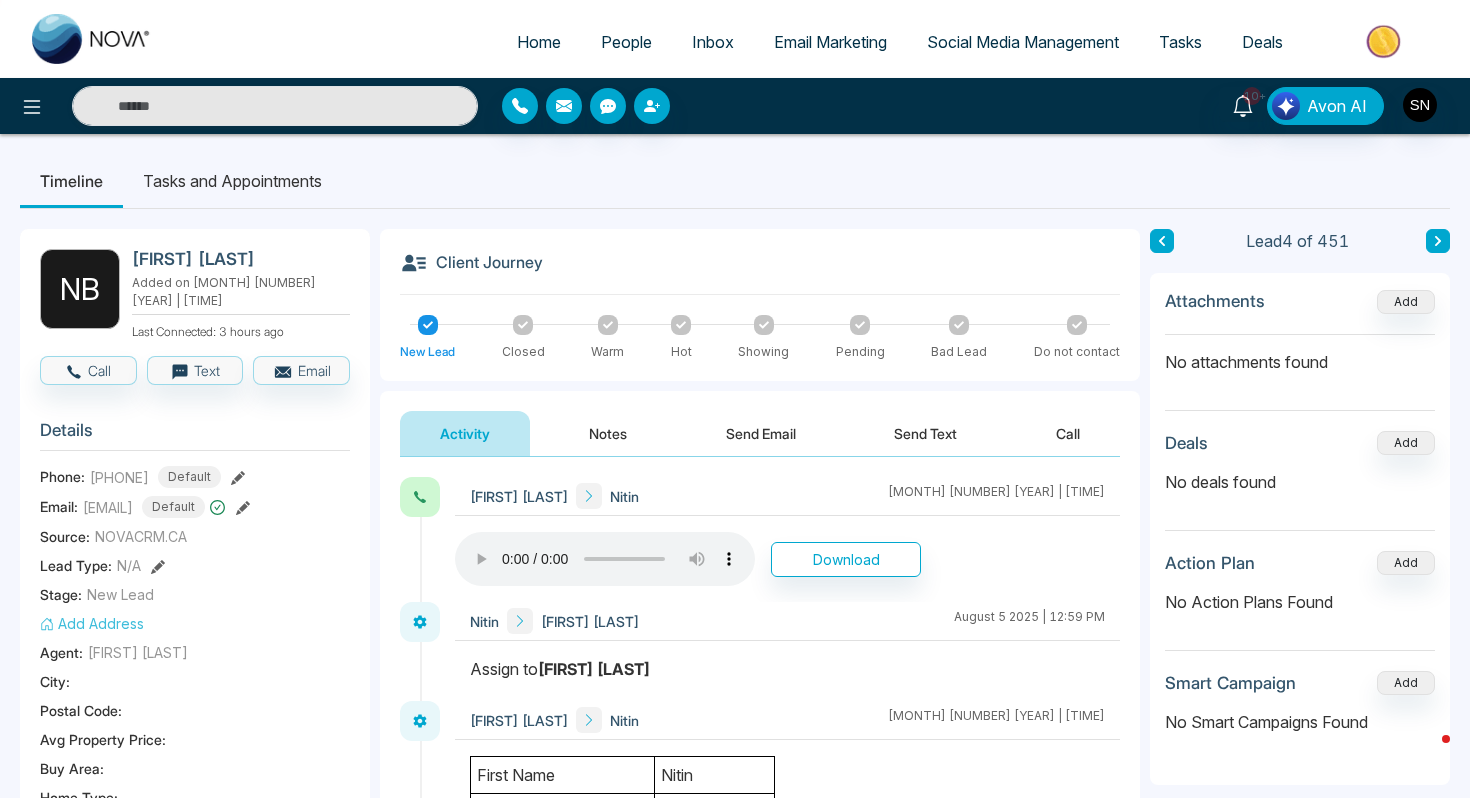 type 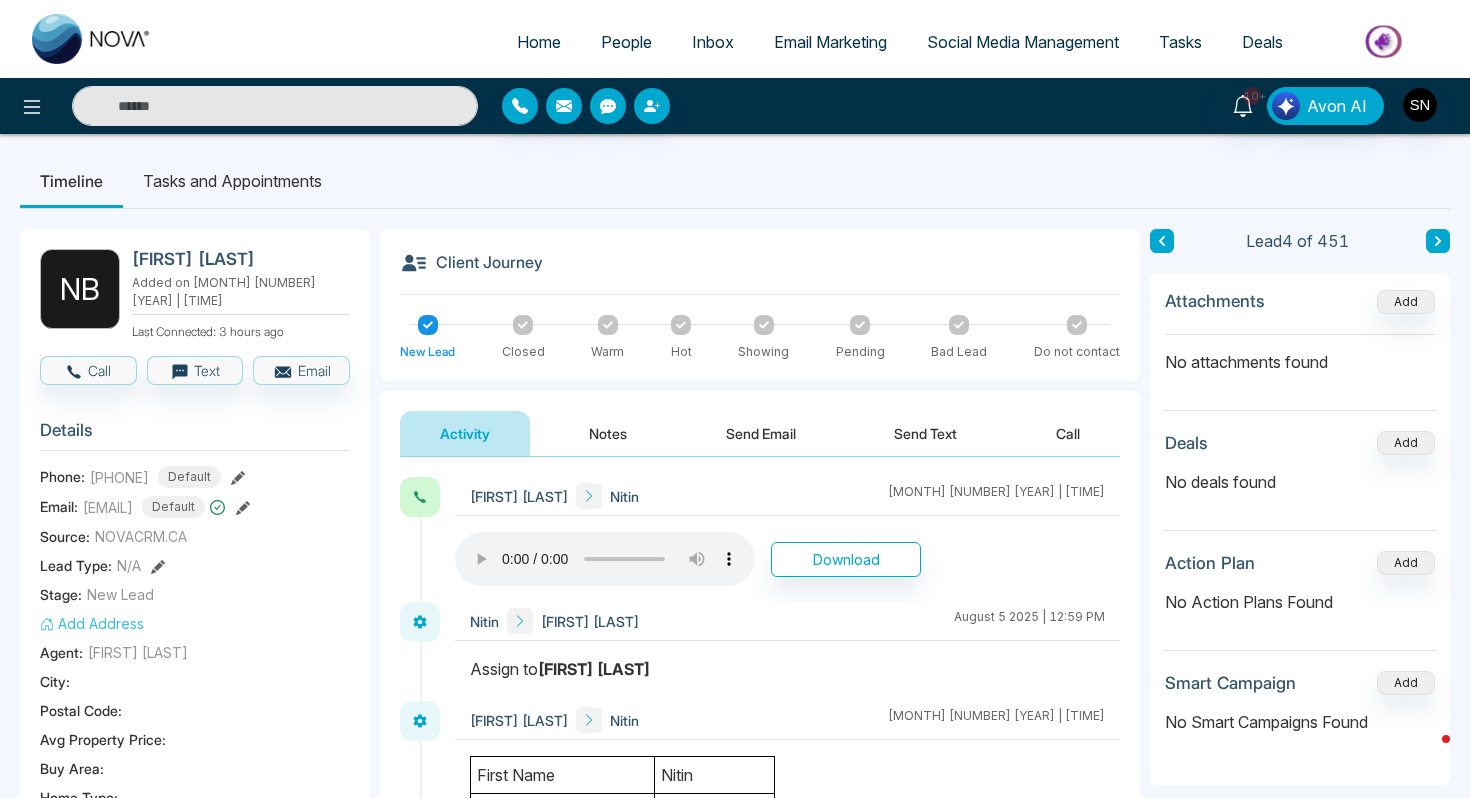 scroll, scrollTop: 58, scrollLeft: 0, axis: vertical 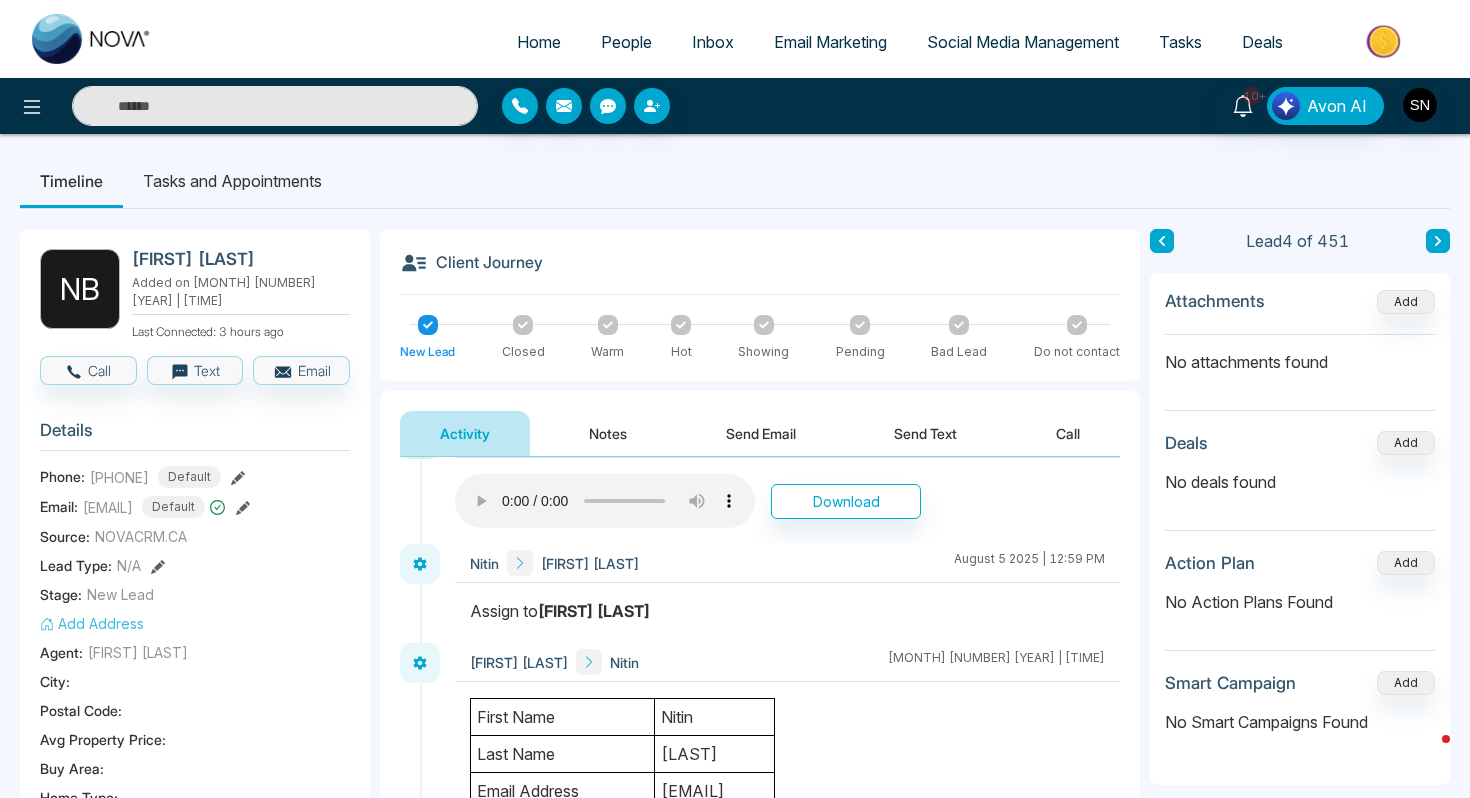 click at bounding box center (275, 106) 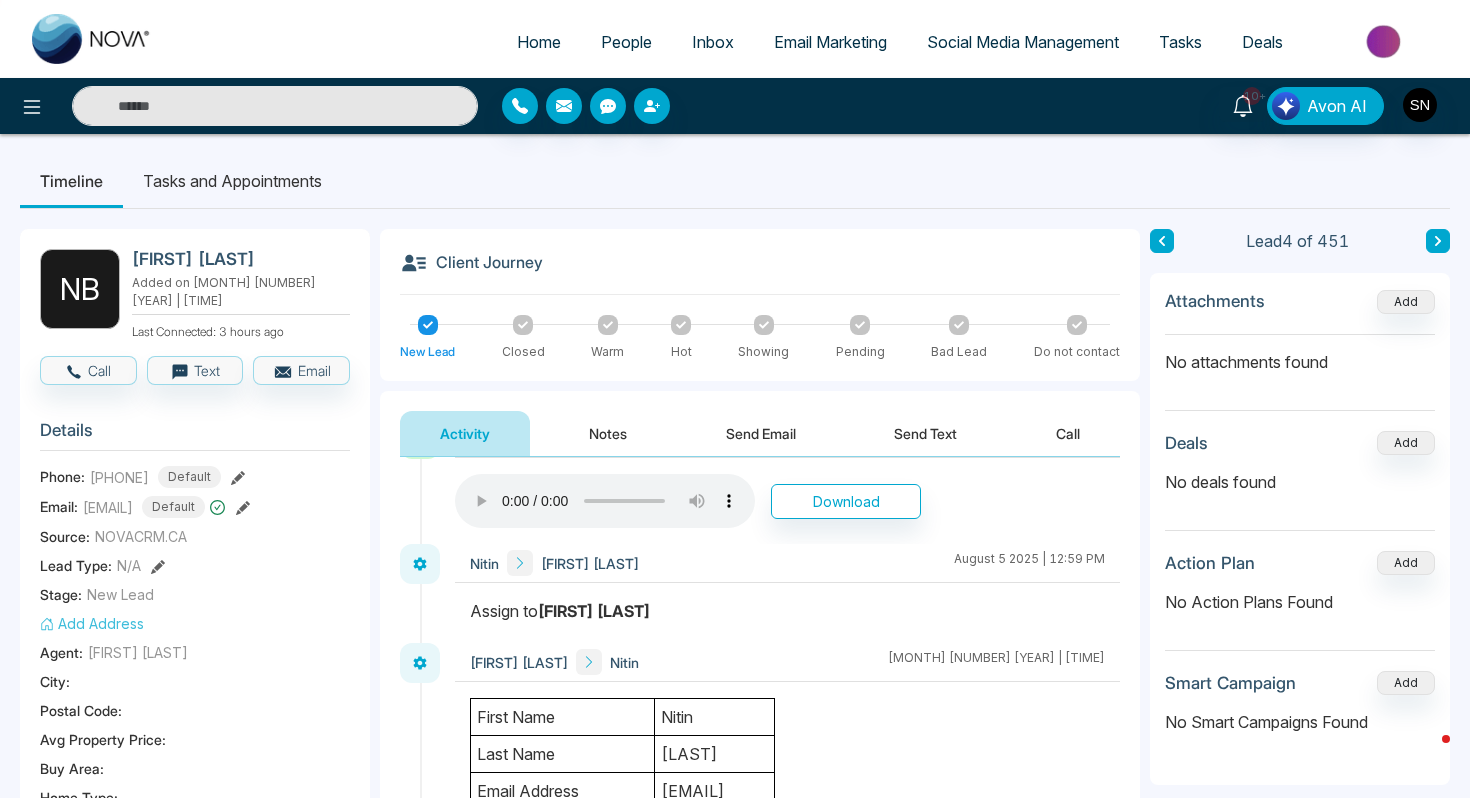 paste on "**********" 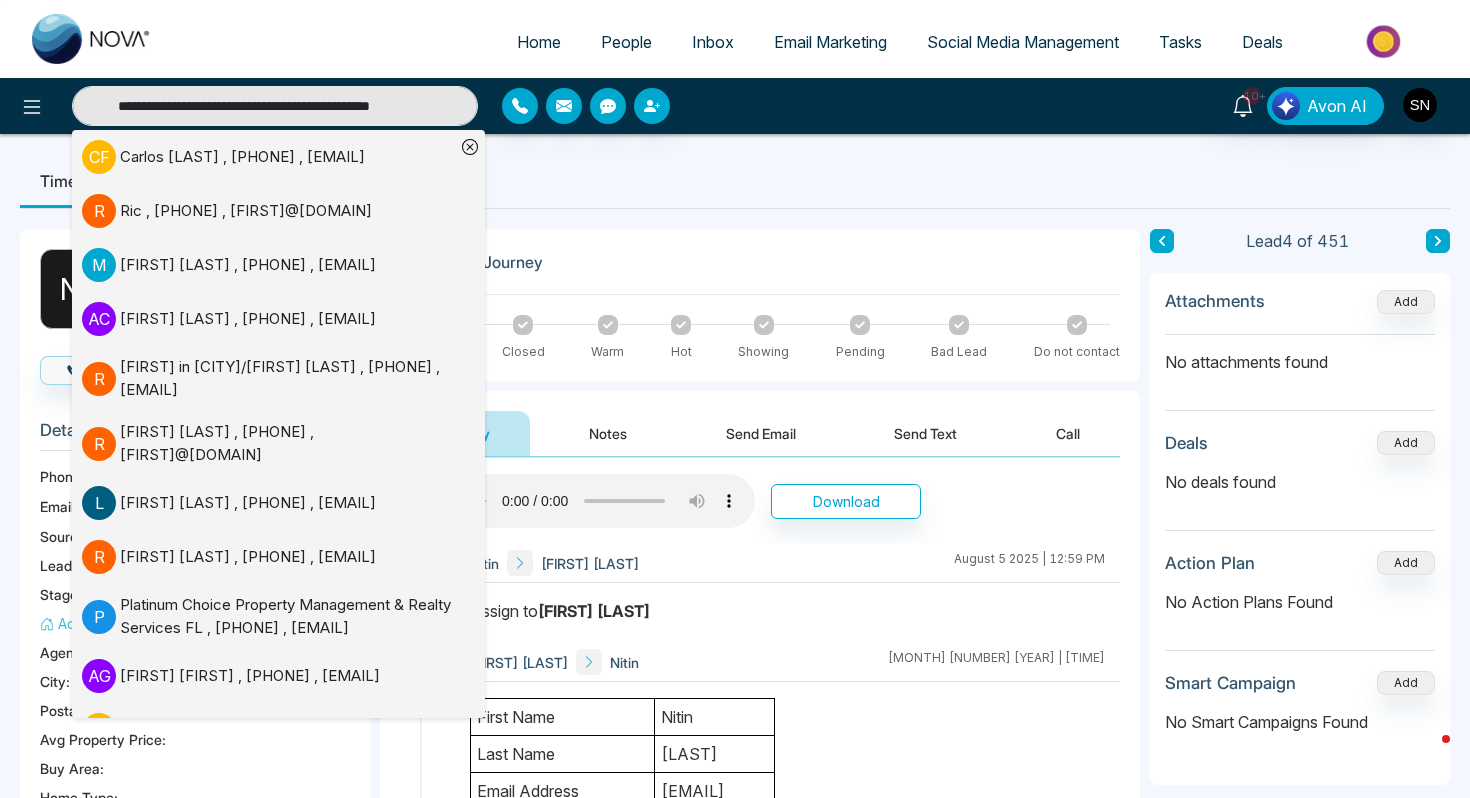 scroll, scrollTop: 0, scrollLeft: 1, axis: horizontal 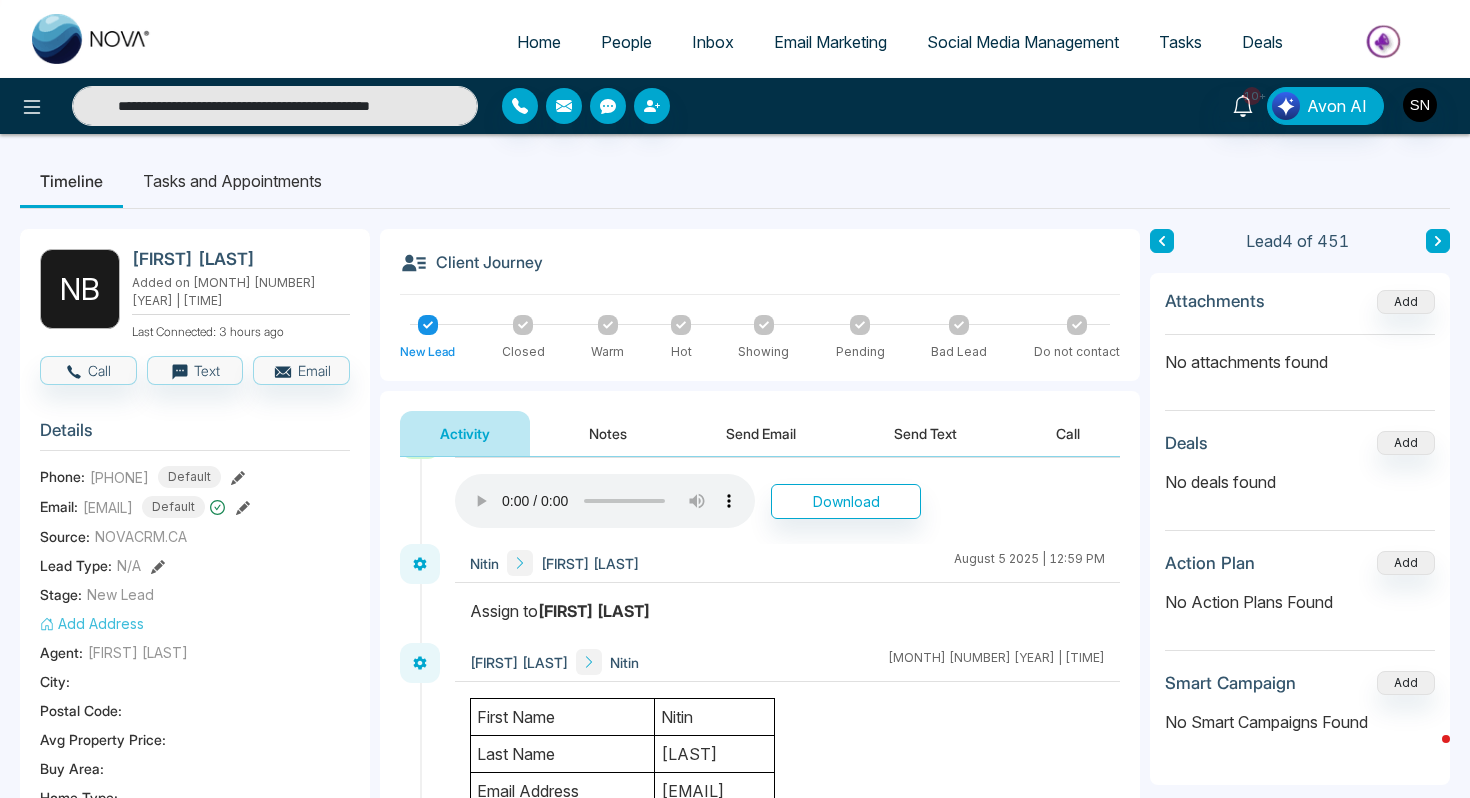 type on "**********" 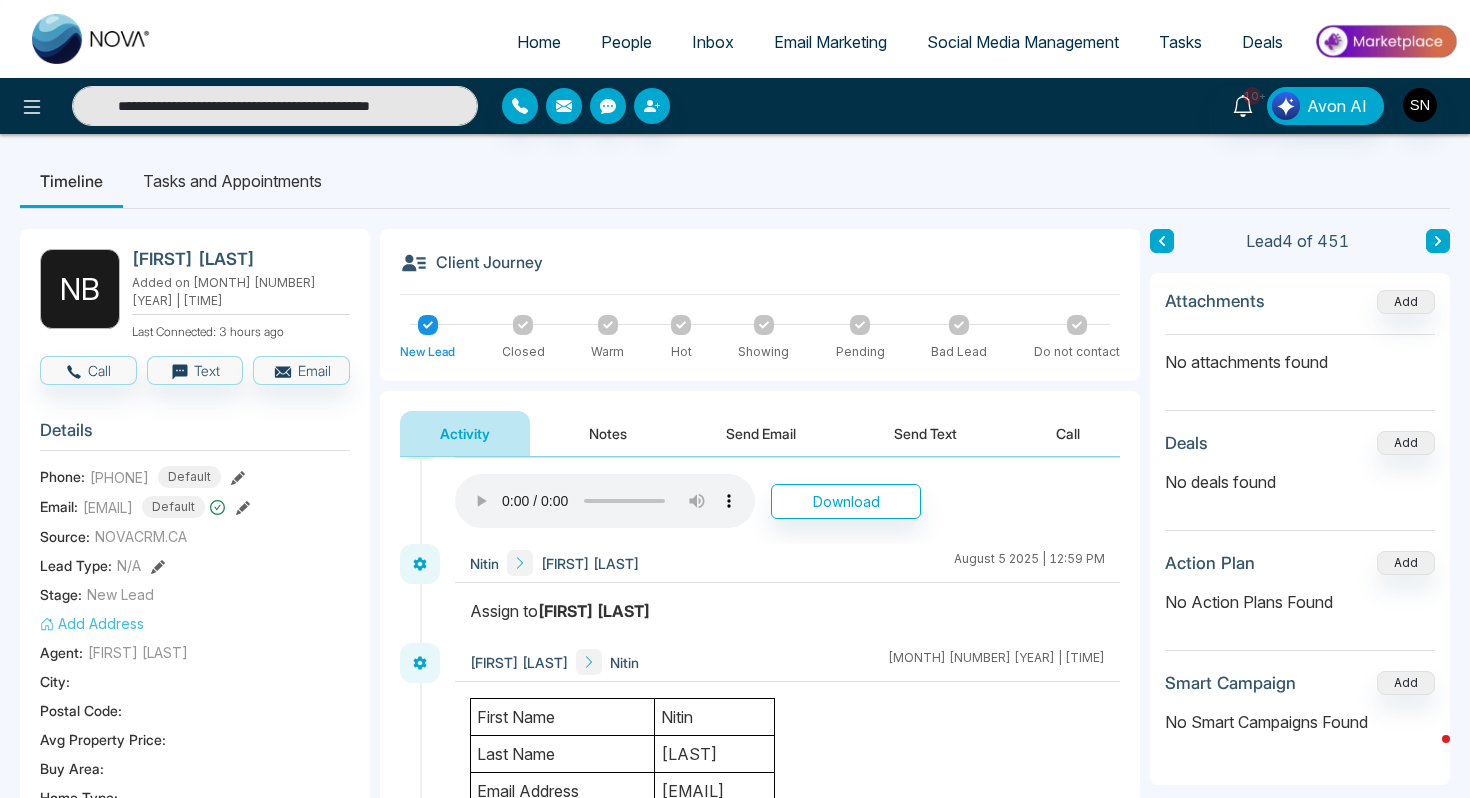 click on "People" at bounding box center (626, 42) 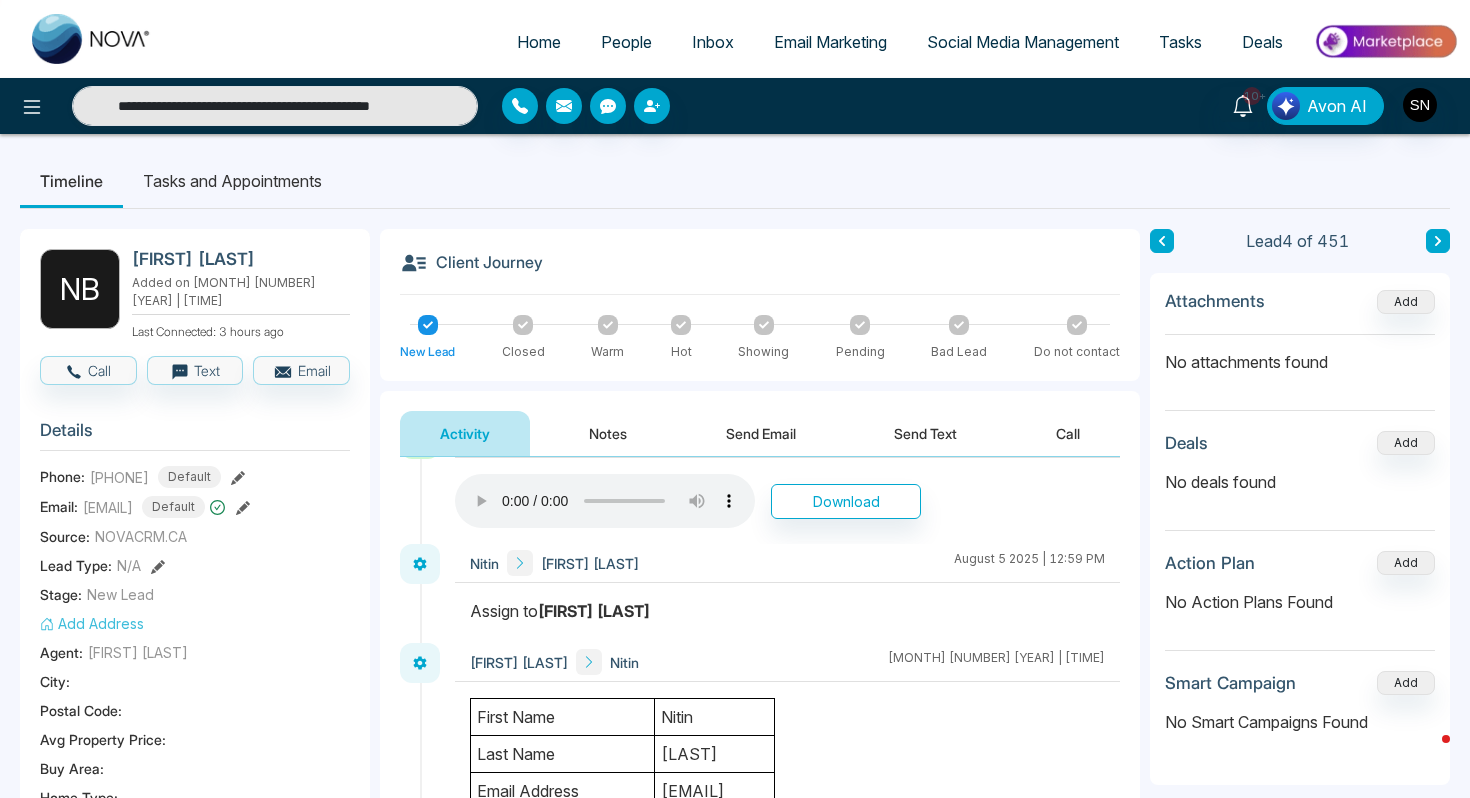 scroll, scrollTop: 0, scrollLeft: 0, axis: both 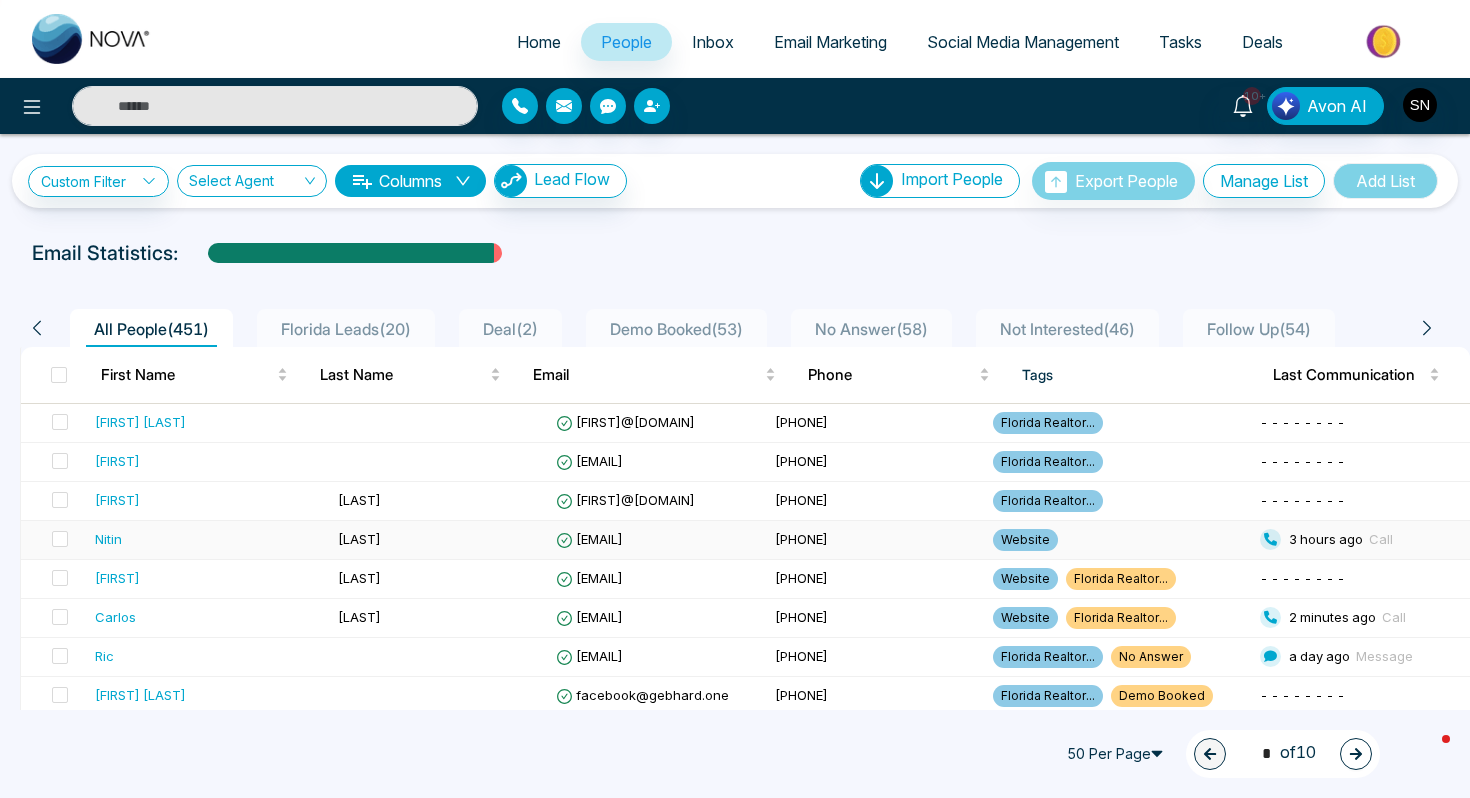 click on "[LAST]" at bounding box center (439, 540) 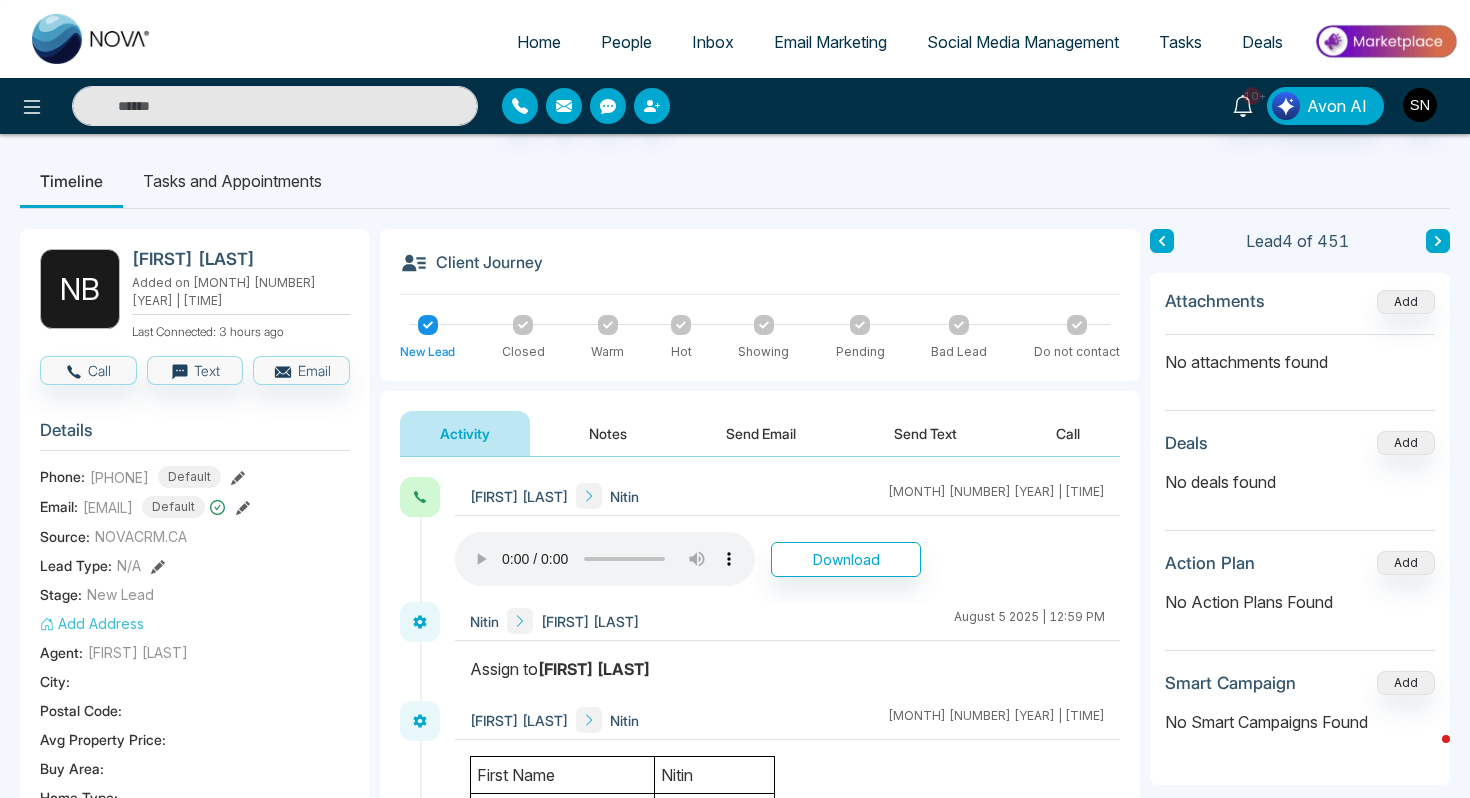 type 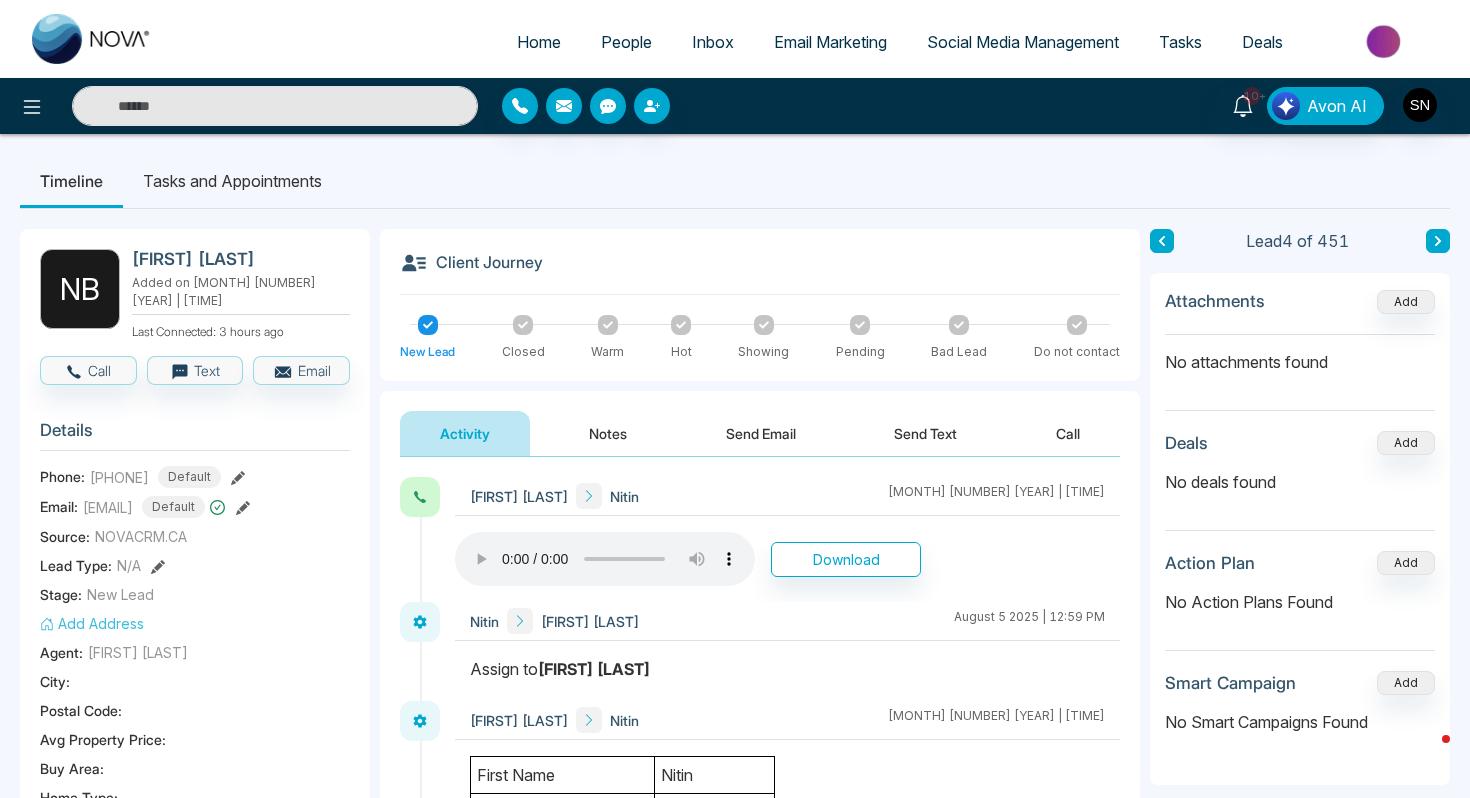 click on "Tasks and Appointments" at bounding box center [232, 181] 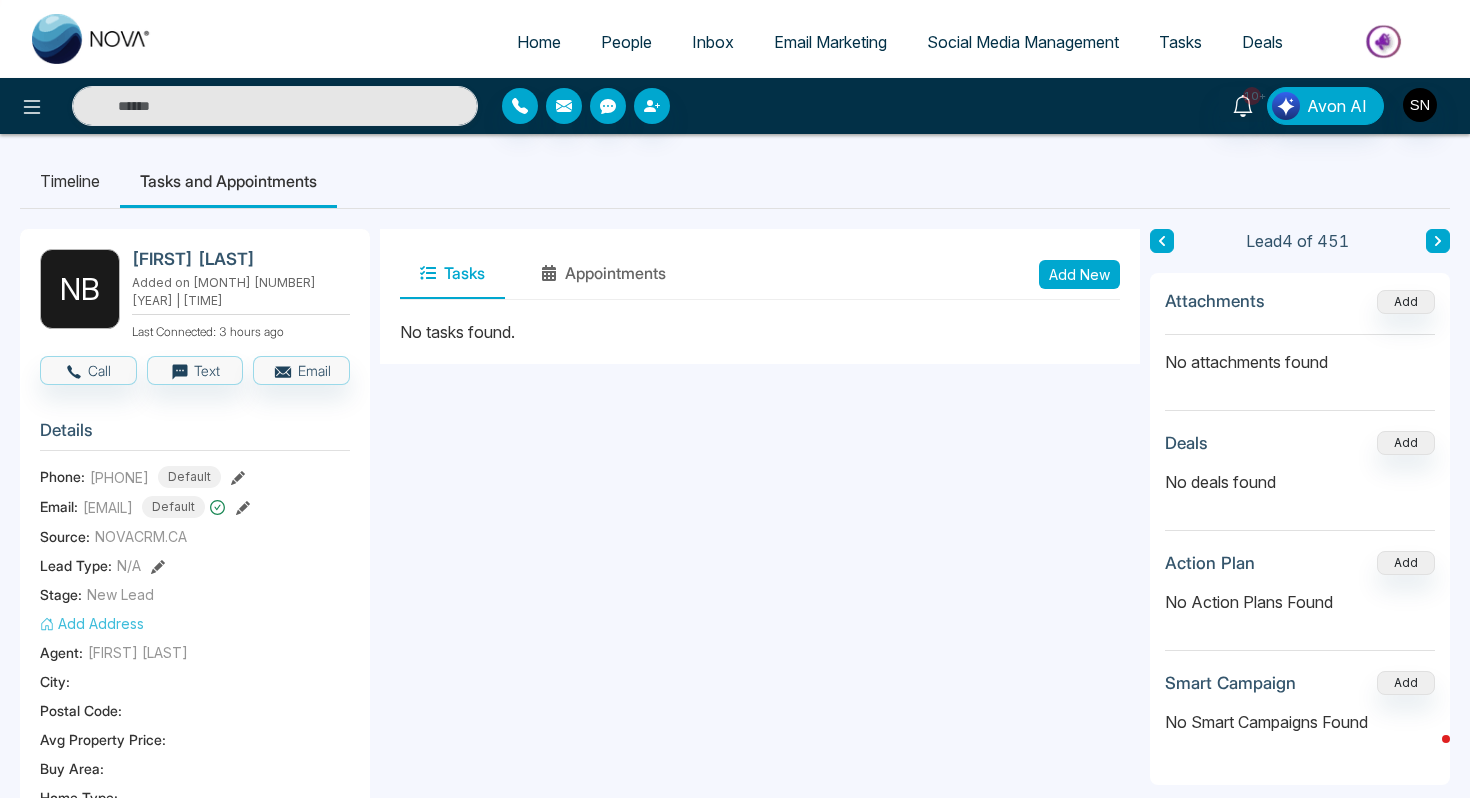 click on "Timeline" at bounding box center (70, 181) 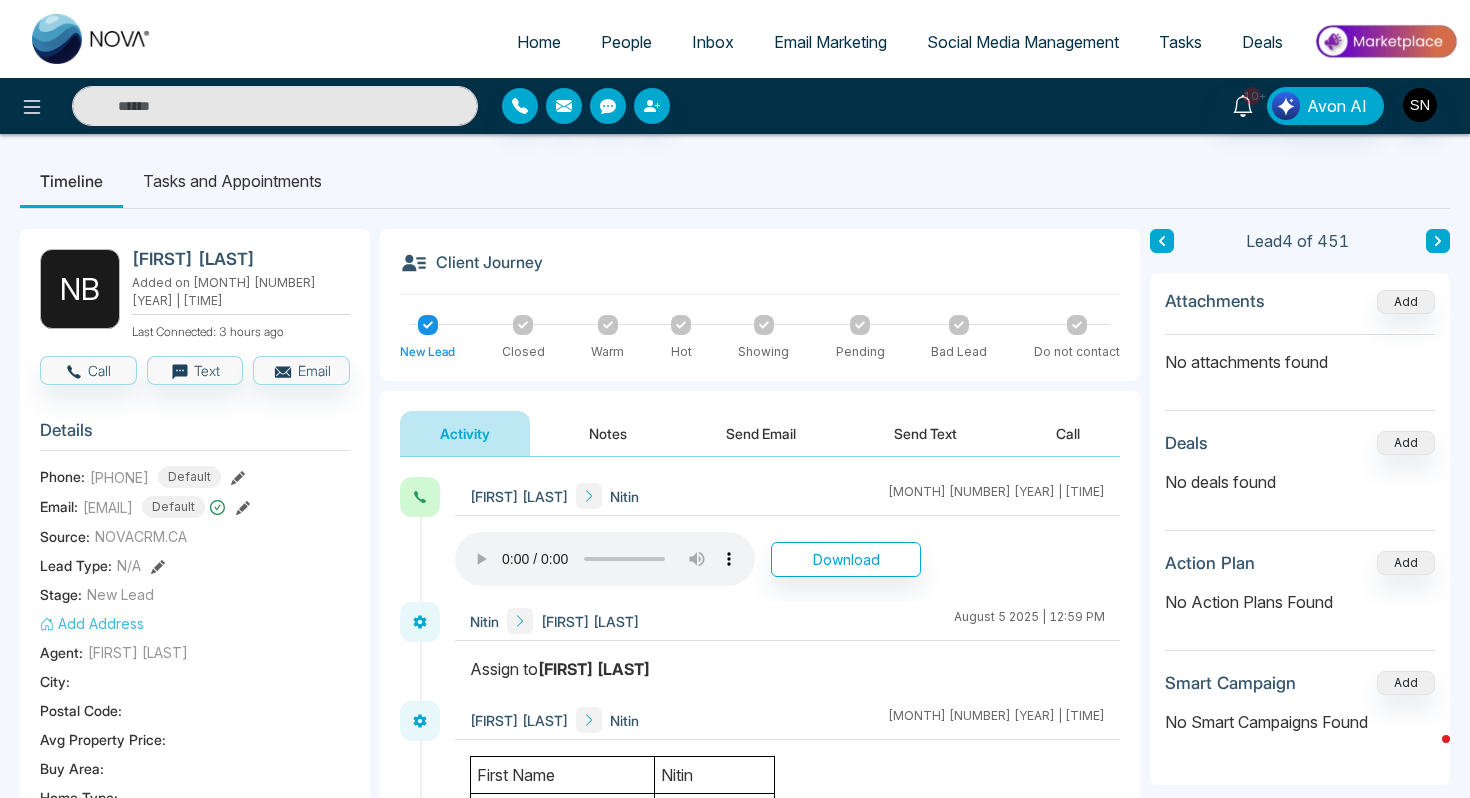 type 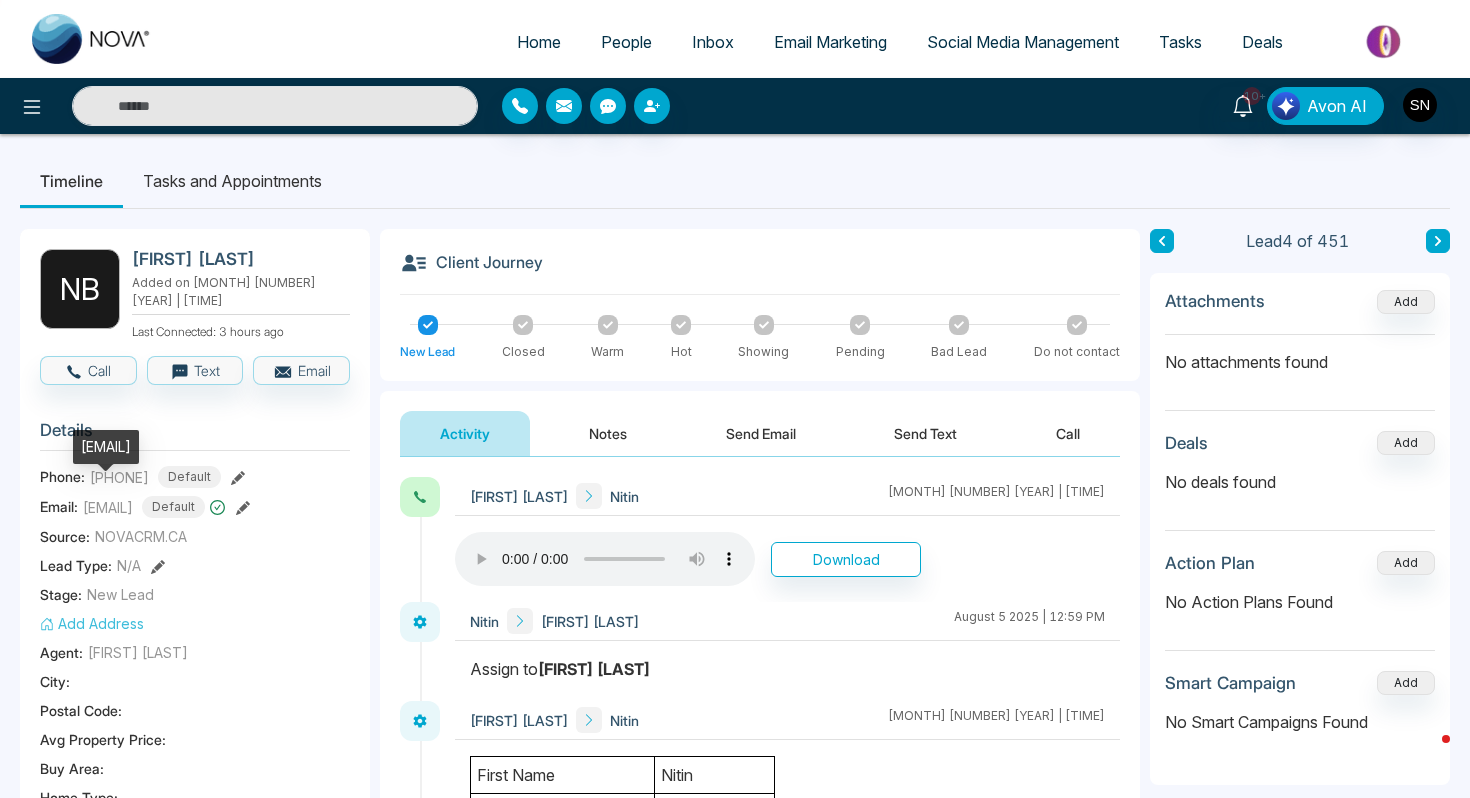 drag, startPoint x: 81, startPoint y: 495, endPoint x: 229, endPoint y: 501, distance: 148.12157 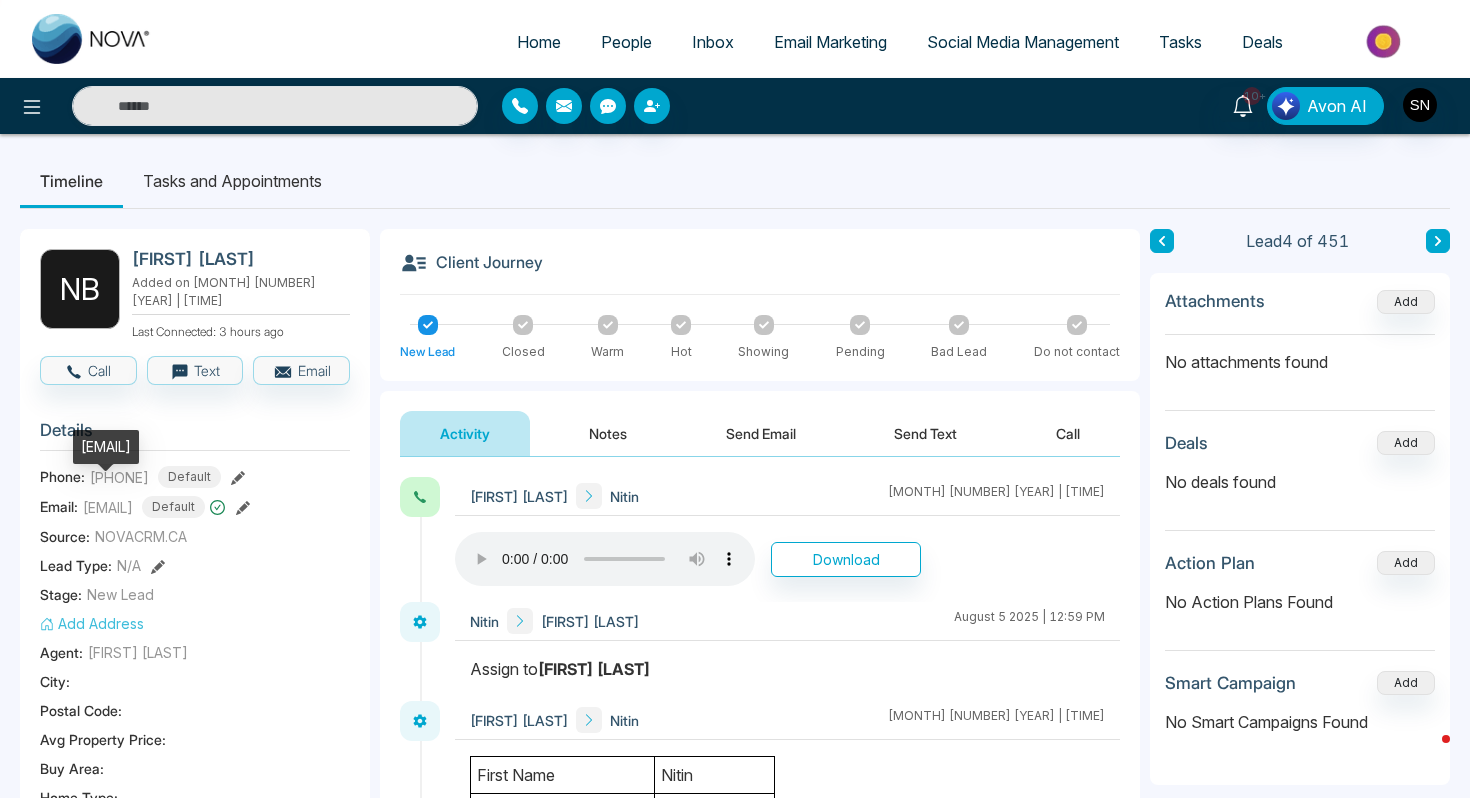 click on "Email: nitin.bhutani@yahoo.ca Default" at bounding box center (195, 507) 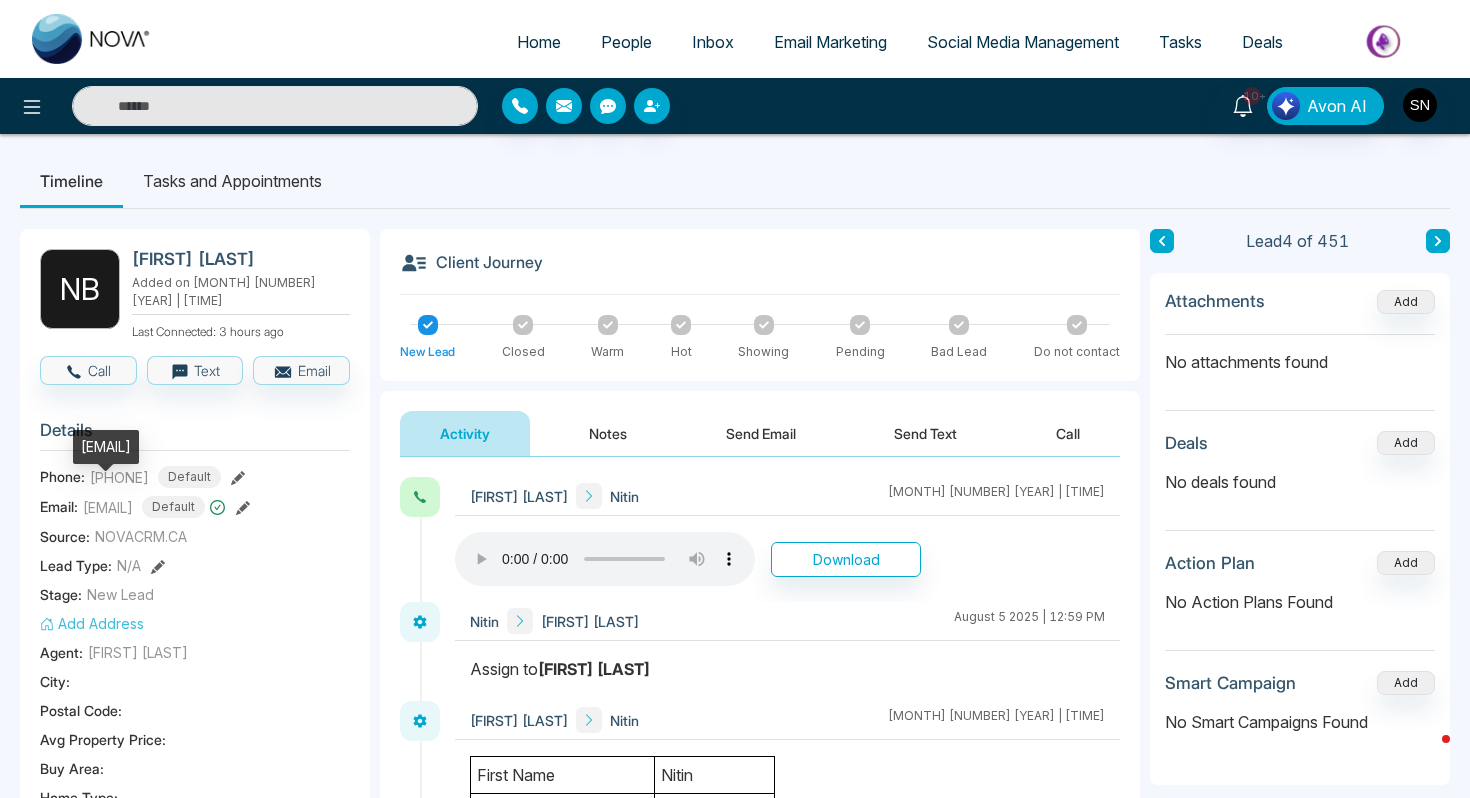 drag, startPoint x: 83, startPoint y: 444, endPoint x: 235, endPoint y: 446, distance: 152.01315 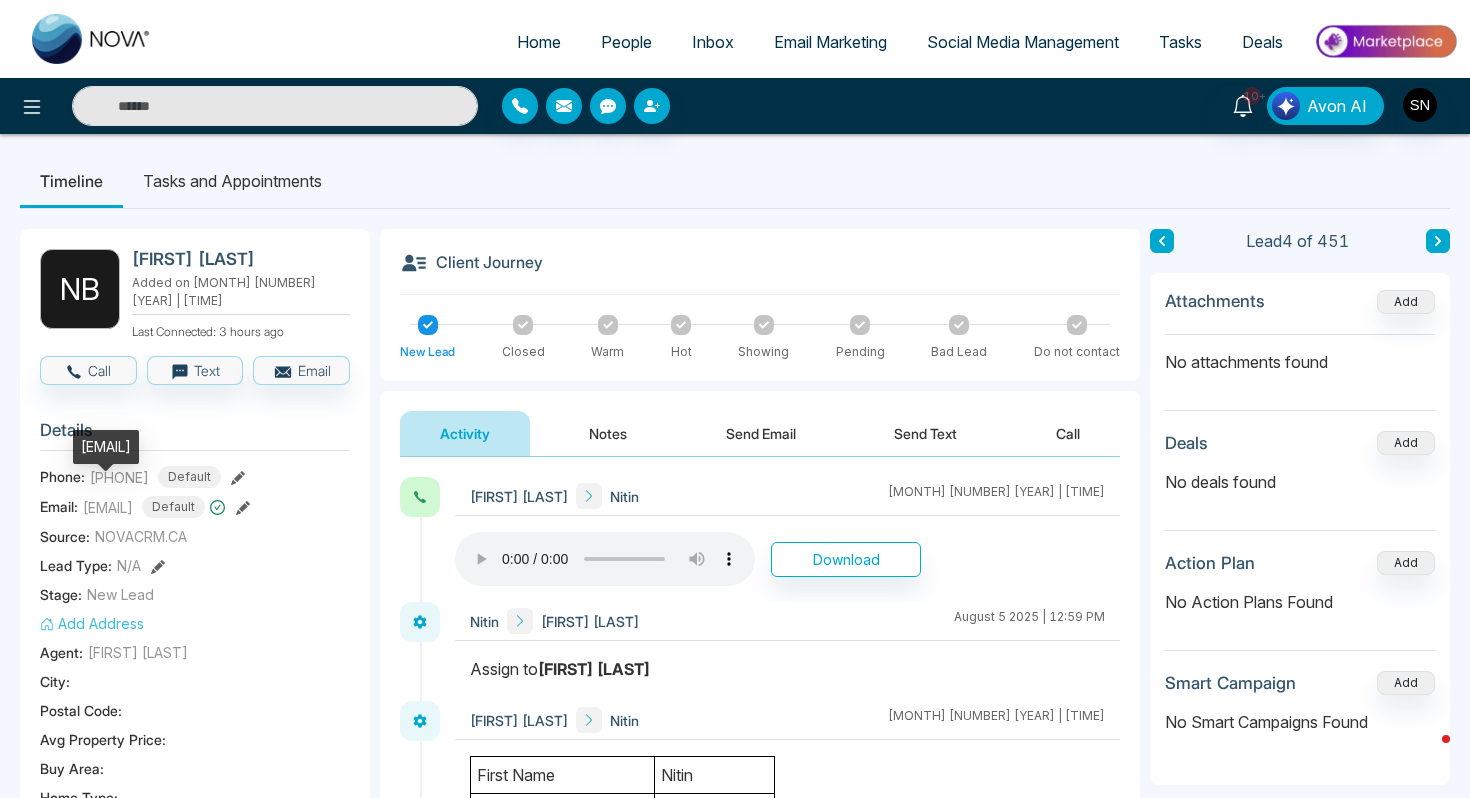click on "nitin.bhutani@[example.com]" at bounding box center (106, 447) 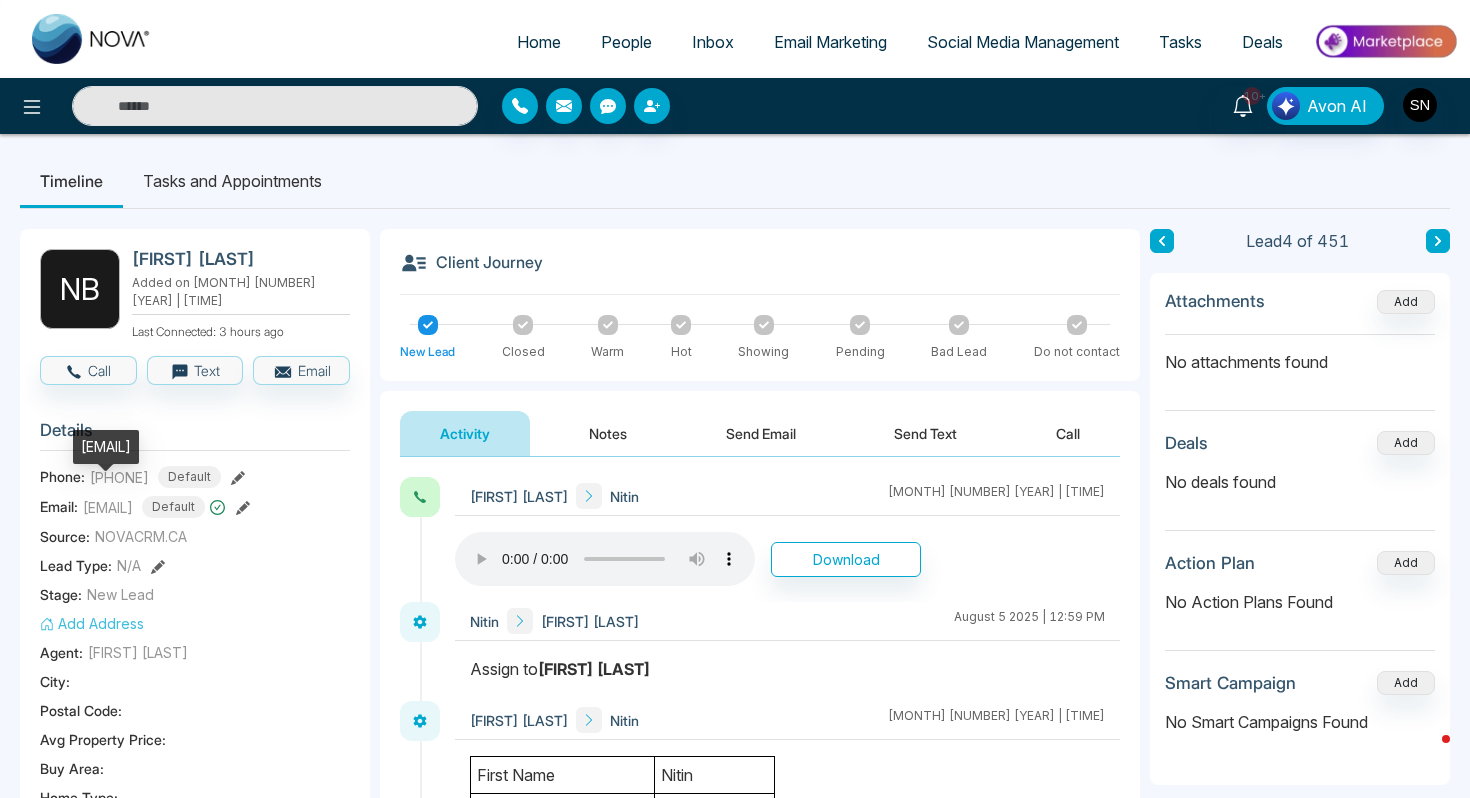 copy on "nitin.bhutani@[example.com]" 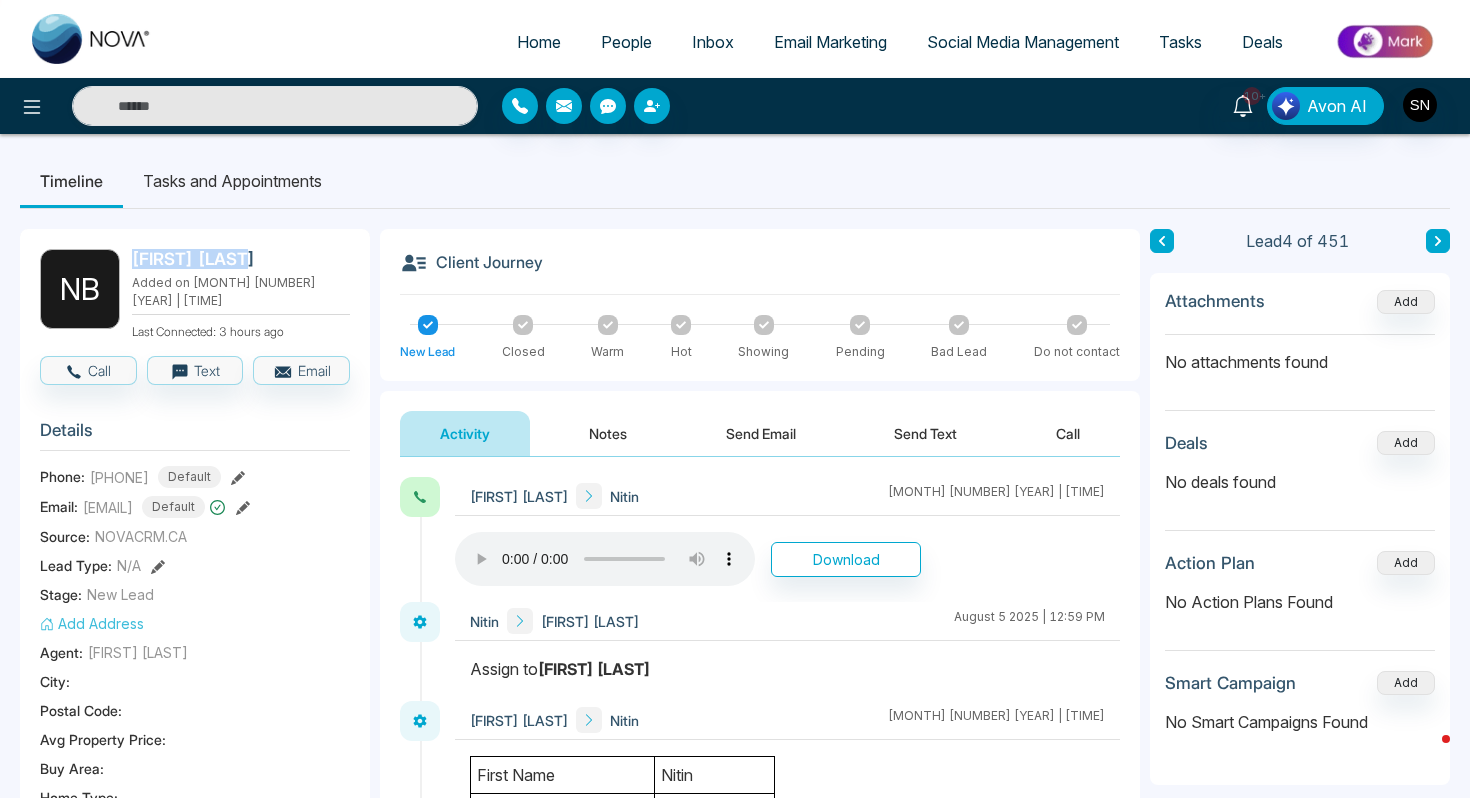drag, startPoint x: 128, startPoint y: 257, endPoint x: 250, endPoint y: 257, distance: 122 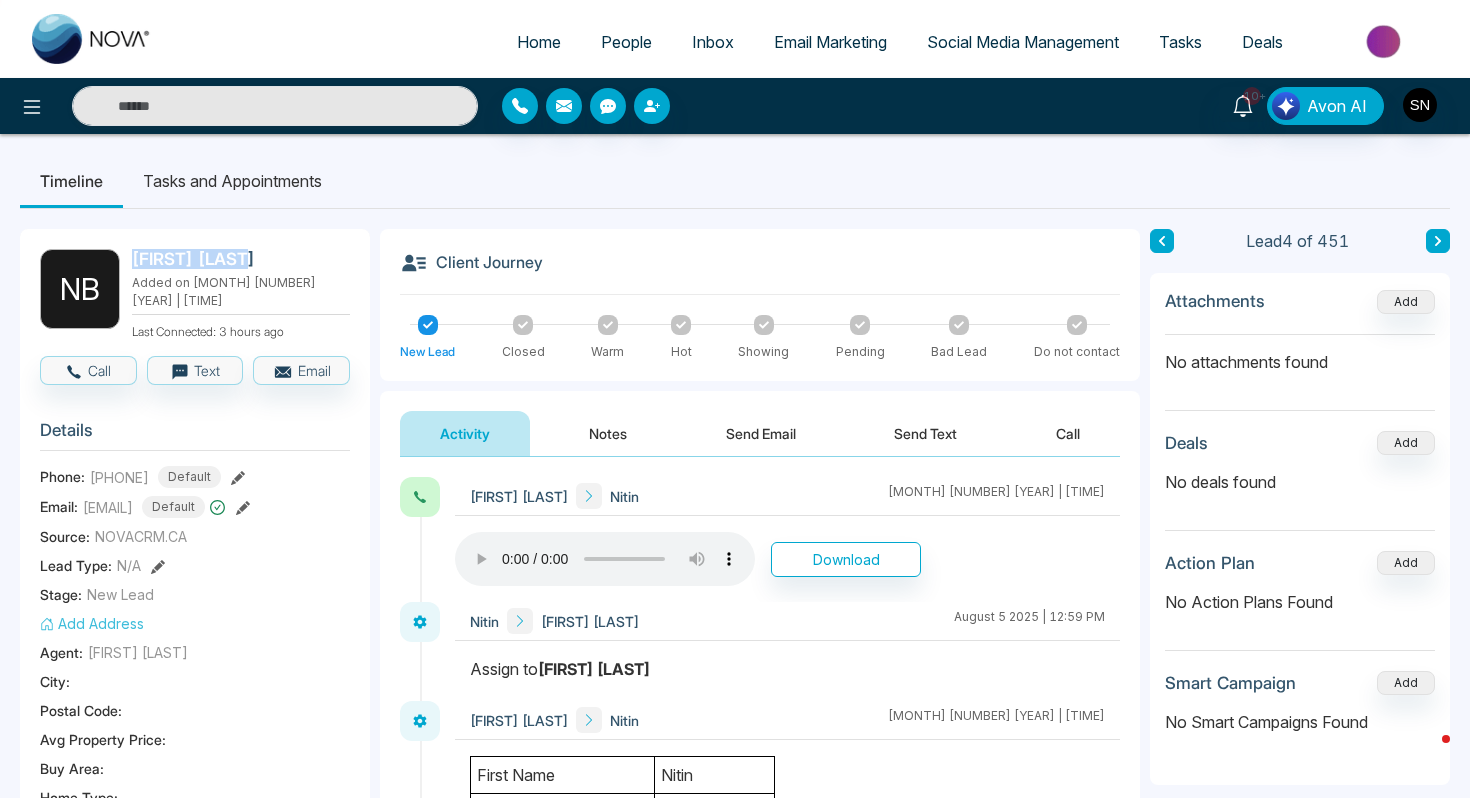 click on "N B Nitin Bhutani Added on   August 5 2025 | 12:01 AM Last Connected:   3 hours ago" at bounding box center [195, 295] 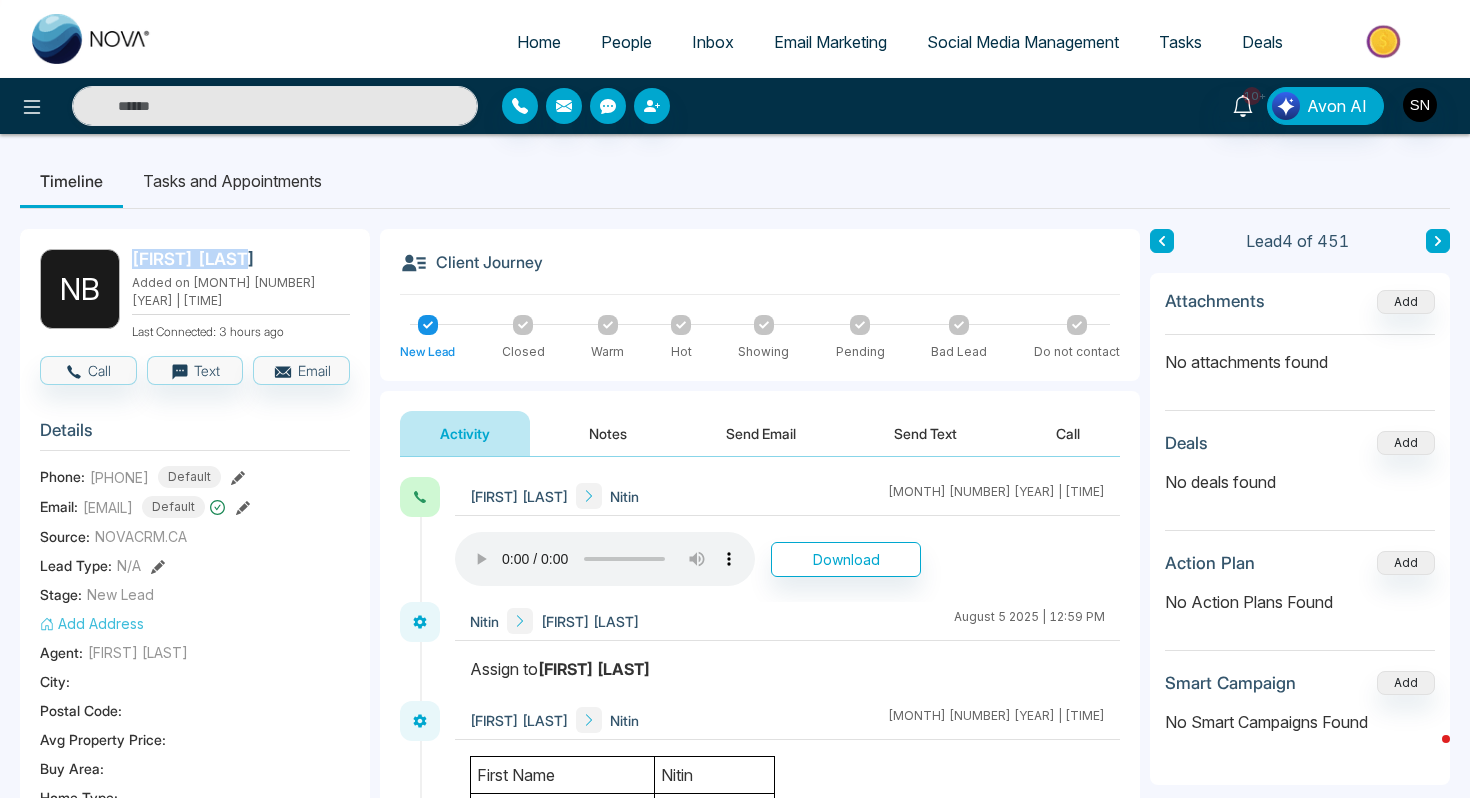 copy on "Nitin Bhutani" 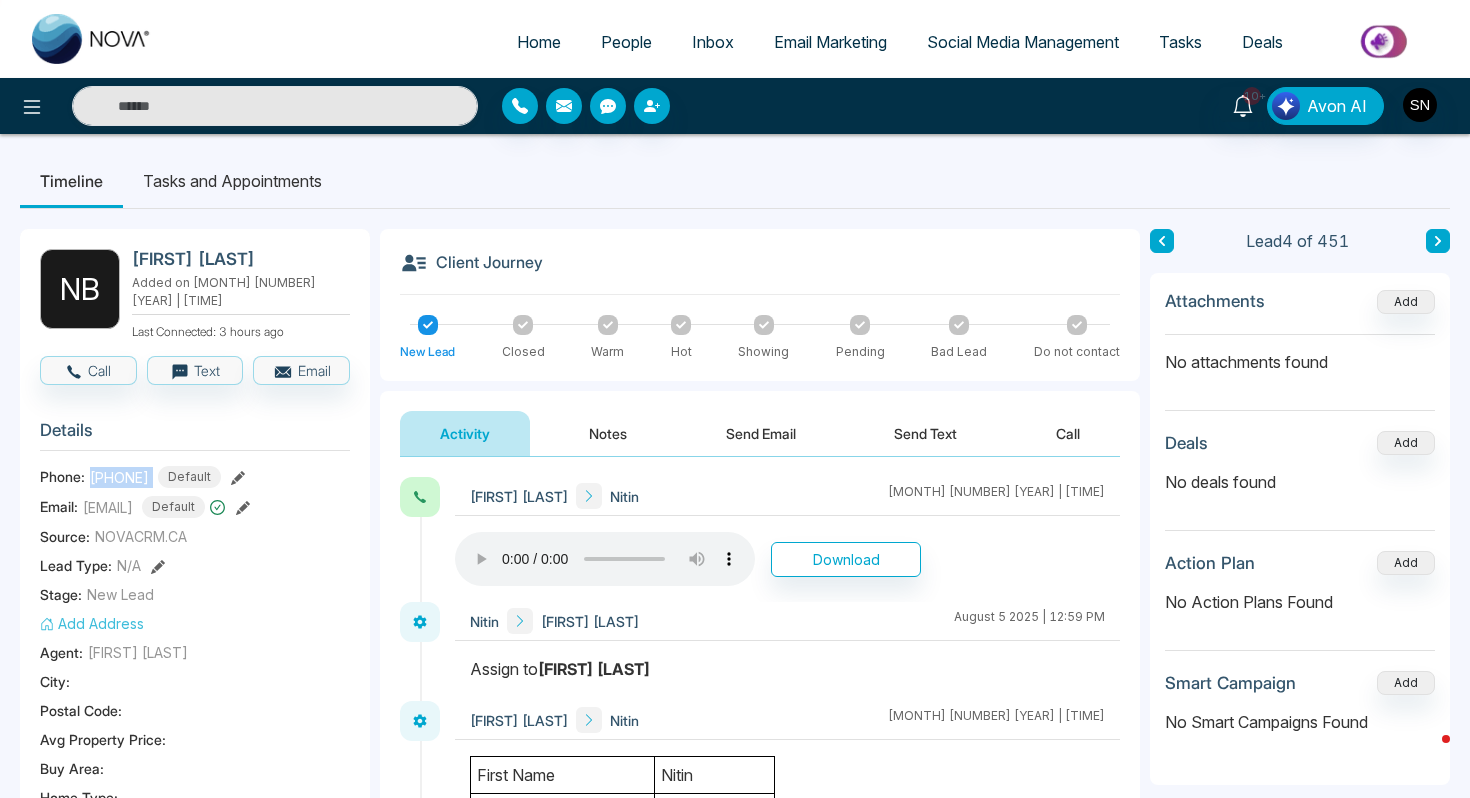 drag, startPoint x: 95, startPoint y: 464, endPoint x: 204, endPoint y: 464, distance: 109 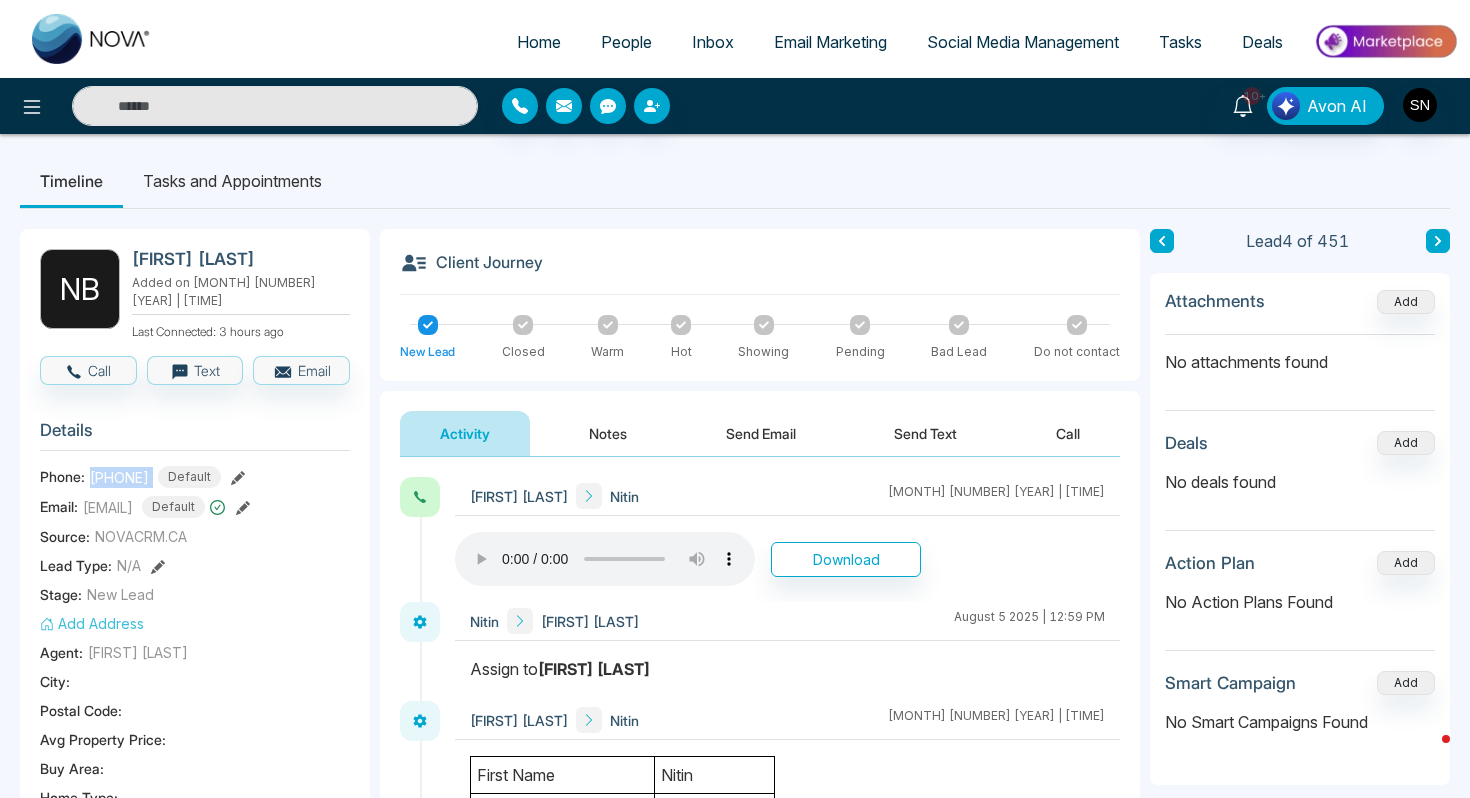 click on "+14165741839 Default" at bounding box center (155, 477) 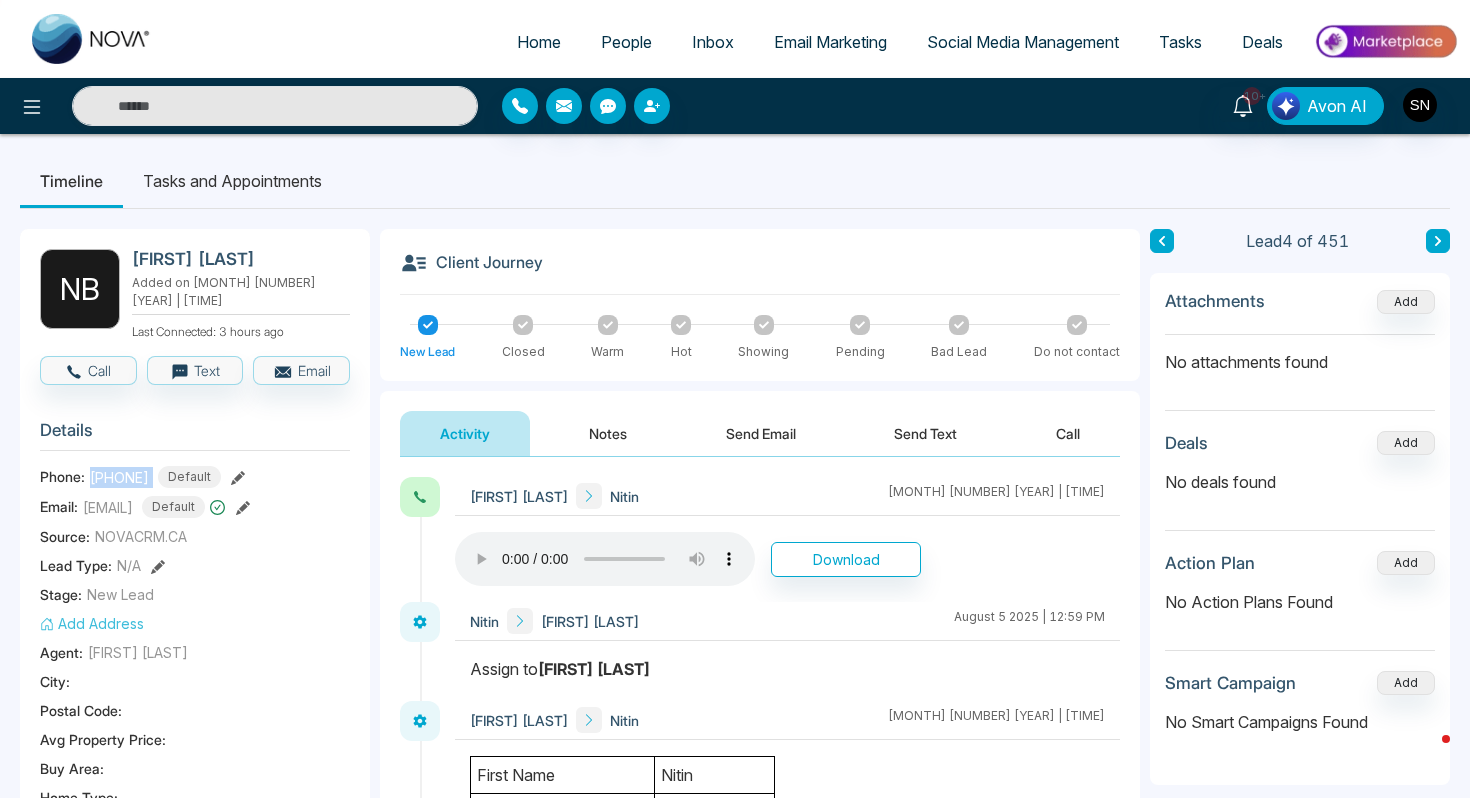 copy on "[PHONE]" 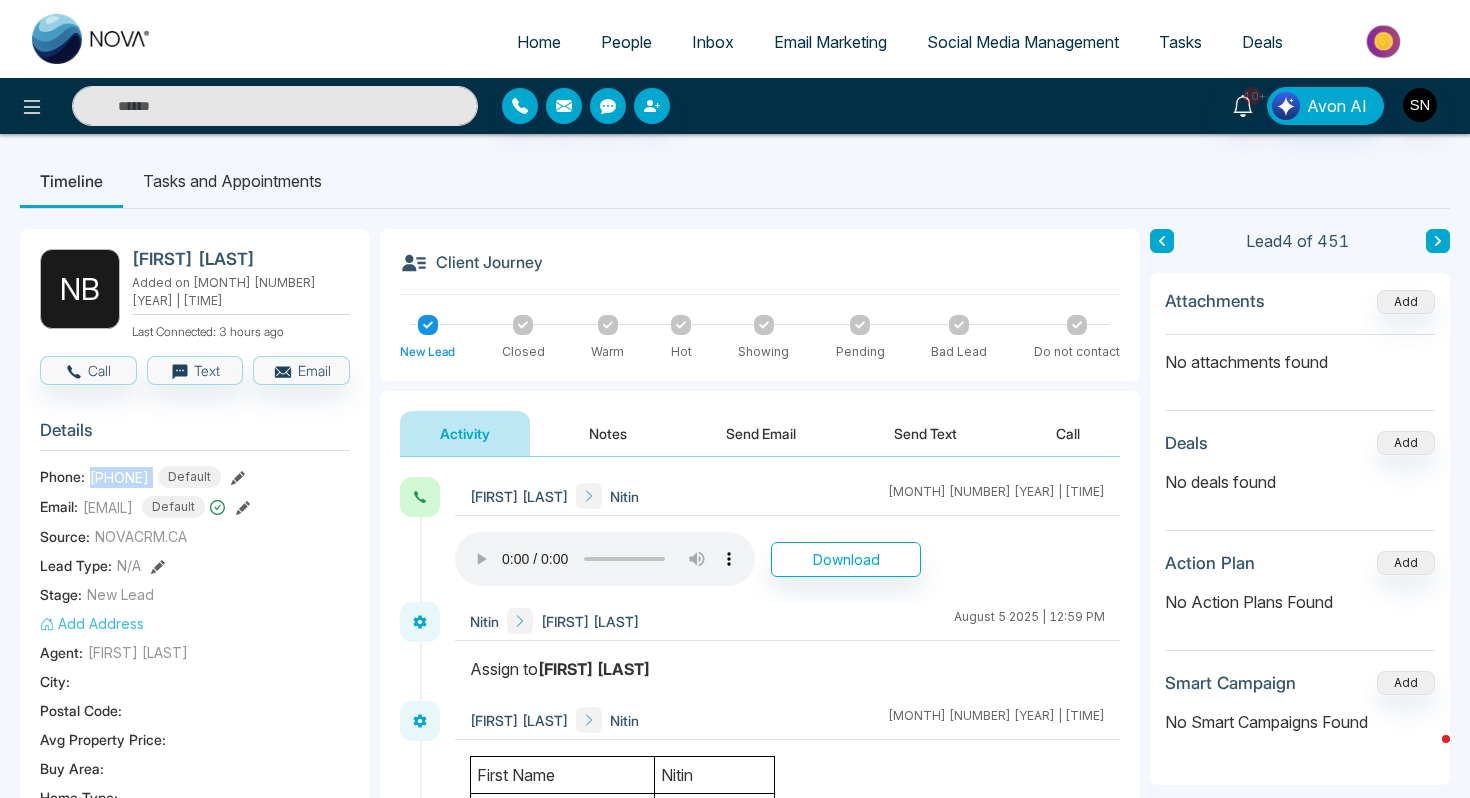 click on "People" at bounding box center (626, 42) 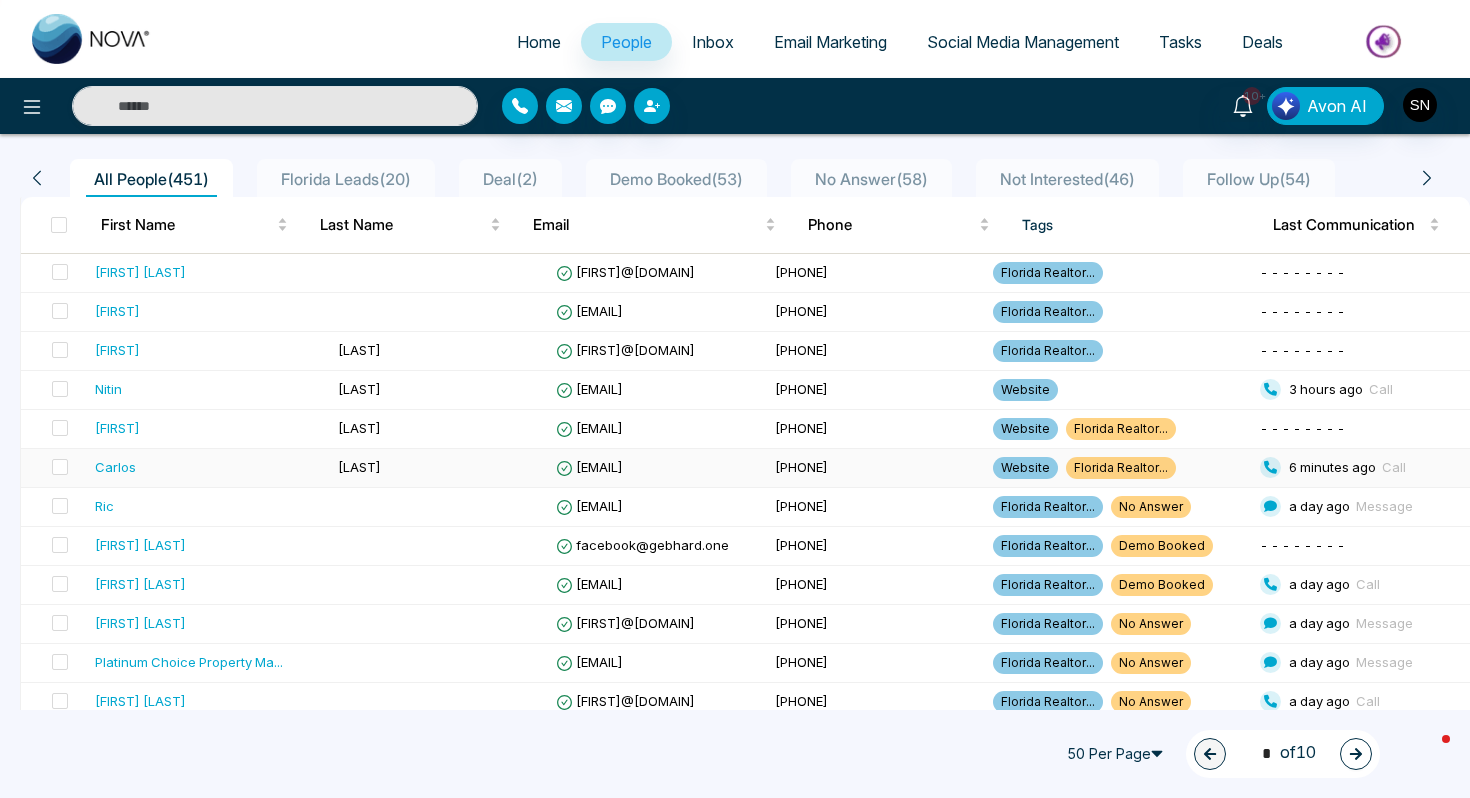 scroll, scrollTop: 158, scrollLeft: 0, axis: vertical 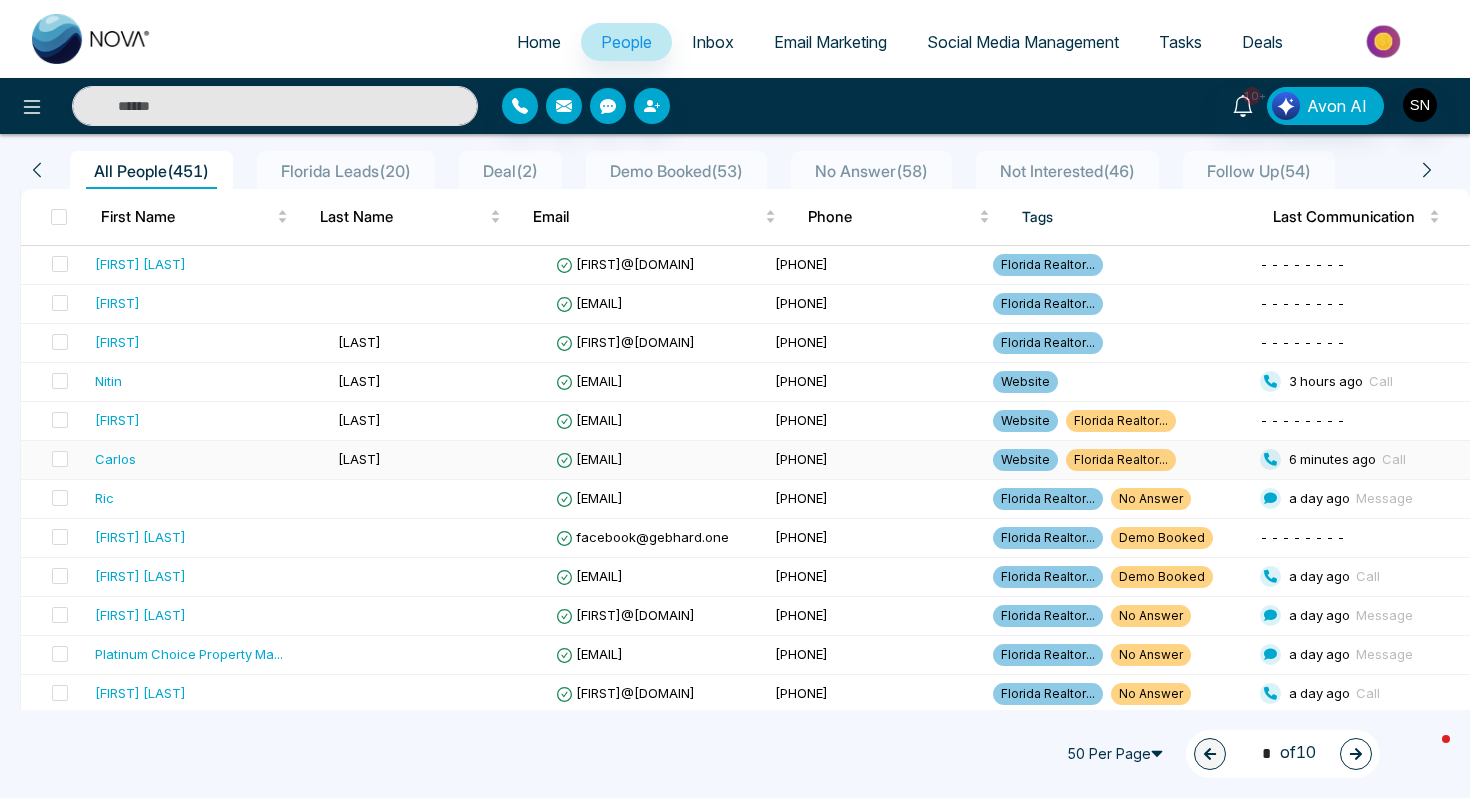 click on "[EMAIL]" at bounding box center (589, 459) 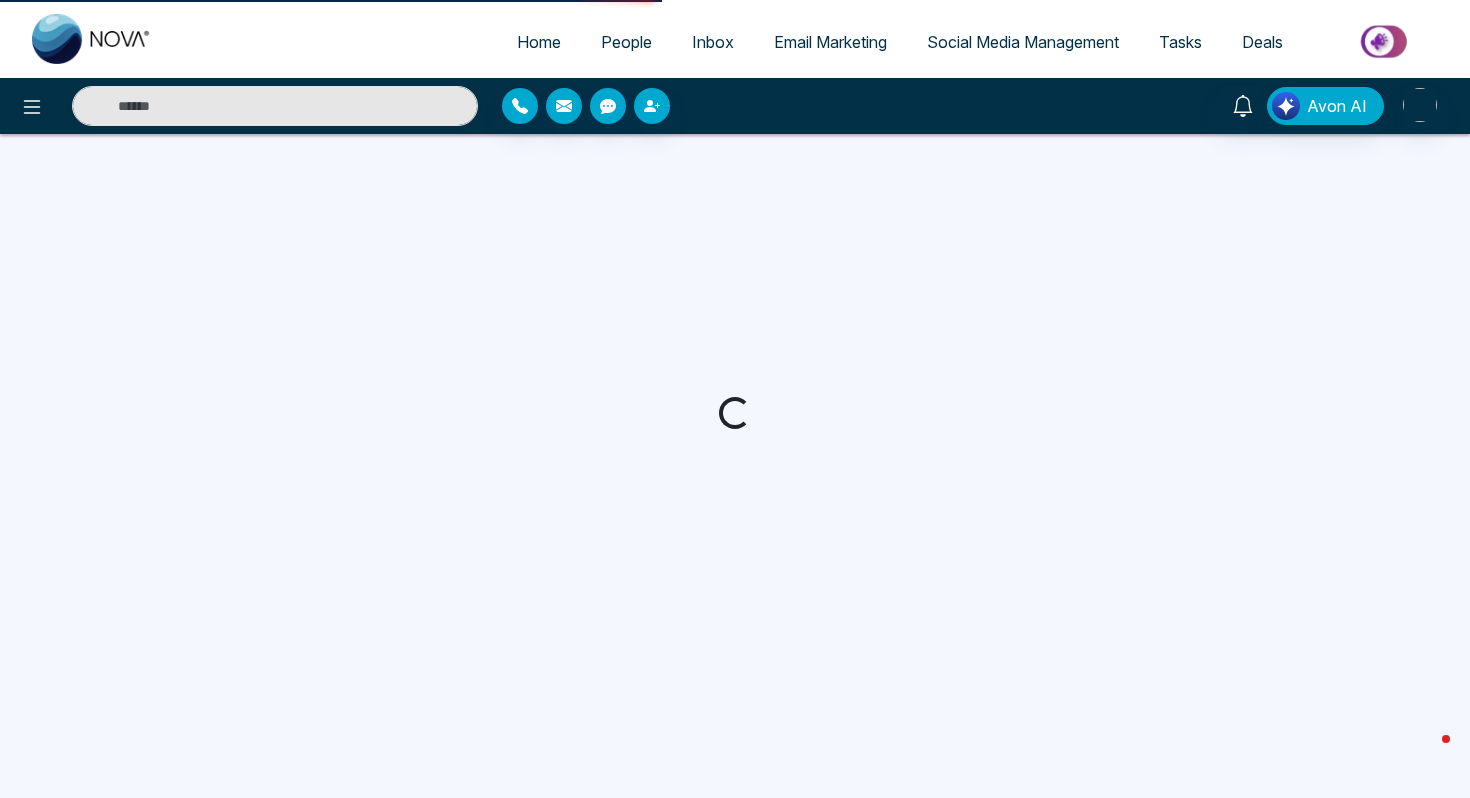 scroll, scrollTop: 0, scrollLeft: 0, axis: both 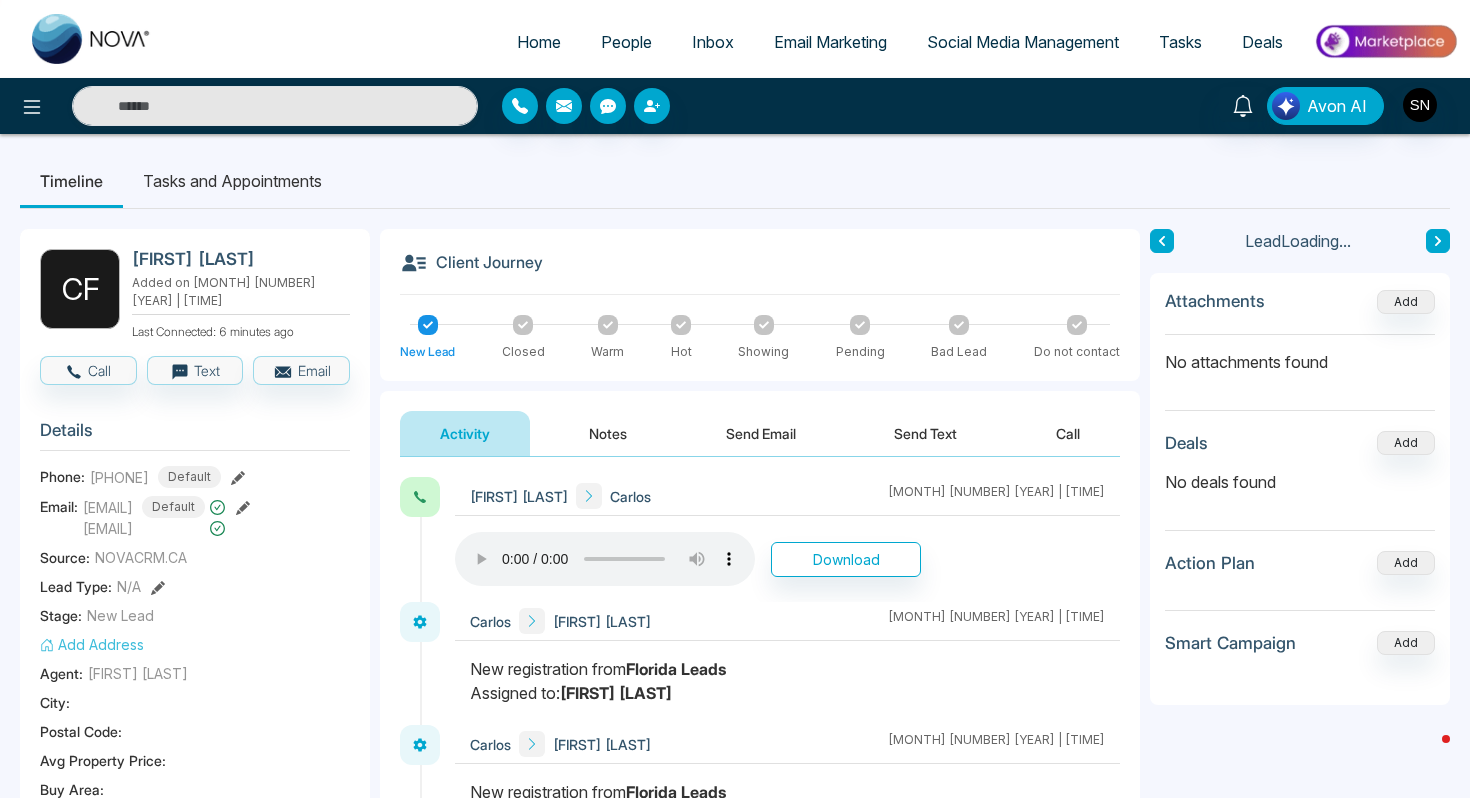 click on "Send Text" at bounding box center (925, 433) 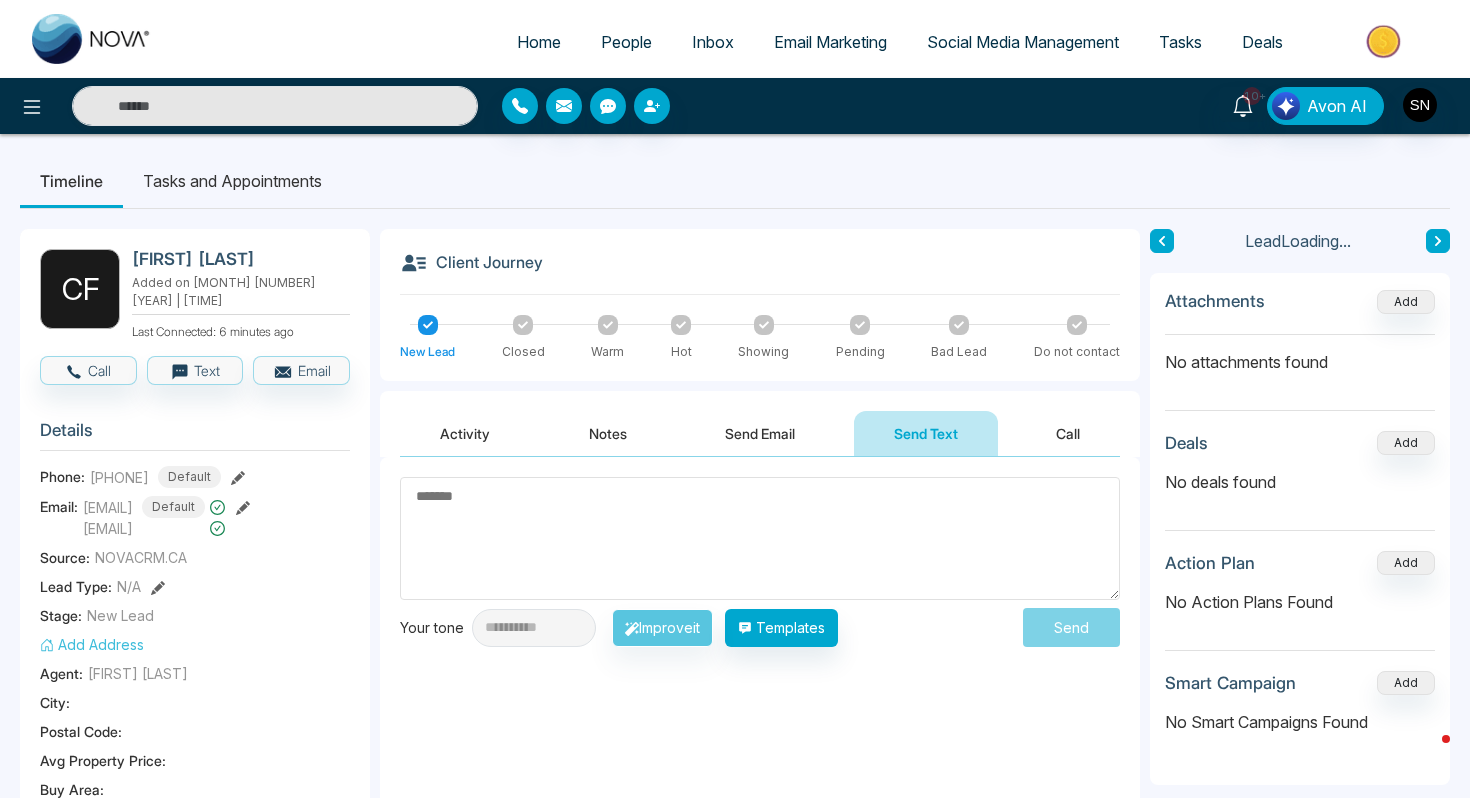 click at bounding box center [760, 538] 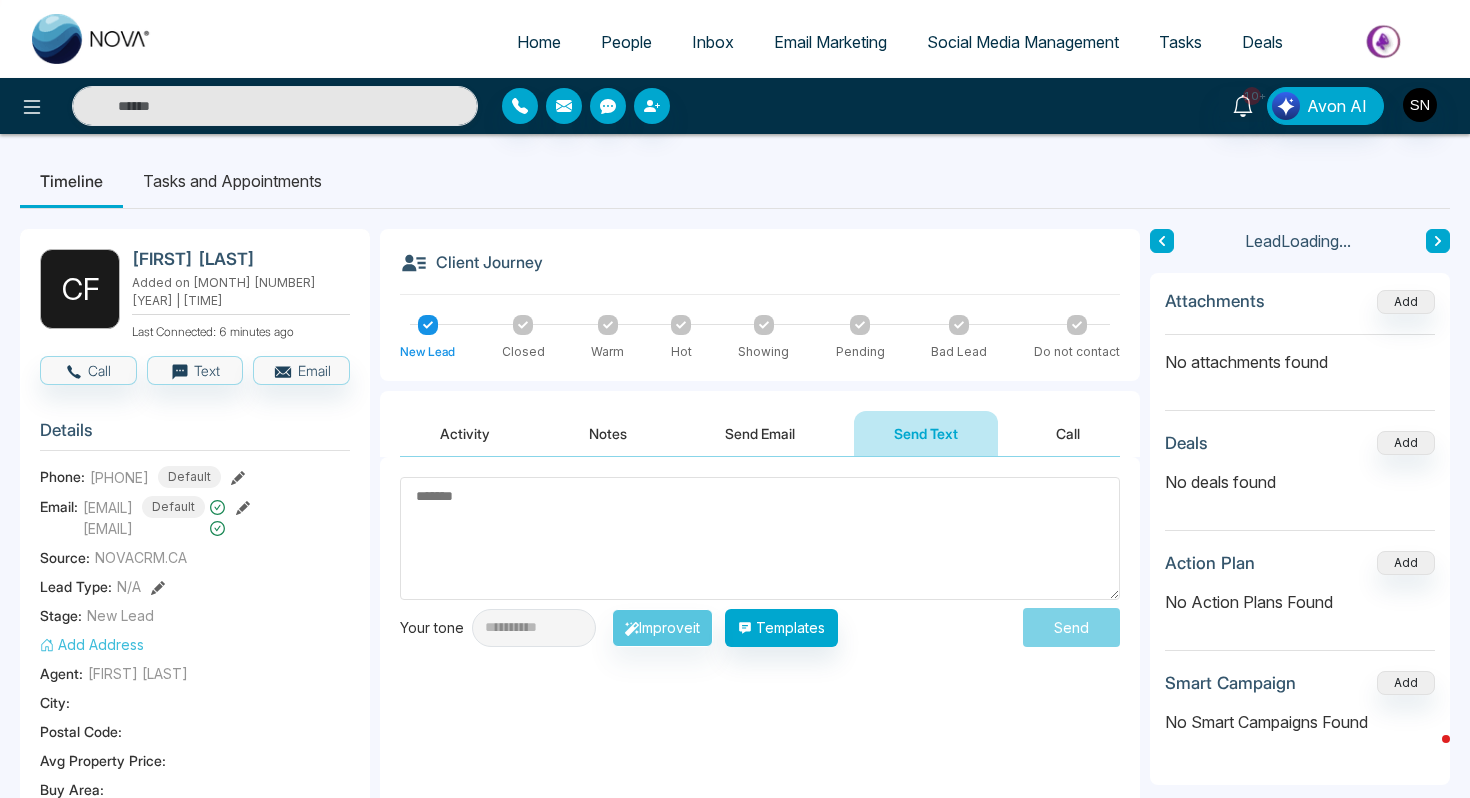 type on "**********" 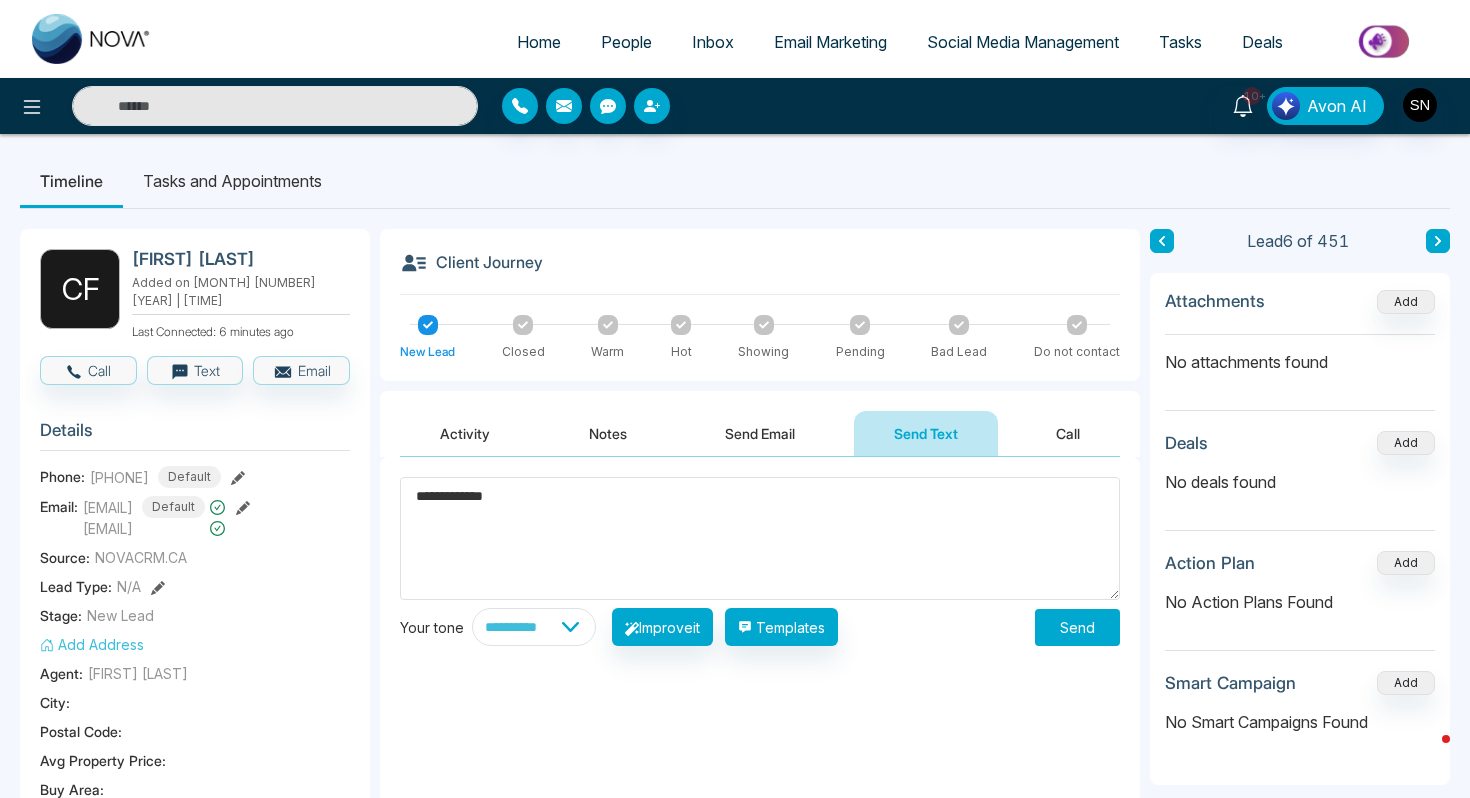 type 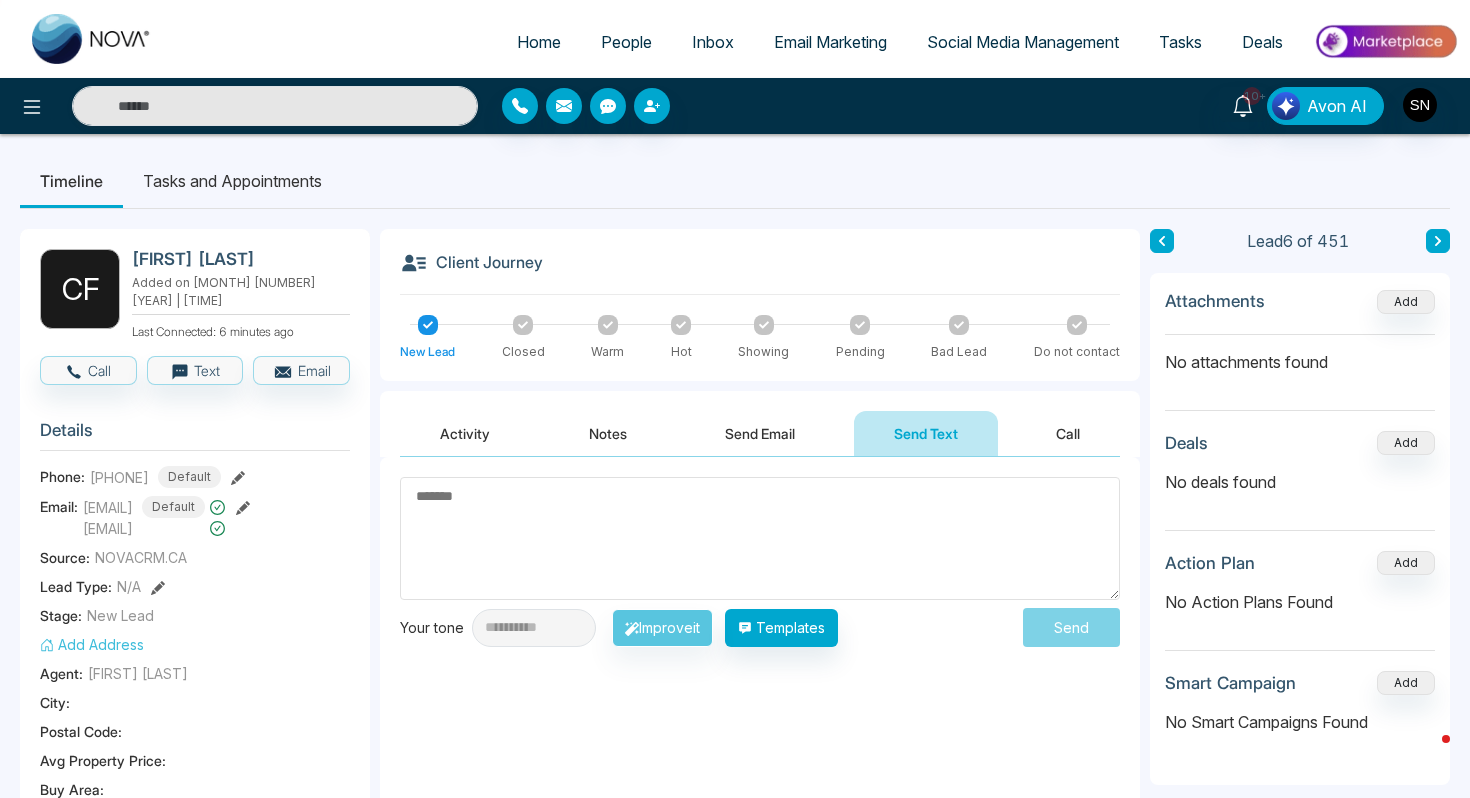 click on "Inbox" at bounding box center [713, 42] 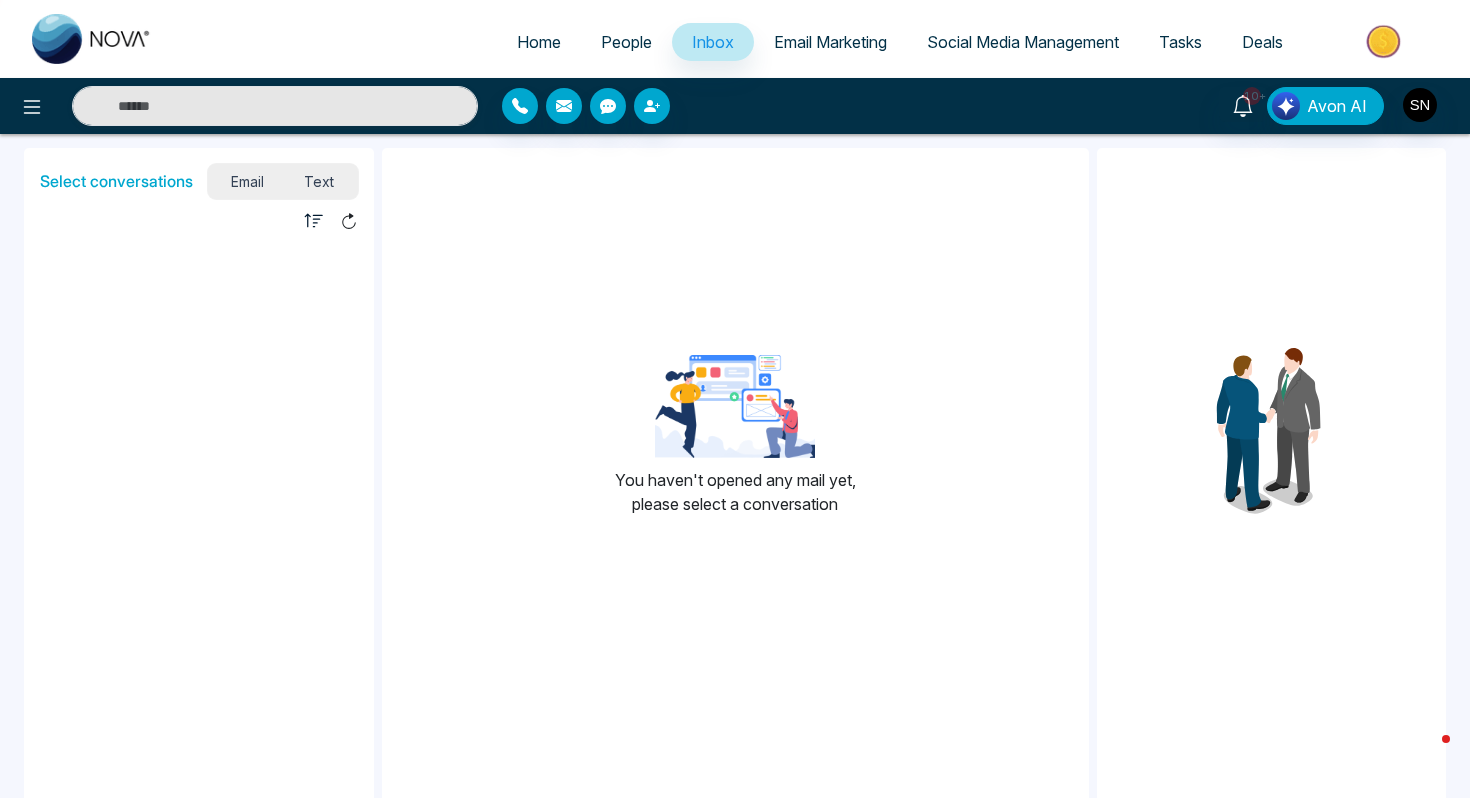 click on "Text" at bounding box center (319, 181) 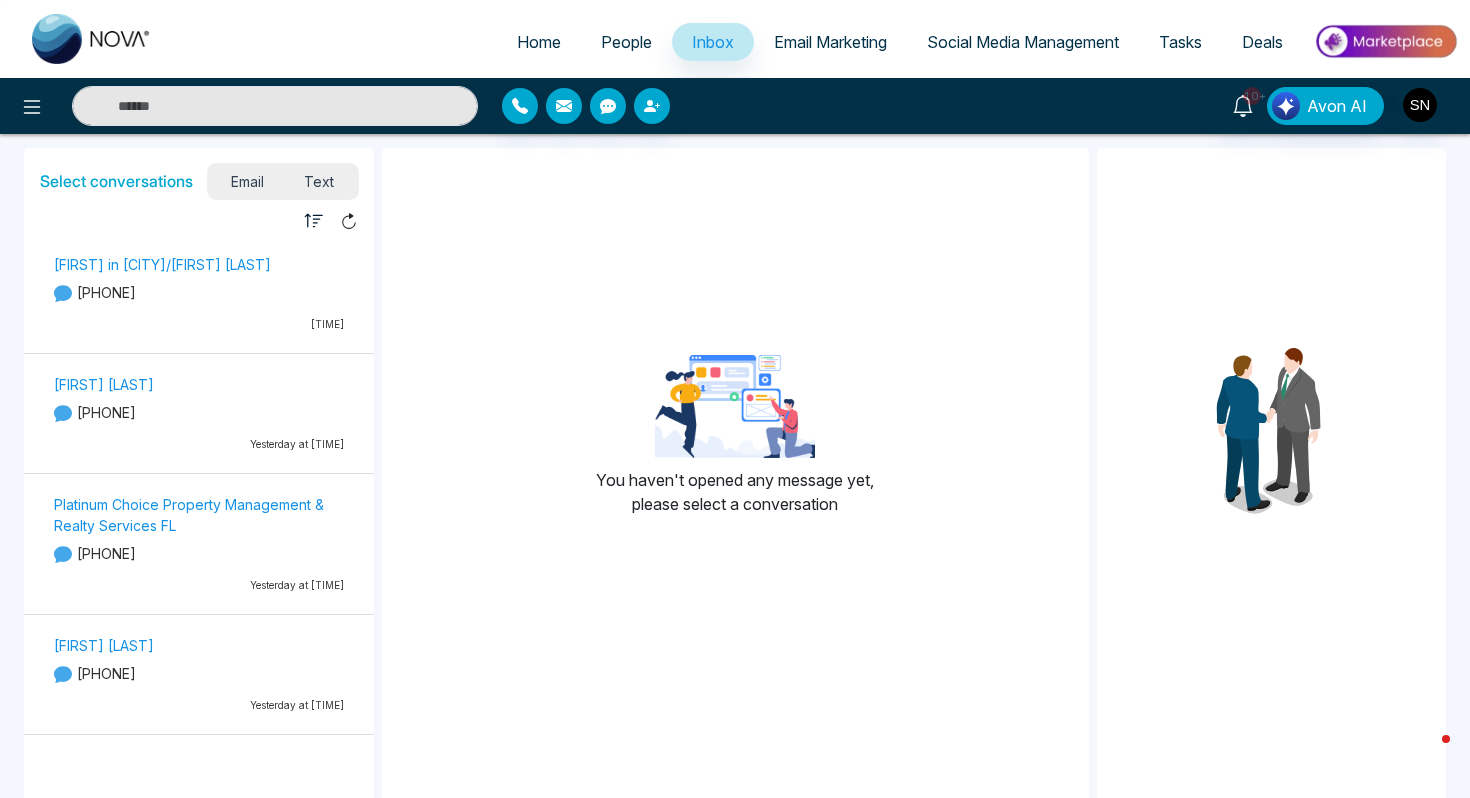 click on "[PHONE]" at bounding box center (199, 292) 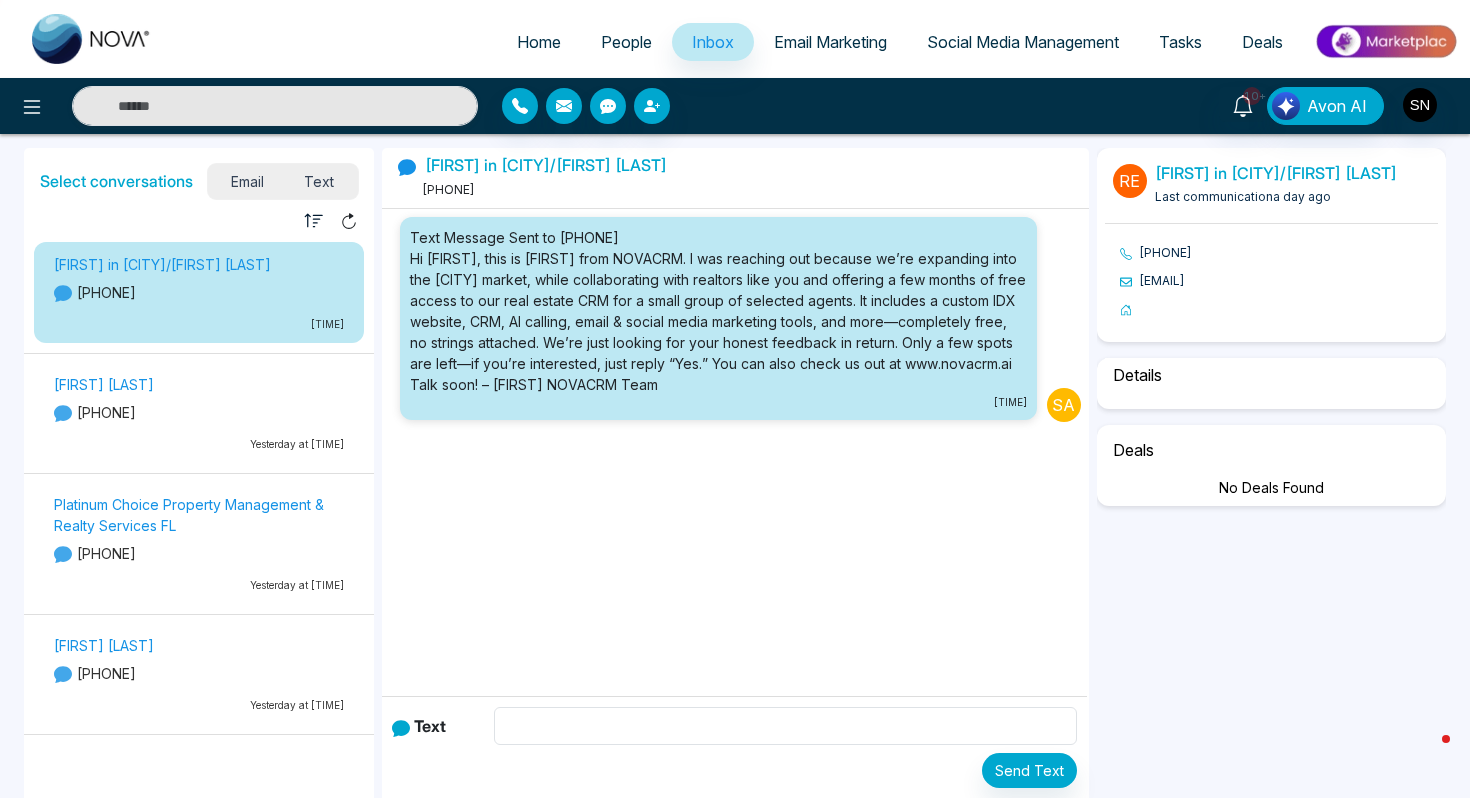 click on "[PHONE]" at bounding box center [199, 412] 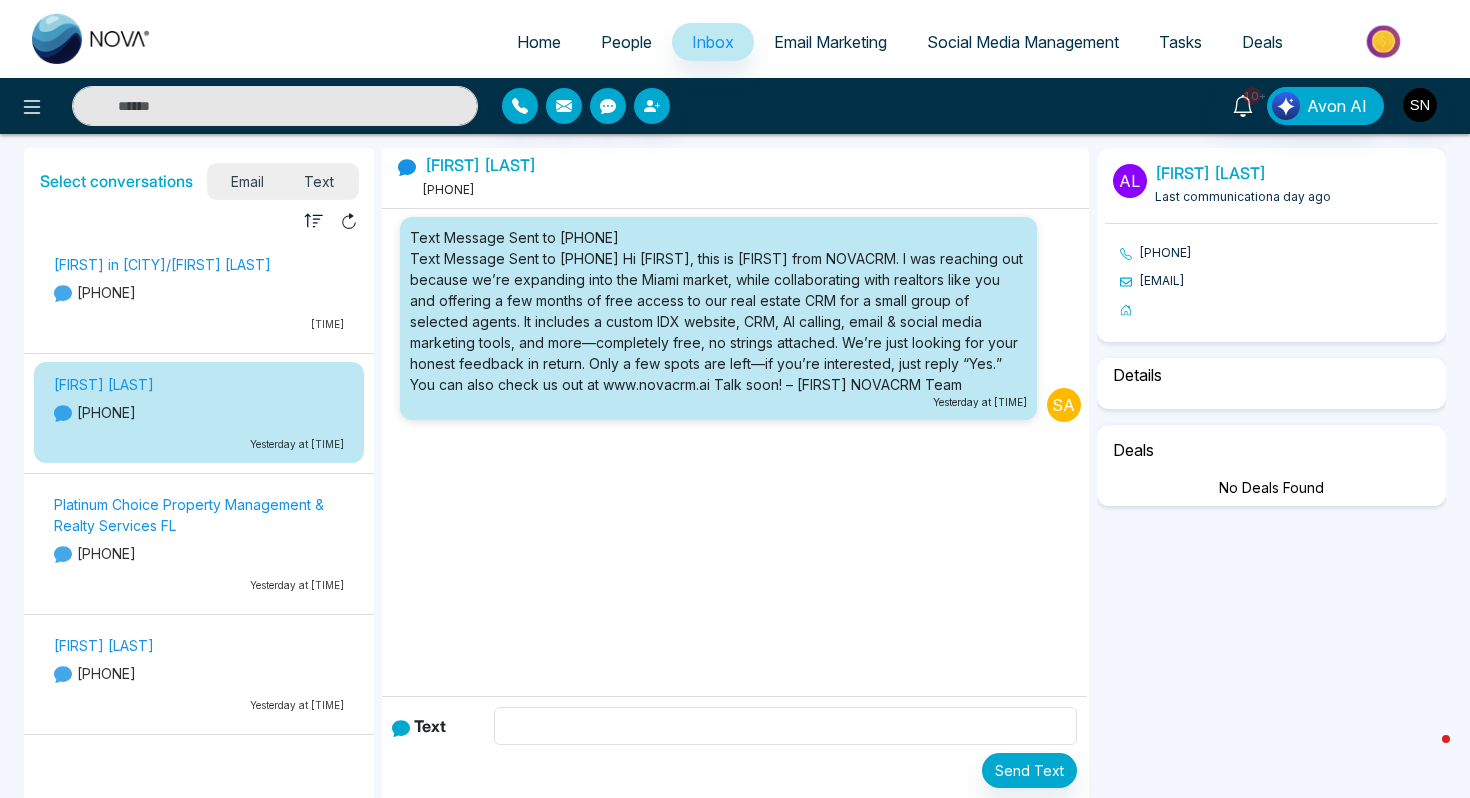 select on "*" 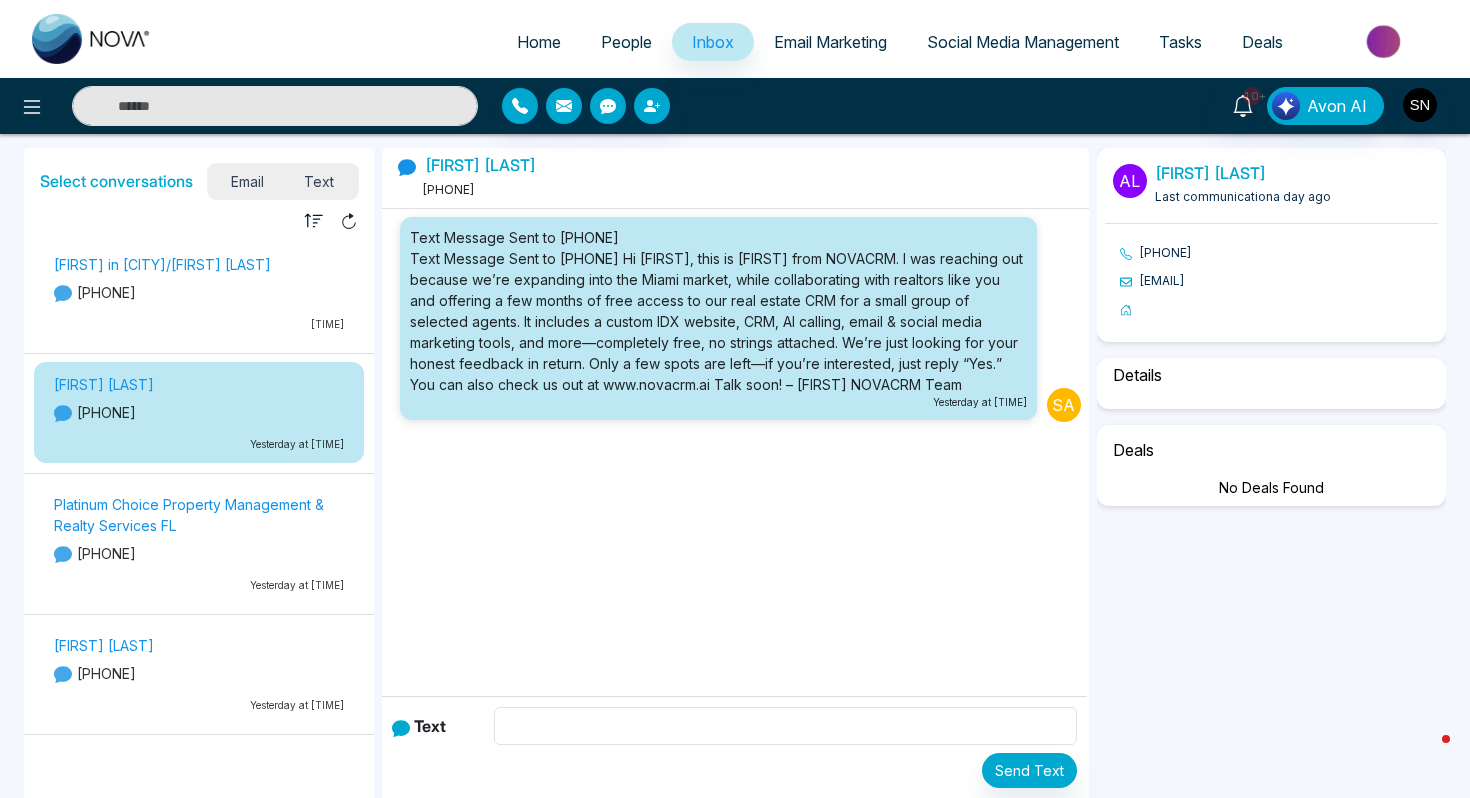 select on "********" 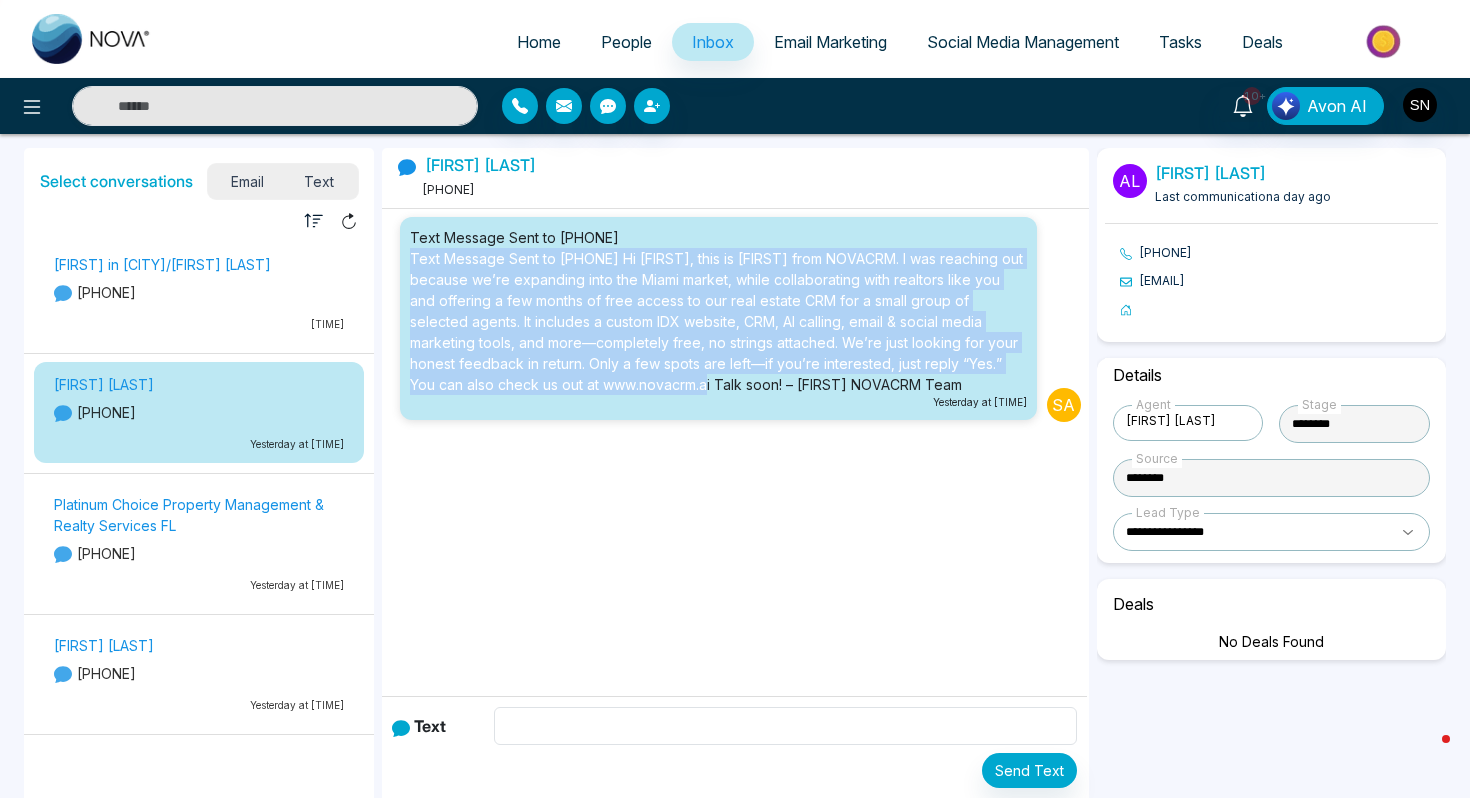 drag, startPoint x: 618, startPoint y: 378, endPoint x: 411, endPoint y: 254, distance: 241.29857 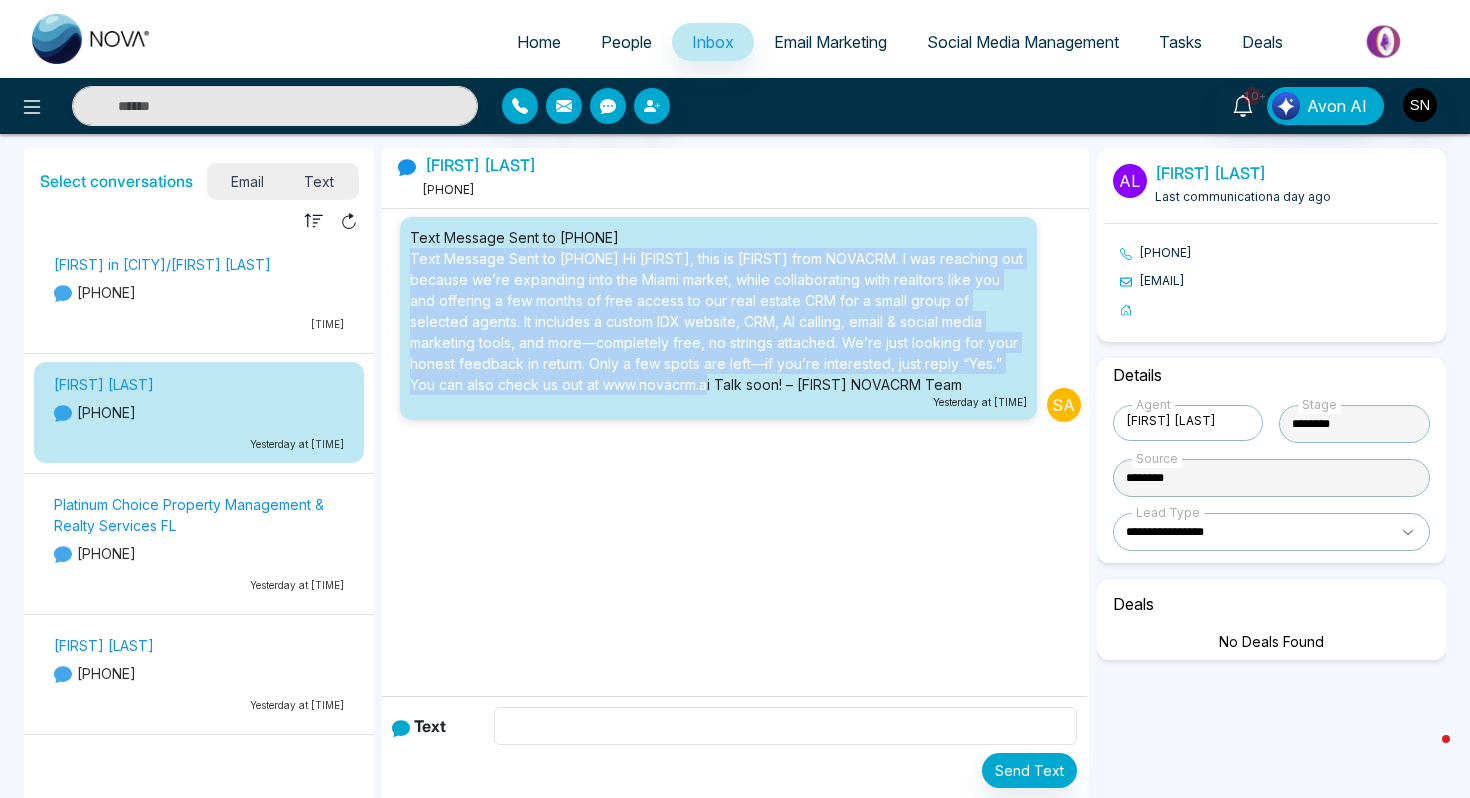 click on "Text Message Sent to +17865568087  Hi Alessandro, this is Sam from NOVACRM. I was reaching out because we’re expanding into the Miami market, while collaborating with realtors like you and offering a few months of free access to our real estate CRM for a small group of selected agents. It includes a custom IDX website, CRM, AI calling, email & social media marketing tools, and more—completely free, no strings attached. We’re just looking for your honest feedback in return. Only a few spots are left—if you’re interested, just reply “Yes.” You can also check us out at www.novacrm.ai Talk soon! – Sam NOVACRM Team" at bounding box center [718, 311] 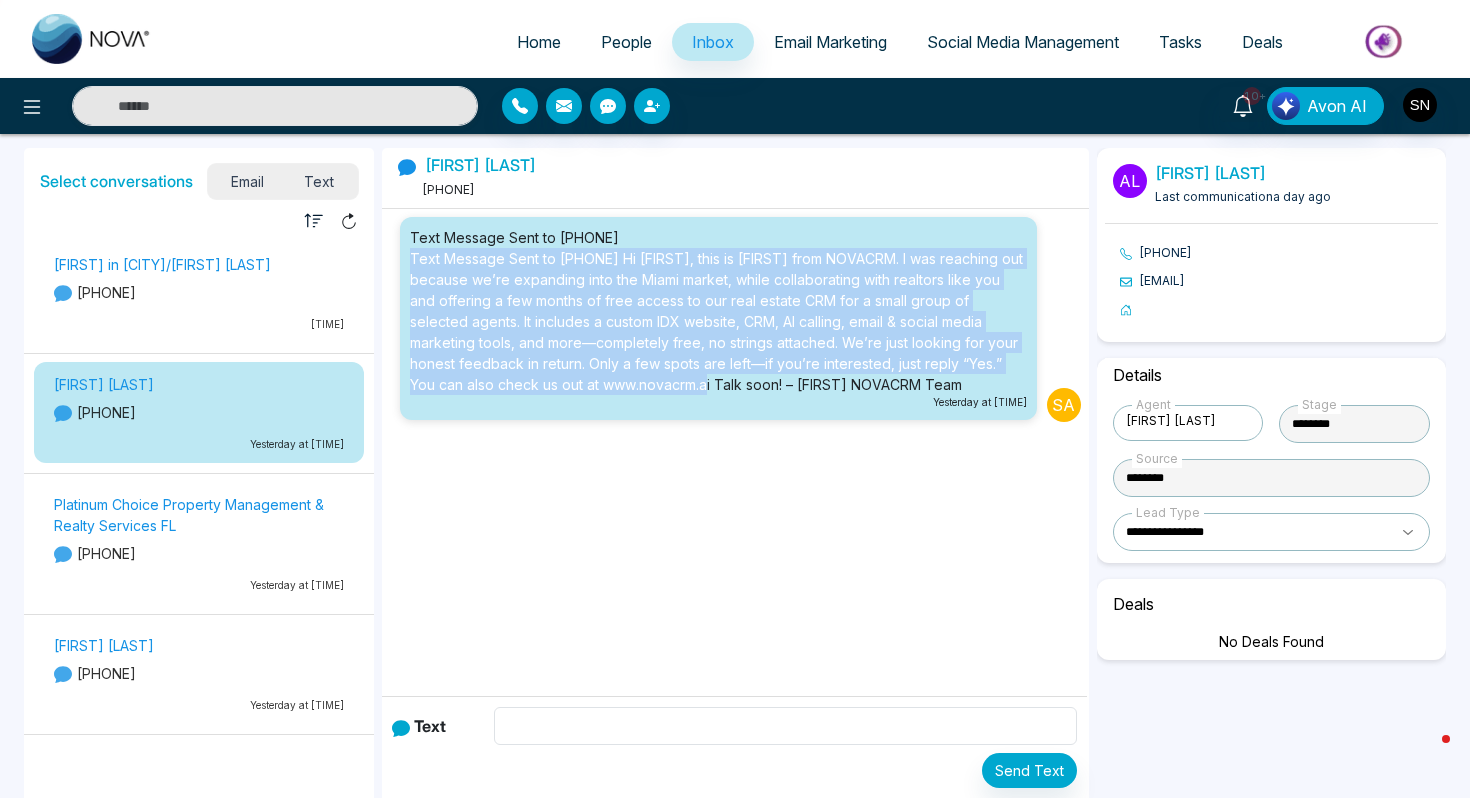 copy on "Hi Alessandro, this is Sam from NOVACRM. I was reaching out because we’re expanding into the Miami market, while collaborating with realtors like you and offering a few months of free access to our real estate CRM for a small group of selected agents. It includes a custom IDX website, CRM, AI calling, email & social media marketing tools, and more—completely free, no strings attached. We’re just looking for your honest feedback in return. Only a few spots are left—if you’re interested, just reply “Yes.” You can also check us out at www.novacrm.ai Talk soon! – Sam NOVACRM Team" 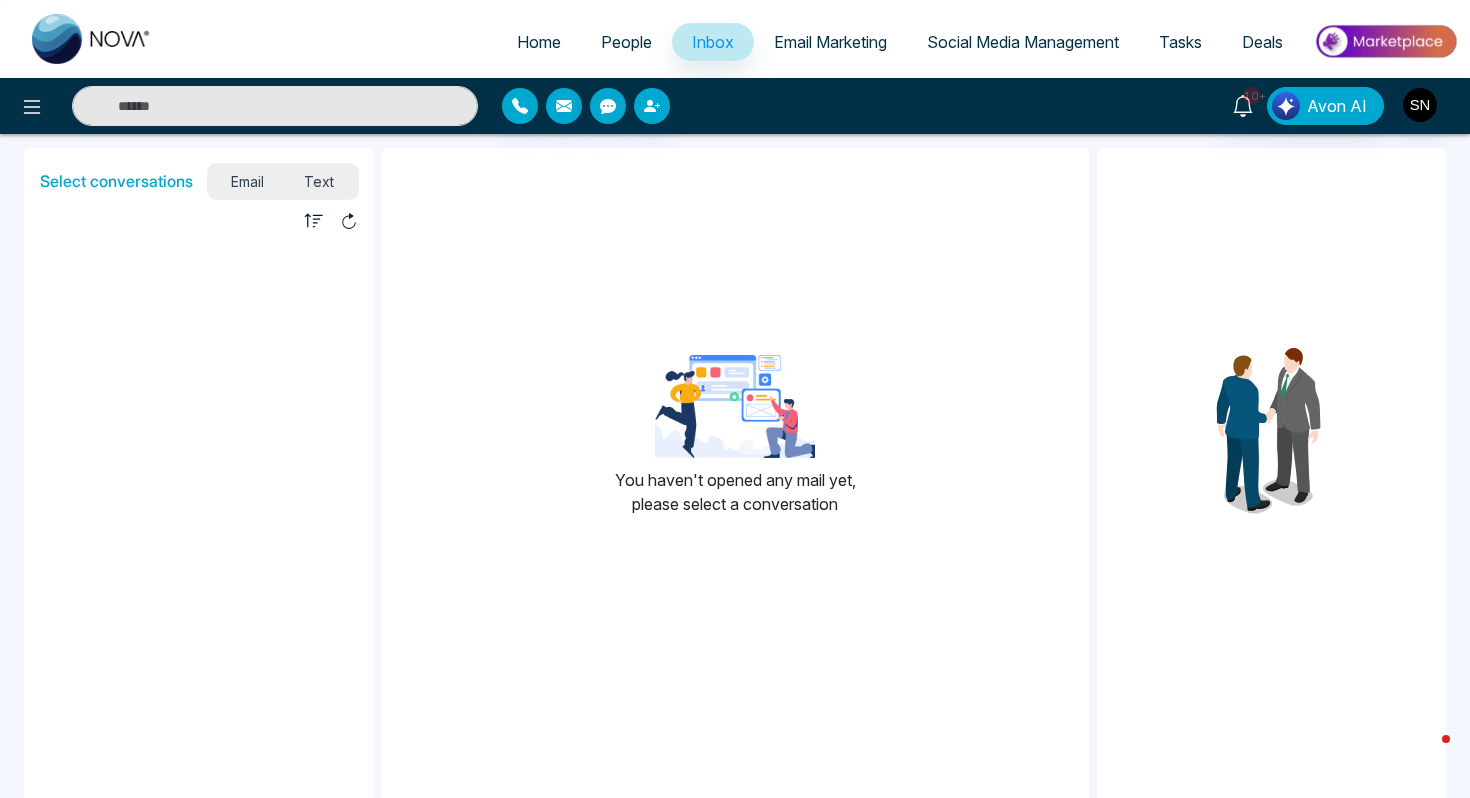 click on "People" at bounding box center [626, 42] 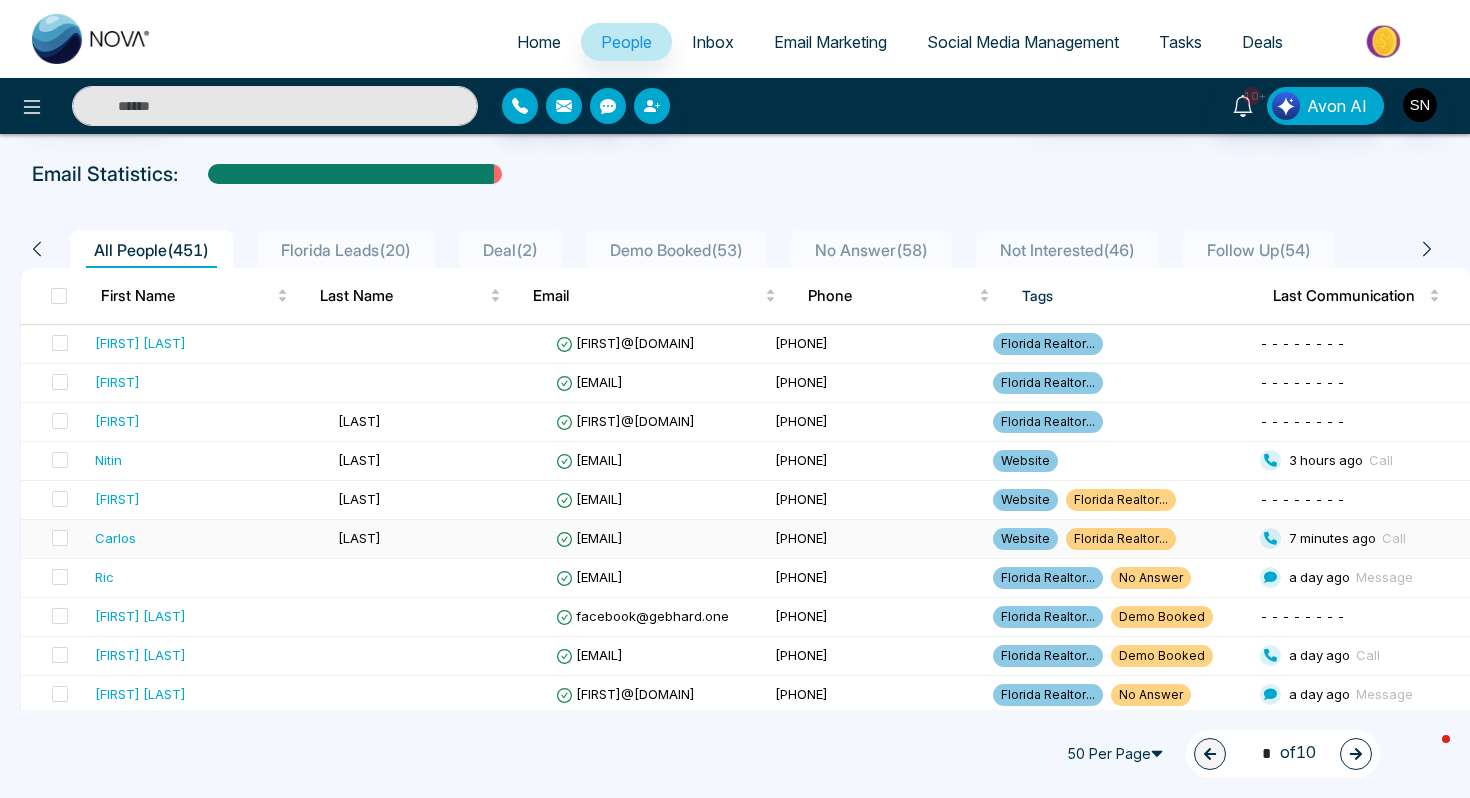 scroll, scrollTop: 104, scrollLeft: 0, axis: vertical 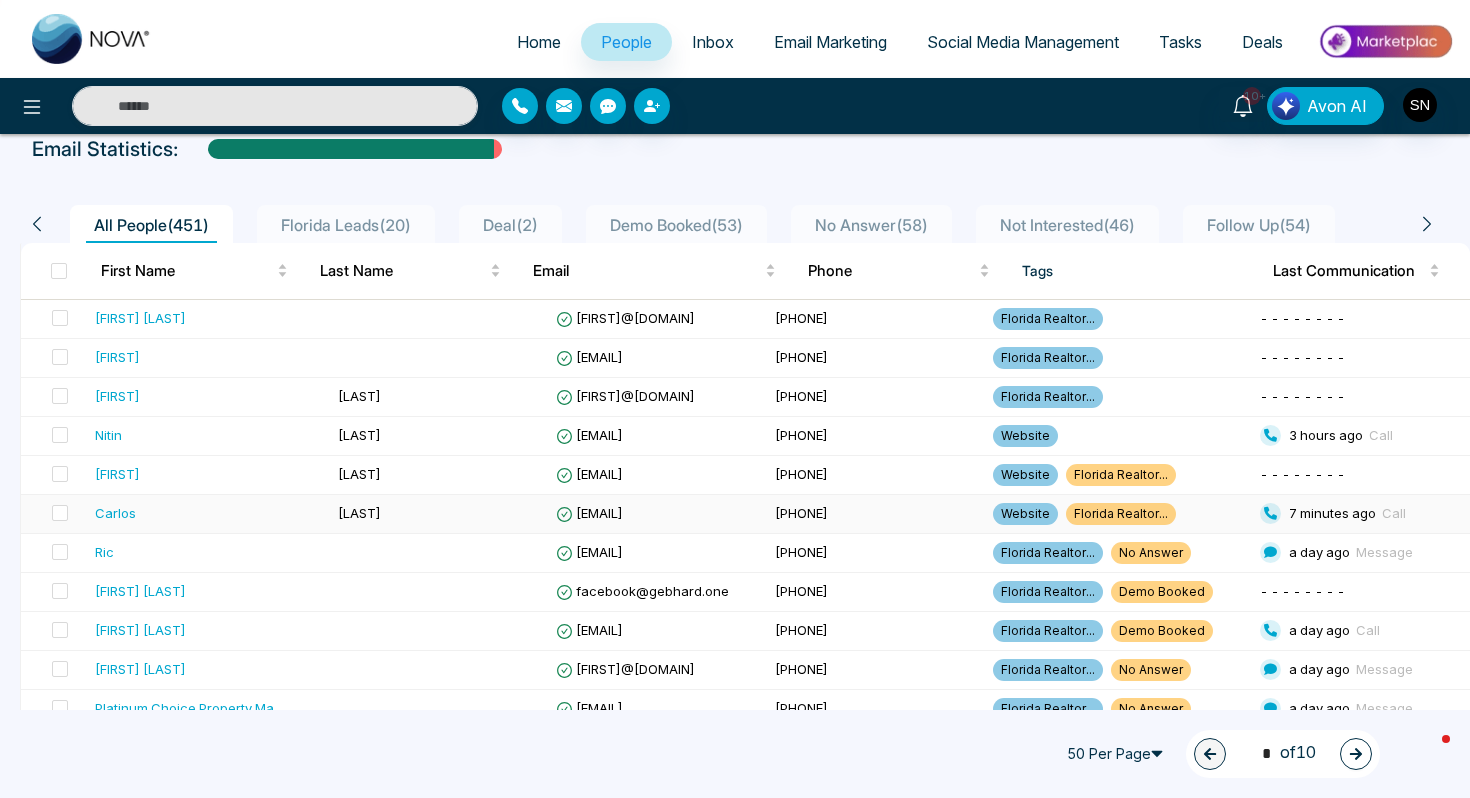 click on "[EMAIL]" at bounding box center (657, 514) 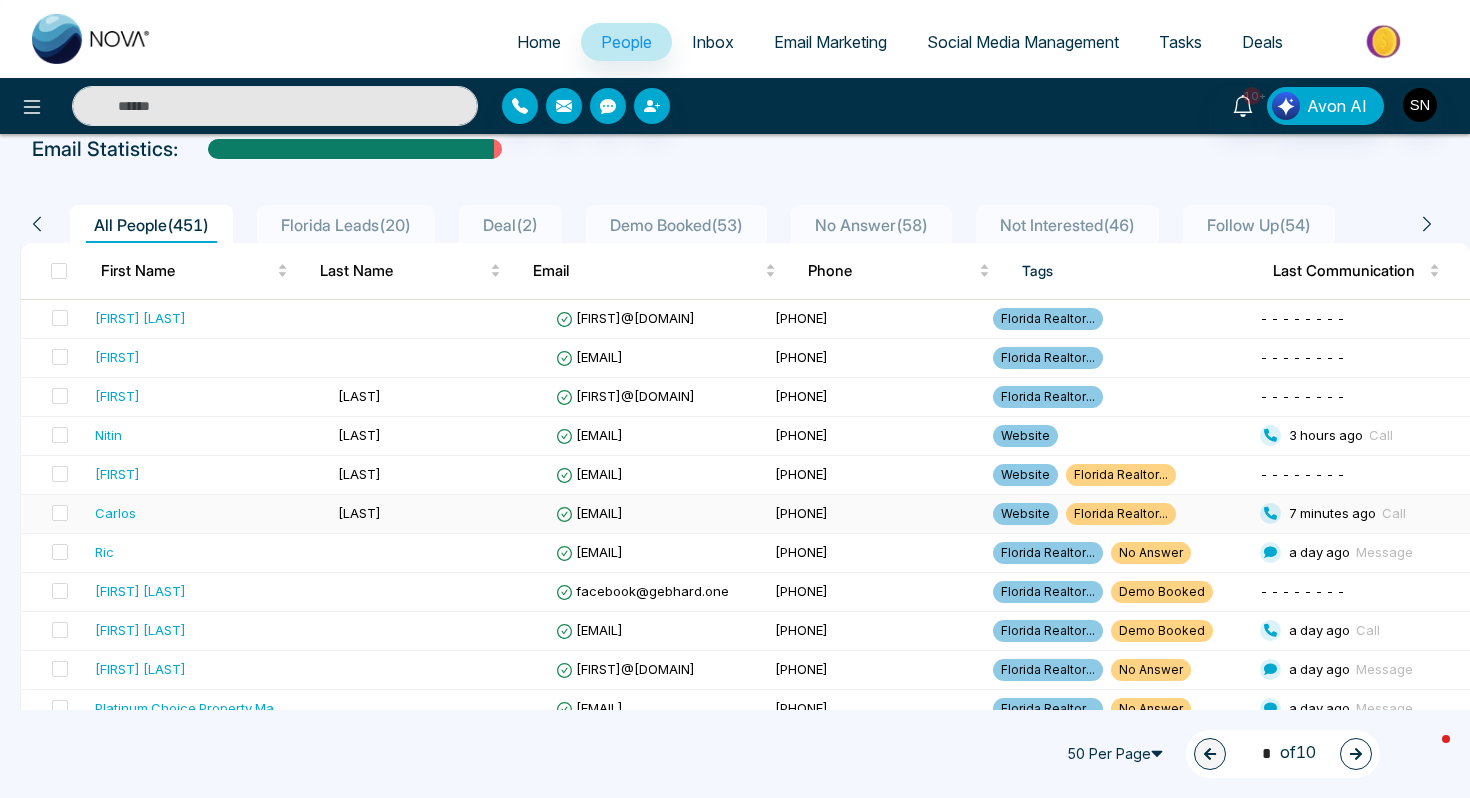 scroll, scrollTop: 0, scrollLeft: 0, axis: both 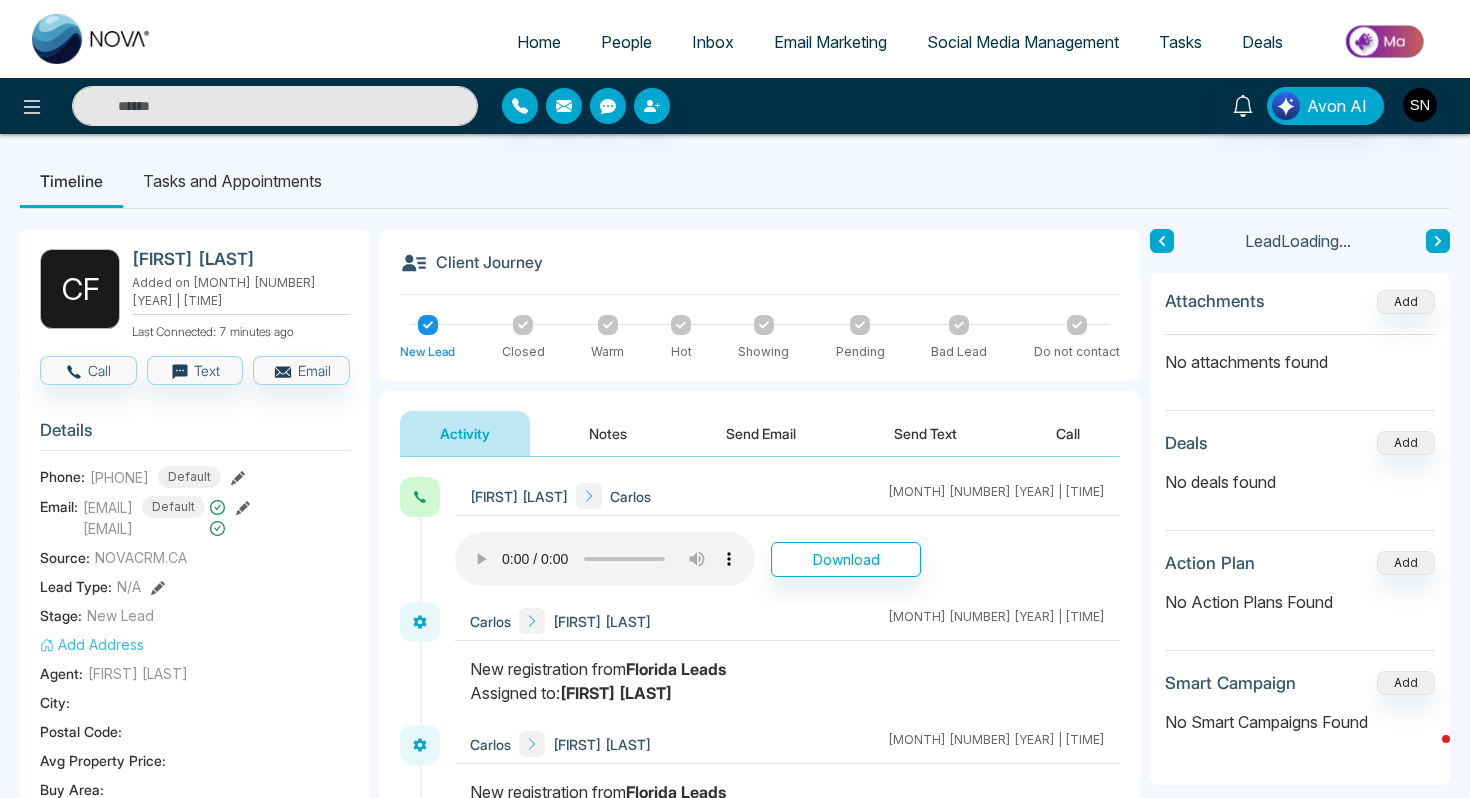 click on "Send Email" at bounding box center (761, 433) 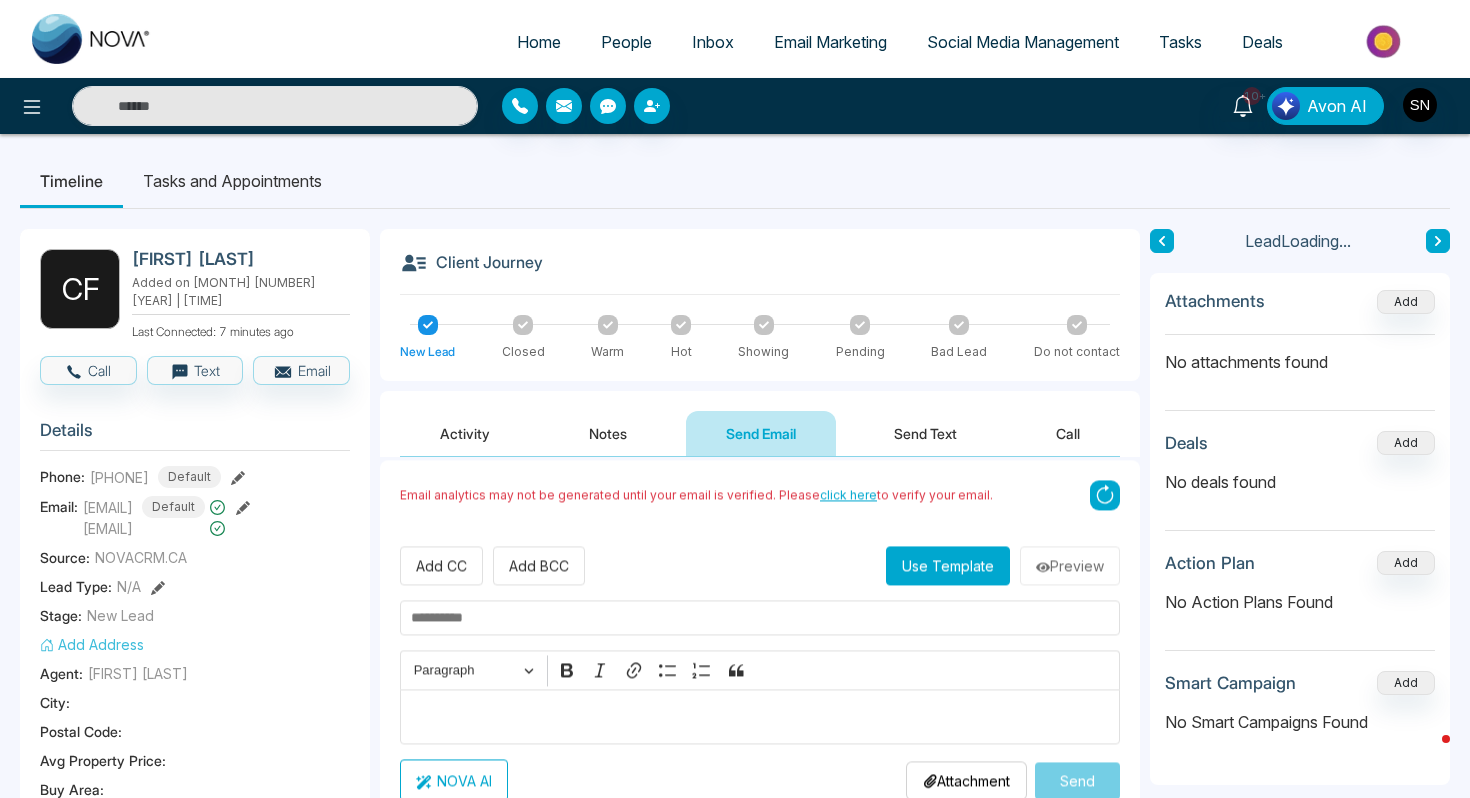 click on "Send Text" at bounding box center (925, 433) 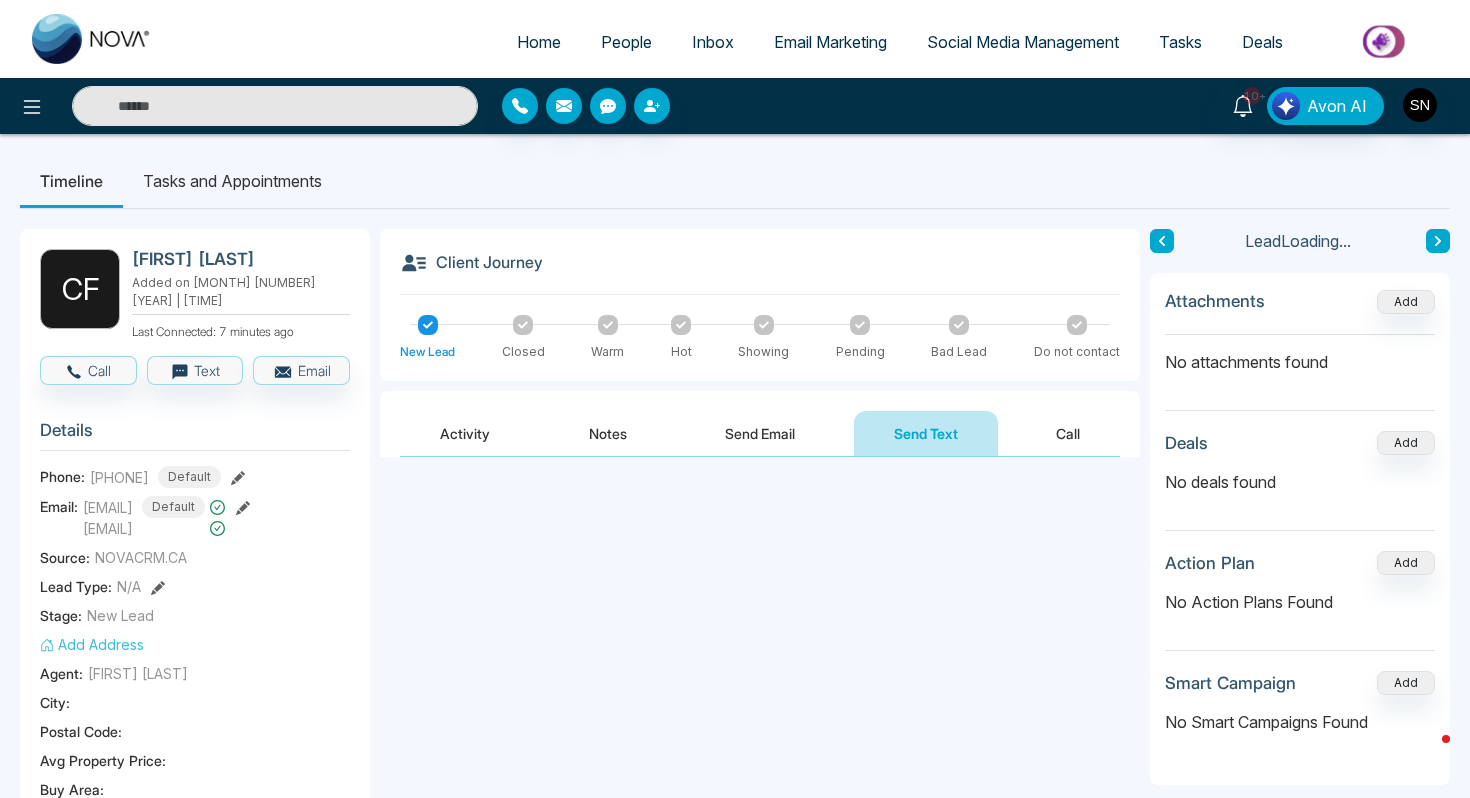 click at bounding box center (760, 541) 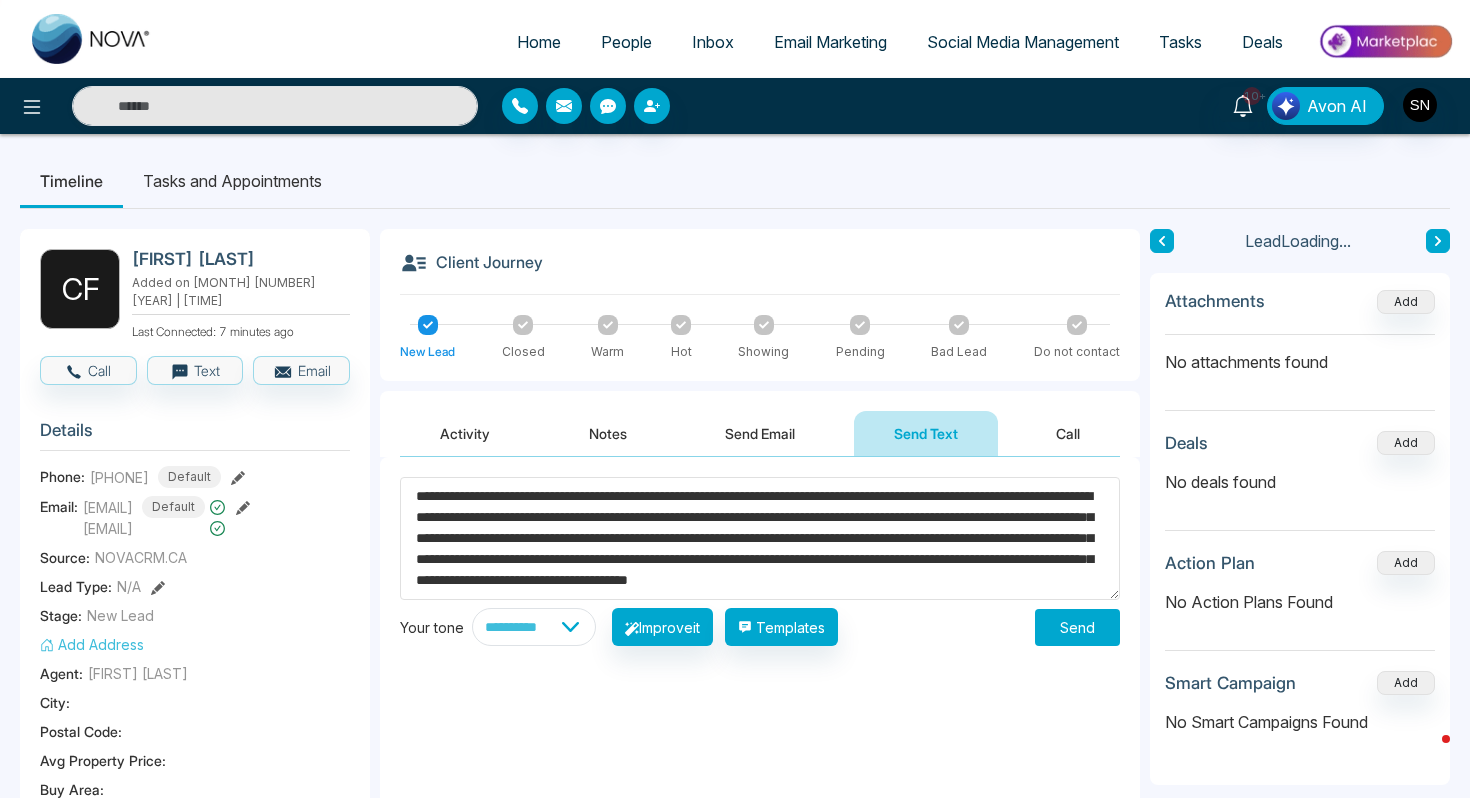 scroll, scrollTop: 11, scrollLeft: 0, axis: vertical 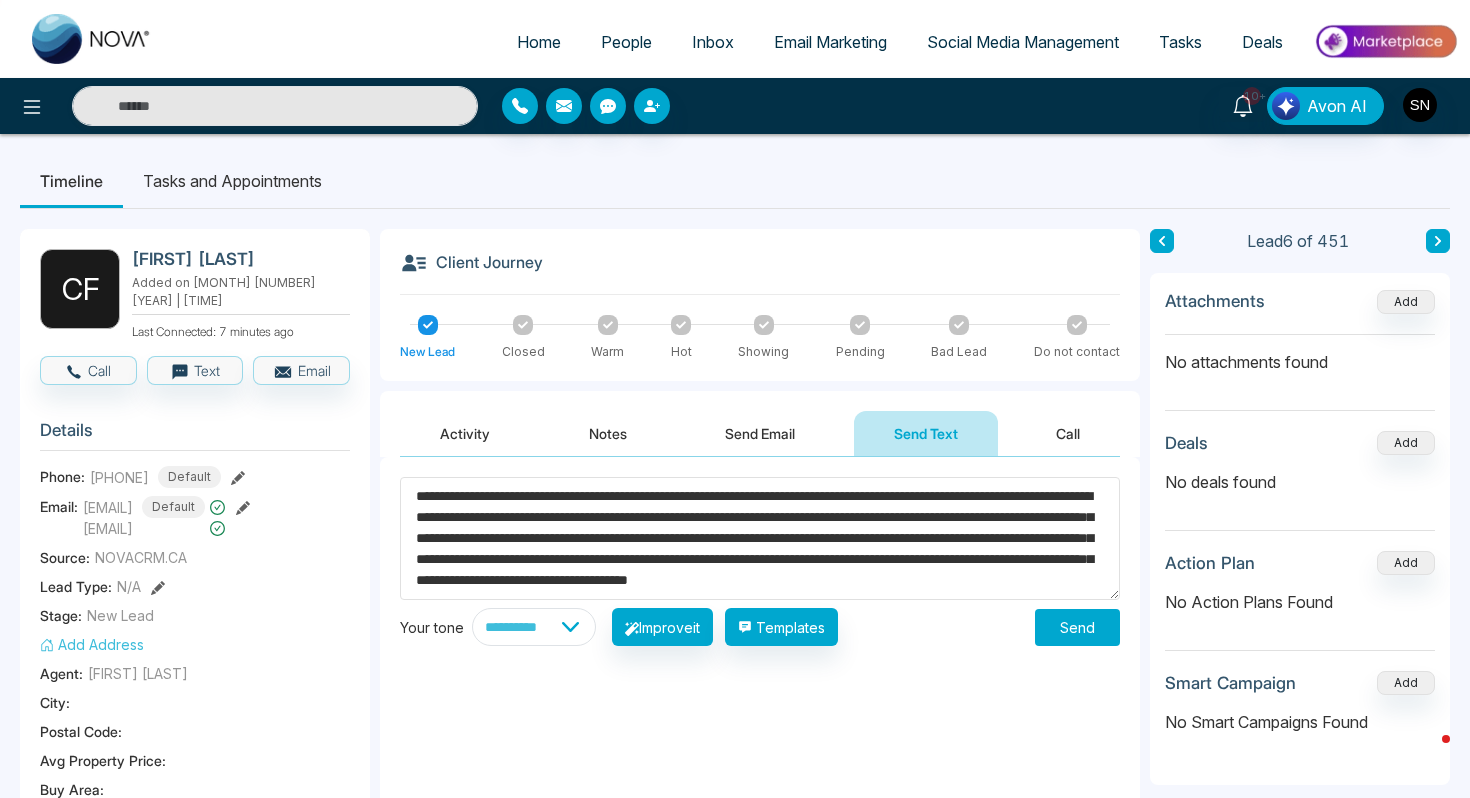 drag, startPoint x: 434, startPoint y: 487, endPoint x: 503, endPoint y: 490, distance: 69.065186 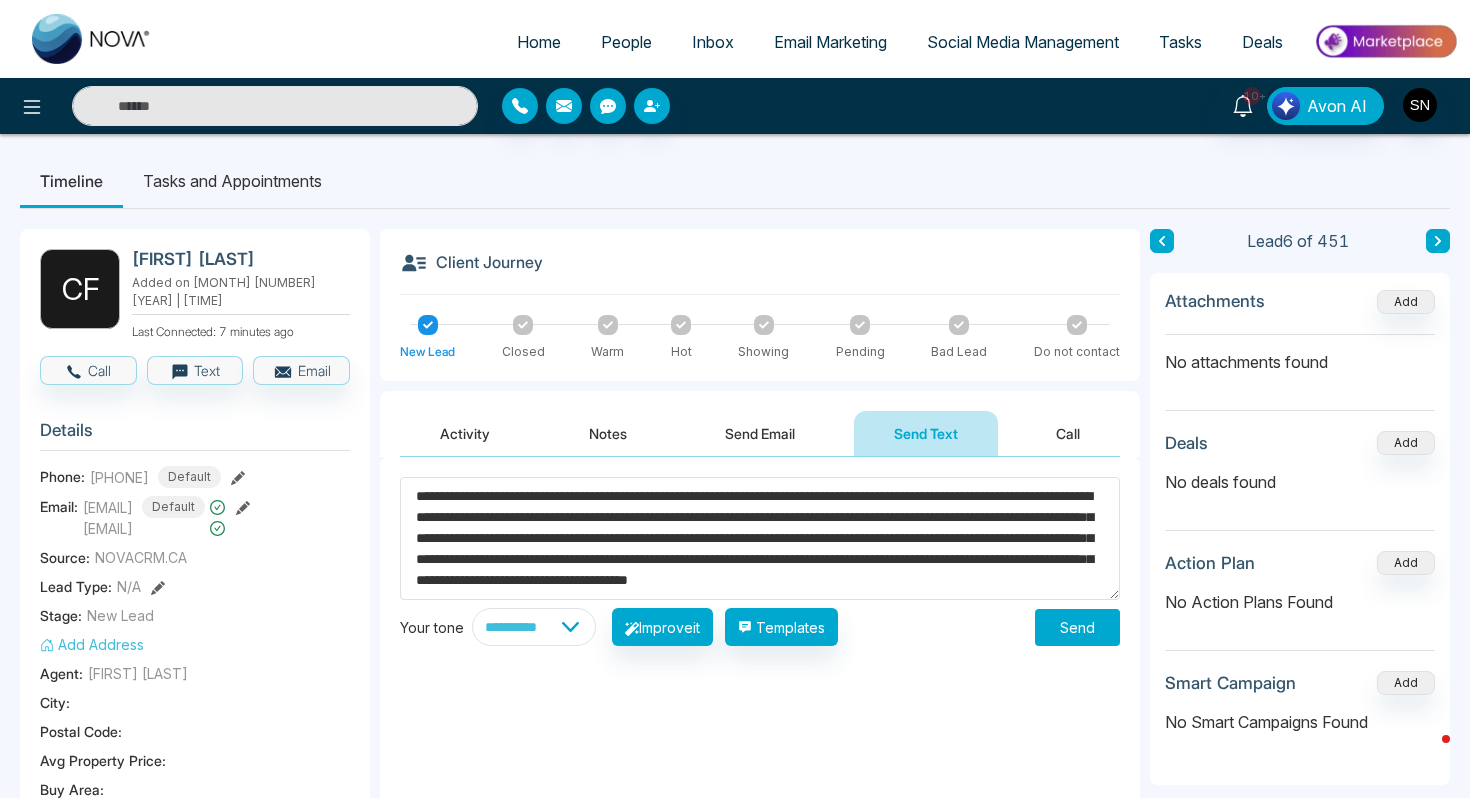 click on "**********" at bounding box center (760, 538) 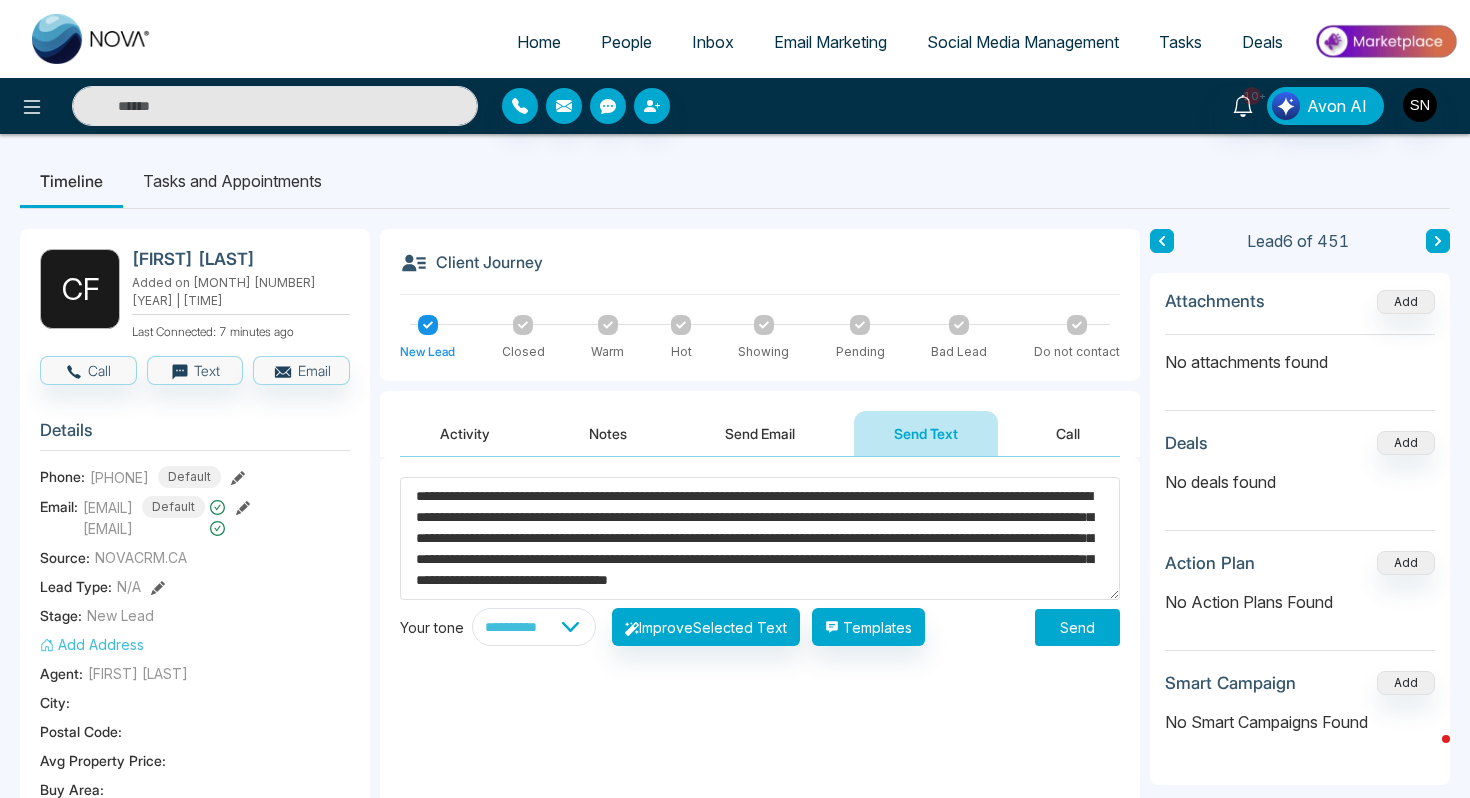 scroll, scrollTop: 0, scrollLeft: 0, axis: both 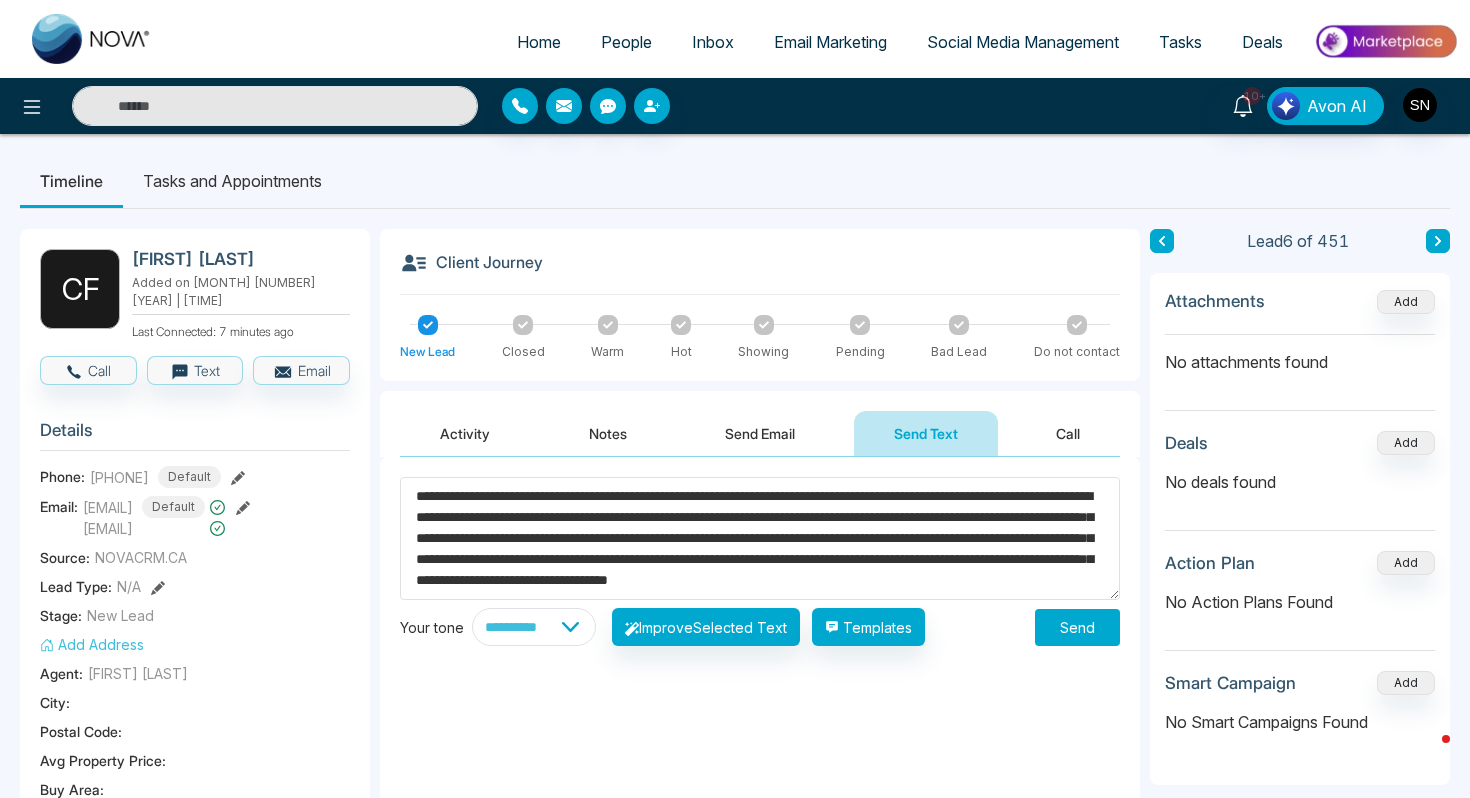 type on "**********" 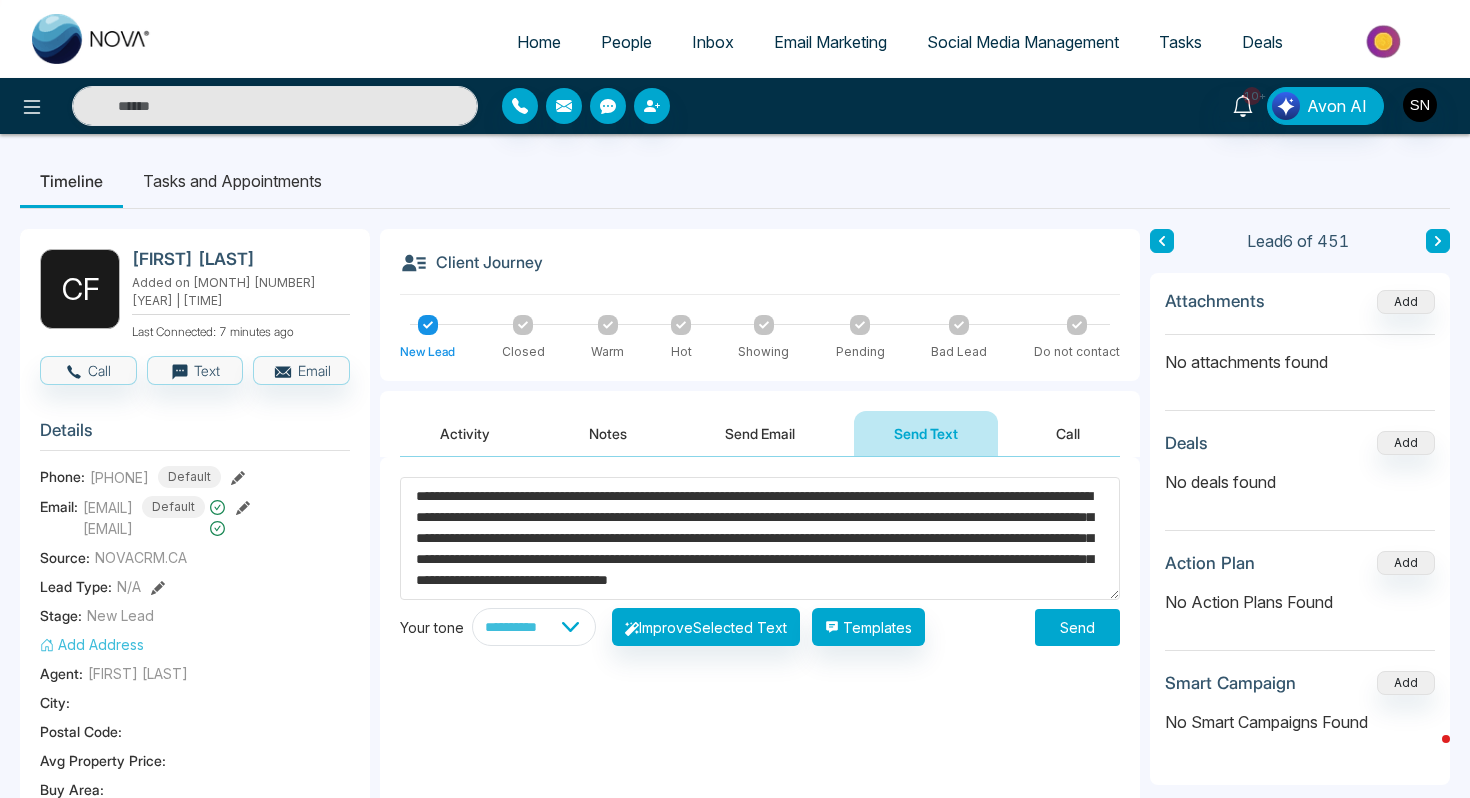 click on "Send" at bounding box center [1077, 627] 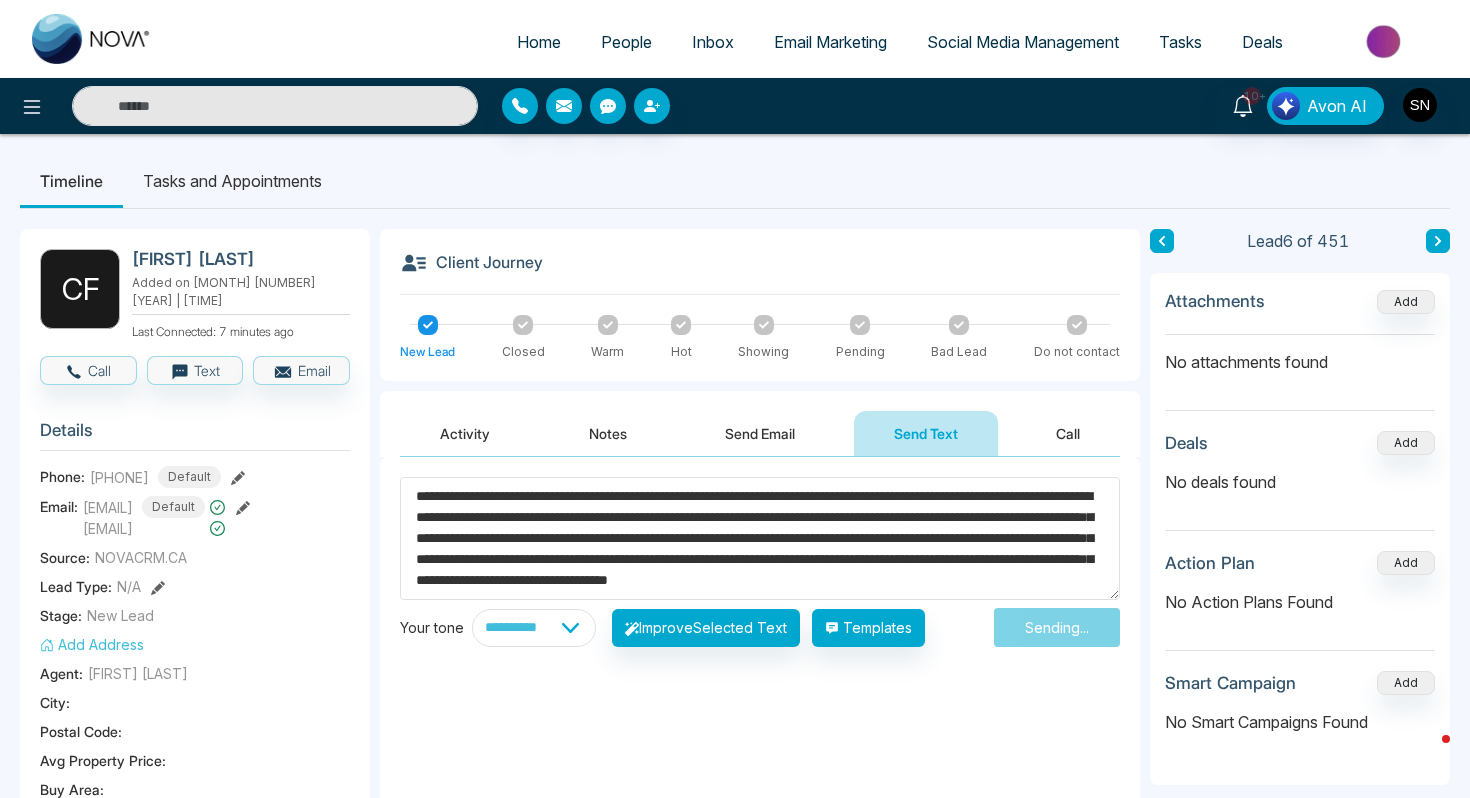 type 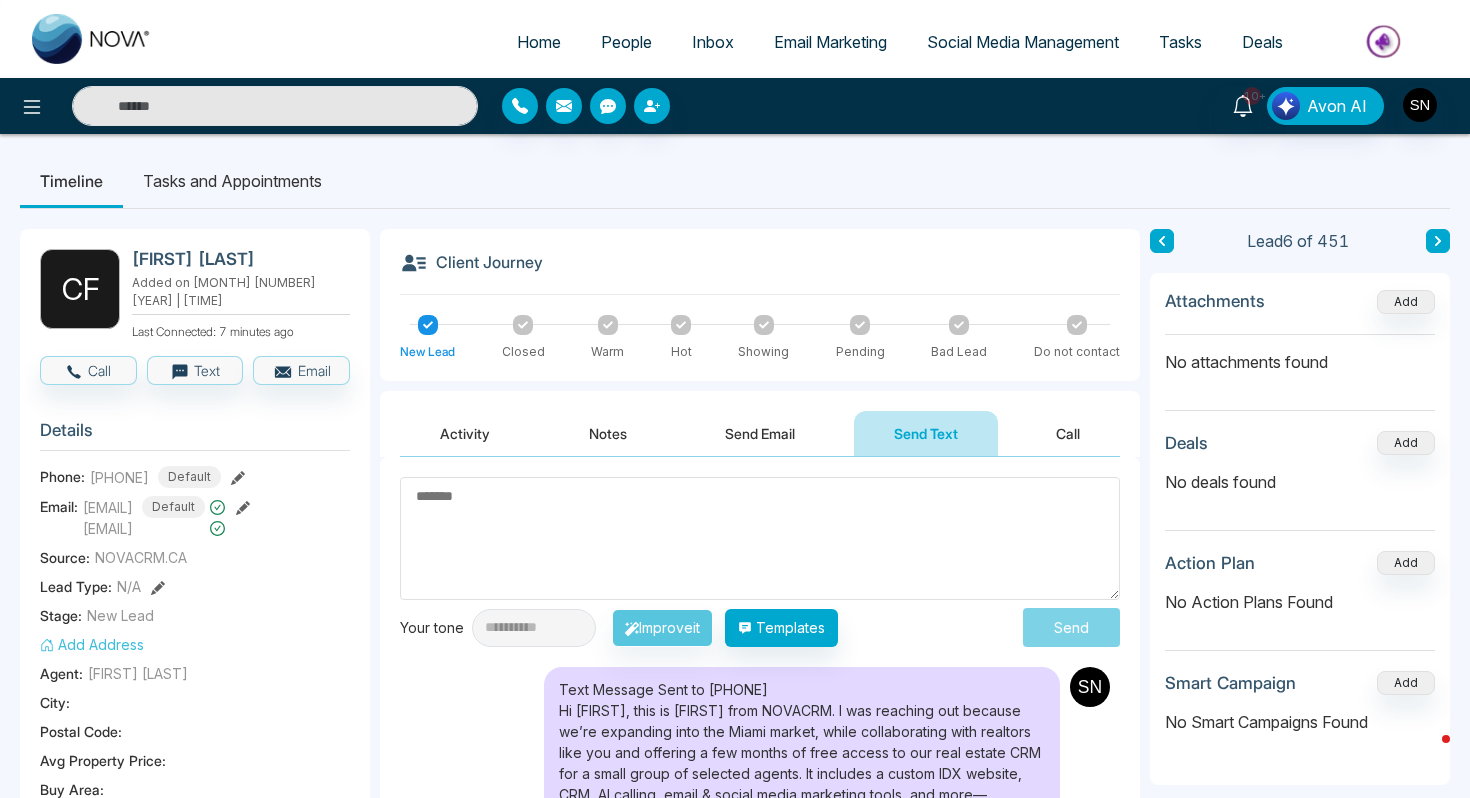 click on "People" at bounding box center (626, 42) 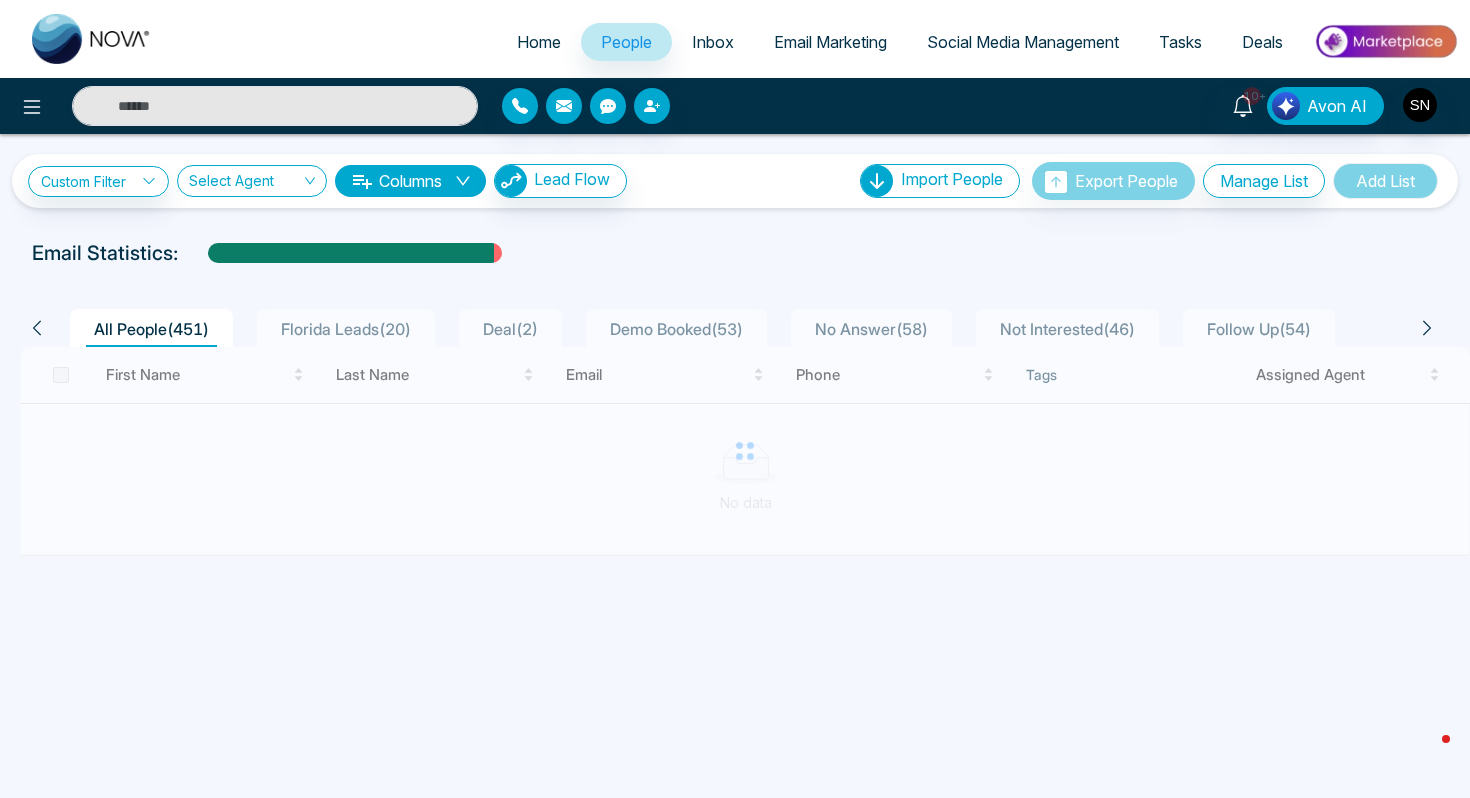 click on "Email Marketing" at bounding box center [830, 42] 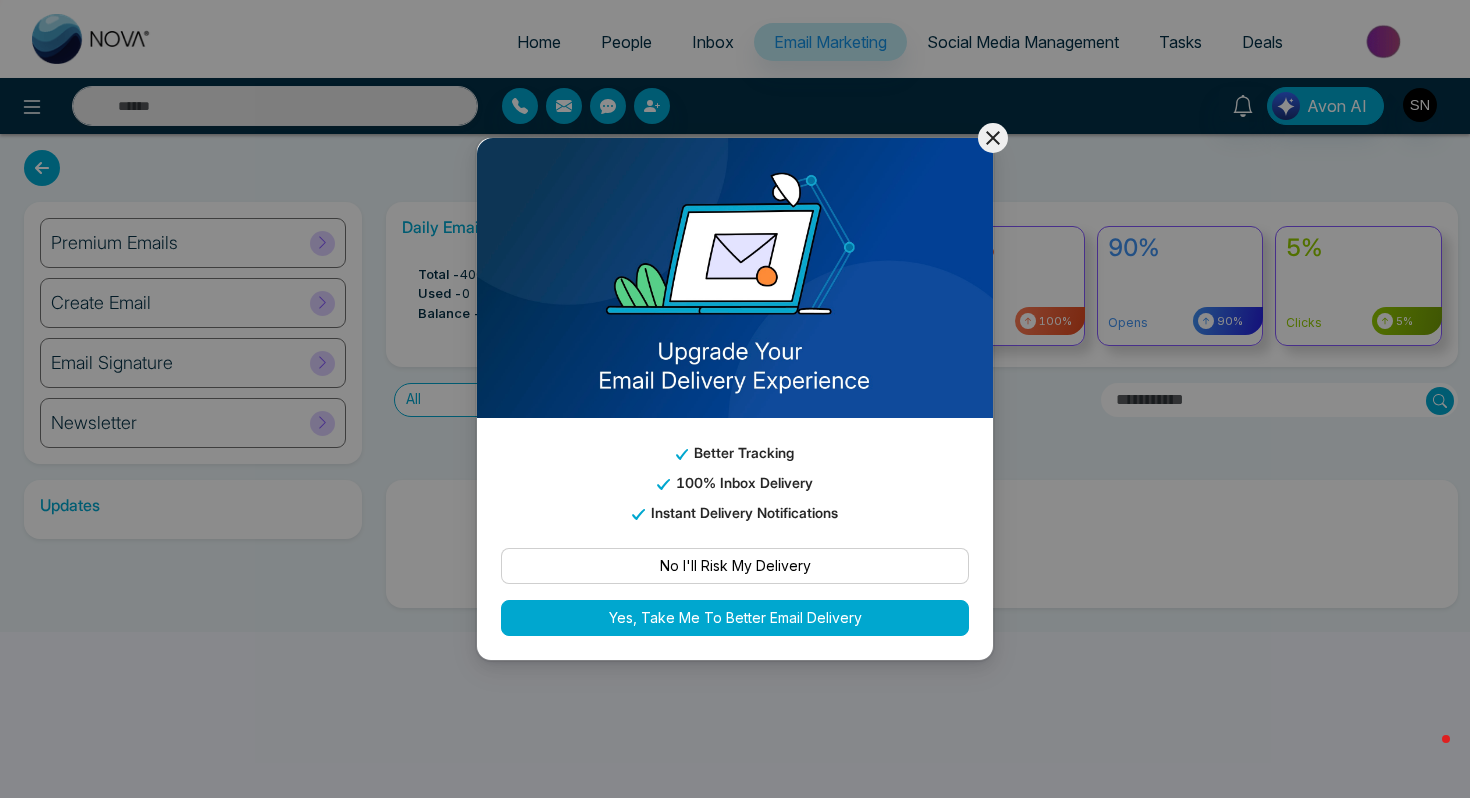 click 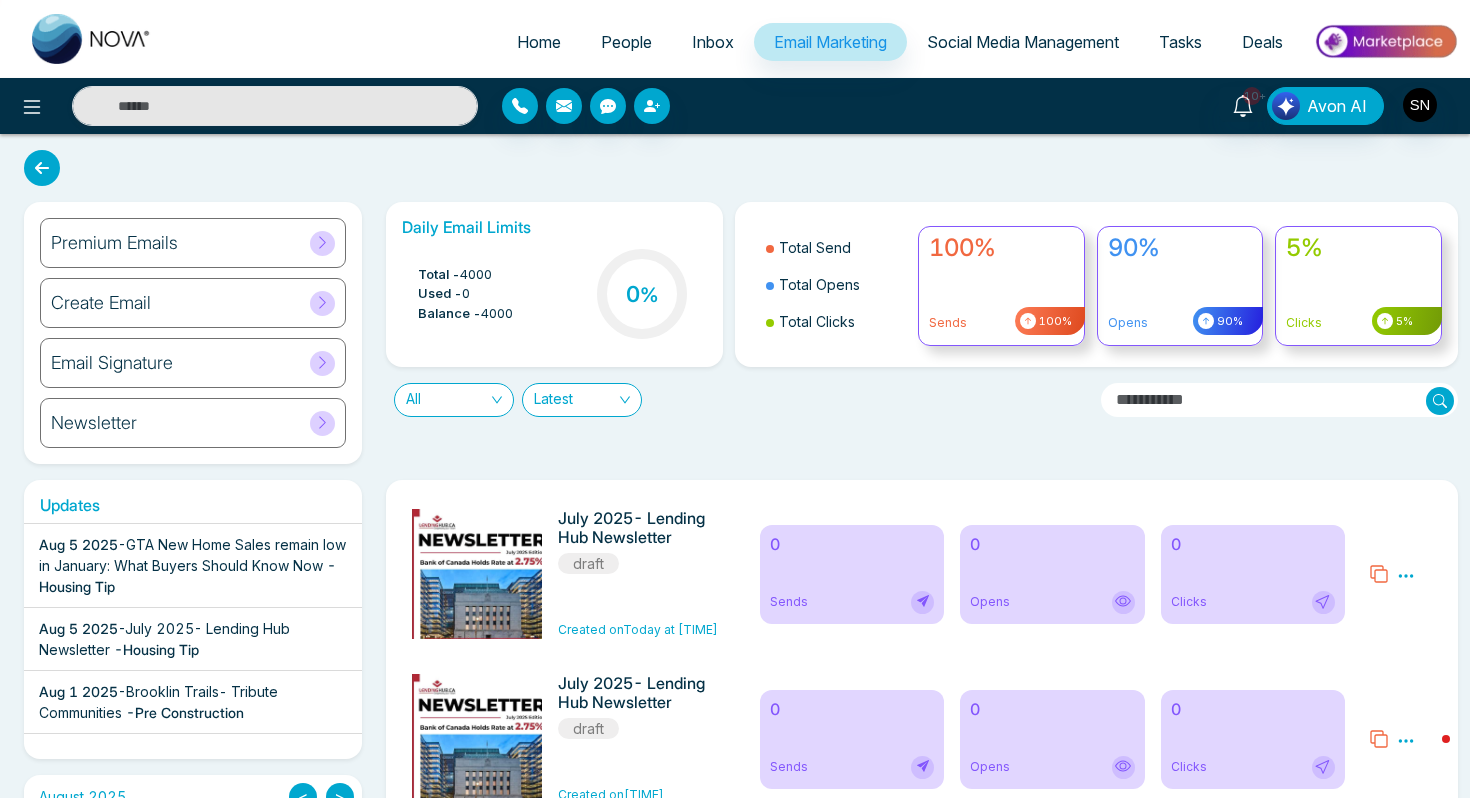click on "July 2025- Lending Hub Newsletter" at bounding box center (164, 639) 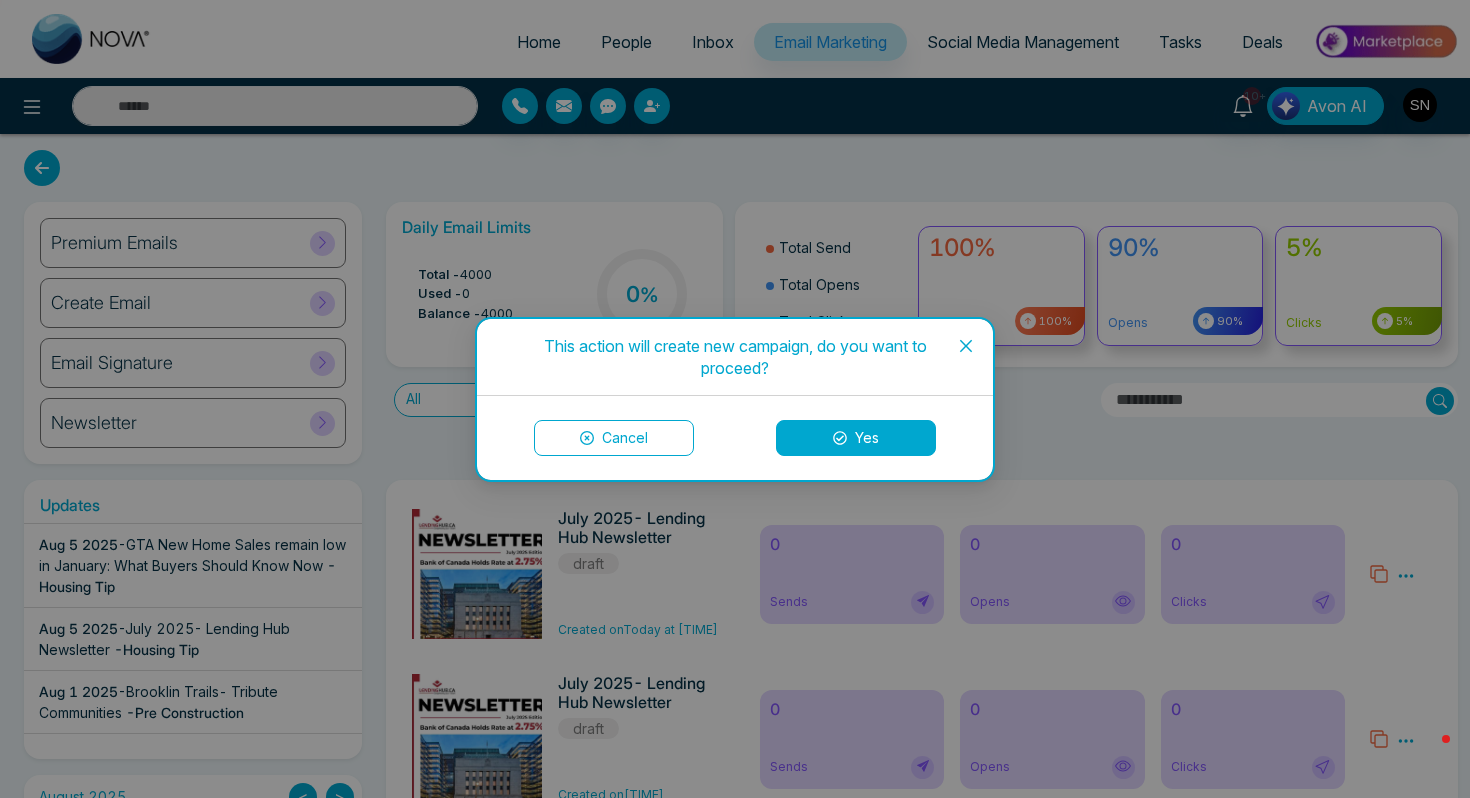 click on "Yes" at bounding box center [856, 438] 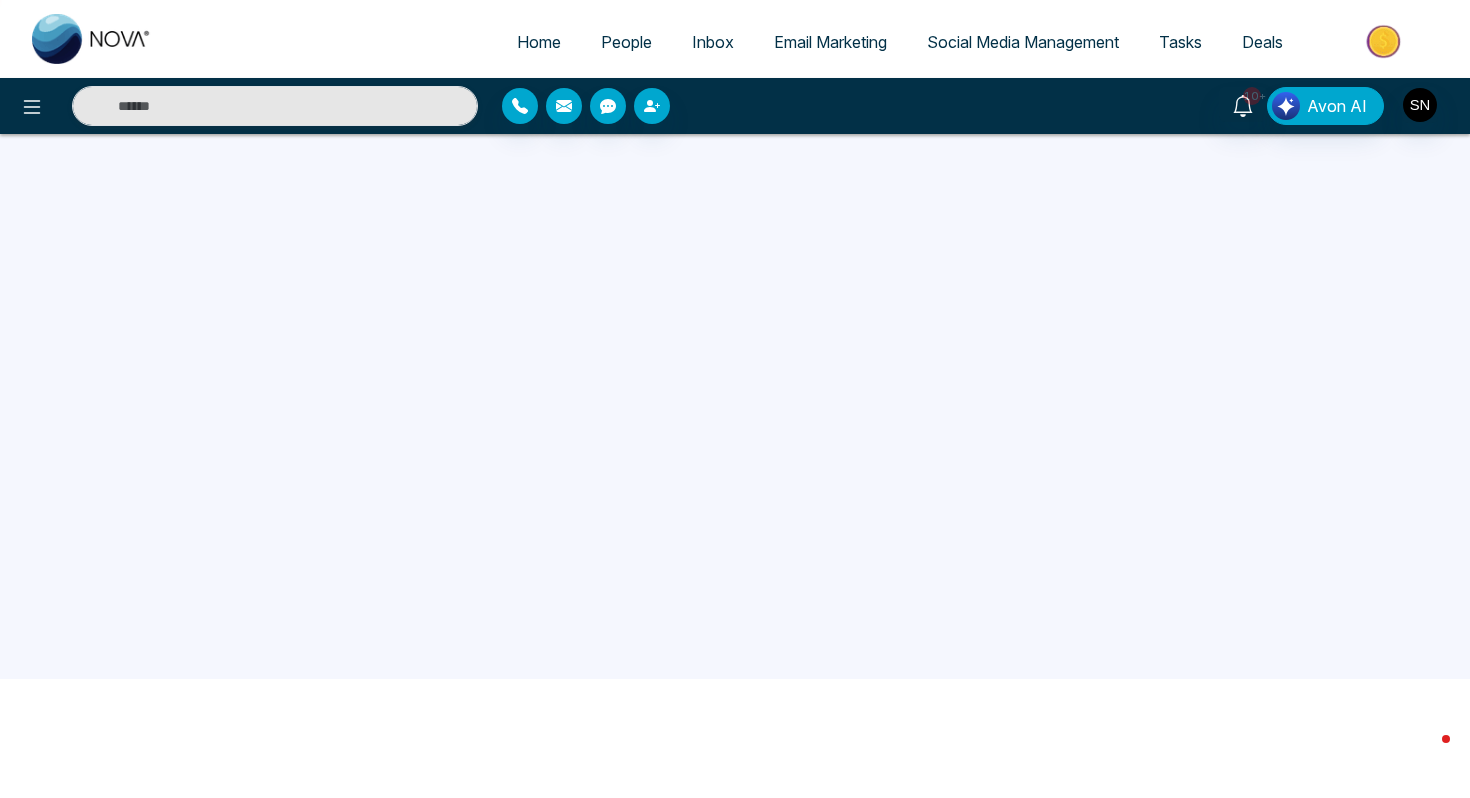 scroll, scrollTop: 120, scrollLeft: 0, axis: vertical 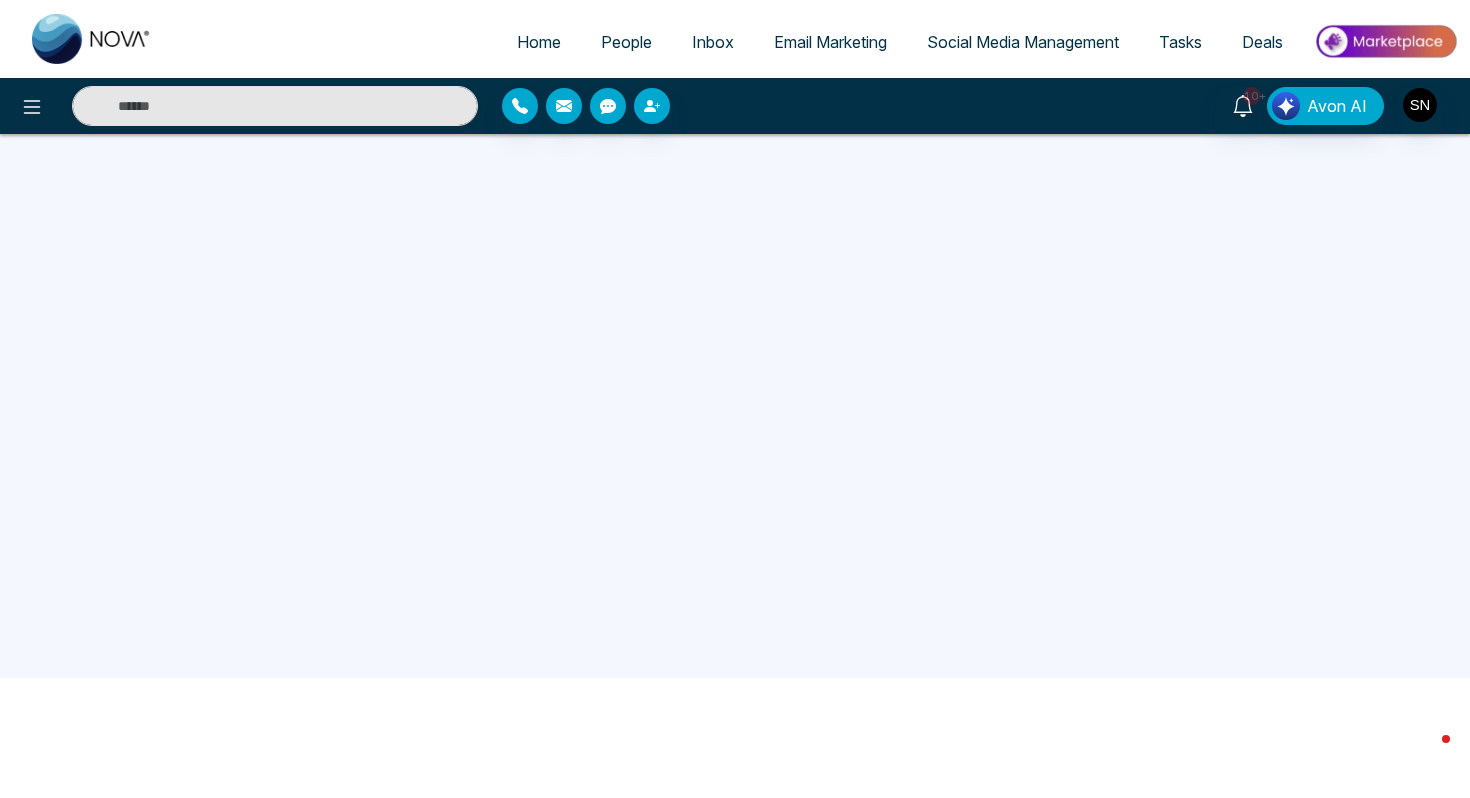 click on "Email Marketing" at bounding box center (830, 42) 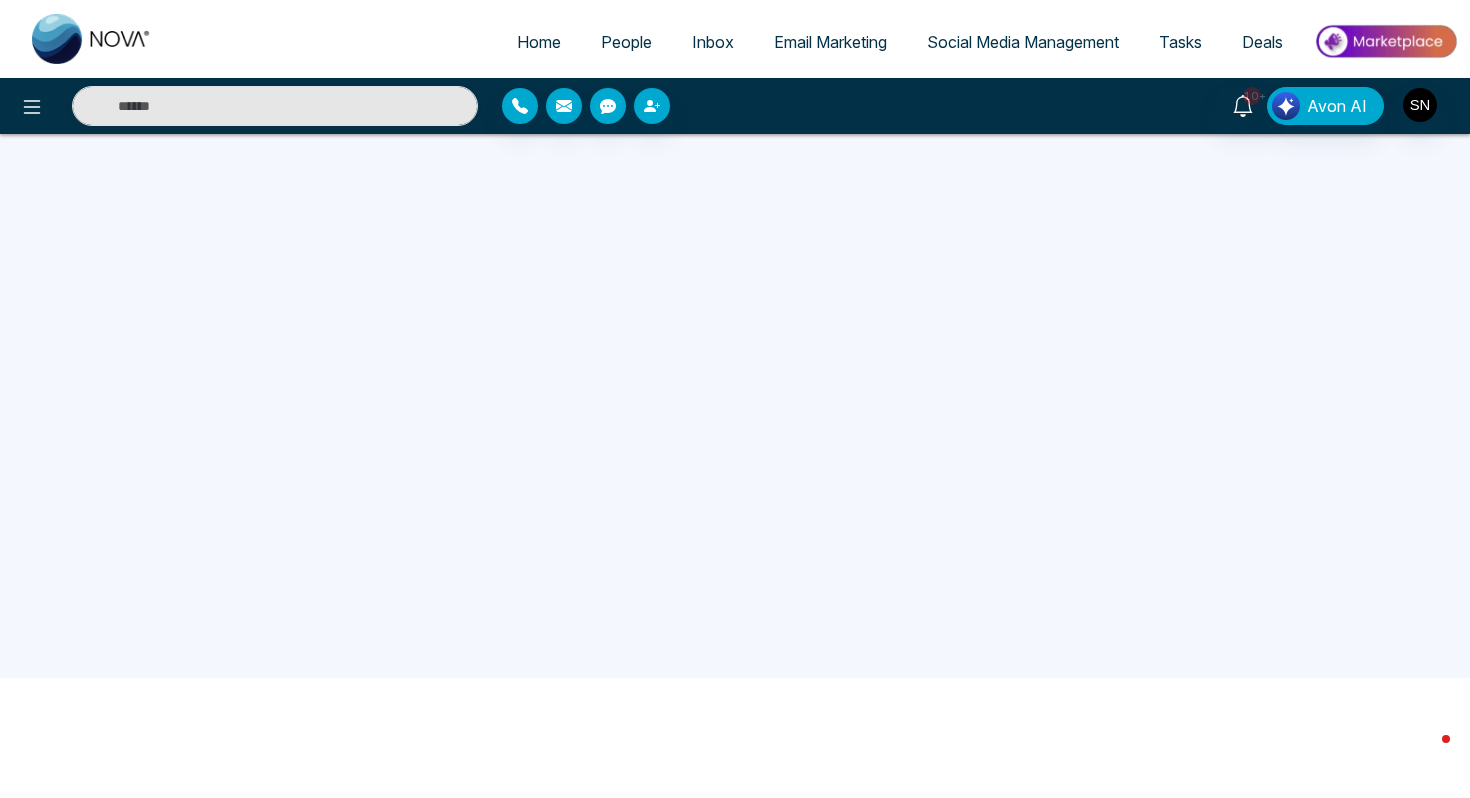 scroll, scrollTop: 0, scrollLeft: 0, axis: both 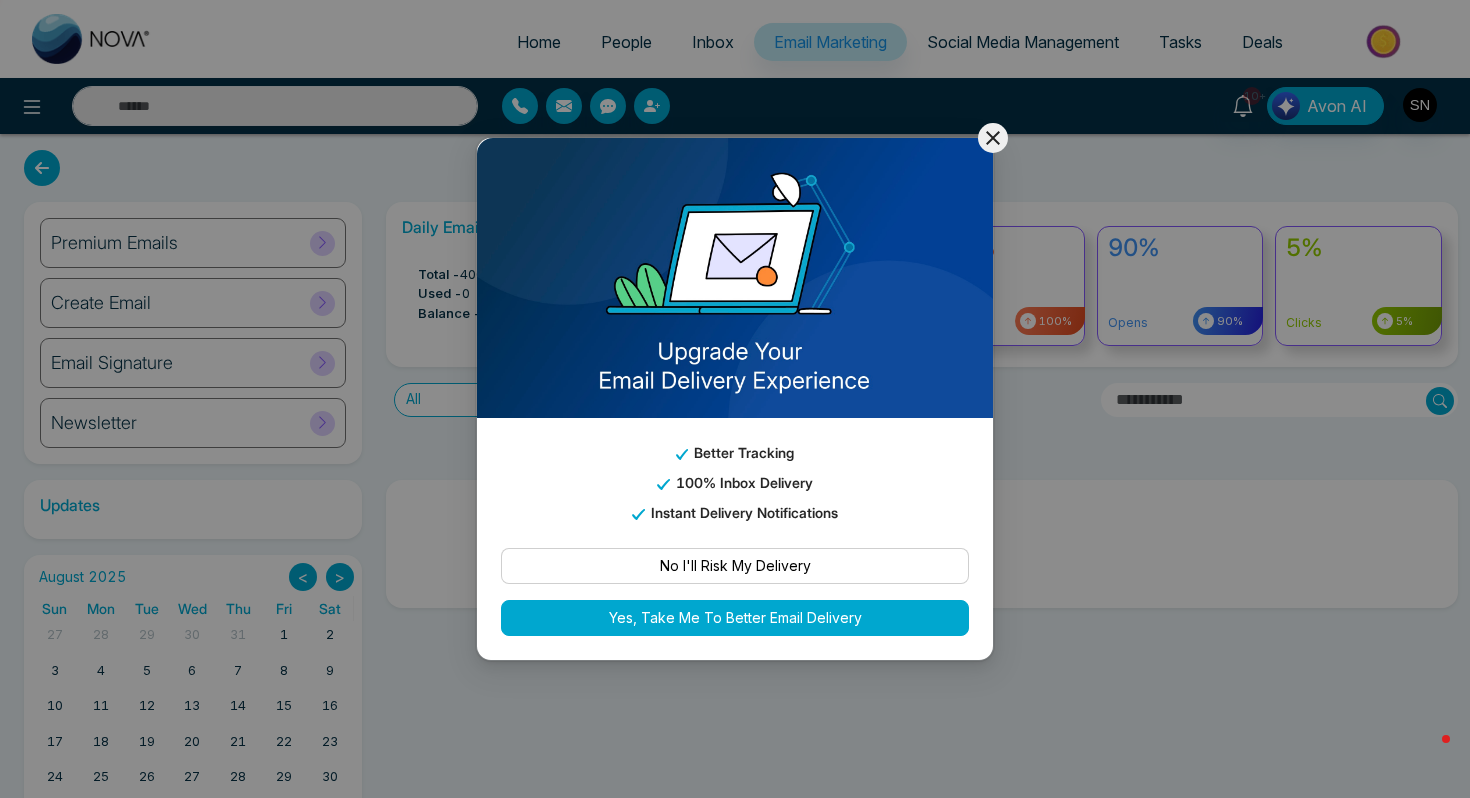 click 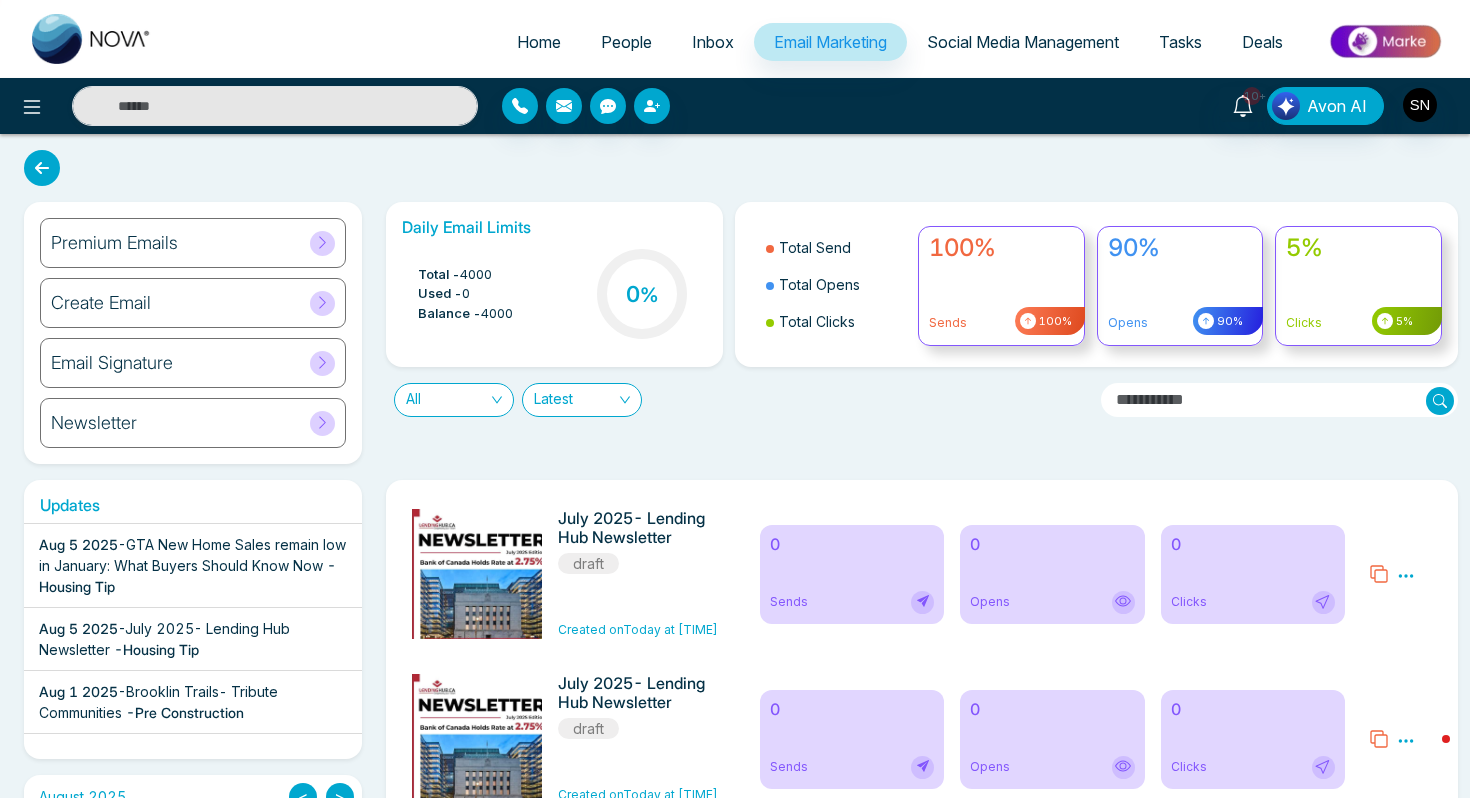 click on "Newsletter" at bounding box center (193, 423) 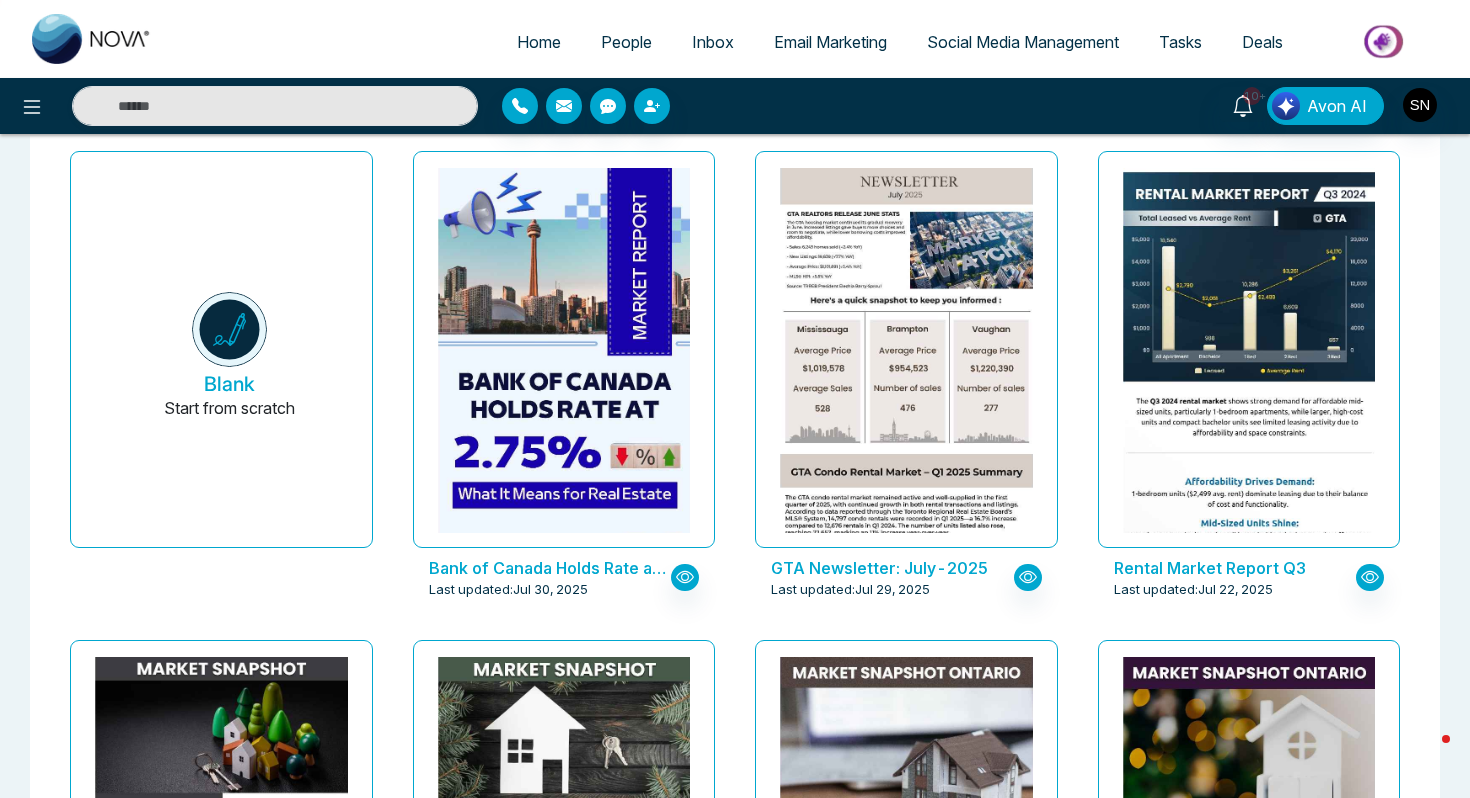 scroll, scrollTop: 0, scrollLeft: 0, axis: both 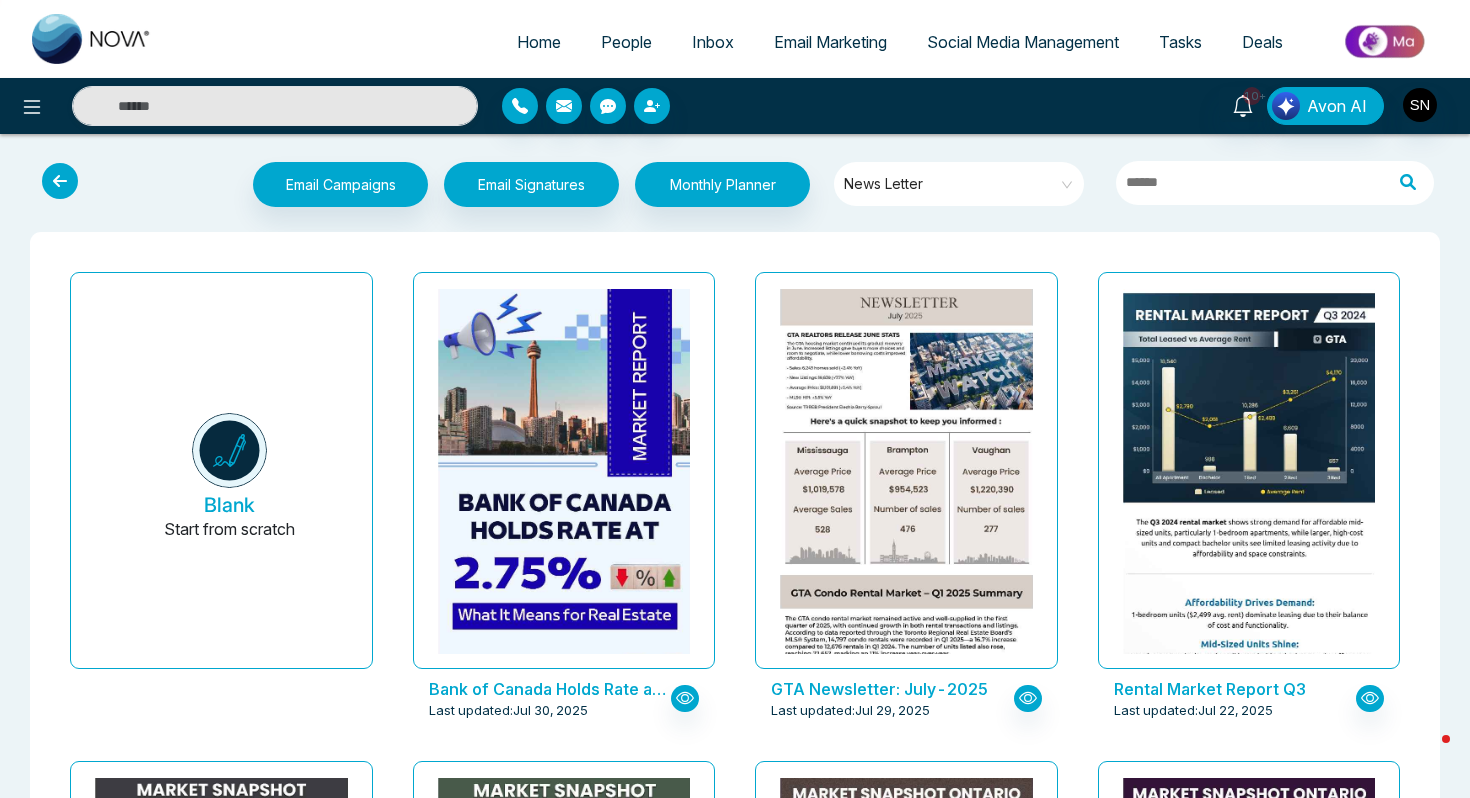 click on "People" at bounding box center (626, 42) 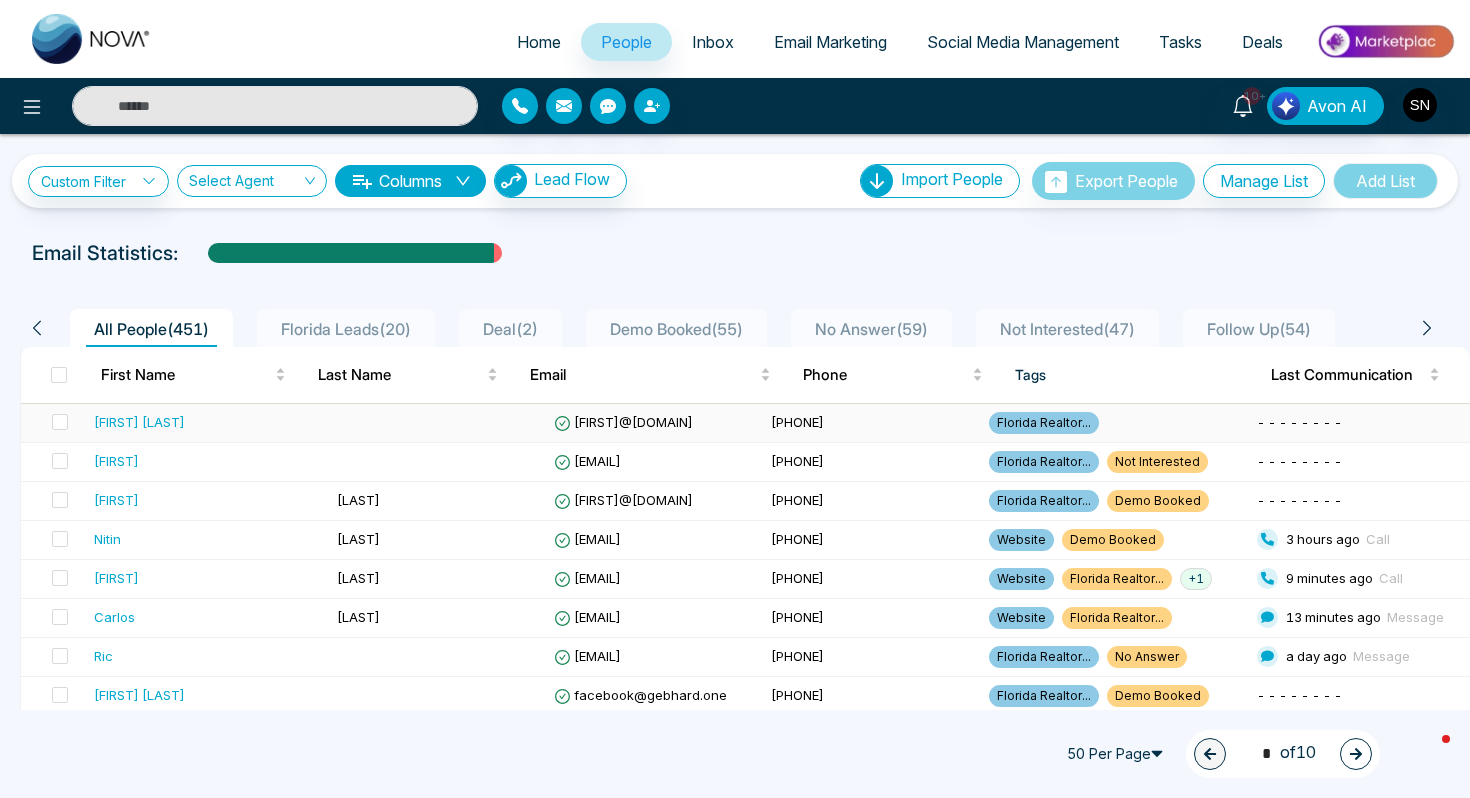 click at bounding box center (437, 423) 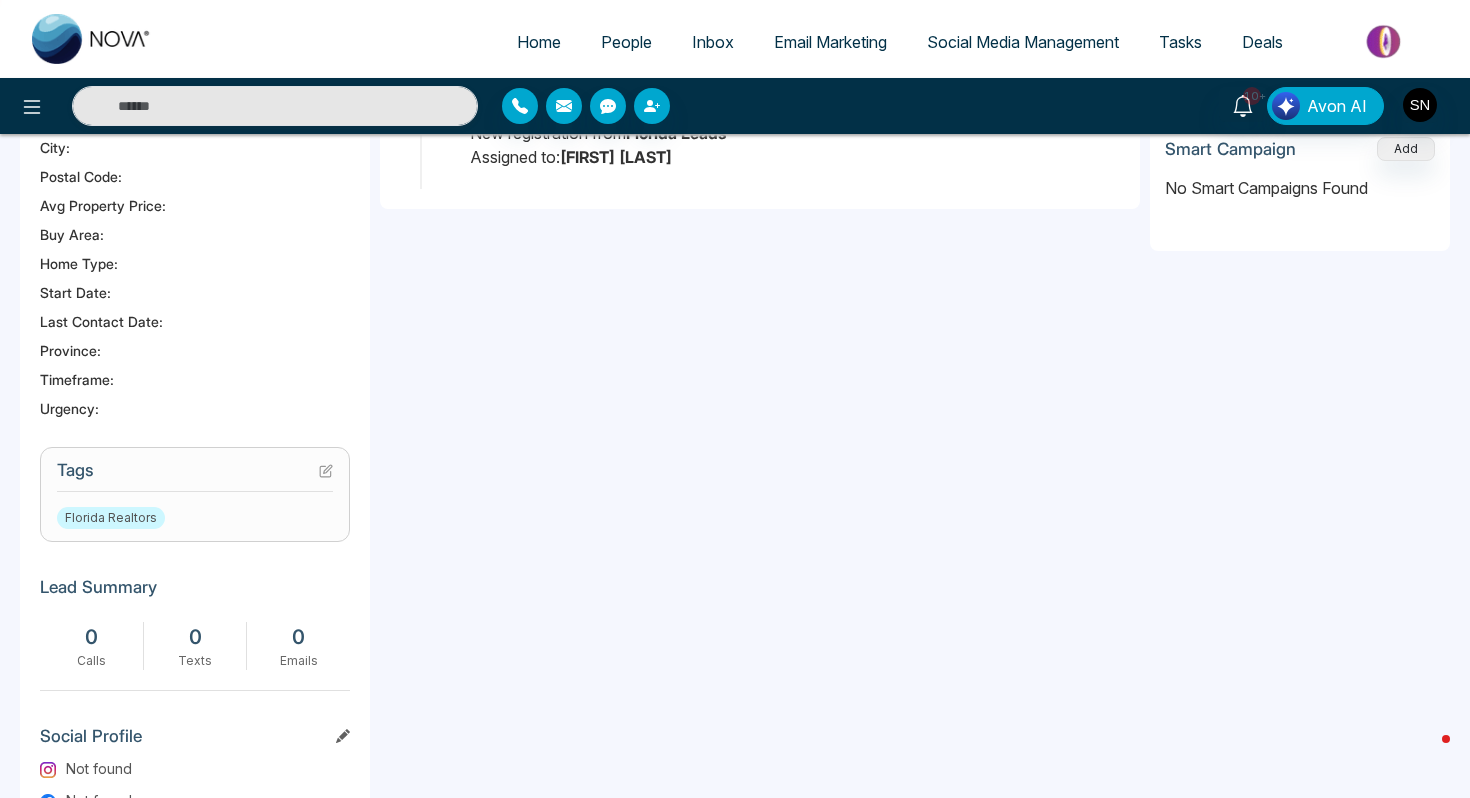 scroll, scrollTop: 636, scrollLeft: 0, axis: vertical 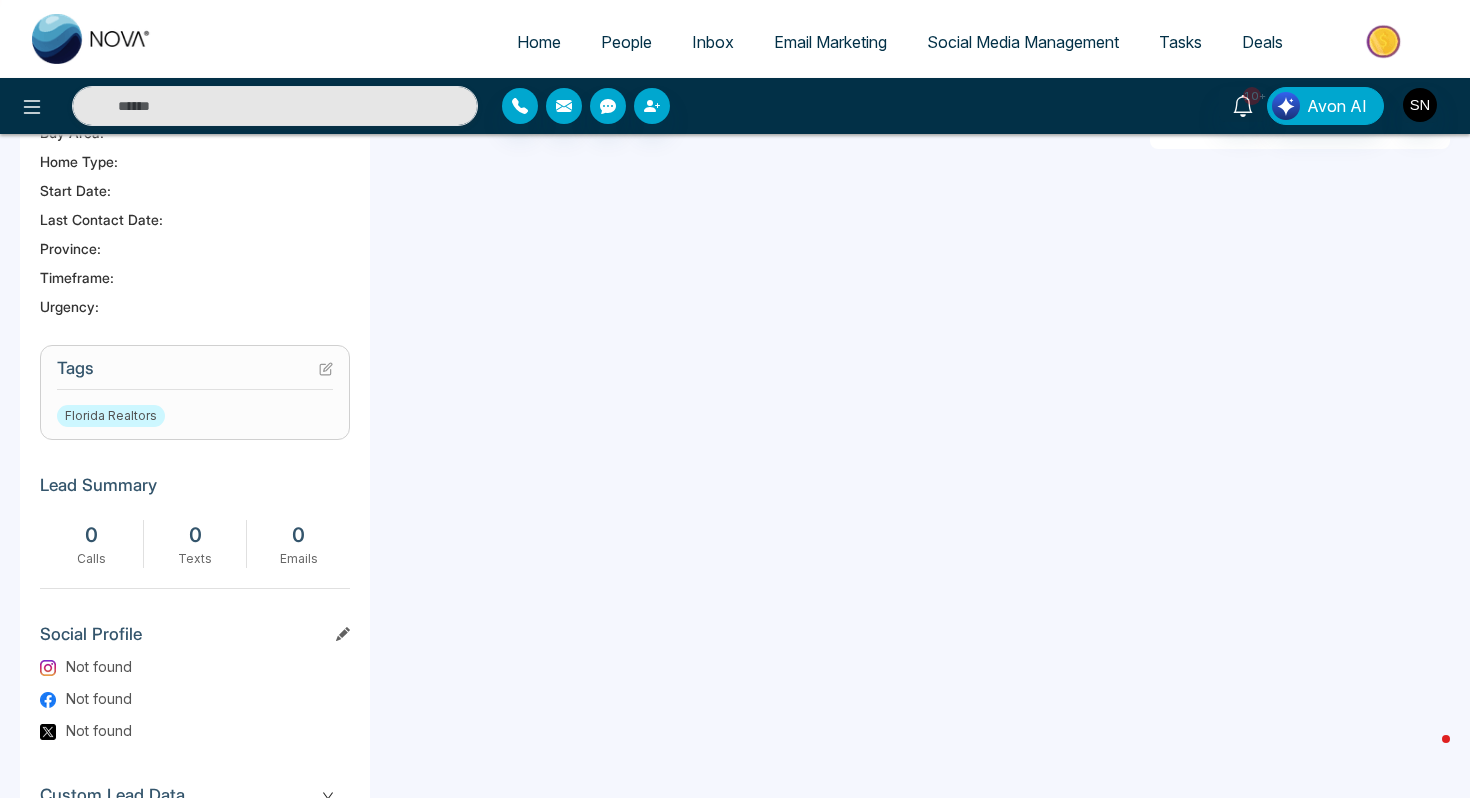 click on "Home People Inbox Email Marketing Social Media Management Tasks Deals" at bounding box center (815, 43) 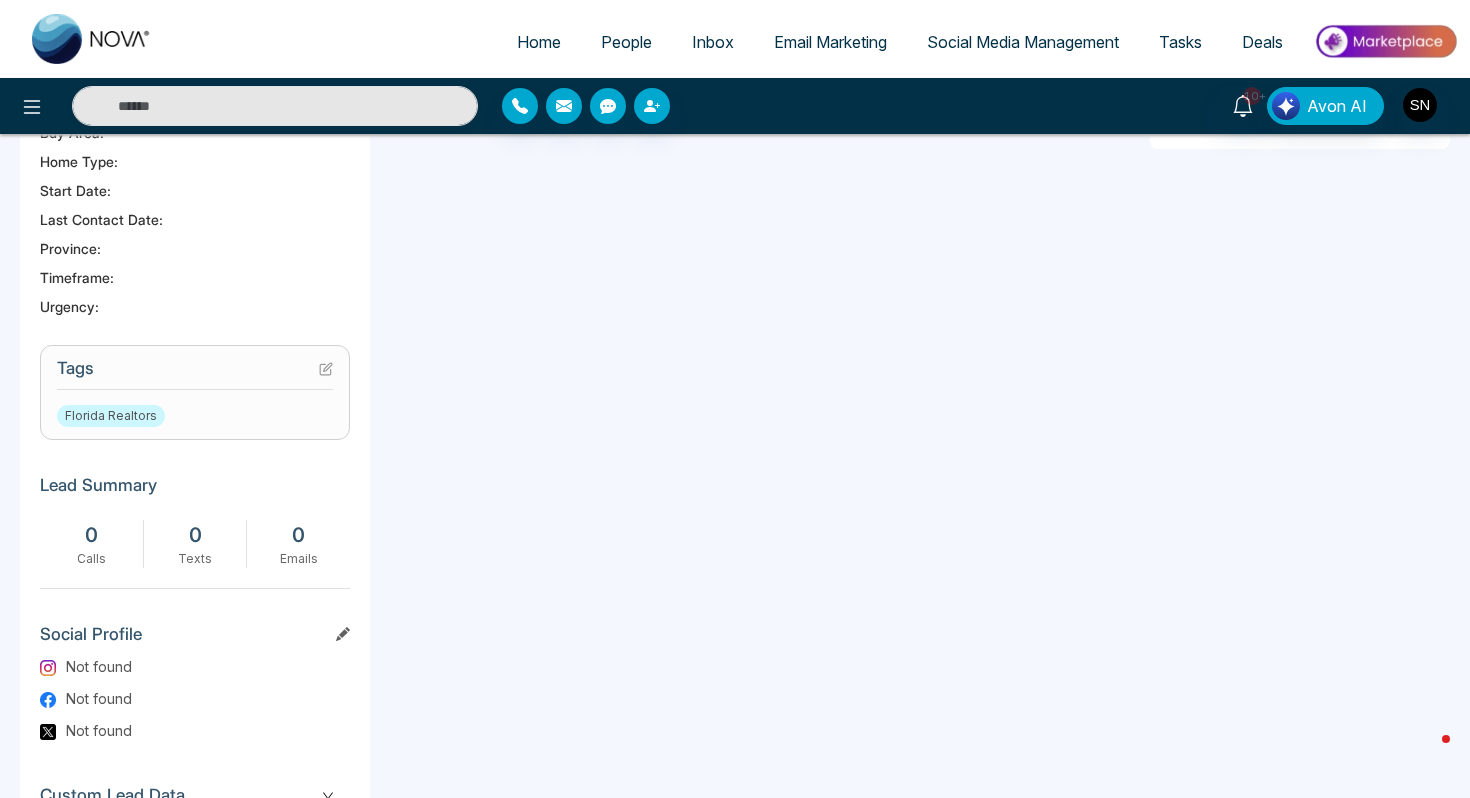 click on "People" at bounding box center [626, 42] 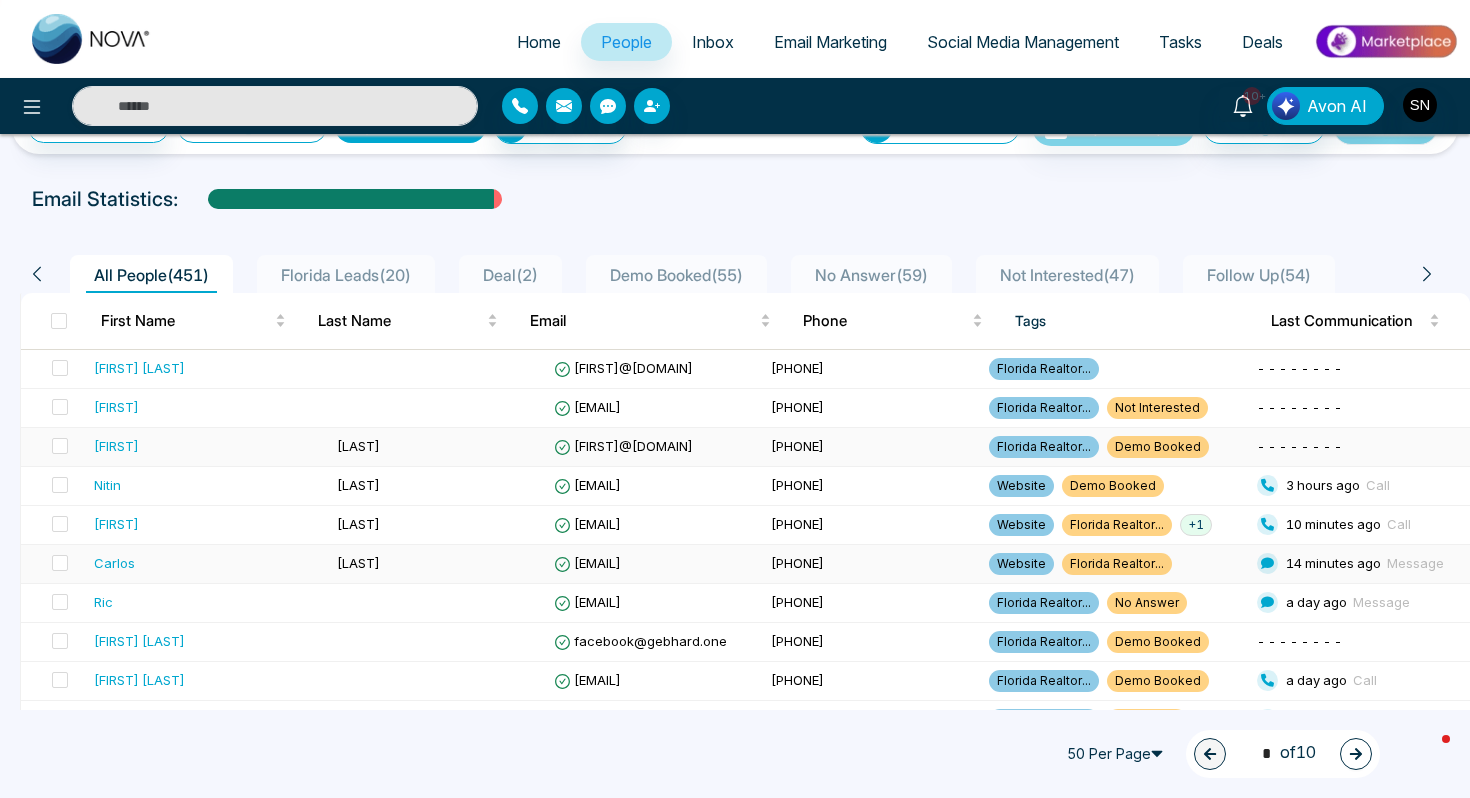 scroll, scrollTop: 0, scrollLeft: 0, axis: both 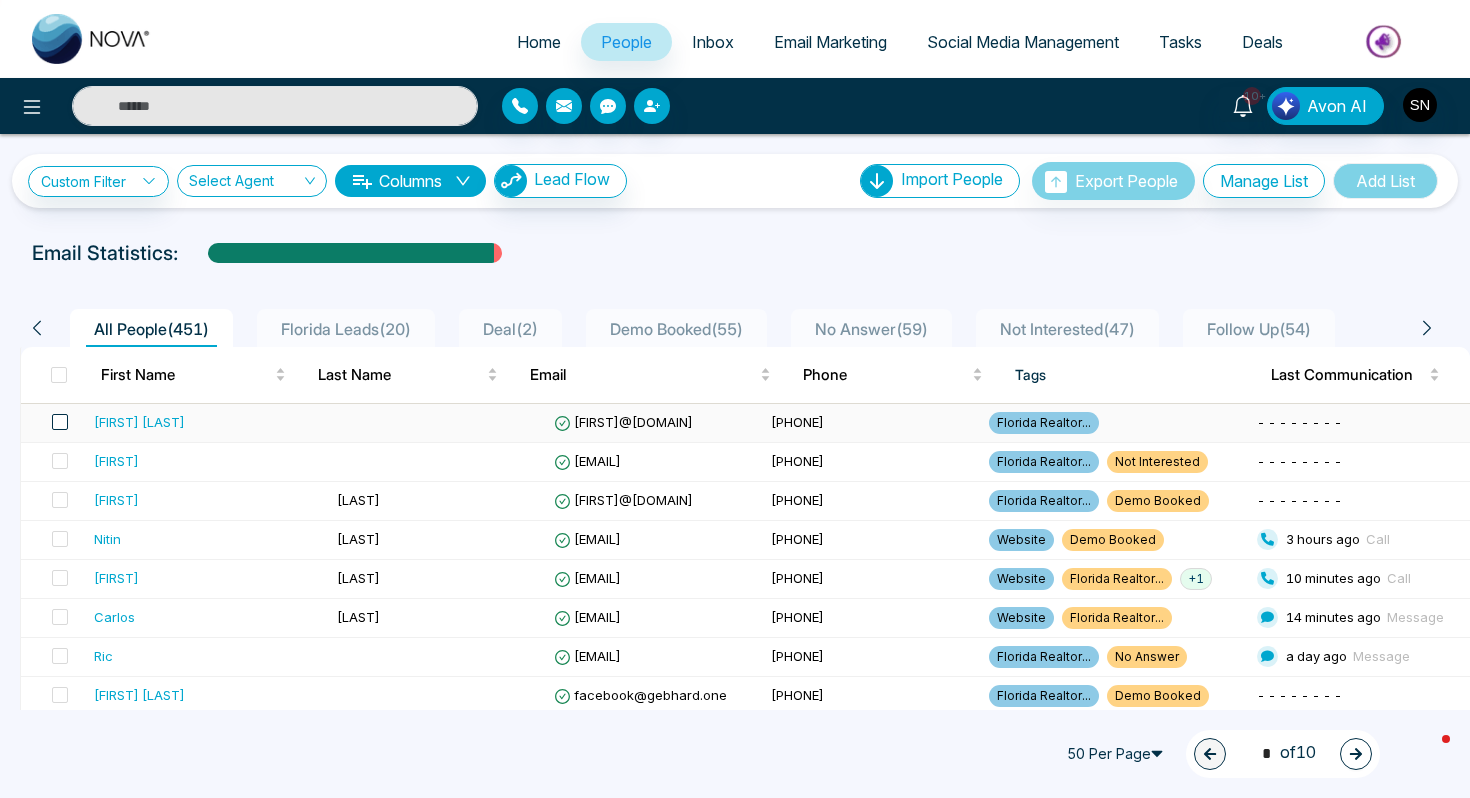 click at bounding box center [60, 422] 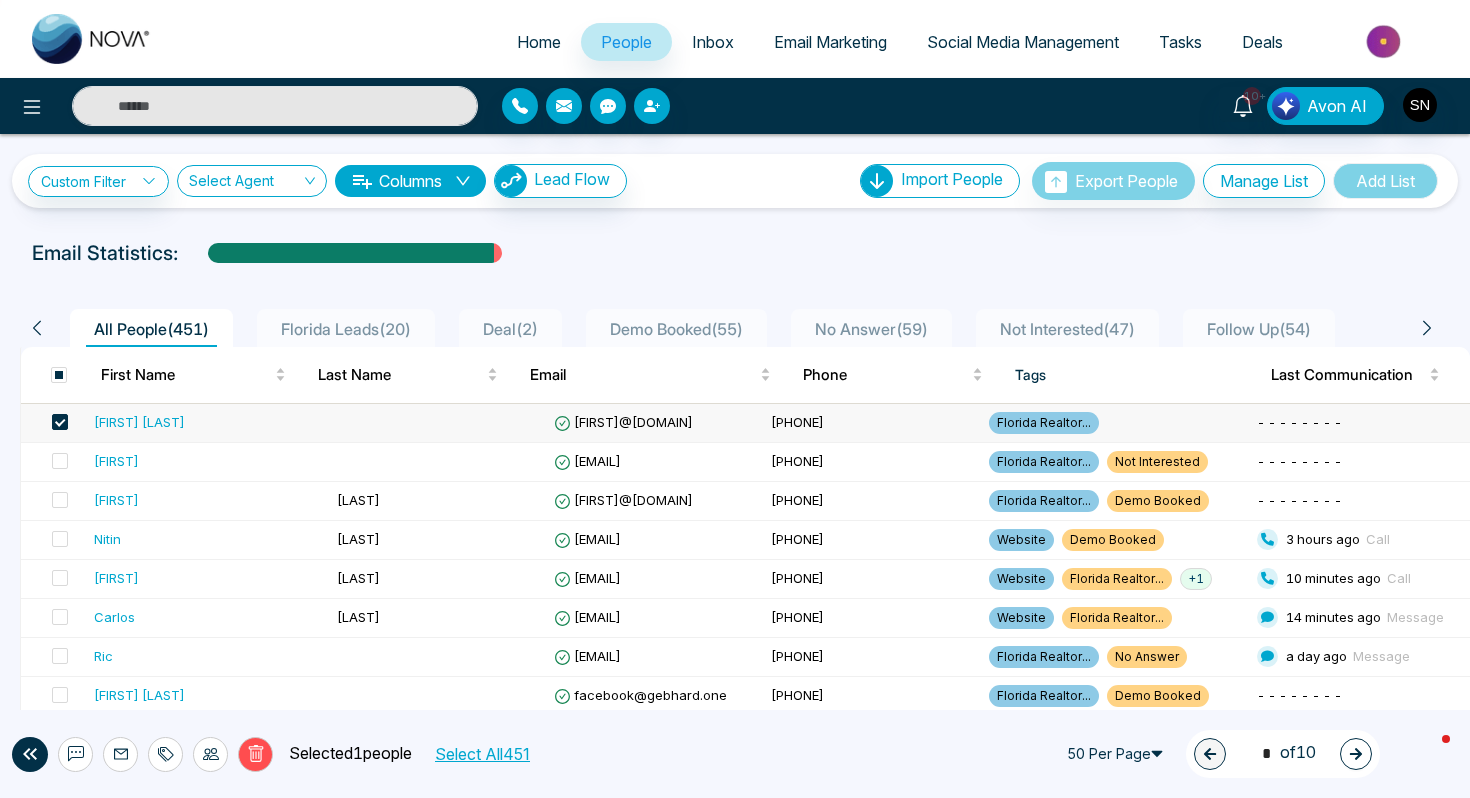 click 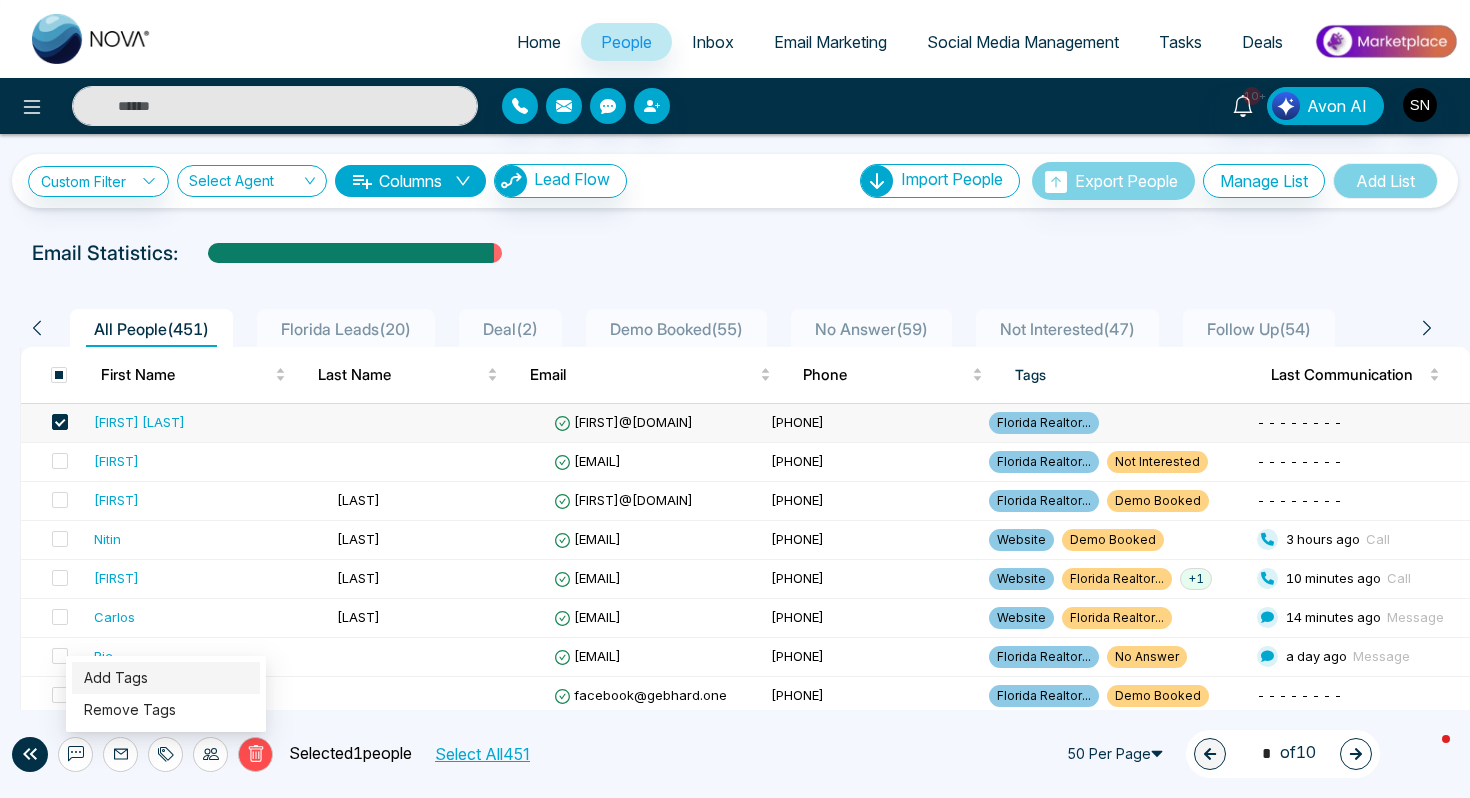 click on "Add Tags" at bounding box center (116, 677) 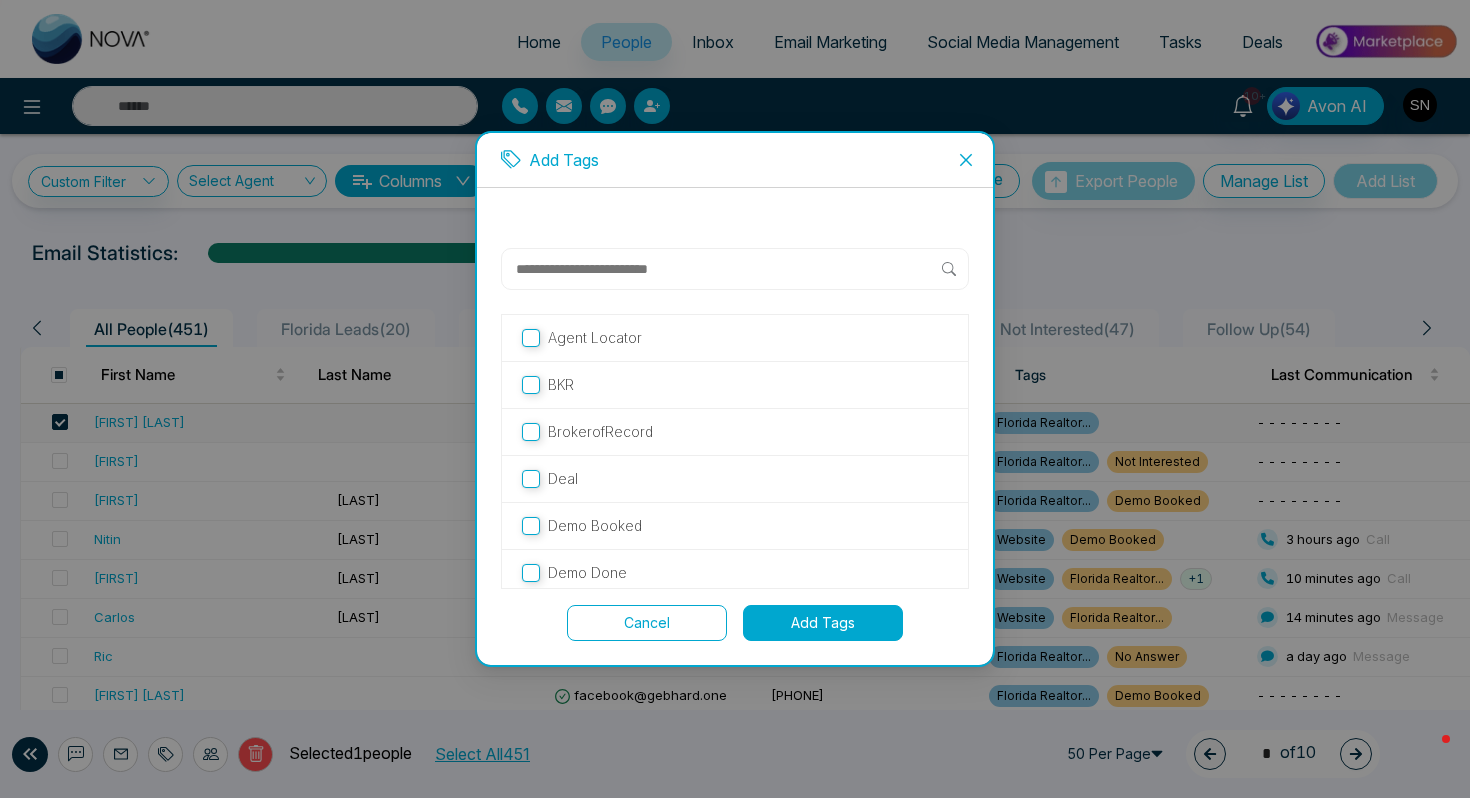 click at bounding box center (728, 269) 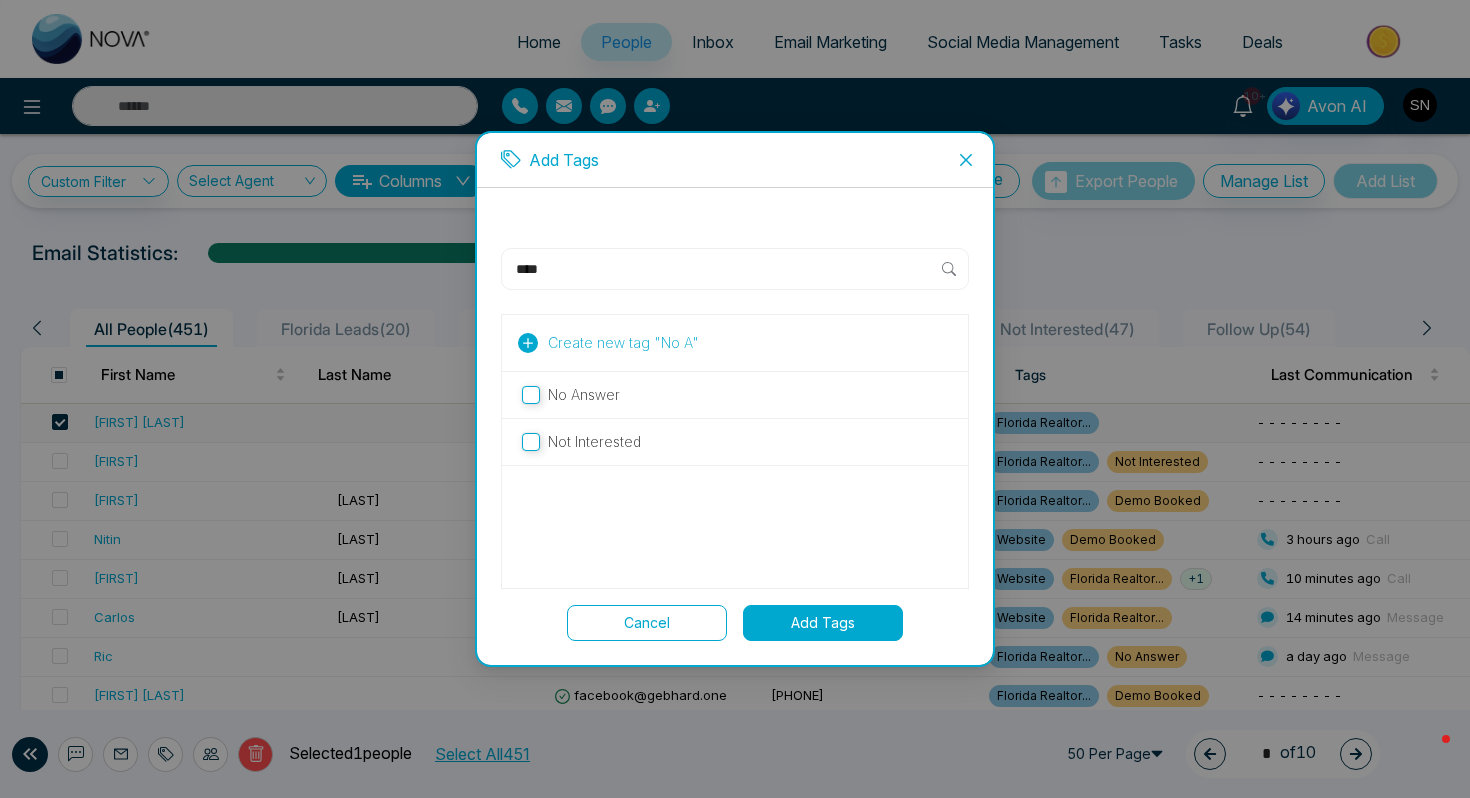 type on "****" 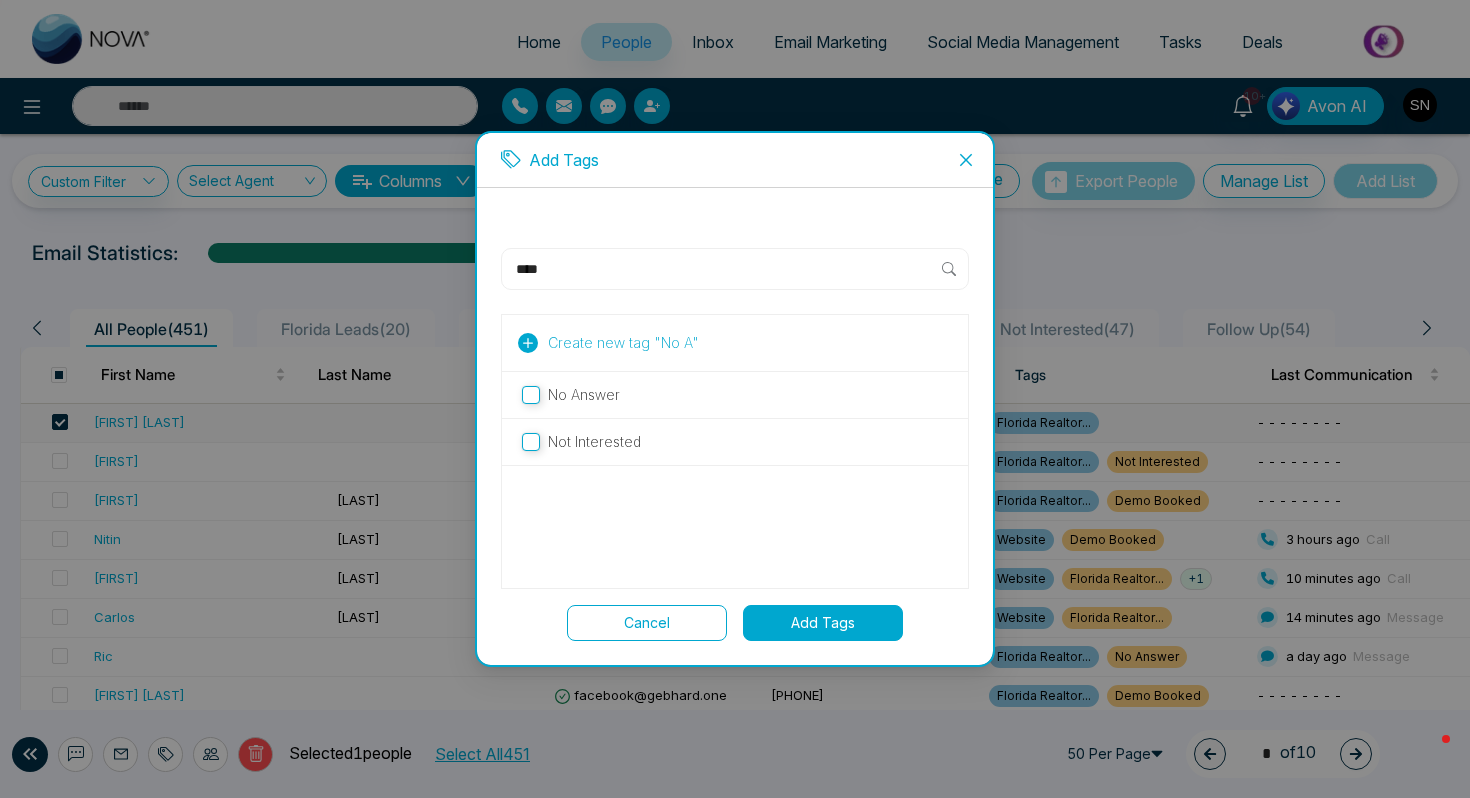 click on "No Answer" at bounding box center (735, 395) 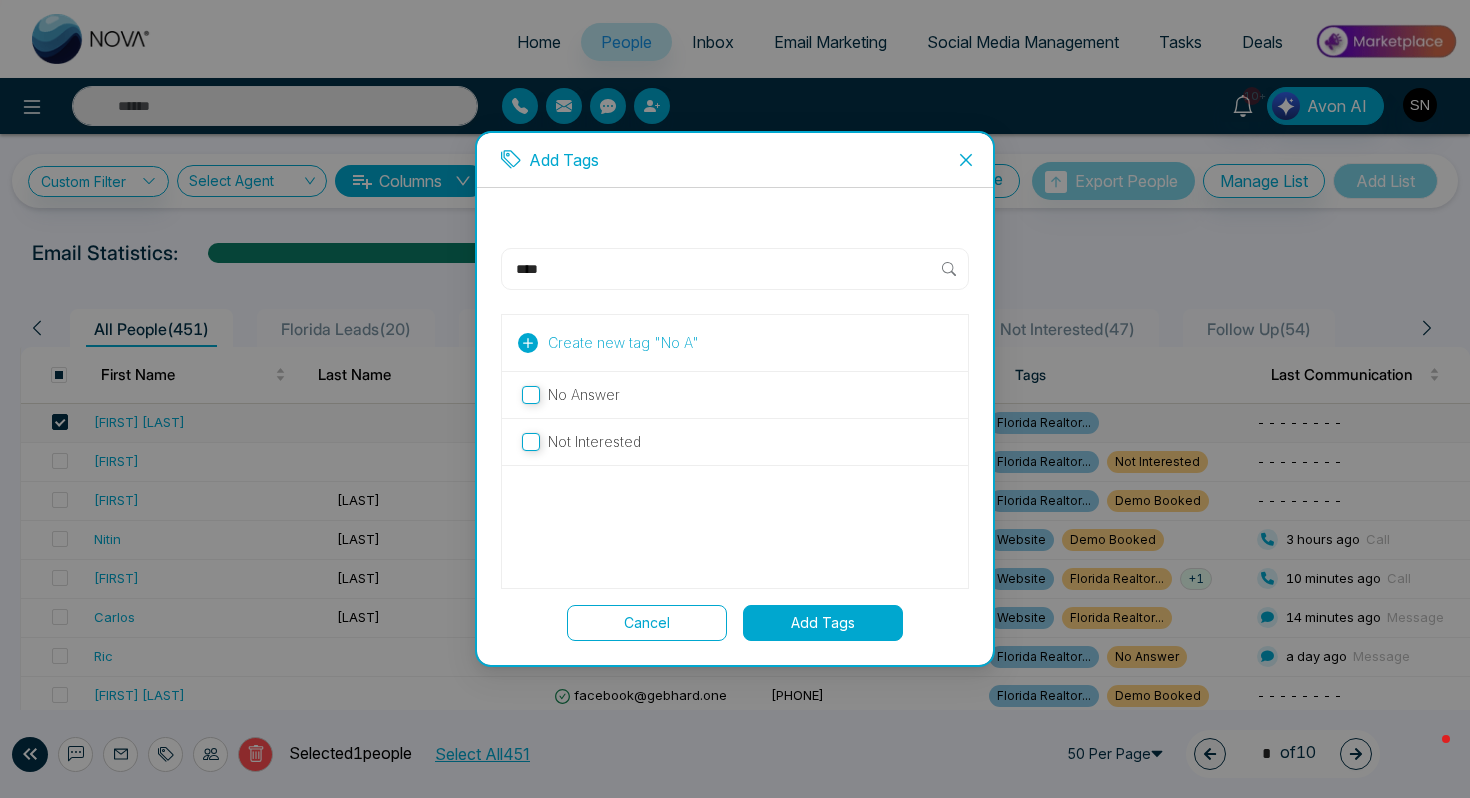 click on "No Answer" at bounding box center [735, 395] 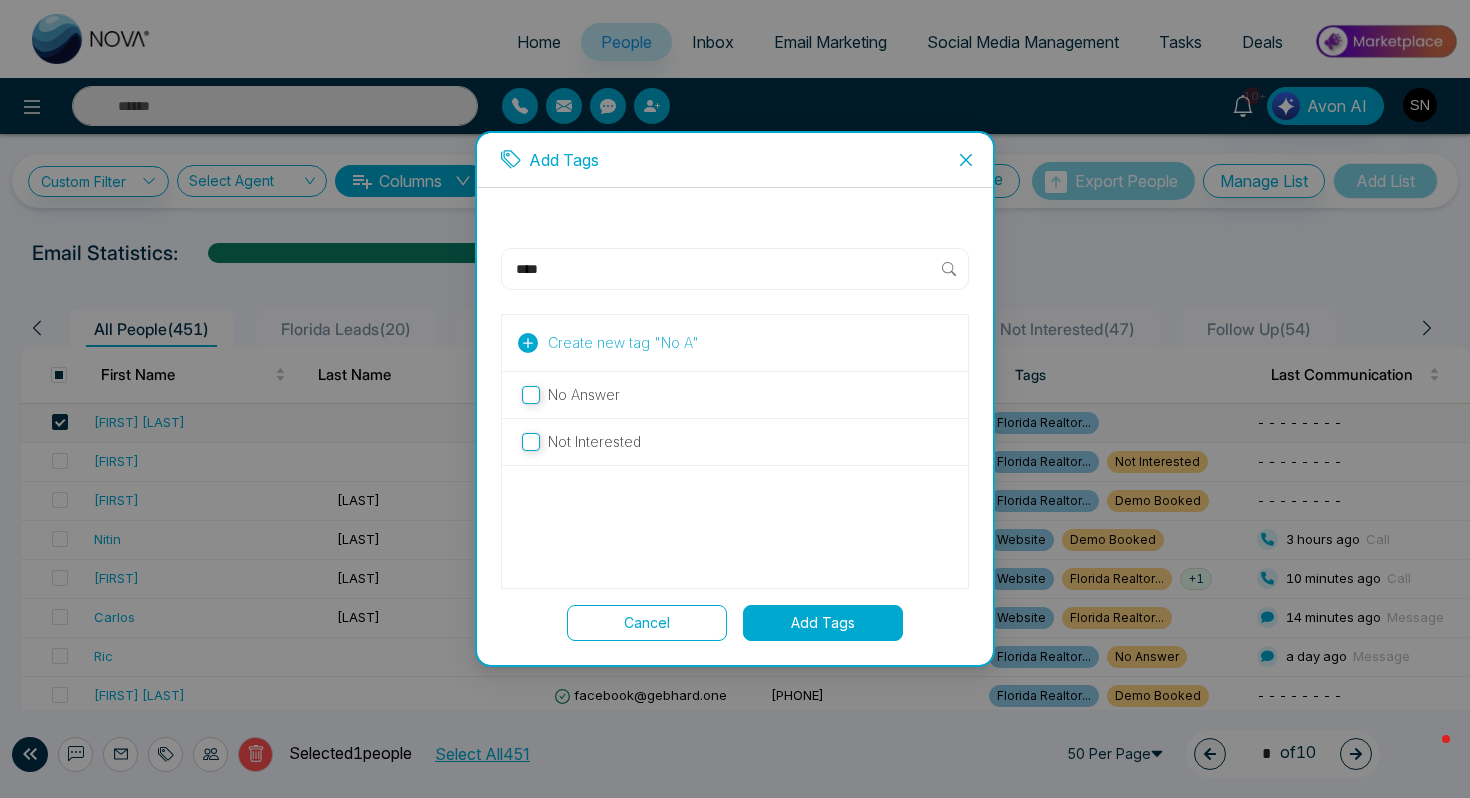 click on "Add Tags" at bounding box center [823, 623] 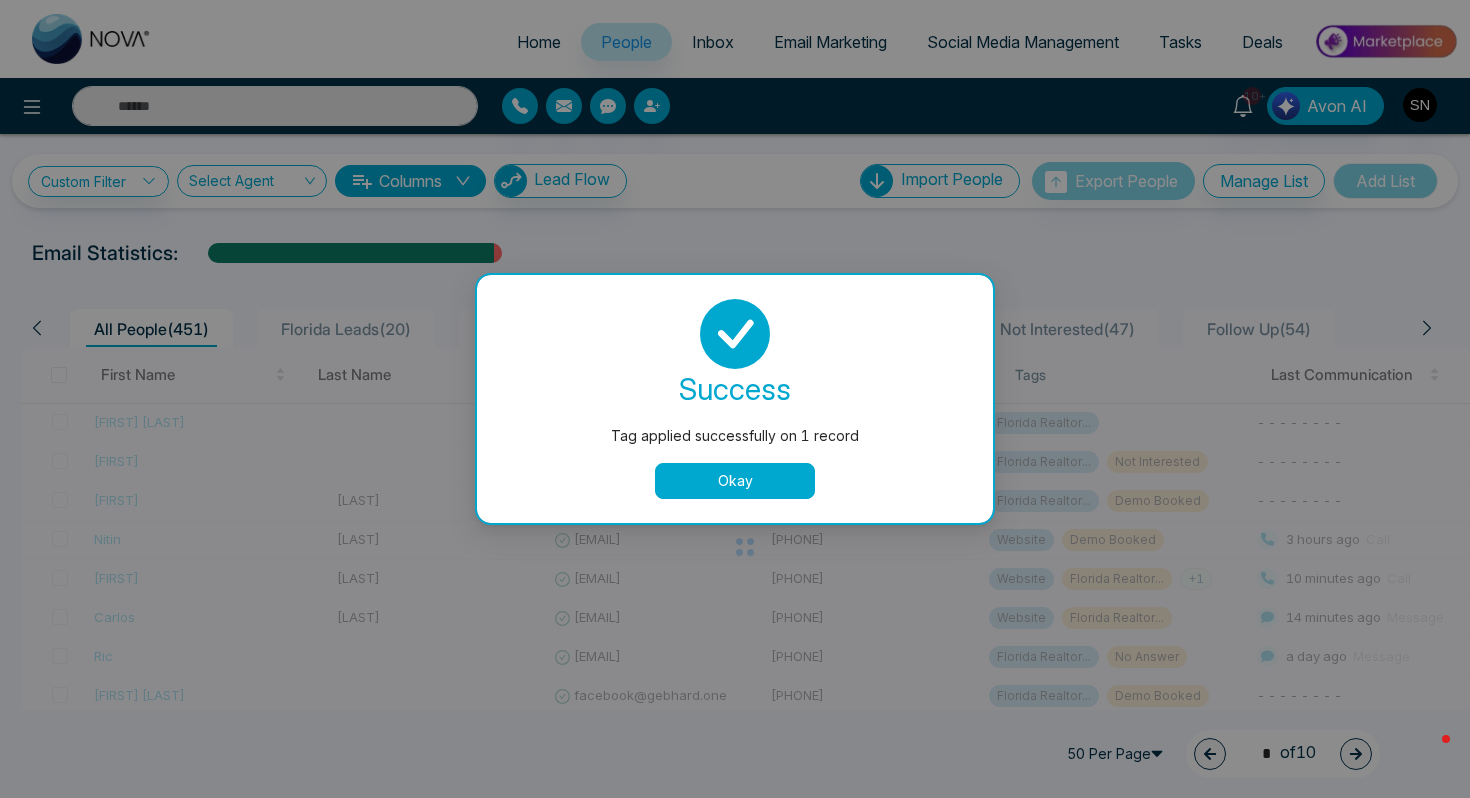 click on "Okay" at bounding box center (735, 481) 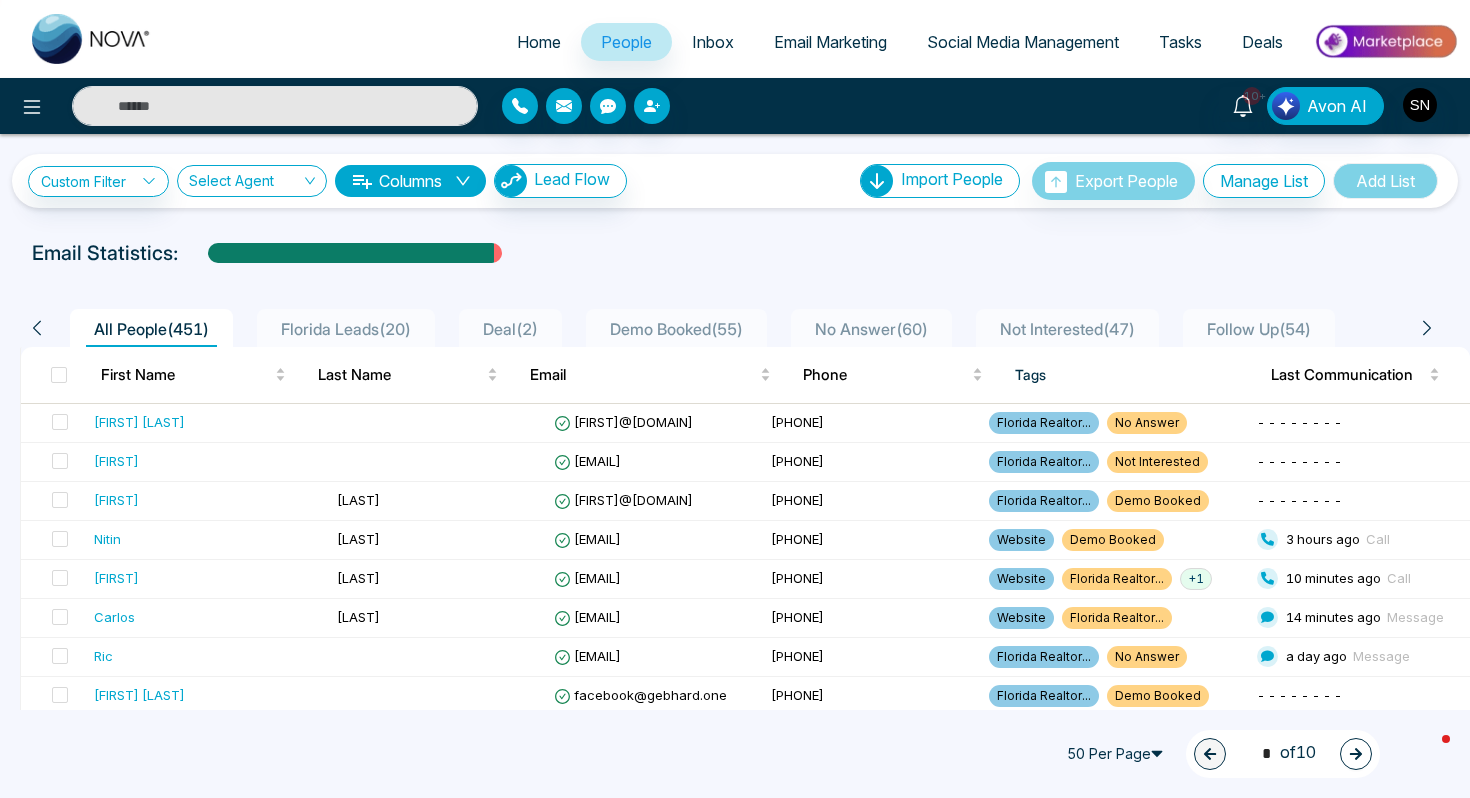 click on "Inbox" at bounding box center (713, 42) 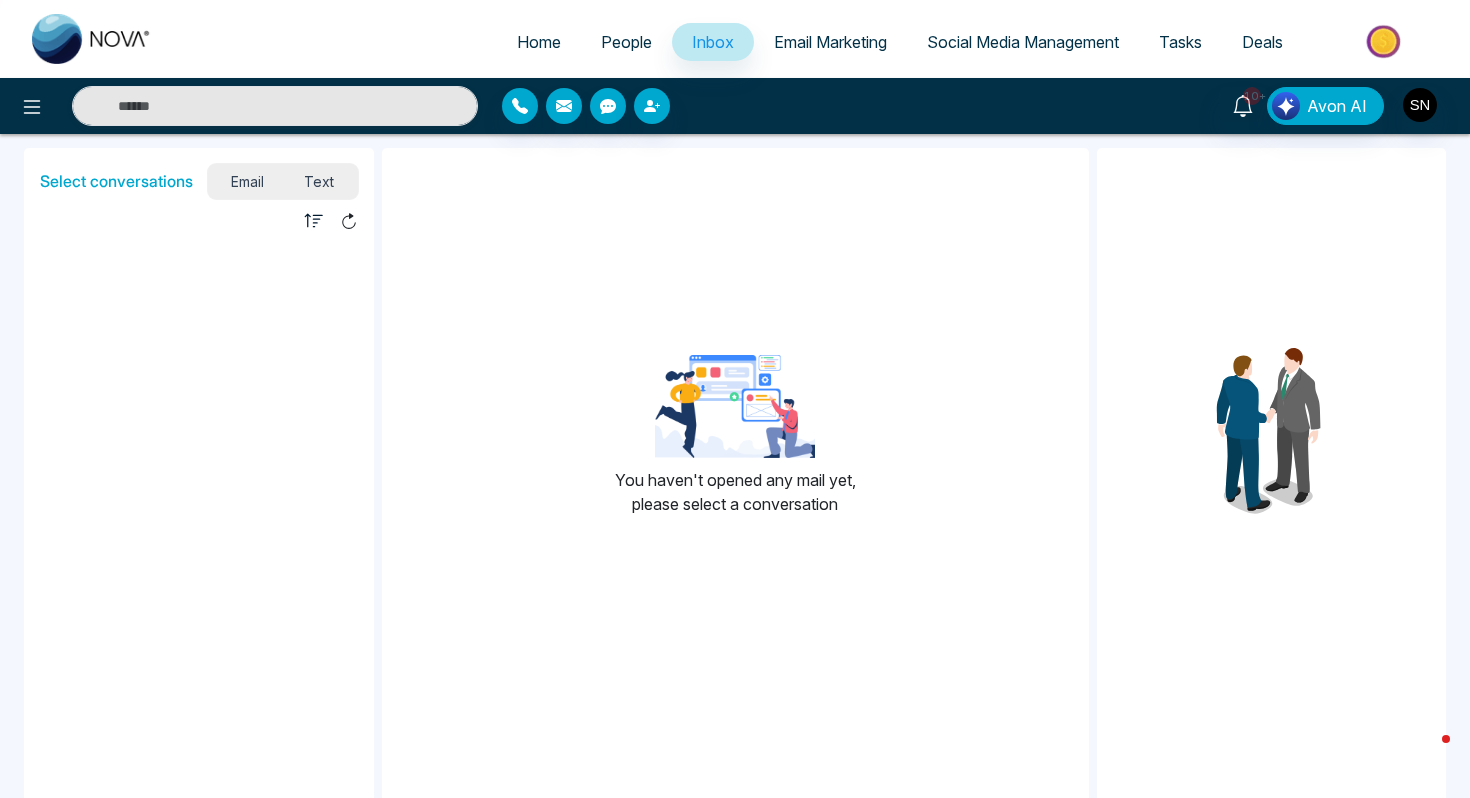 click on "Text" at bounding box center (319, 181) 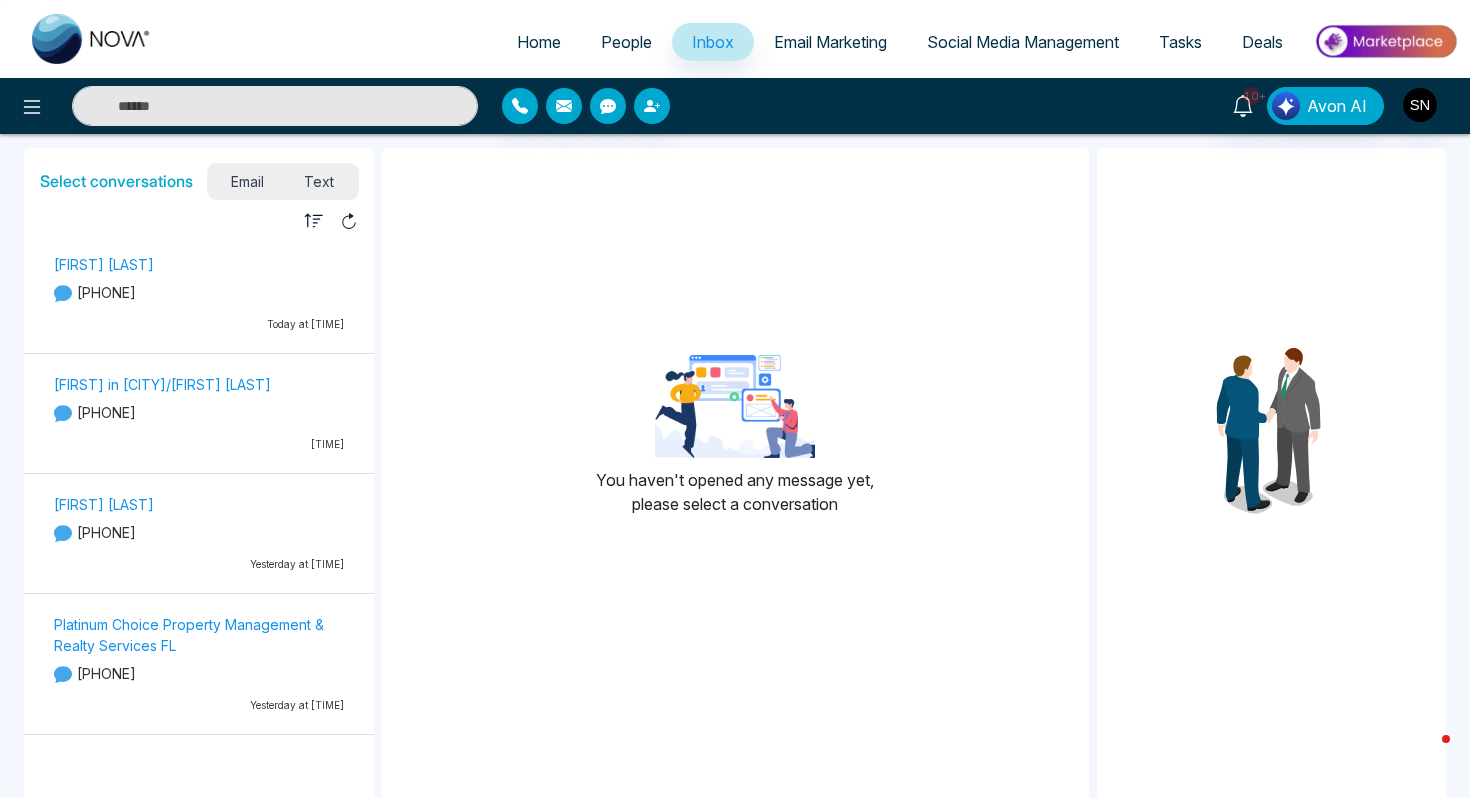 click on "+13052187587" at bounding box center [199, 292] 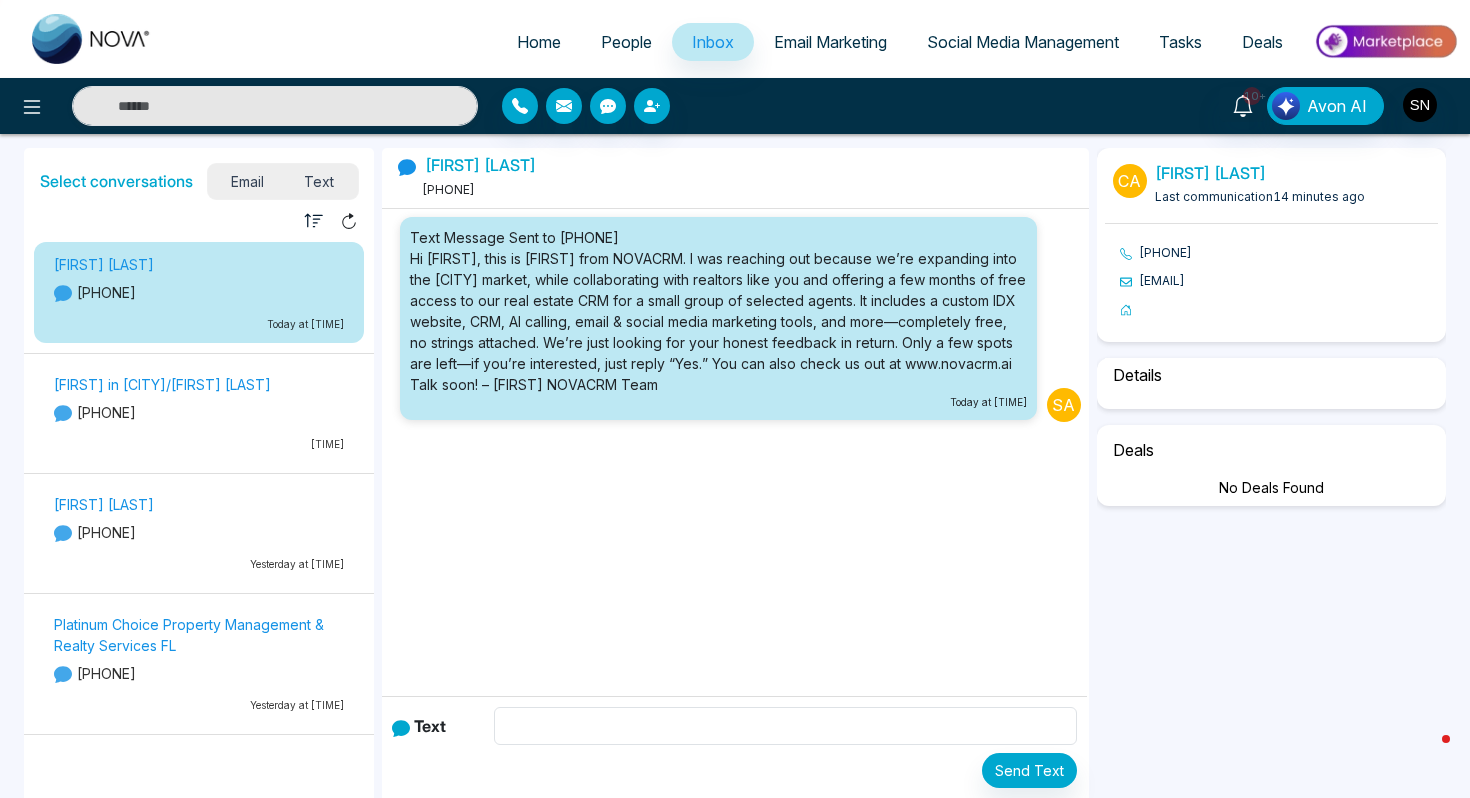 select on "*" 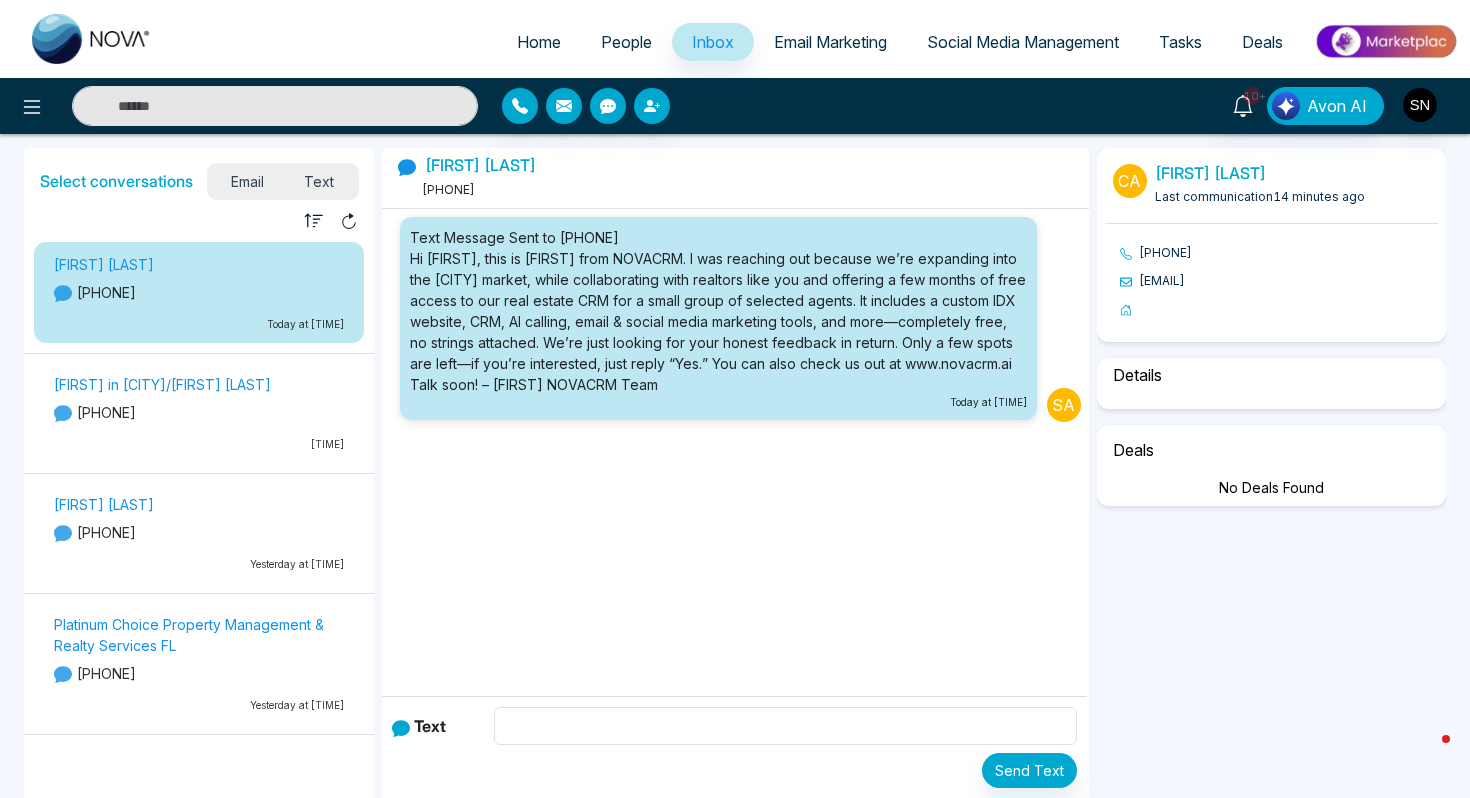 select on "**********" 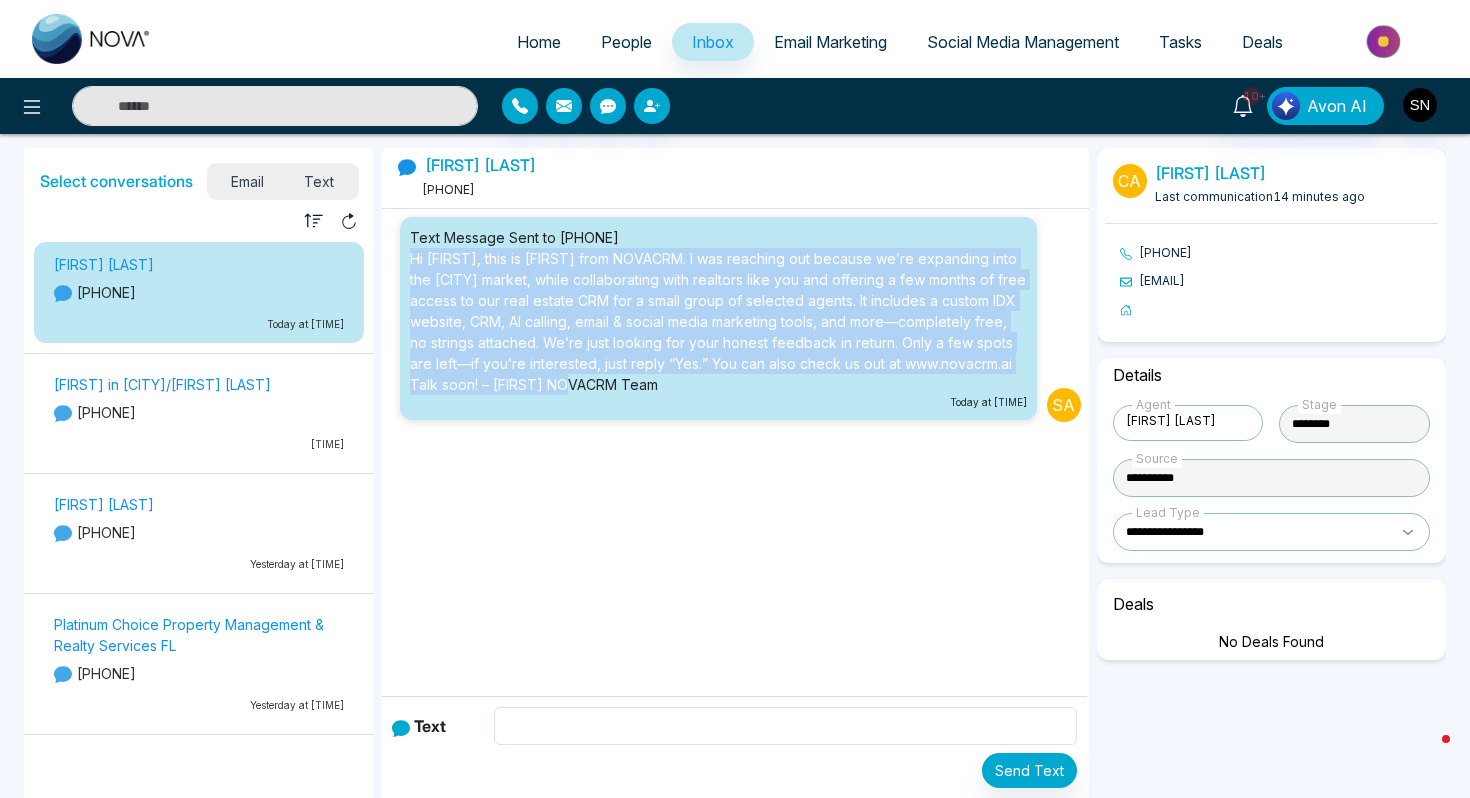 drag, startPoint x: 630, startPoint y: 392, endPoint x: 408, endPoint y: 256, distance: 260.34592 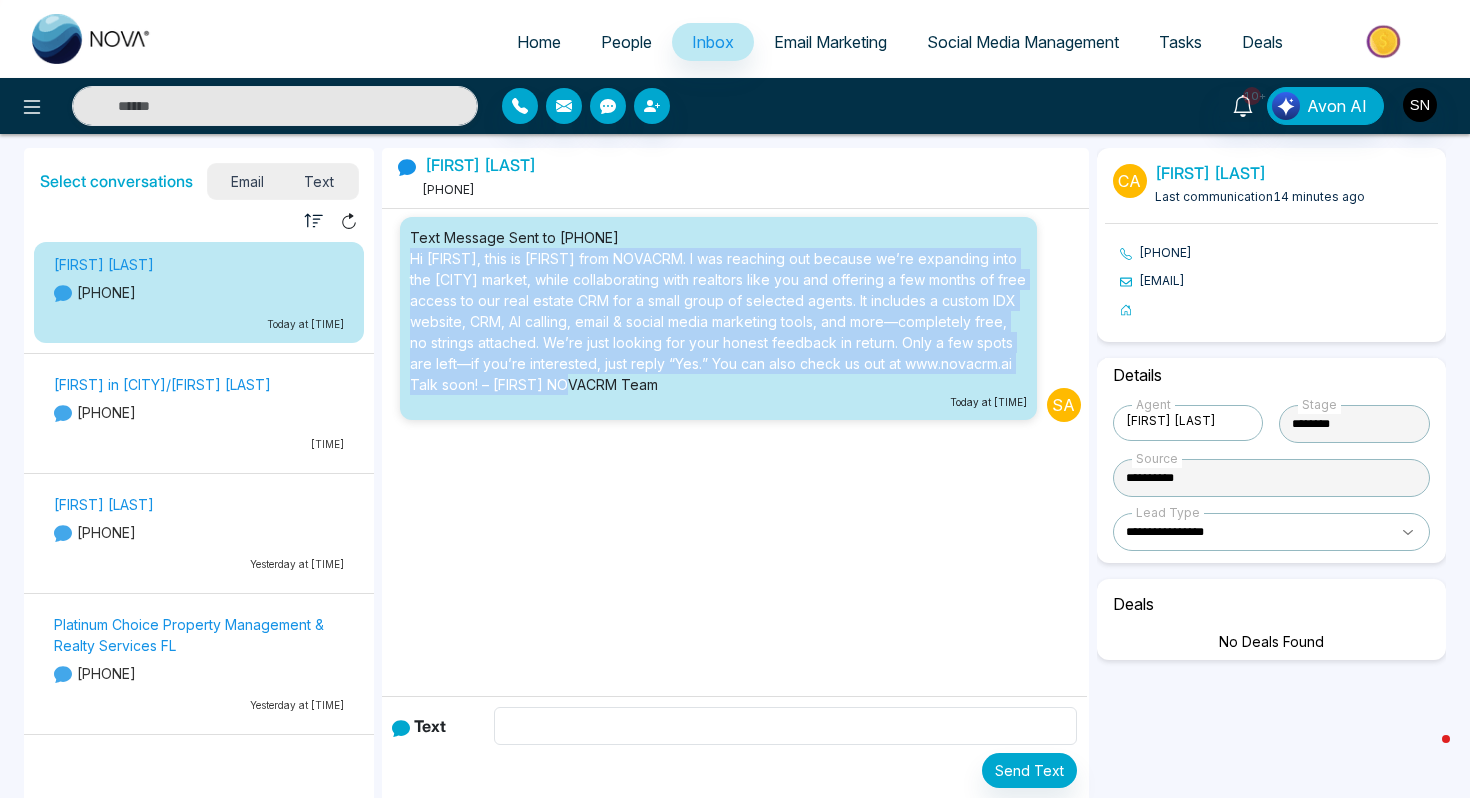 click on "Text Message Sent to +13052187587  Hi Carlos, this is Sam from NOVACRM. I was reaching out because we’re expanding into the Miami market, while collaborating with realtors like you and offering a few months of free access to our real estate CRM for a small group of selected agents. It includes a custom IDX website, CRM, AI calling, email & social media marketing tools, and more—completely free, no strings attached. We’re just looking for your honest feedback in return. Only a few spots are left—if you’re interested, just reply “Yes.” You can also check us out at www.novacrm.ai Talk soon! – Sam NOVACRM Team Today at 4:50 PM" at bounding box center [718, 318] 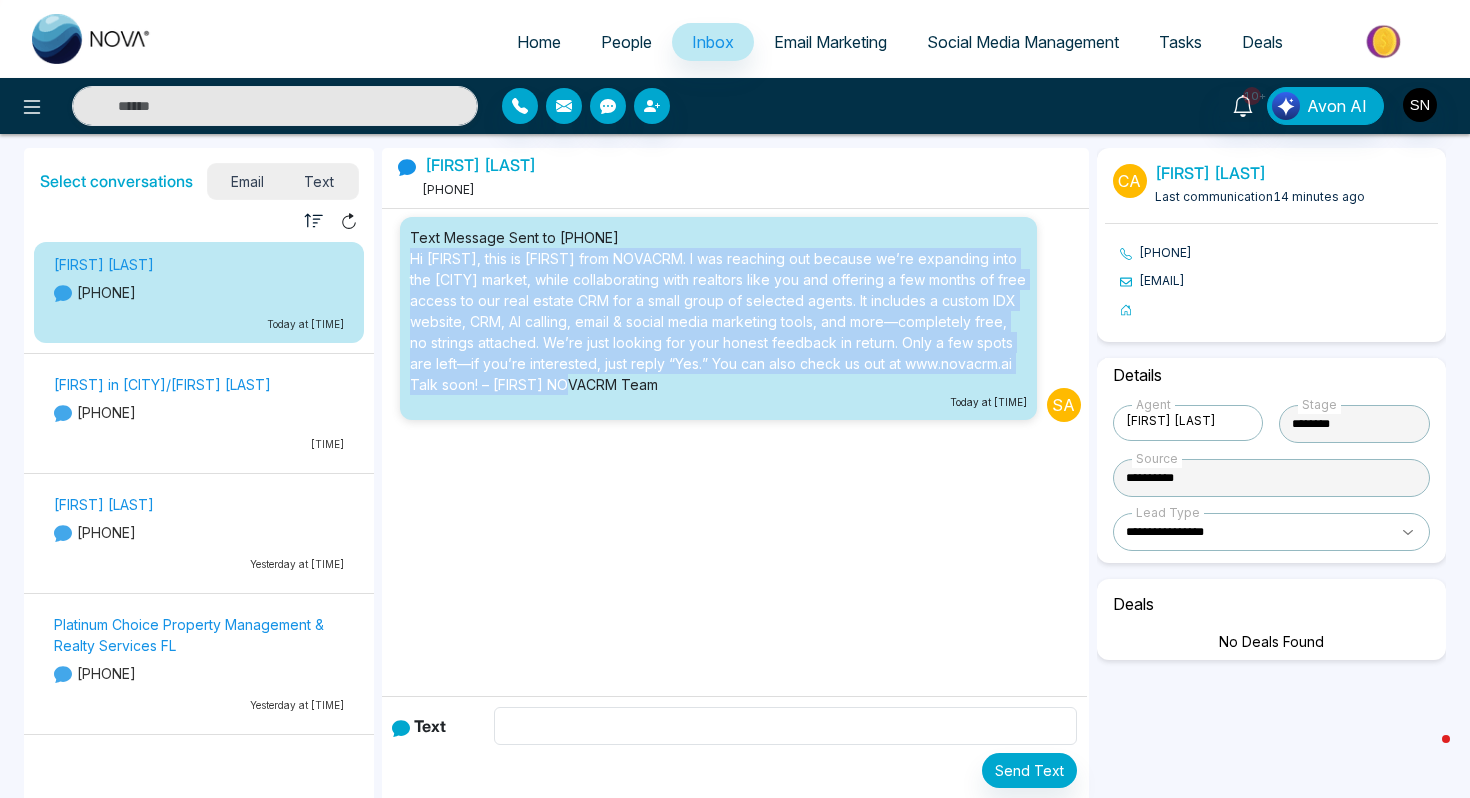 copy on "Hi Carlos, this is Sam from NOVACRM. I was reaching out because we’re expanding into the Miami market, while collaborating with realtors like you and offering a few months of free access to our real estate CRM for a small group of selected agents. It includes a custom IDX website, CRM, AI calling, email & social media marketing tools, and more—completely free, no strings attached. We’re just looking for your honest feedback in return. Only a few spots are left—if you’re interested, just reply “Yes.” You can also check us out at www.novacrm.ai Talk soon! – Sam NOVACRM Team" 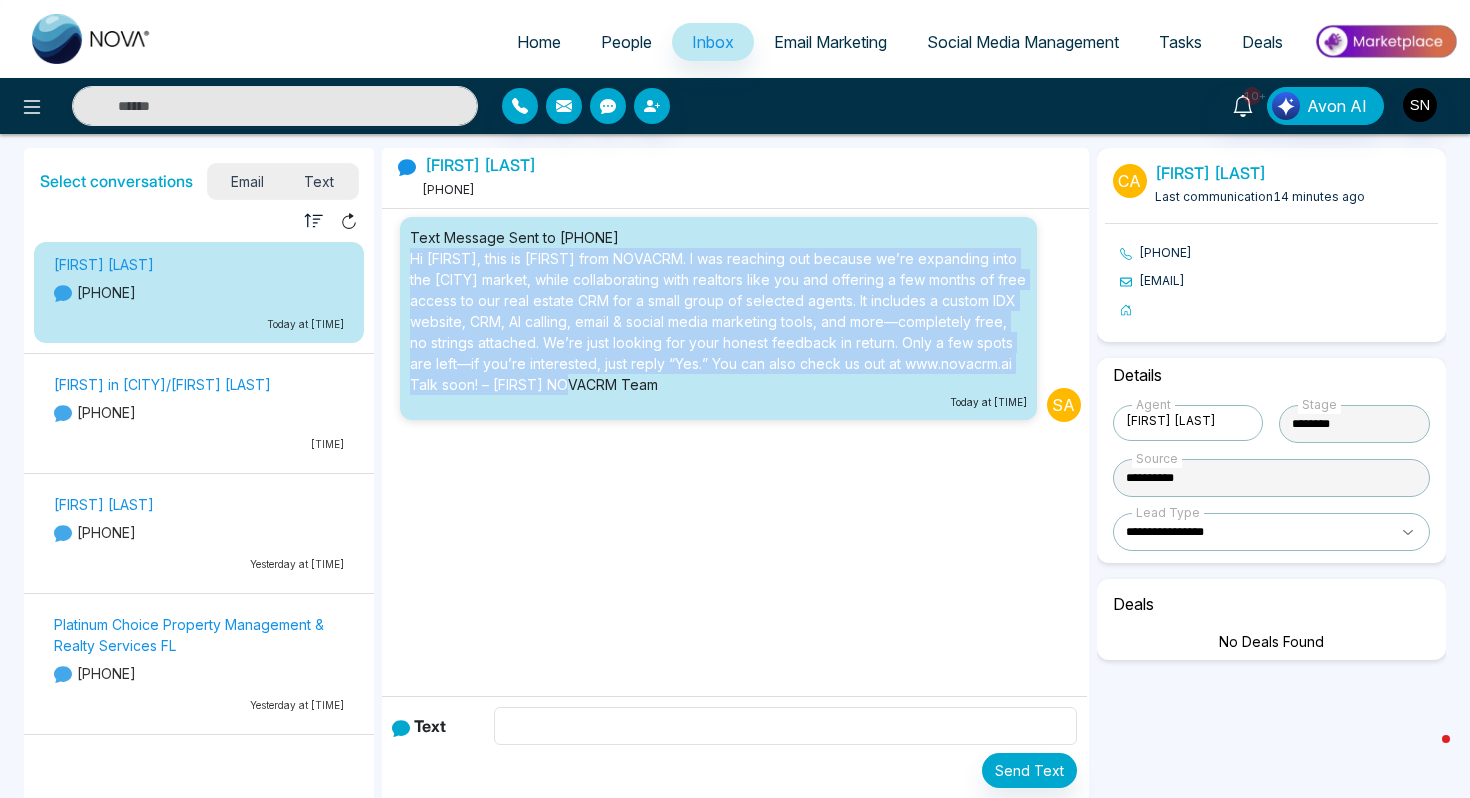 click on "People" at bounding box center (626, 42) 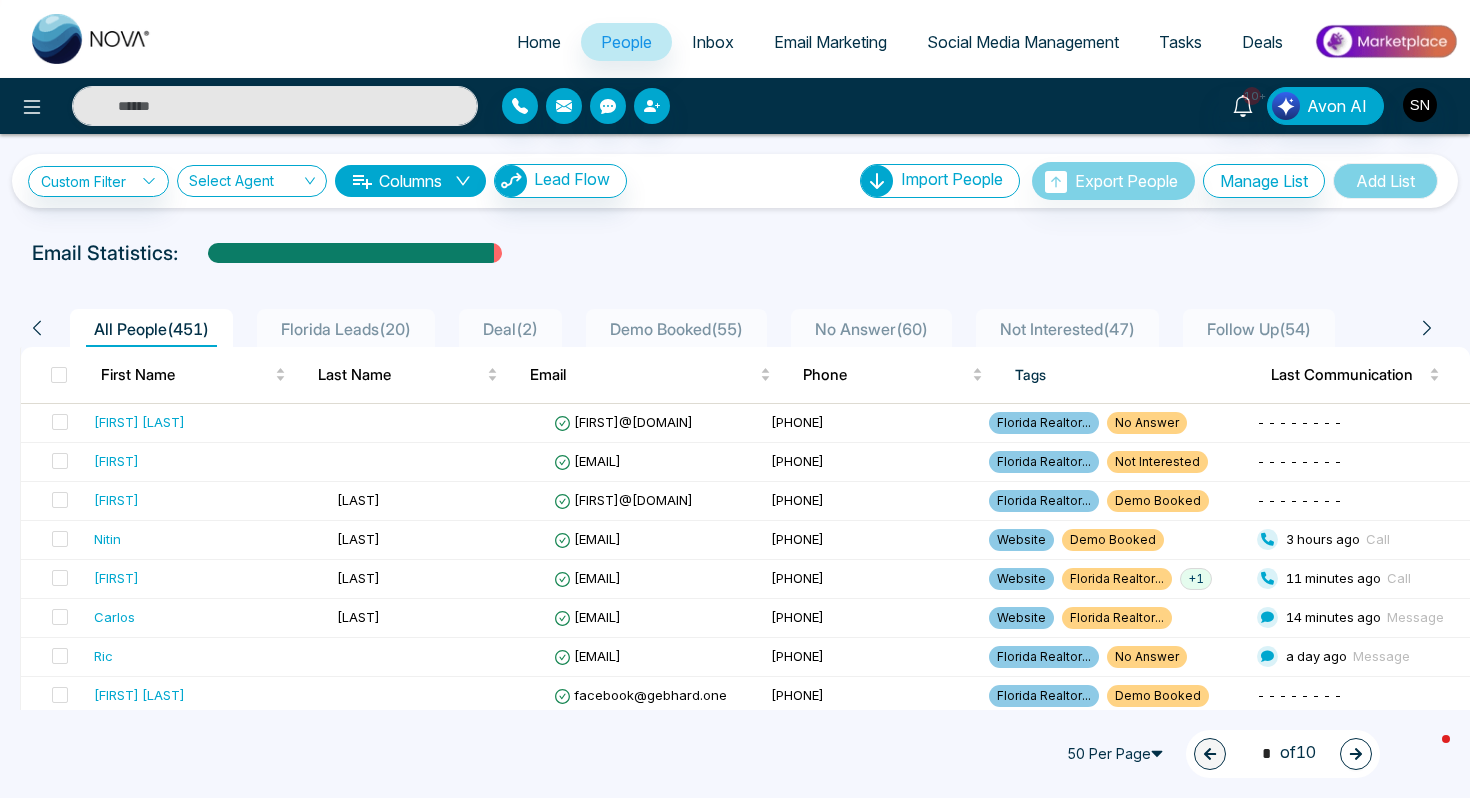 click at bounding box center [437, 423] 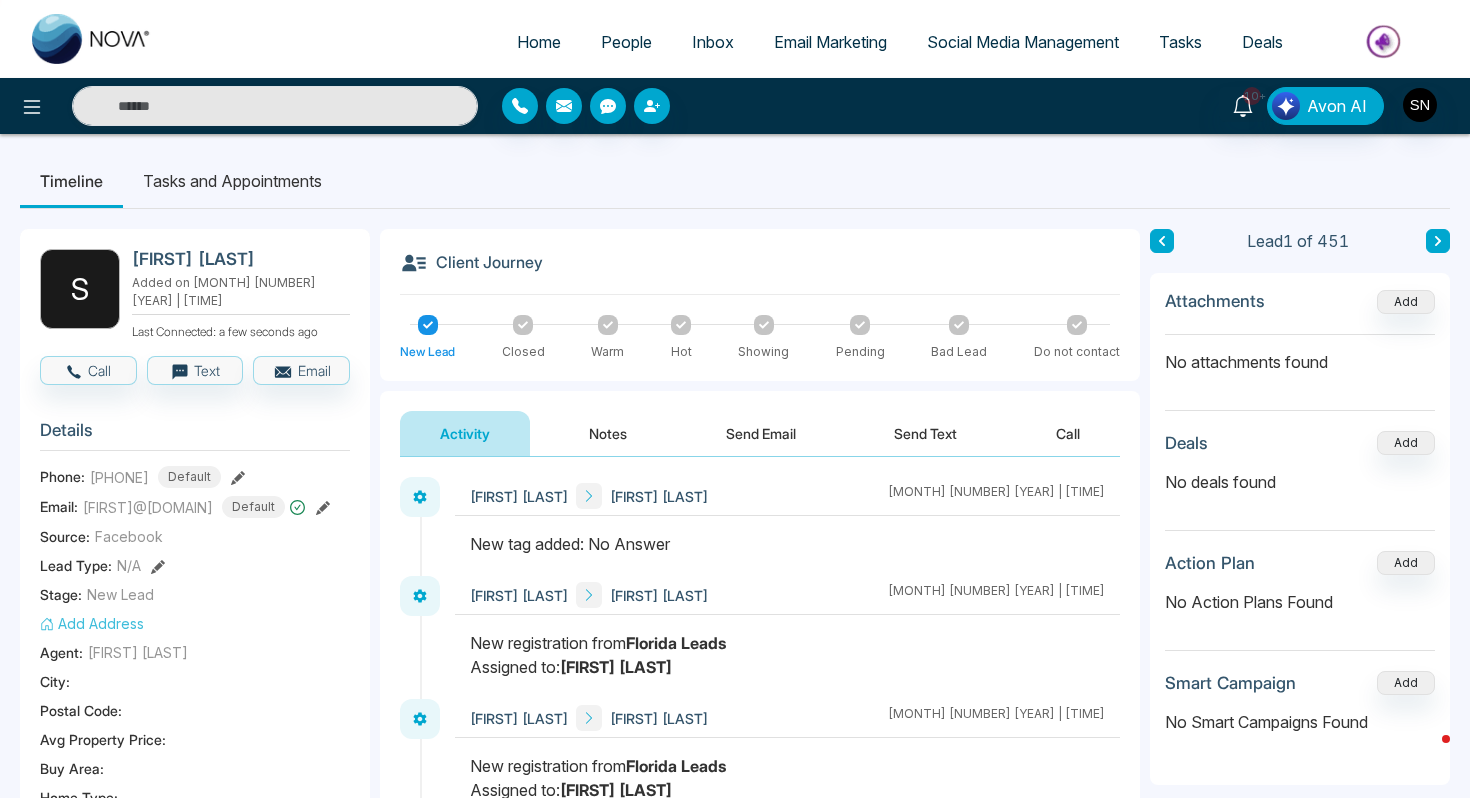 click on "Send Text" at bounding box center (925, 433) 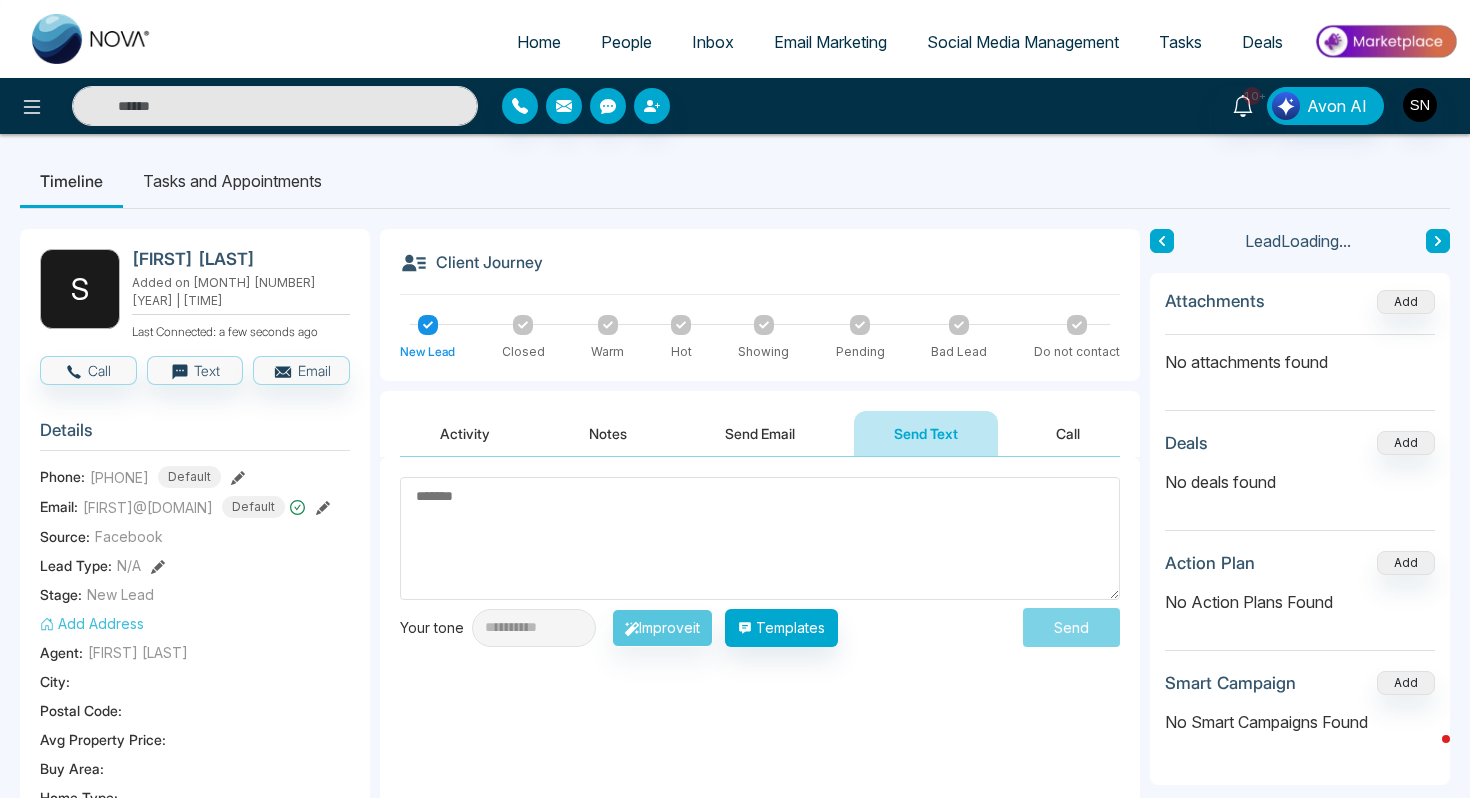 click at bounding box center [760, 538] 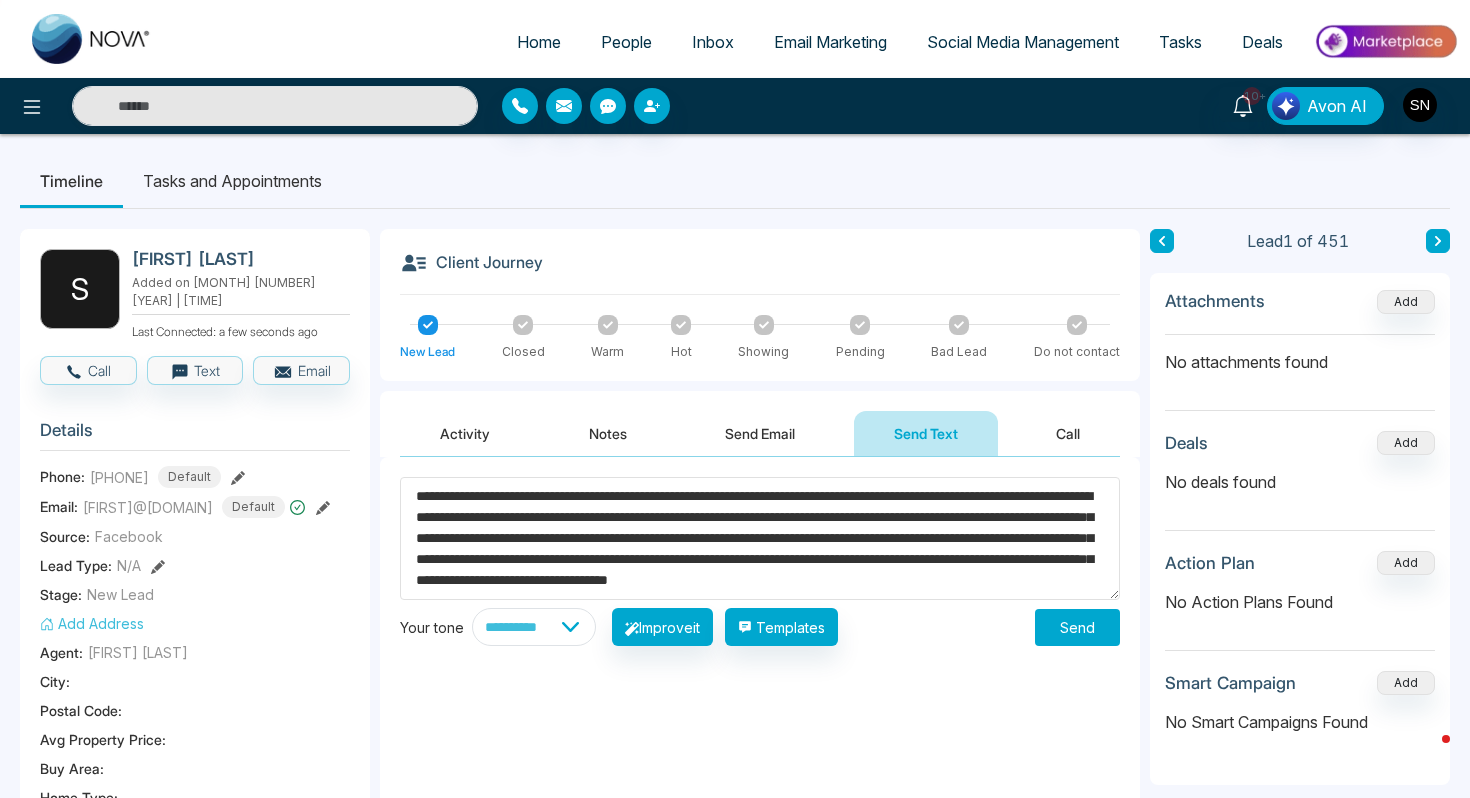 scroll, scrollTop: 0, scrollLeft: 0, axis: both 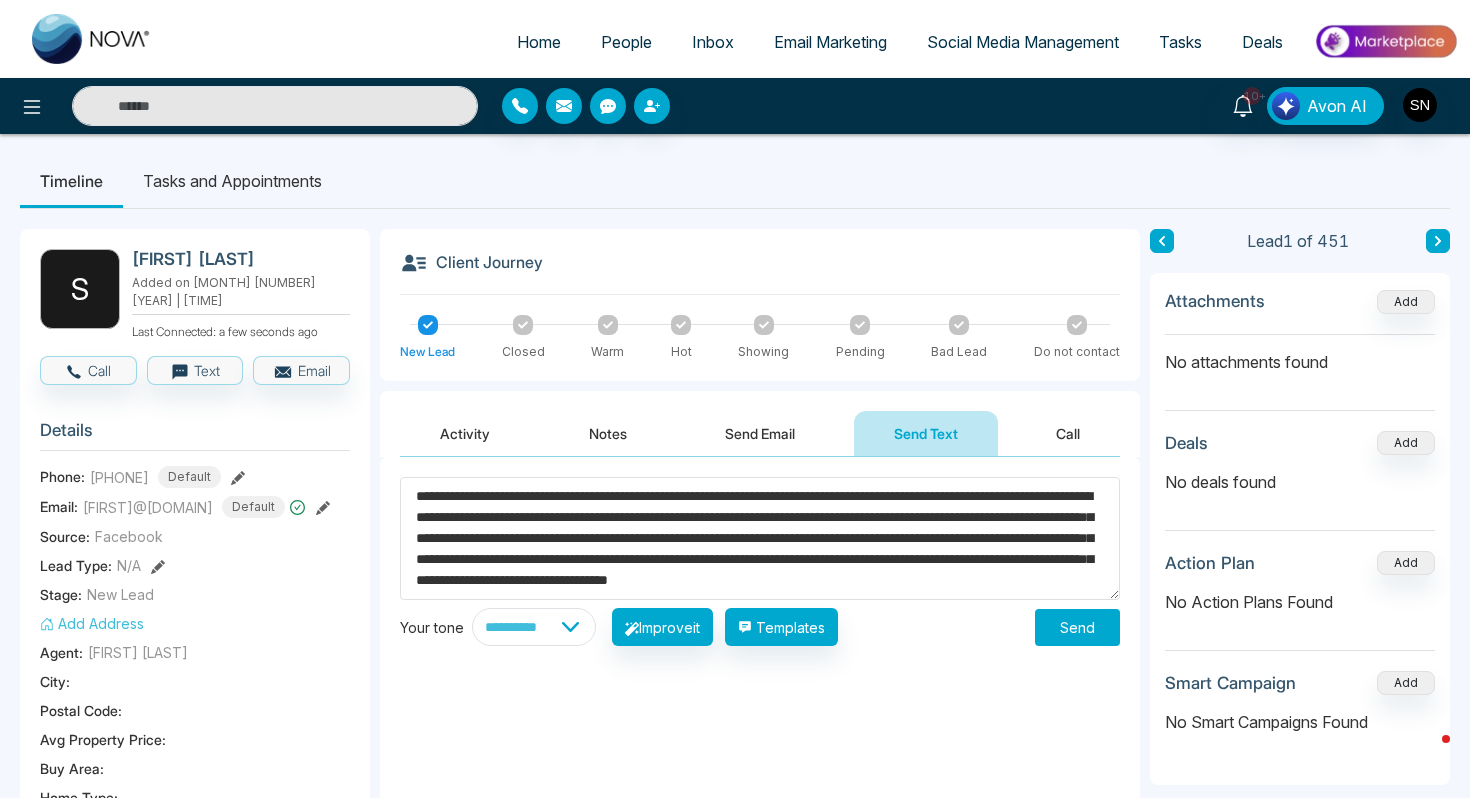 drag, startPoint x: 477, startPoint y: 487, endPoint x: 436, endPoint y: 486, distance: 41.01219 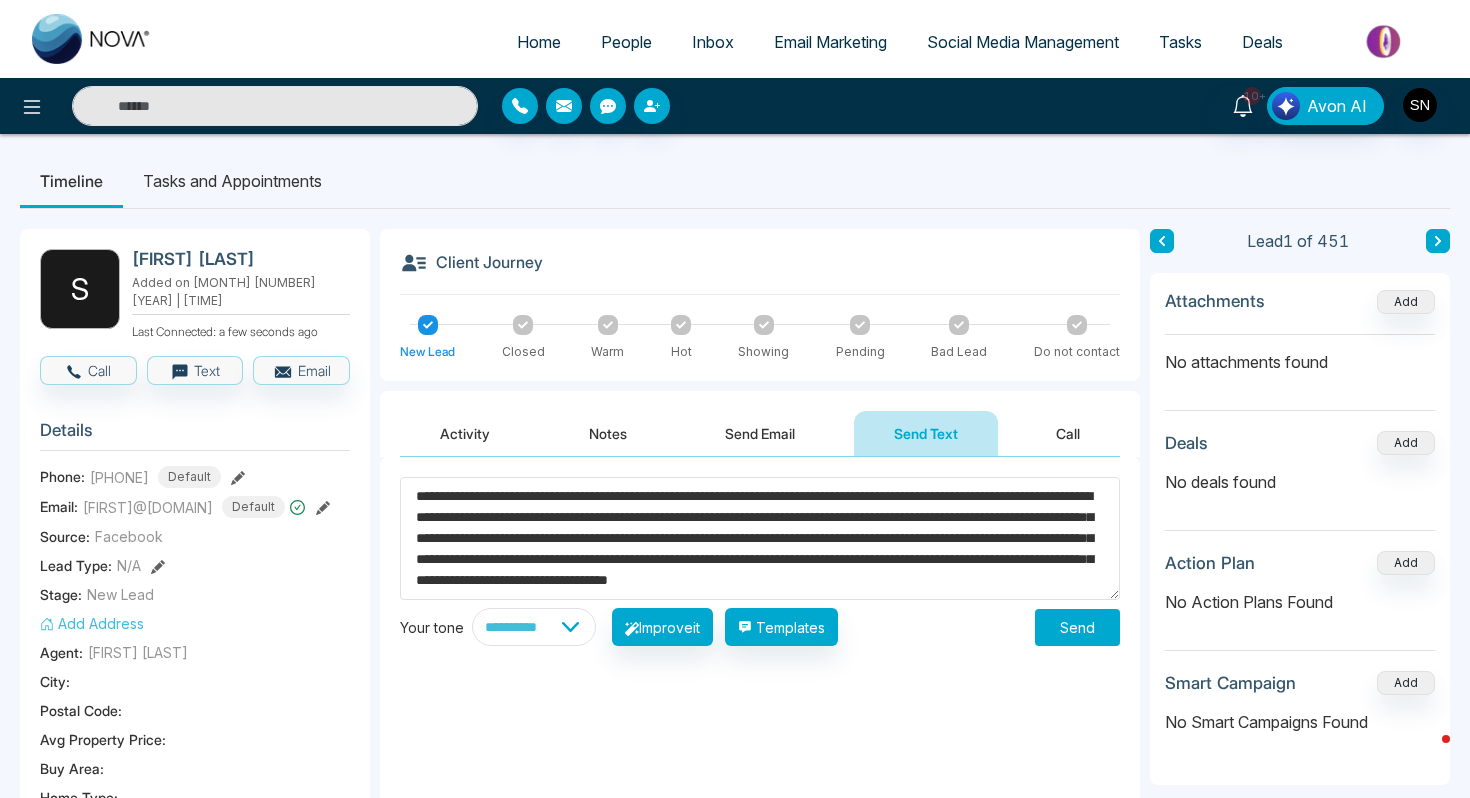 click on "**********" at bounding box center (760, 538) 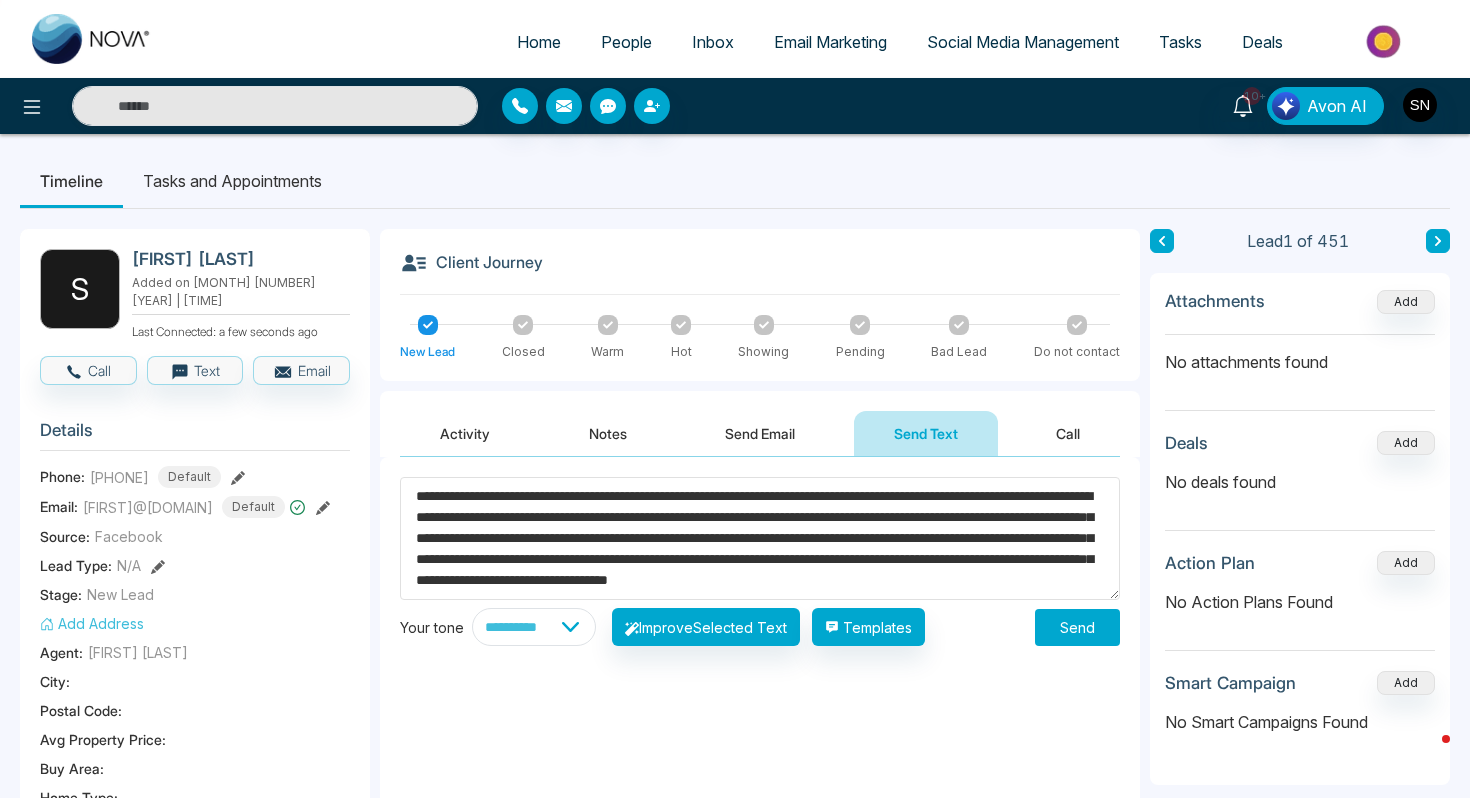 scroll, scrollTop: 21, scrollLeft: 0, axis: vertical 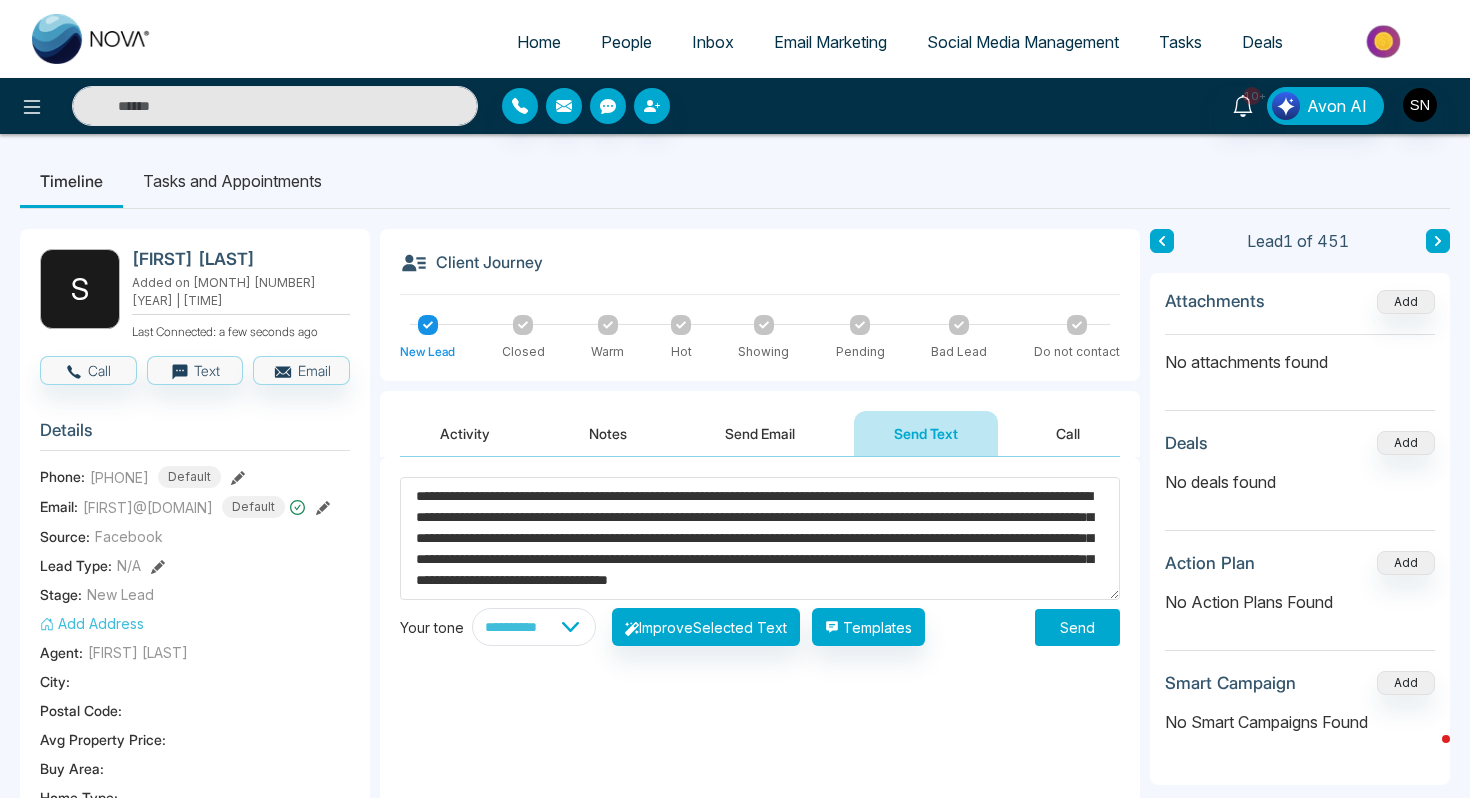 type on "**********" 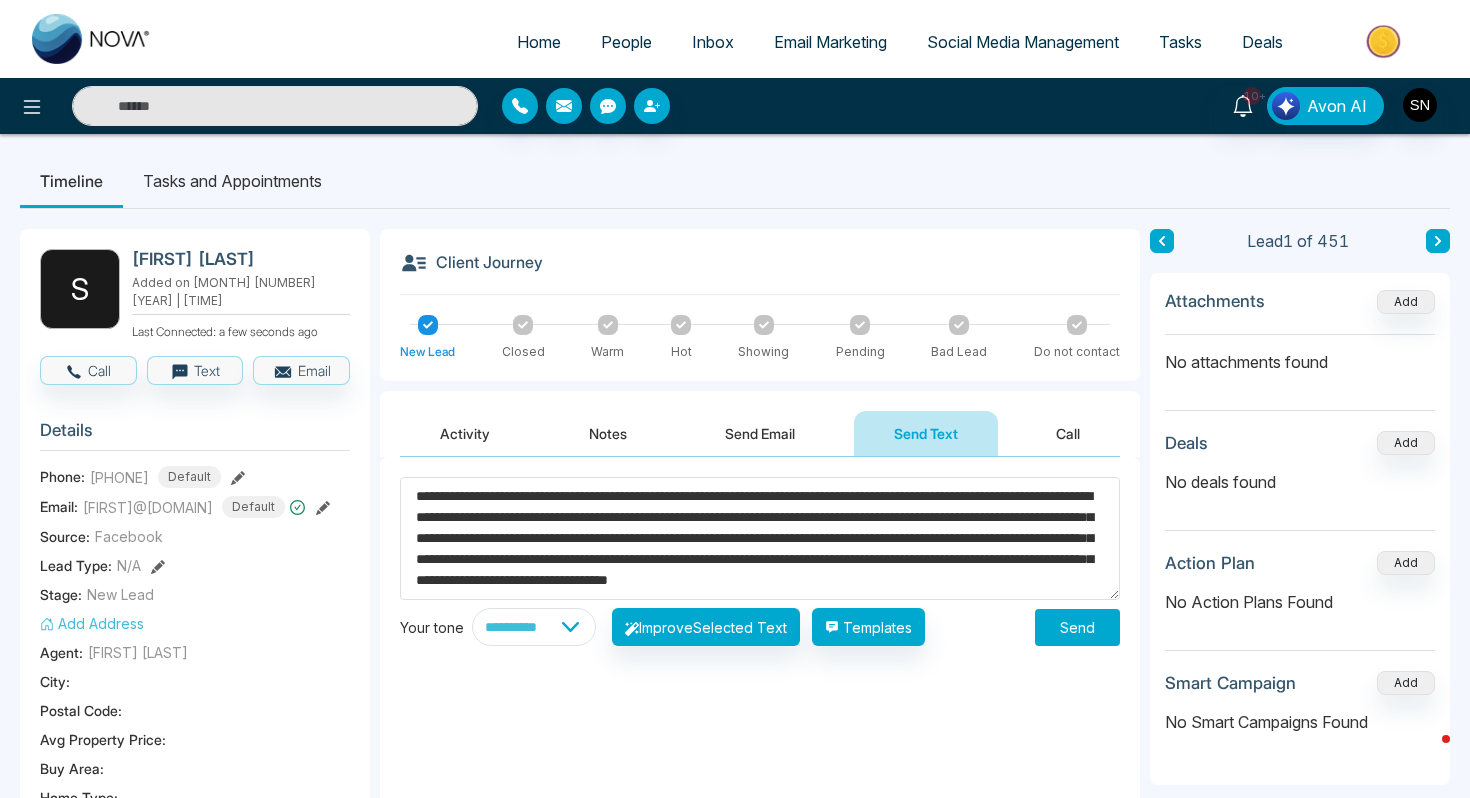 click on "**********" at bounding box center (760, 657) 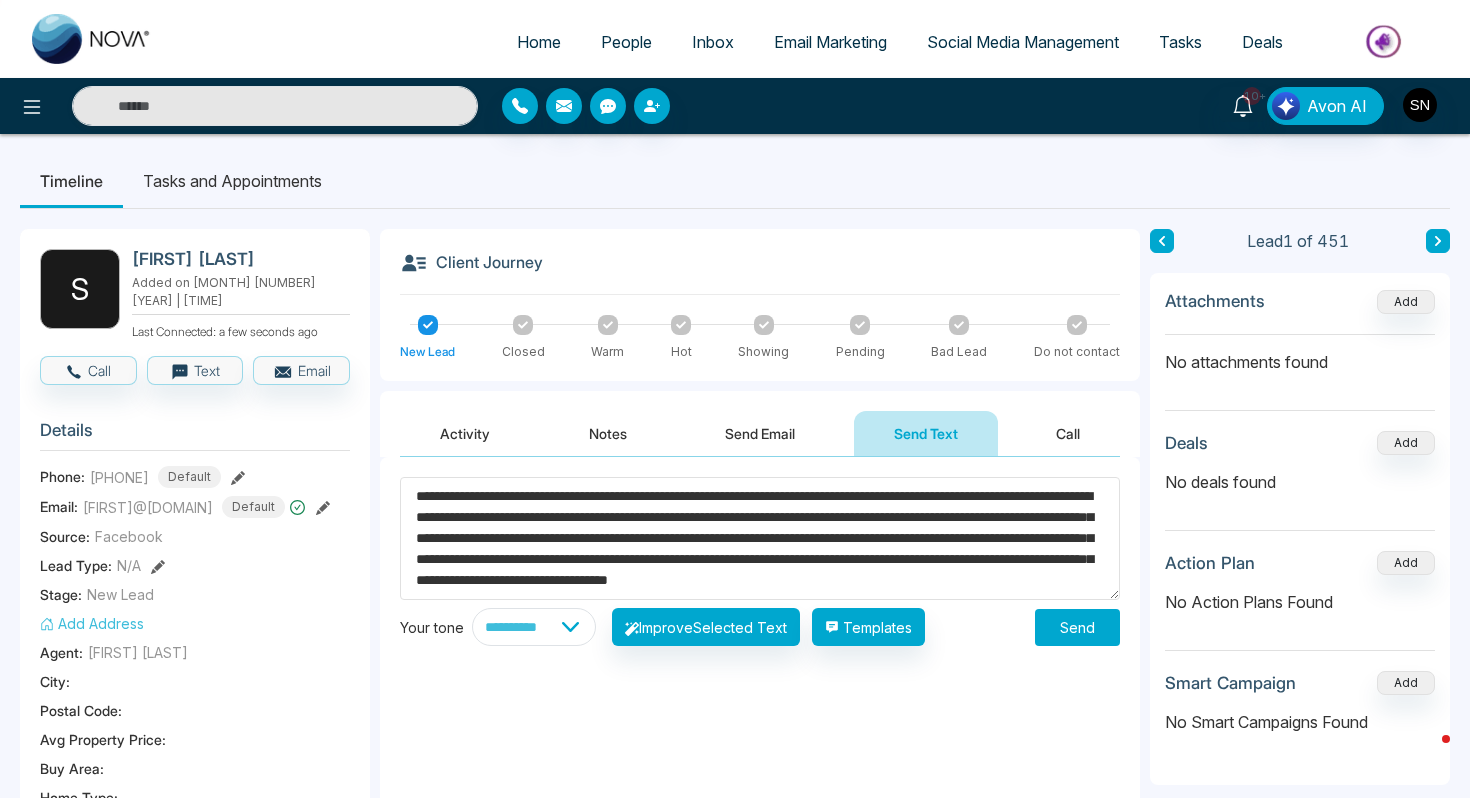 click on "Send" at bounding box center [1077, 627] 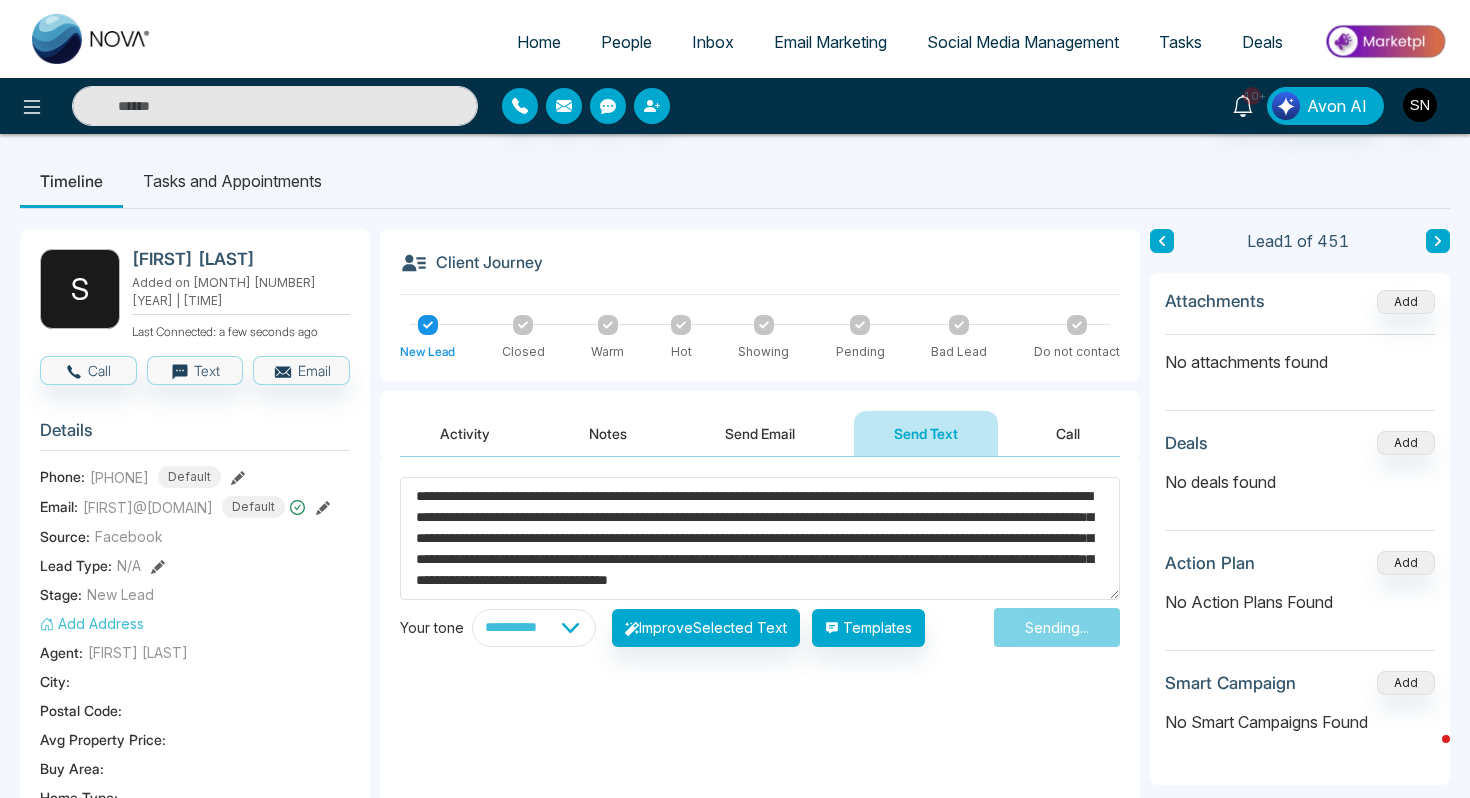type 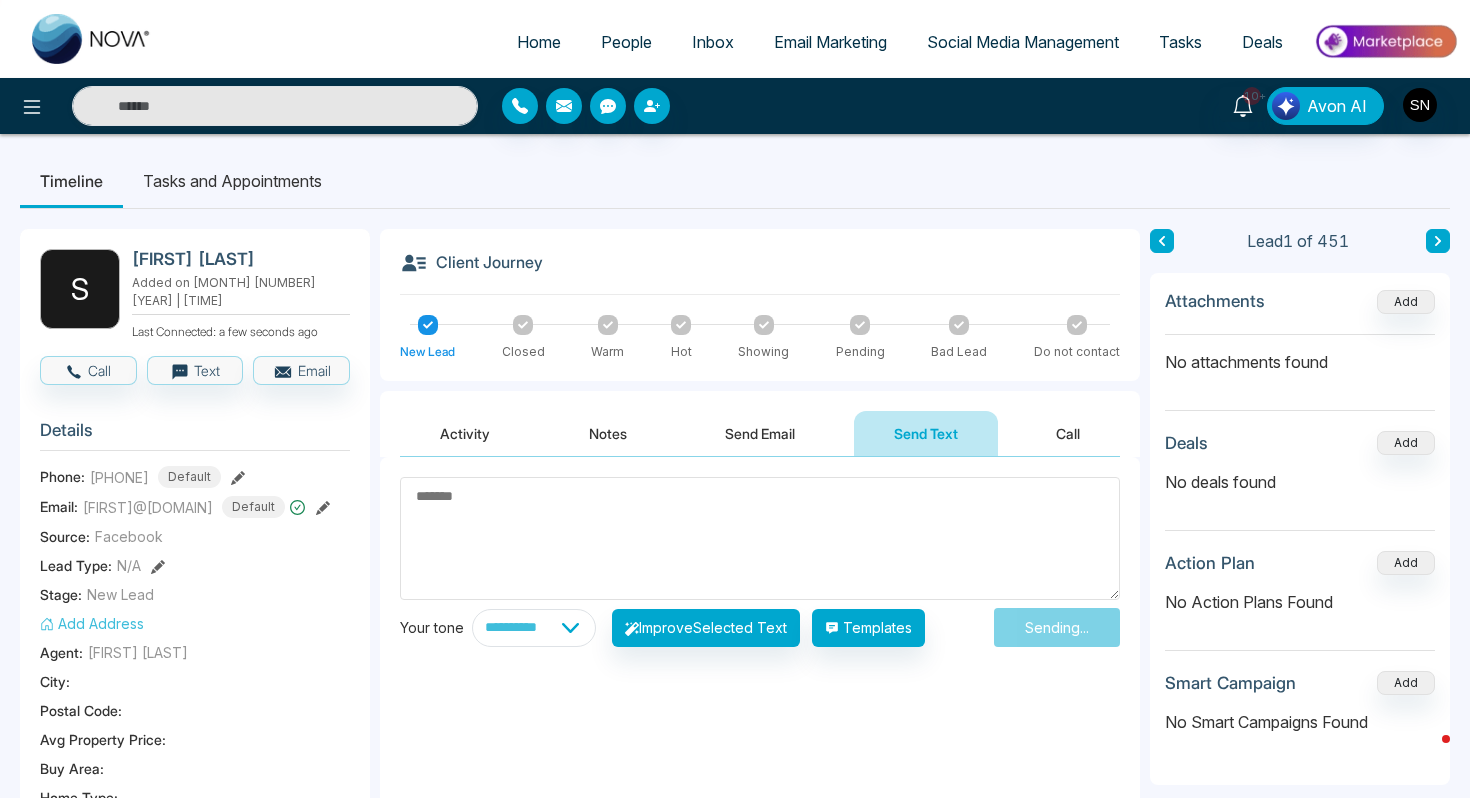 scroll, scrollTop: 0, scrollLeft: 0, axis: both 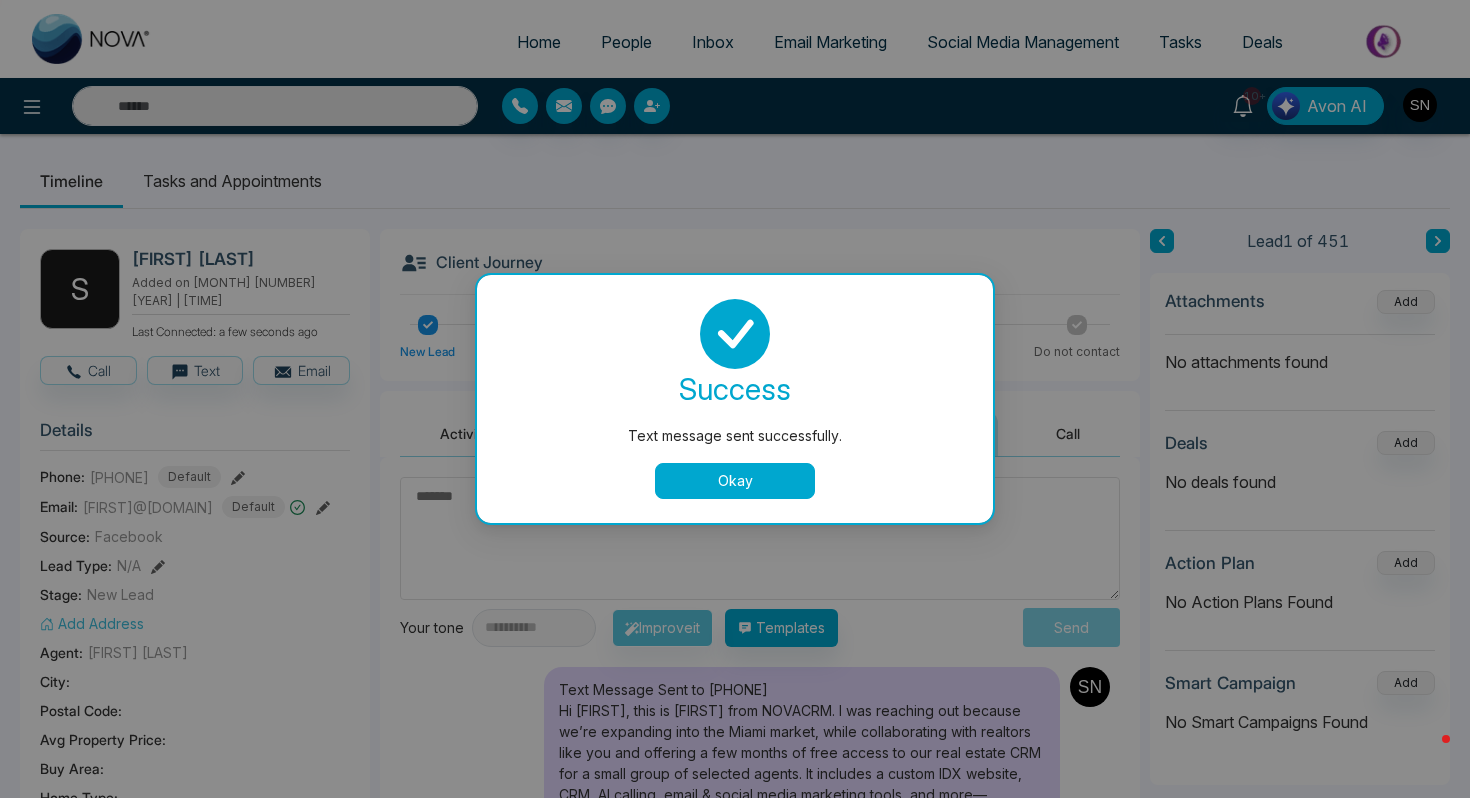 click on "Okay" at bounding box center [735, 481] 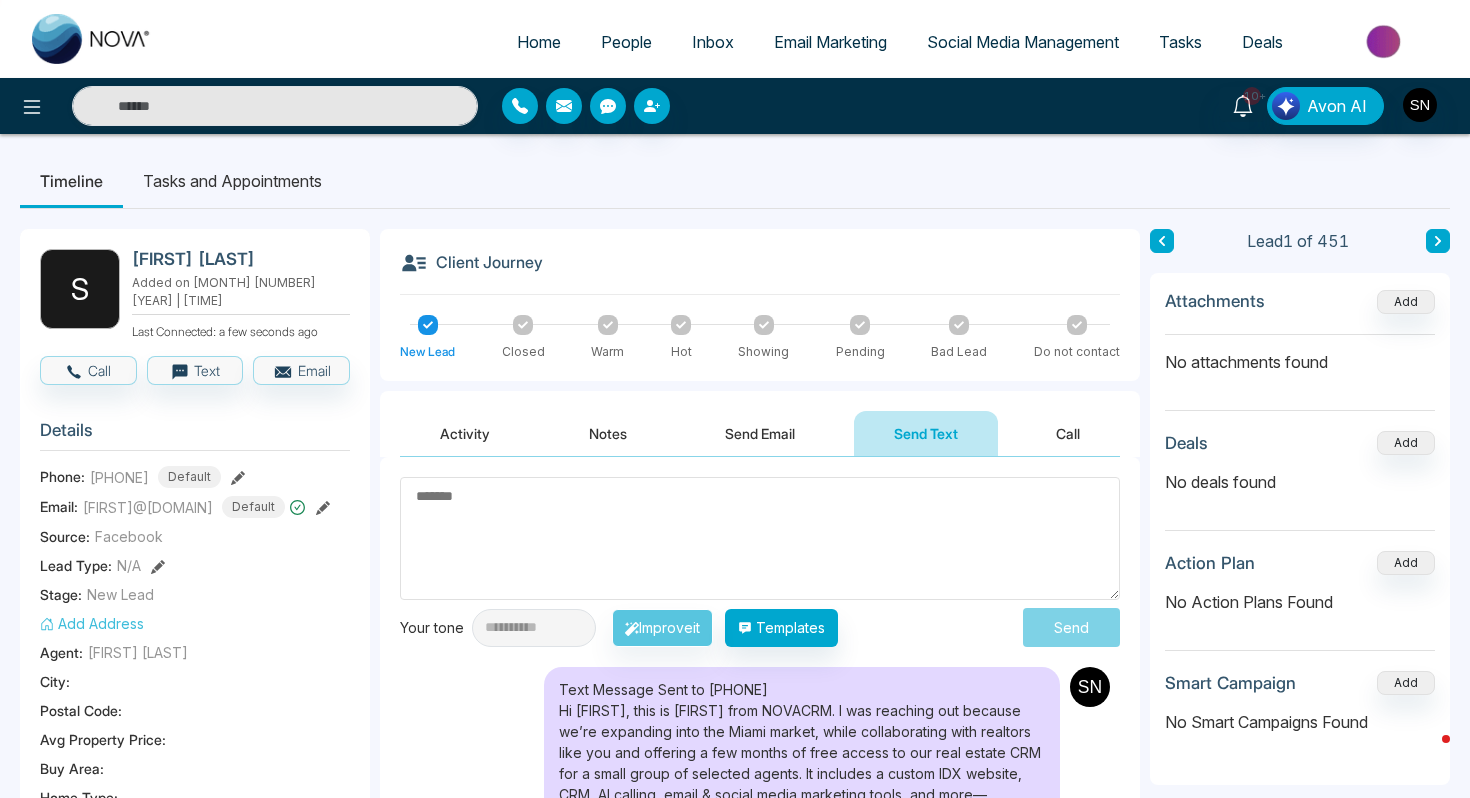 click on "People" at bounding box center [626, 42] 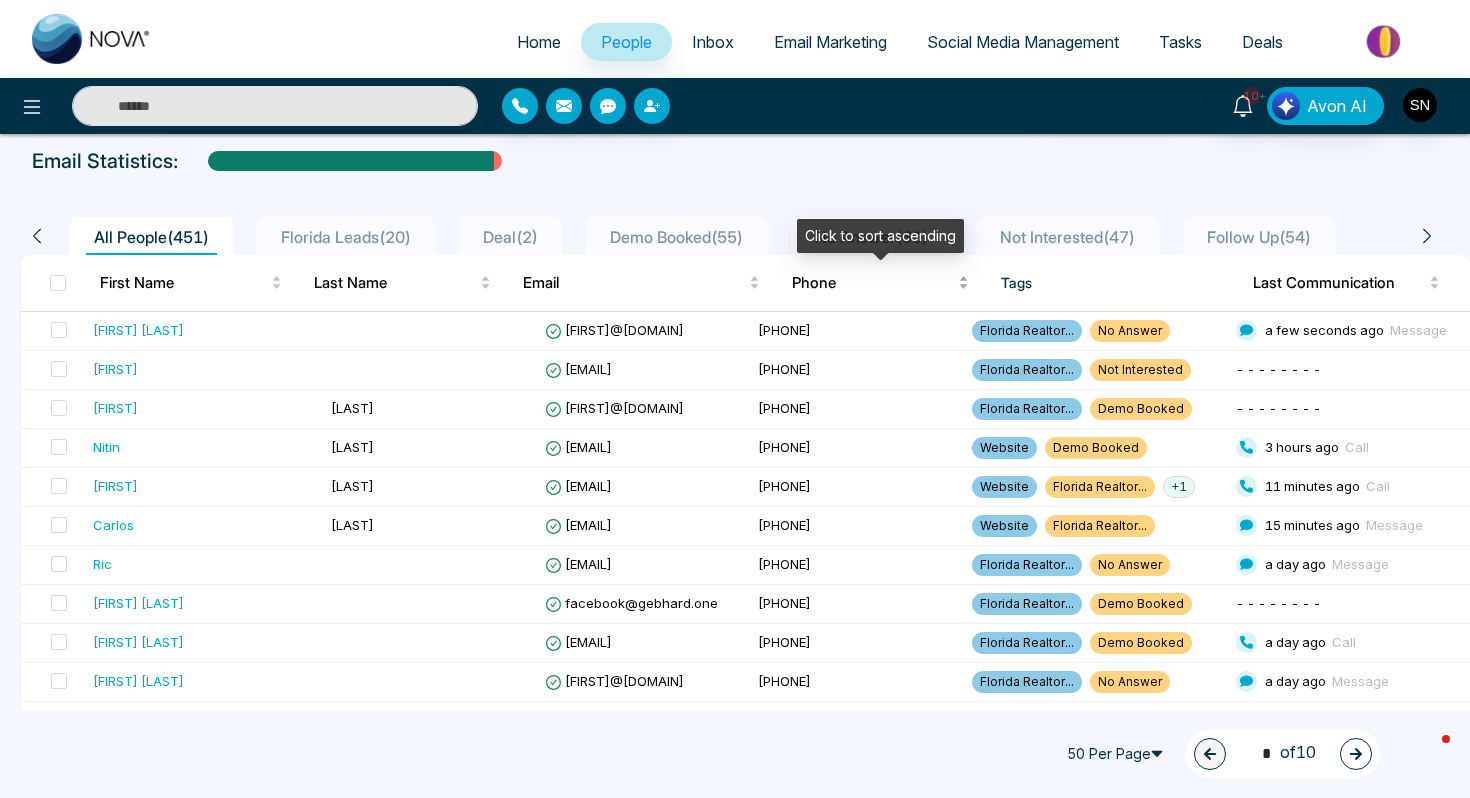 scroll, scrollTop: 107, scrollLeft: 0, axis: vertical 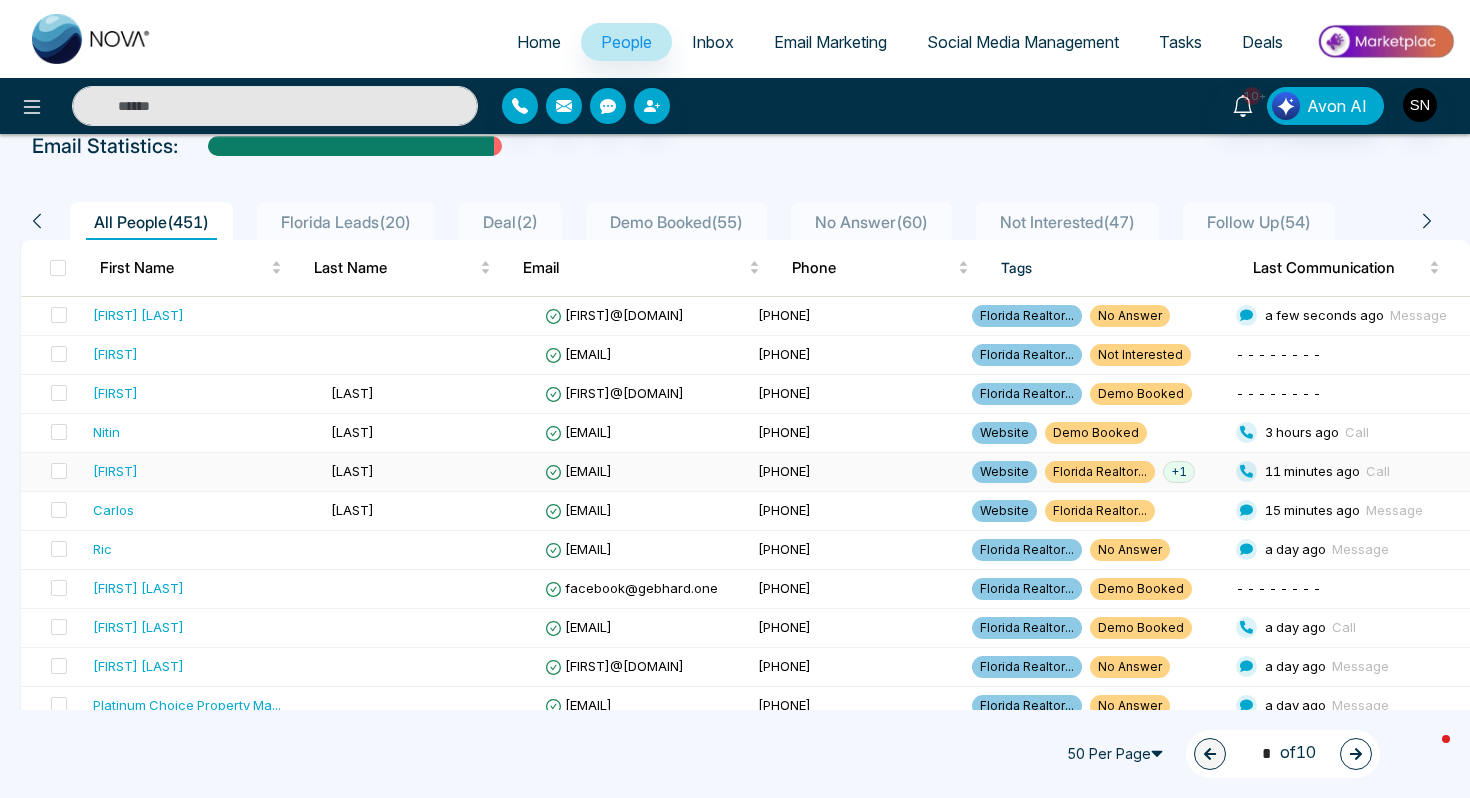 click on "+ 1" at bounding box center (1179, 472) 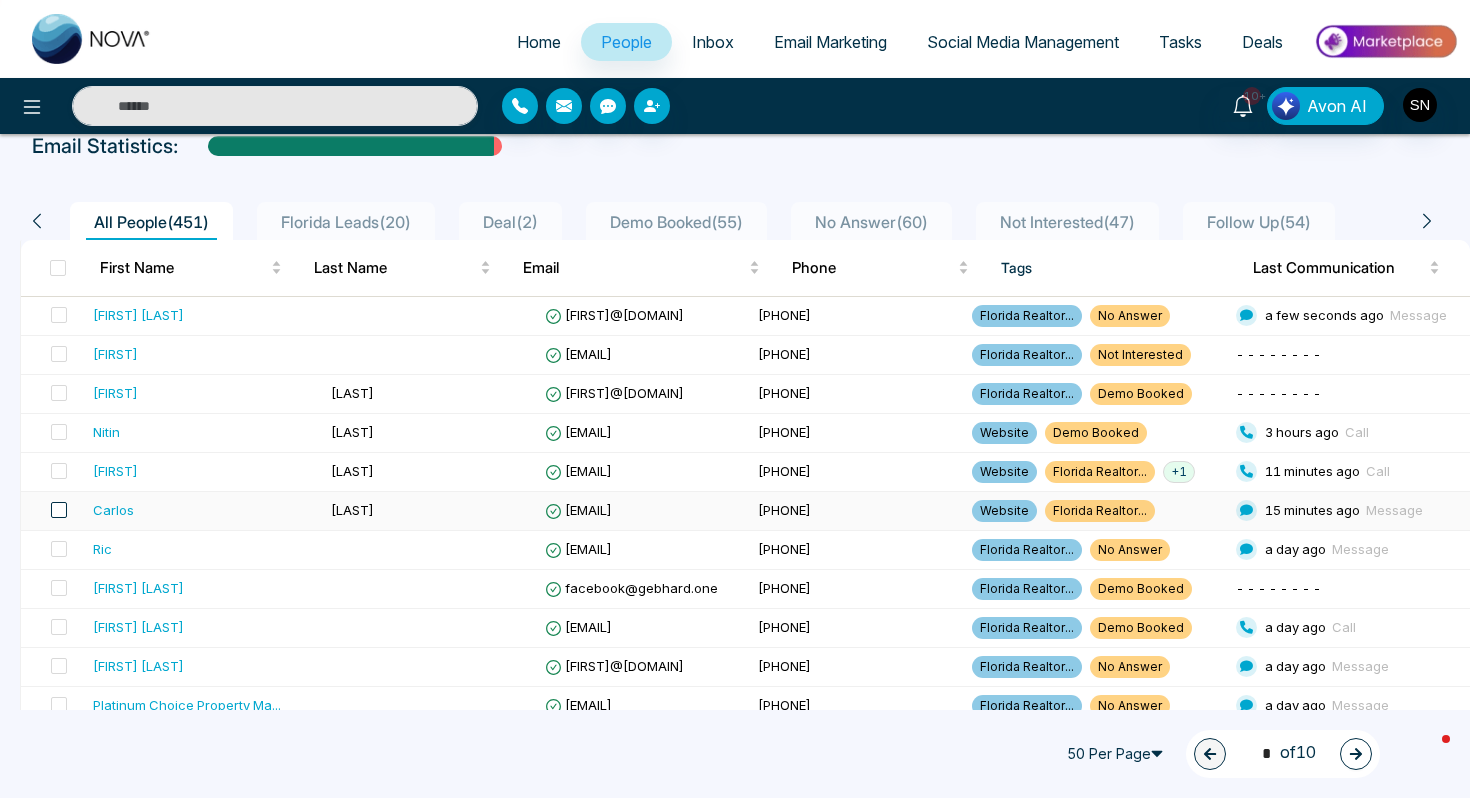 click at bounding box center (59, 510) 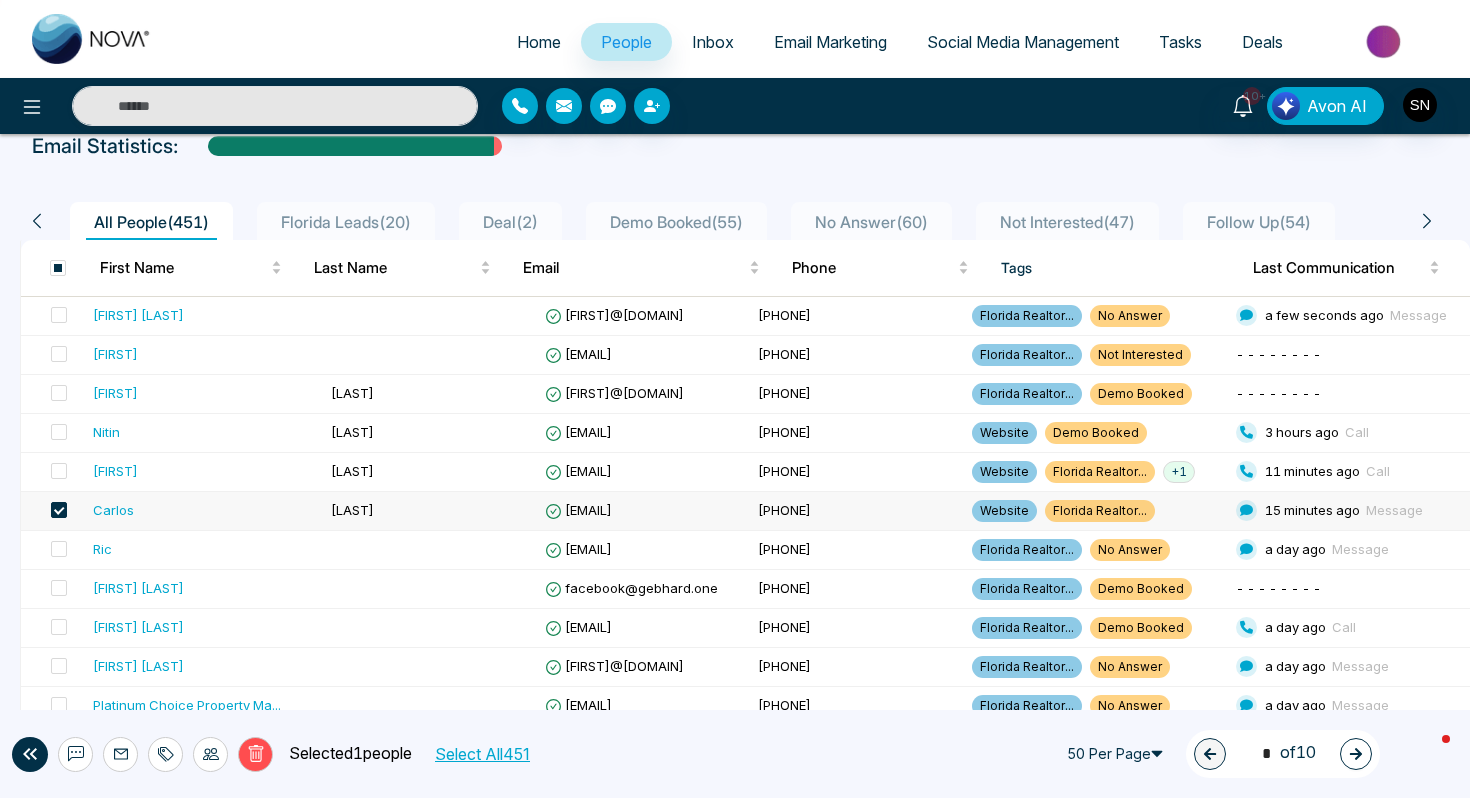 click 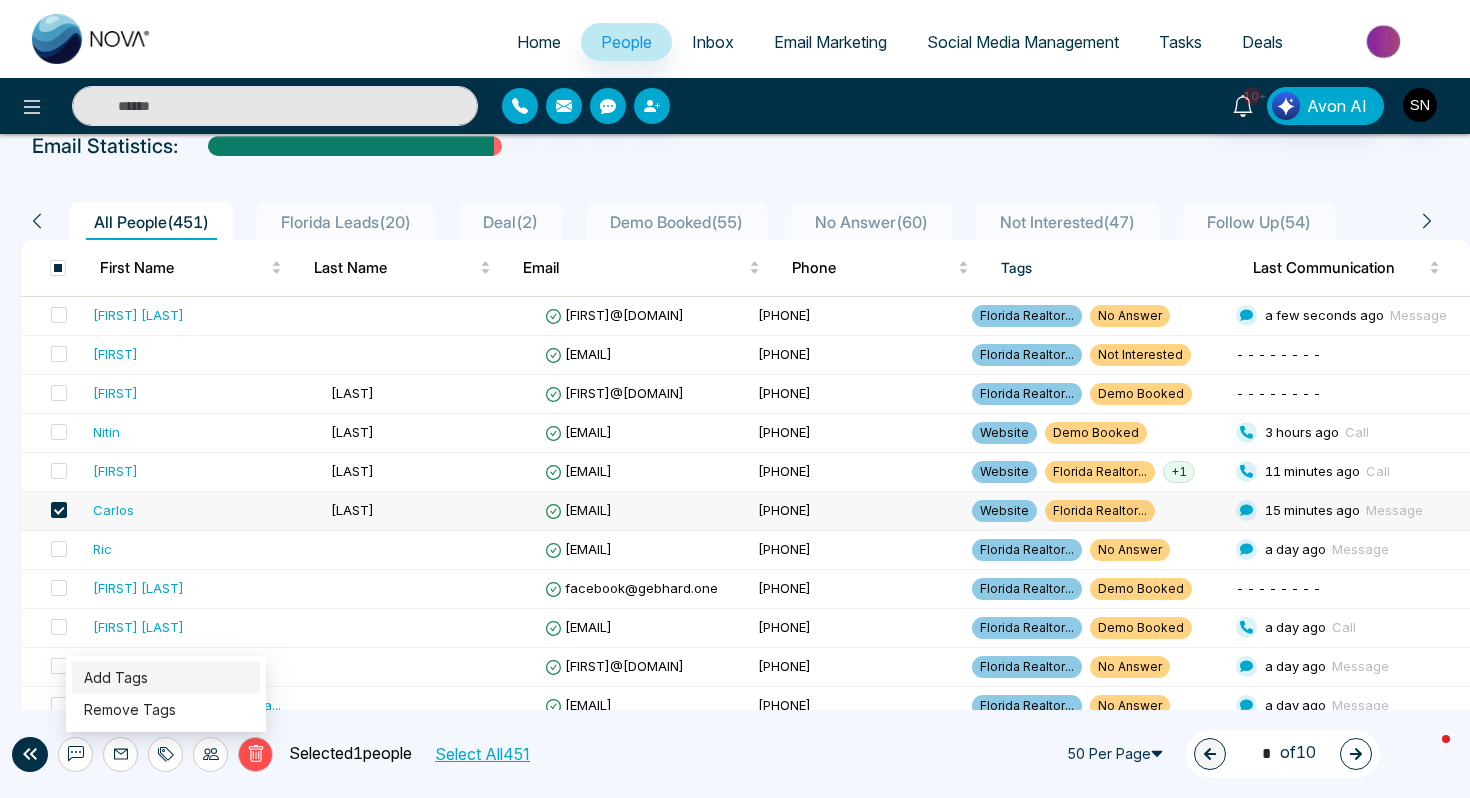 click on "Add Tags" at bounding box center (116, 677) 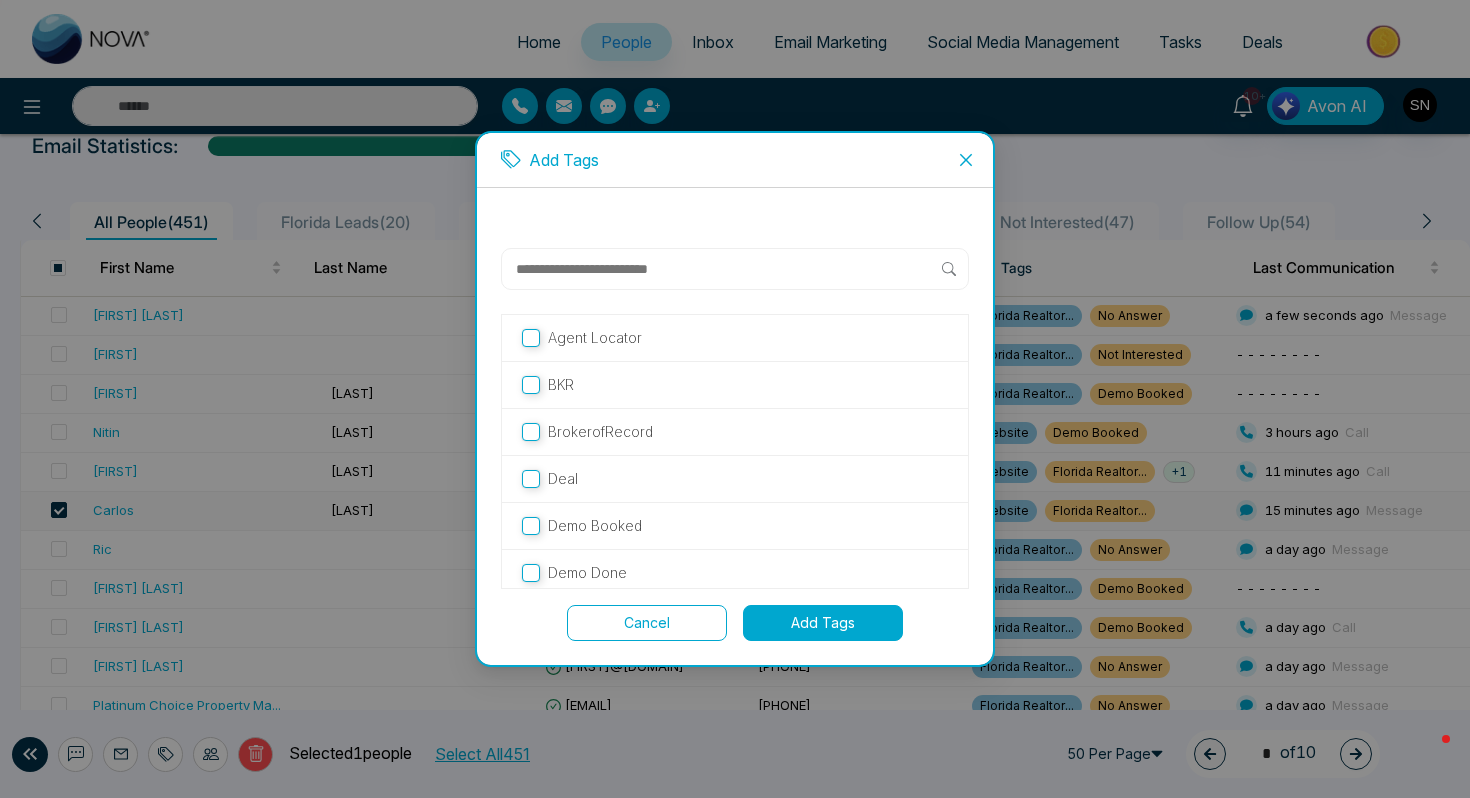 click on "Agent Locator BKR BrokerofRecord Deal Demo Booked Demo Done DNP Florida Florida Realtors Follow Up Followup Boss Incom Listing No Answer Not Interested Others Paid Subscriber Precon Sales Call test Website" at bounding box center [735, 418] 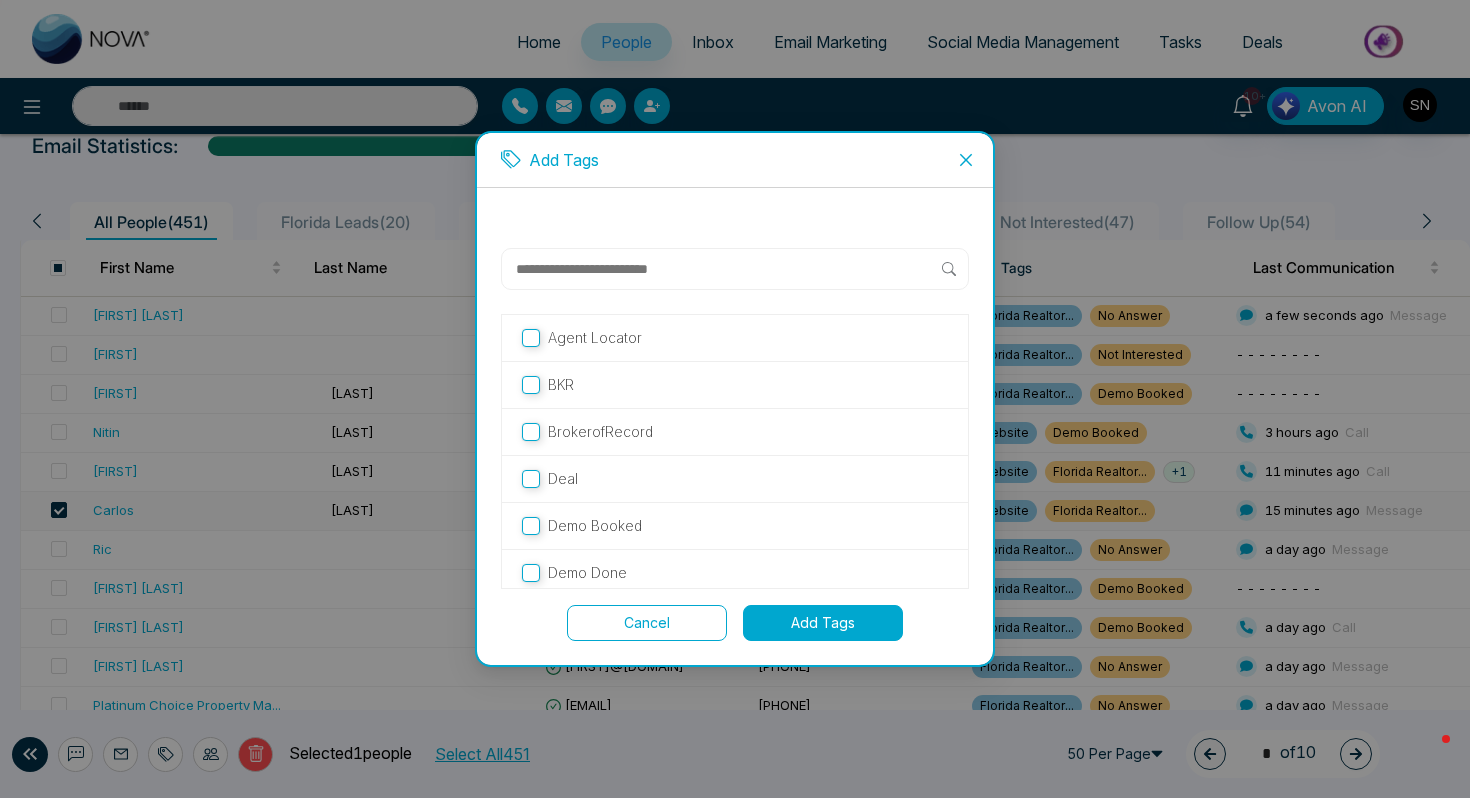 click at bounding box center (728, 269) 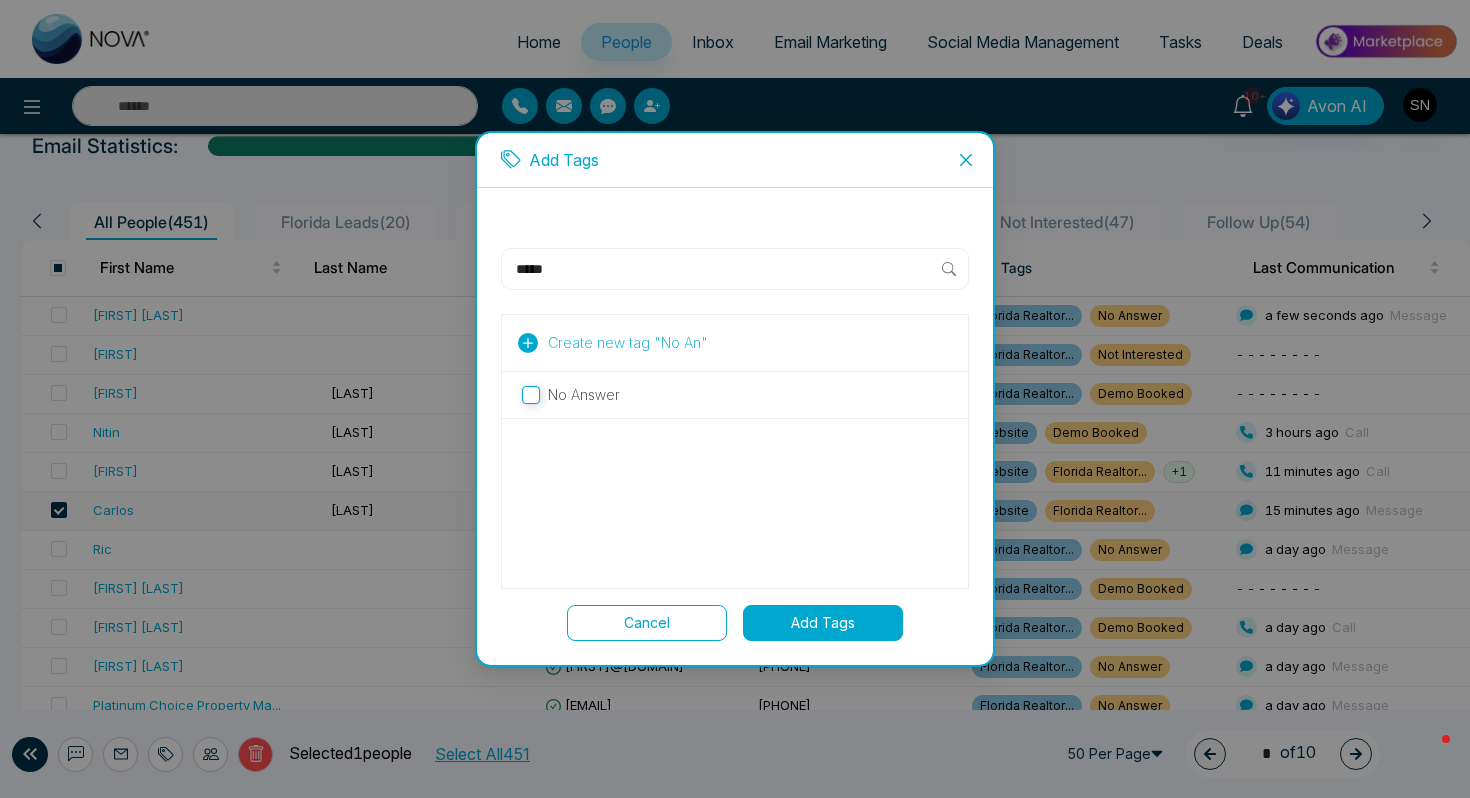 type on "*****" 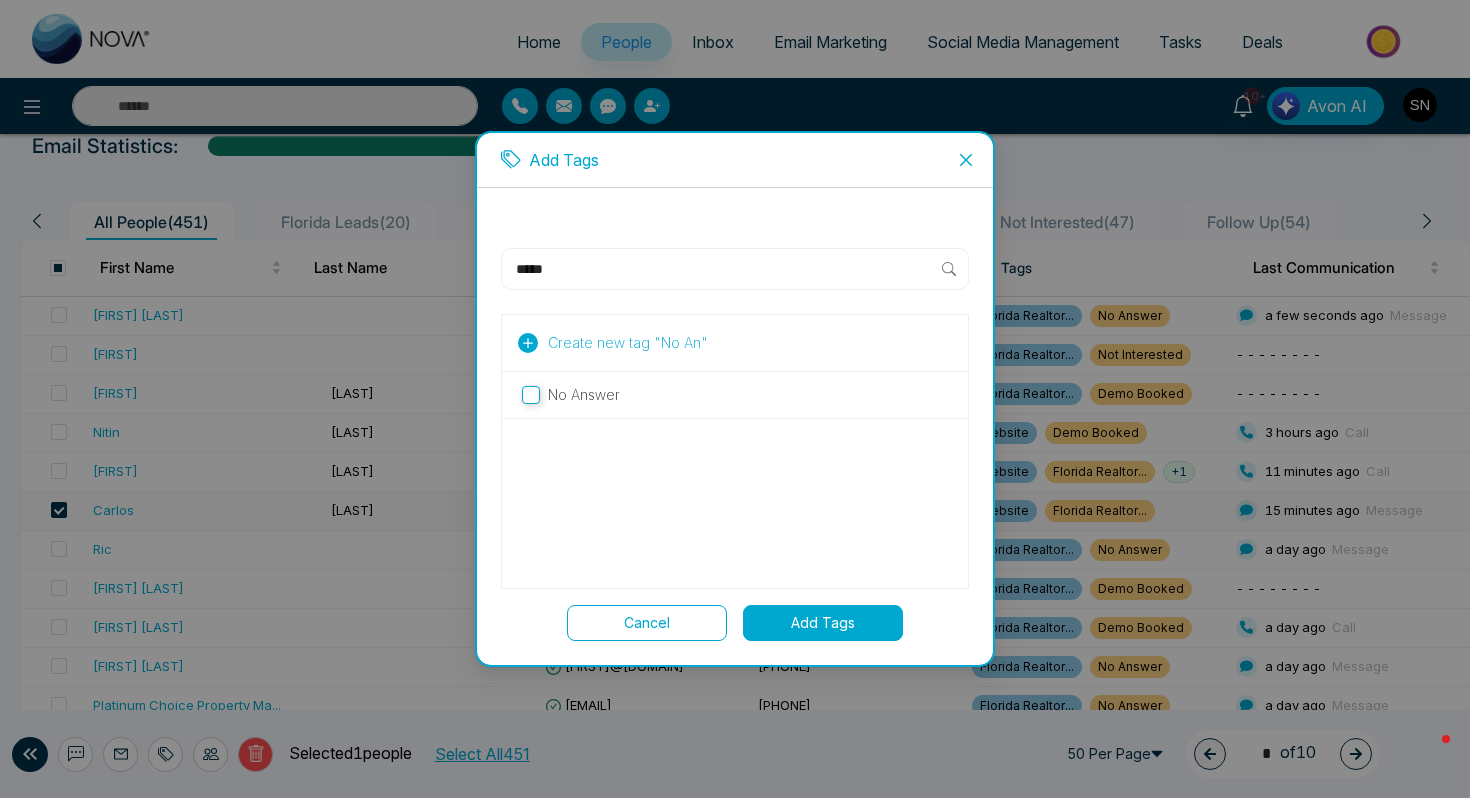 click on "No Answer" at bounding box center [584, 395] 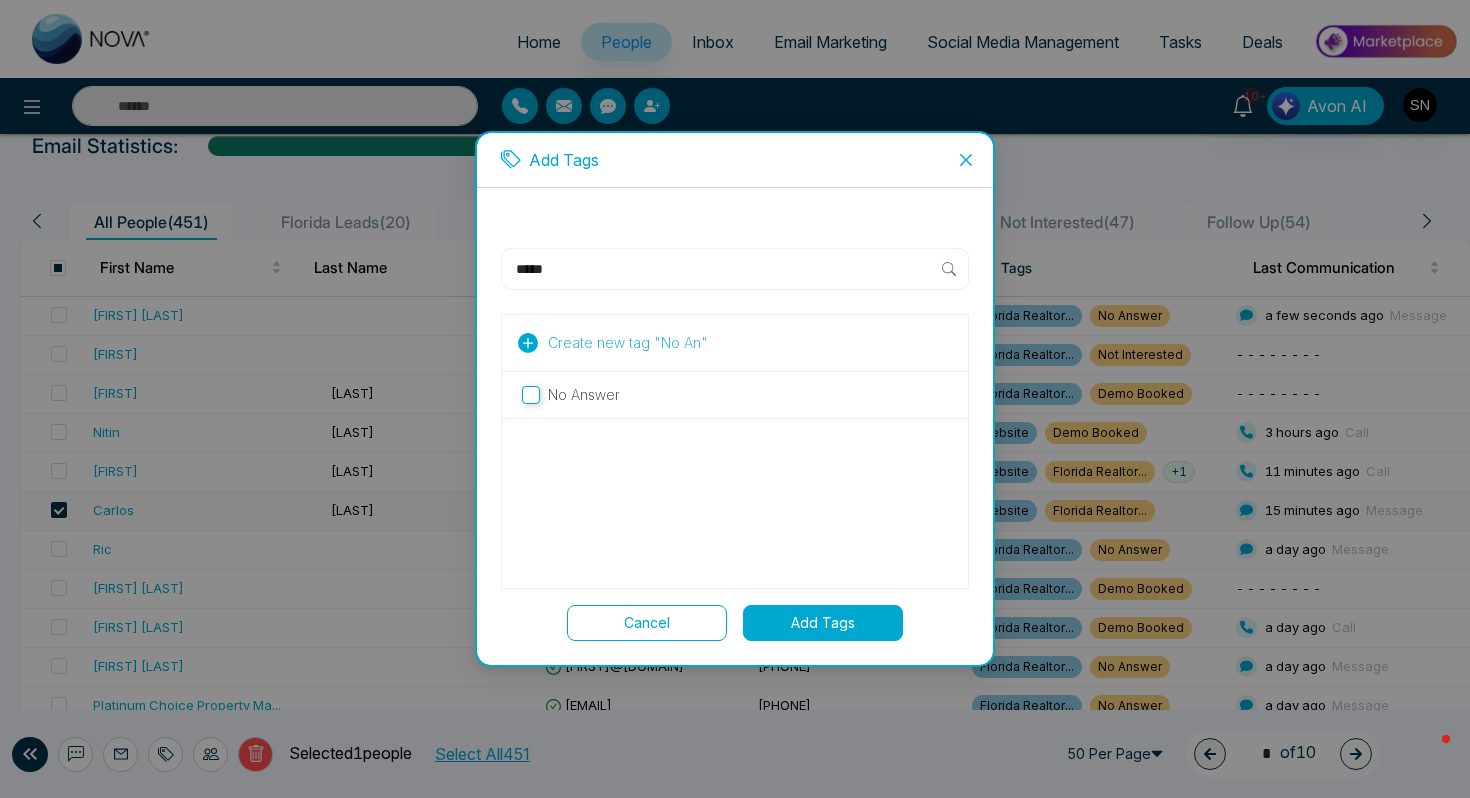 click on "Add Tags" at bounding box center (823, 623) 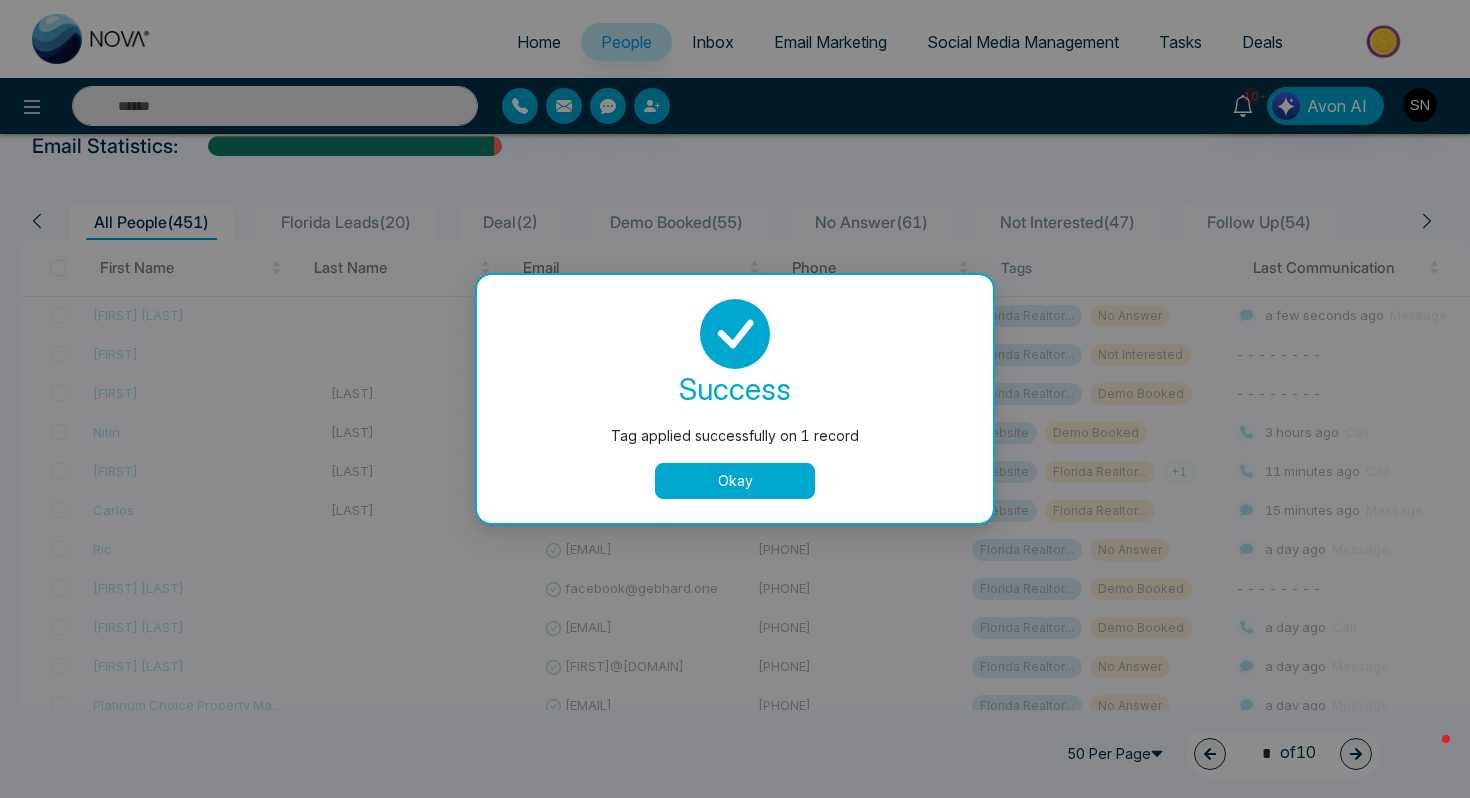 click on "Okay" at bounding box center (735, 481) 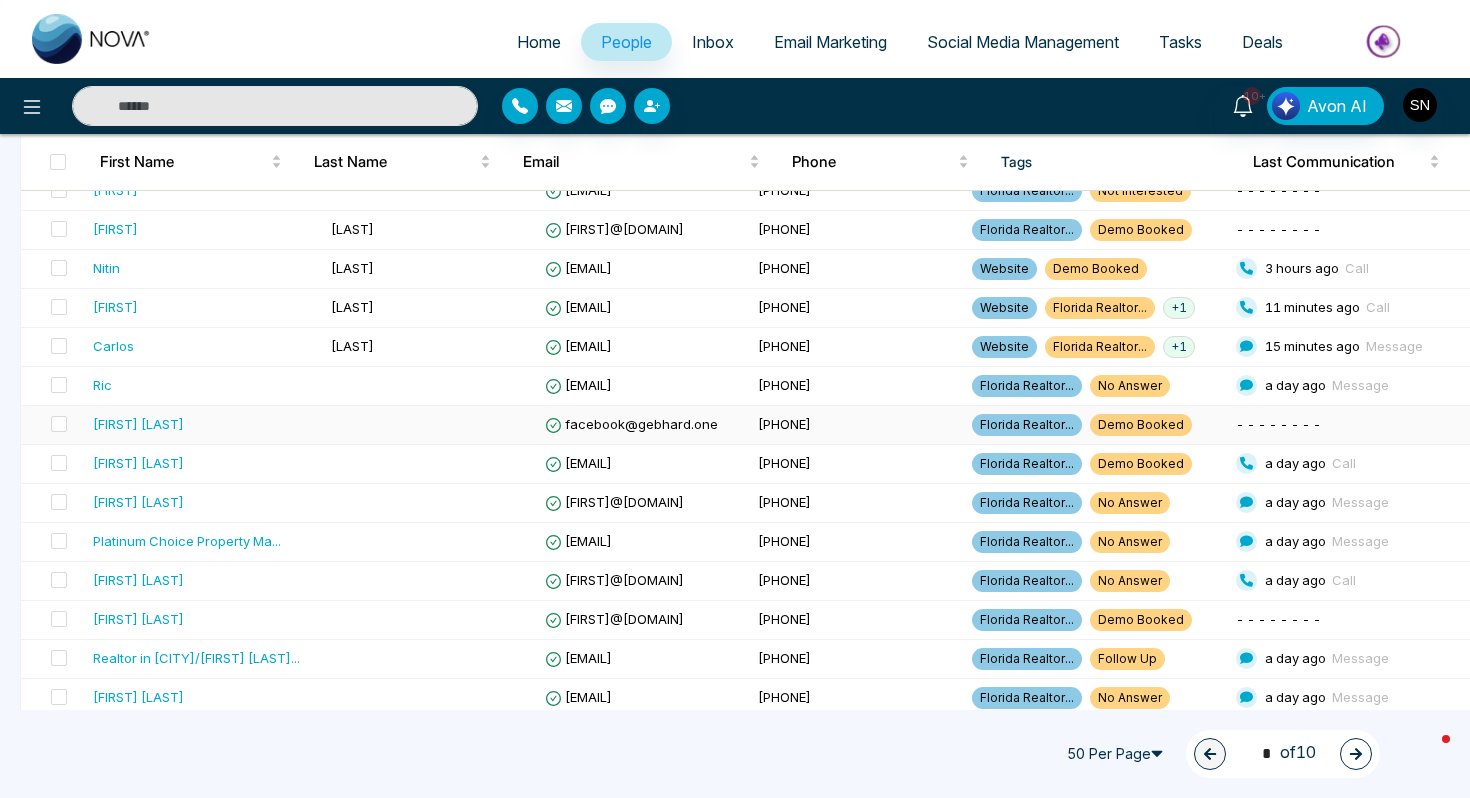 scroll, scrollTop: 339, scrollLeft: 0, axis: vertical 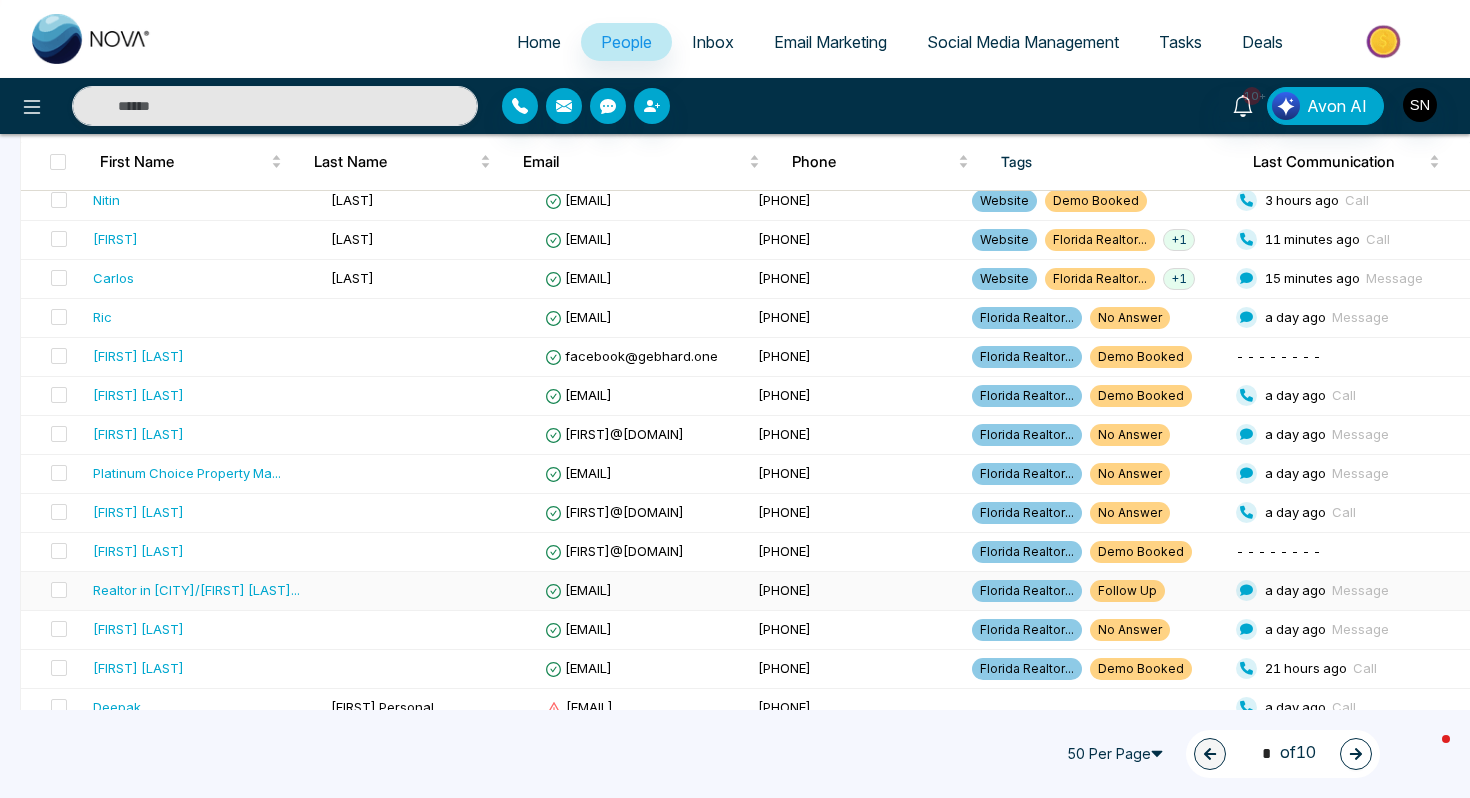 click on "dianarealtorfl@gmail.com" at bounding box center [644, 591] 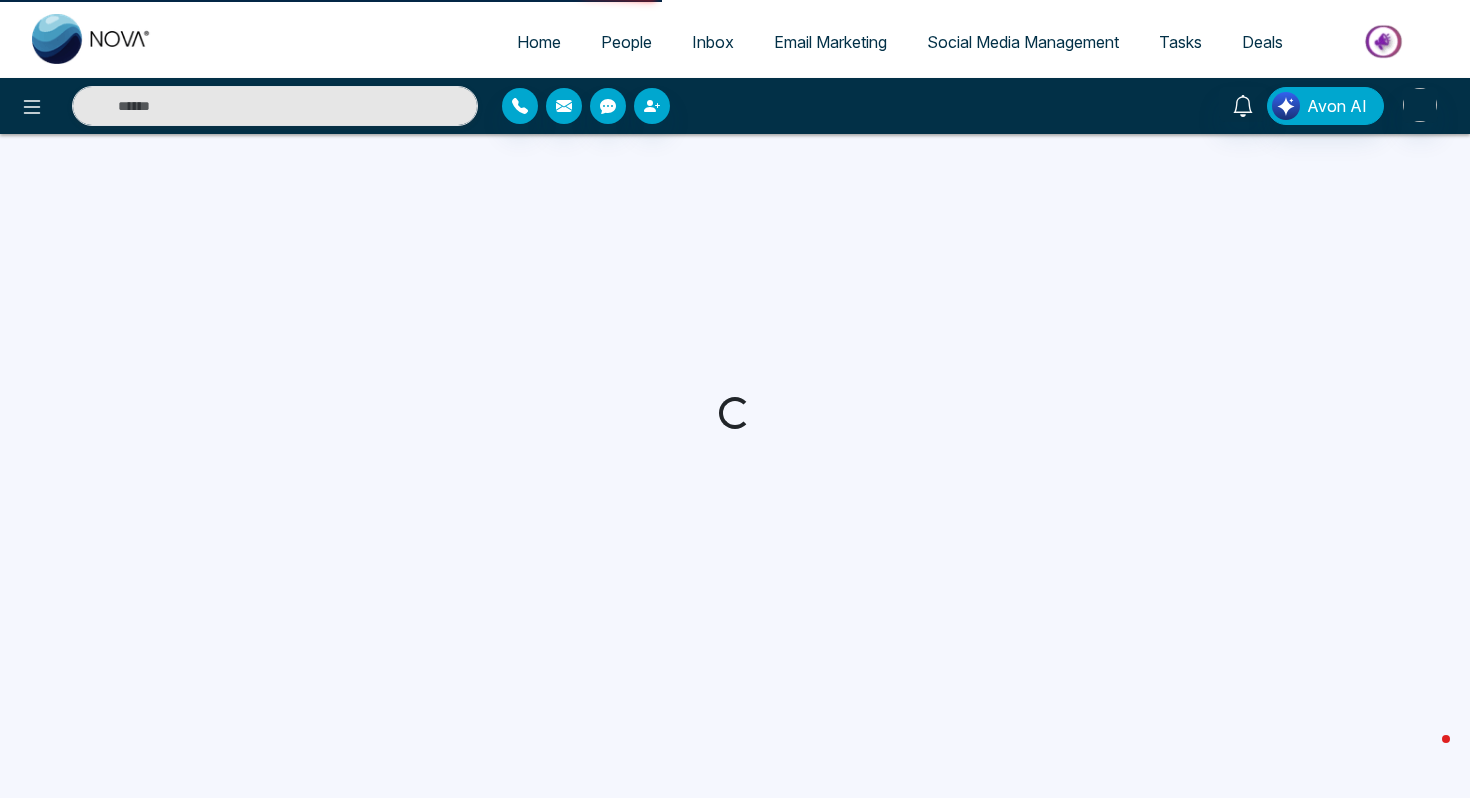 scroll, scrollTop: 0, scrollLeft: 0, axis: both 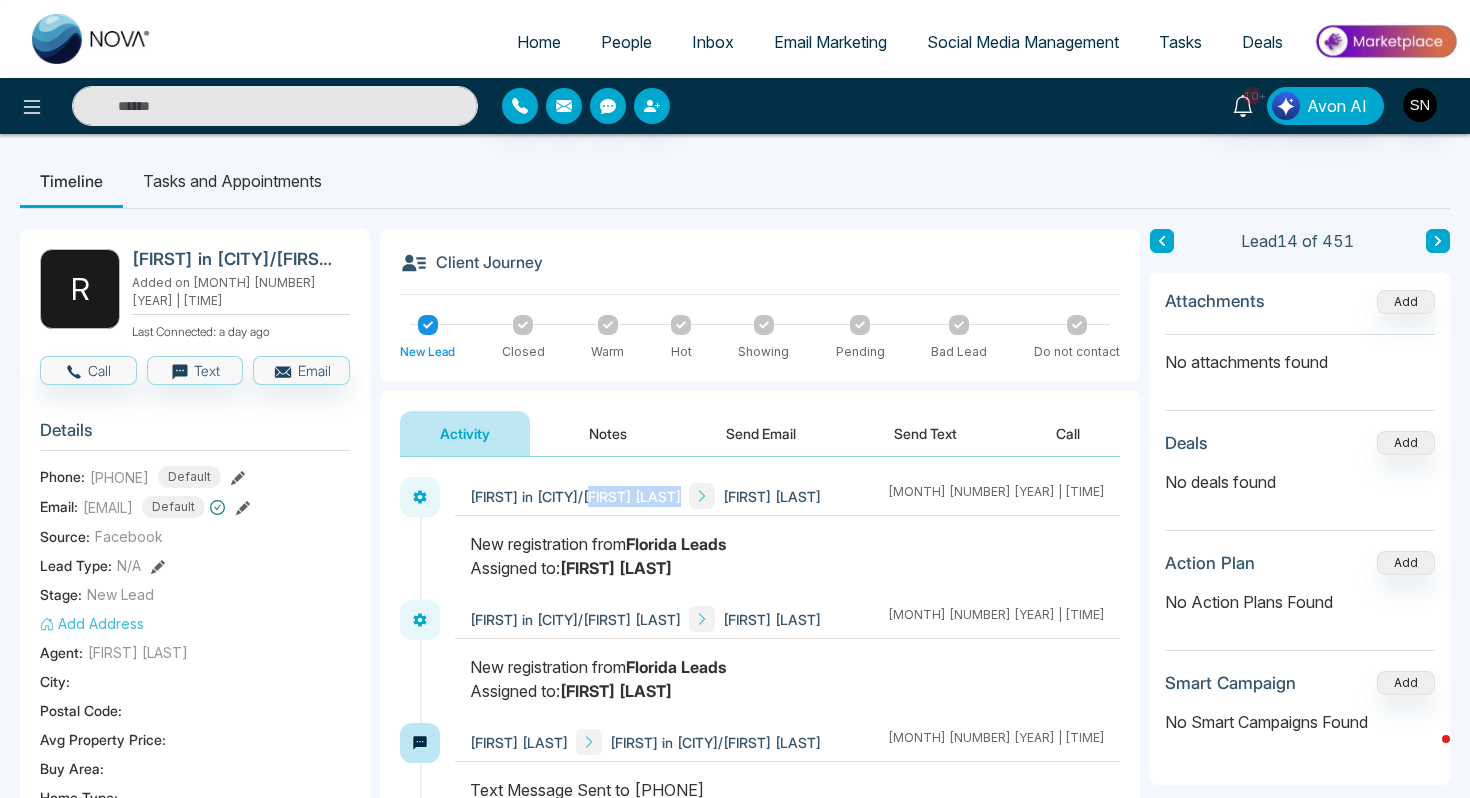 drag, startPoint x: 589, startPoint y: 496, endPoint x: 682, endPoint y: 498, distance: 93.0215 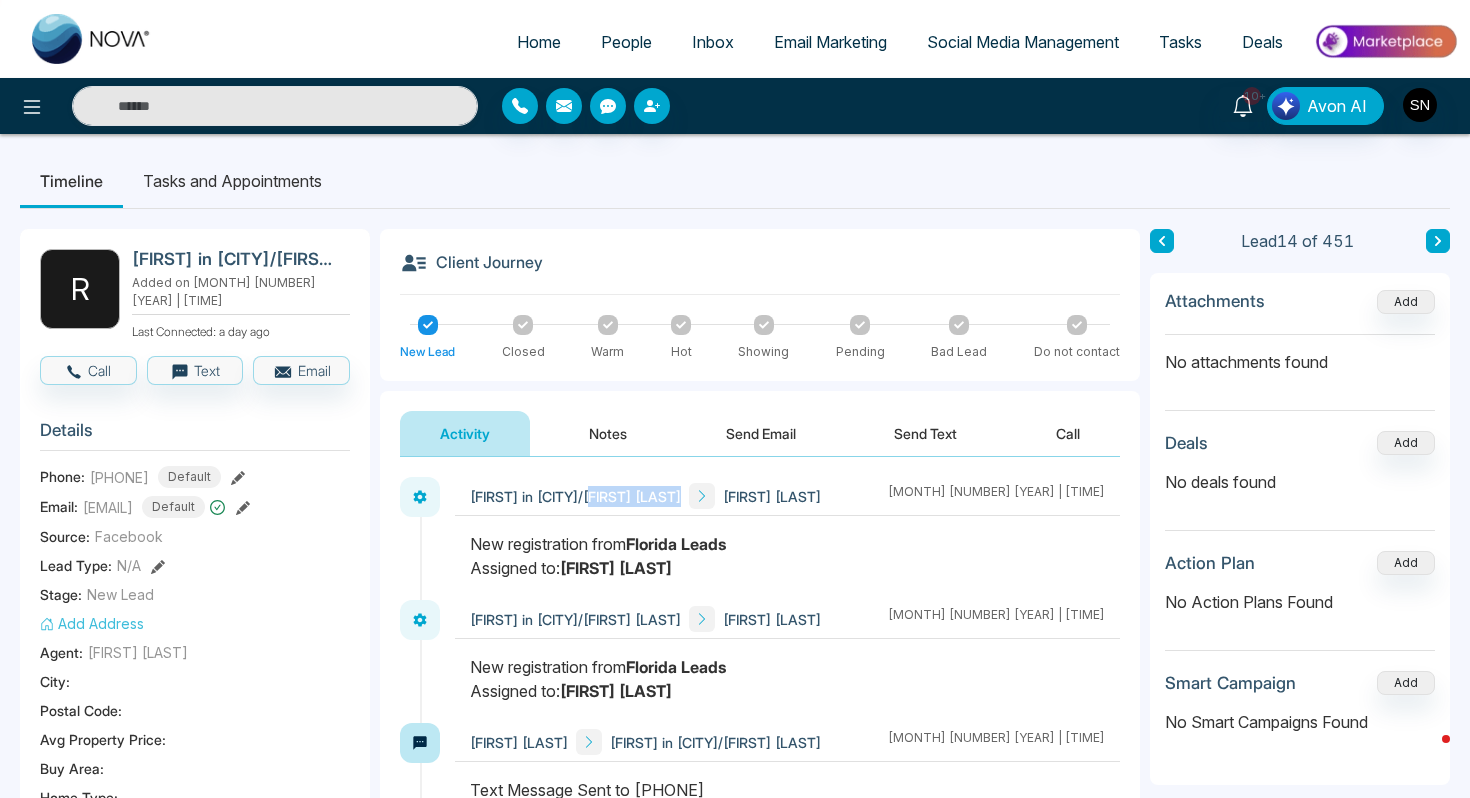 click on "Realtor in Orlando/Diana Sanchez Ishmeet Singh" at bounding box center [645, 496] 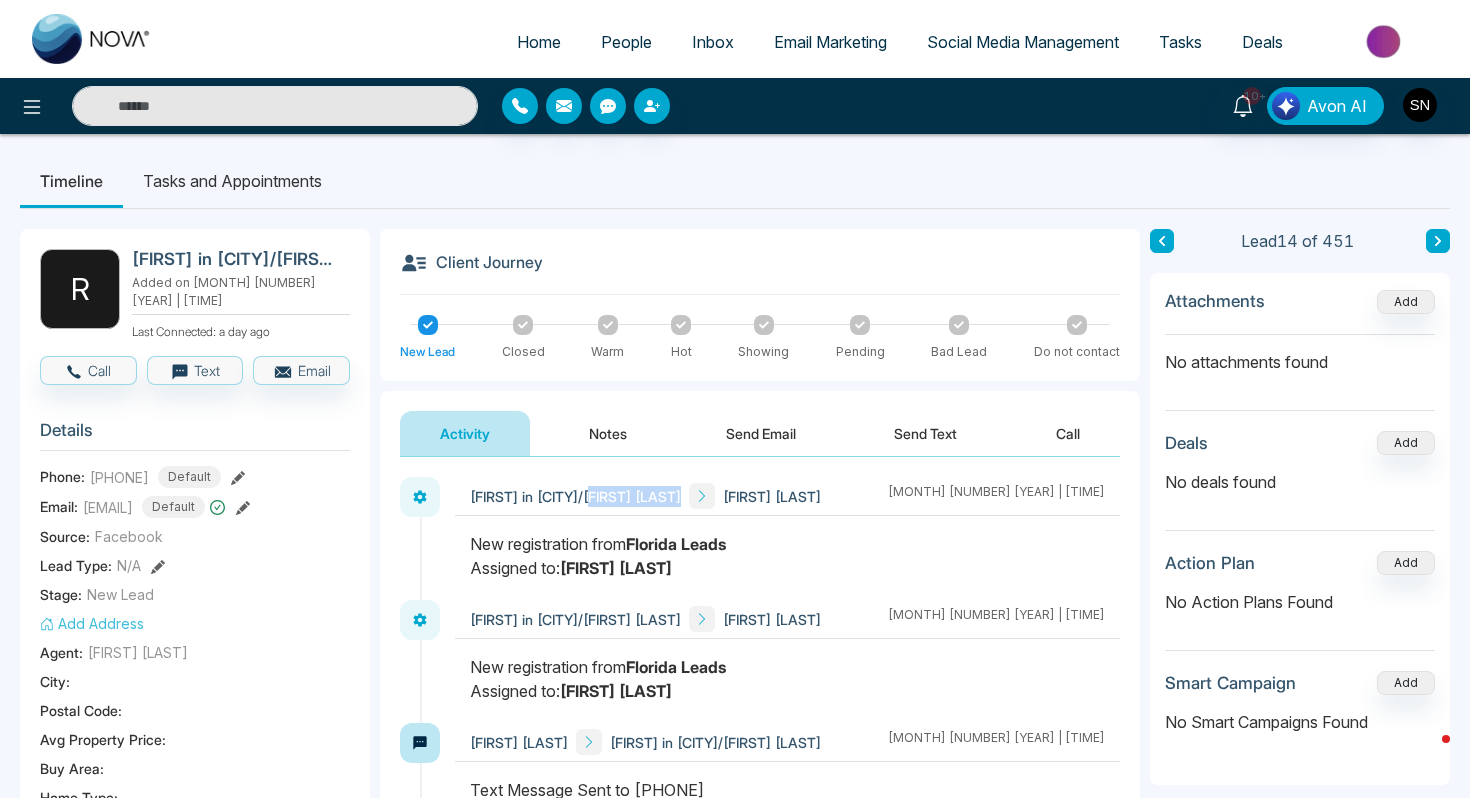 copy on "Diana Sanchez" 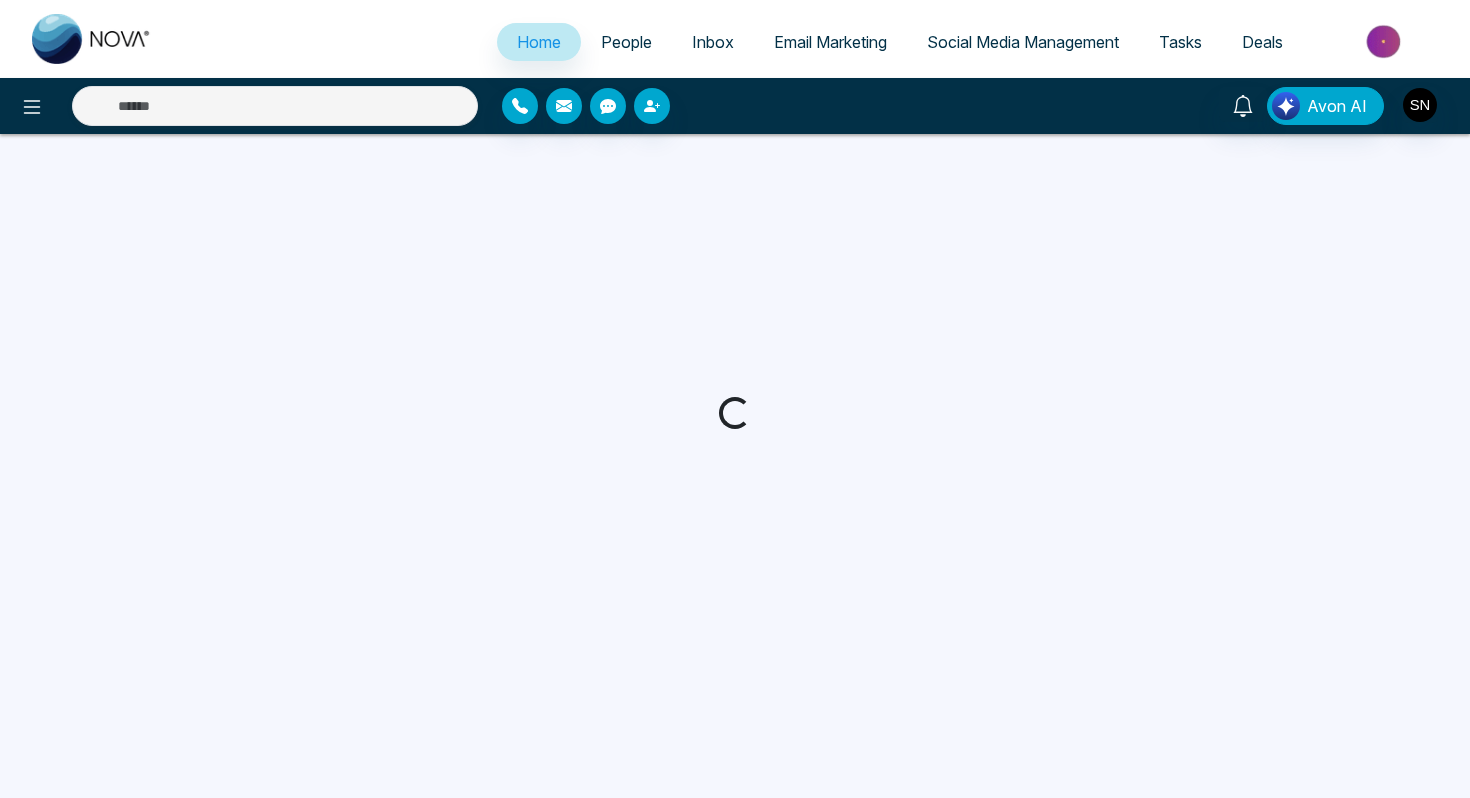 select on "*" 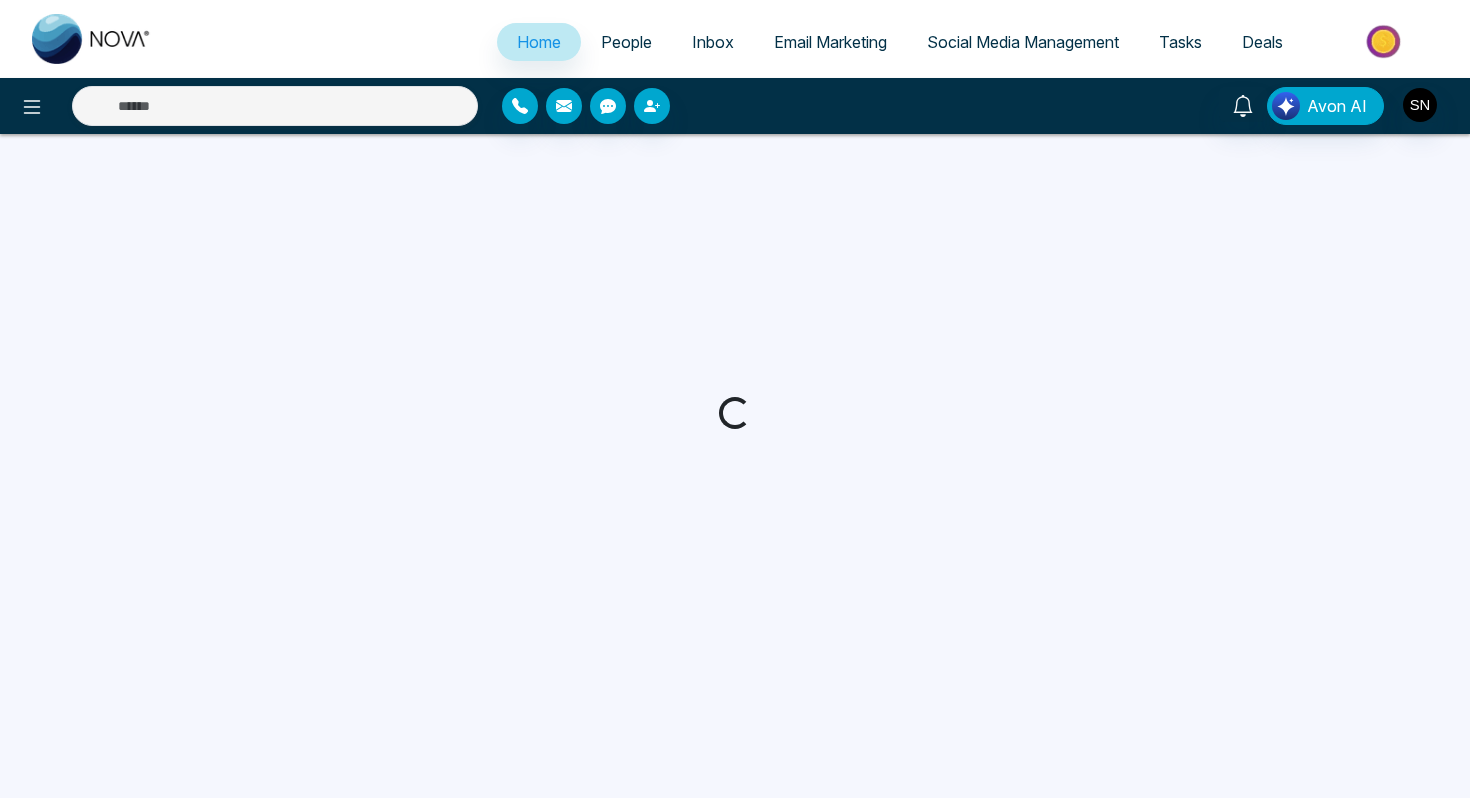 select on "*" 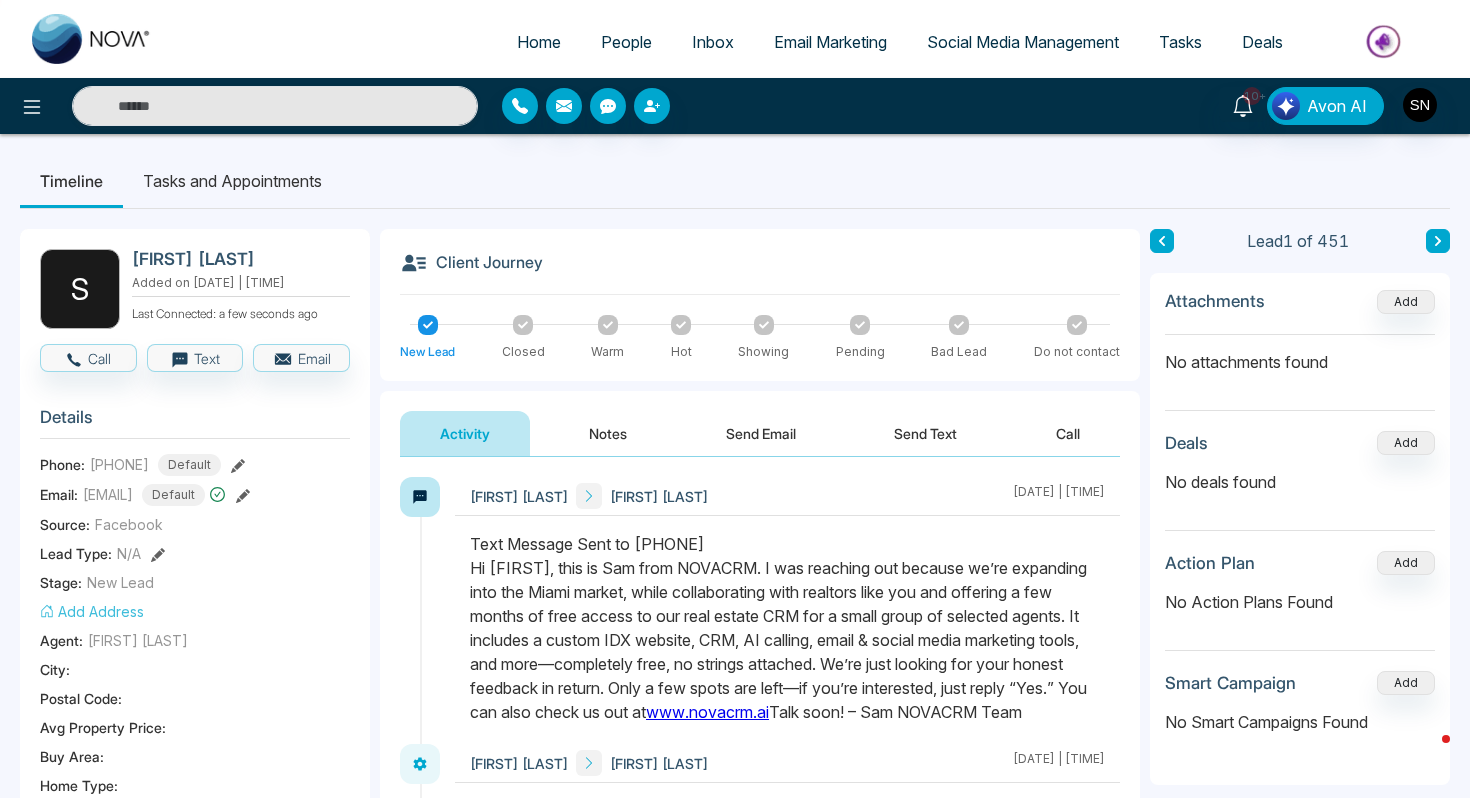 scroll, scrollTop: 0, scrollLeft: 0, axis: both 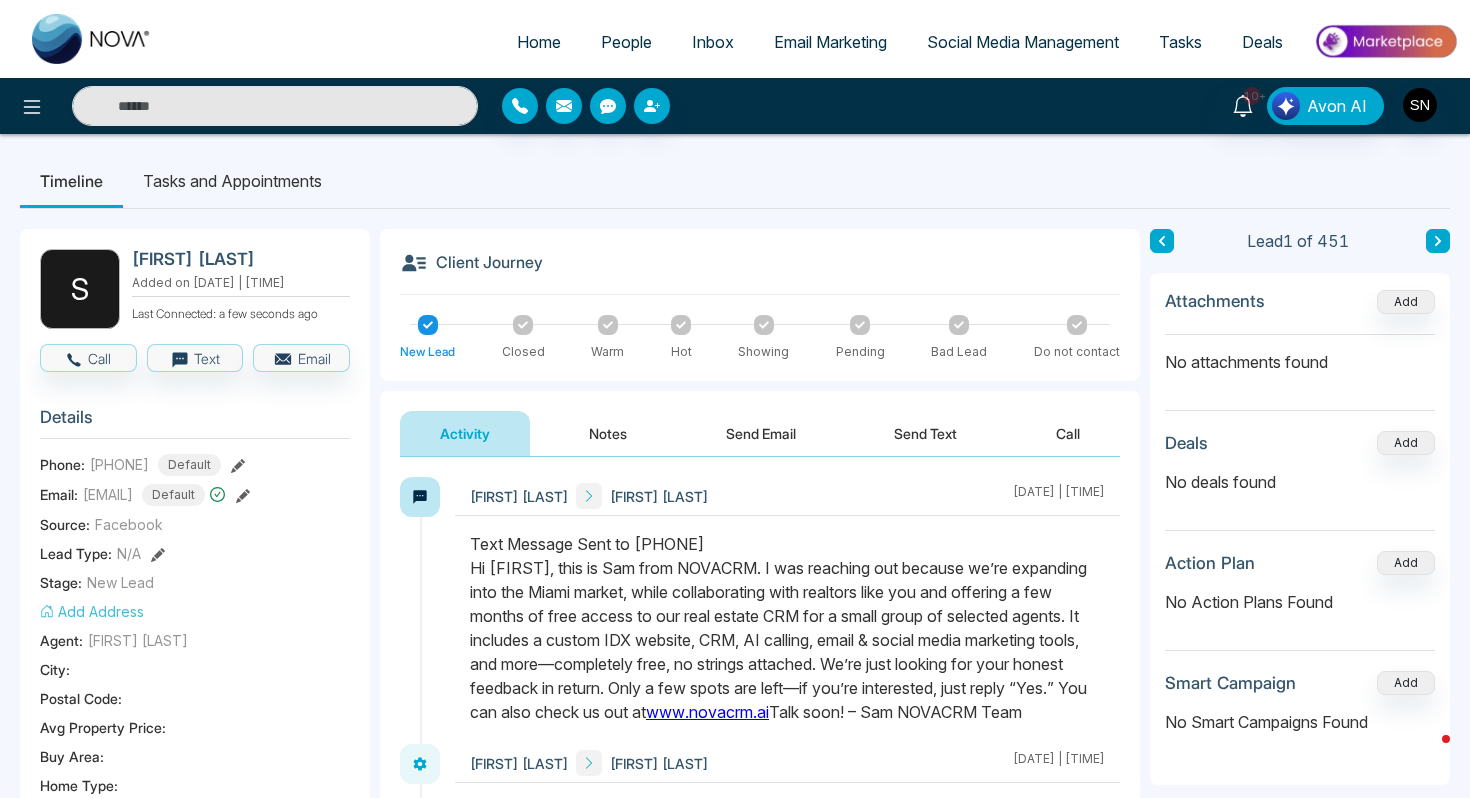 click on "People" at bounding box center (626, 42) 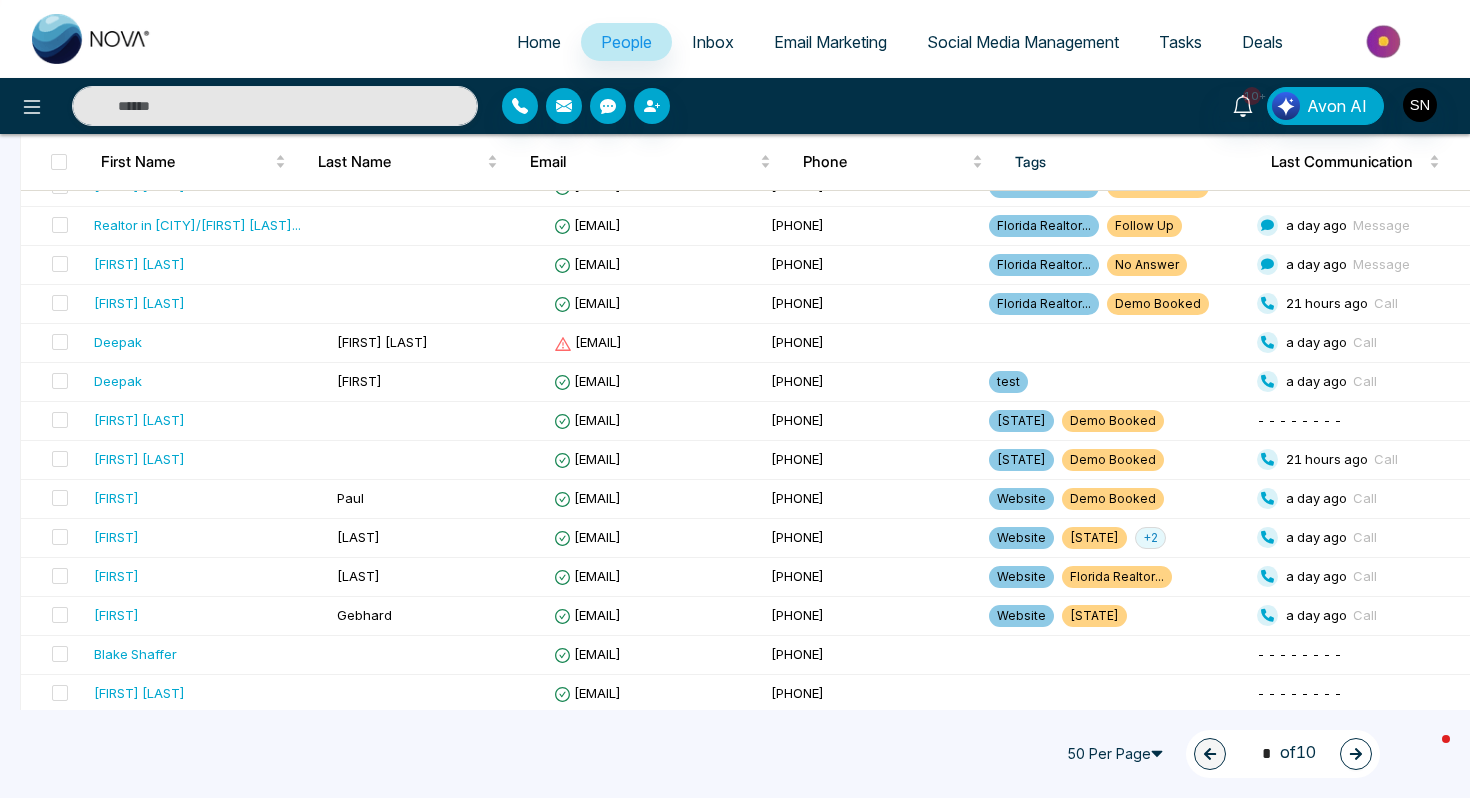 scroll, scrollTop: 0, scrollLeft: 0, axis: both 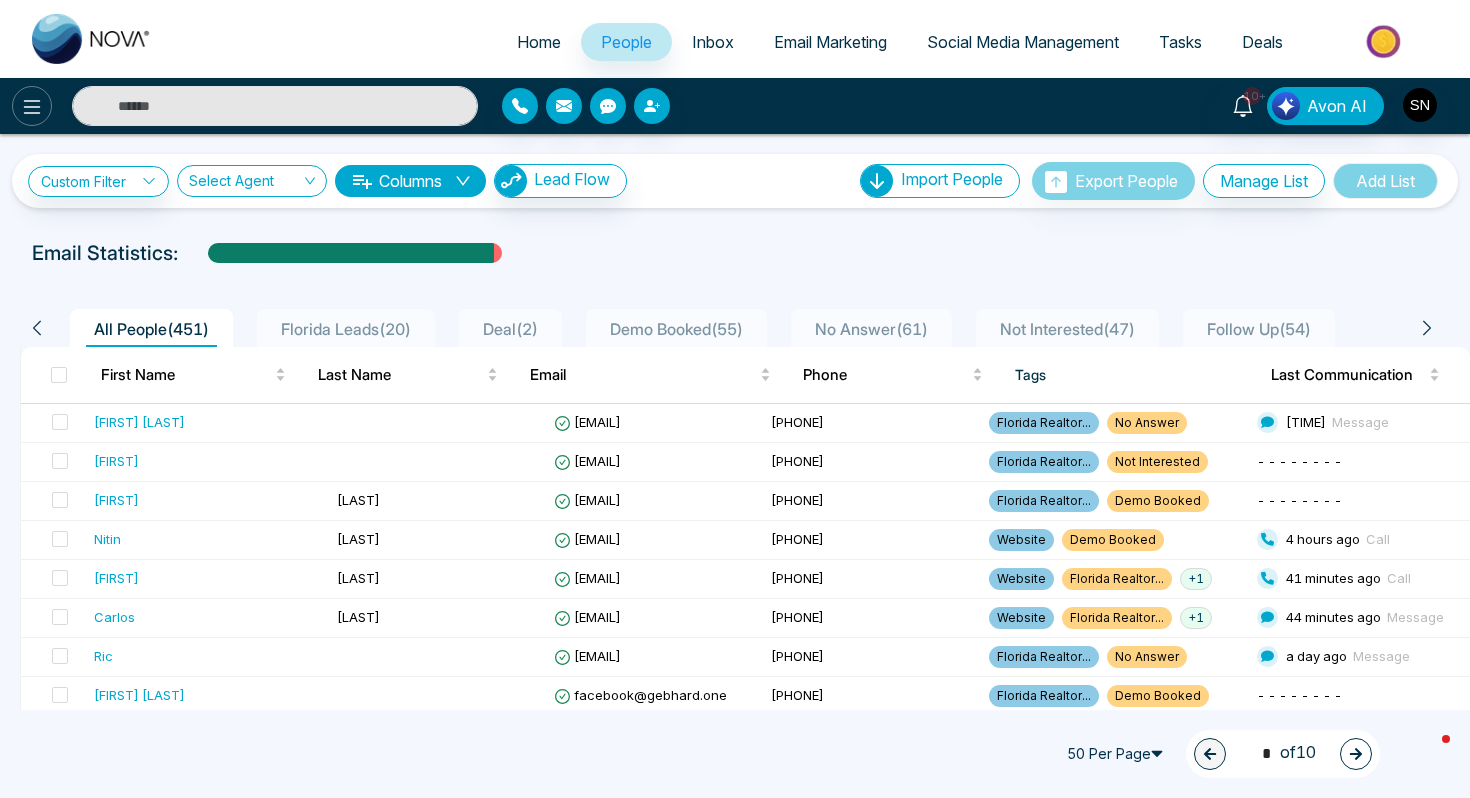 click 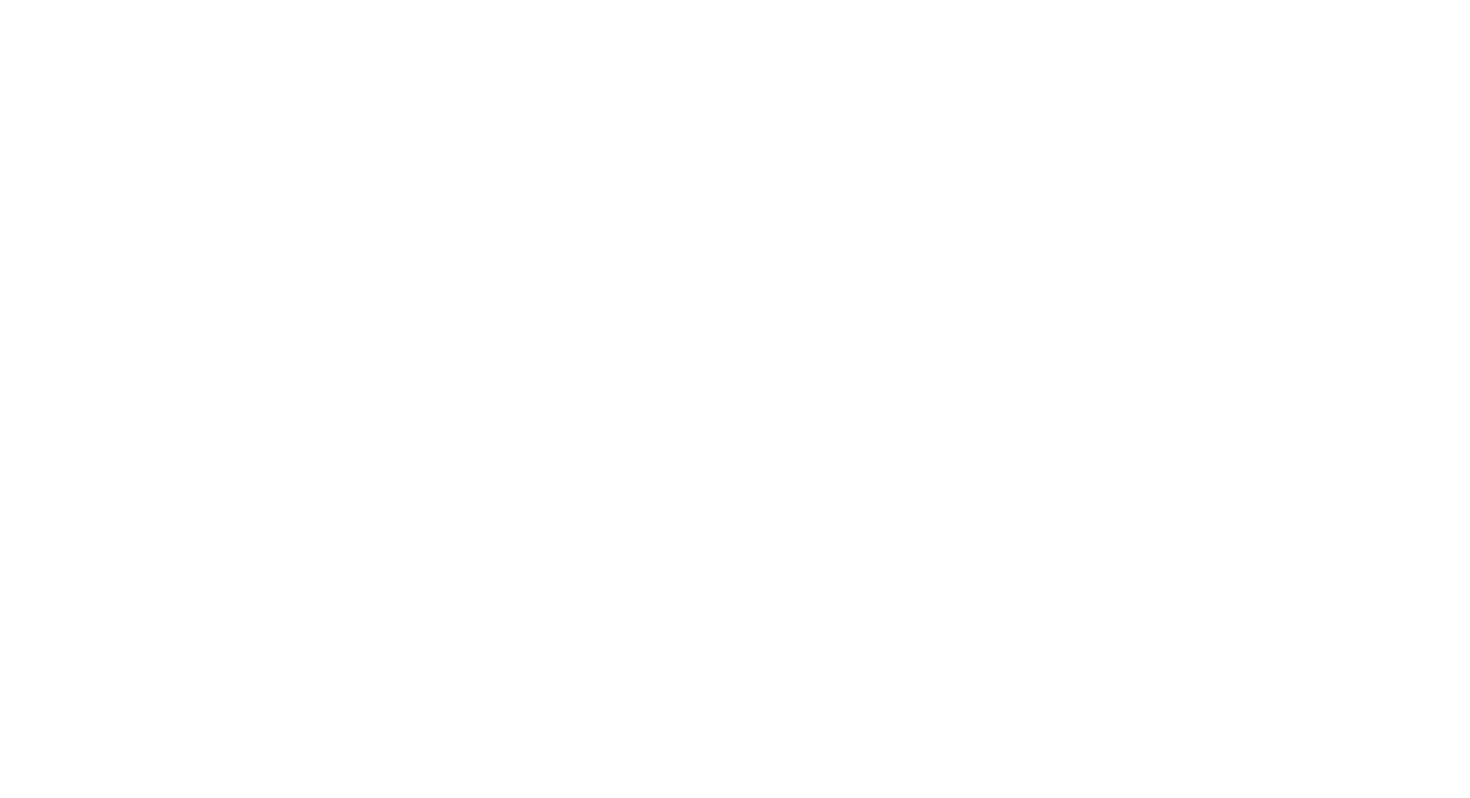 scroll, scrollTop: 0, scrollLeft: 0, axis: both 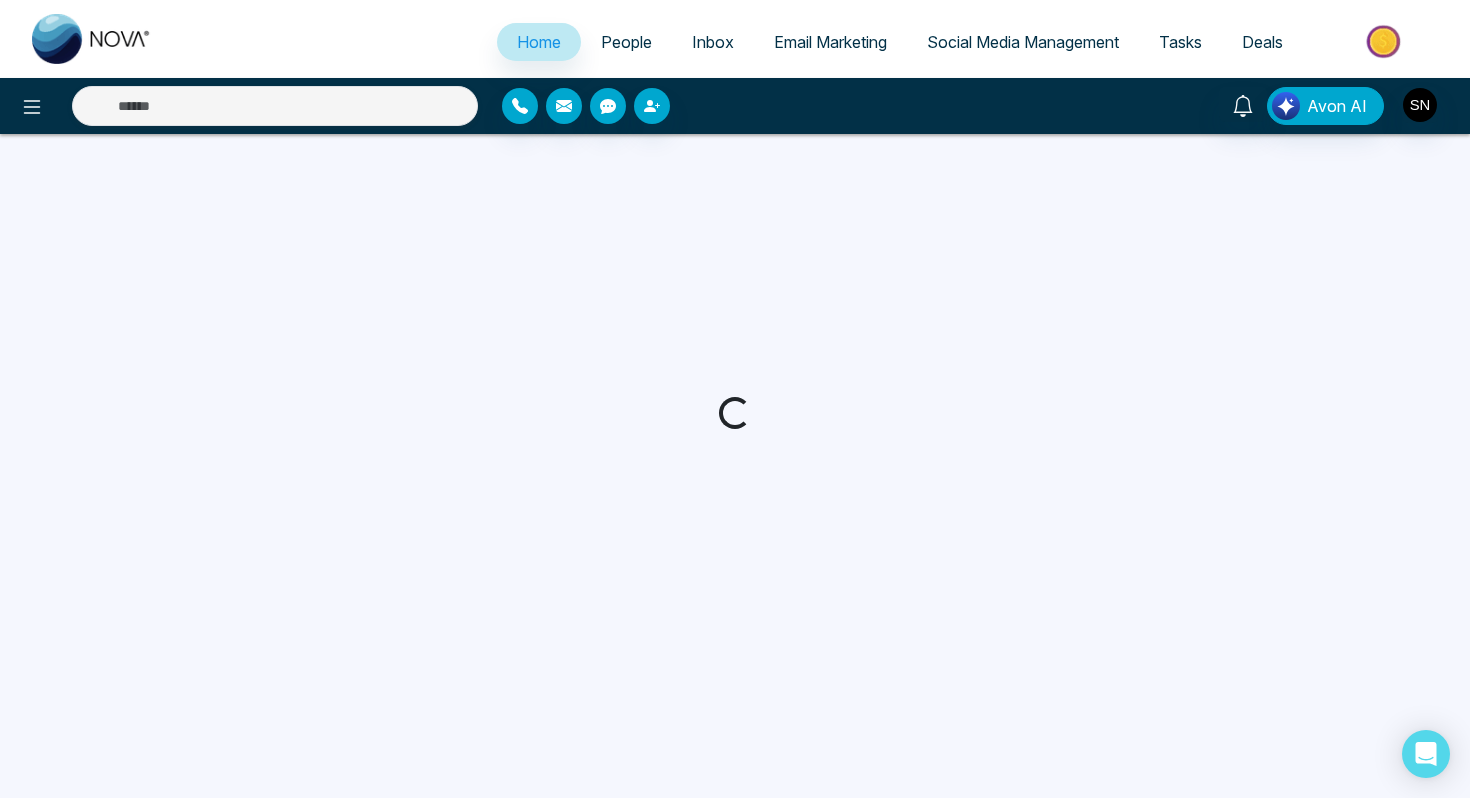 select on "*" 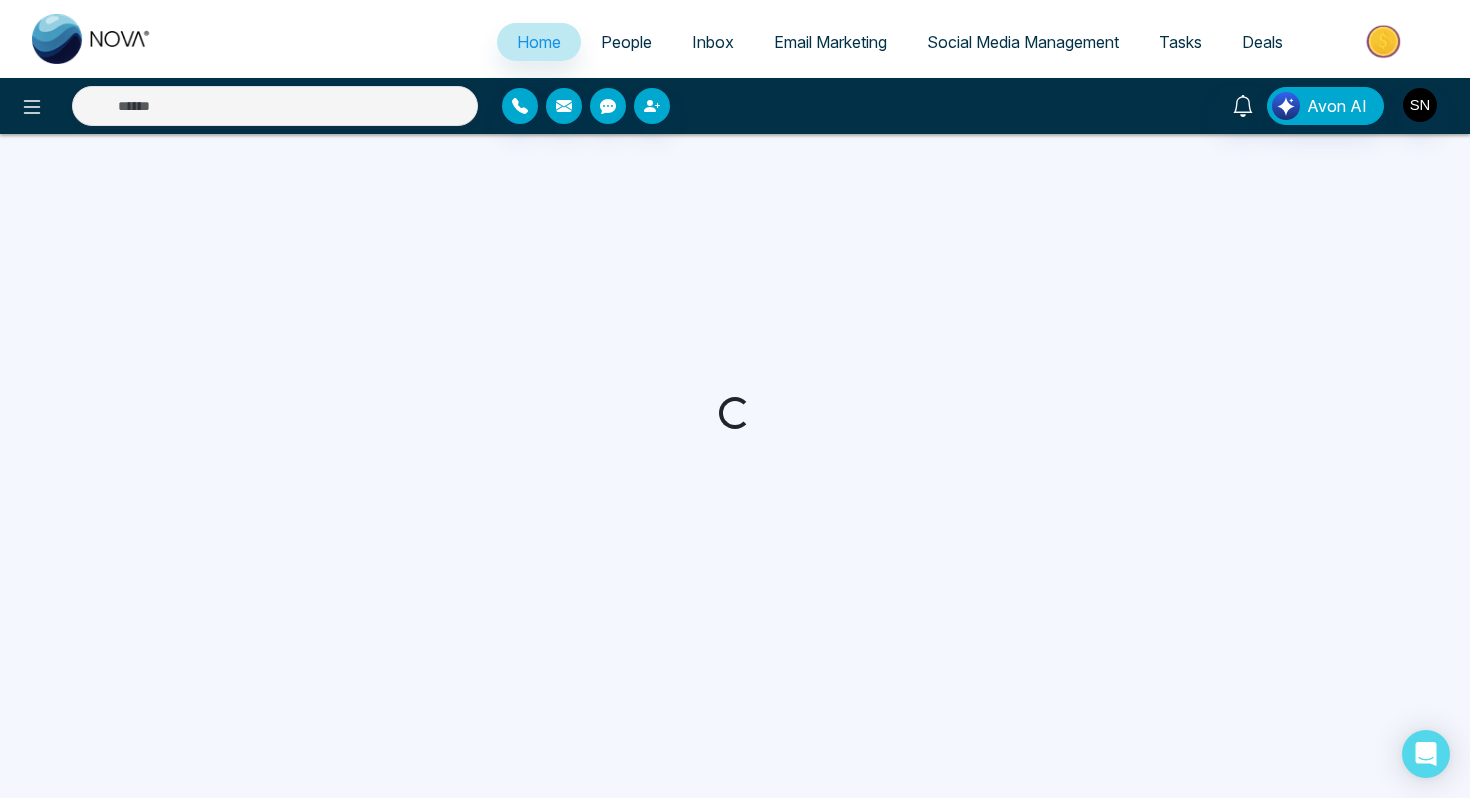 select on "*" 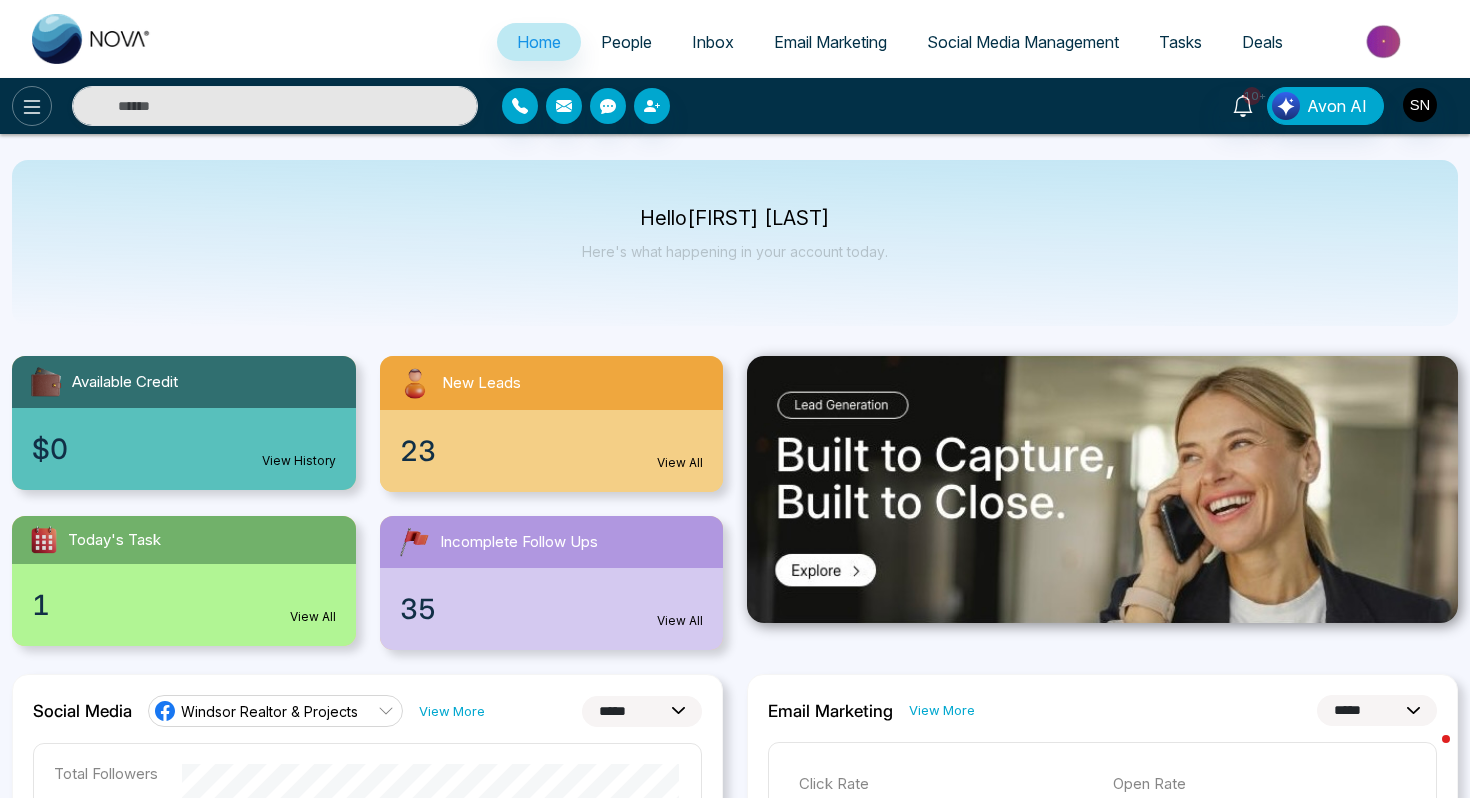 click 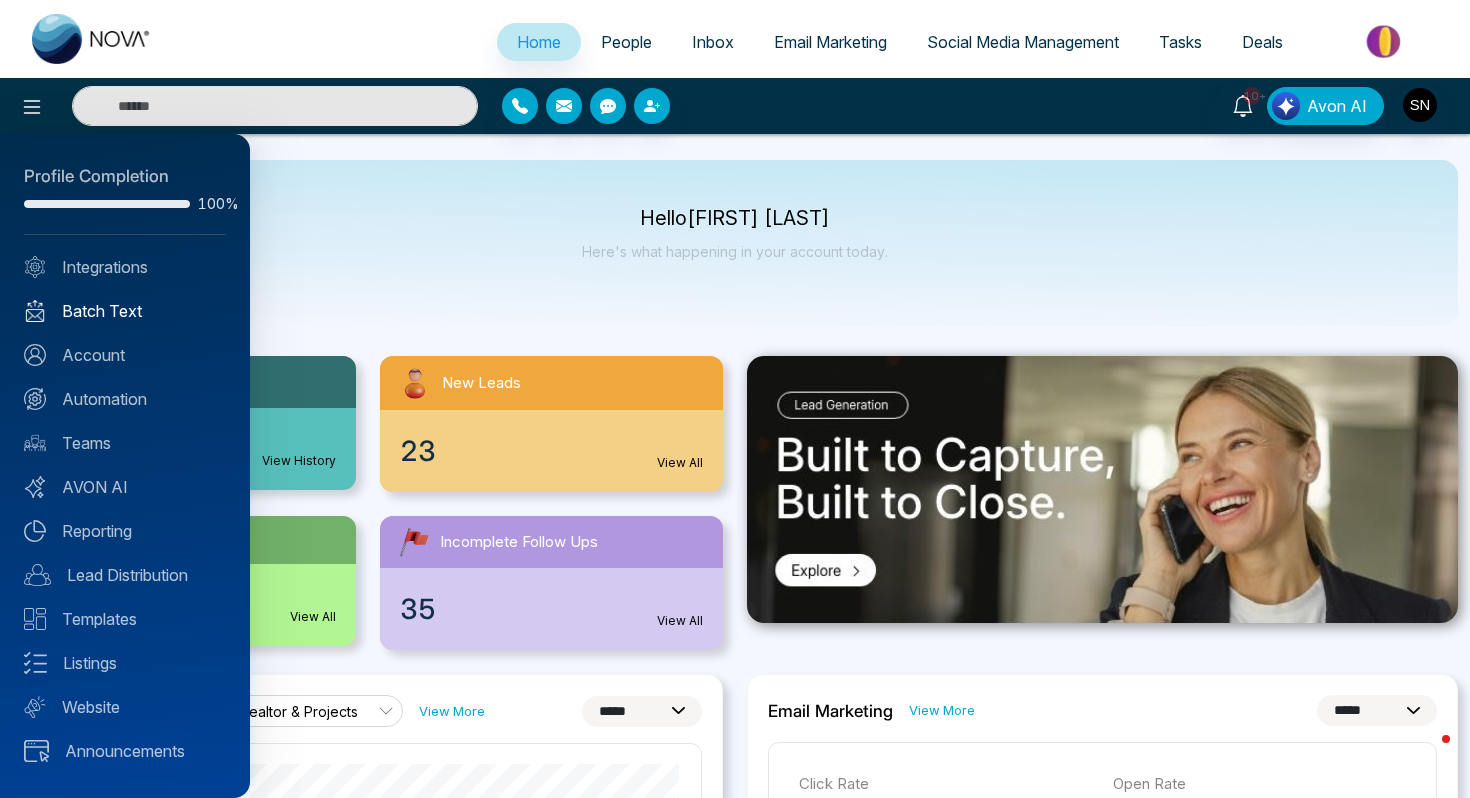 click on "Batch Text" at bounding box center (125, 311) 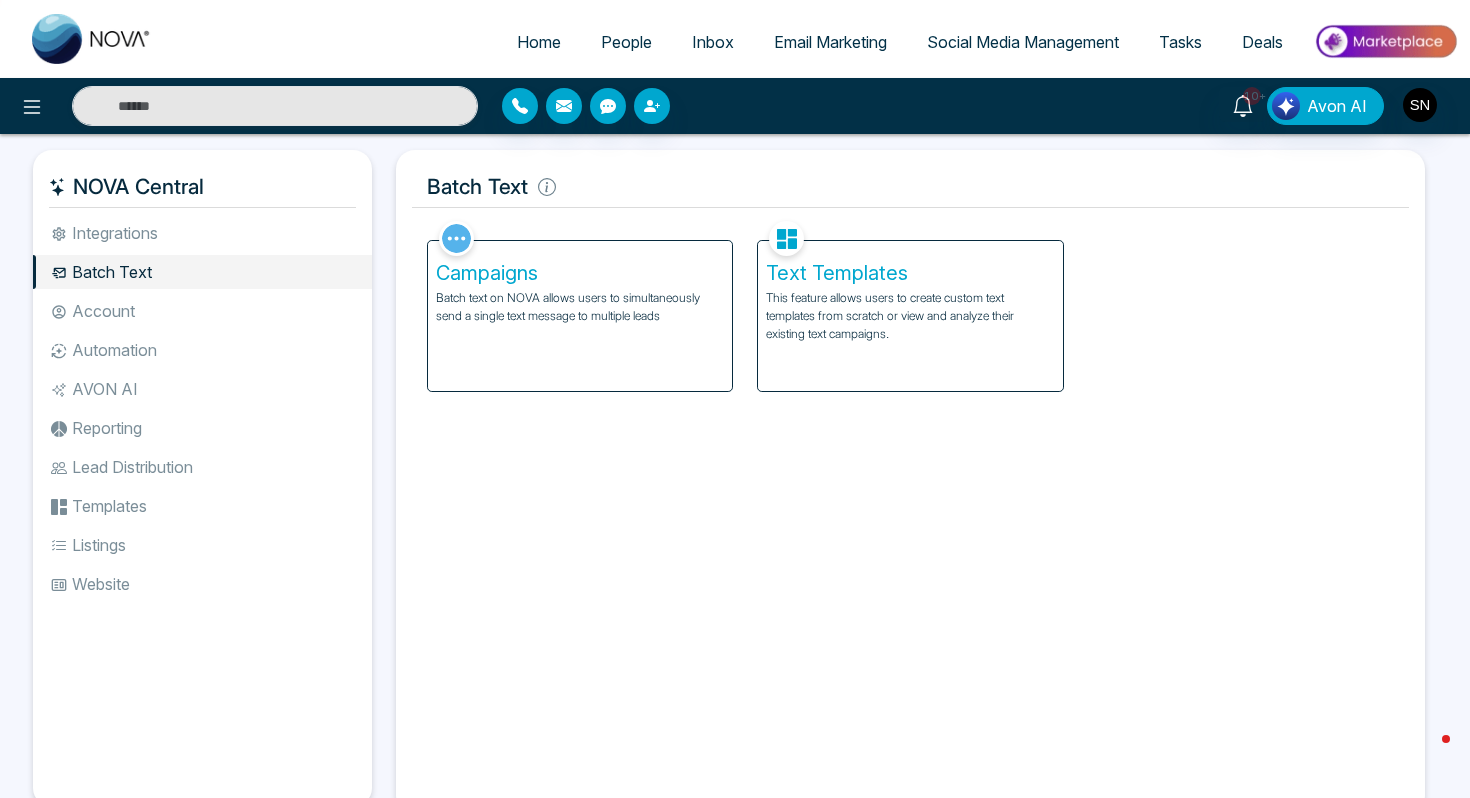 click on "Campaigns Batch text on NOVA allows users to simultaneously send a single text message to multiple leads" at bounding box center (580, 316) 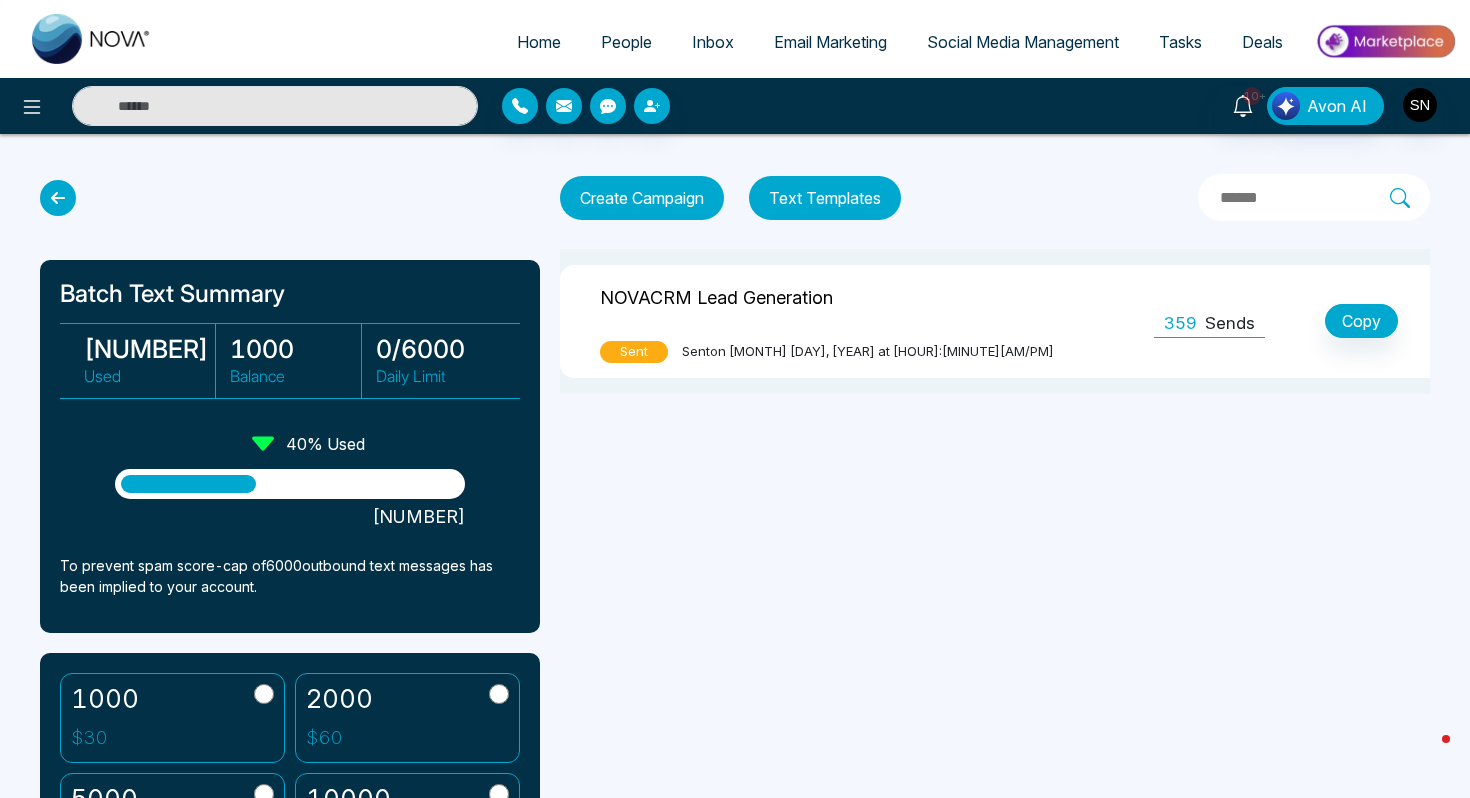 click on "Create Campaign" at bounding box center (642, 198) 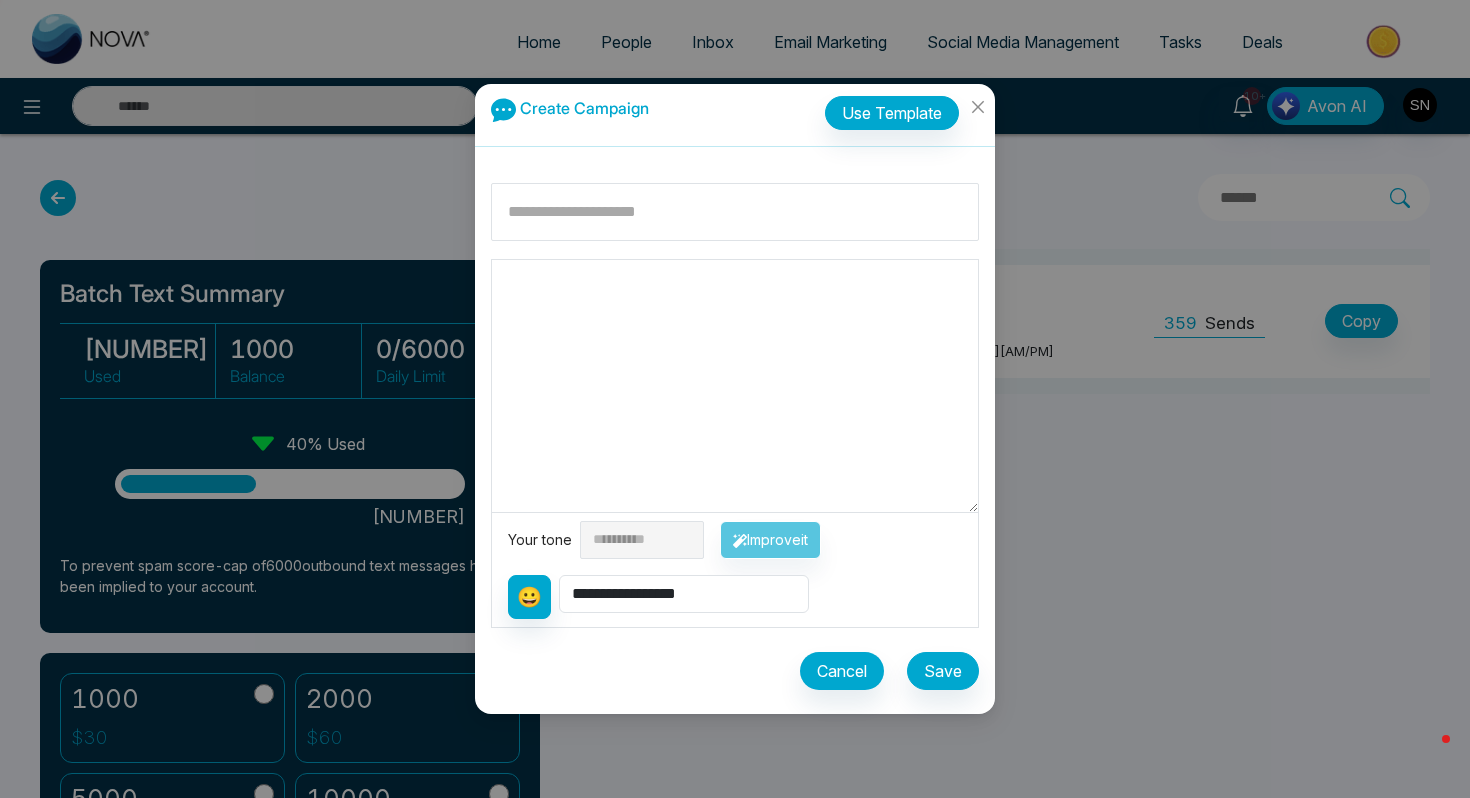 click at bounding box center (735, 386) 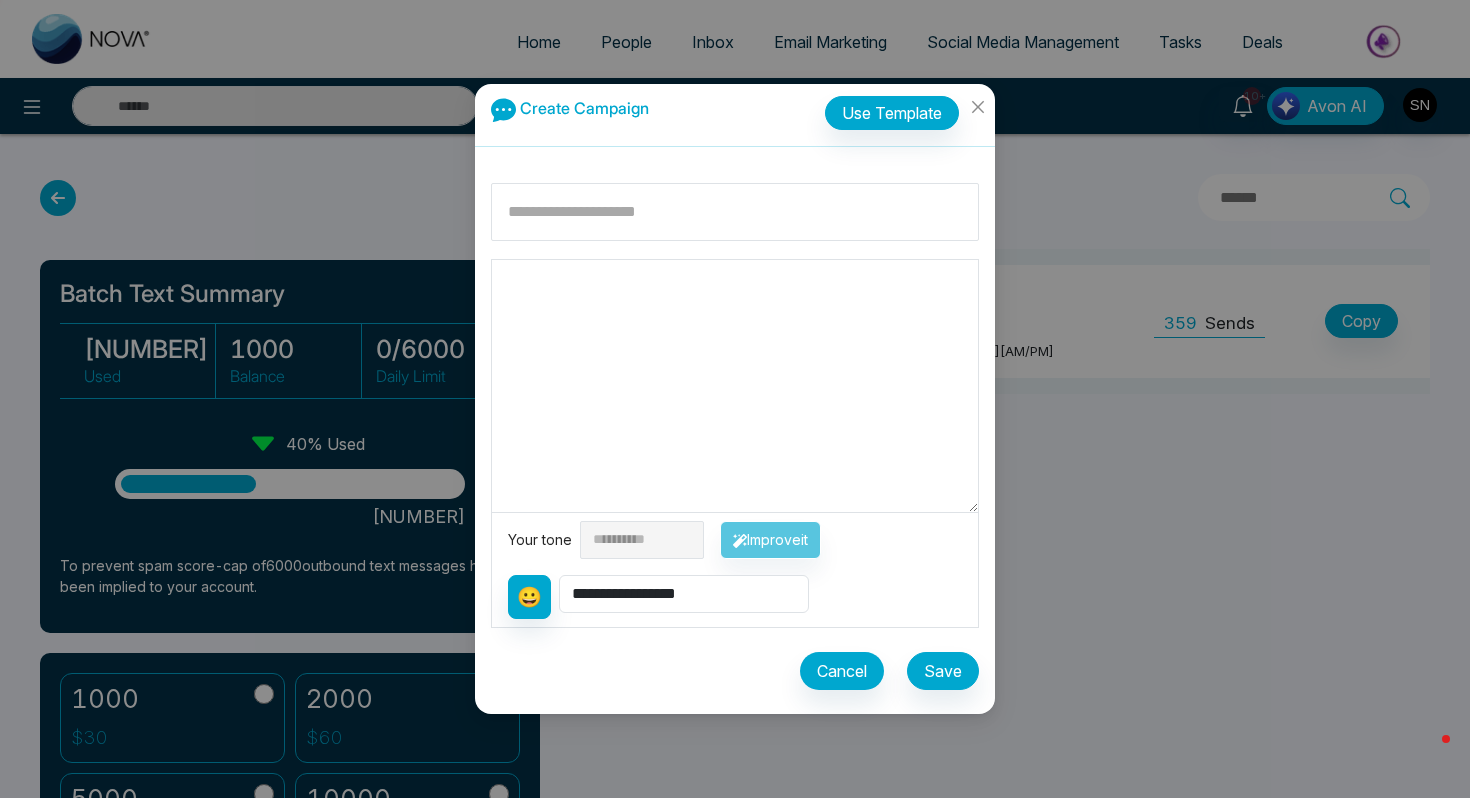 paste on "**********" 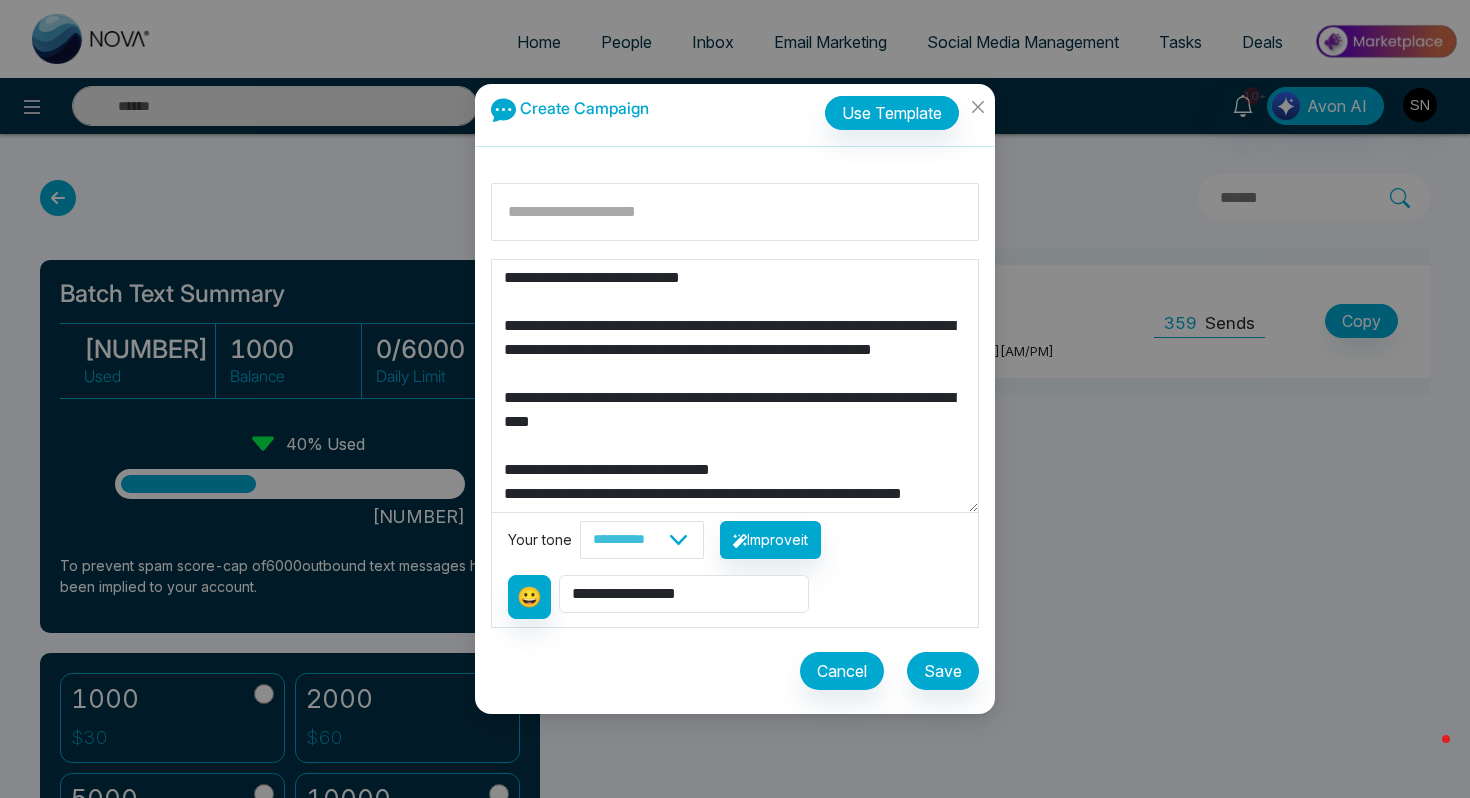 scroll, scrollTop: 136, scrollLeft: 0, axis: vertical 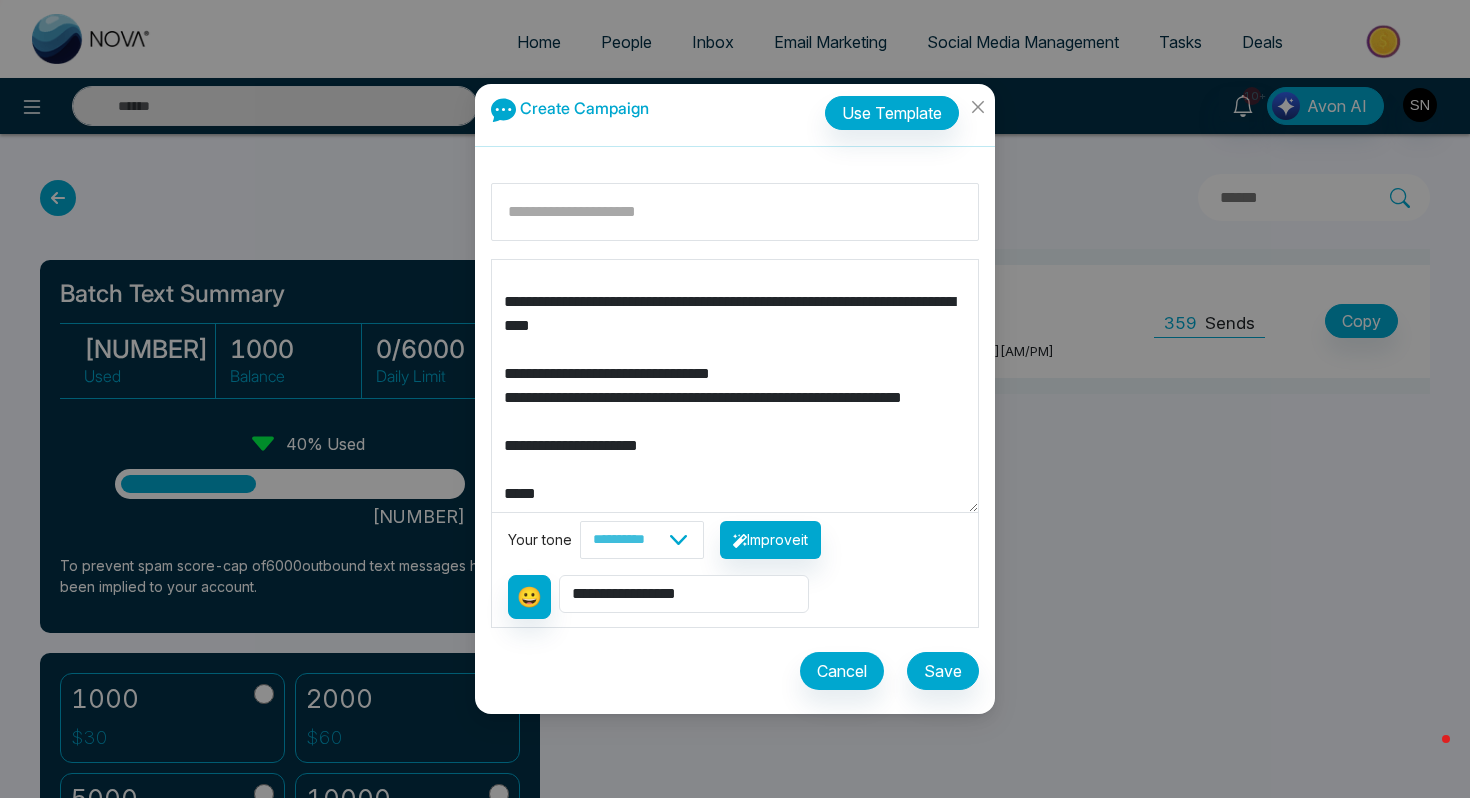 drag, startPoint x: 518, startPoint y: 500, endPoint x: 455, endPoint y: 472, distance: 68.942 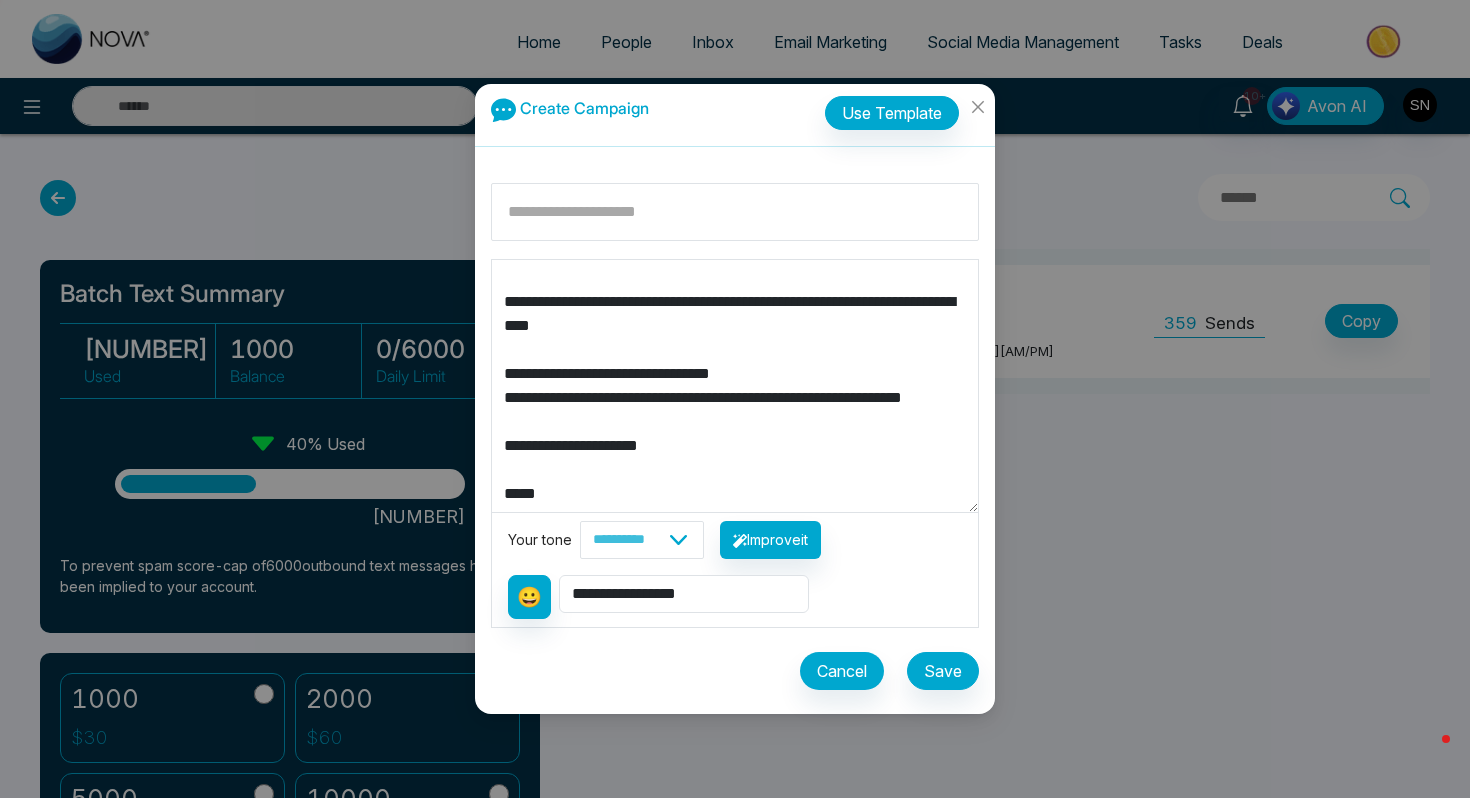 click on "**********" at bounding box center (735, 399) 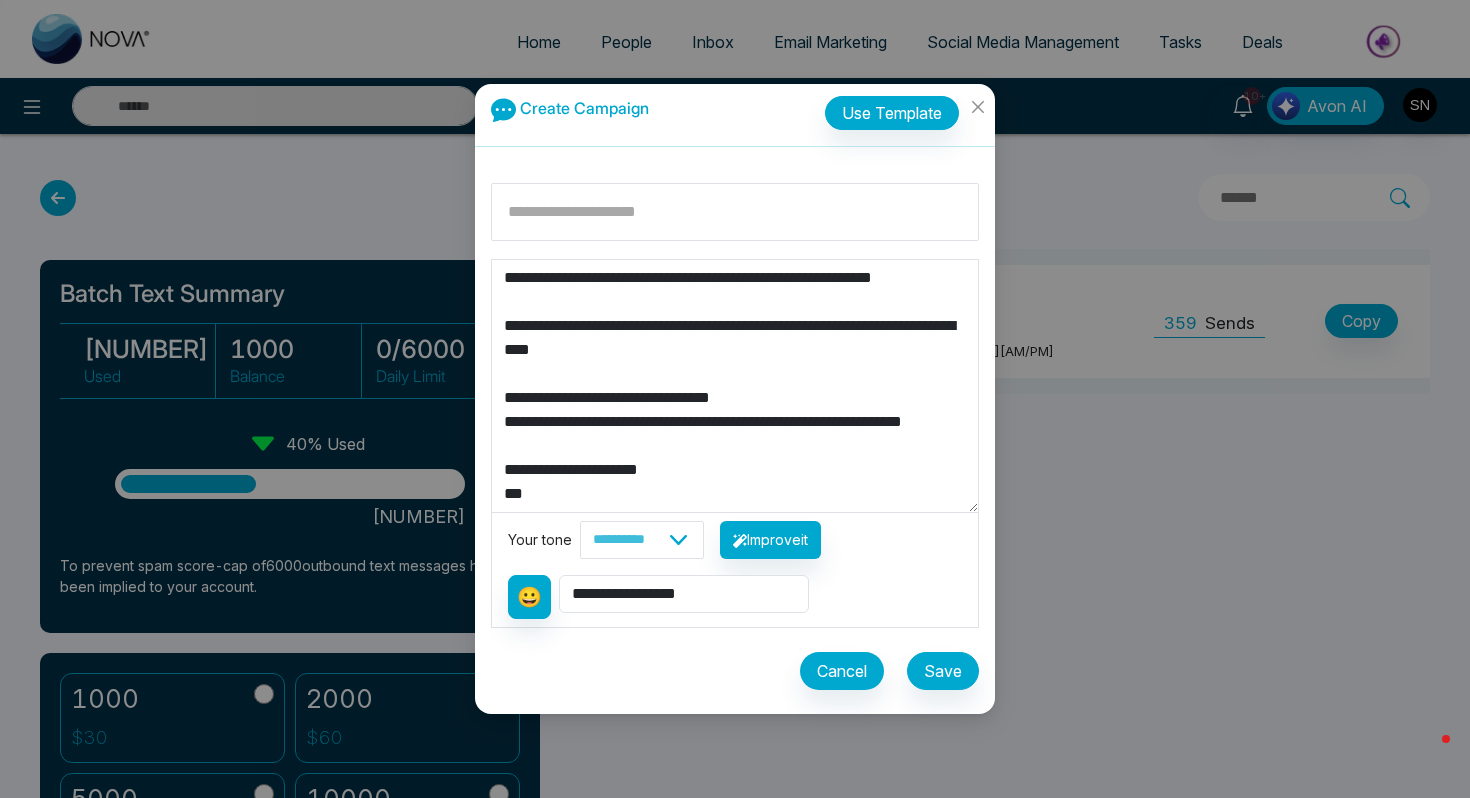scroll, scrollTop: 120, scrollLeft: 0, axis: vertical 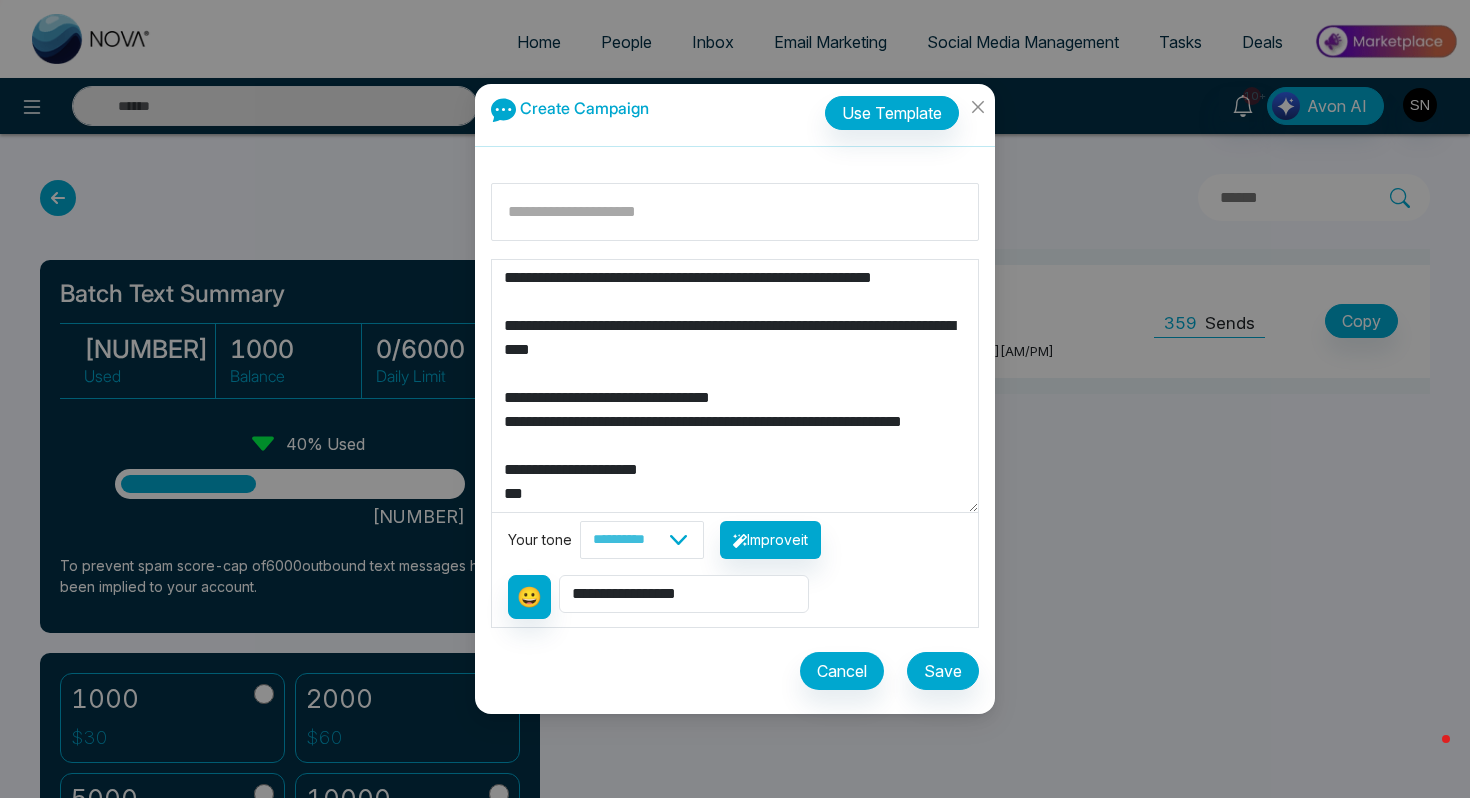 click on "**********" at bounding box center (735, 386) 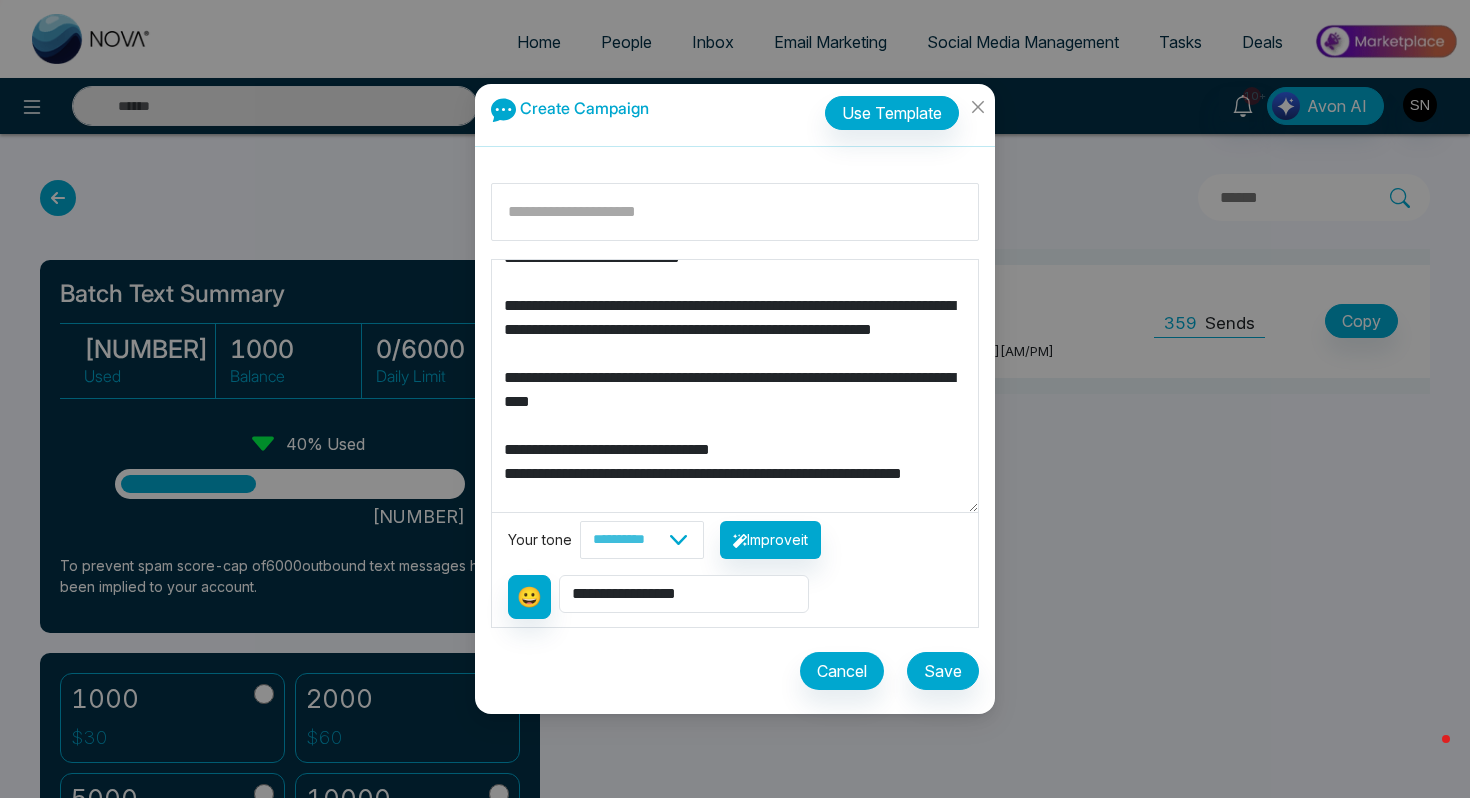 scroll, scrollTop: 0, scrollLeft: 0, axis: both 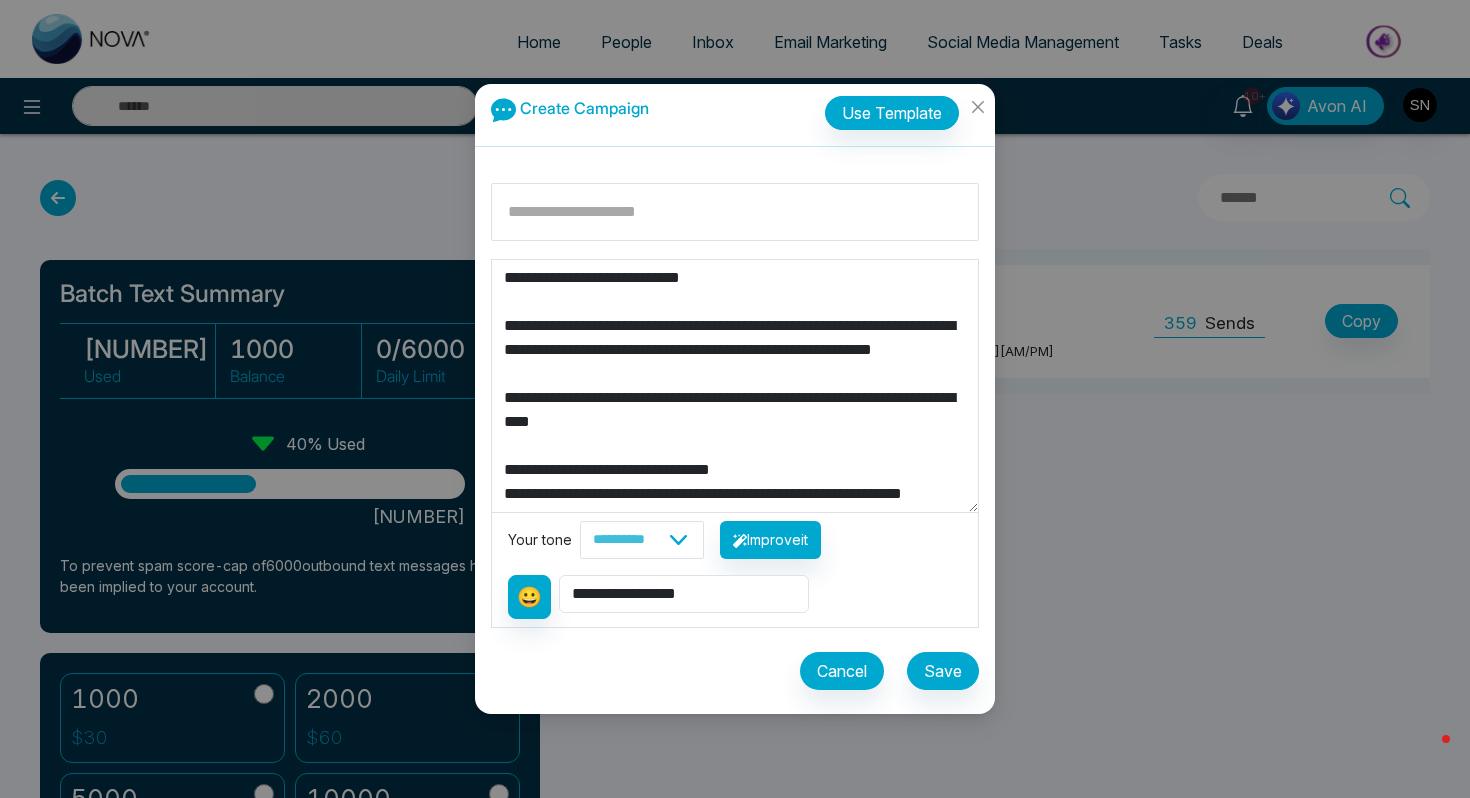 drag, startPoint x: 545, startPoint y: 282, endPoint x: 558, endPoint y: 282, distance: 13 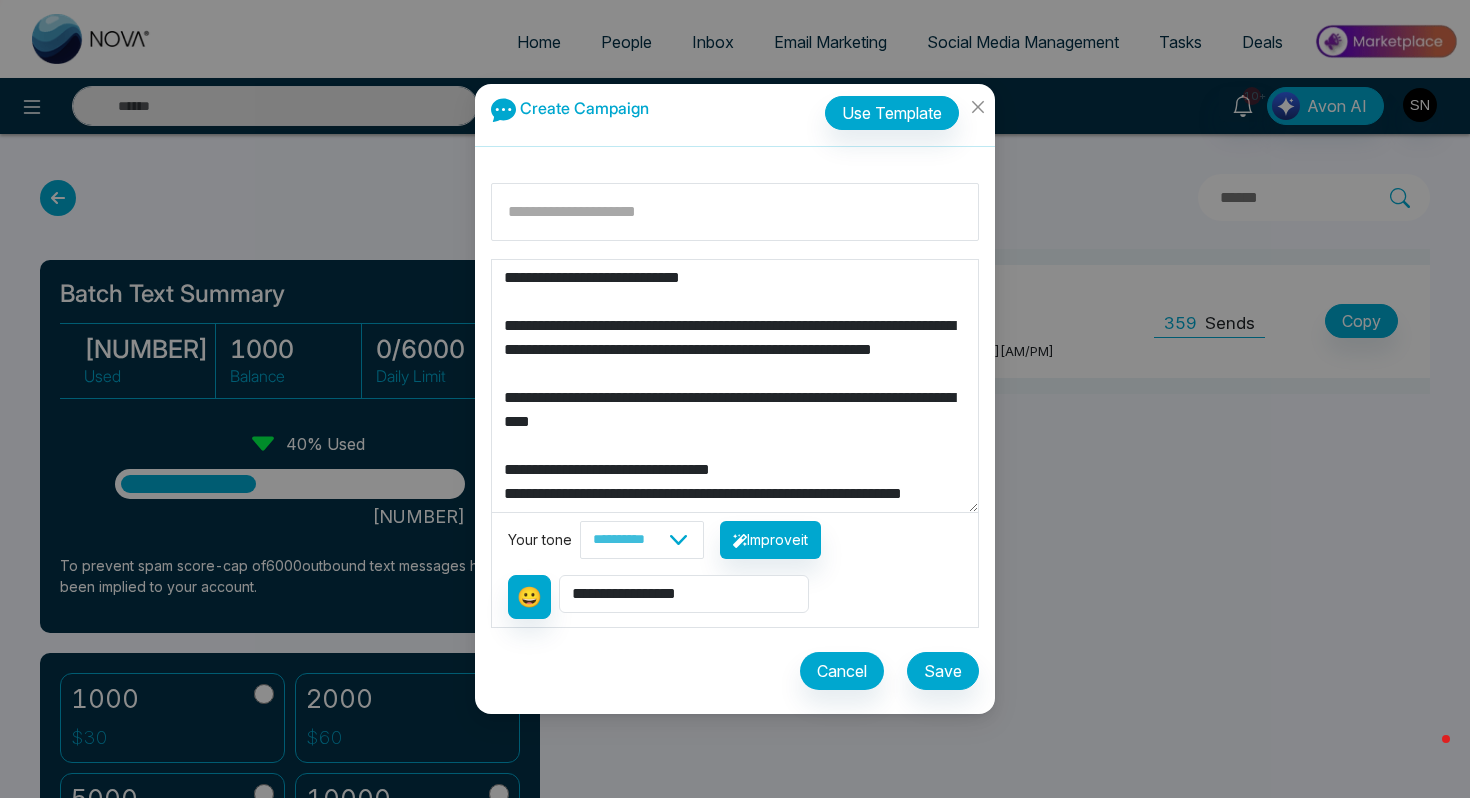 click on "**********" at bounding box center [735, 386] 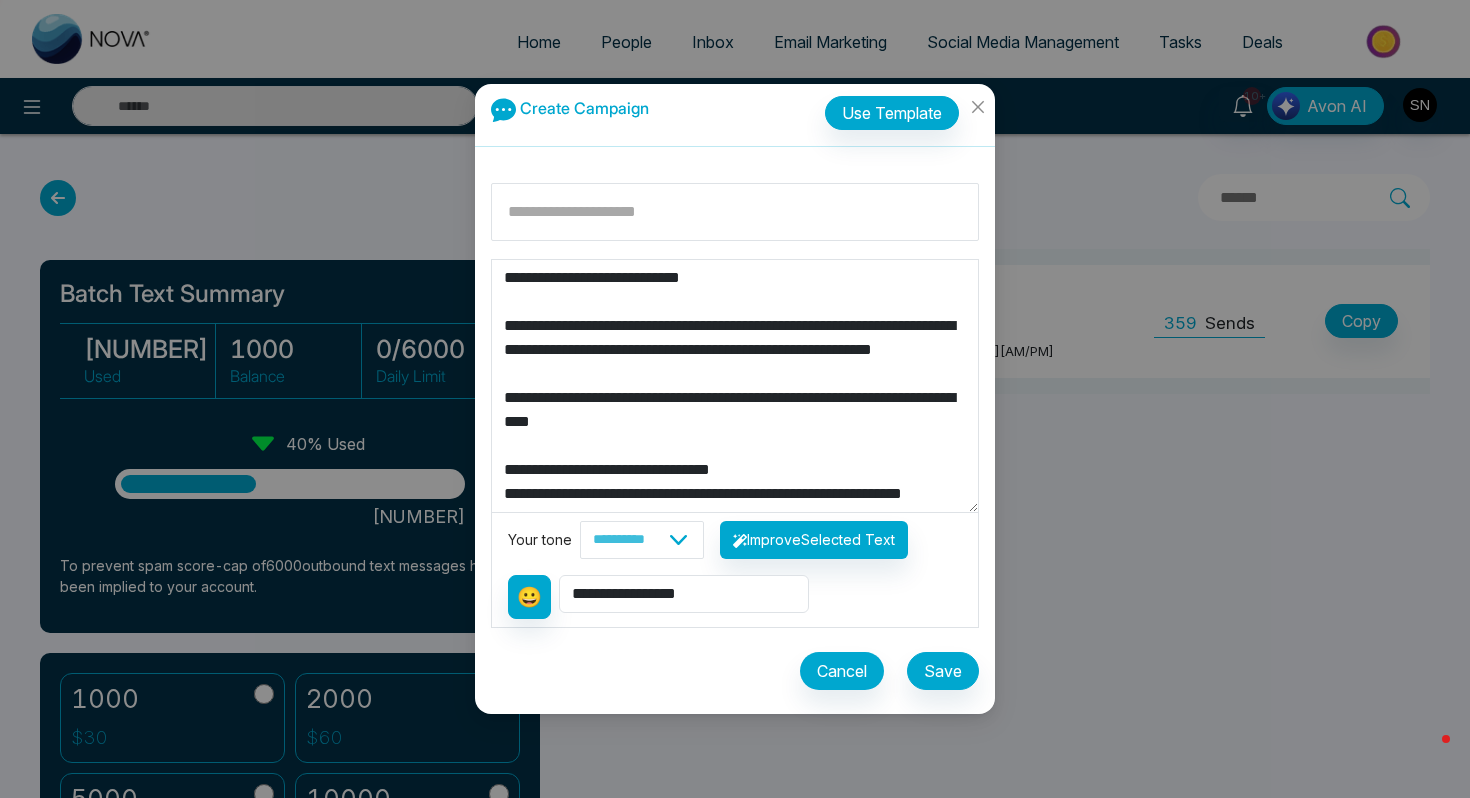 click on "**********" at bounding box center (735, 386) 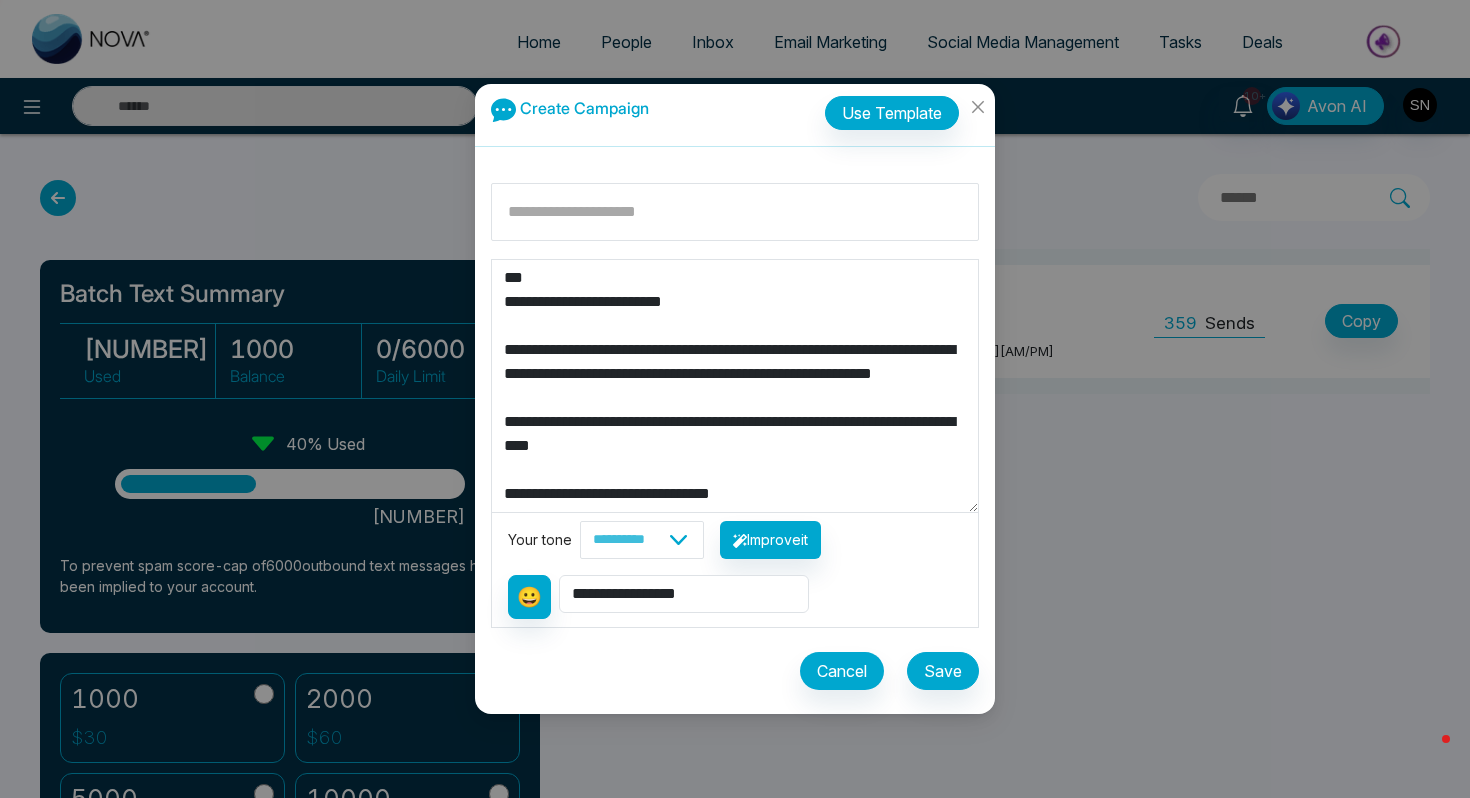click on "**********" at bounding box center [735, 386] 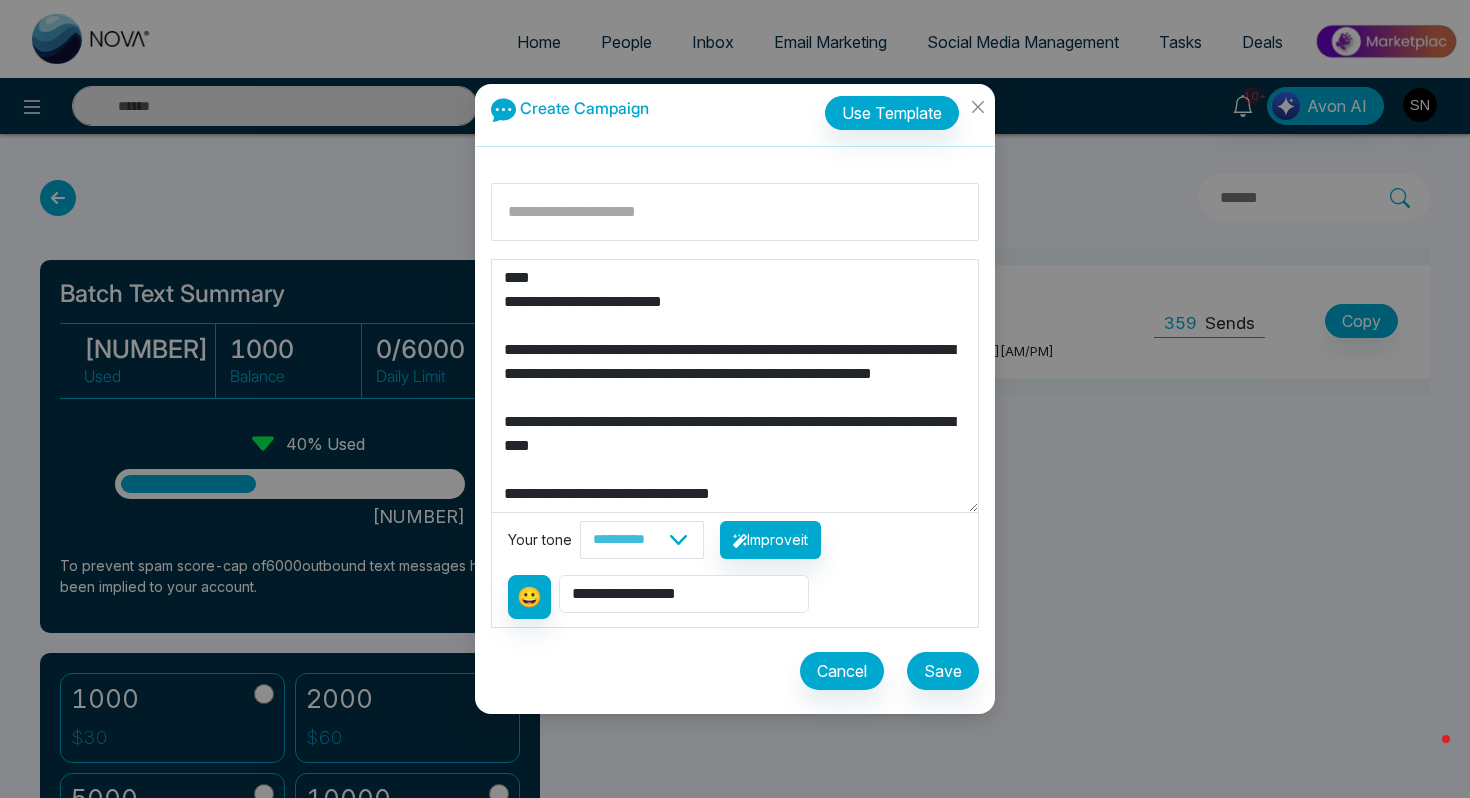 type on "**********" 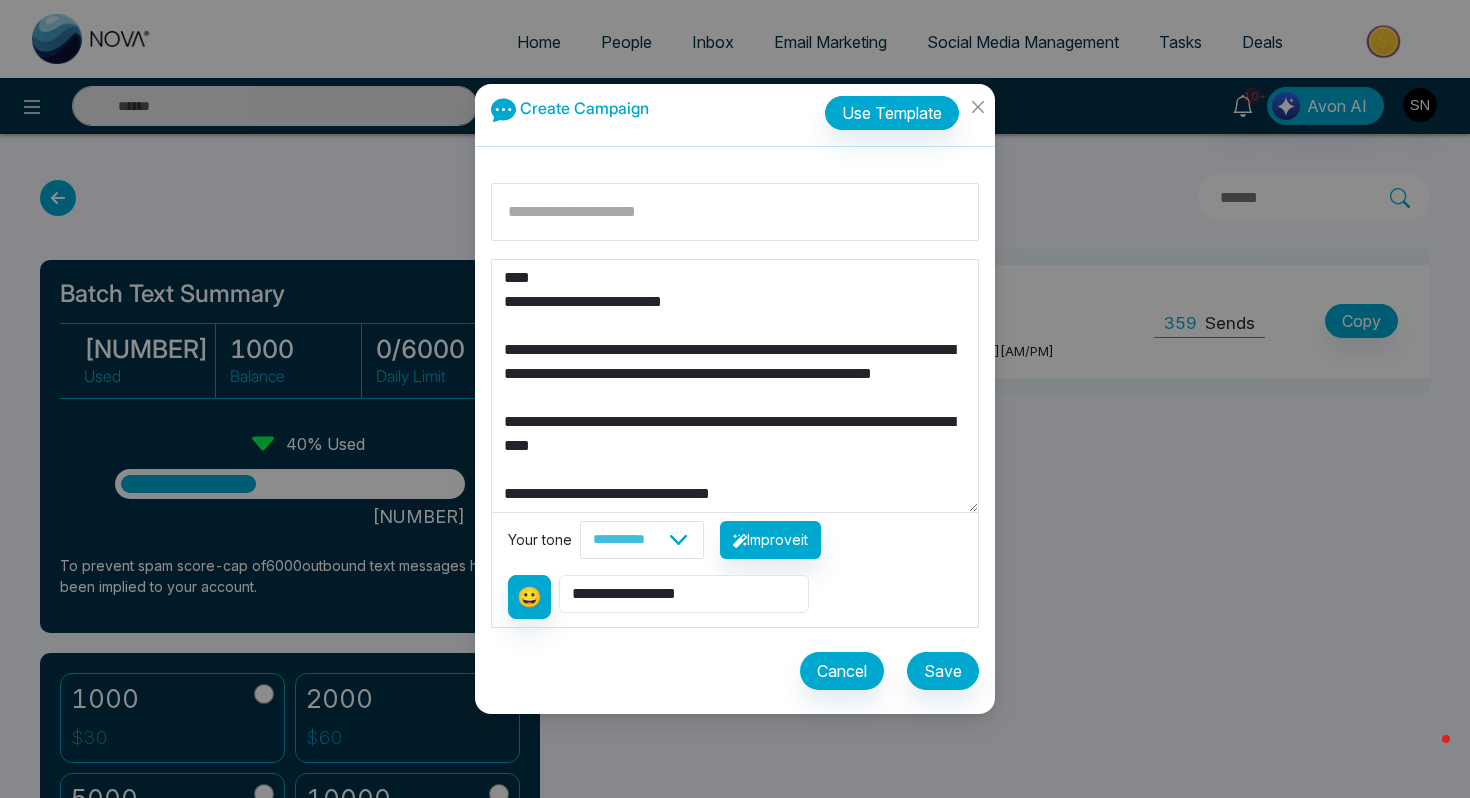 click on "**********" at bounding box center (684, 594) 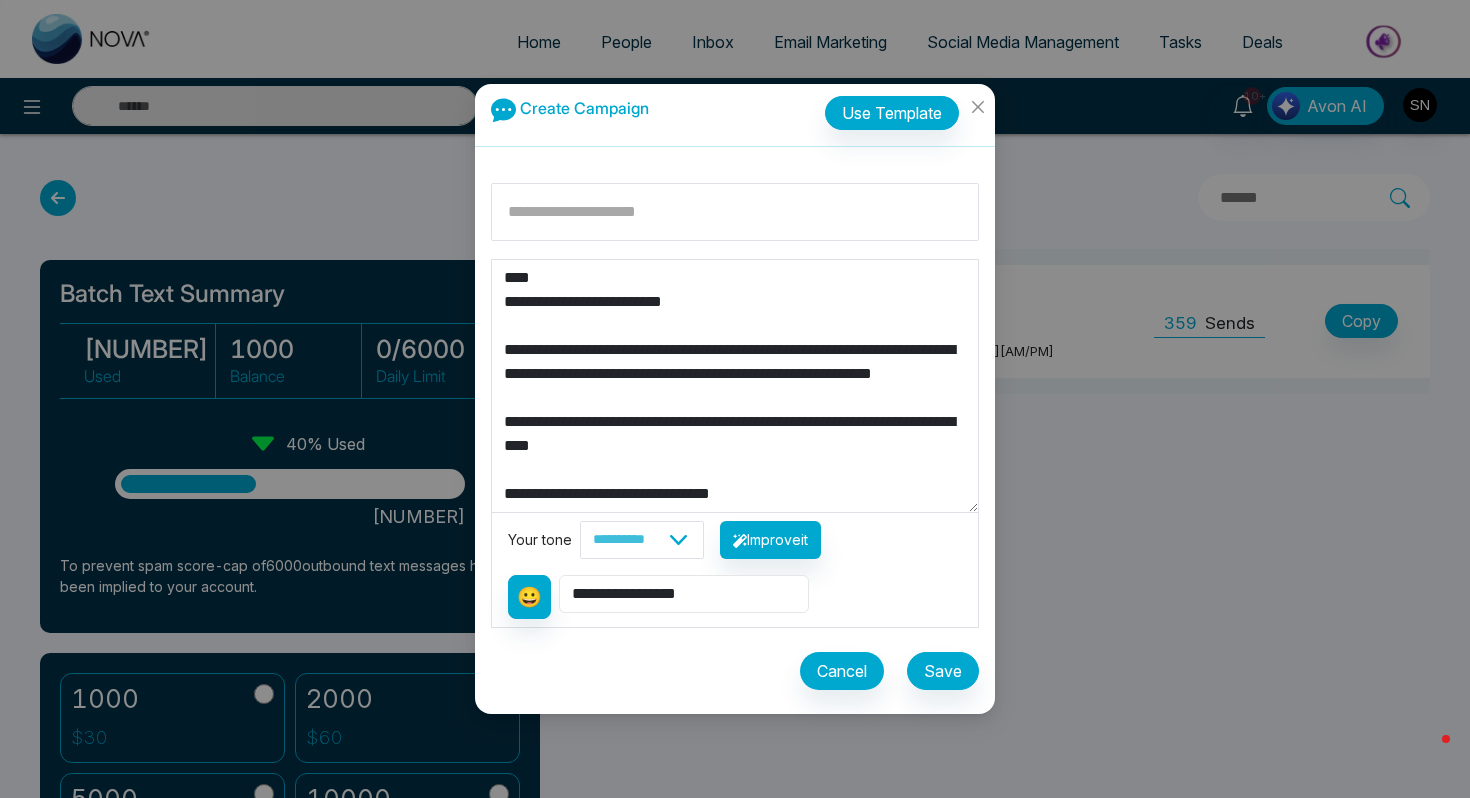 select on "**********" 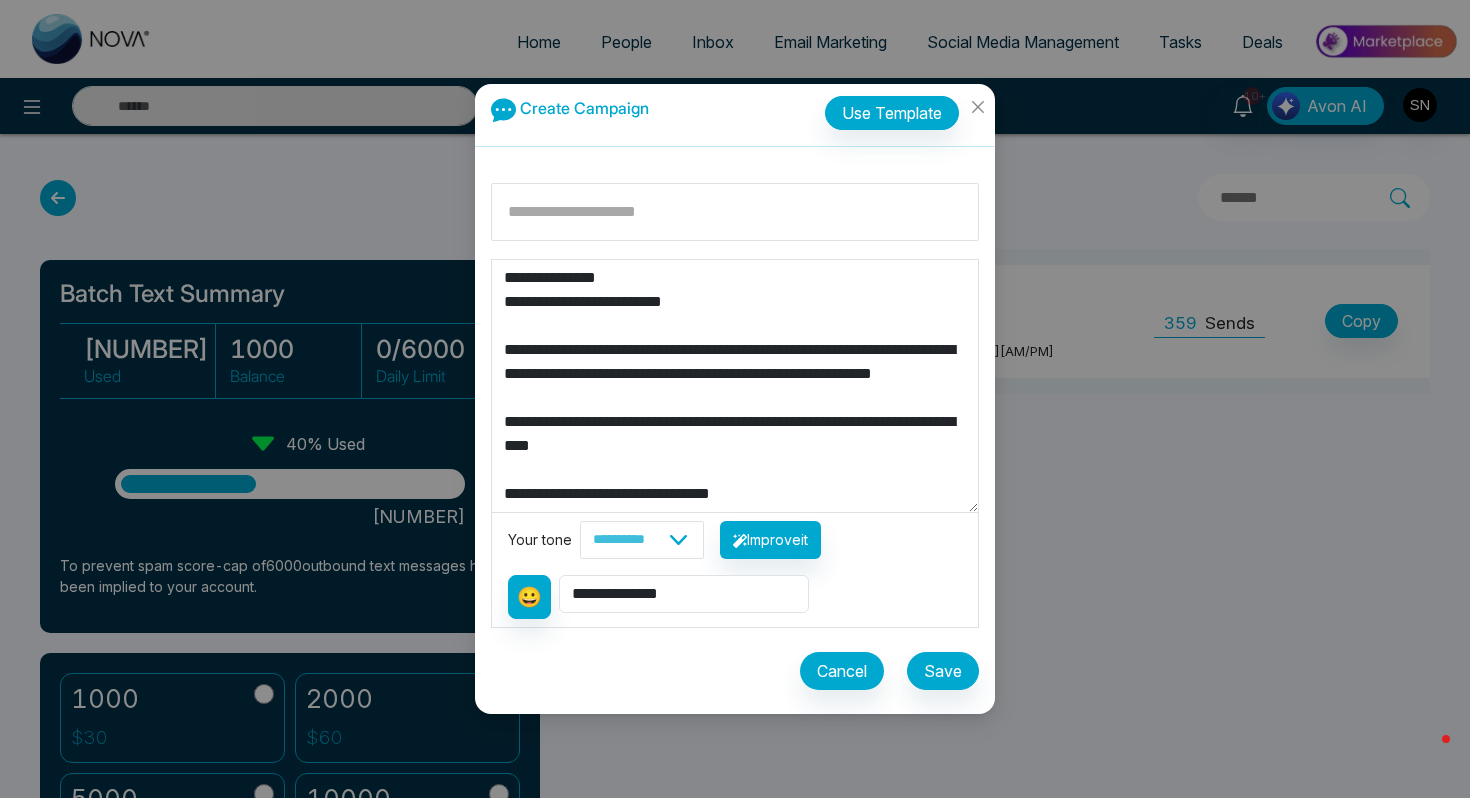 click on "**********" at bounding box center (735, 386) 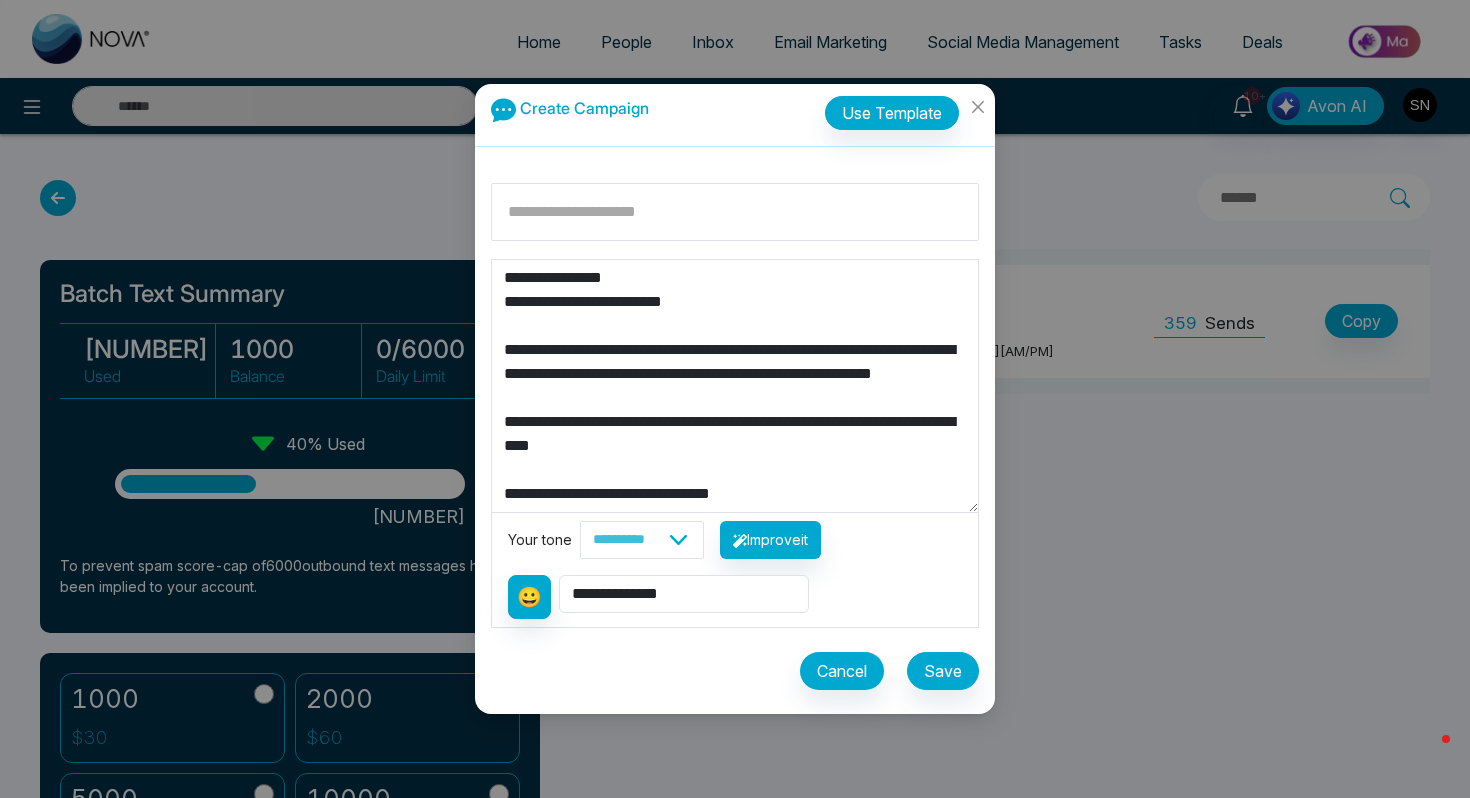 click on "**********" at bounding box center [735, 386] 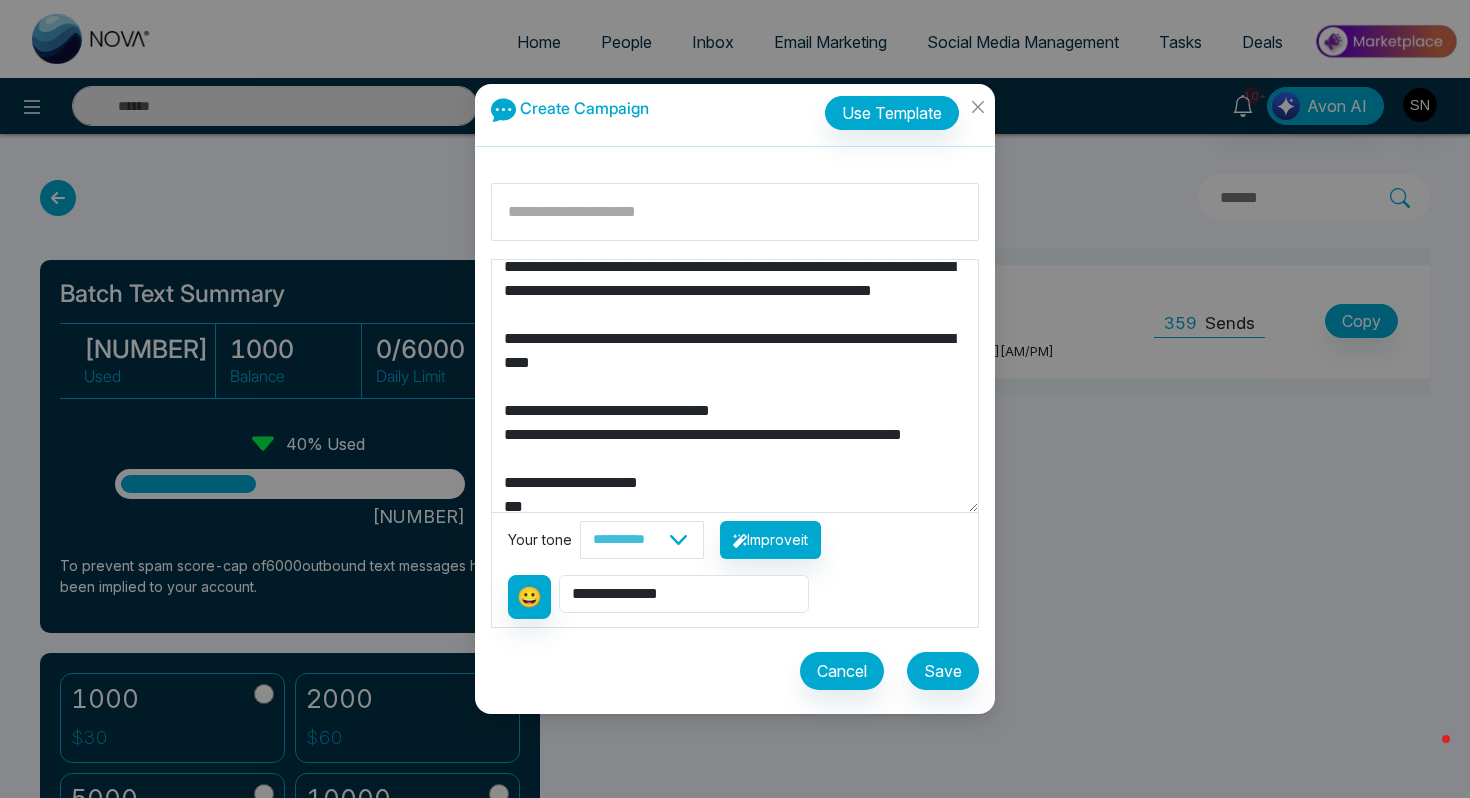 scroll, scrollTop: 18, scrollLeft: 0, axis: vertical 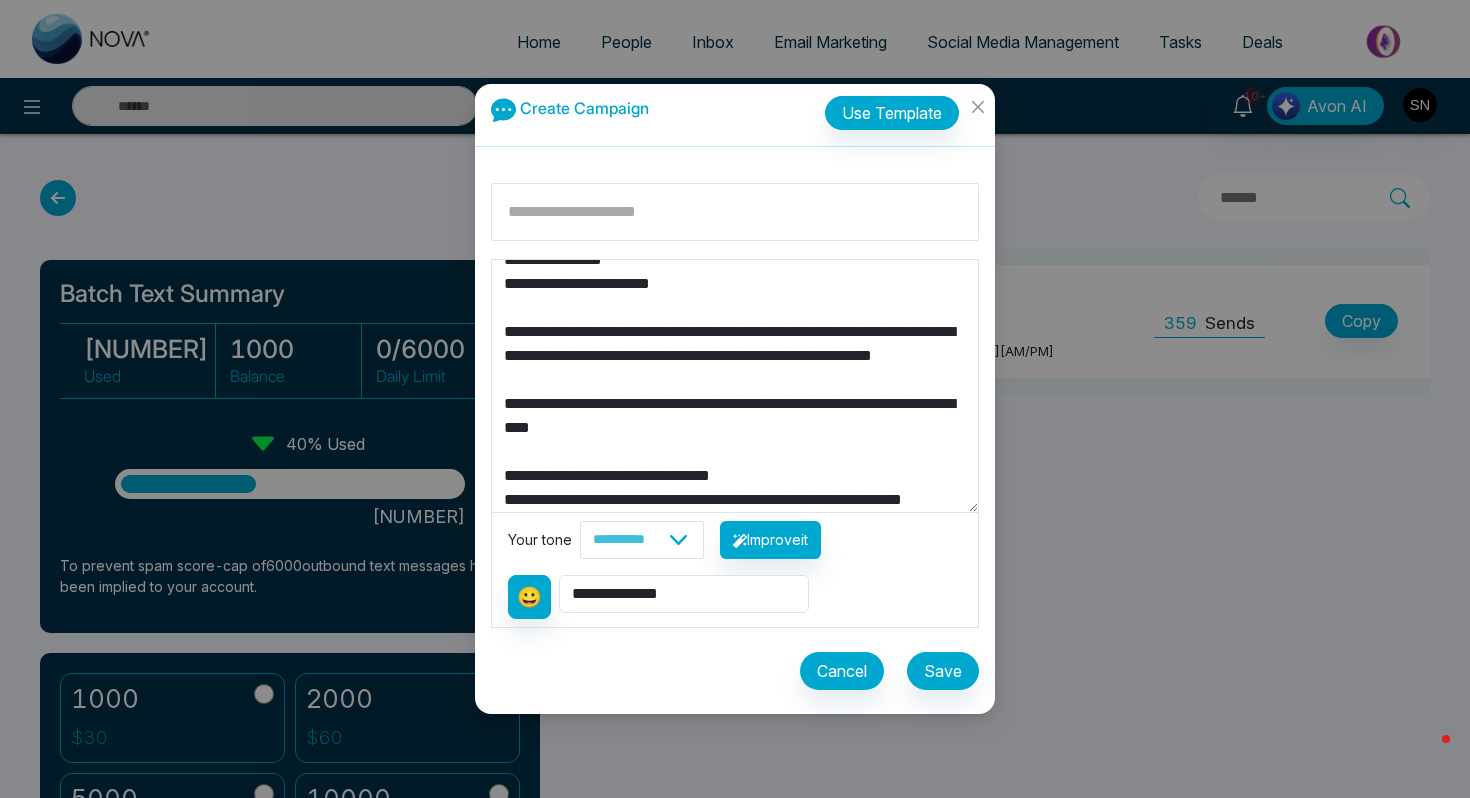 click on "**********" at bounding box center (735, 386) 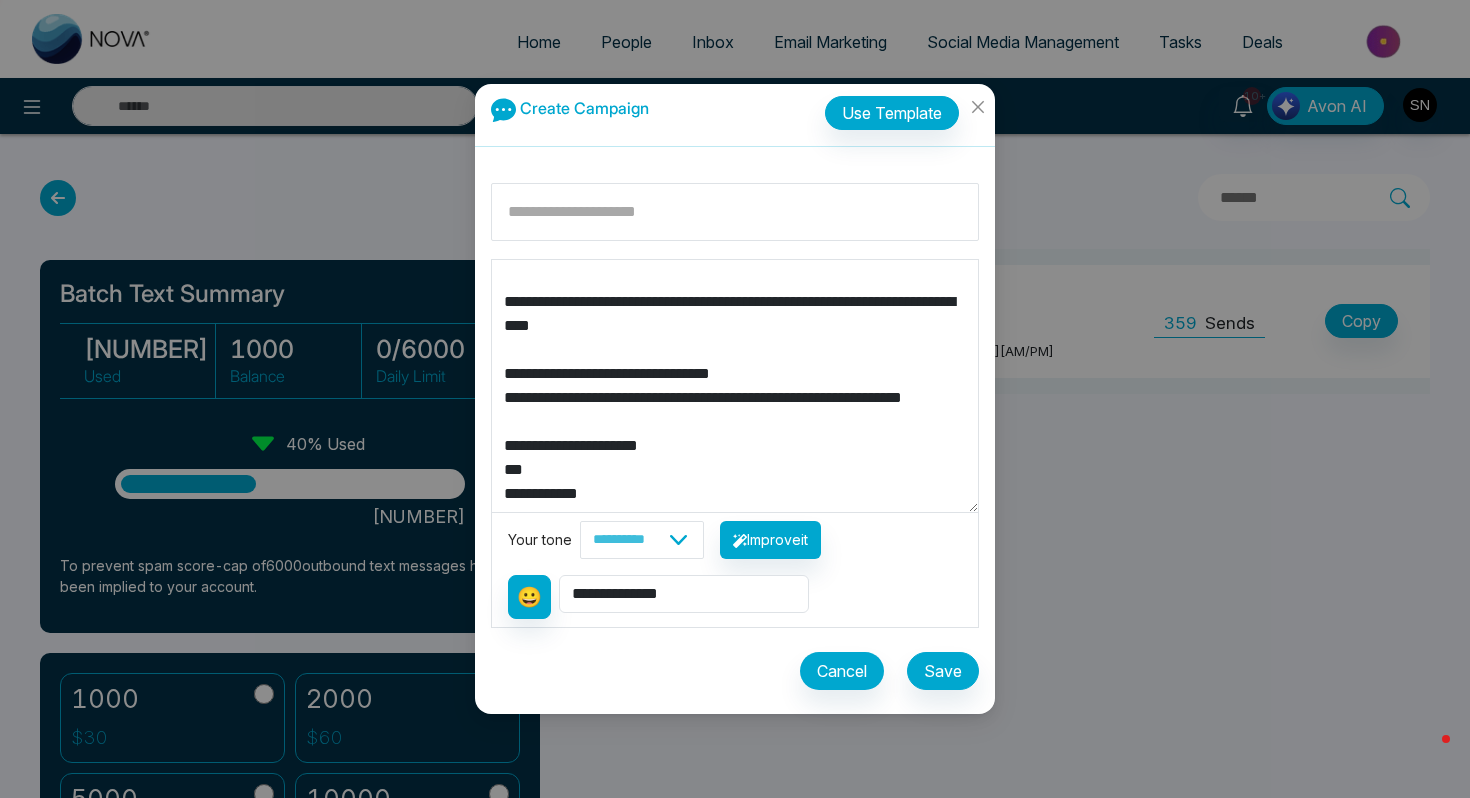 scroll, scrollTop: 119, scrollLeft: 0, axis: vertical 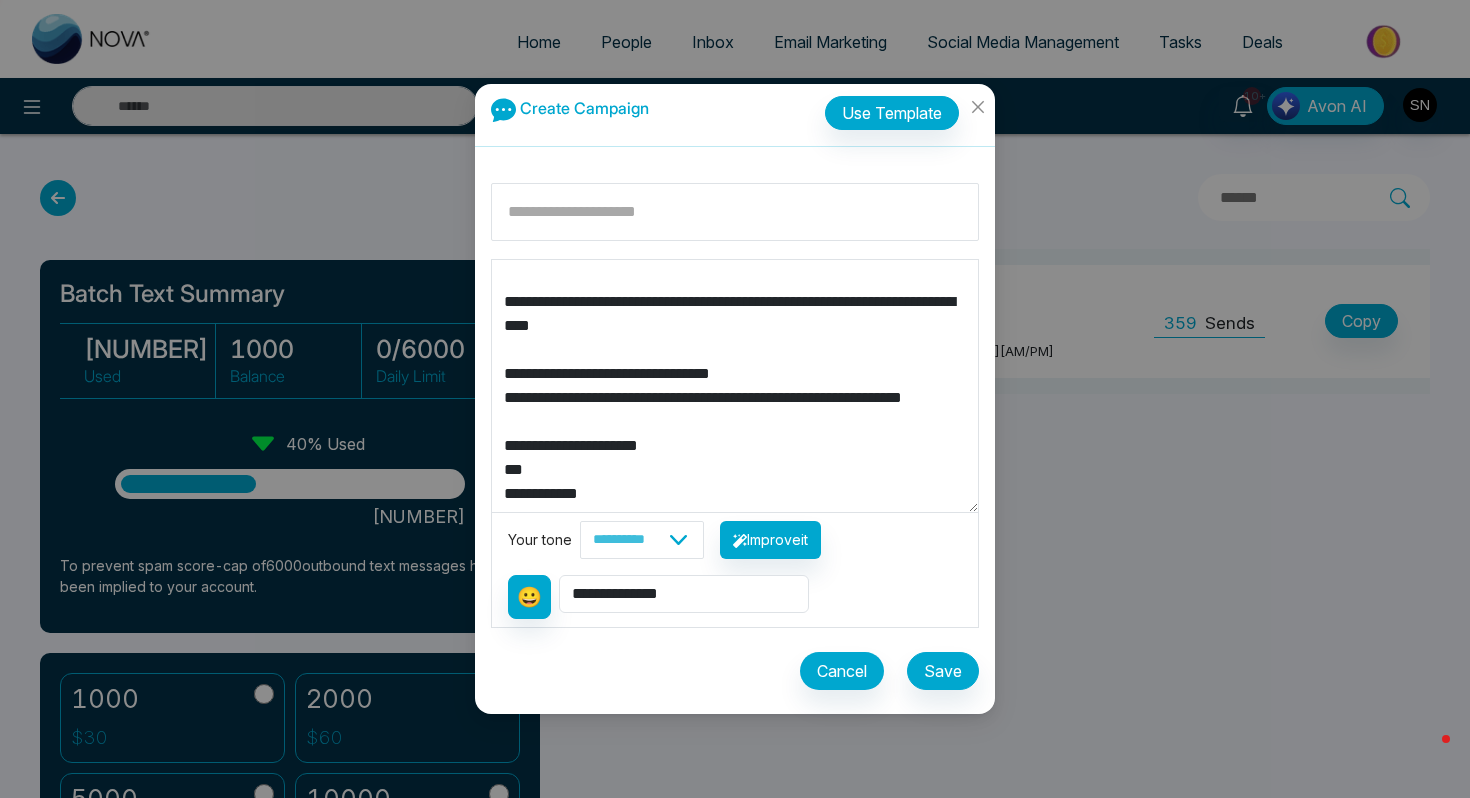 drag, startPoint x: 630, startPoint y: 505, endPoint x: 505, endPoint y: 448, distance: 137.38268 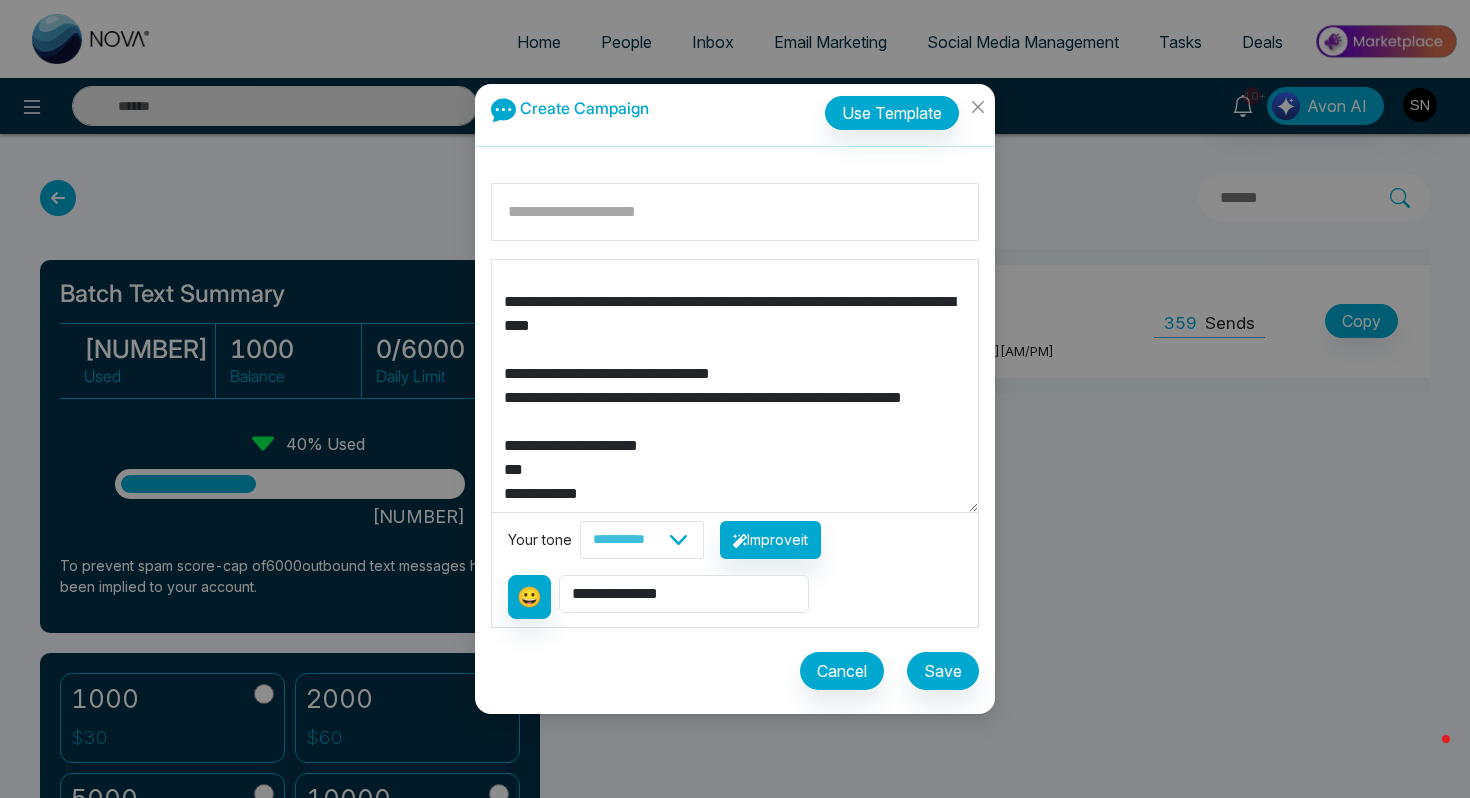click on "**********" at bounding box center [735, 386] 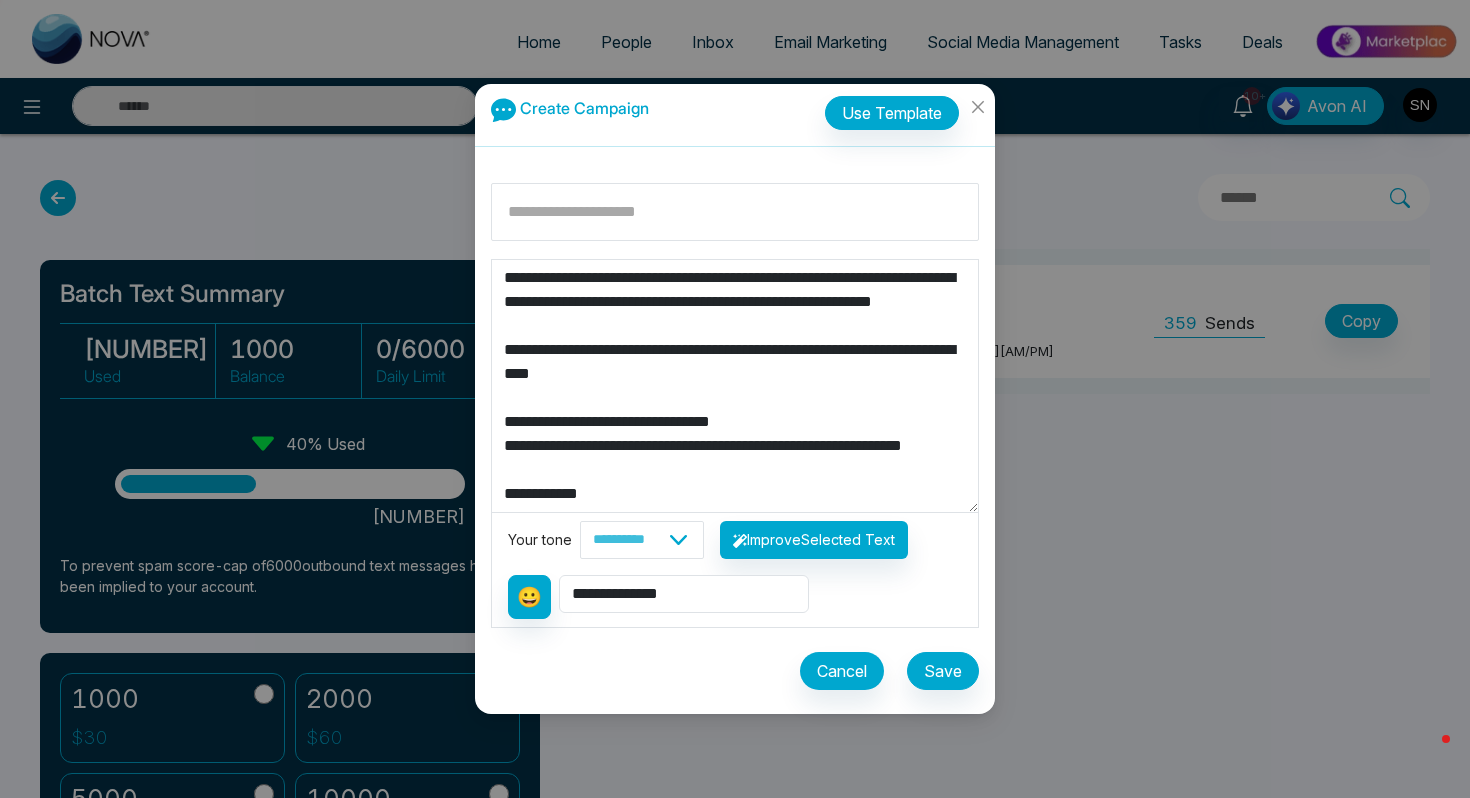 scroll, scrollTop: 96, scrollLeft: 0, axis: vertical 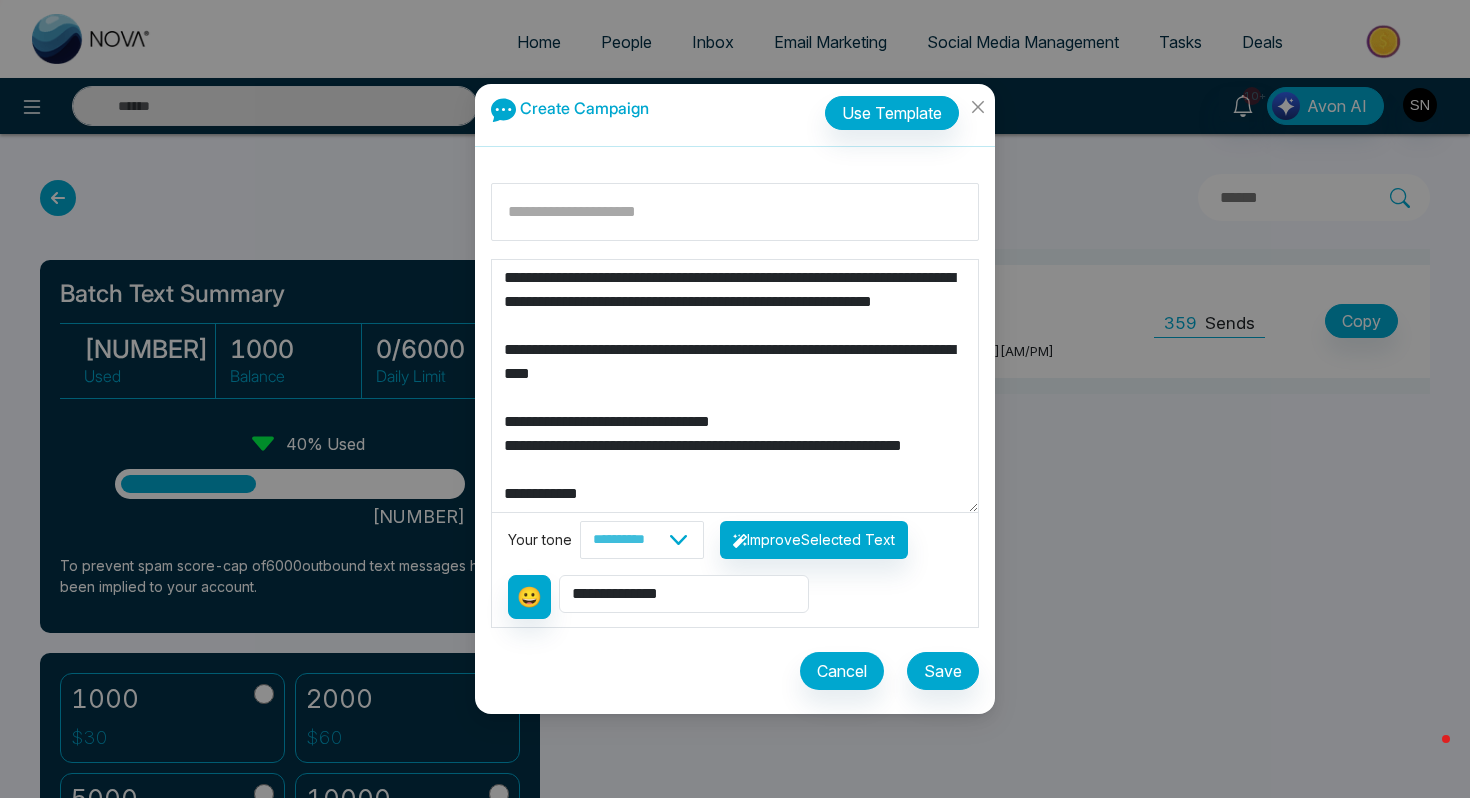 drag, startPoint x: 639, startPoint y: 493, endPoint x: 486, endPoint y: 490, distance: 153.0294 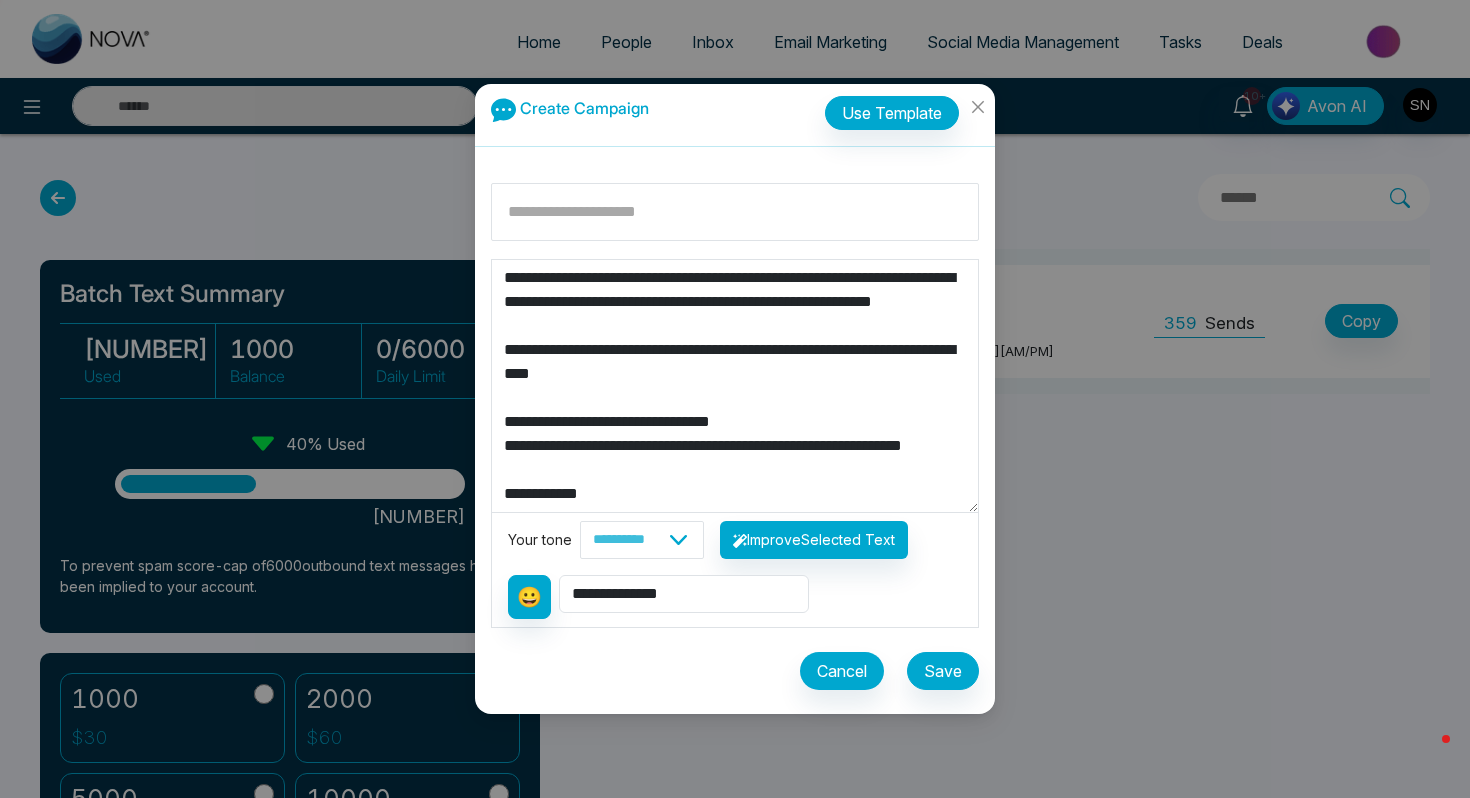 click on "**********" at bounding box center [735, 440] 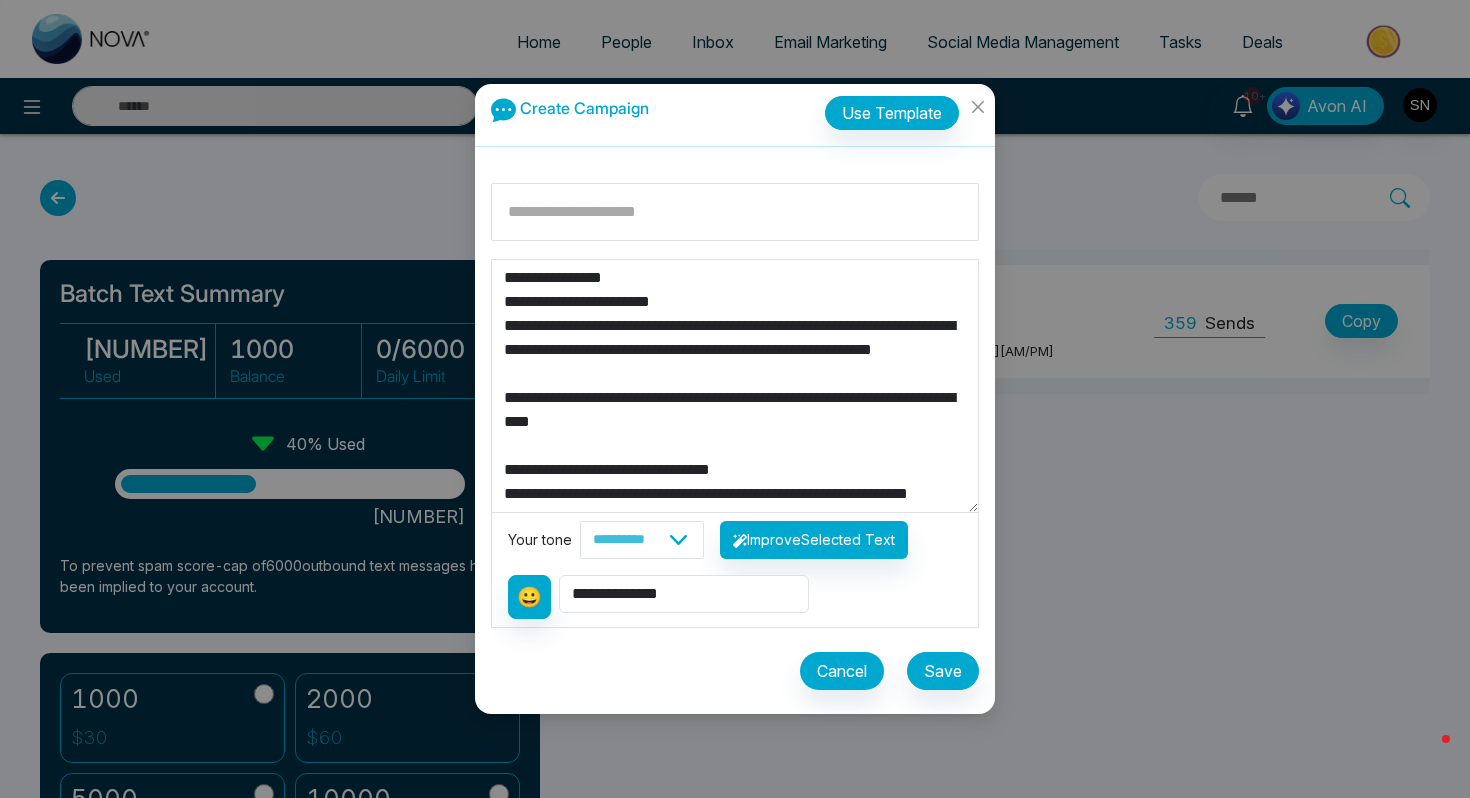 scroll, scrollTop: 72, scrollLeft: 0, axis: vertical 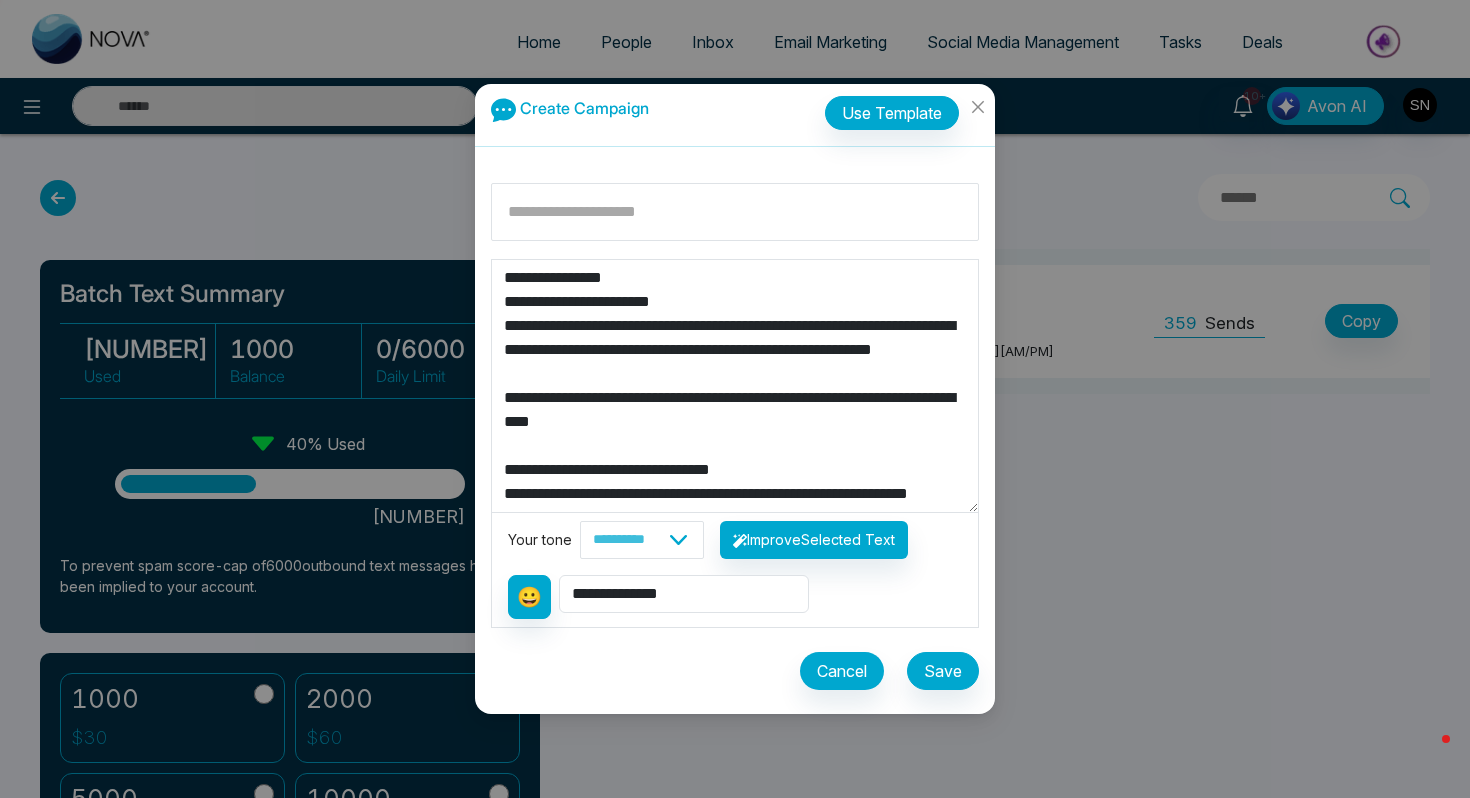 type on "**********" 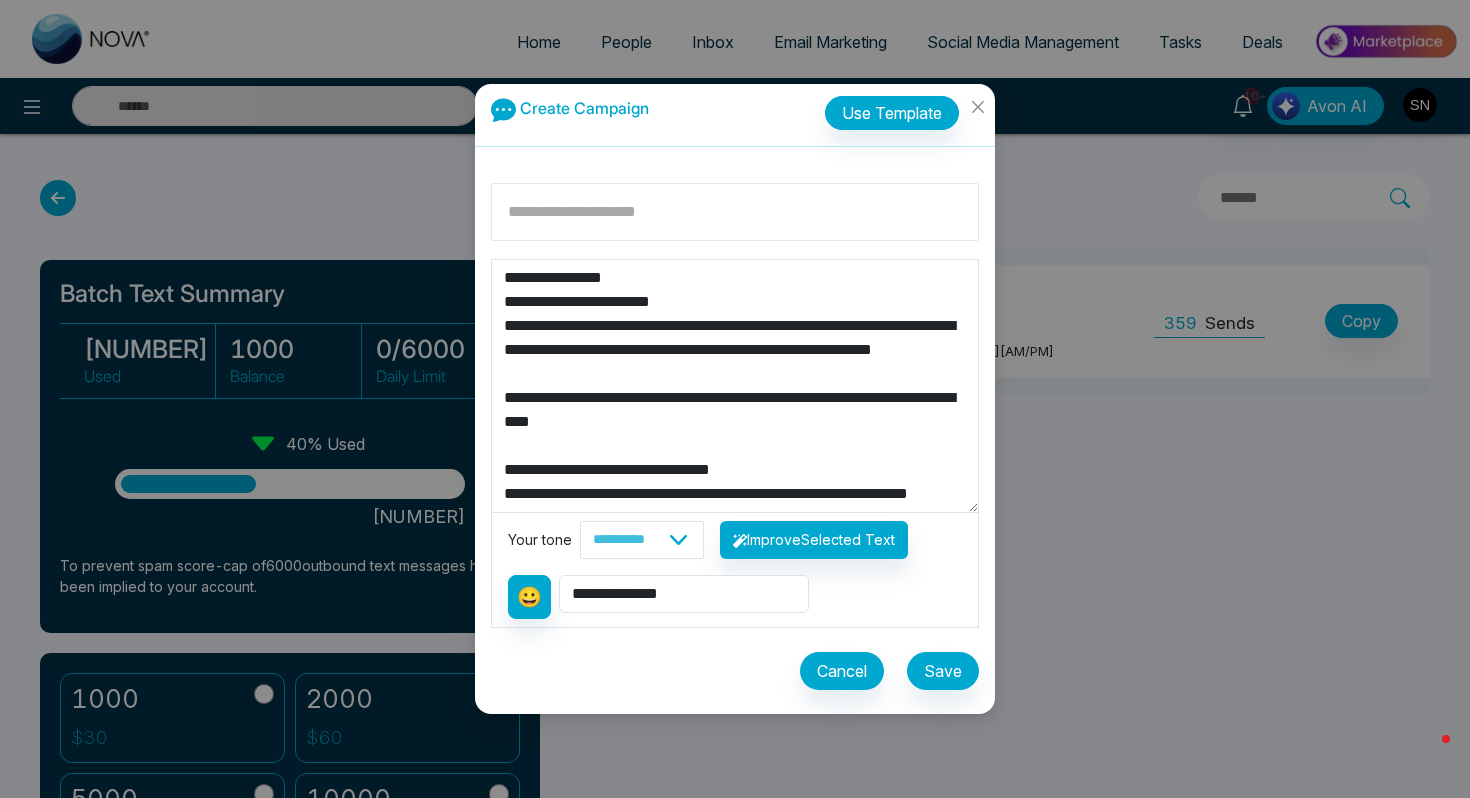 click at bounding box center (735, 212) 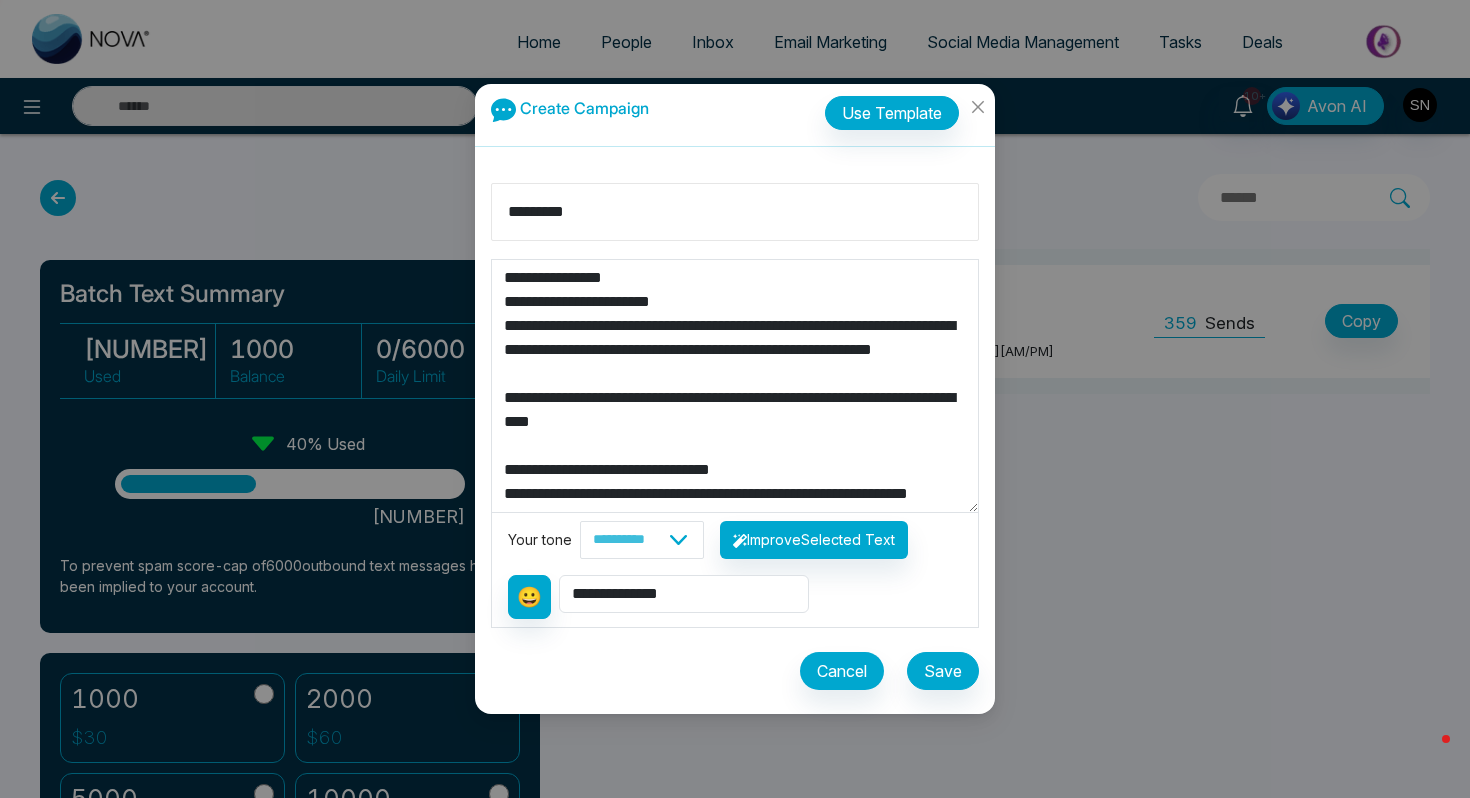 type on "*********" 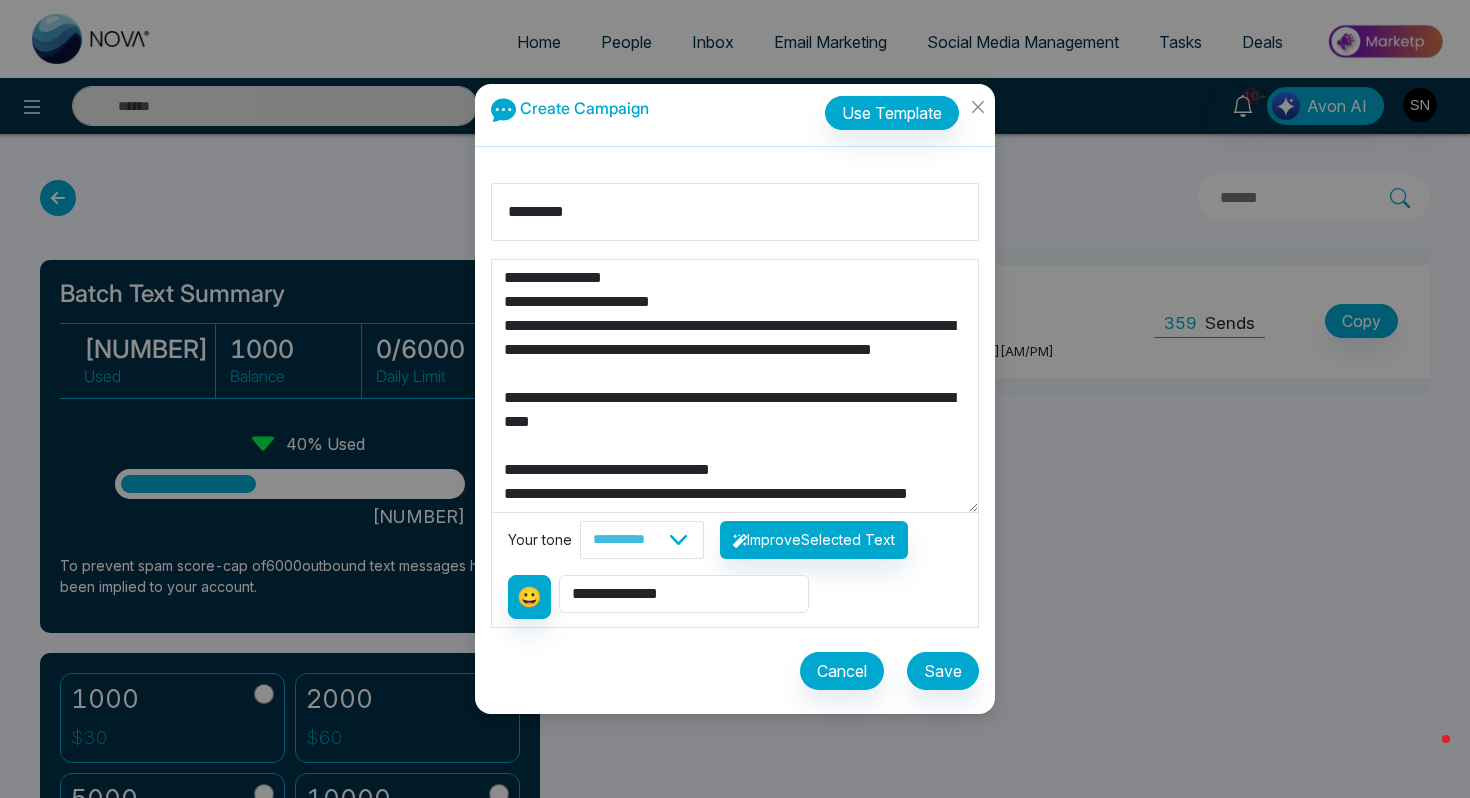 click on "**********" at bounding box center [735, 386] 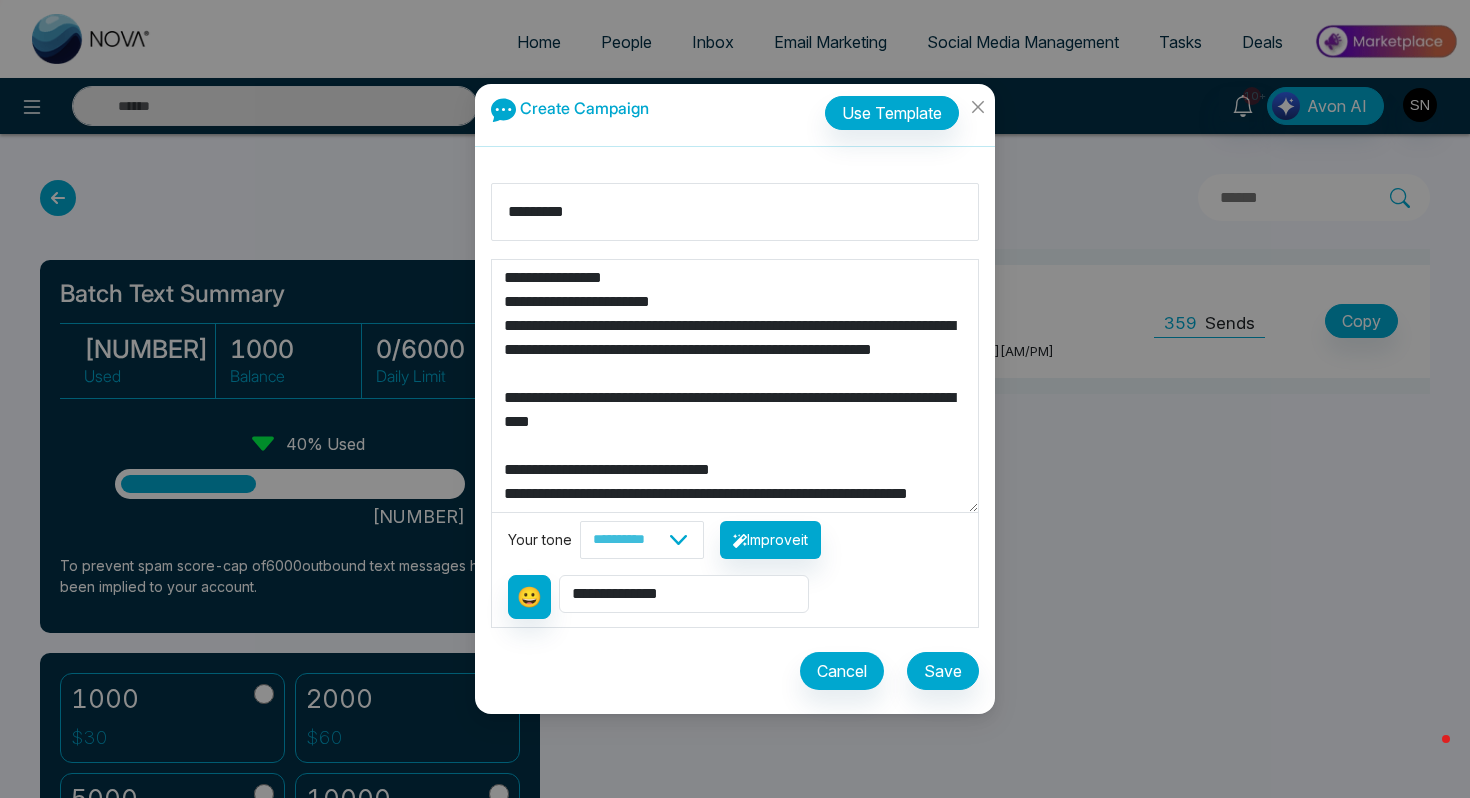 scroll, scrollTop: 25, scrollLeft: 0, axis: vertical 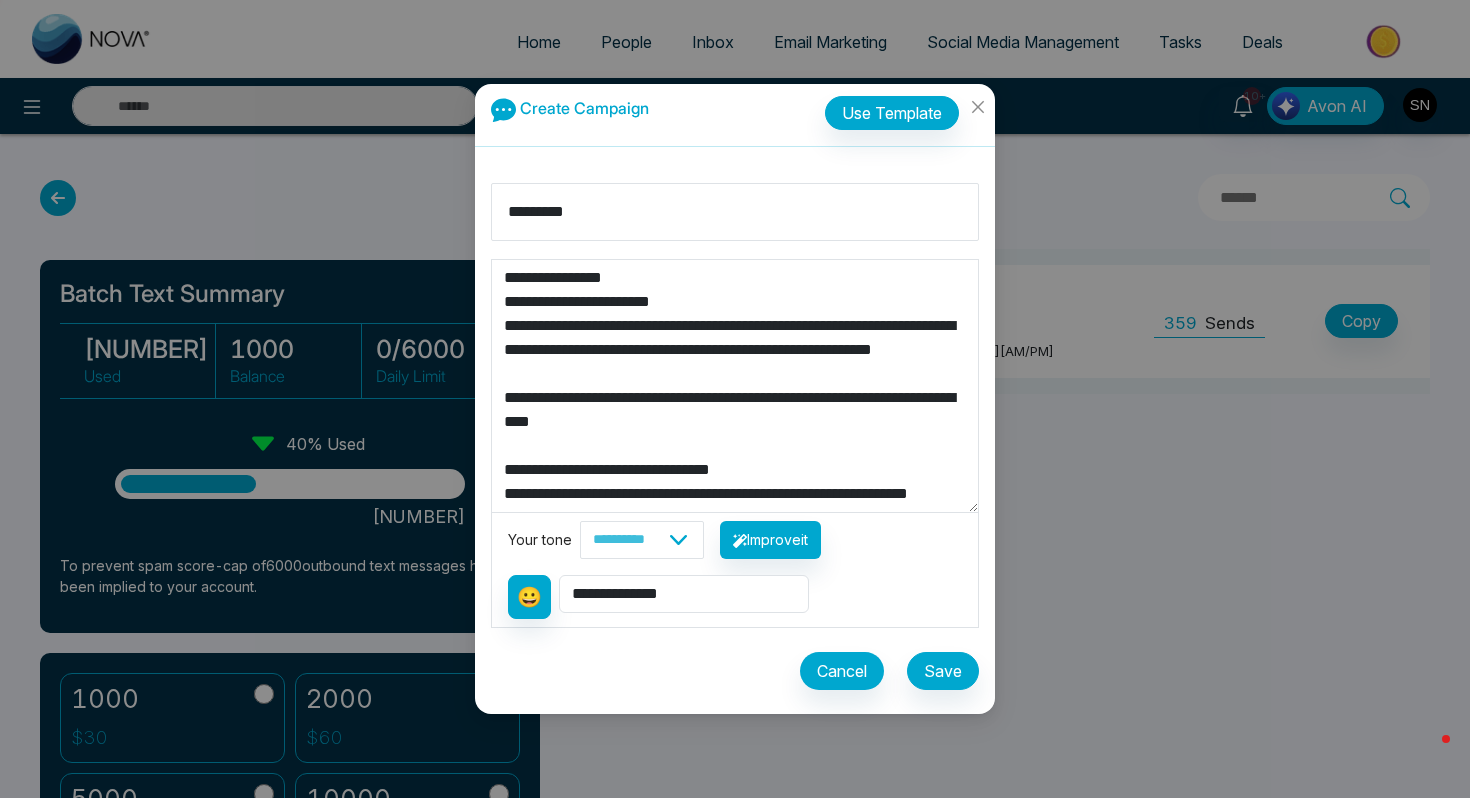 click on "**********" at bounding box center (735, 386) 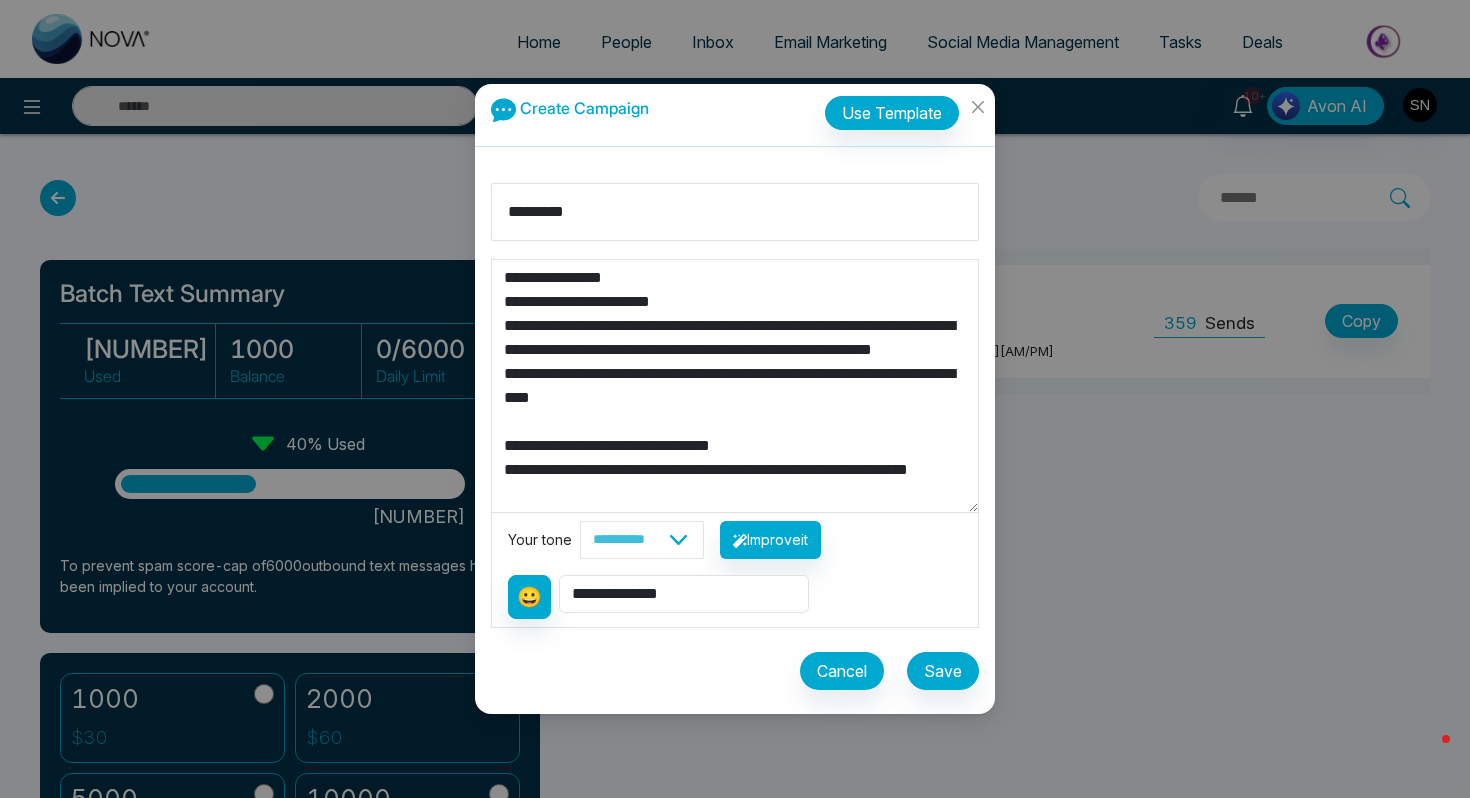 click on "**********" at bounding box center (735, 386) 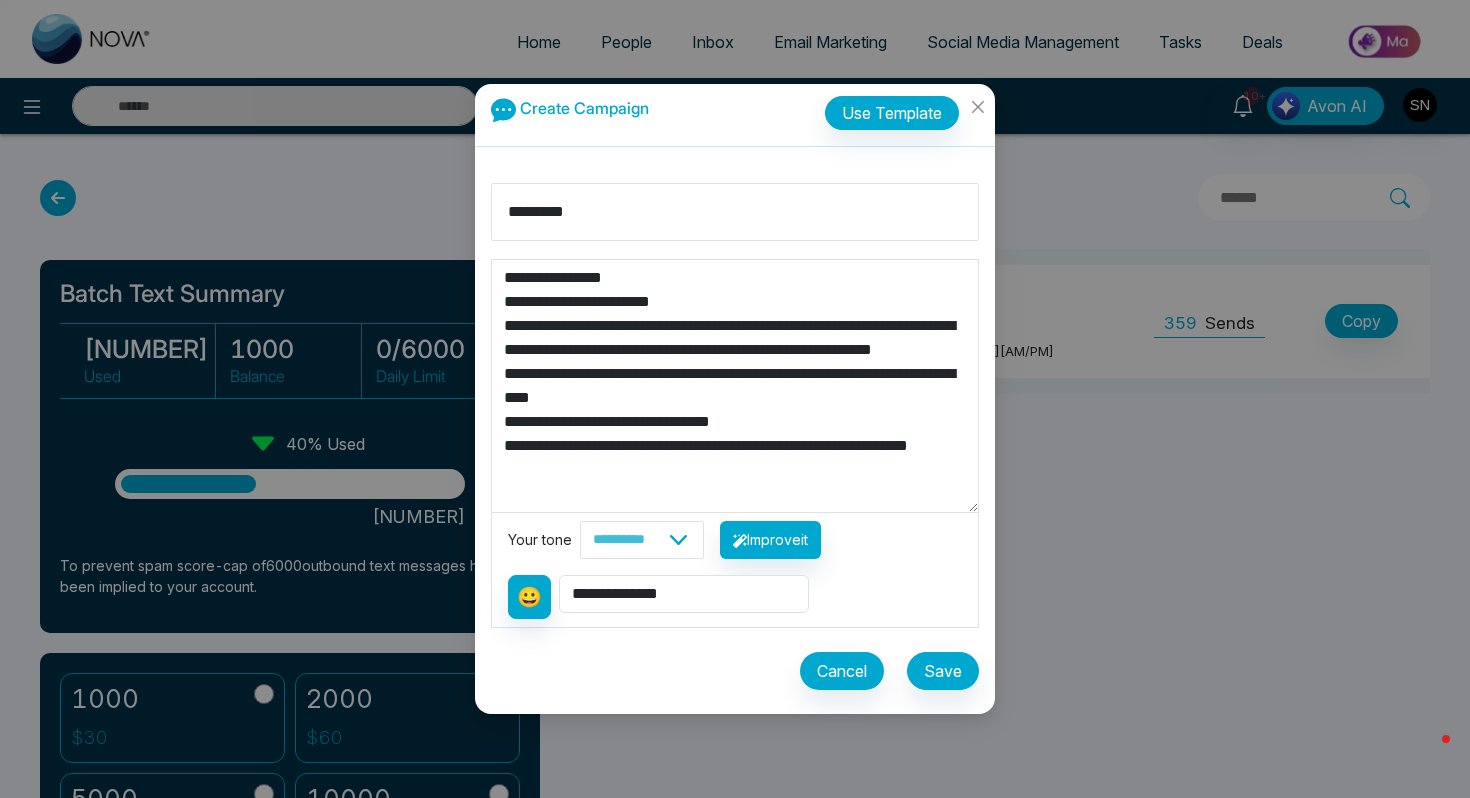scroll, scrollTop: 24, scrollLeft: 0, axis: vertical 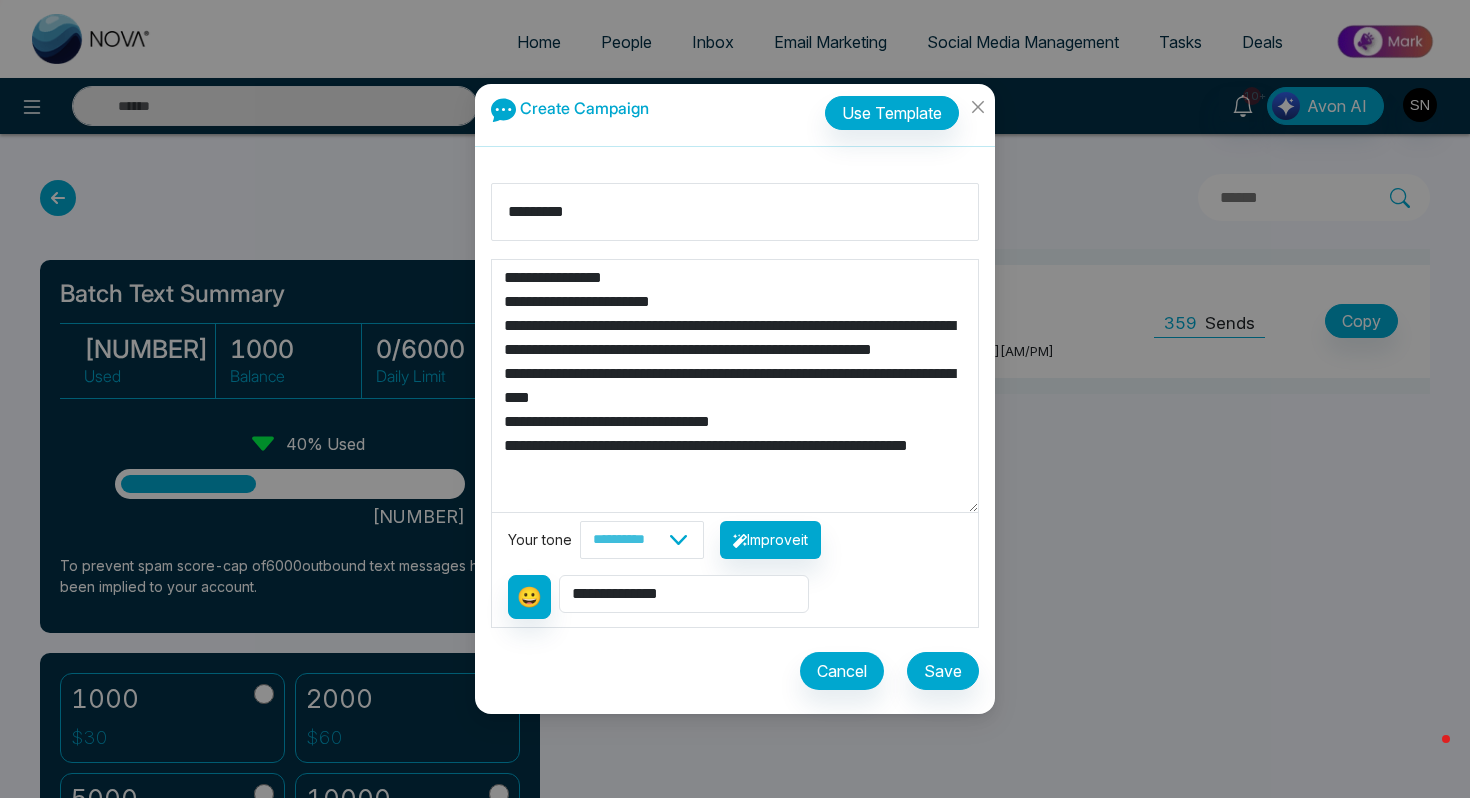click on "**********" at bounding box center [735, 386] 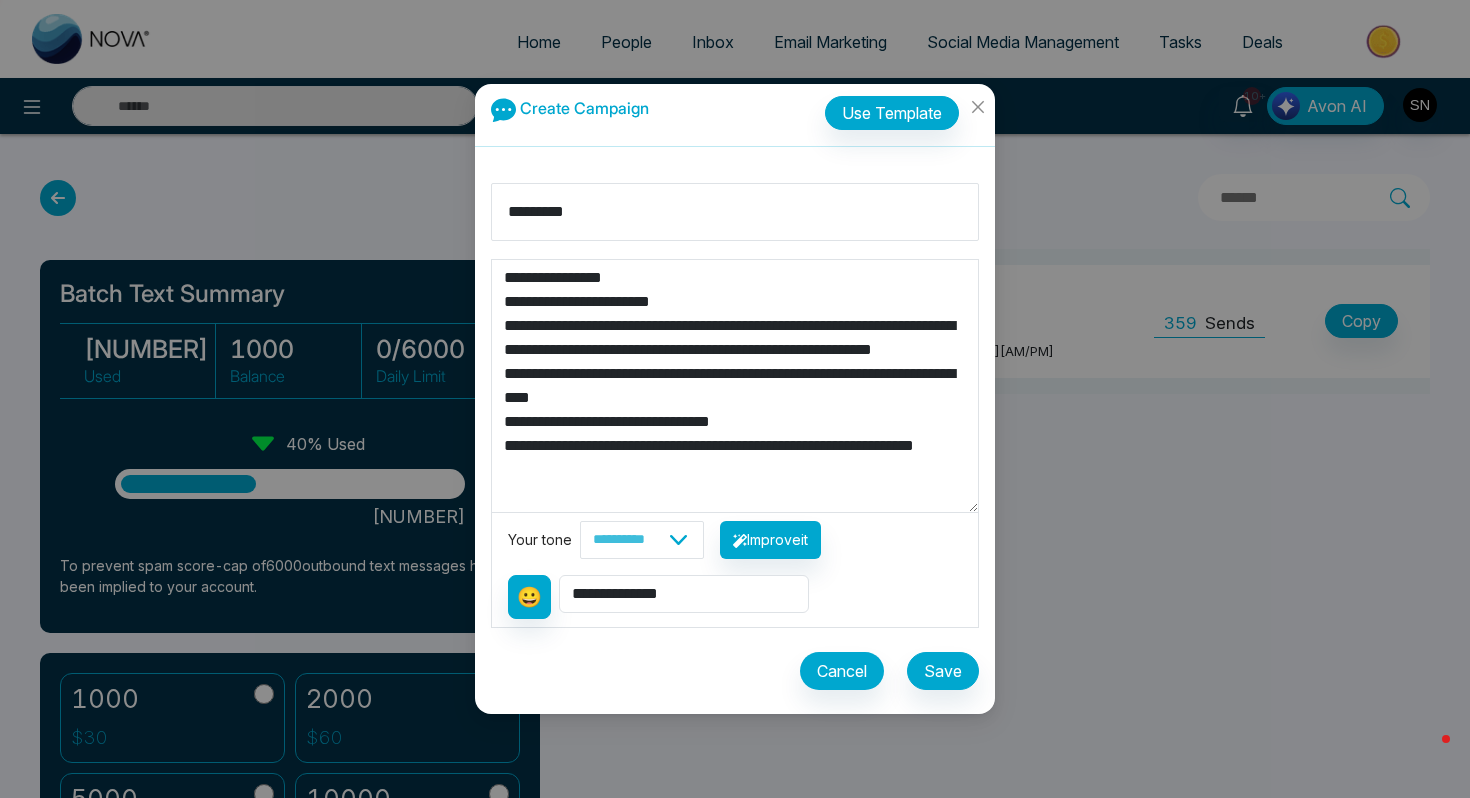 scroll, scrollTop: 25, scrollLeft: 0, axis: vertical 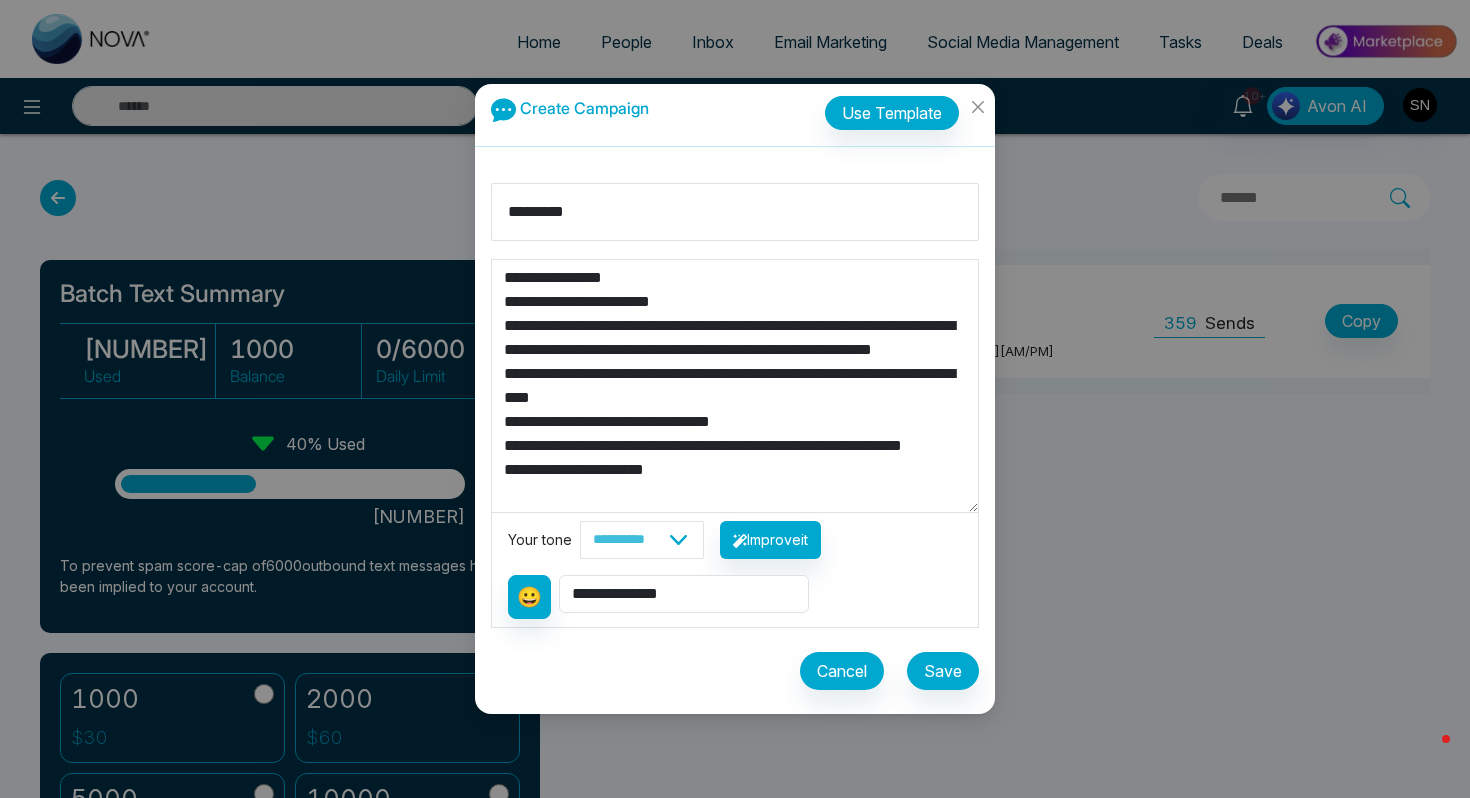 click on "**********" at bounding box center [735, 386] 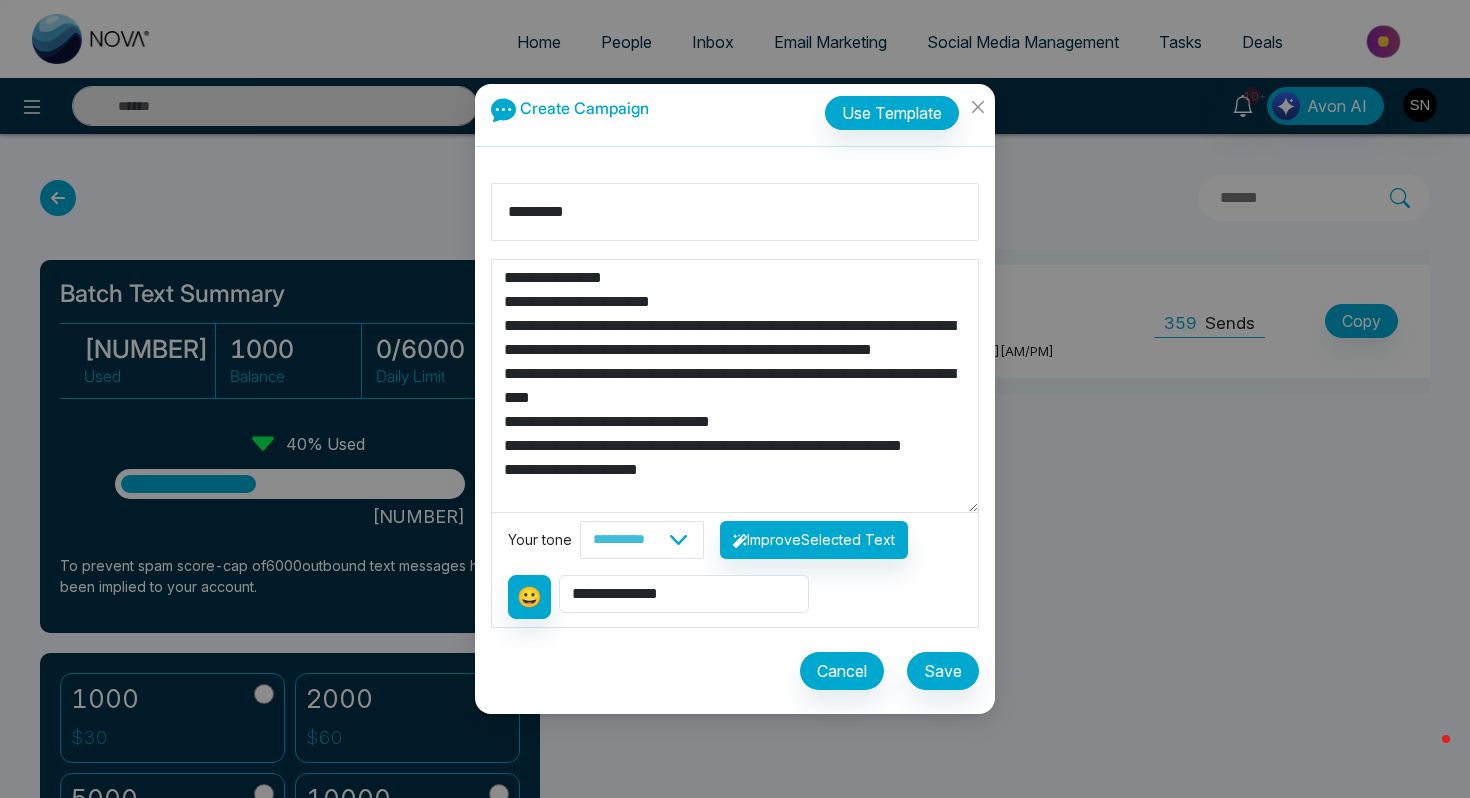 scroll, scrollTop: 0, scrollLeft: 0, axis: both 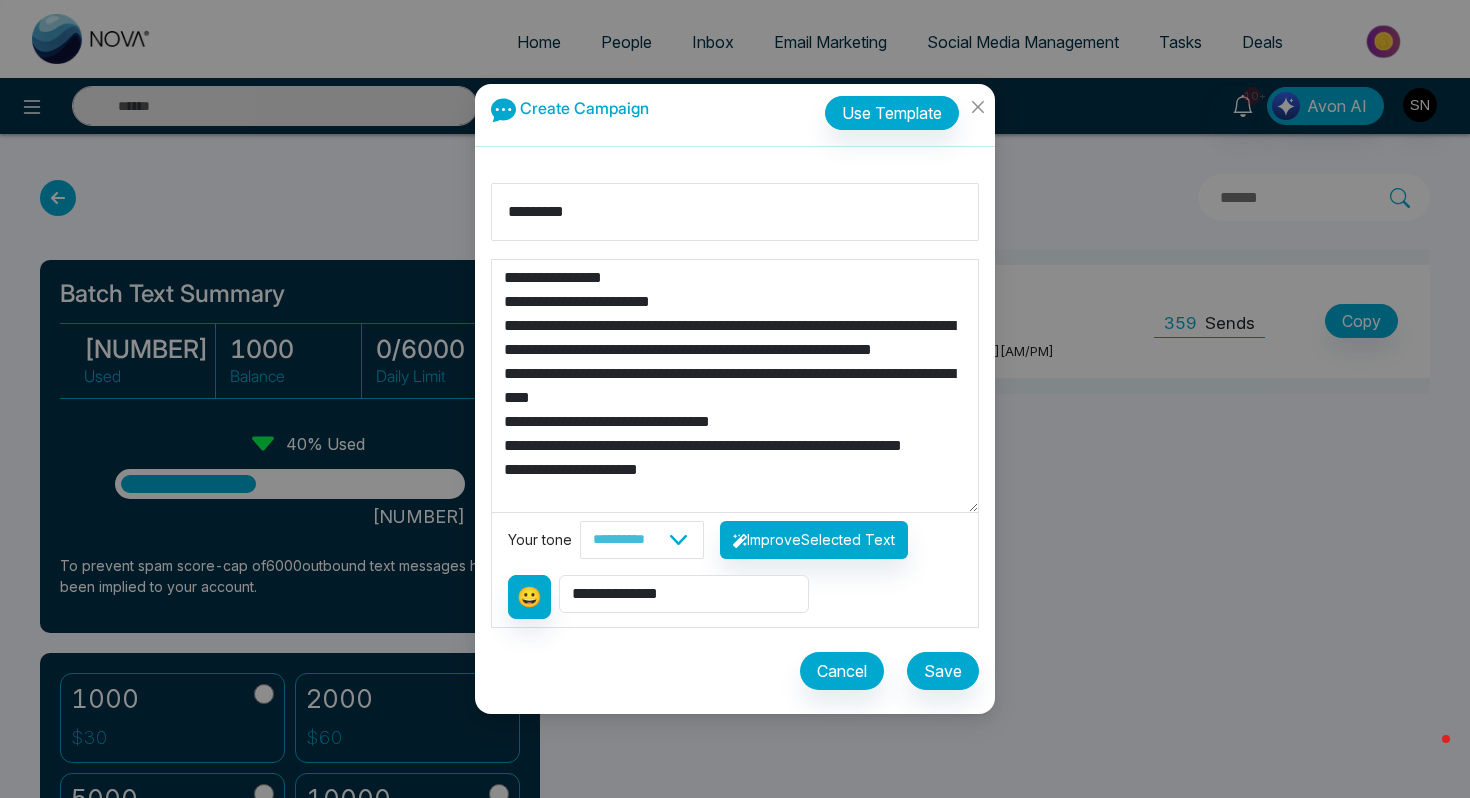 drag, startPoint x: 711, startPoint y: 490, endPoint x: 539, endPoint y: 126, distance: 402.5916 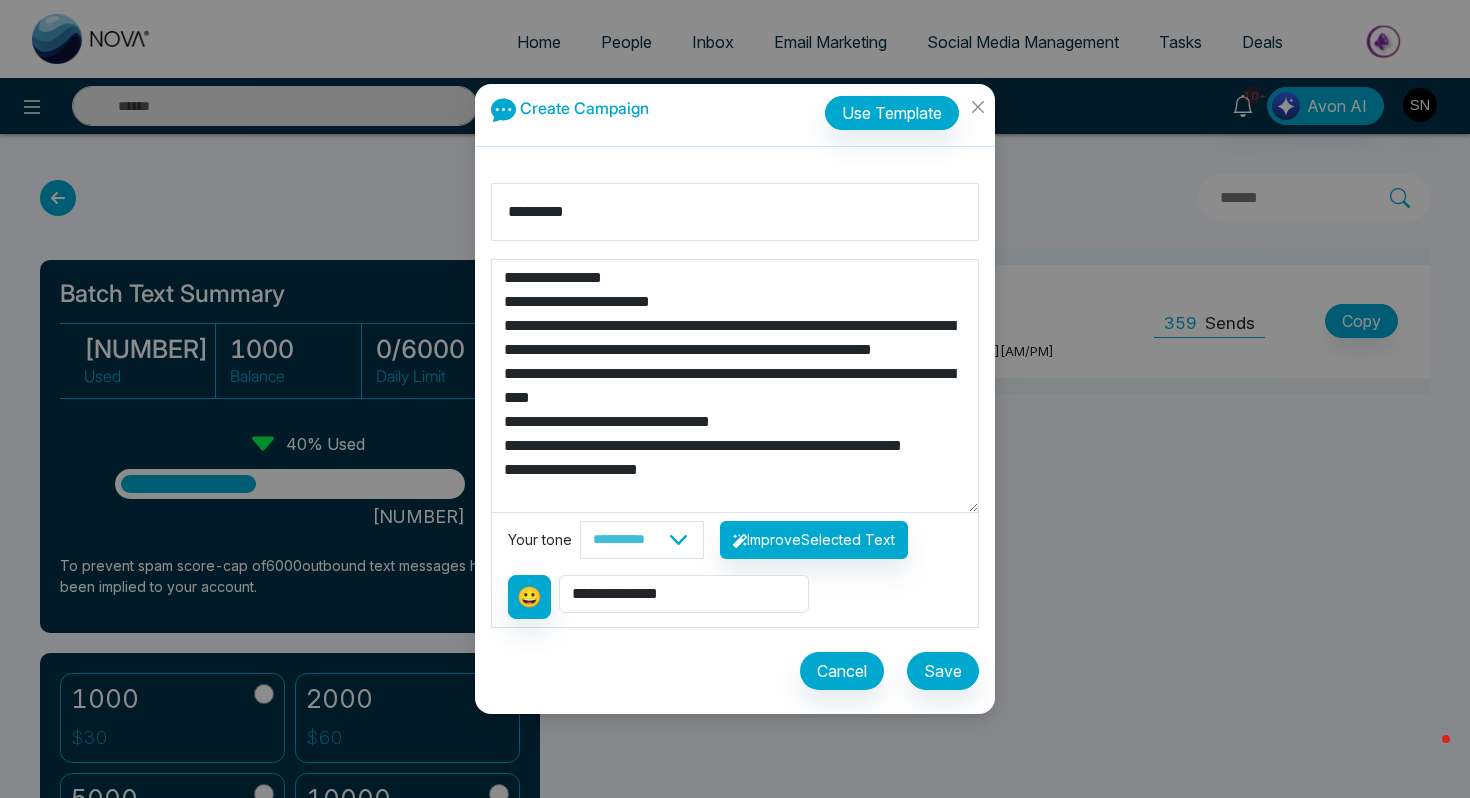 click on "**********" at bounding box center (735, 398) 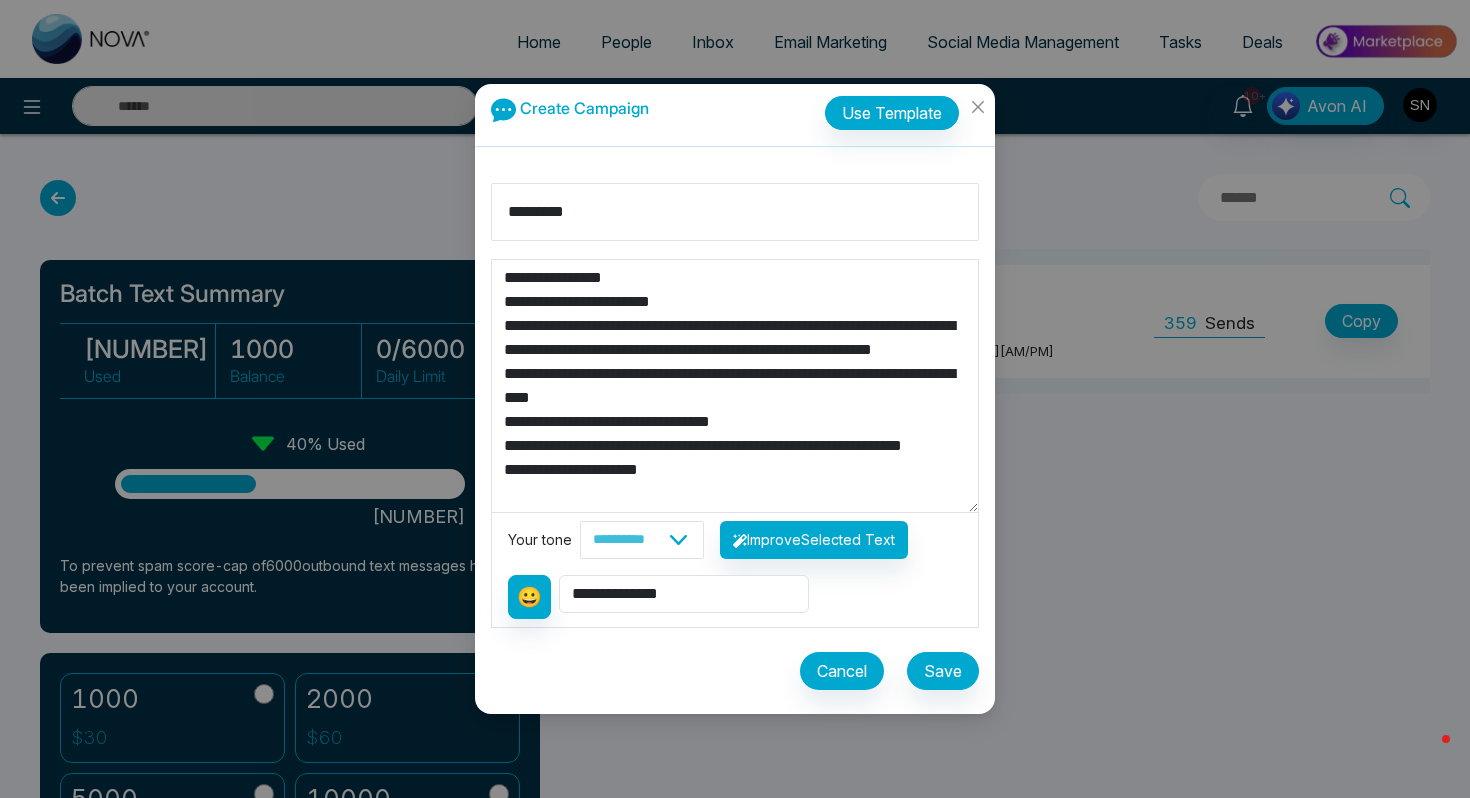 type on "**********" 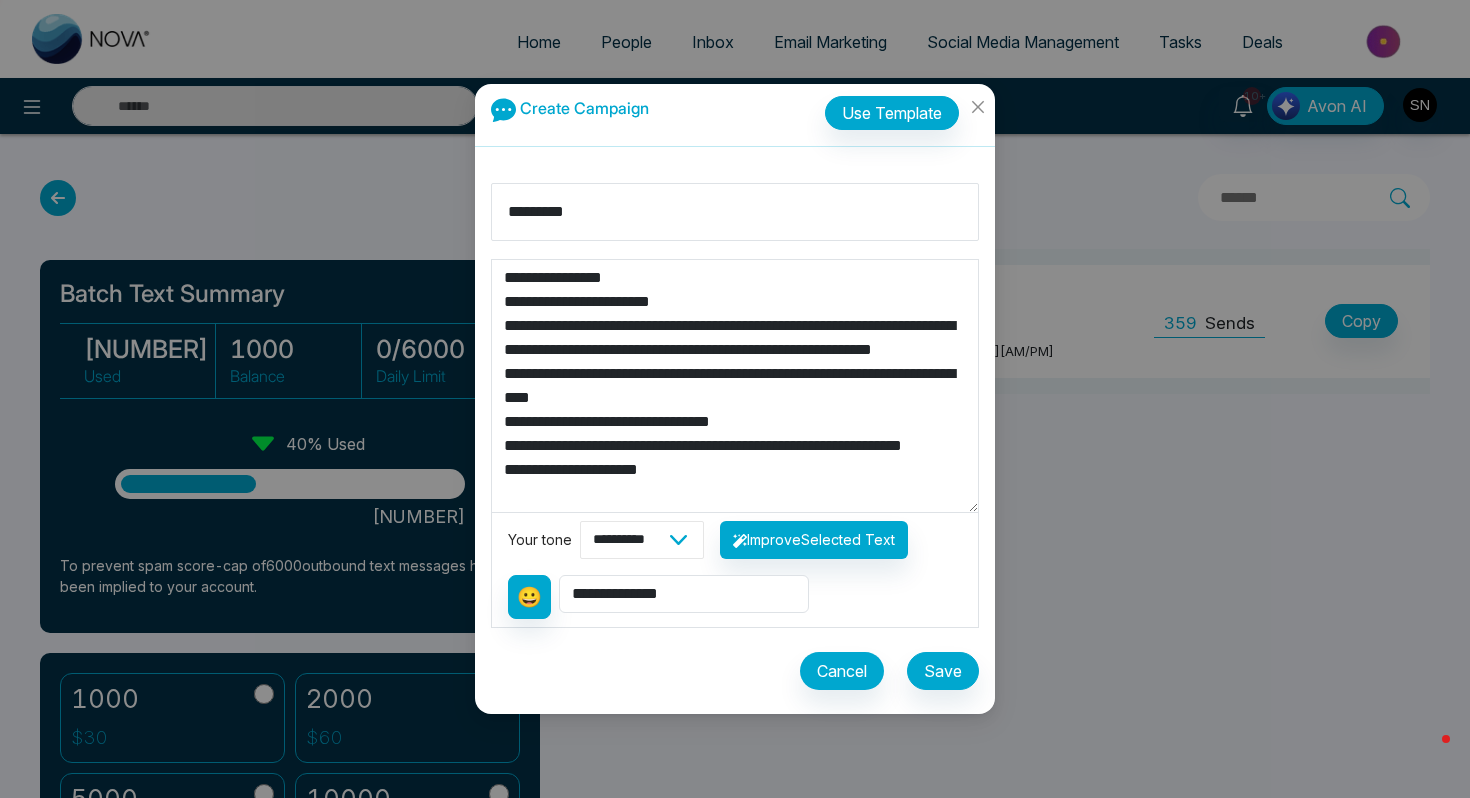 click on "**********" at bounding box center (642, 540) 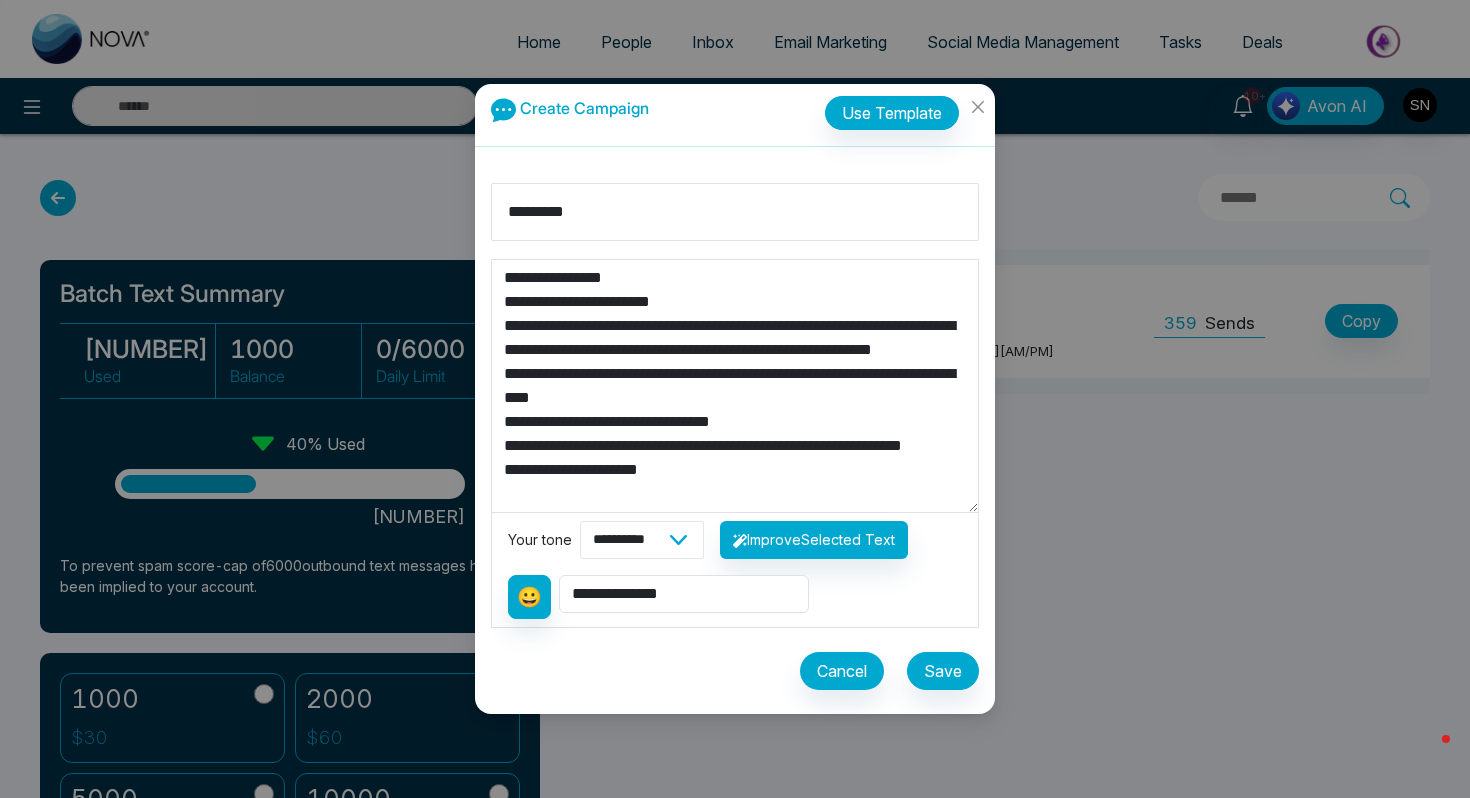 select on "********" 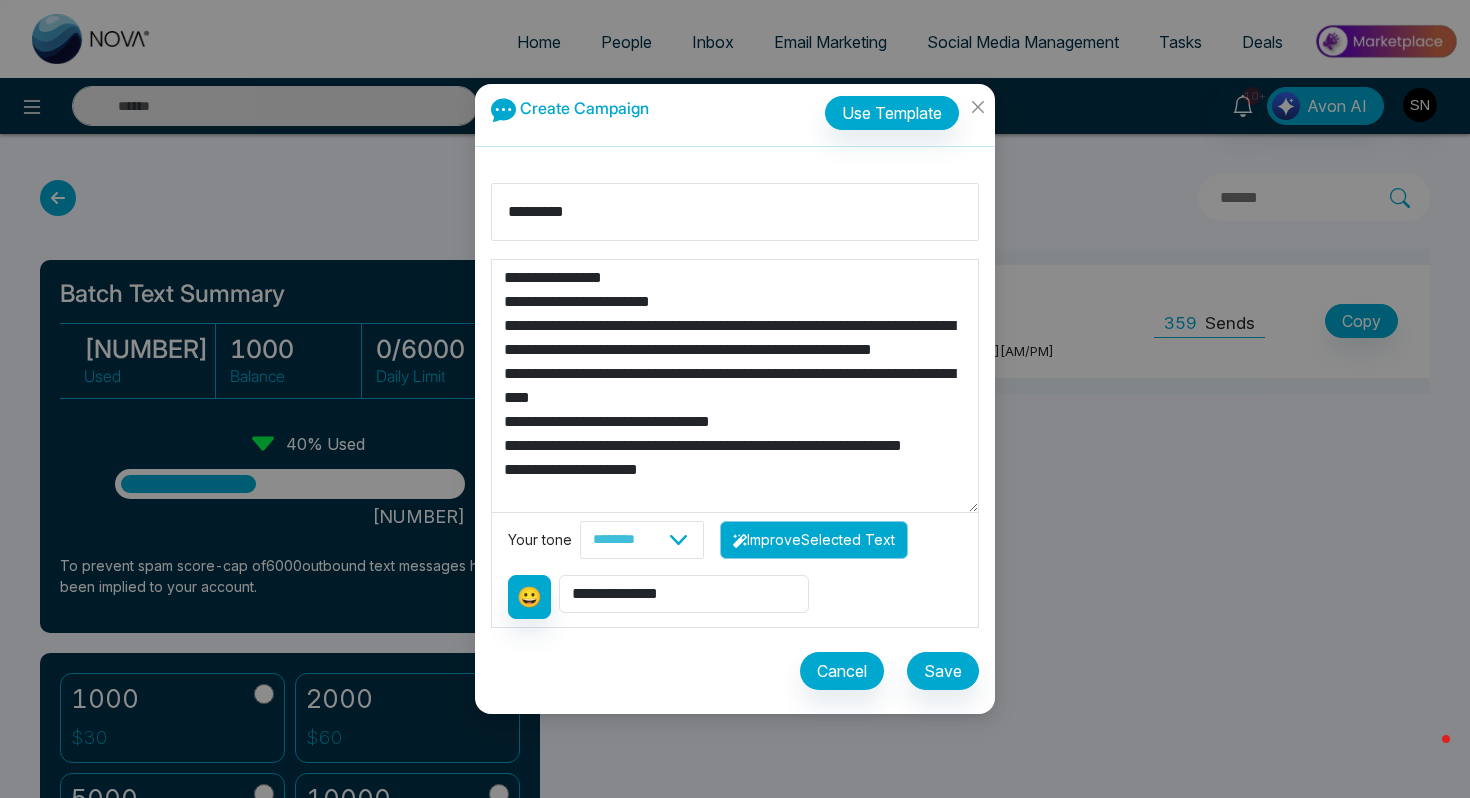 click on "Improve  Selected Text" at bounding box center [814, 540] 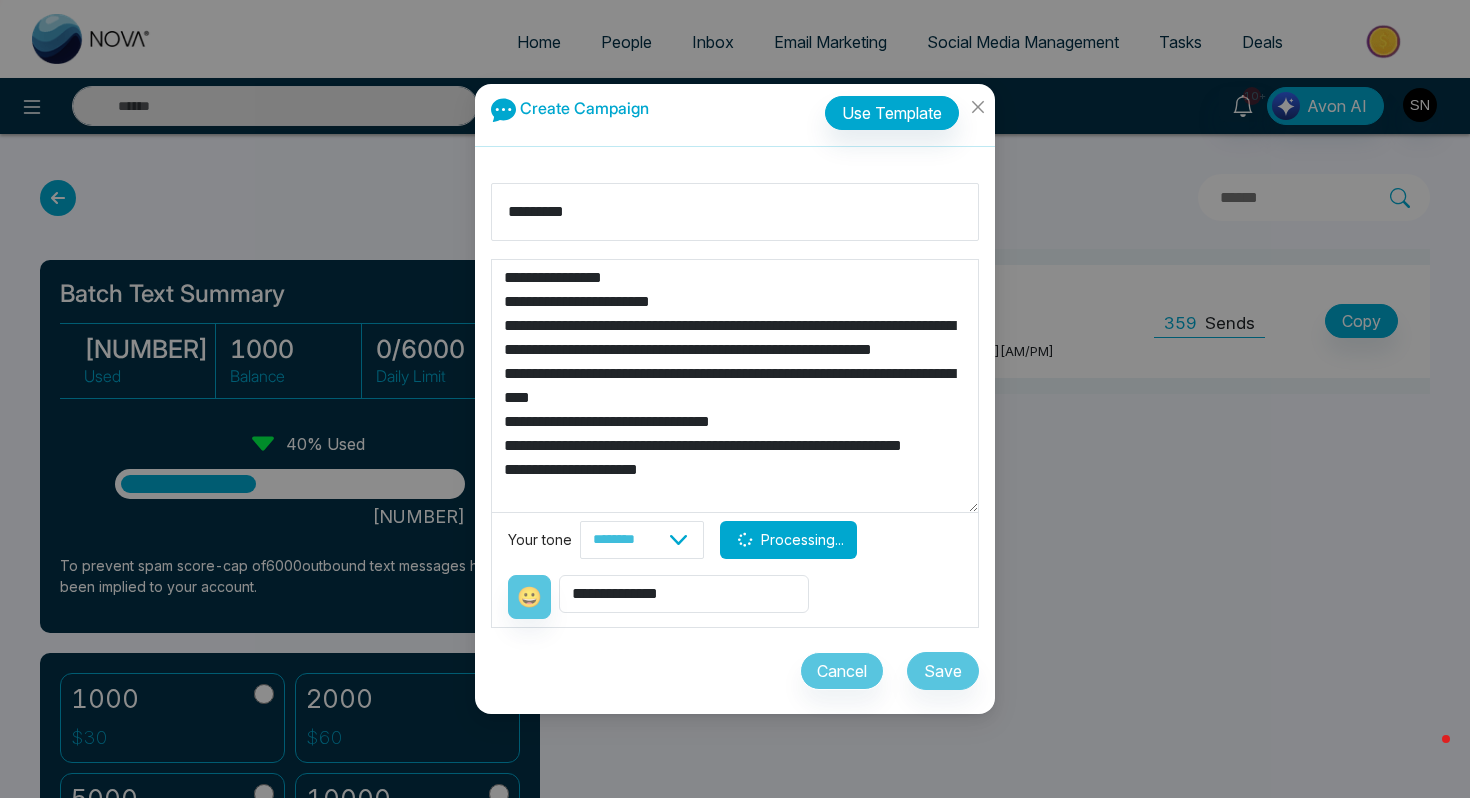 type on "**********" 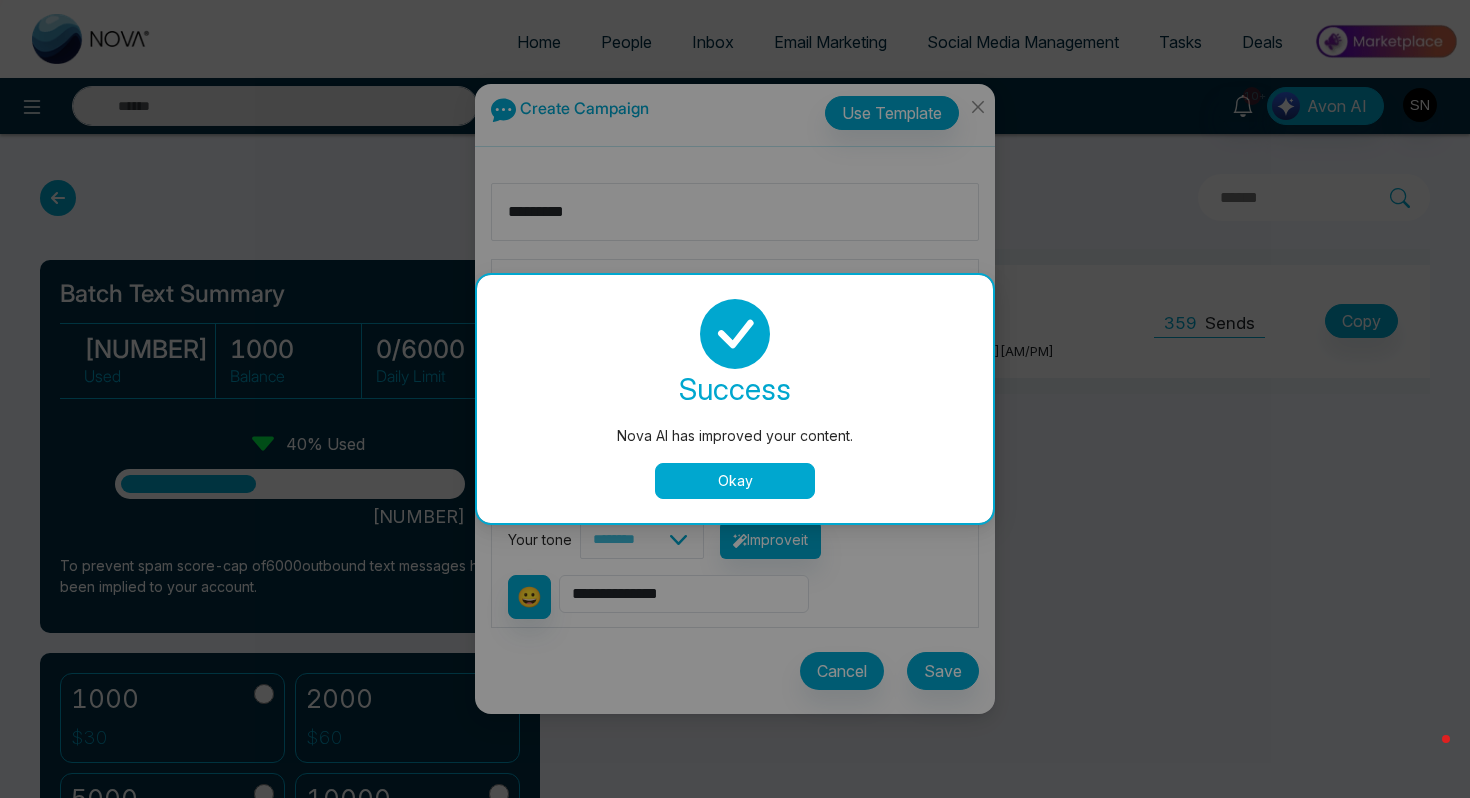 click on "Okay" at bounding box center (735, 481) 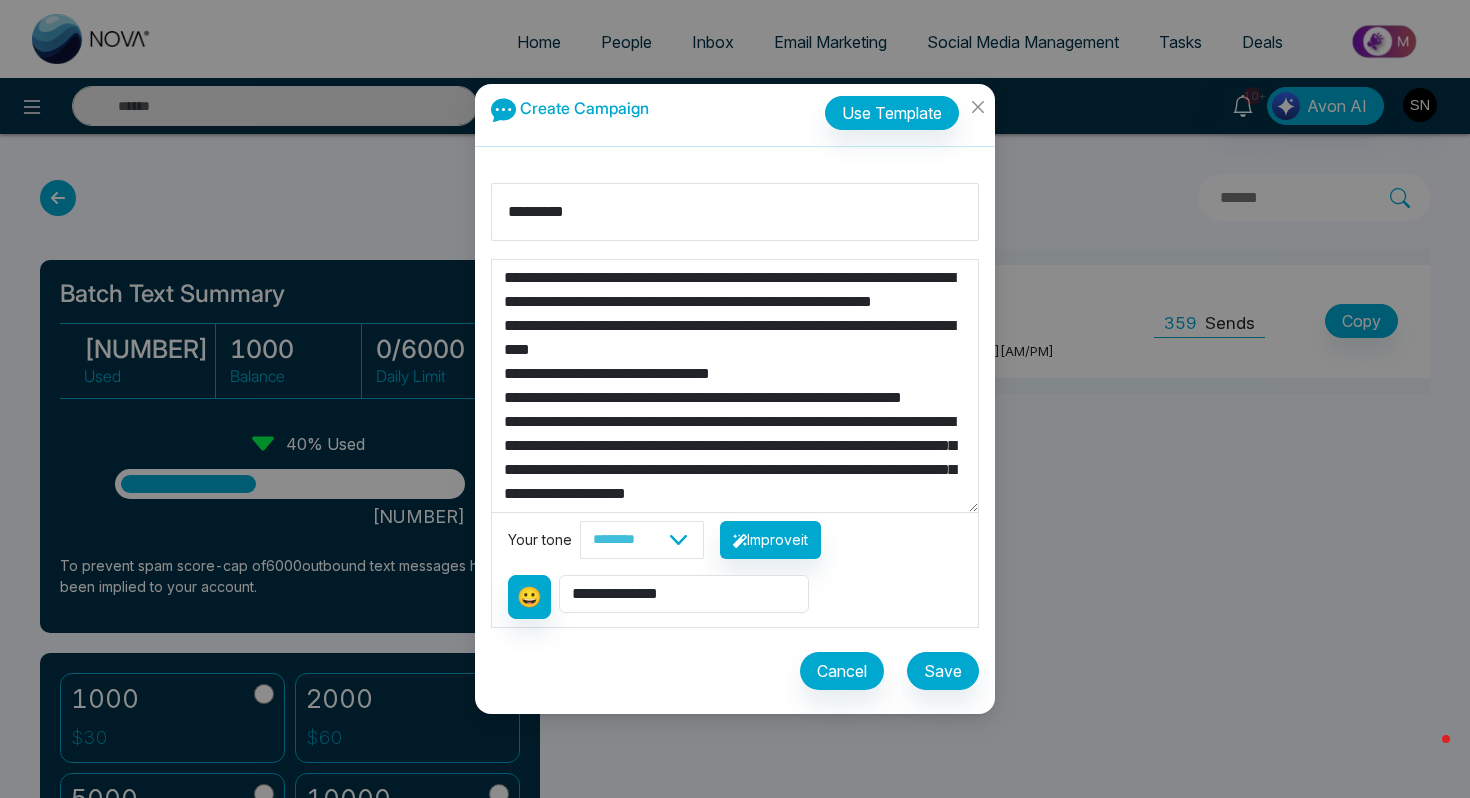 scroll, scrollTop: 144, scrollLeft: 0, axis: vertical 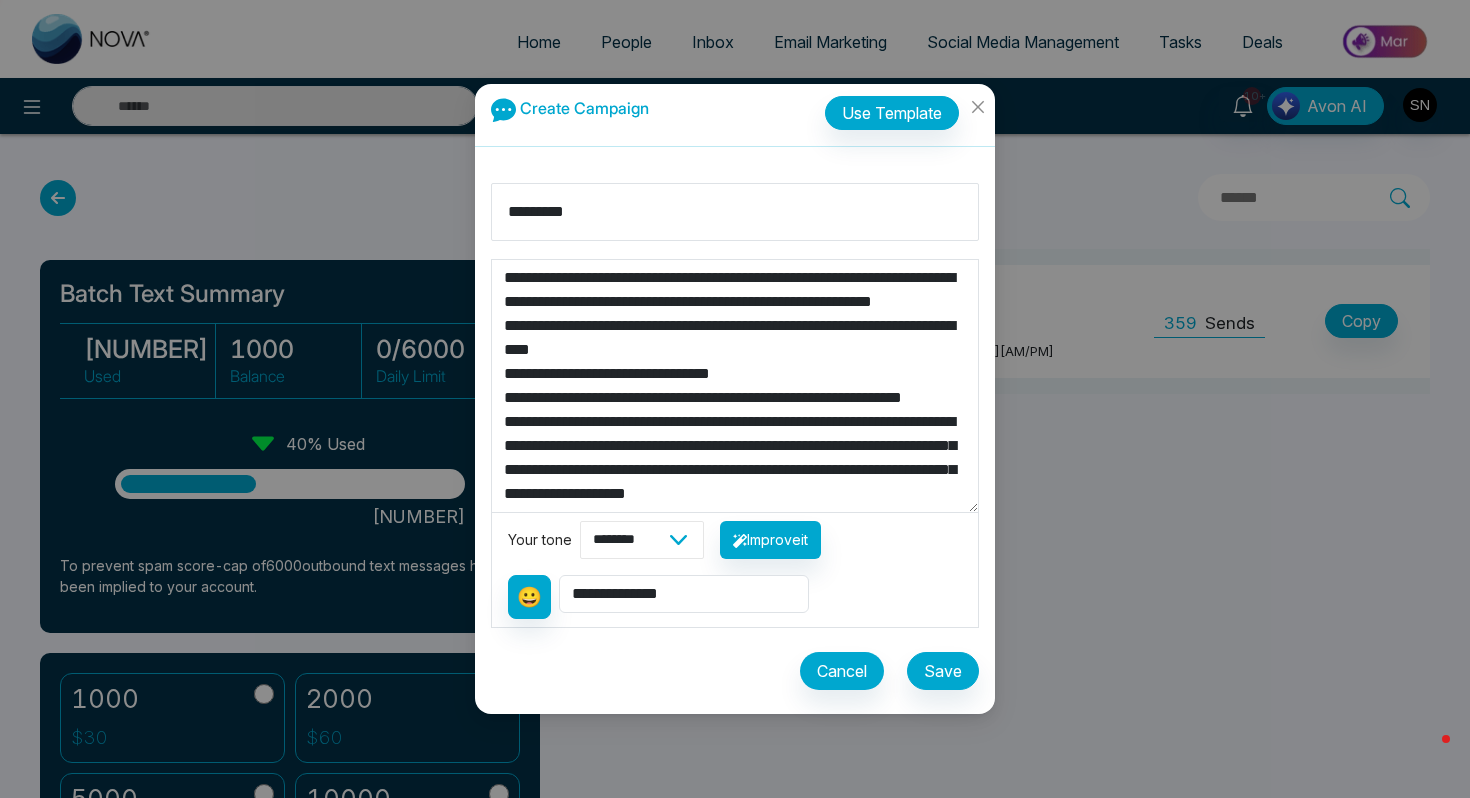 click on "**********" at bounding box center (642, 540) 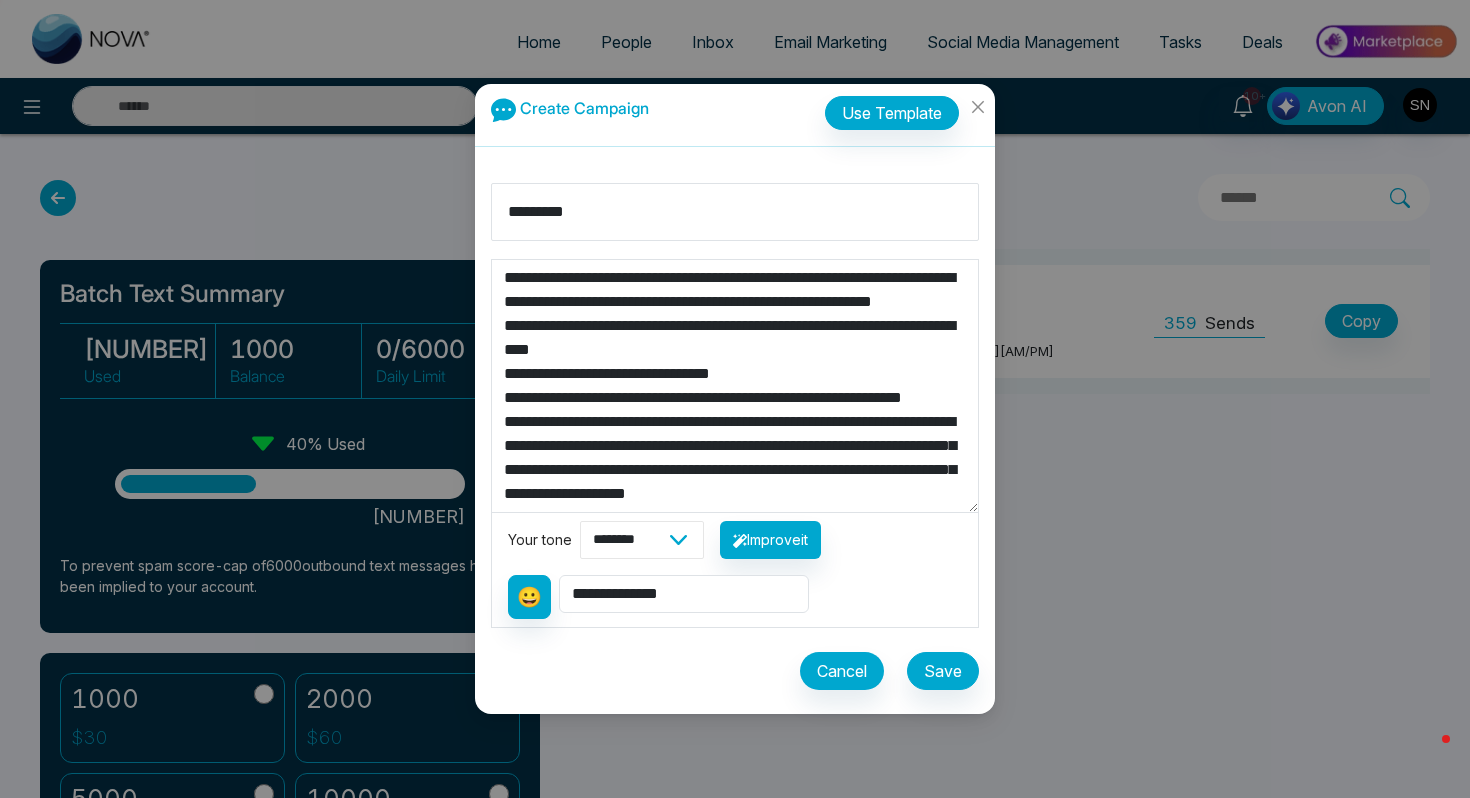 scroll, scrollTop: 144, scrollLeft: 0, axis: vertical 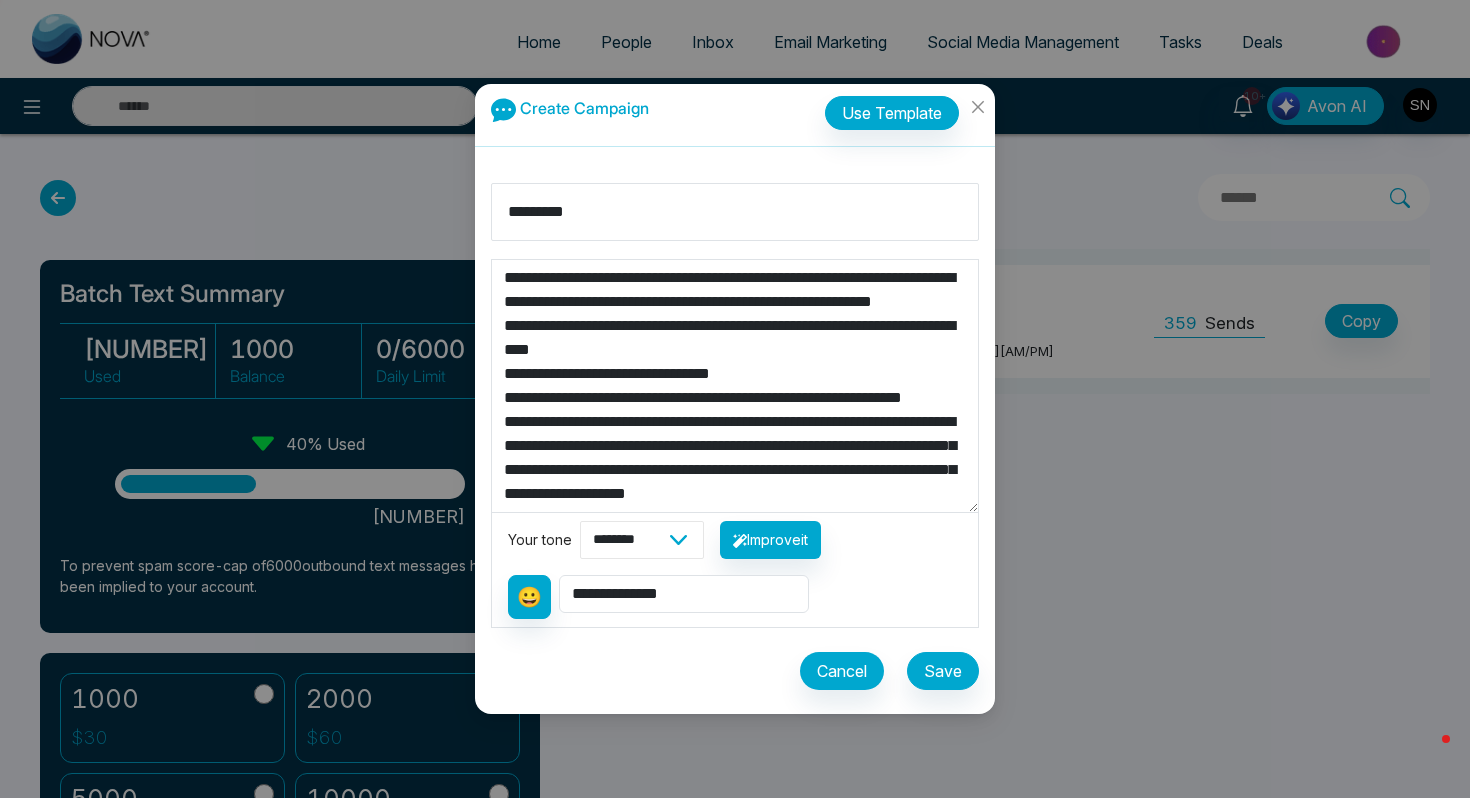 click on "**********" at bounding box center [642, 540] 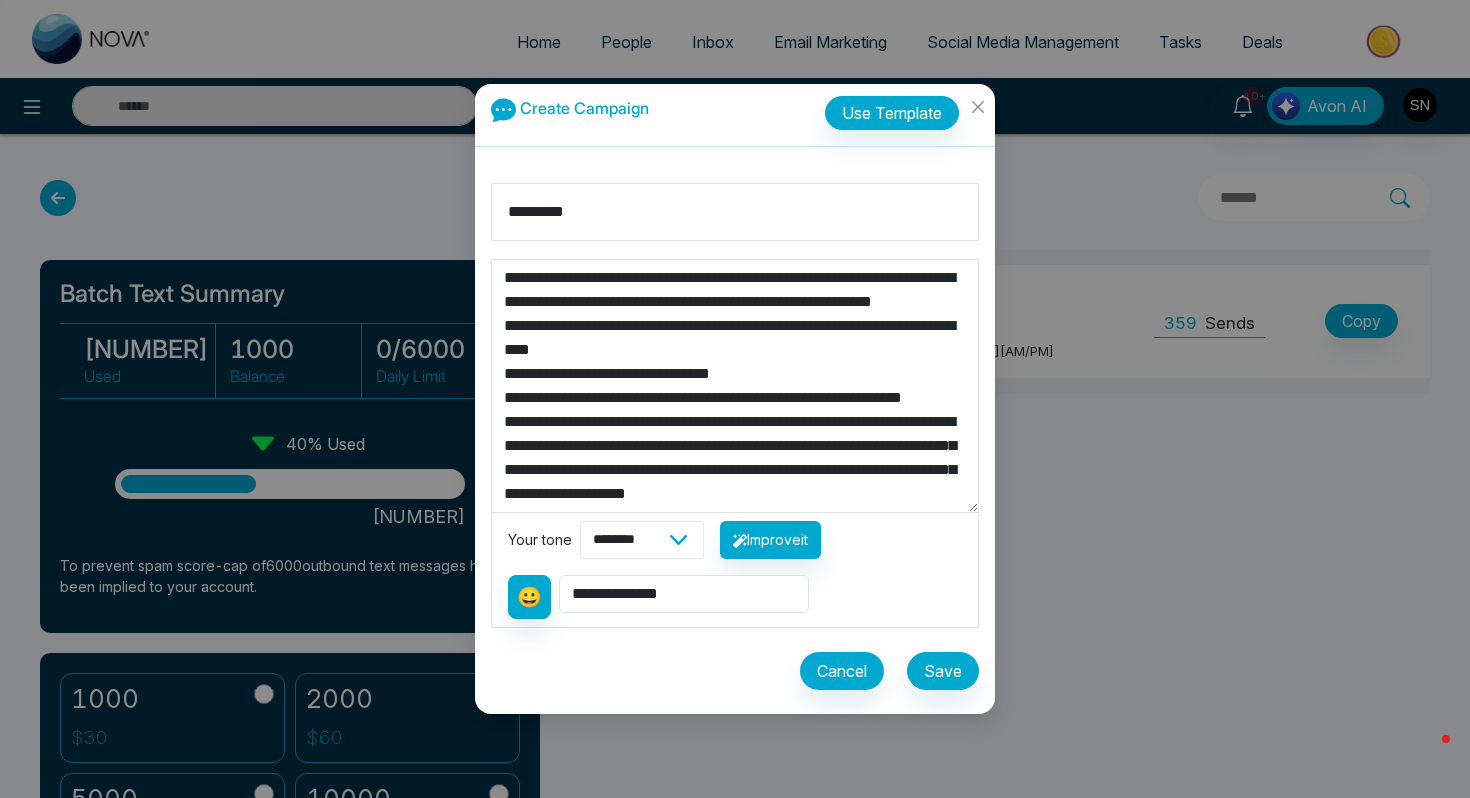 select on "*******" 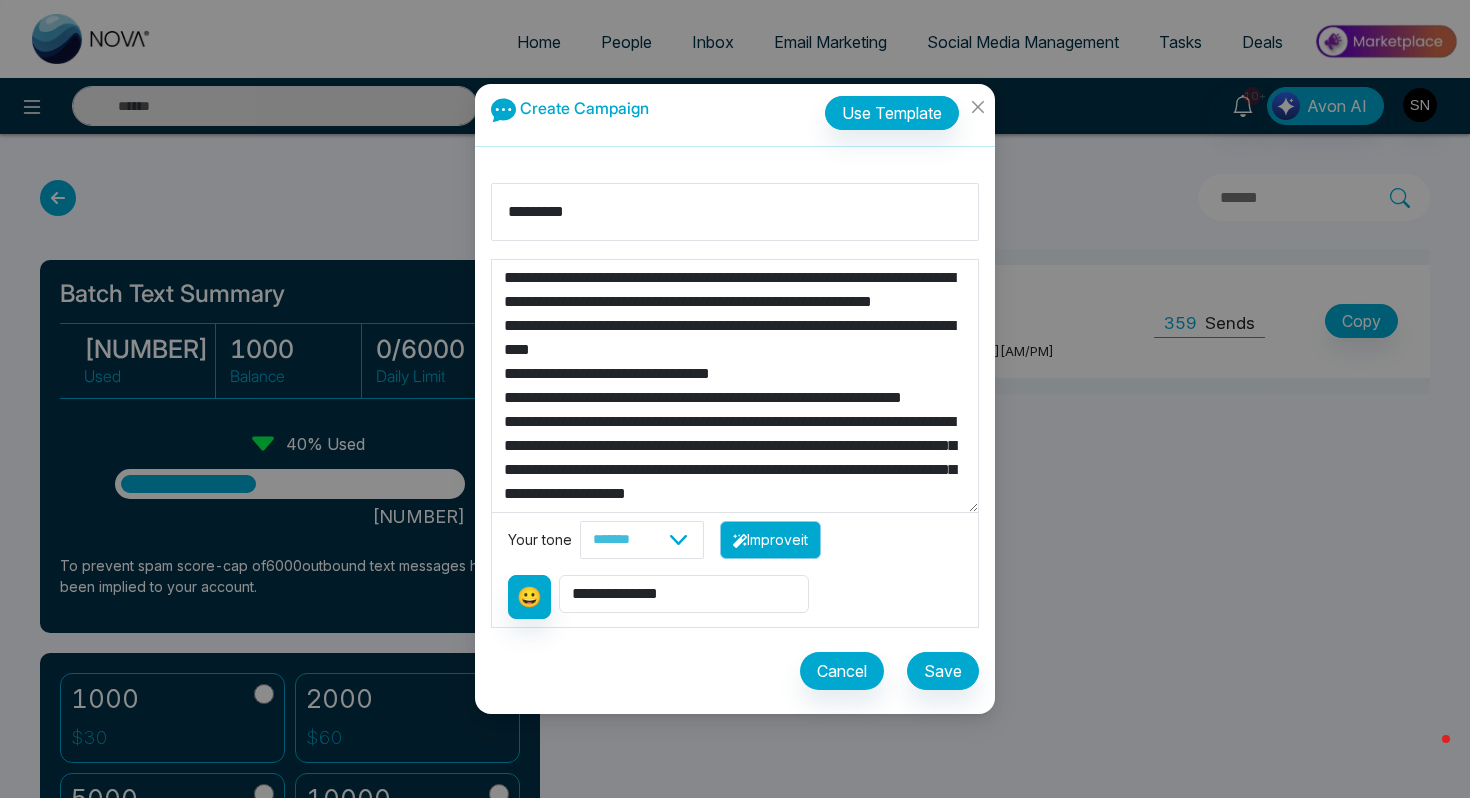 click on "Improve  it" at bounding box center (770, 540) 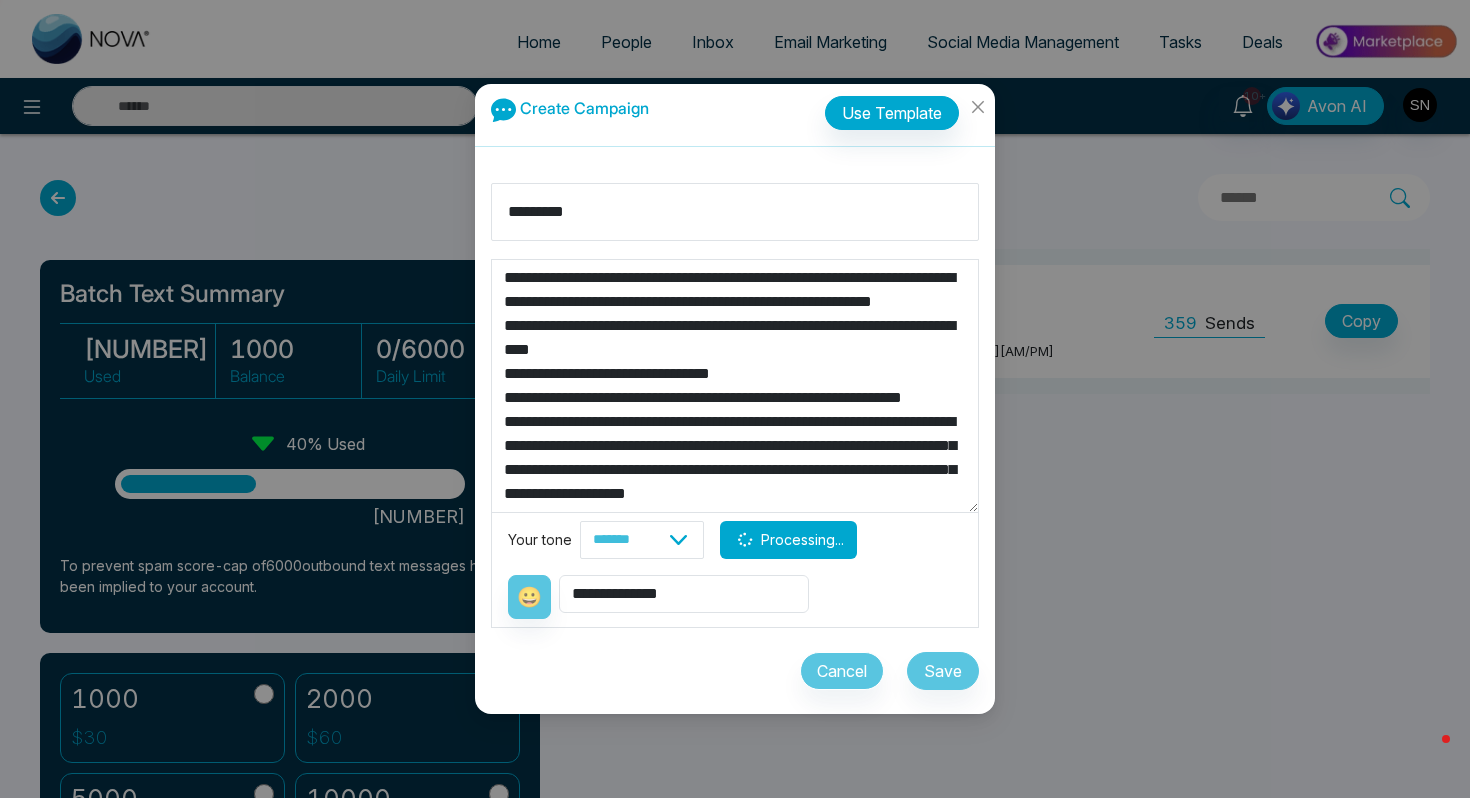 type on "**********" 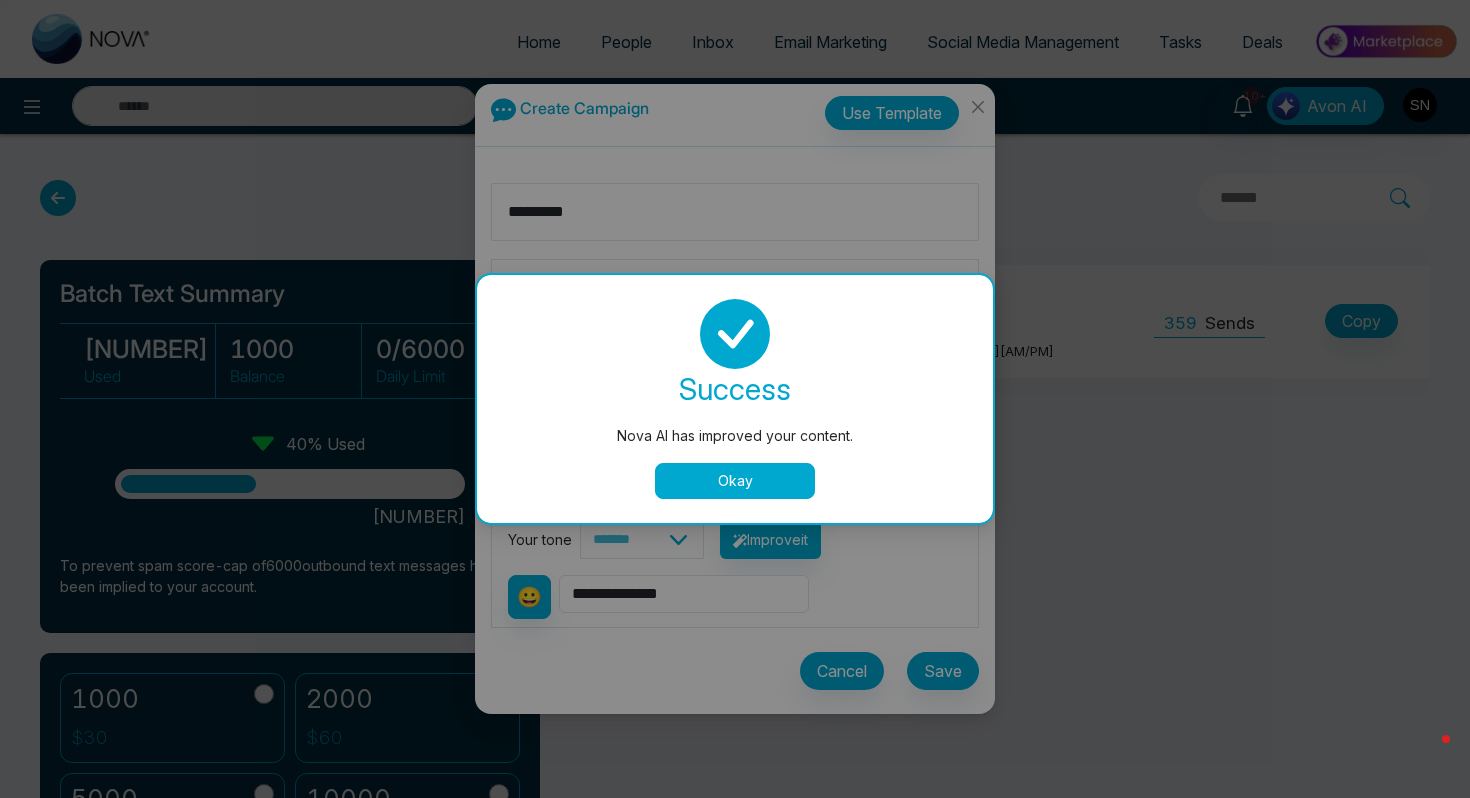 click on "Okay" at bounding box center (735, 481) 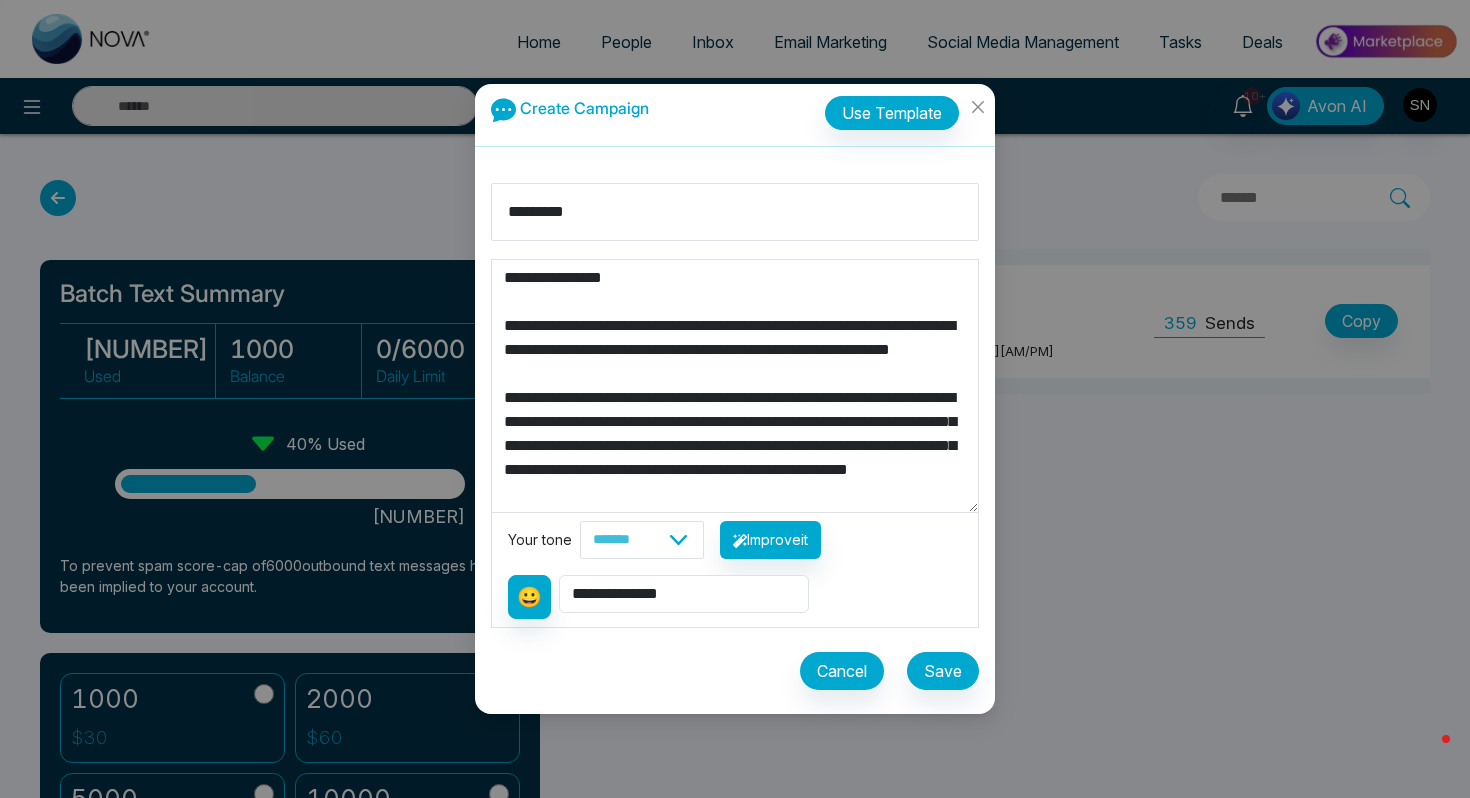 scroll, scrollTop: 264, scrollLeft: 0, axis: vertical 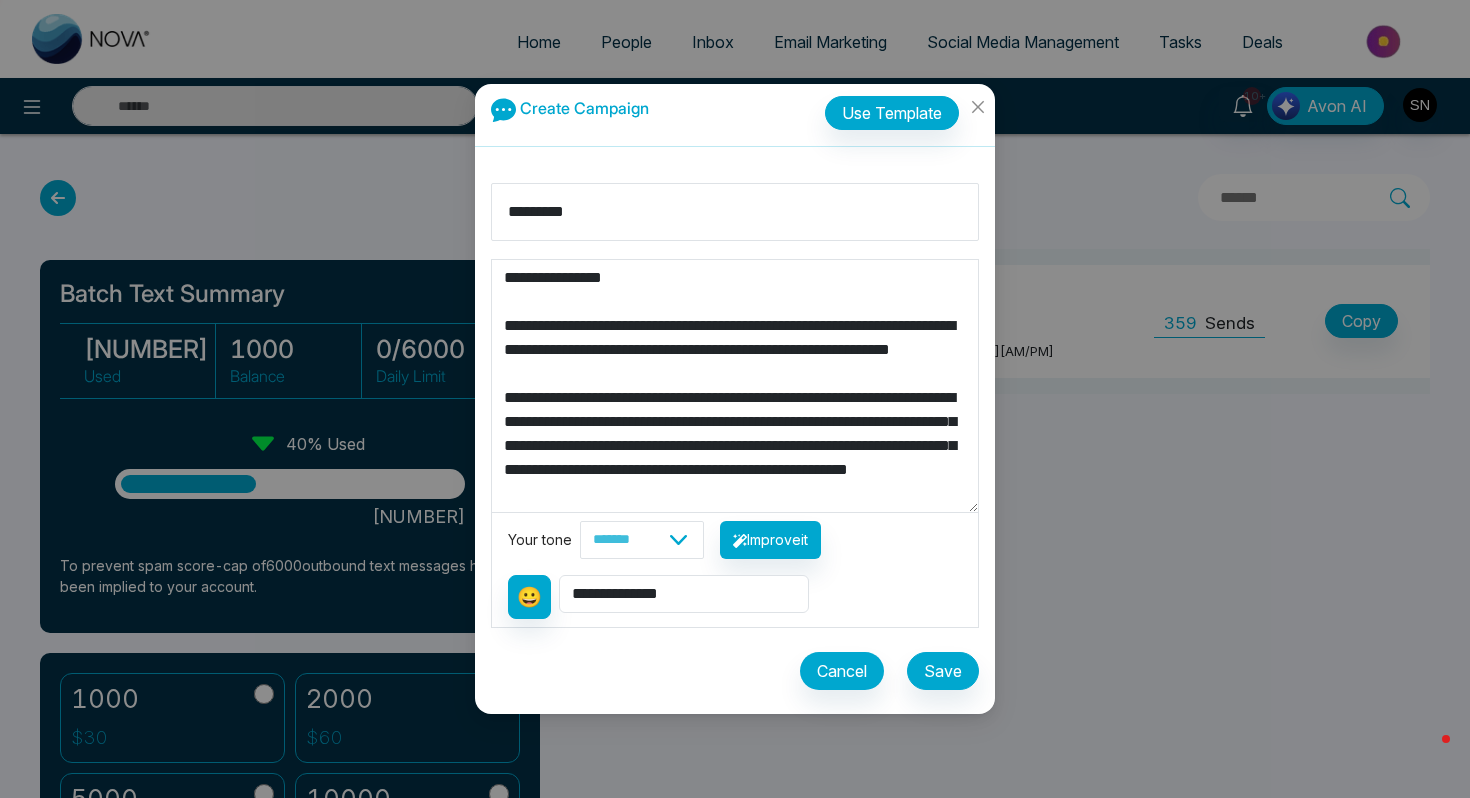 drag, startPoint x: 940, startPoint y: 495, endPoint x: 601, endPoint y: 259, distance: 413.0581 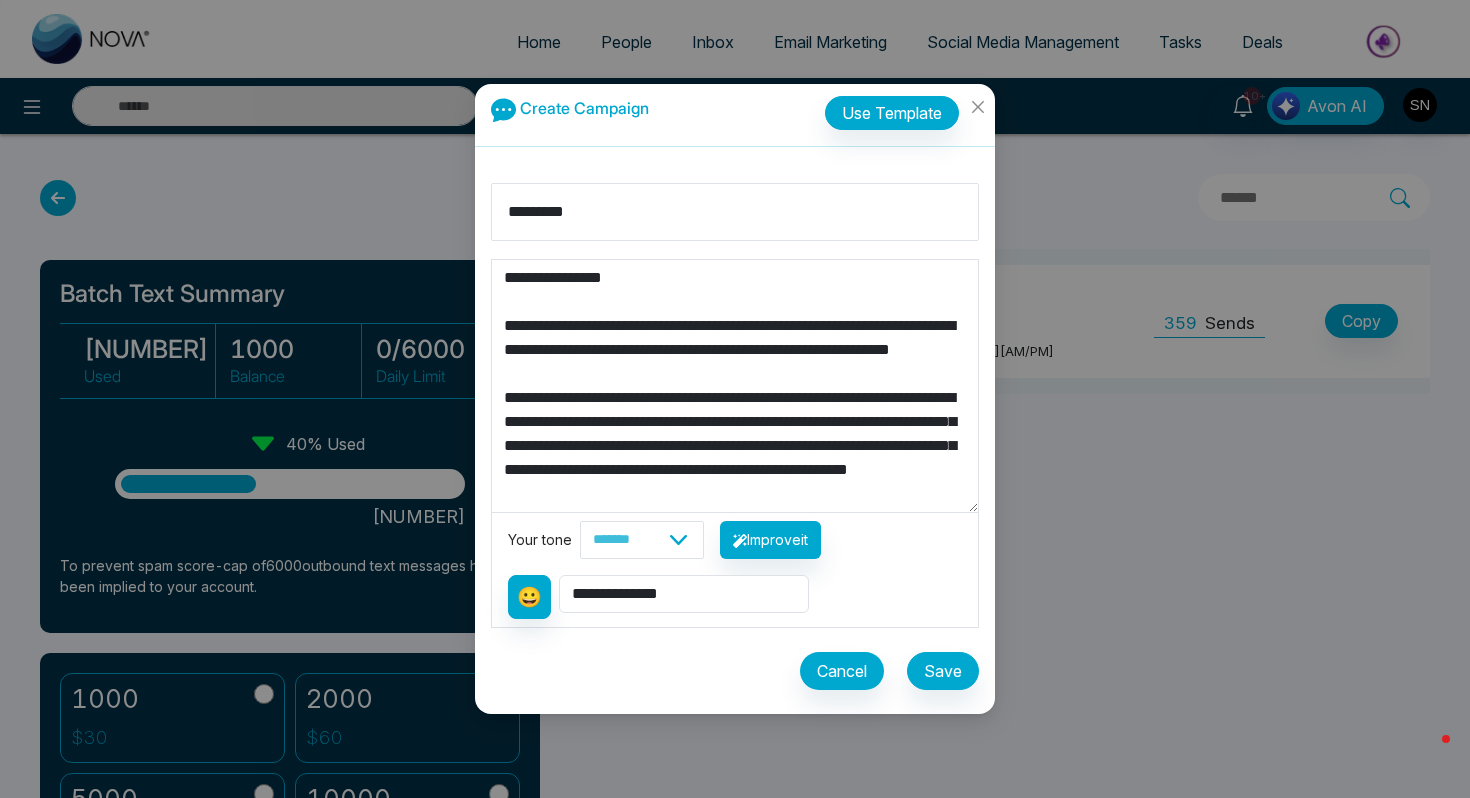 click on "**********" at bounding box center [735, 386] 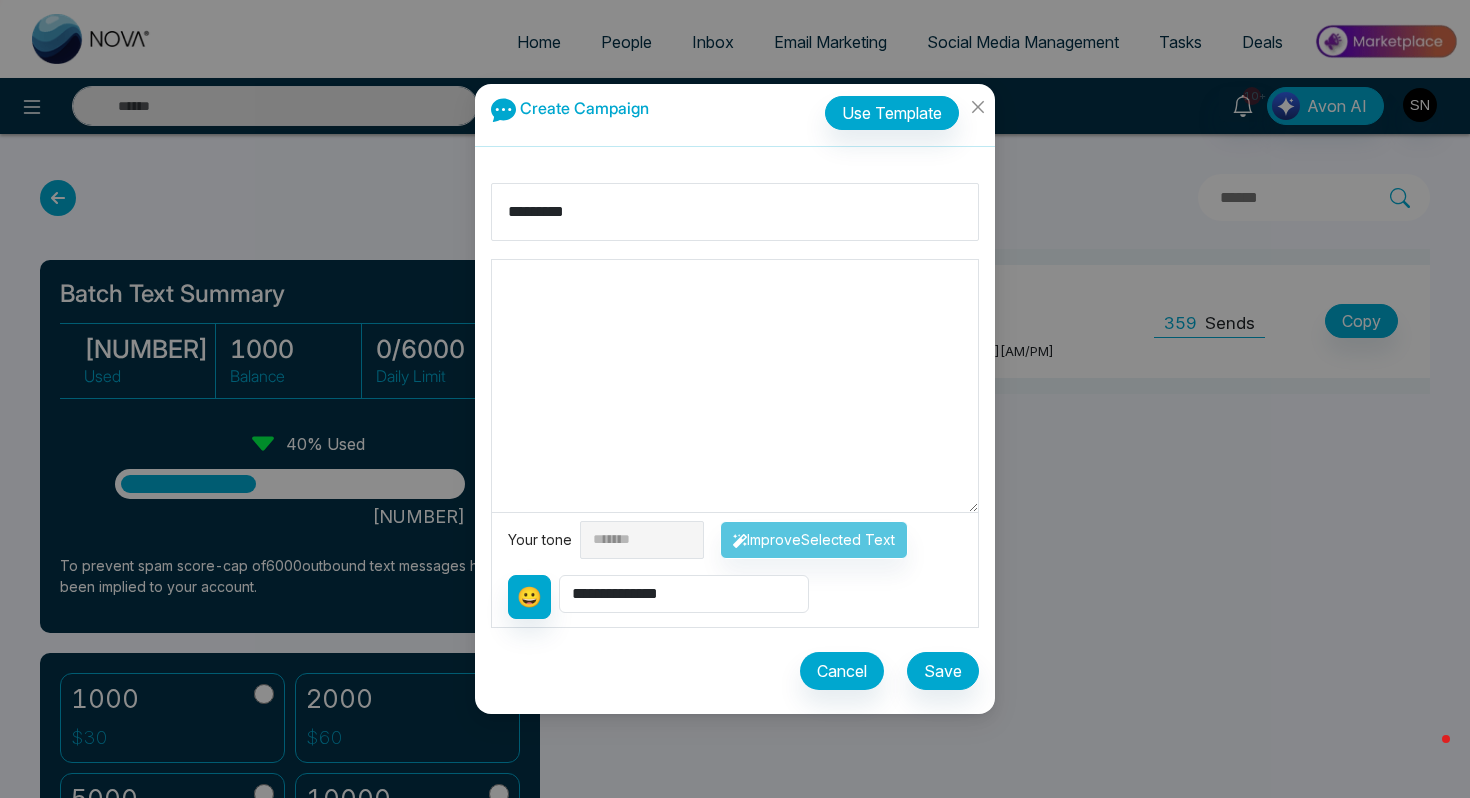 paste on "**********" 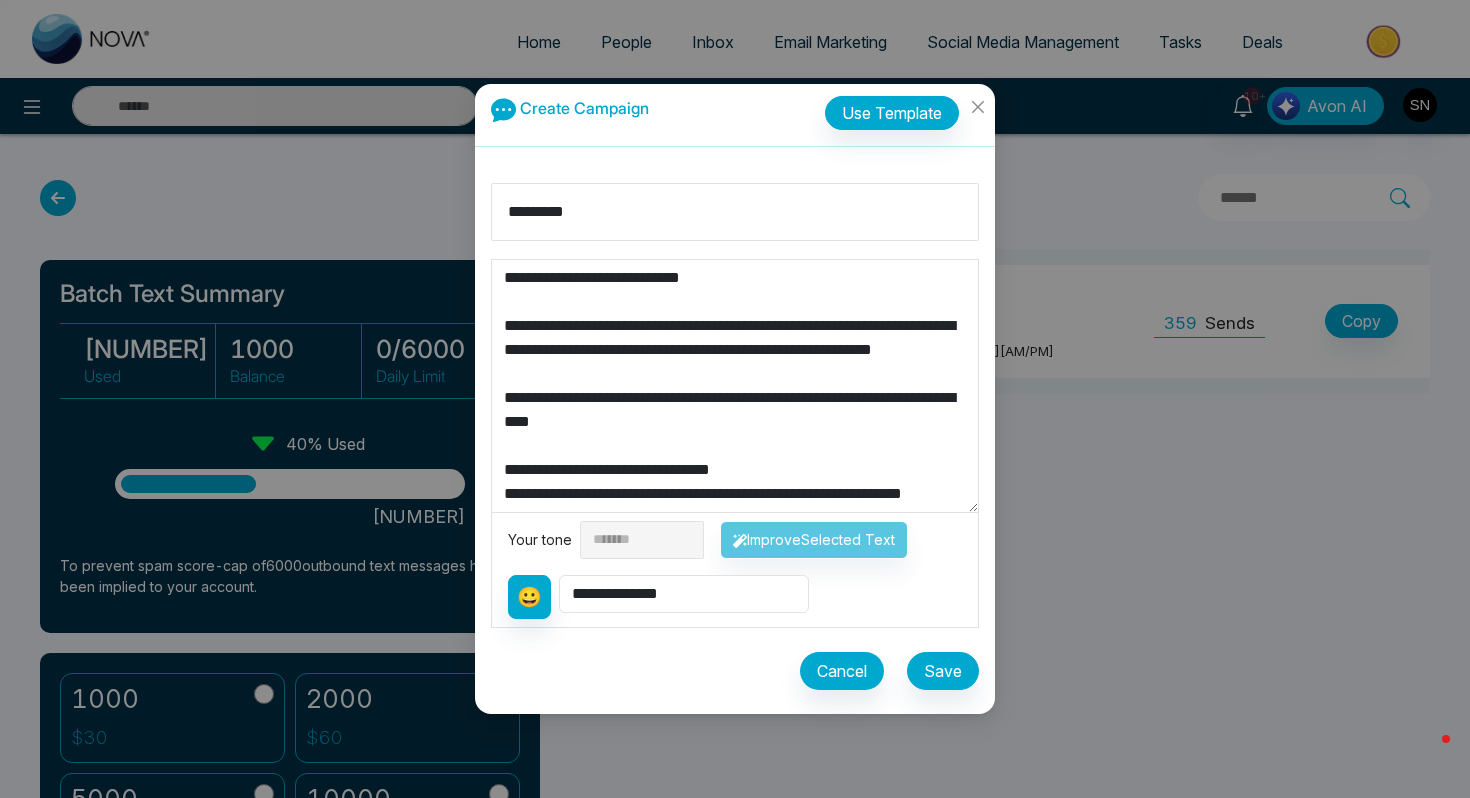 scroll, scrollTop: 136, scrollLeft: 0, axis: vertical 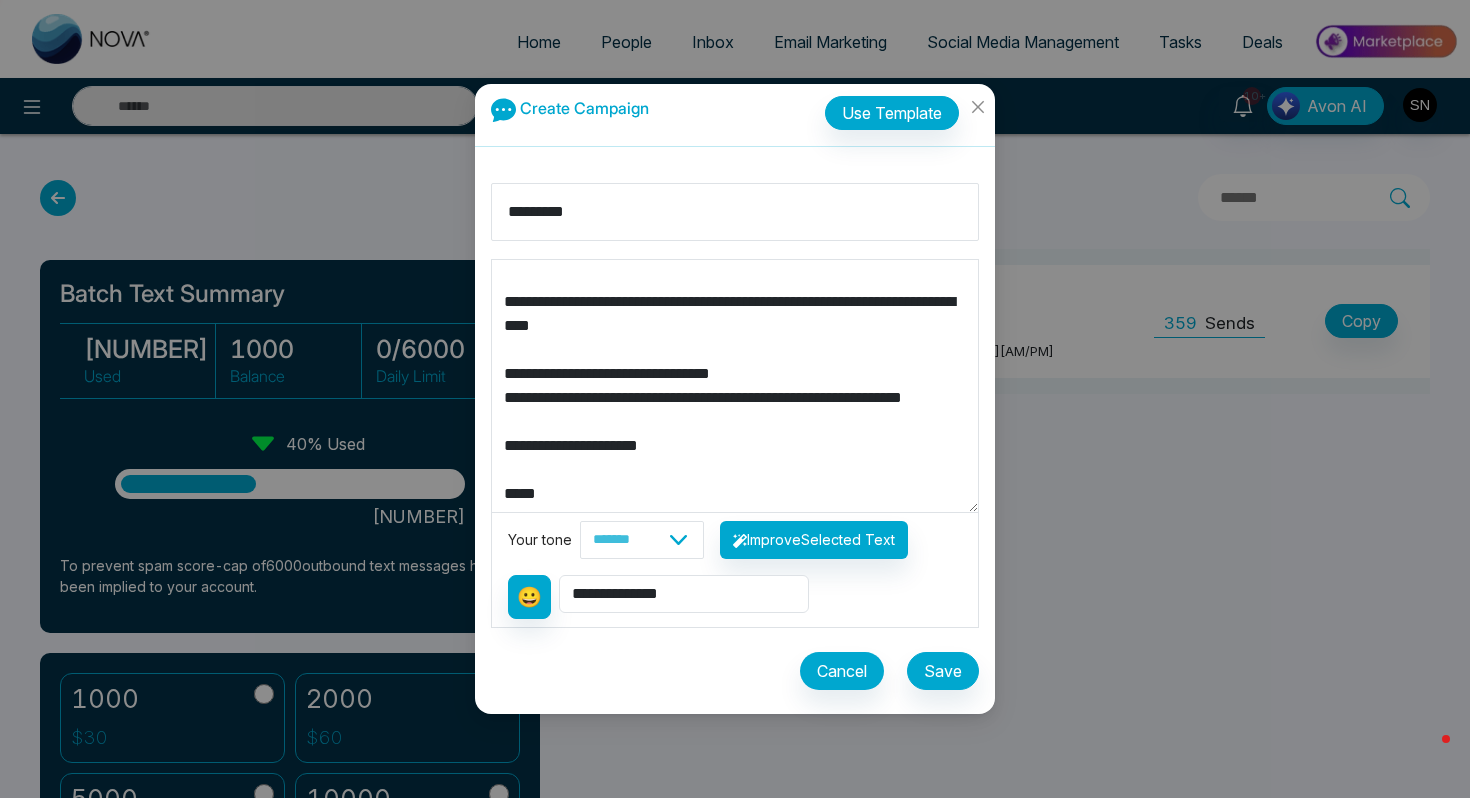drag, startPoint x: 523, startPoint y: 505, endPoint x: 504, endPoint y: 505, distance: 19 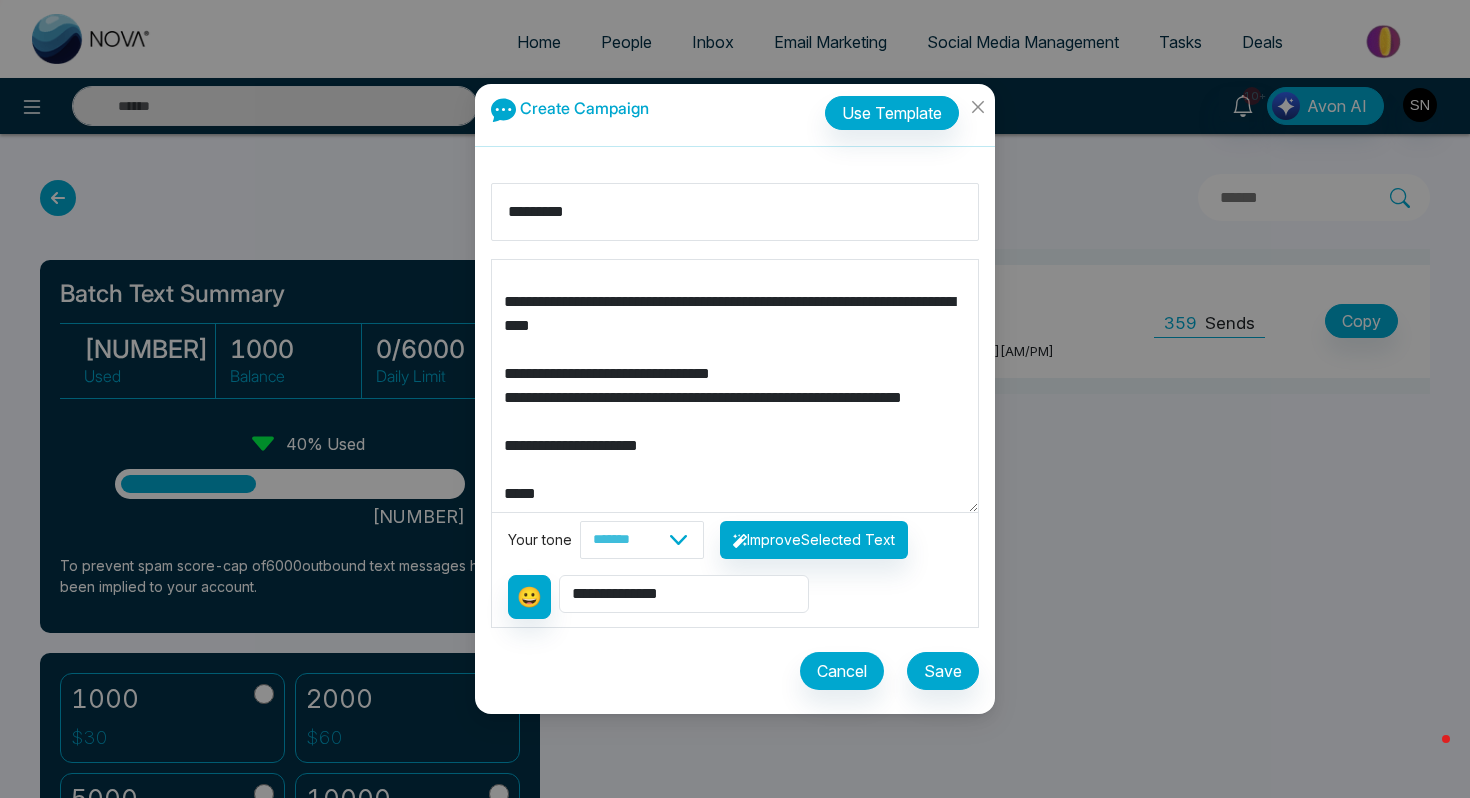 click on "**********" at bounding box center [735, 386] 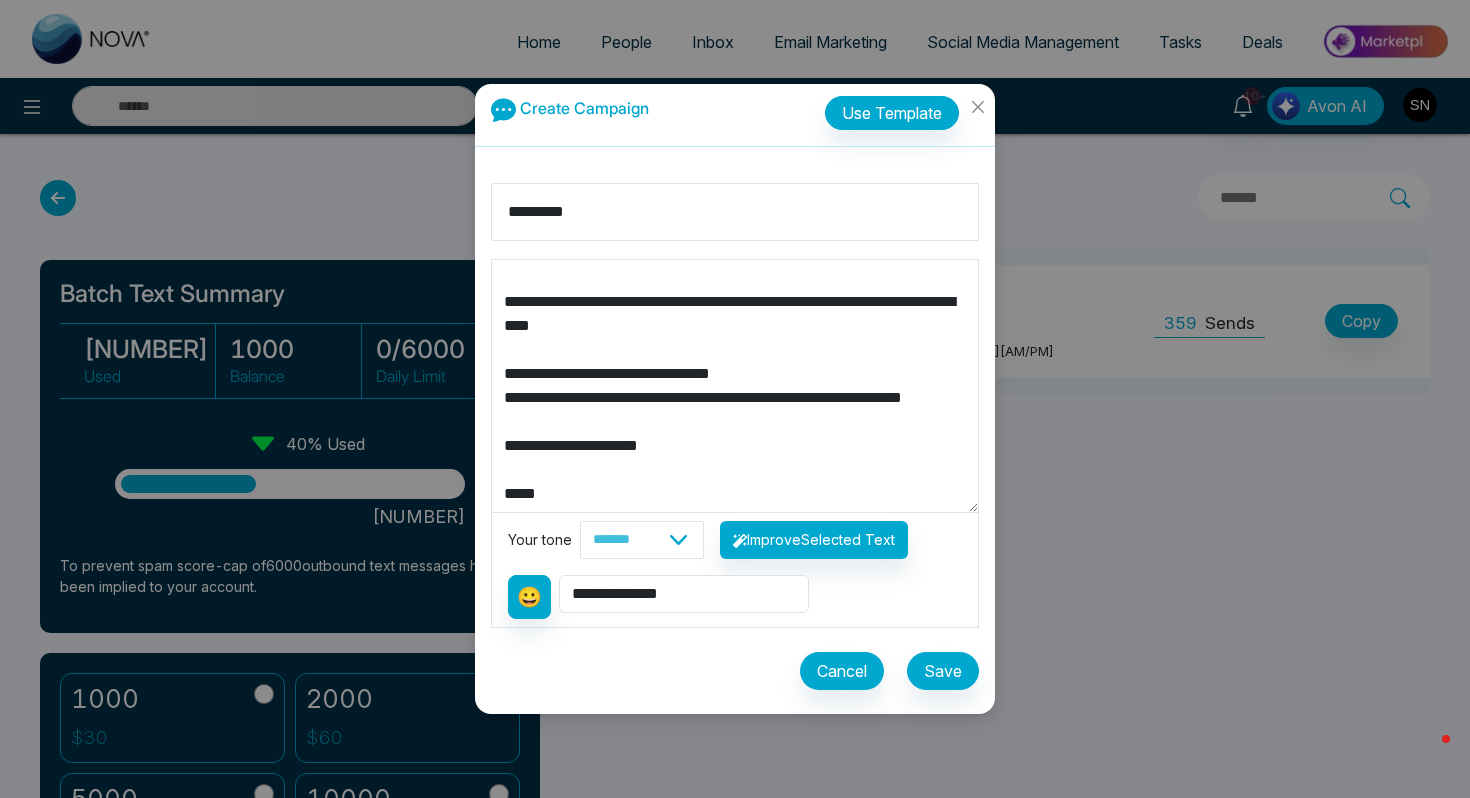 click on "**********" at bounding box center [735, 386] 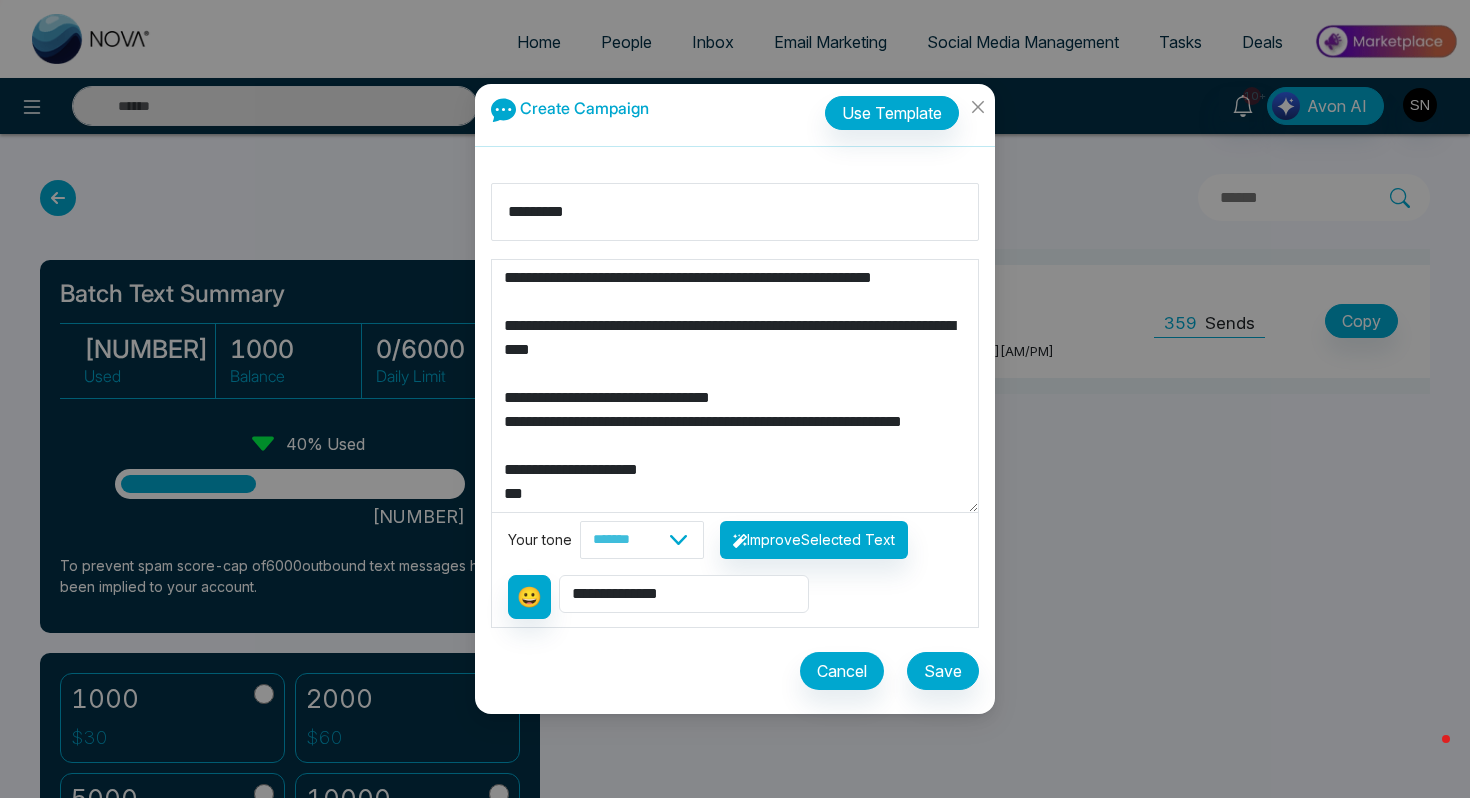 scroll, scrollTop: 120, scrollLeft: 0, axis: vertical 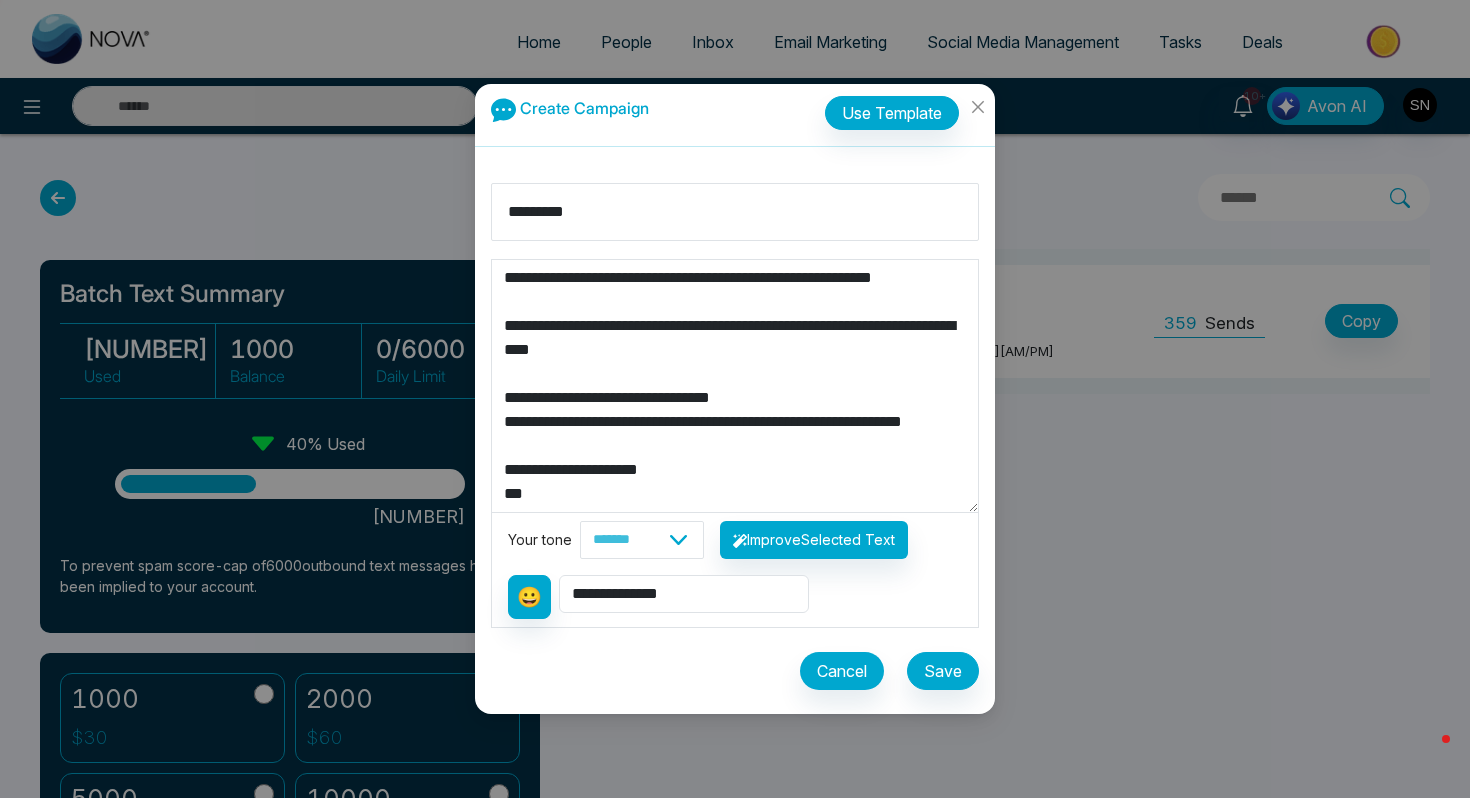 click on "**********" at bounding box center [735, 386] 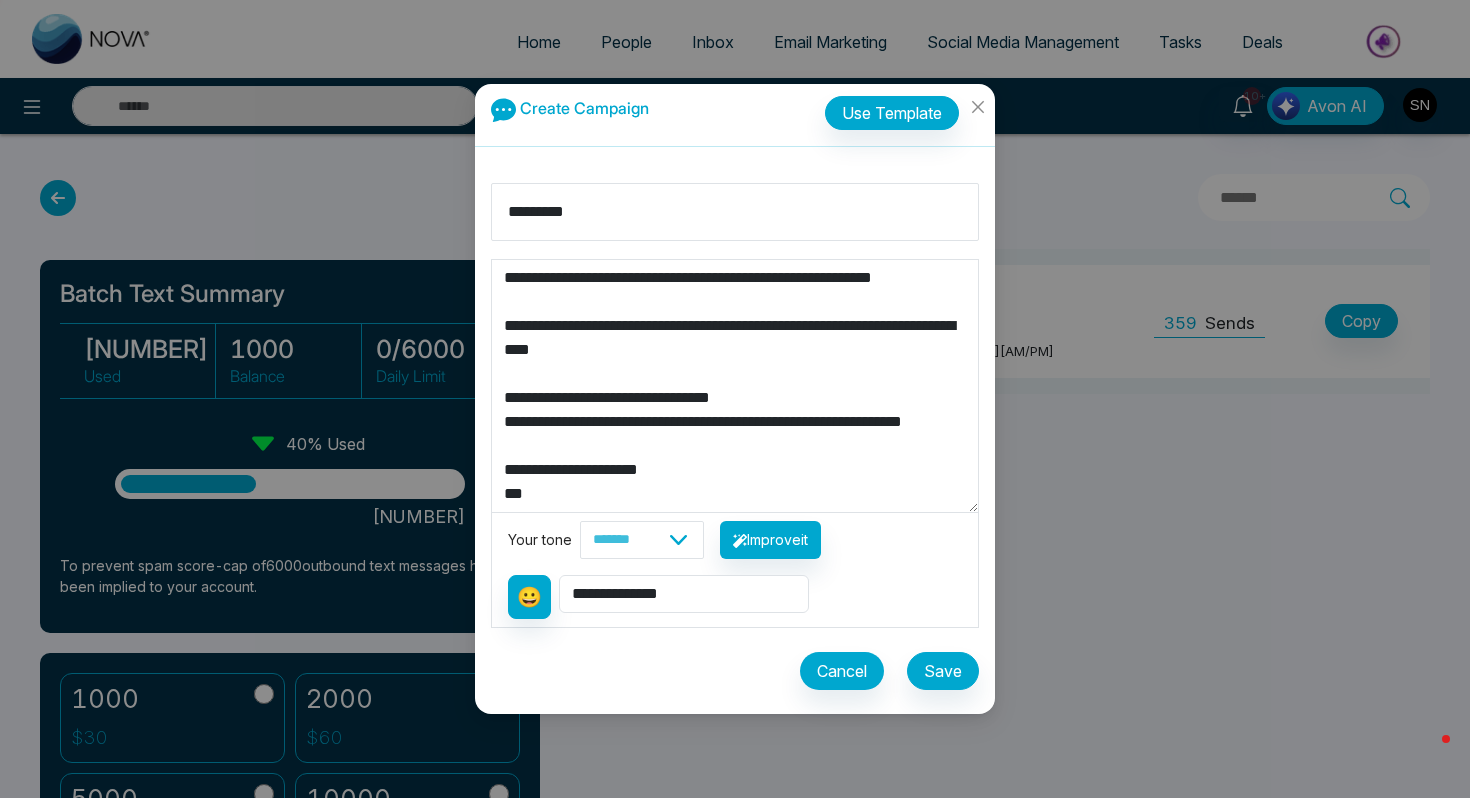 click on "**********" at bounding box center (735, 386) 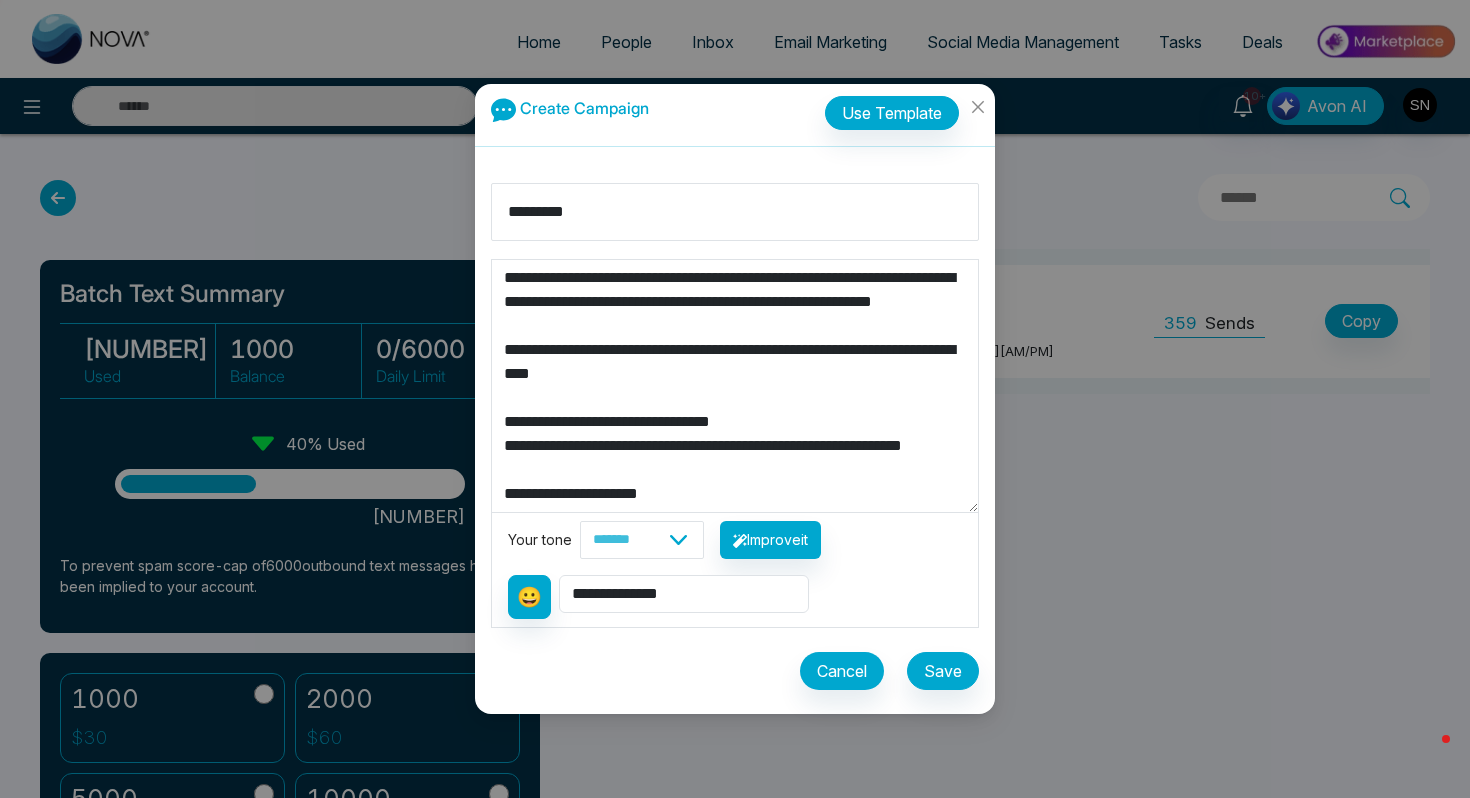 scroll, scrollTop: 96, scrollLeft: 0, axis: vertical 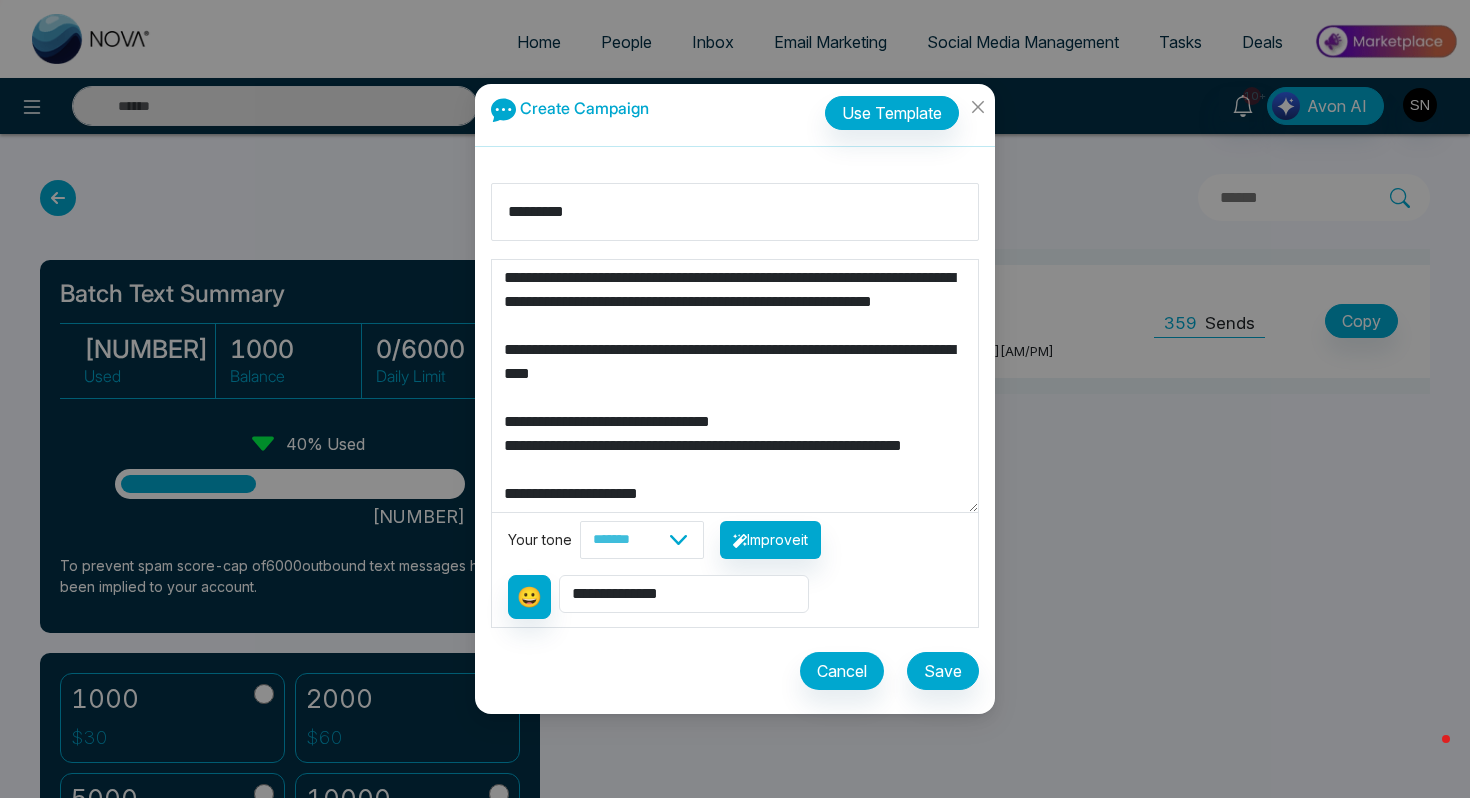 click on "**********" at bounding box center (735, 386) 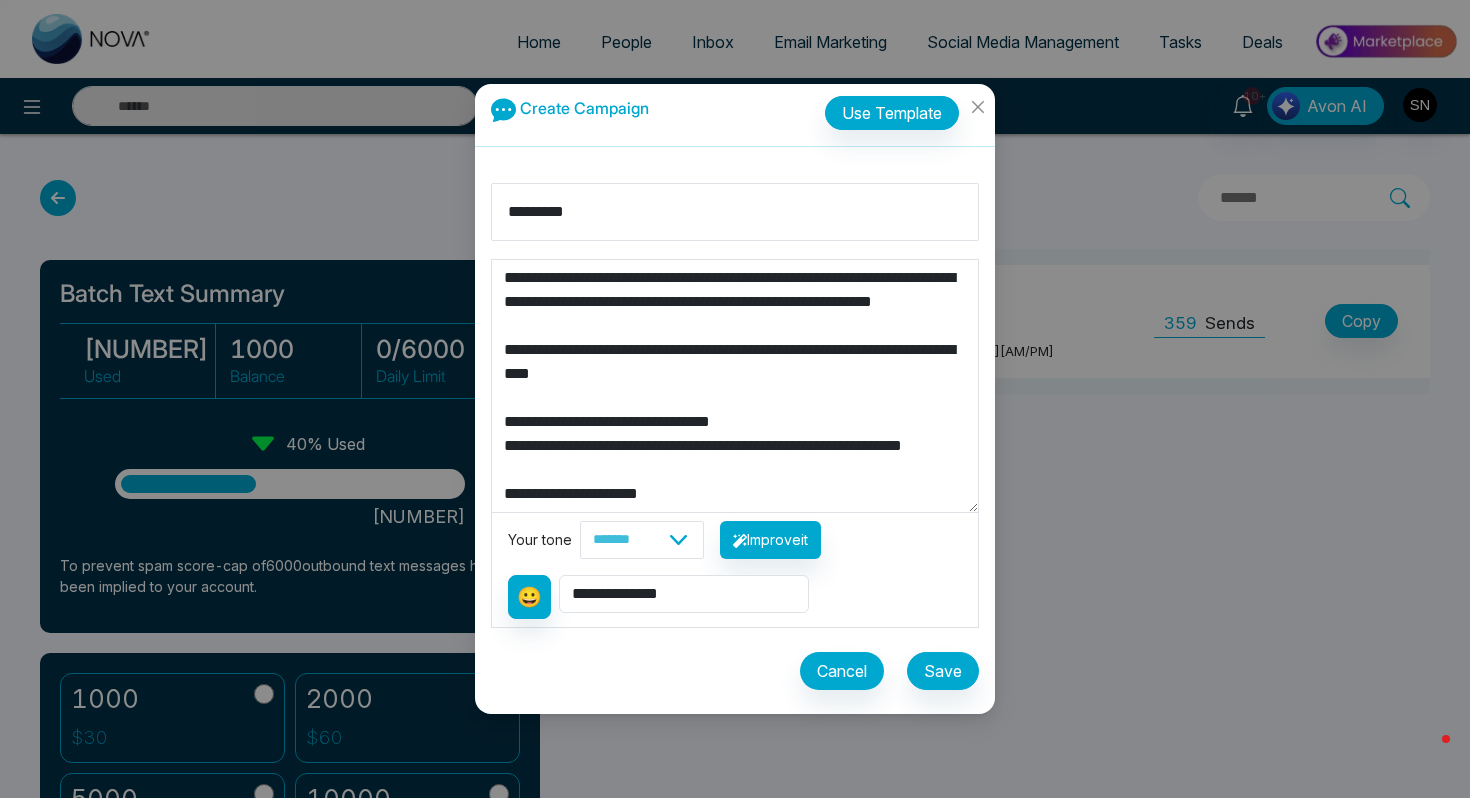 click on "**********" at bounding box center (735, 386) 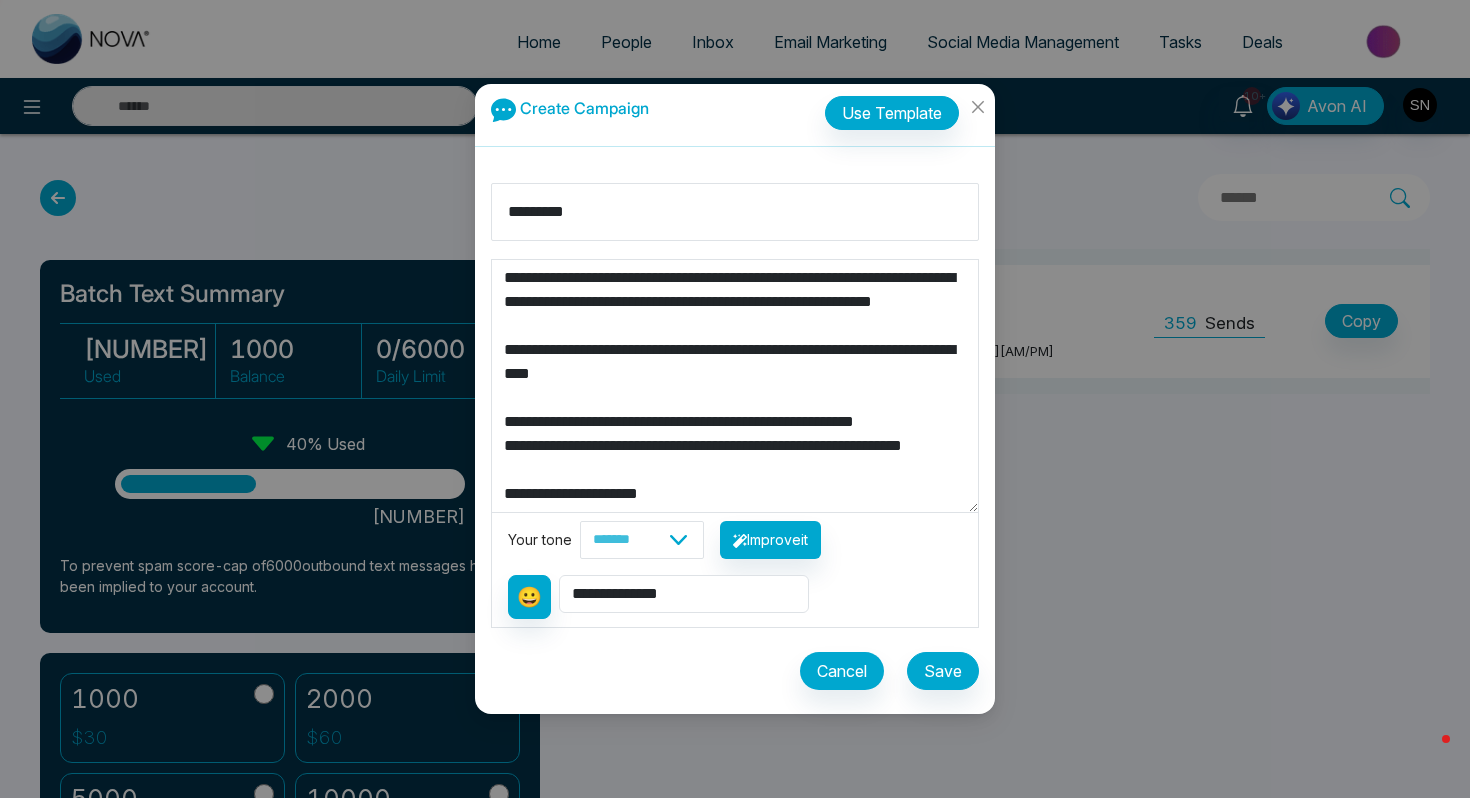 click on "**********" at bounding box center [735, 386] 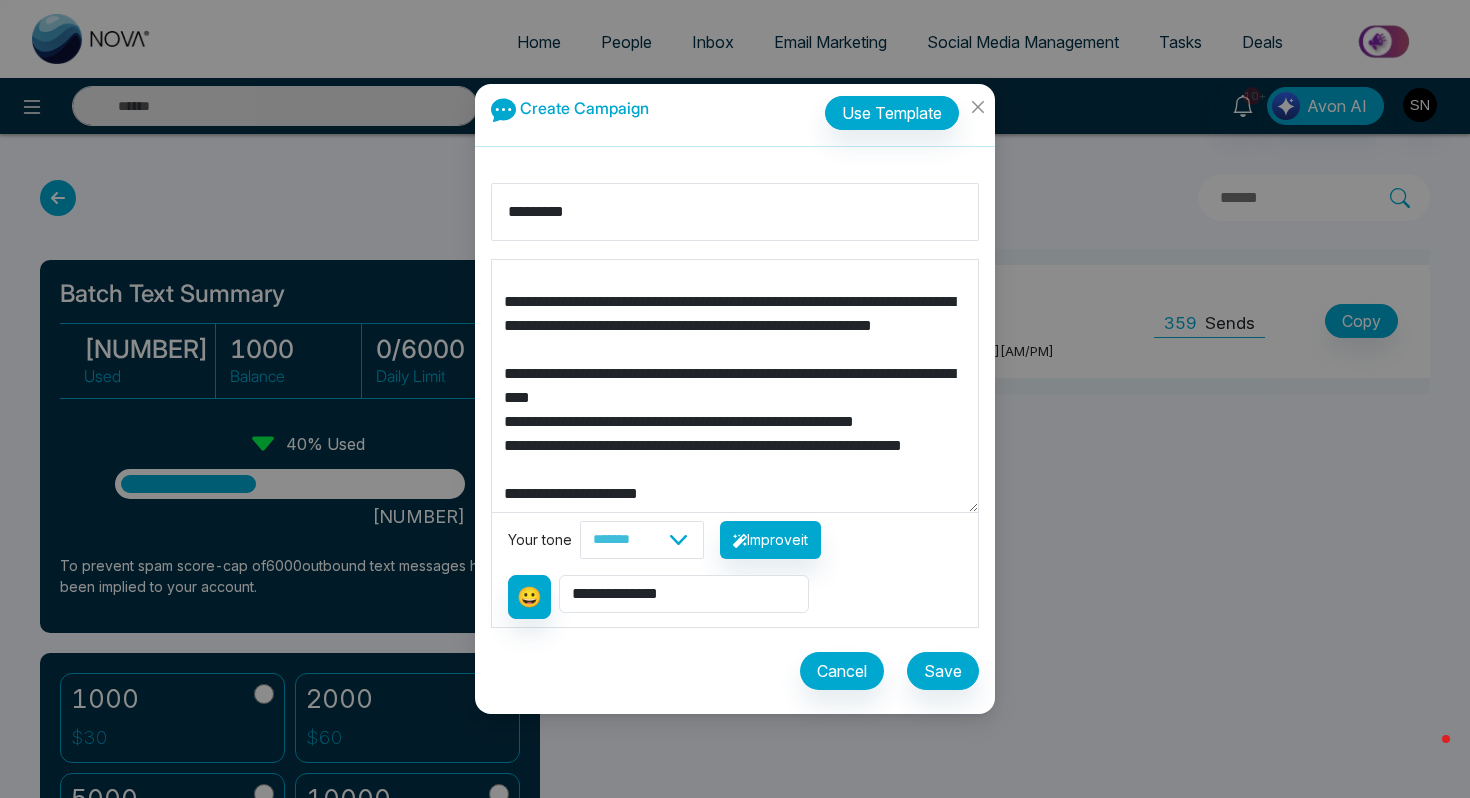 scroll, scrollTop: 72, scrollLeft: 0, axis: vertical 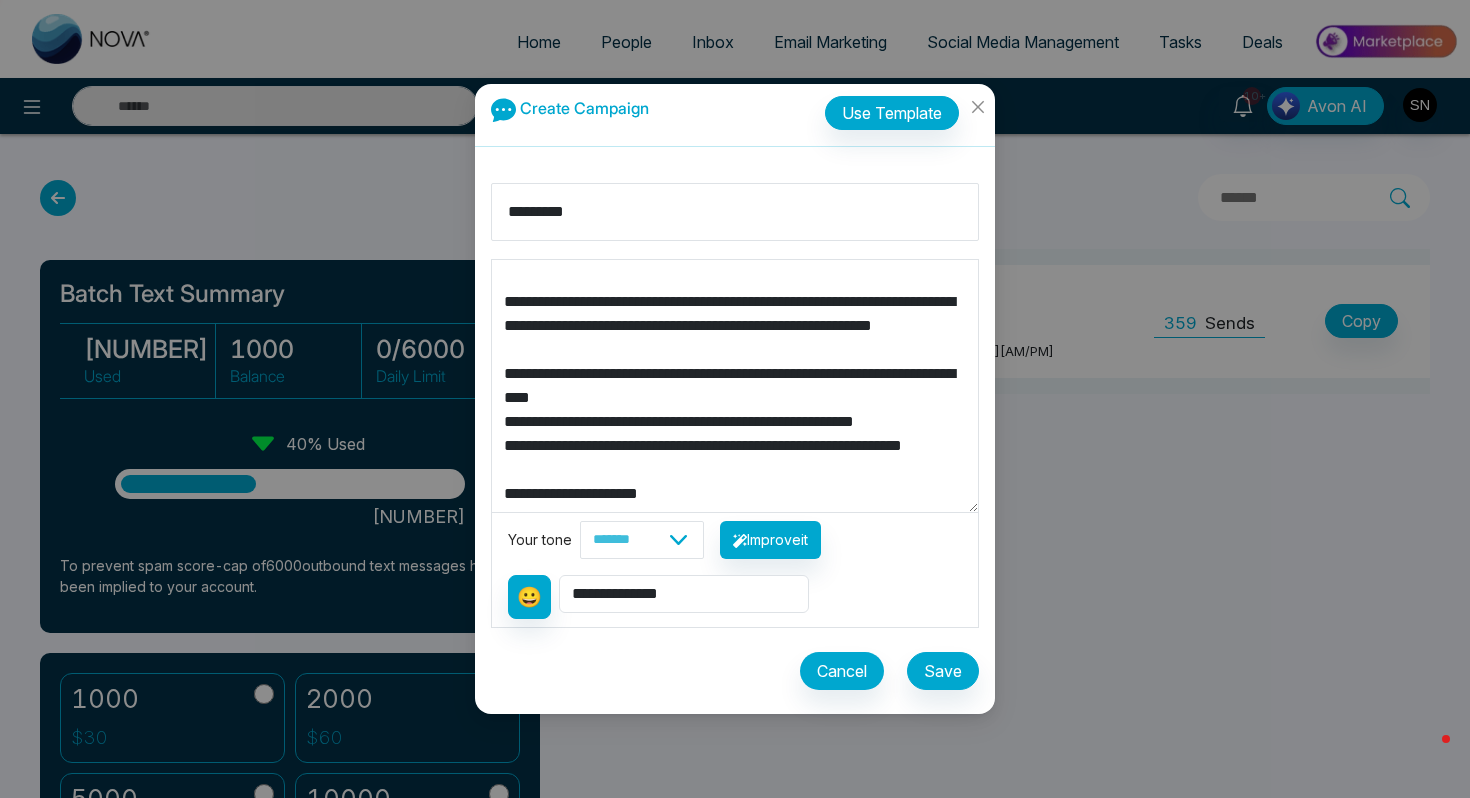 click on "**********" at bounding box center (735, 386) 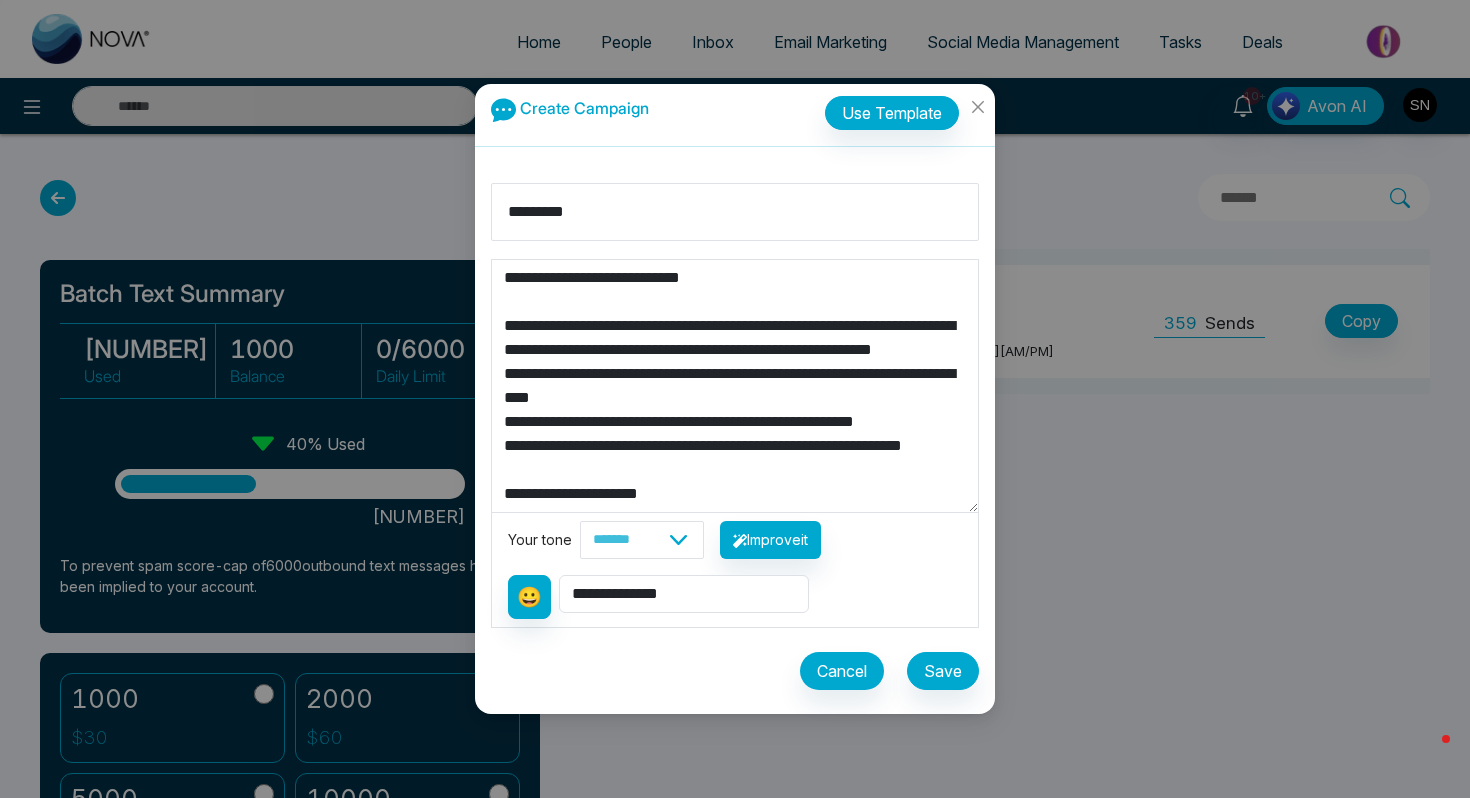 scroll, scrollTop: 1, scrollLeft: 0, axis: vertical 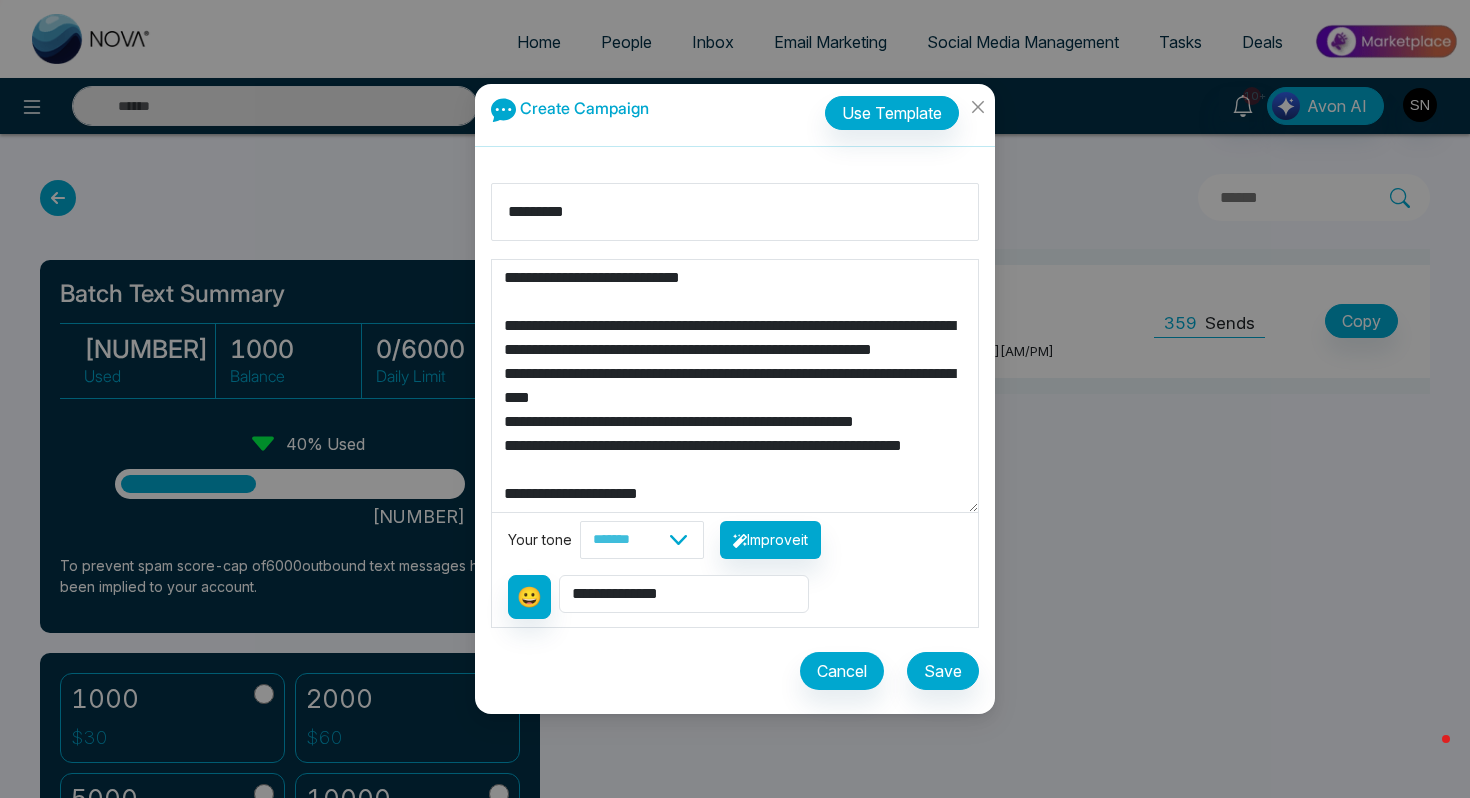 click on "**********" at bounding box center (735, 386) 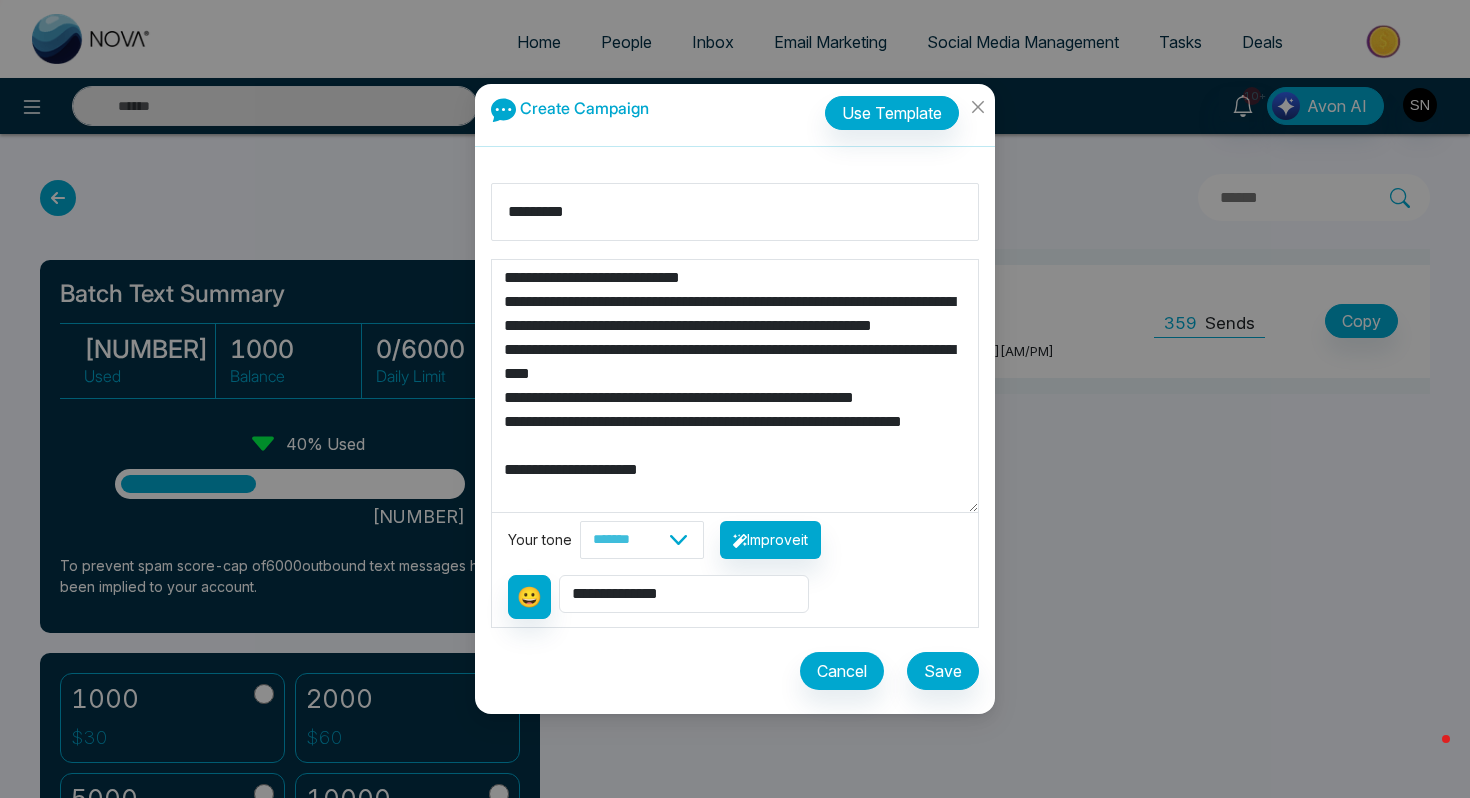 scroll, scrollTop: 0, scrollLeft: 0, axis: both 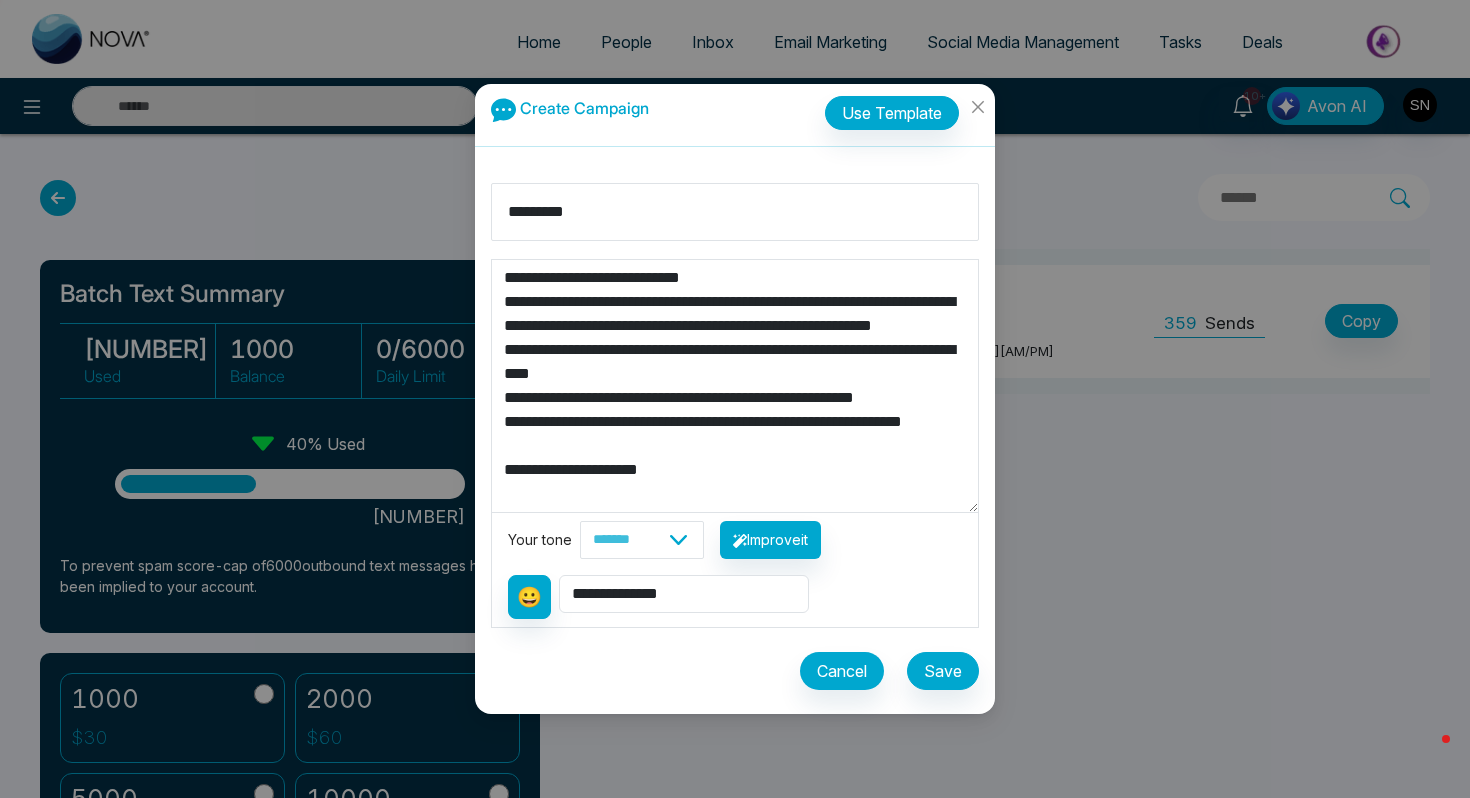click on "**********" at bounding box center [735, 386] 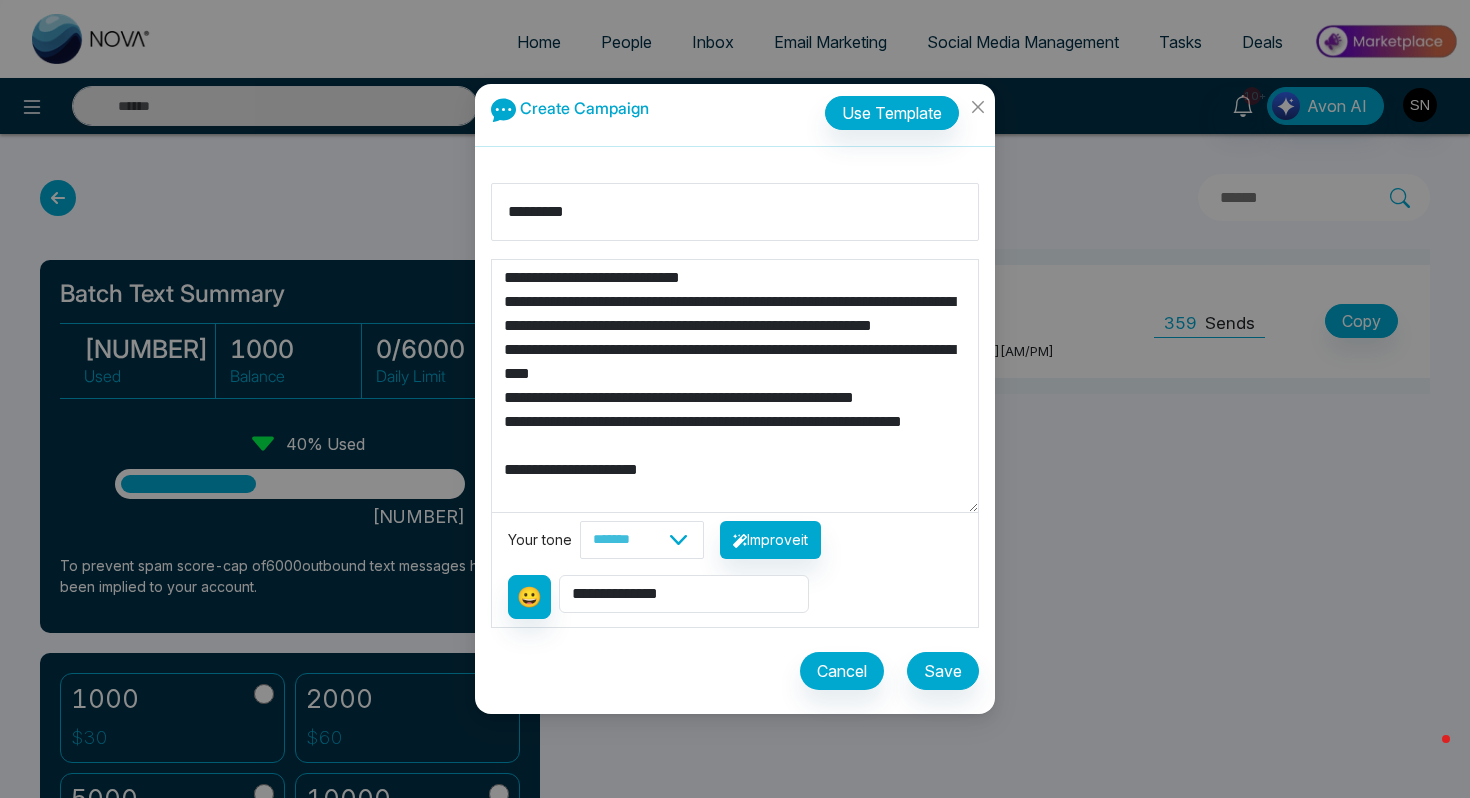 click on "**********" at bounding box center (735, 386) 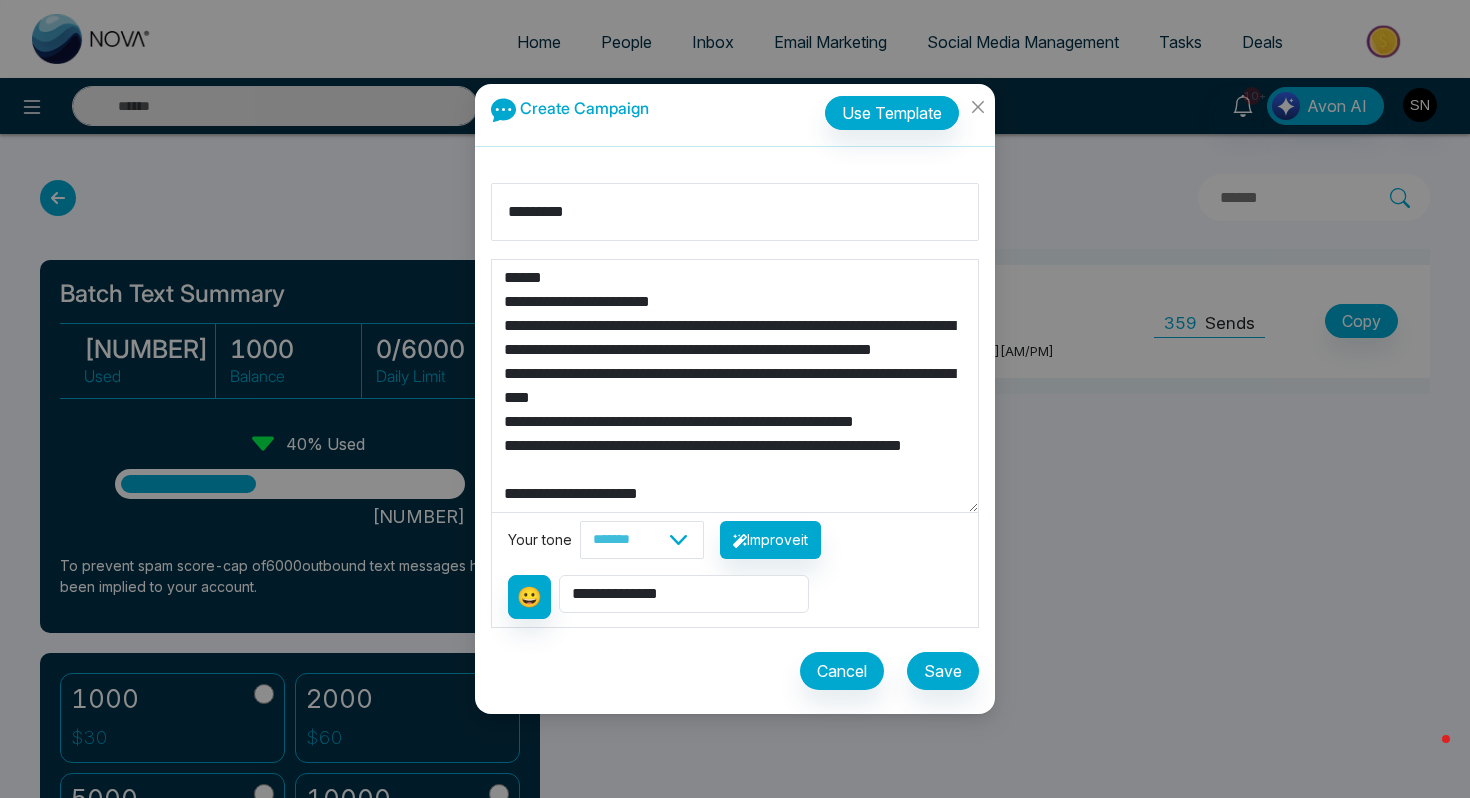 type on "**********" 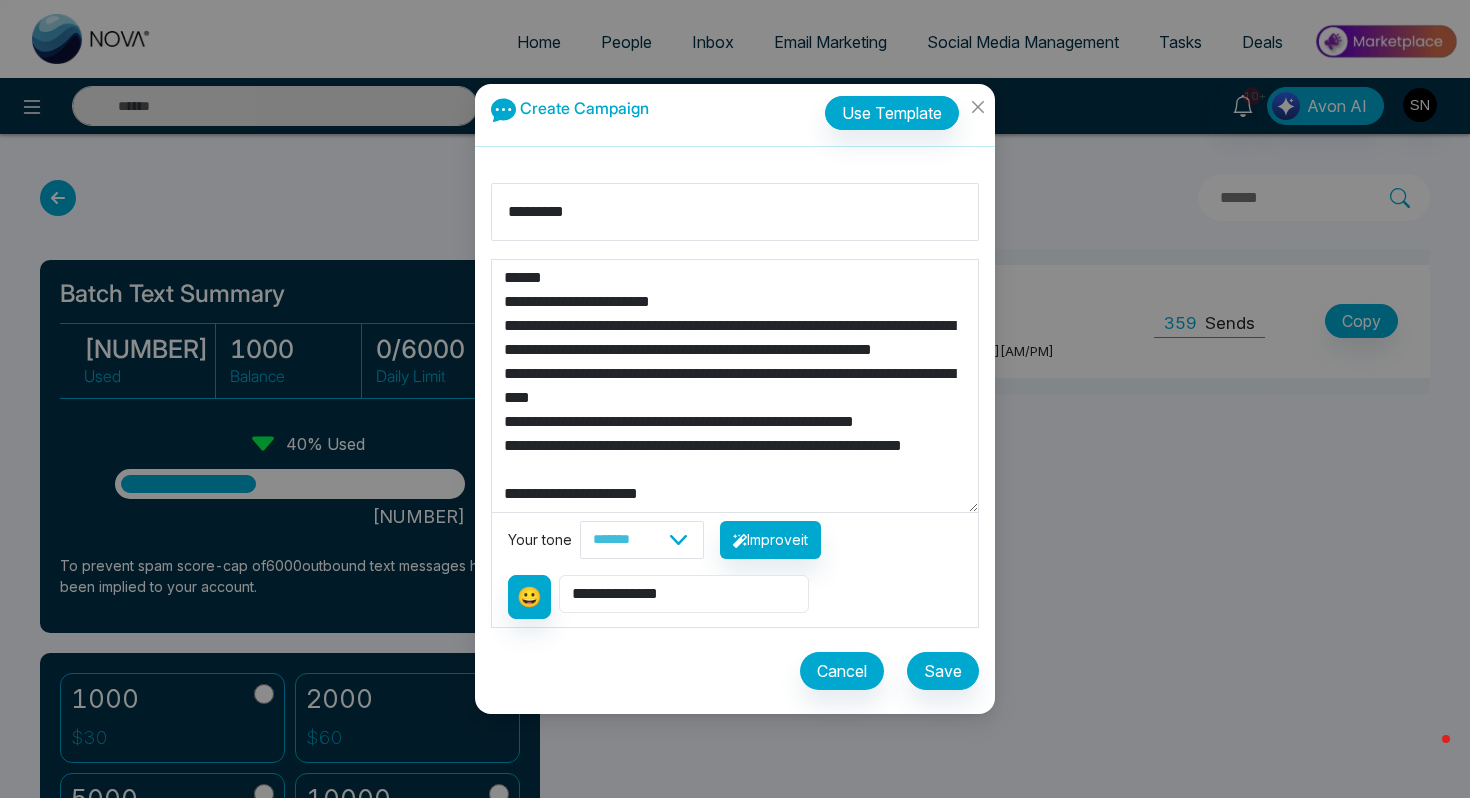click on "**********" at bounding box center (684, 594) 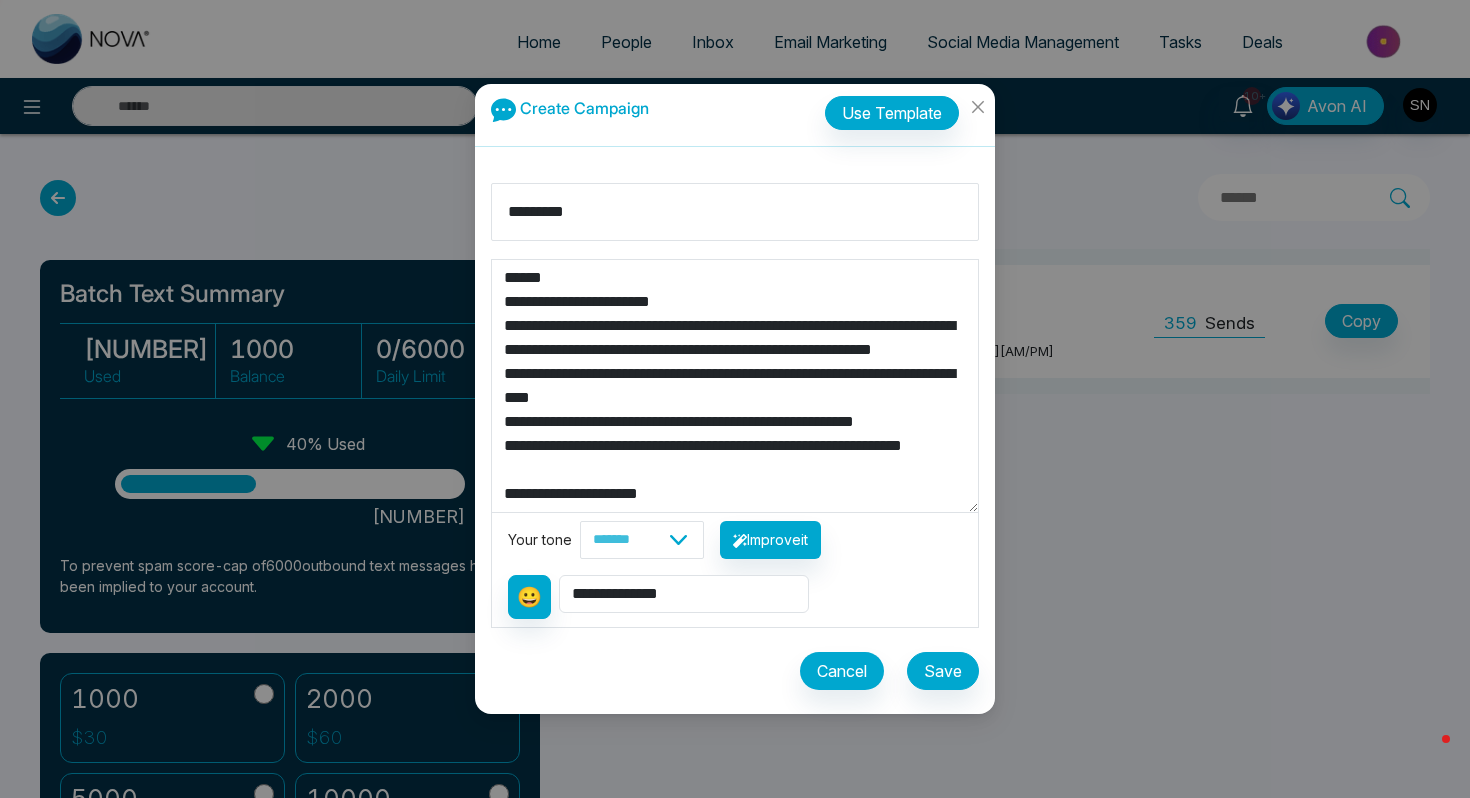 click on "**********" at bounding box center [735, 386] 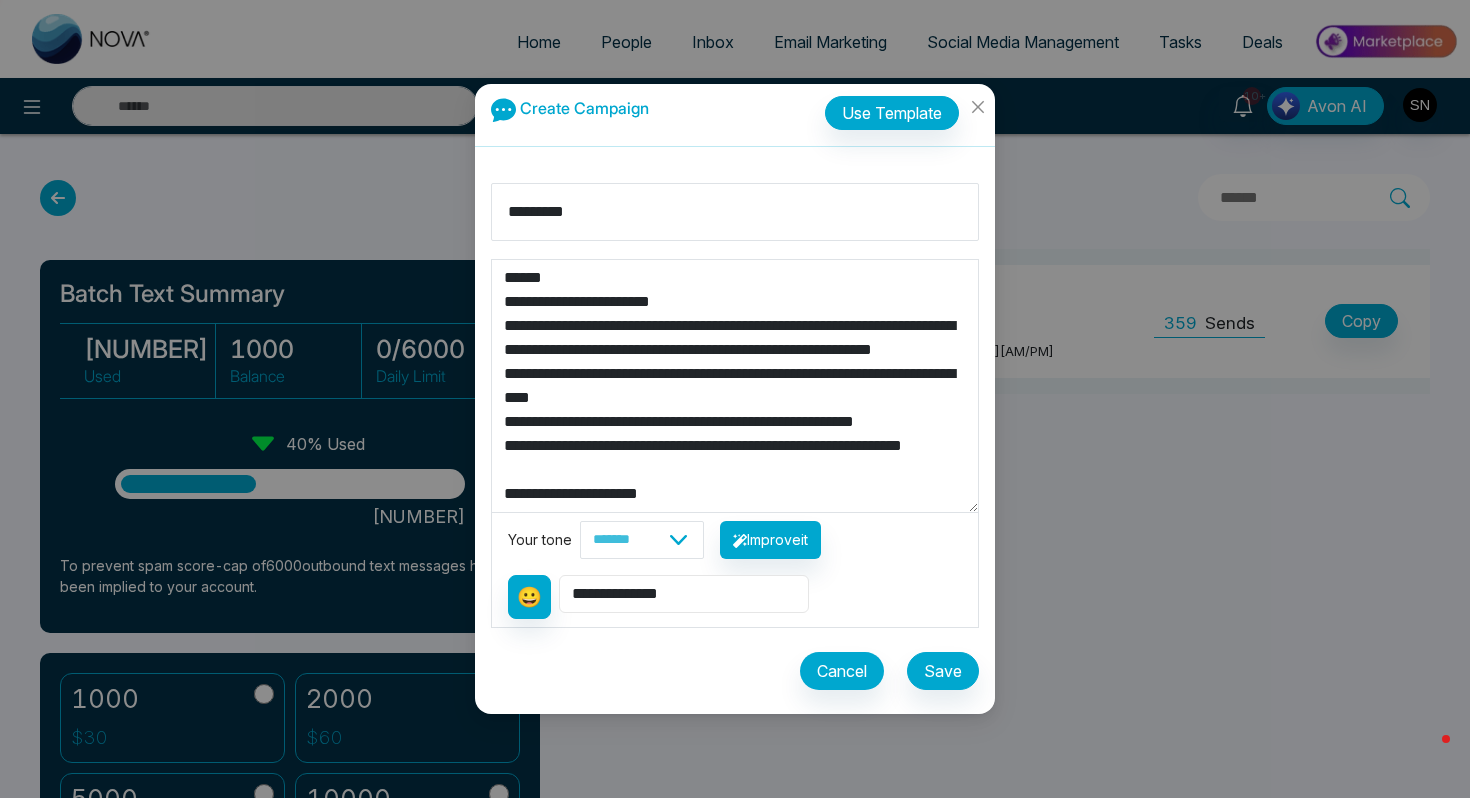 click on "**********" at bounding box center [684, 594] 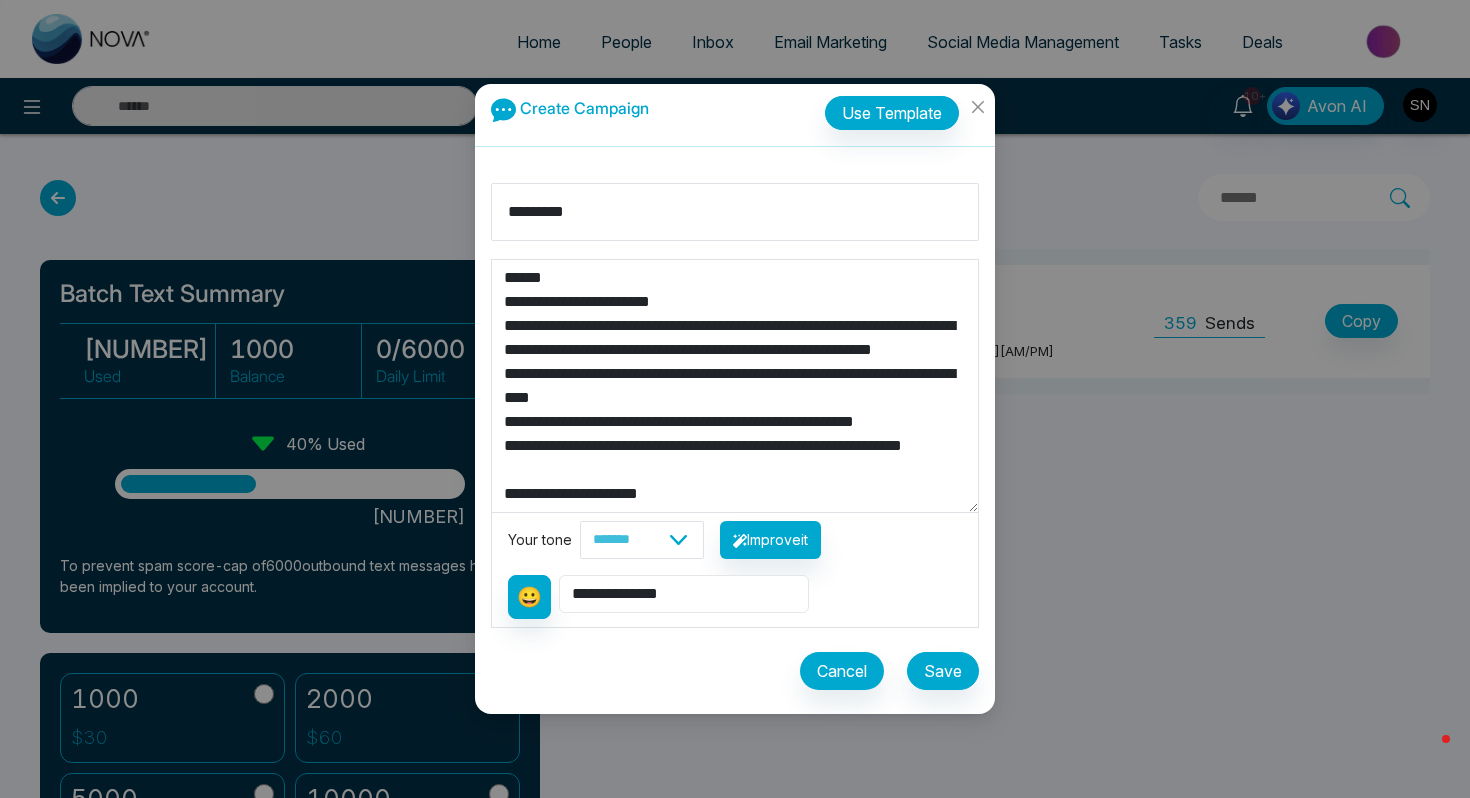 scroll, scrollTop: 0, scrollLeft: 0, axis: both 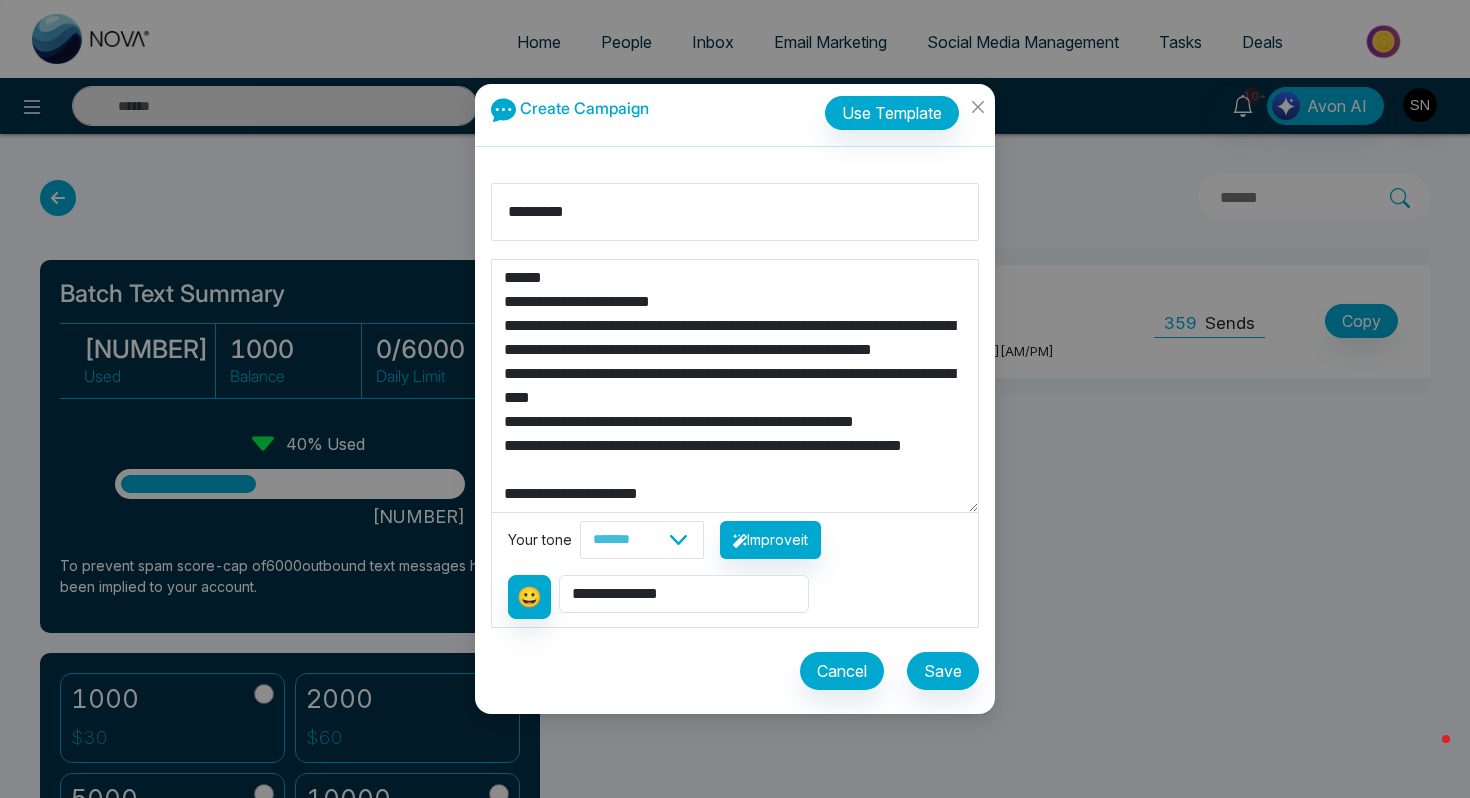 click on "**********" at bounding box center [735, 386] 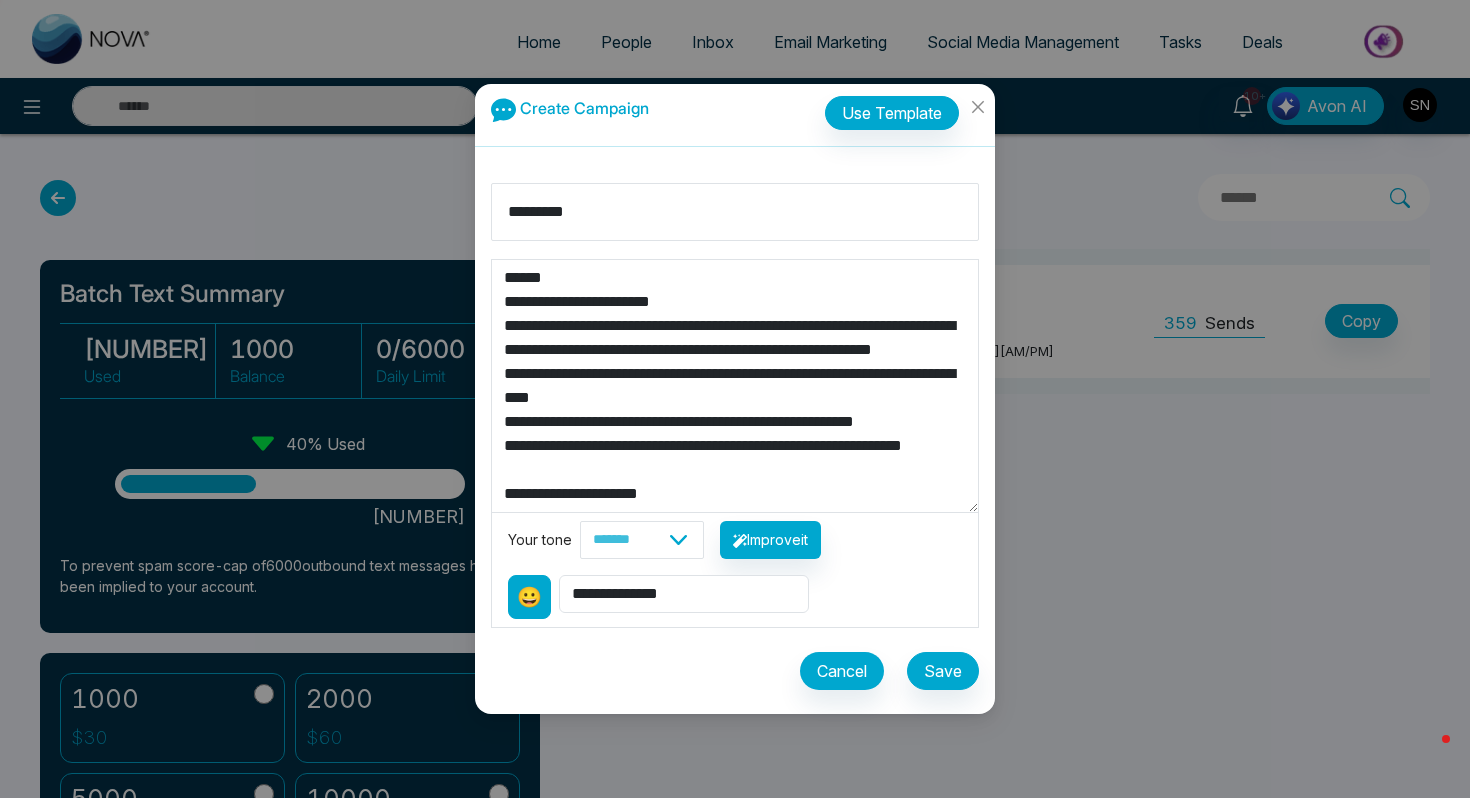click on "😀" at bounding box center [529, 597] 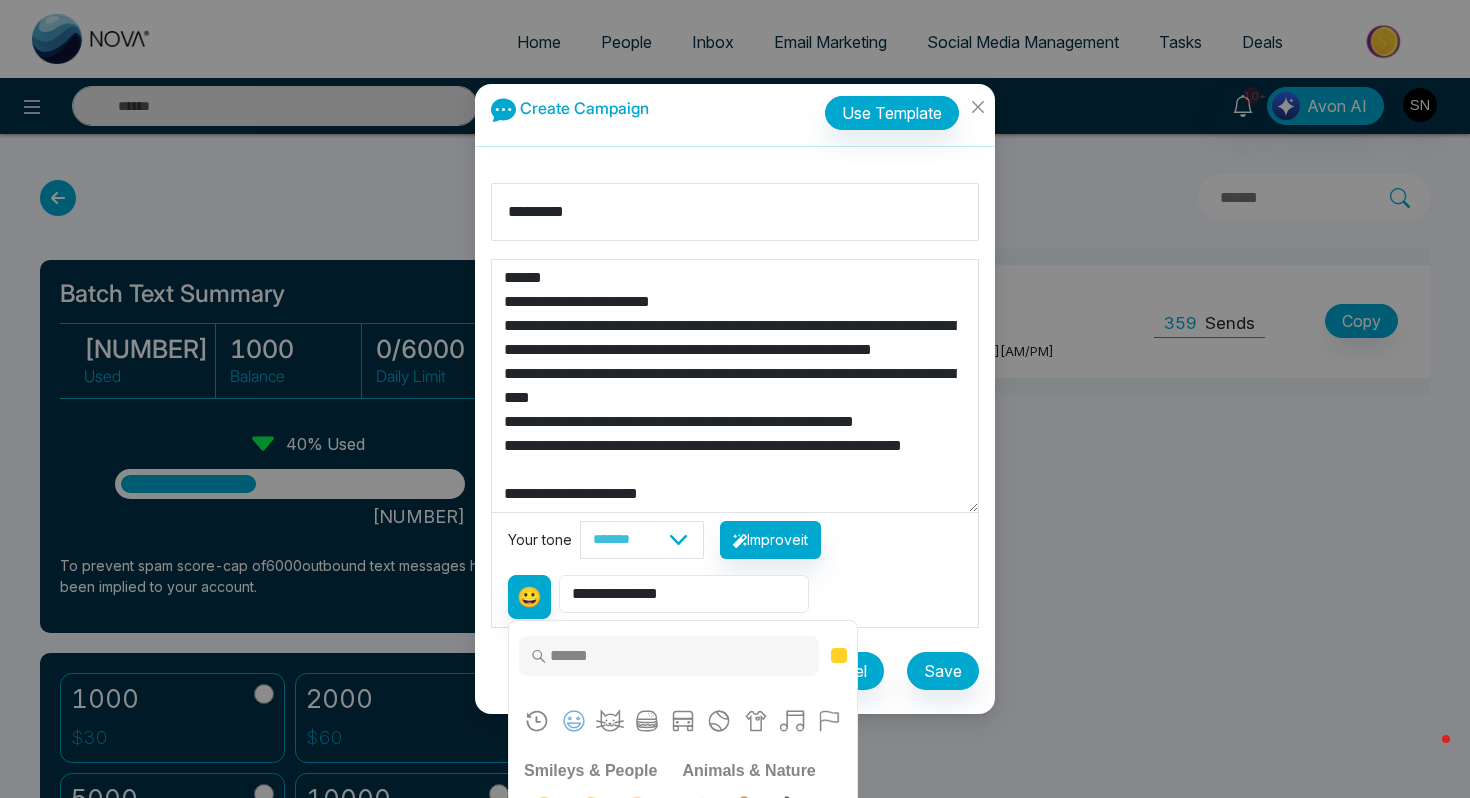 click on "**********" at bounding box center [684, 594] 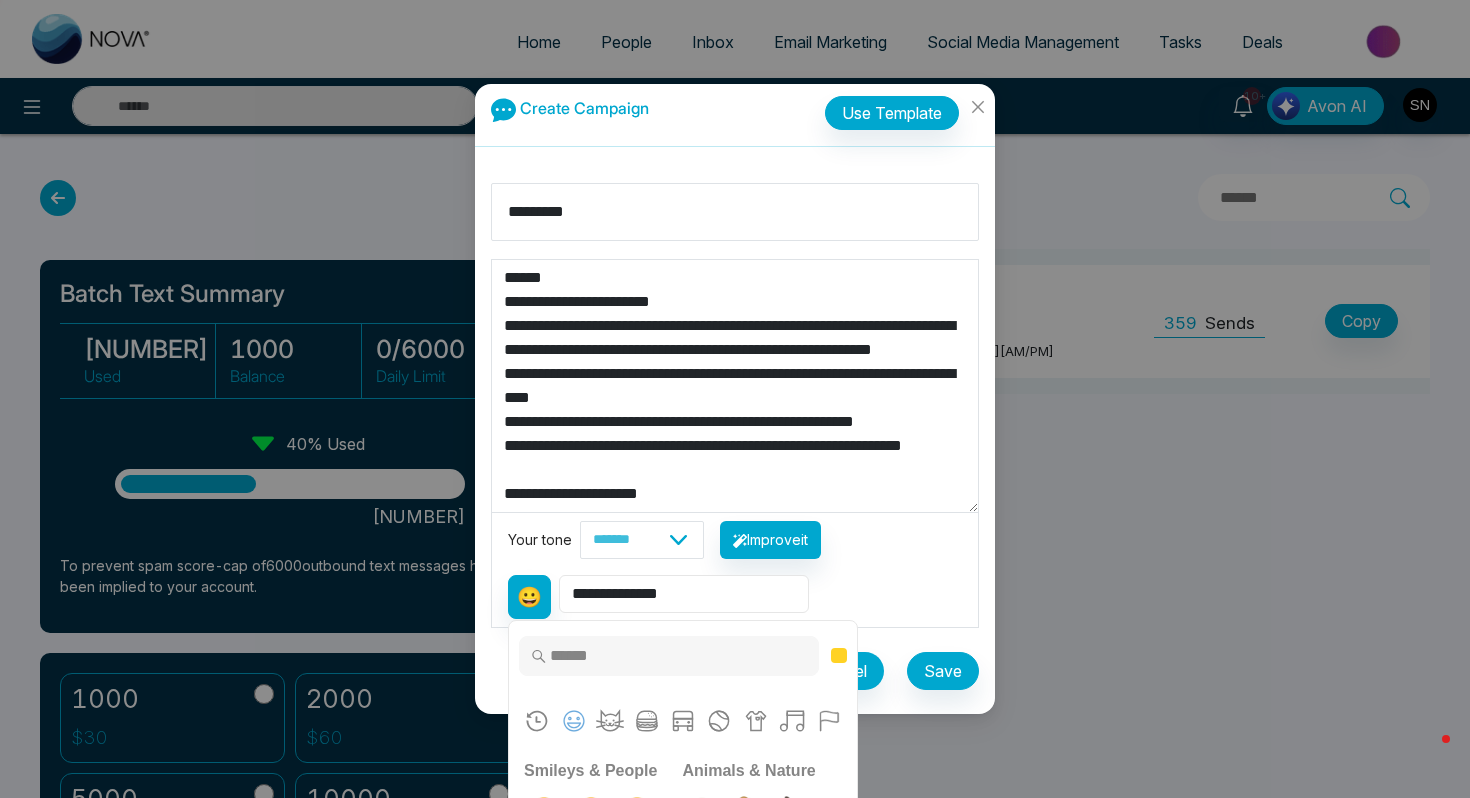 select on "**********" 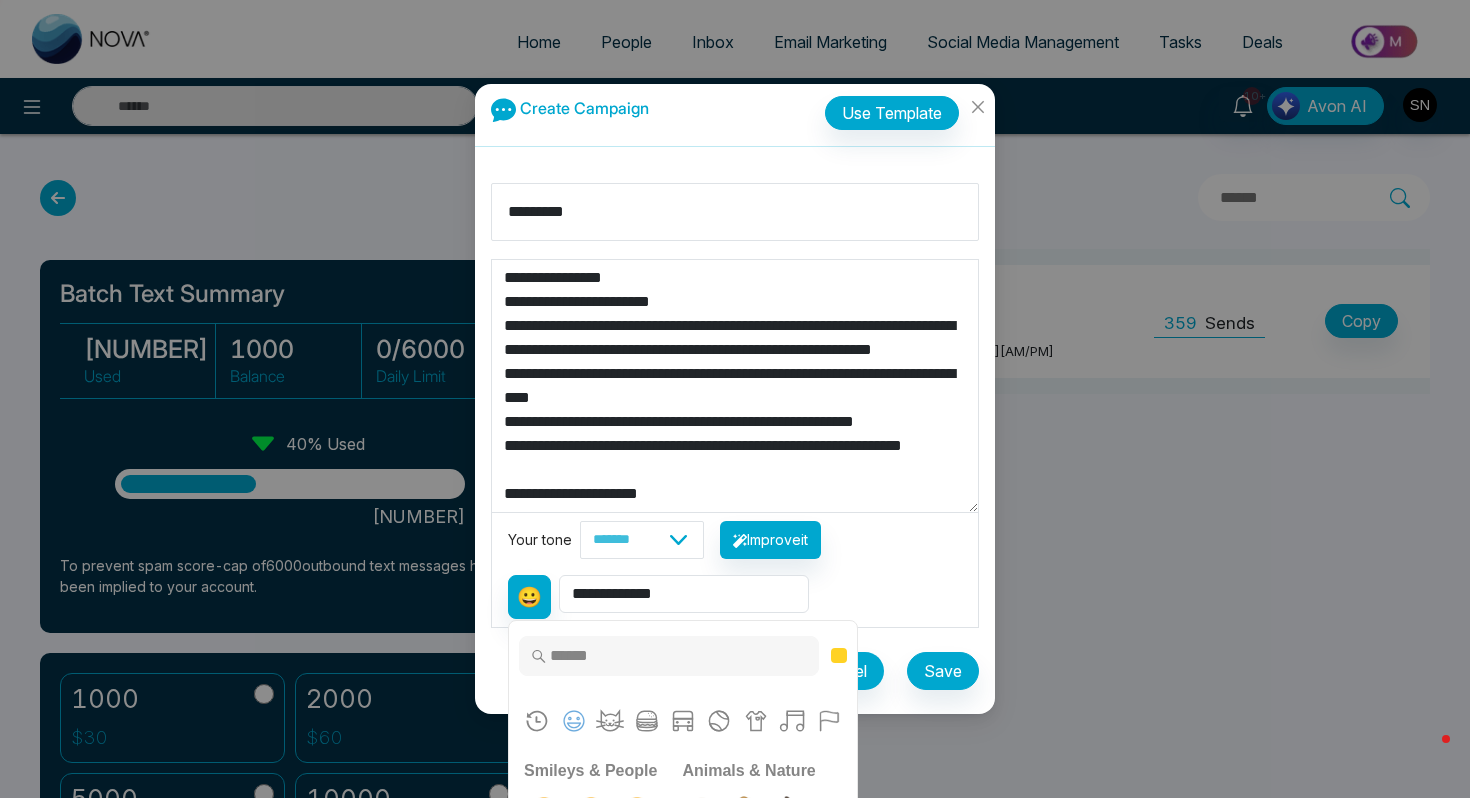 drag, startPoint x: 621, startPoint y: 280, endPoint x: 538, endPoint y: 279, distance: 83.00603 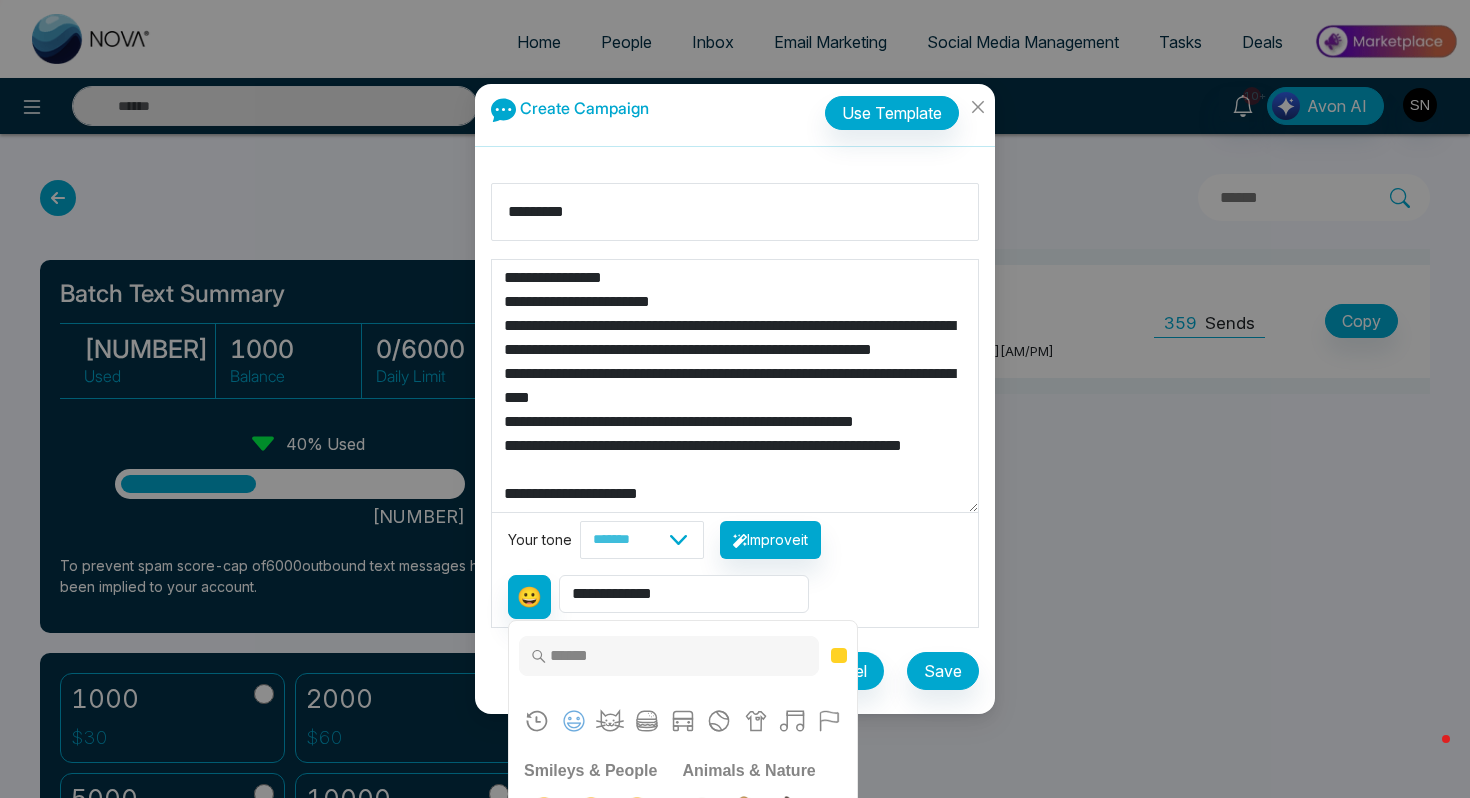 click on "**********" at bounding box center [735, 386] 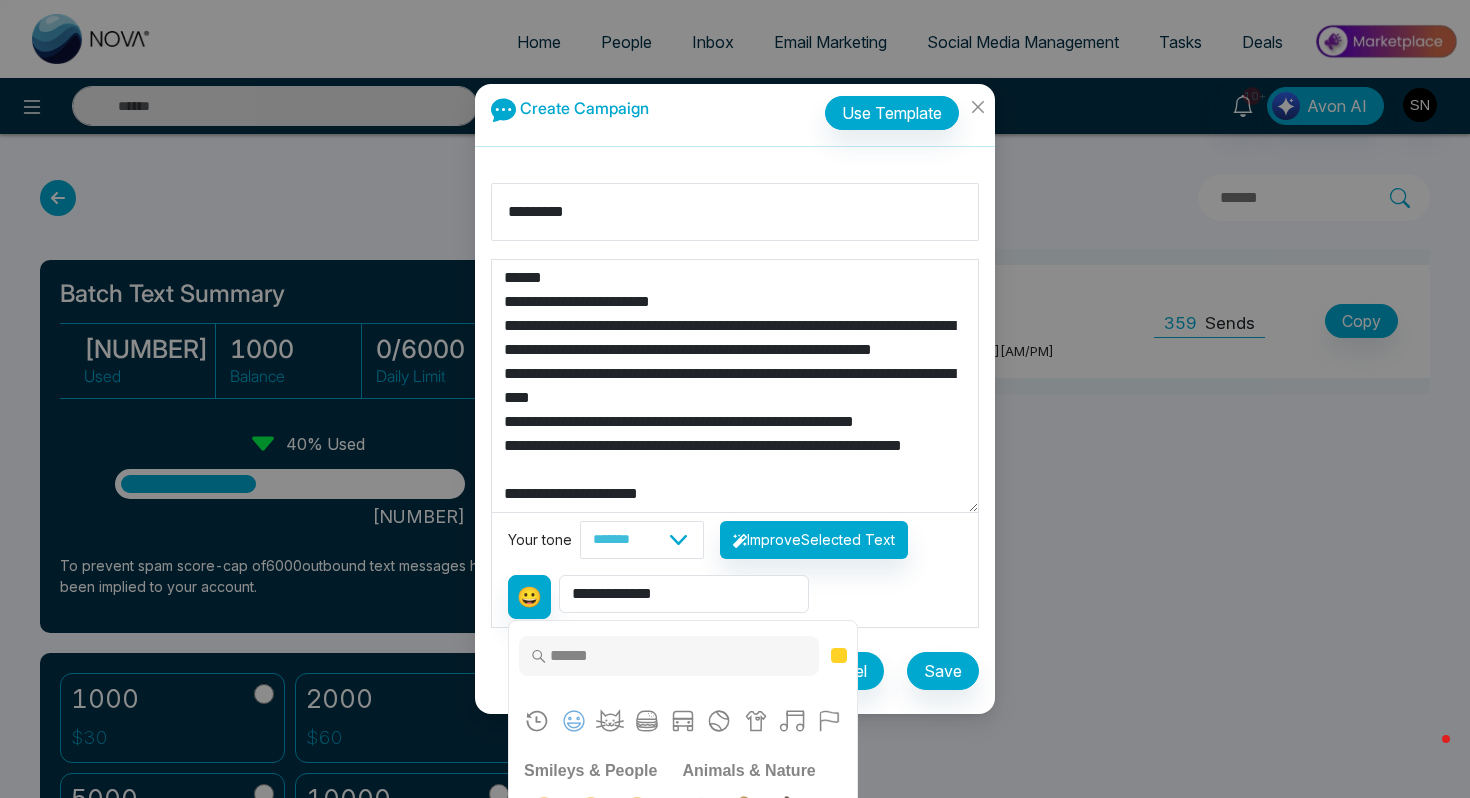 type on "**********" 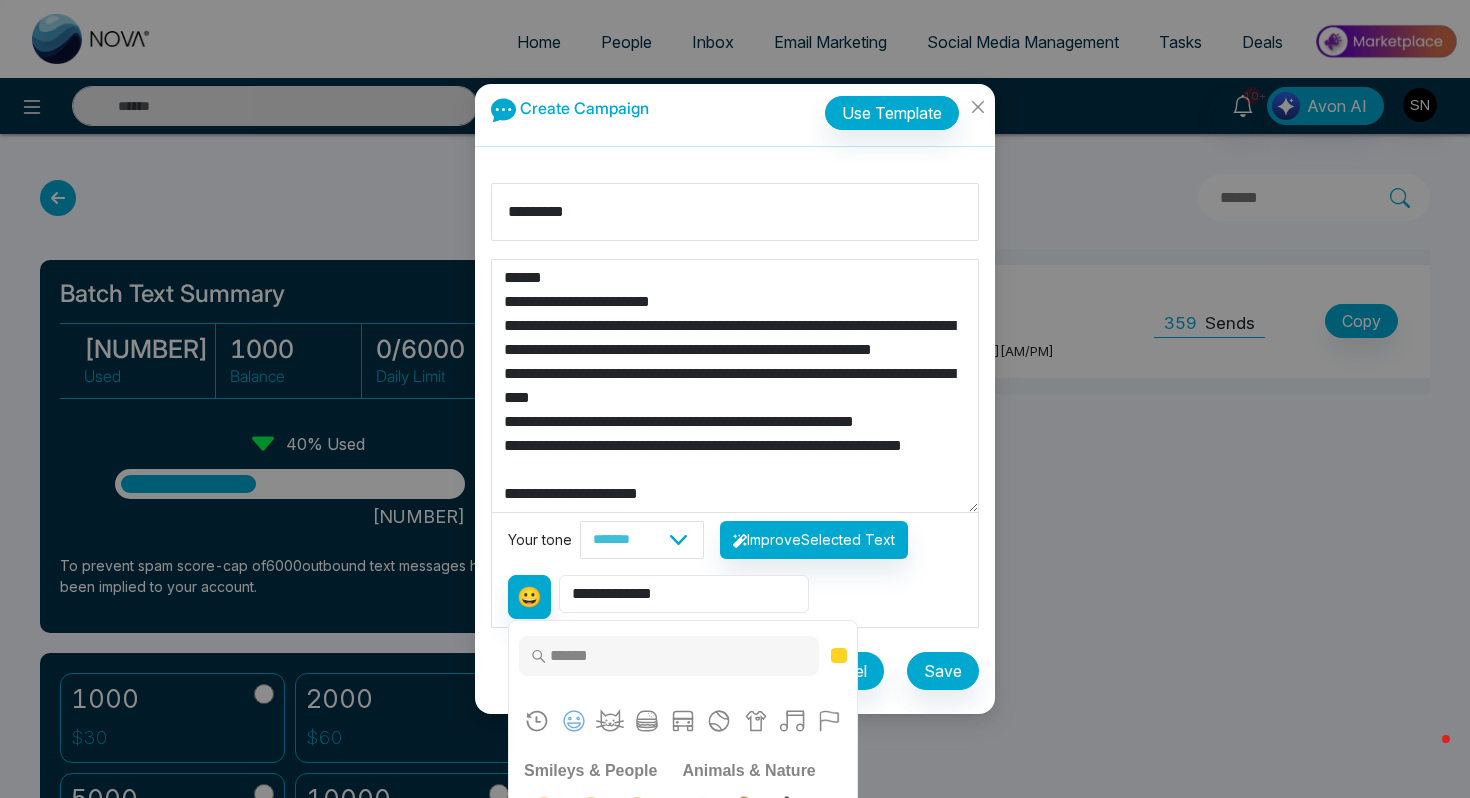 click on "**********" at bounding box center (684, 594) 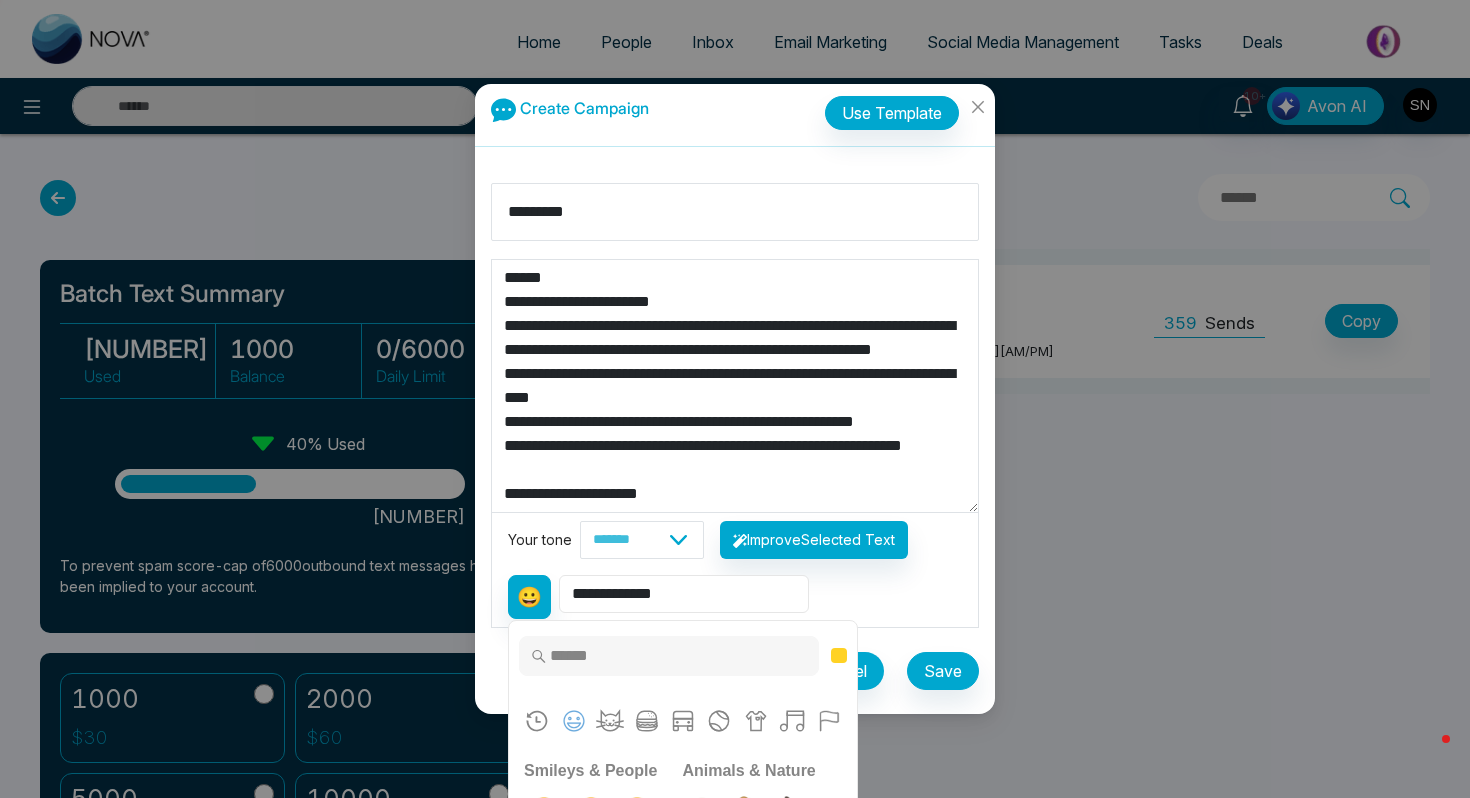 select on "**********" 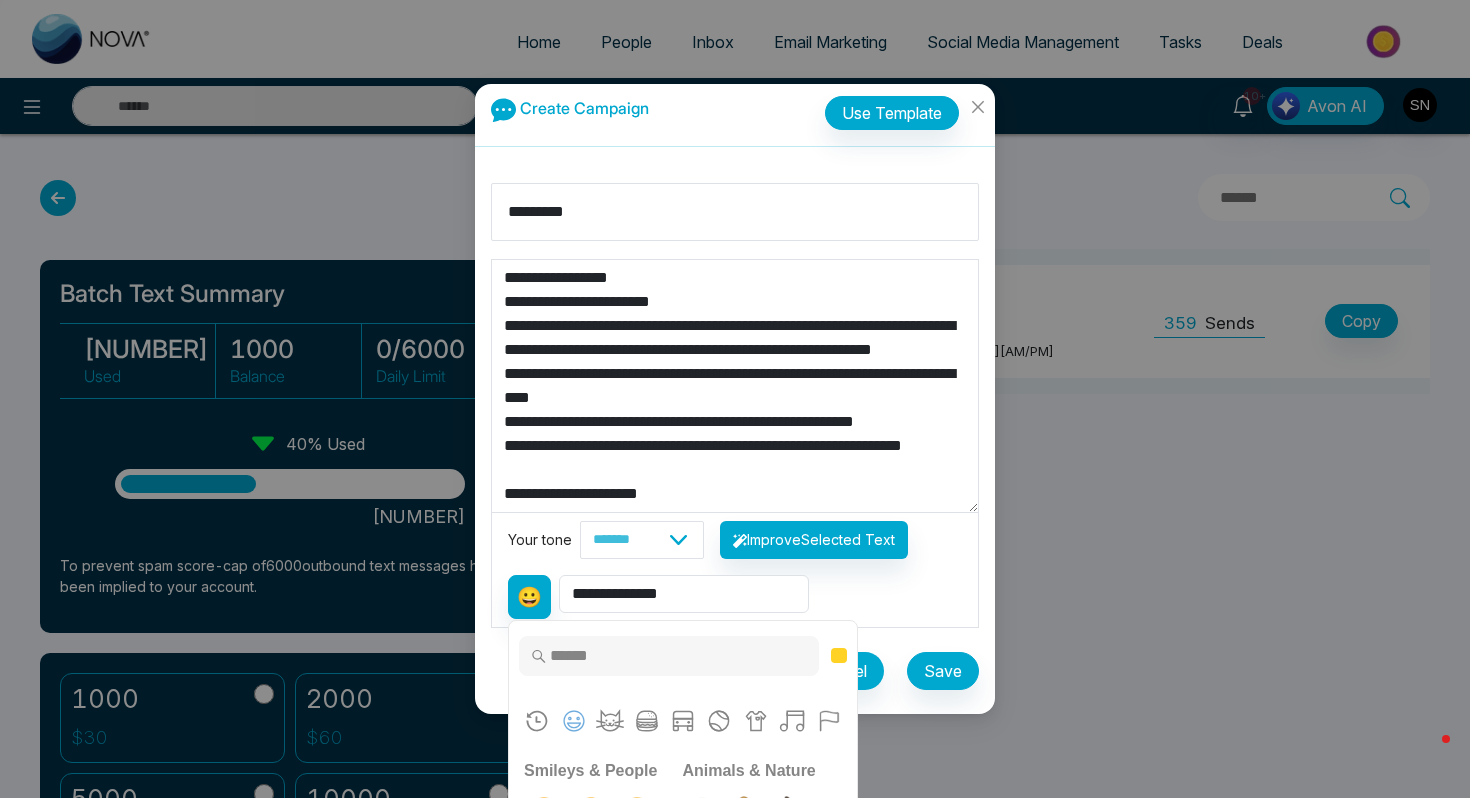 click on "**********" at bounding box center (735, 386) 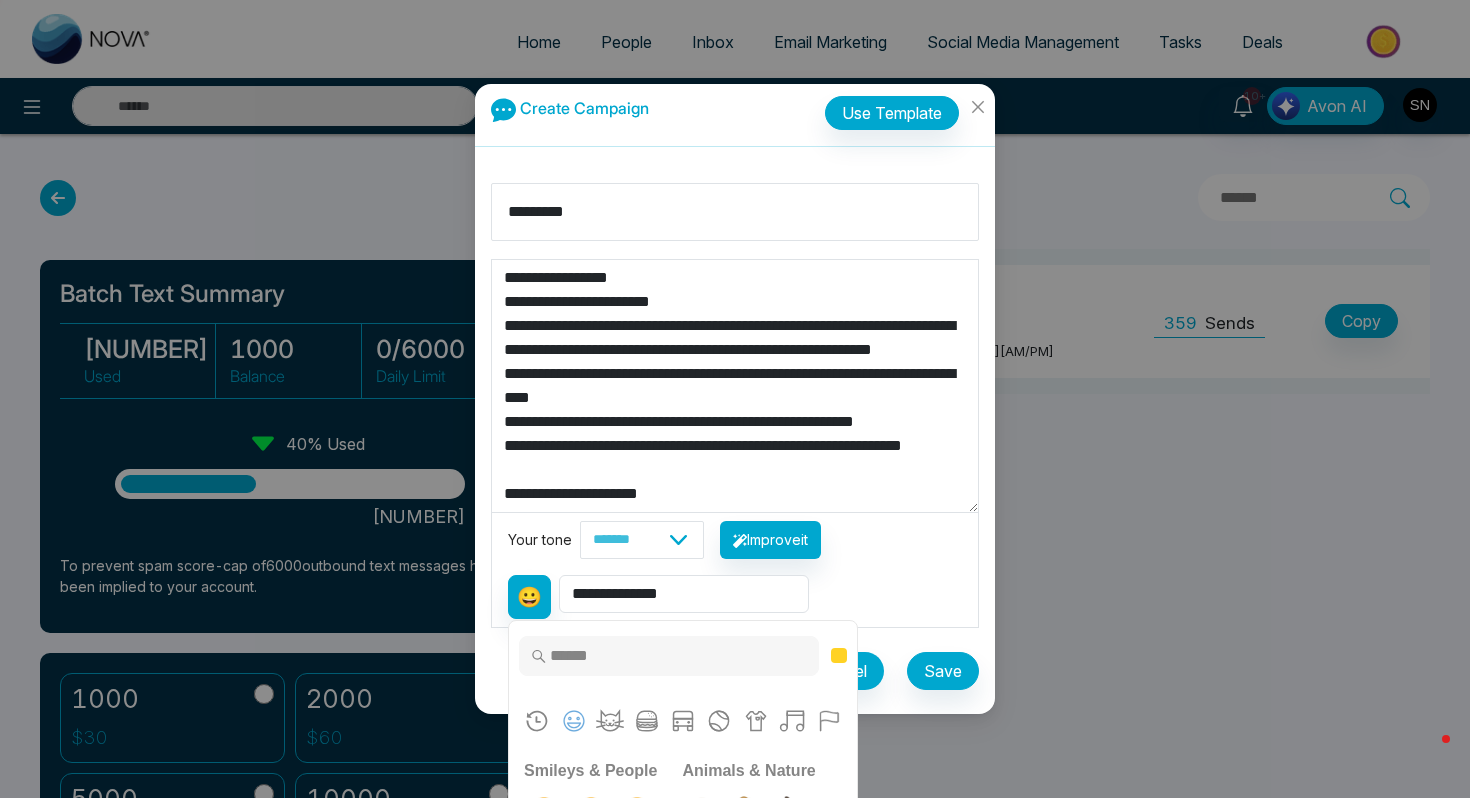 click on "**********" at bounding box center [735, 386] 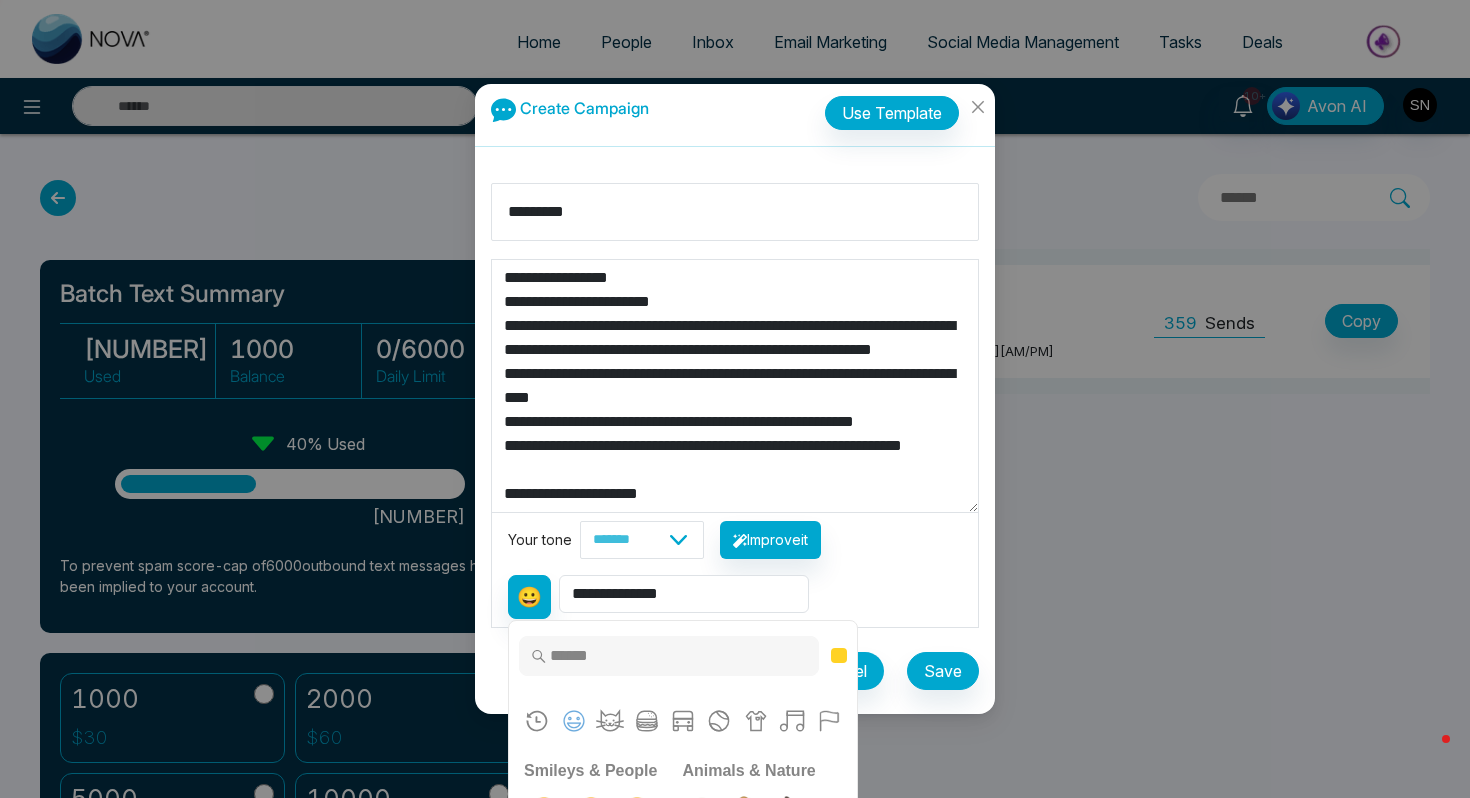 click on "**********" at bounding box center [735, 589] 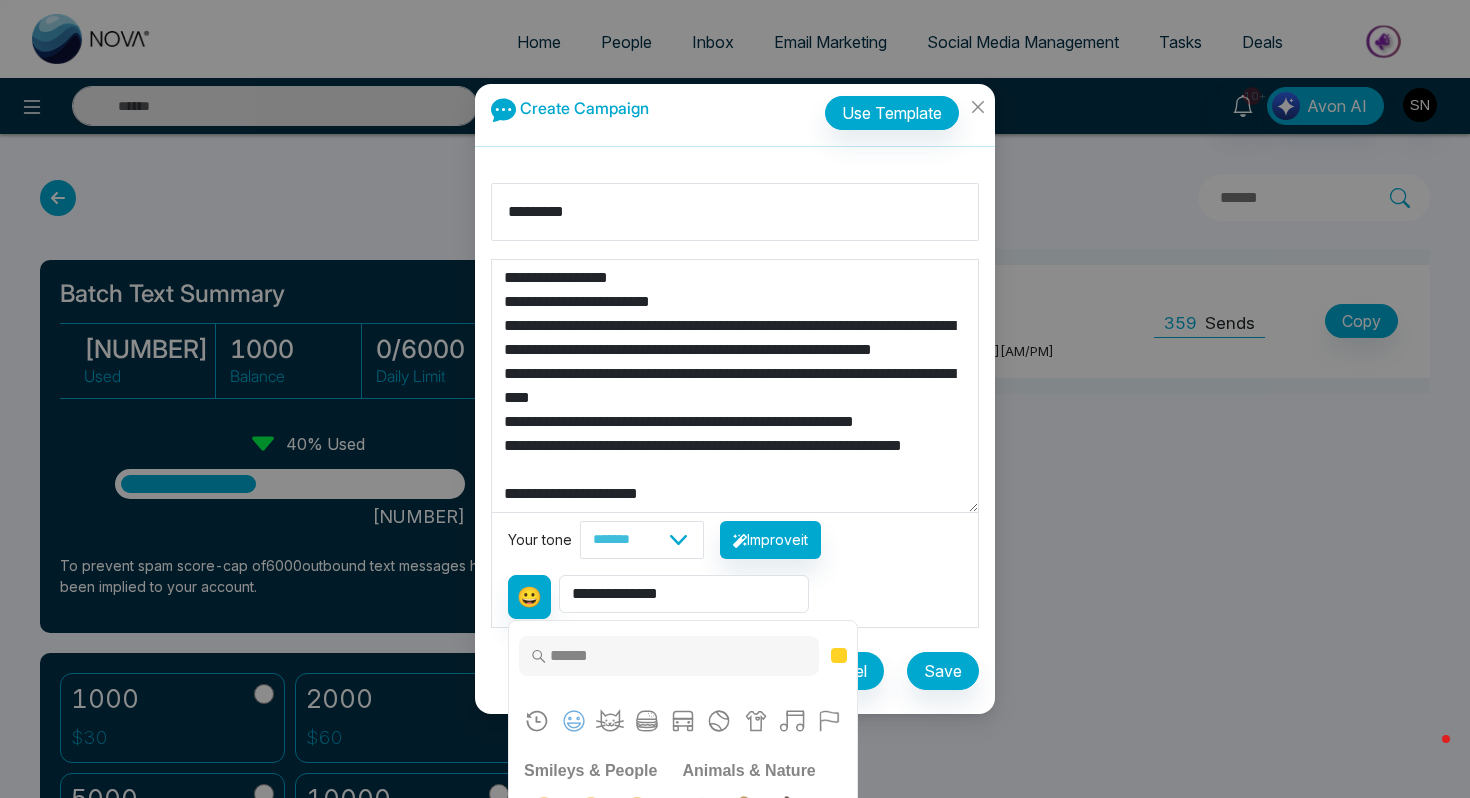 scroll, scrollTop: 48, scrollLeft: 0, axis: vertical 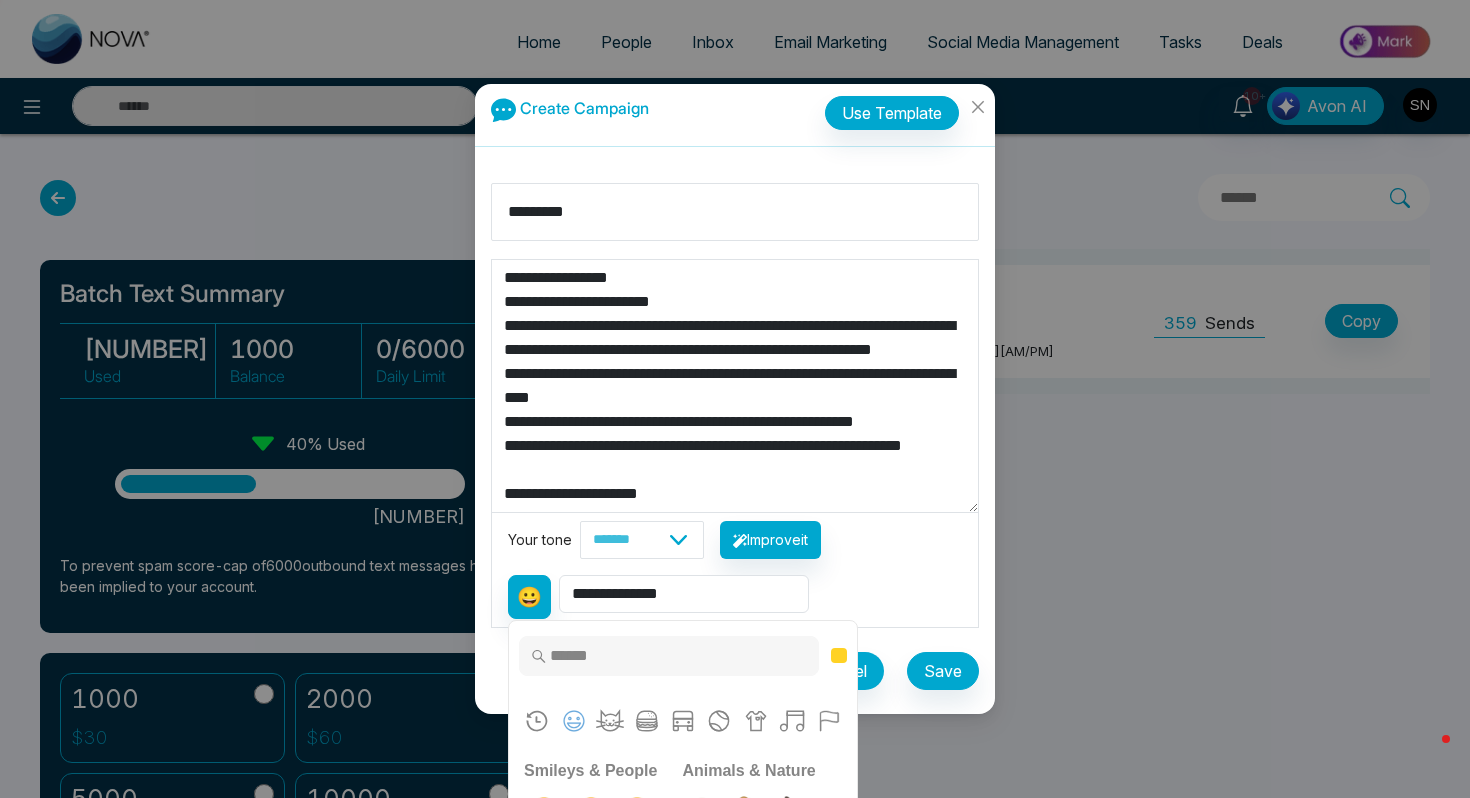 click on "**********" at bounding box center (735, 386) 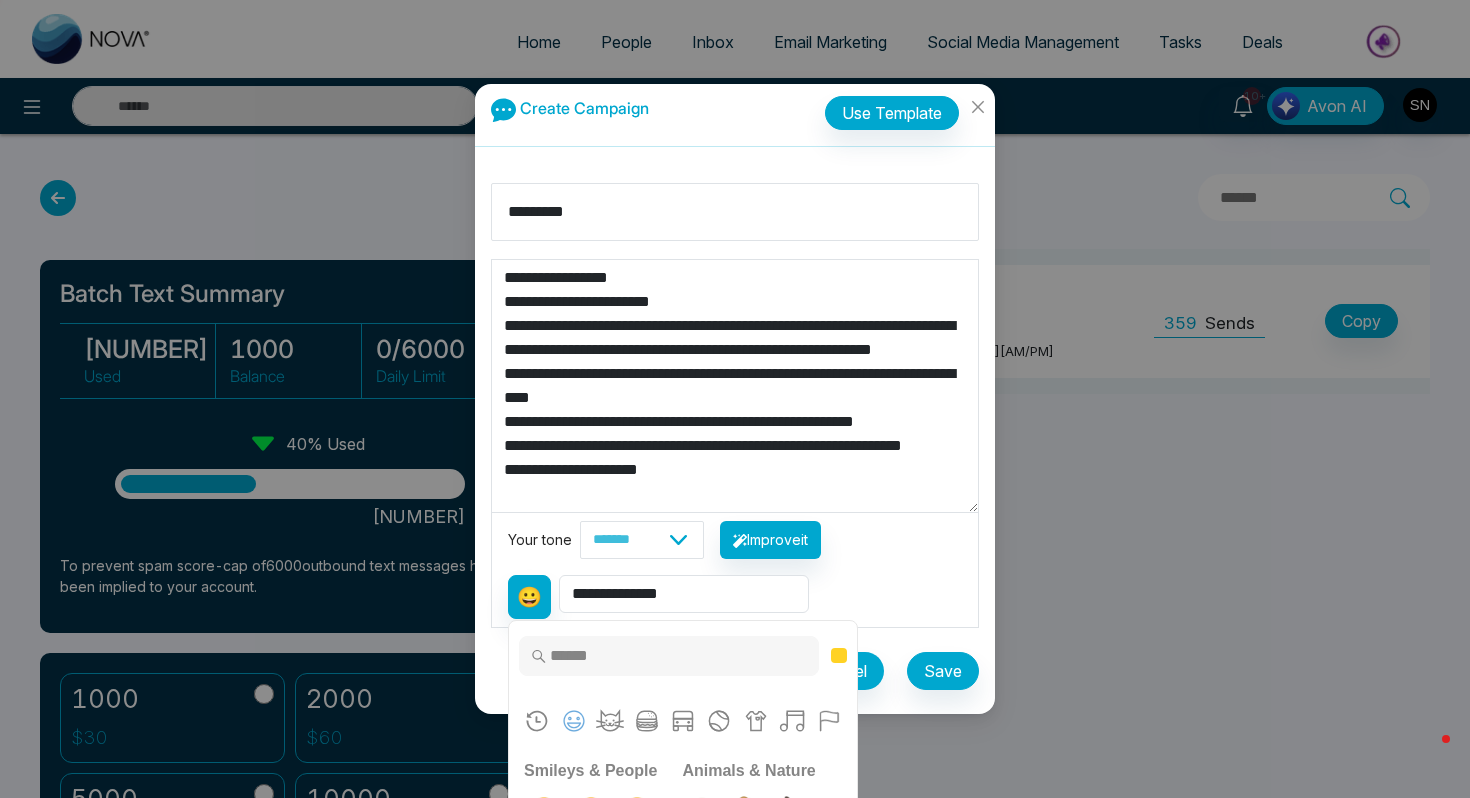 scroll, scrollTop: 24, scrollLeft: 0, axis: vertical 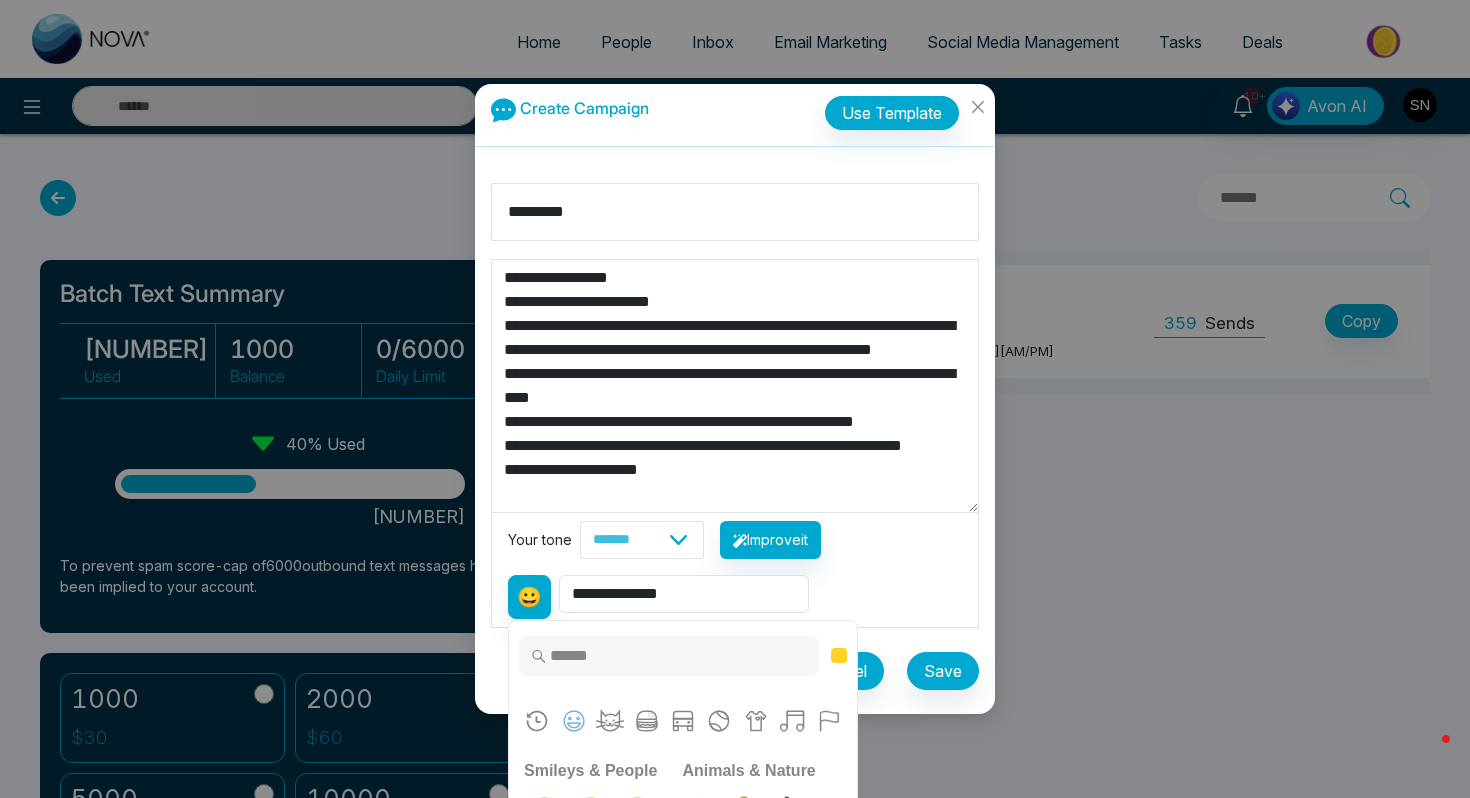 click on "**********" at bounding box center [735, 386] 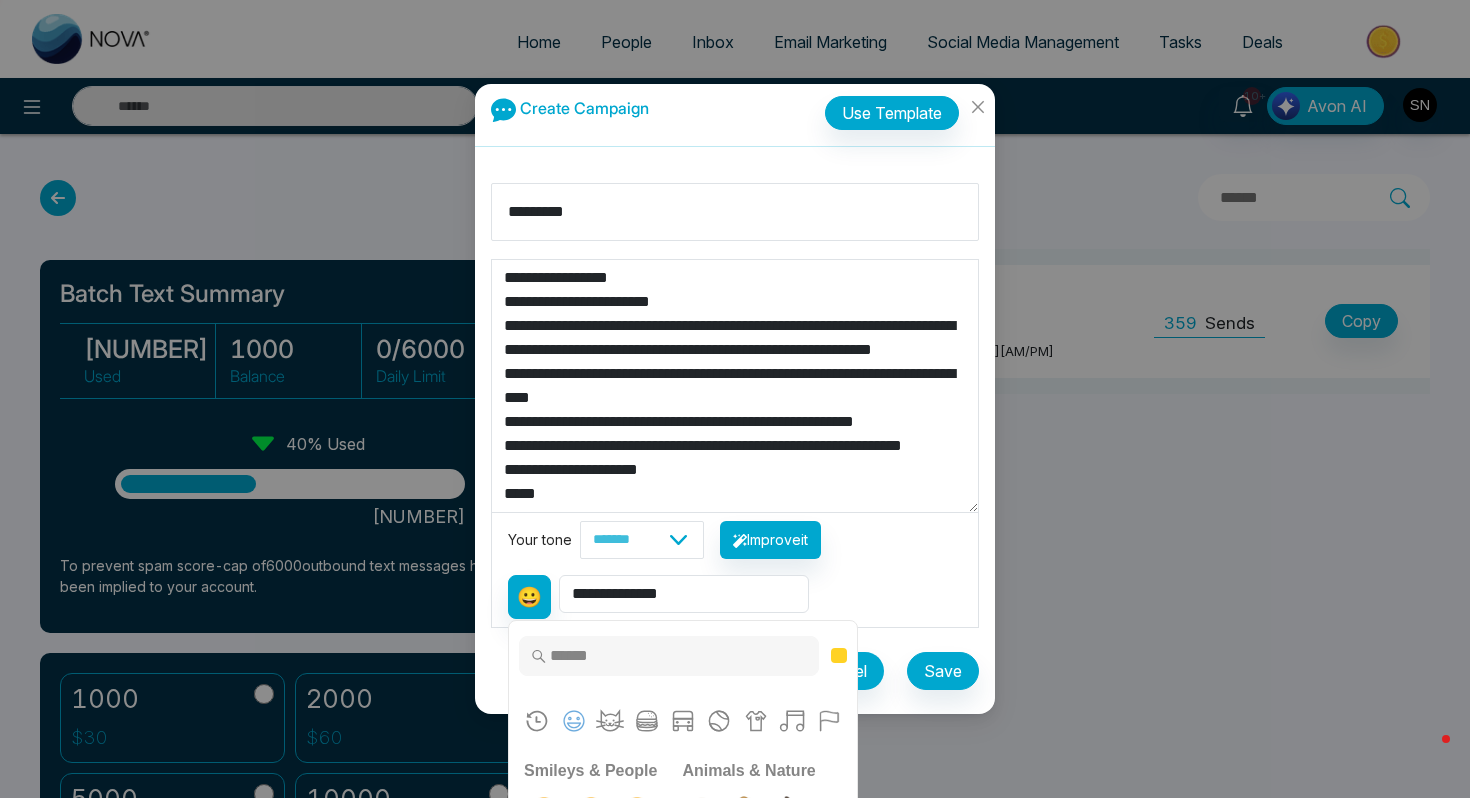 scroll, scrollTop: 64, scrollLeft: 0, axis: vertical 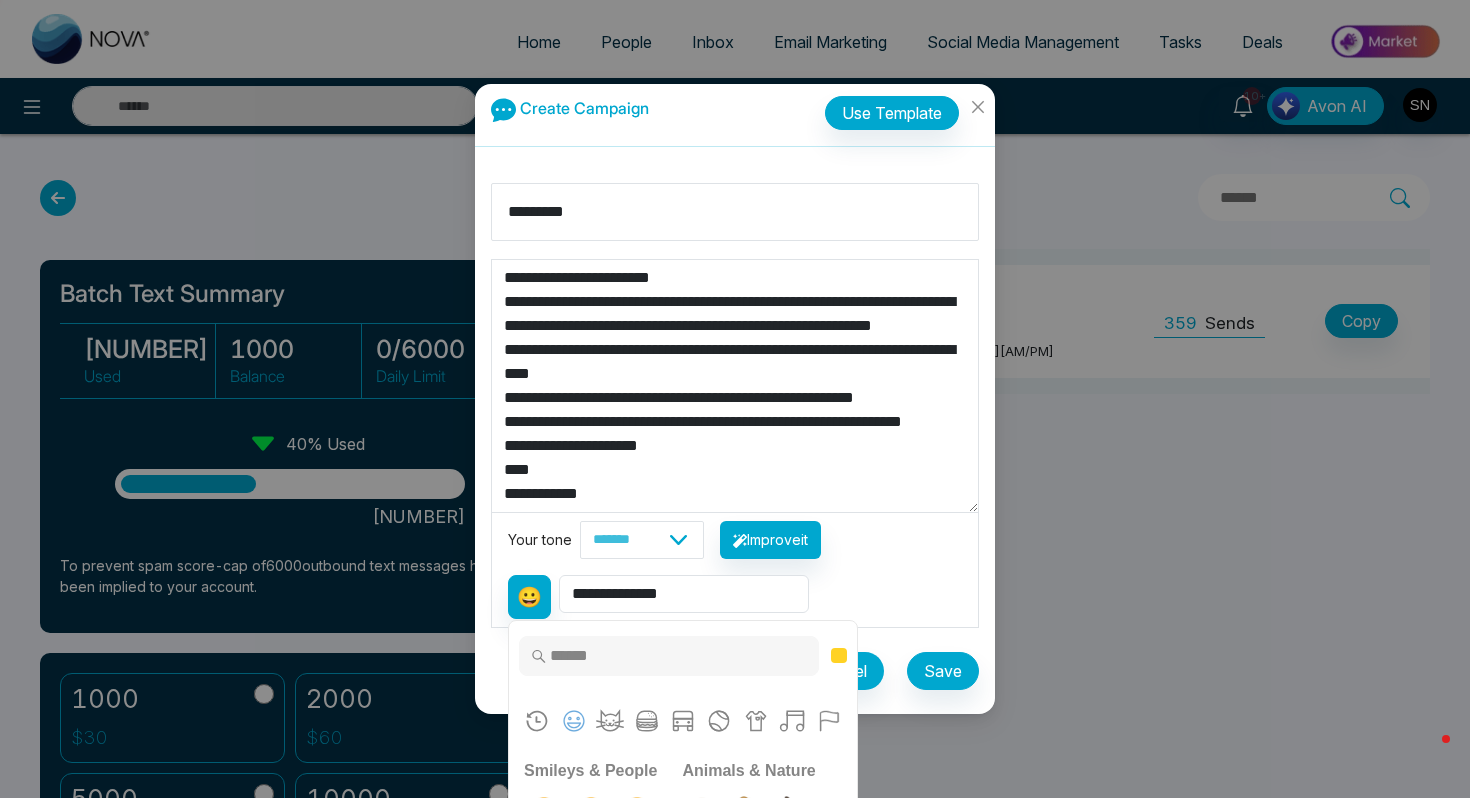 click on "**********" at bounding box center (735, 386) 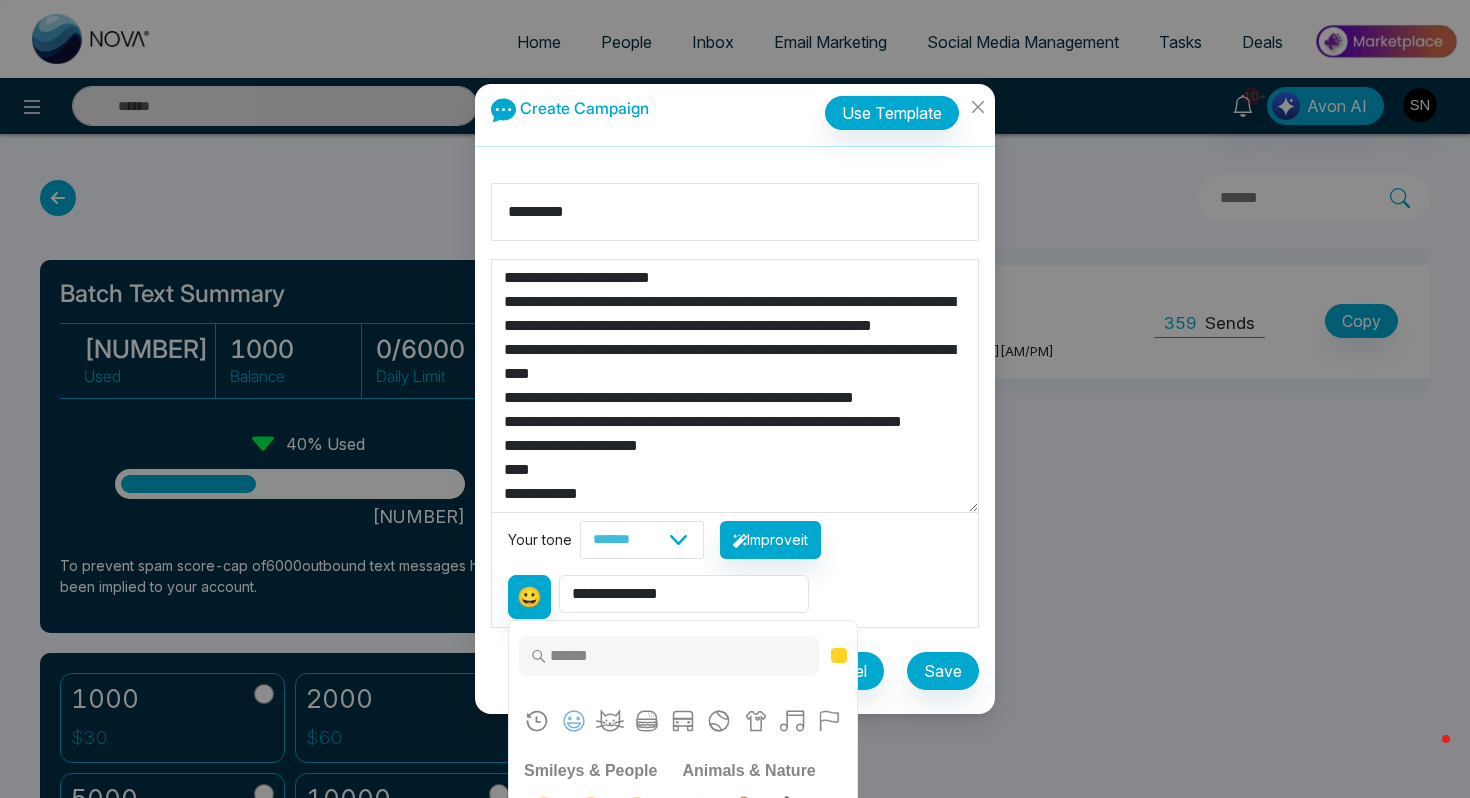 scroll, scrollTop: 0, scrollLeft: 0, axis: both 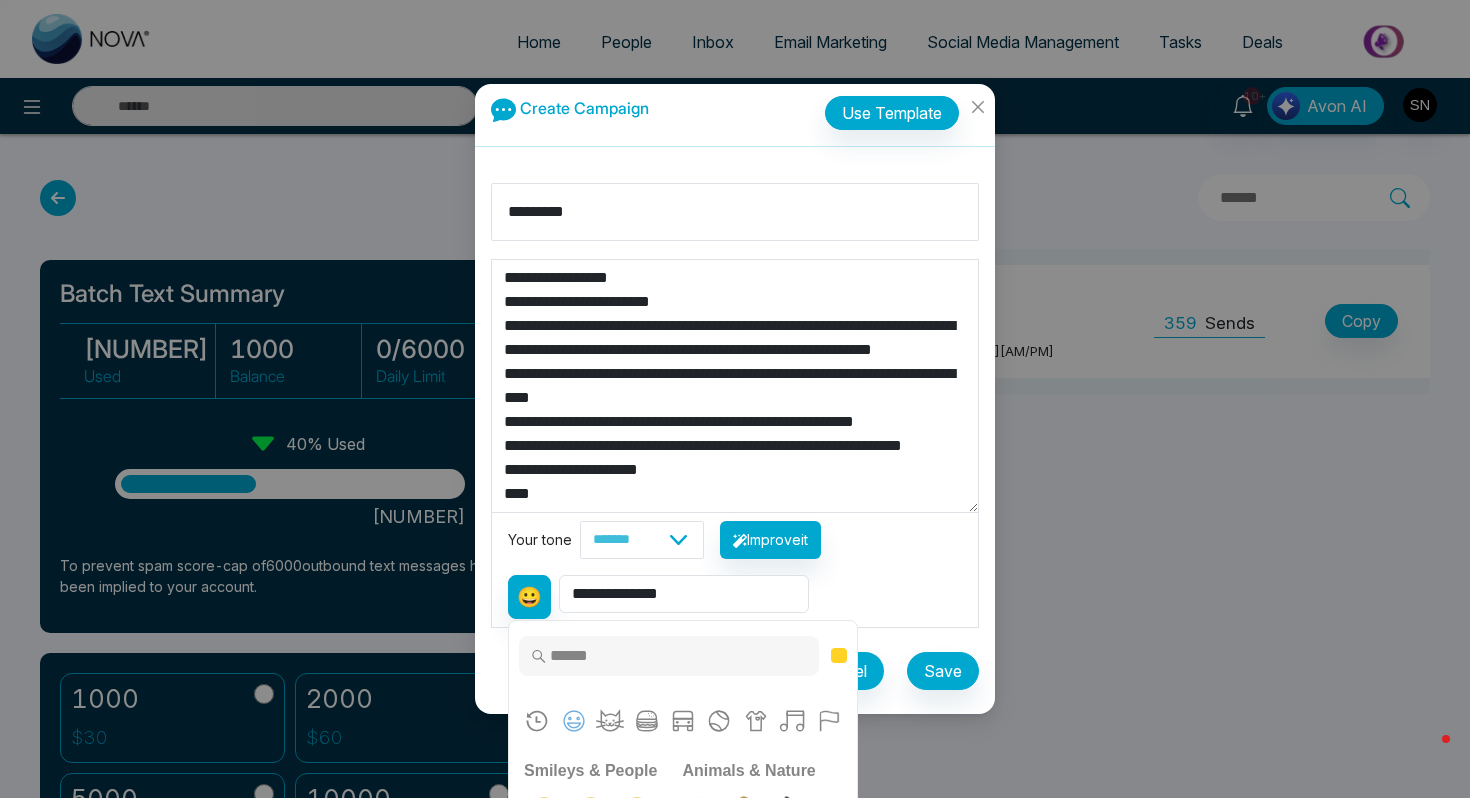 drag, startPoint x: 636, startPoint y: 501, endPoint x: 506, endPoint y: 260, distance: 273.8266 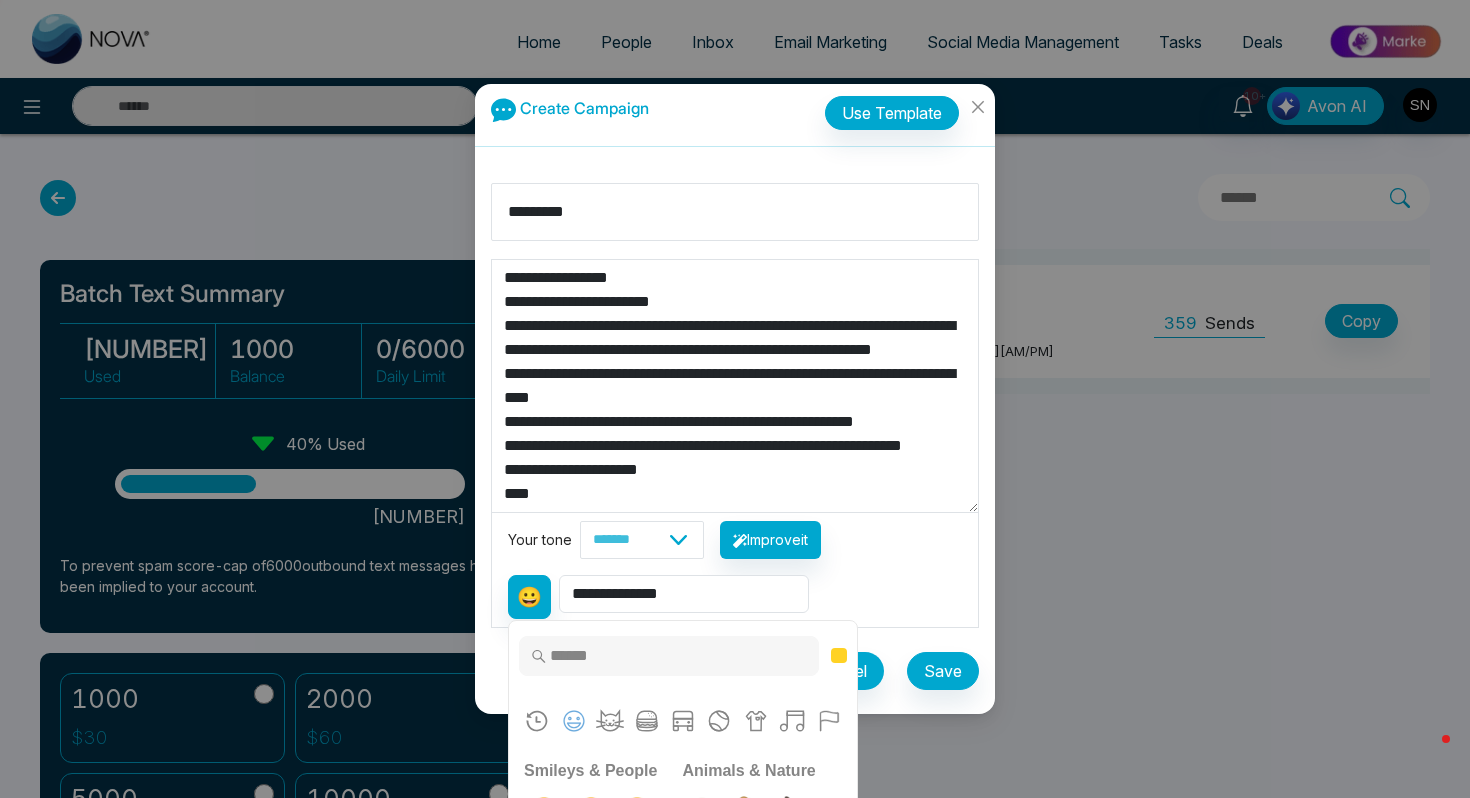 click on "**********" at bounding box center (735, 386) 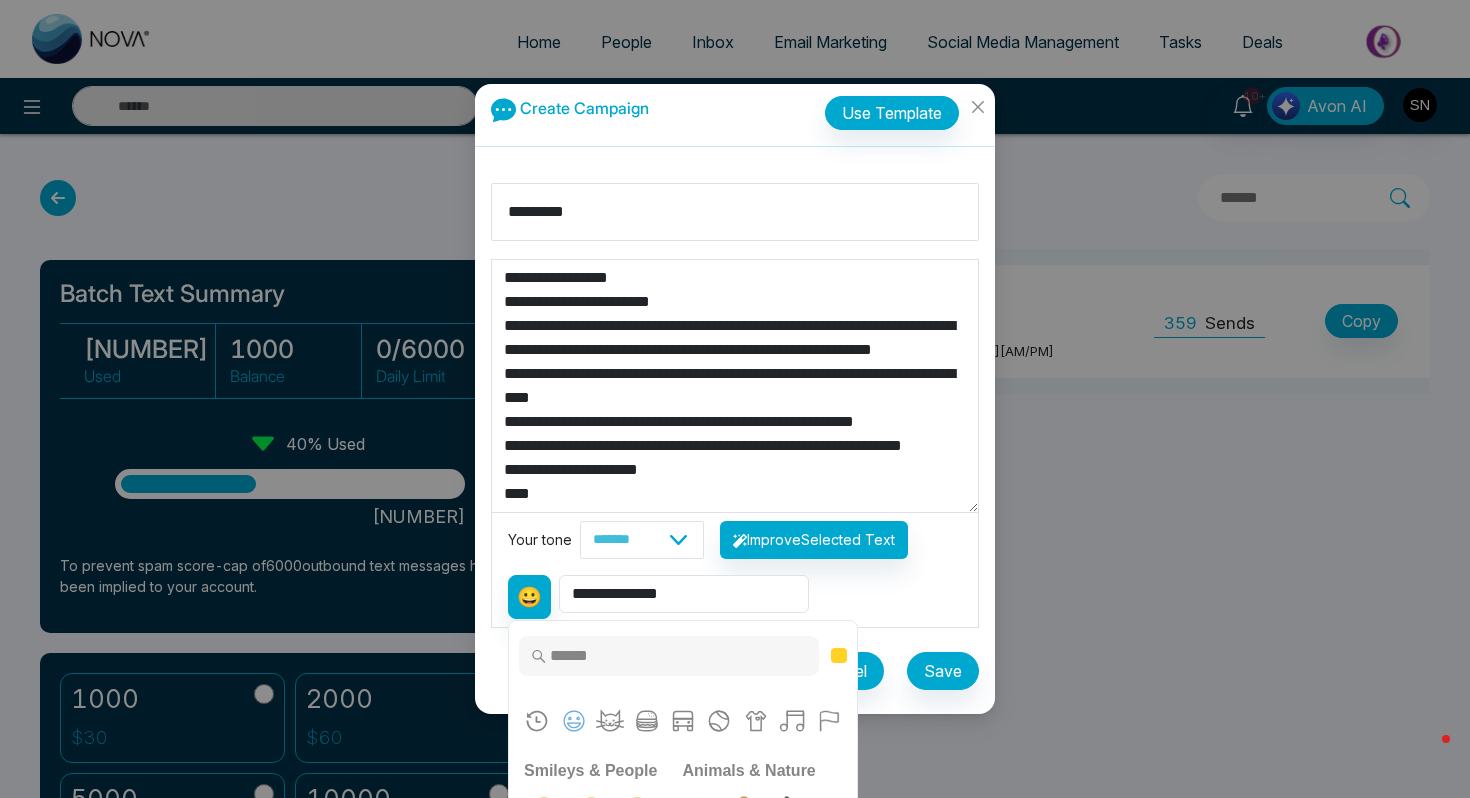 click on "**********" at bounding box center (735, 386) 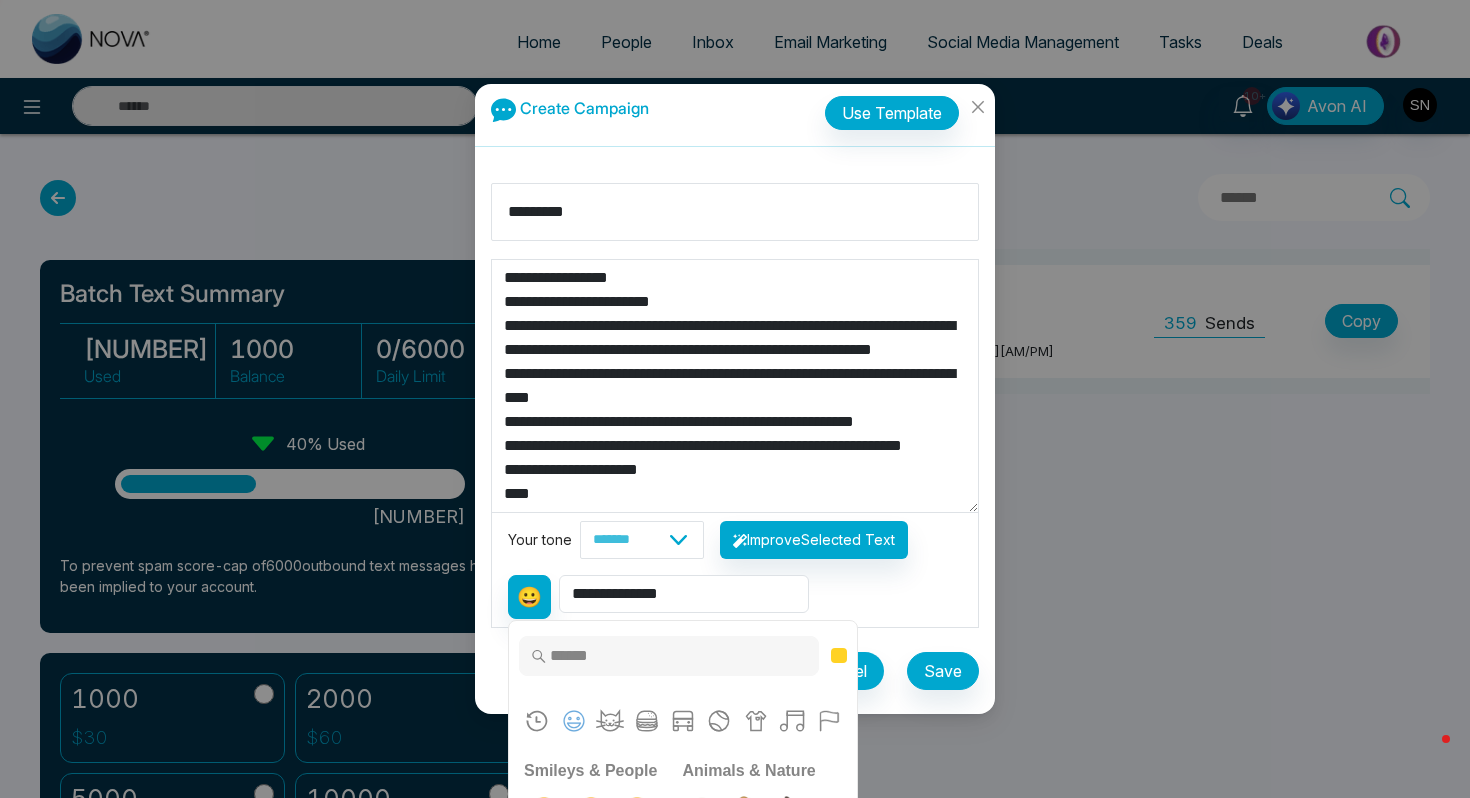 drag, startPoint x: 734, startPoint y: 292, endPoint x: 505, endPoint y: 295, distance: 229.01965 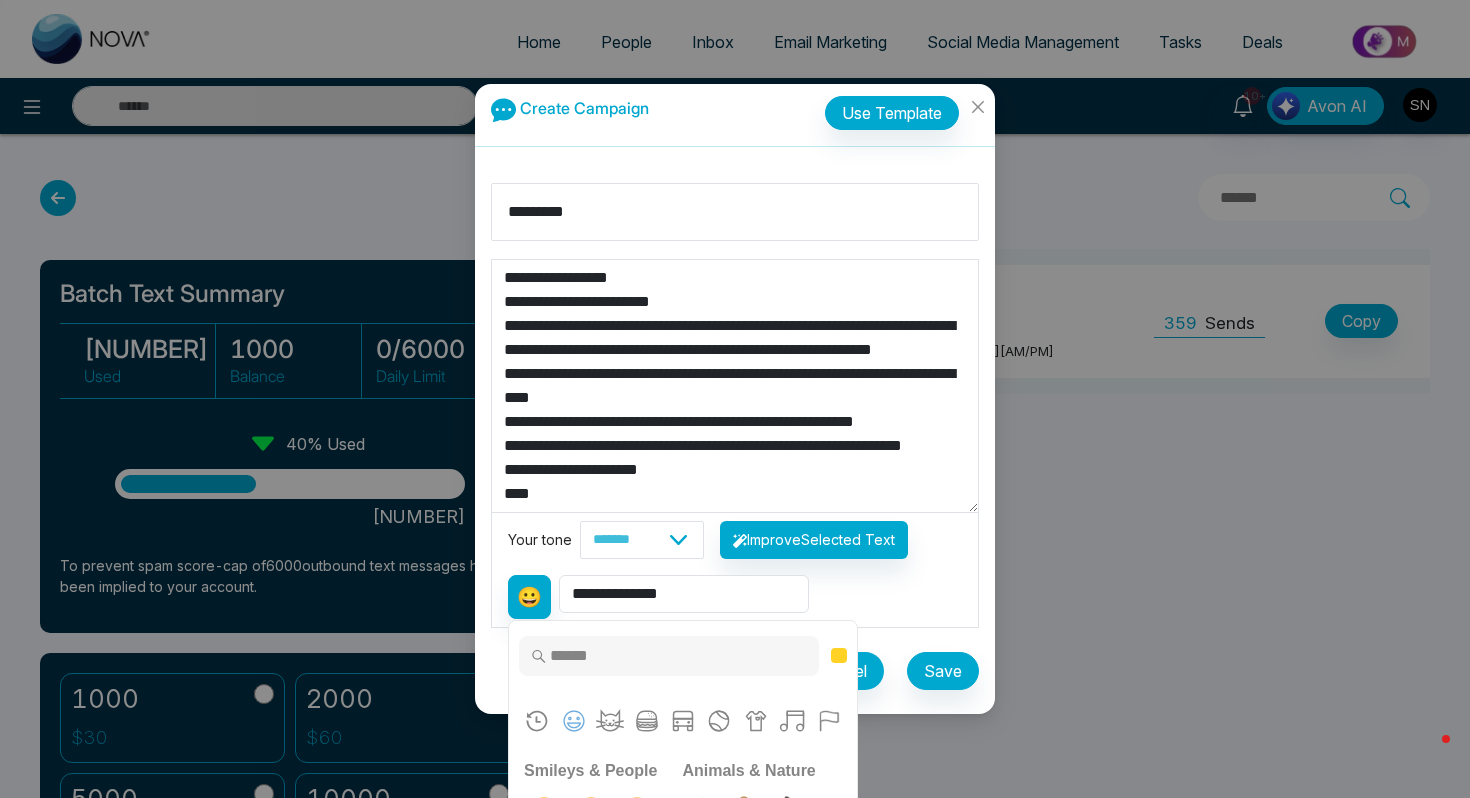 click on "**********" at bounding box center (735, 386) 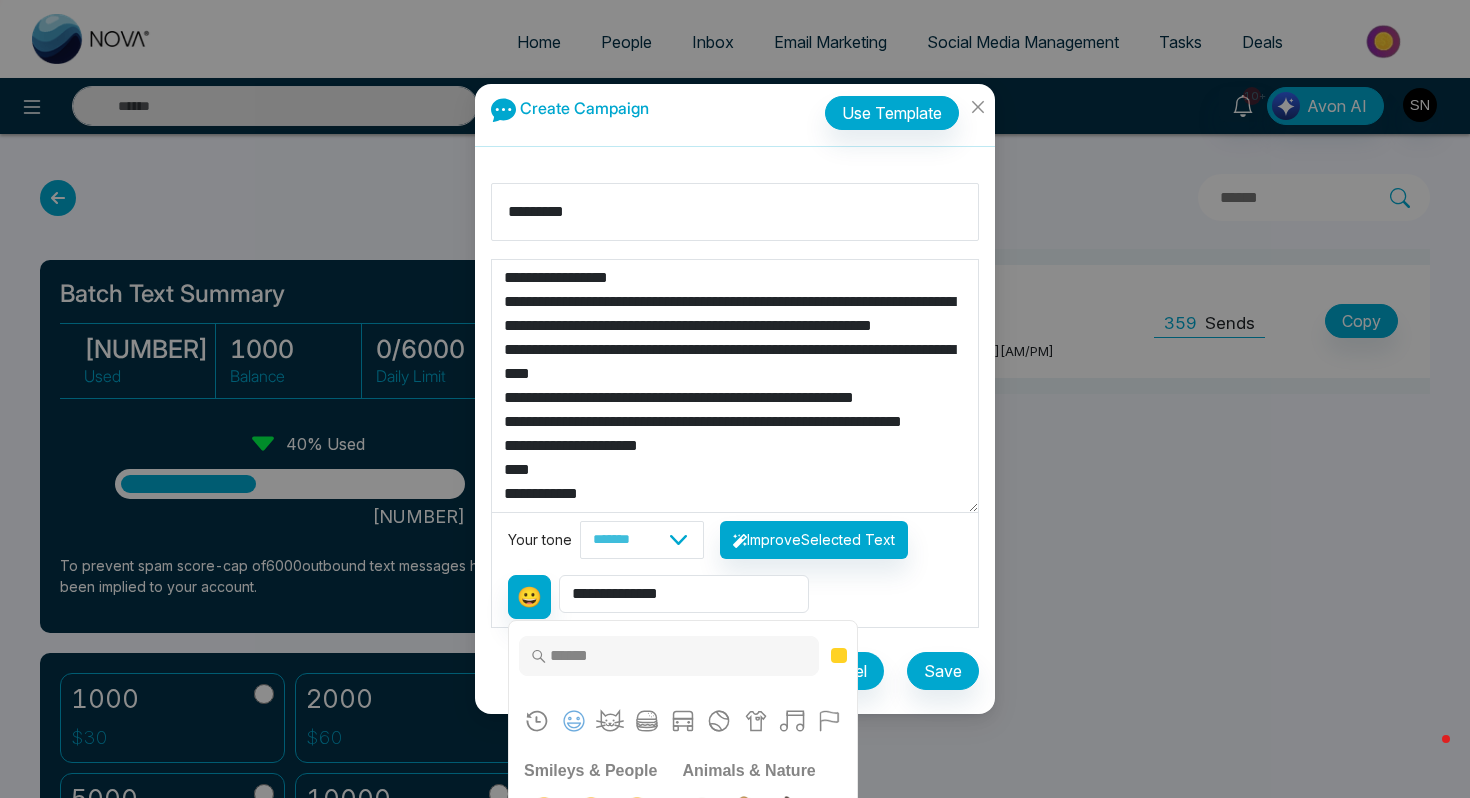 scroll, scrollTop: 48, scrollLeft: 0, axis: vertical 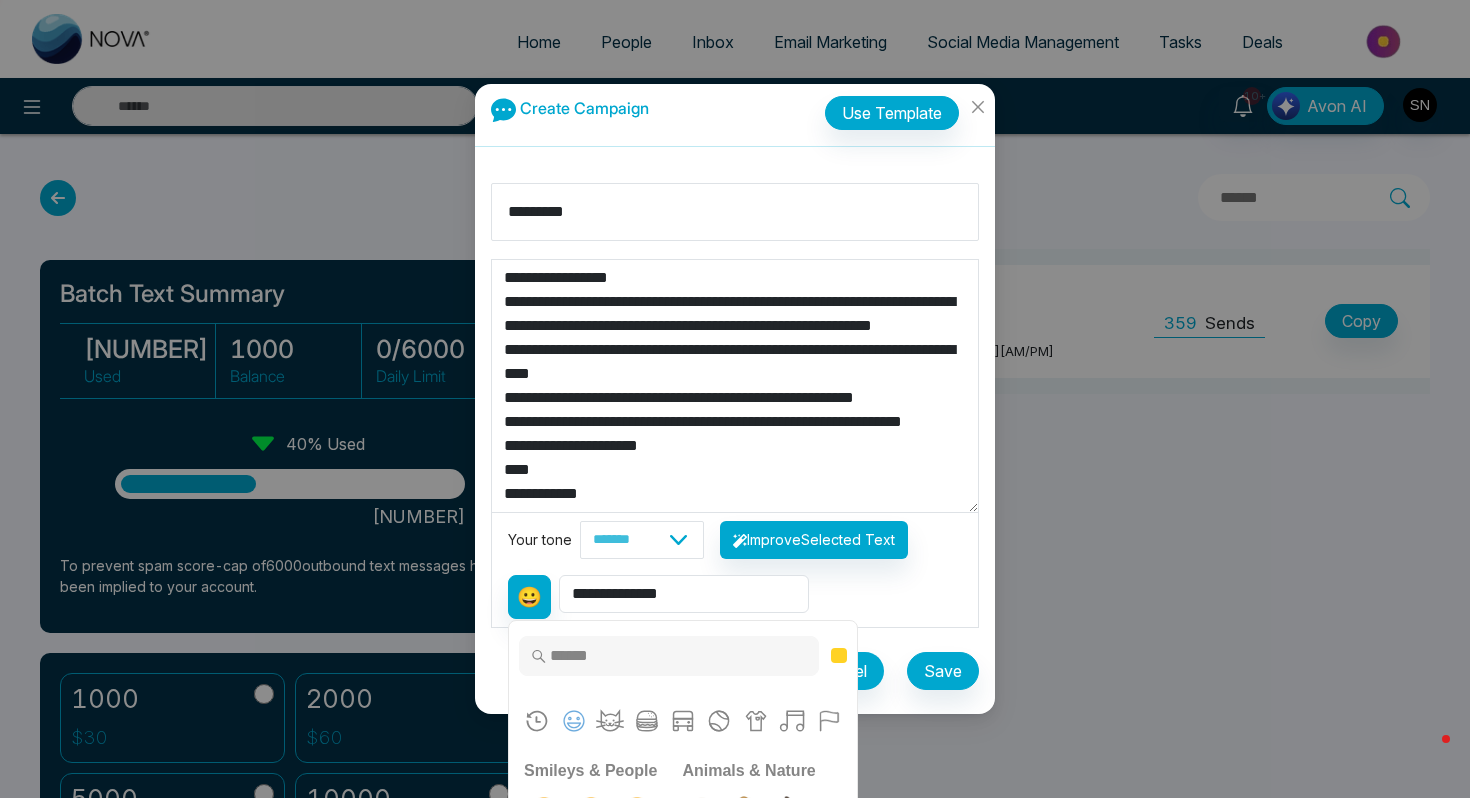 type on "**********" 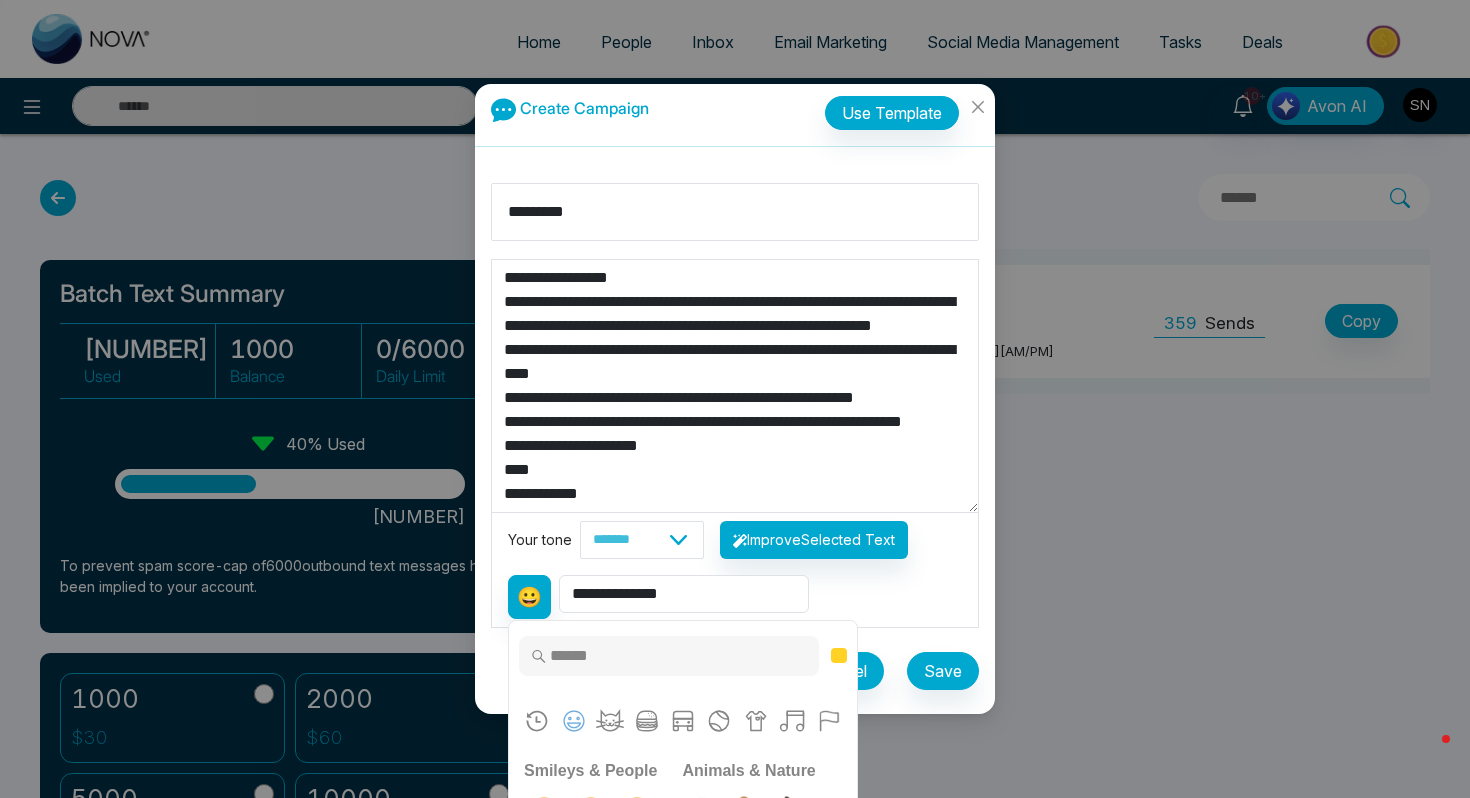click on "**********" at bounding box center [735, 589] 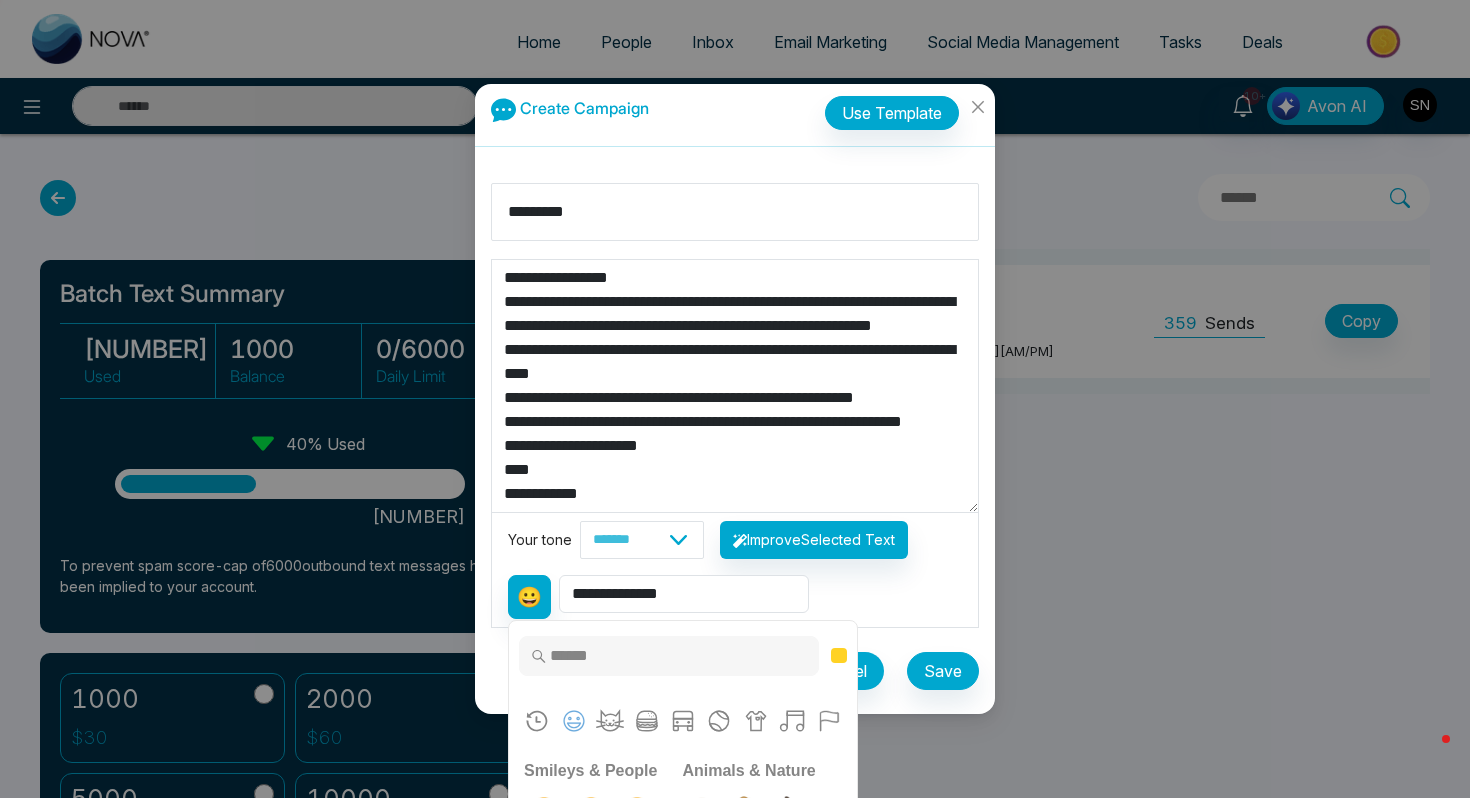 click on "Cancel Save" at bounding box center [735, 663] 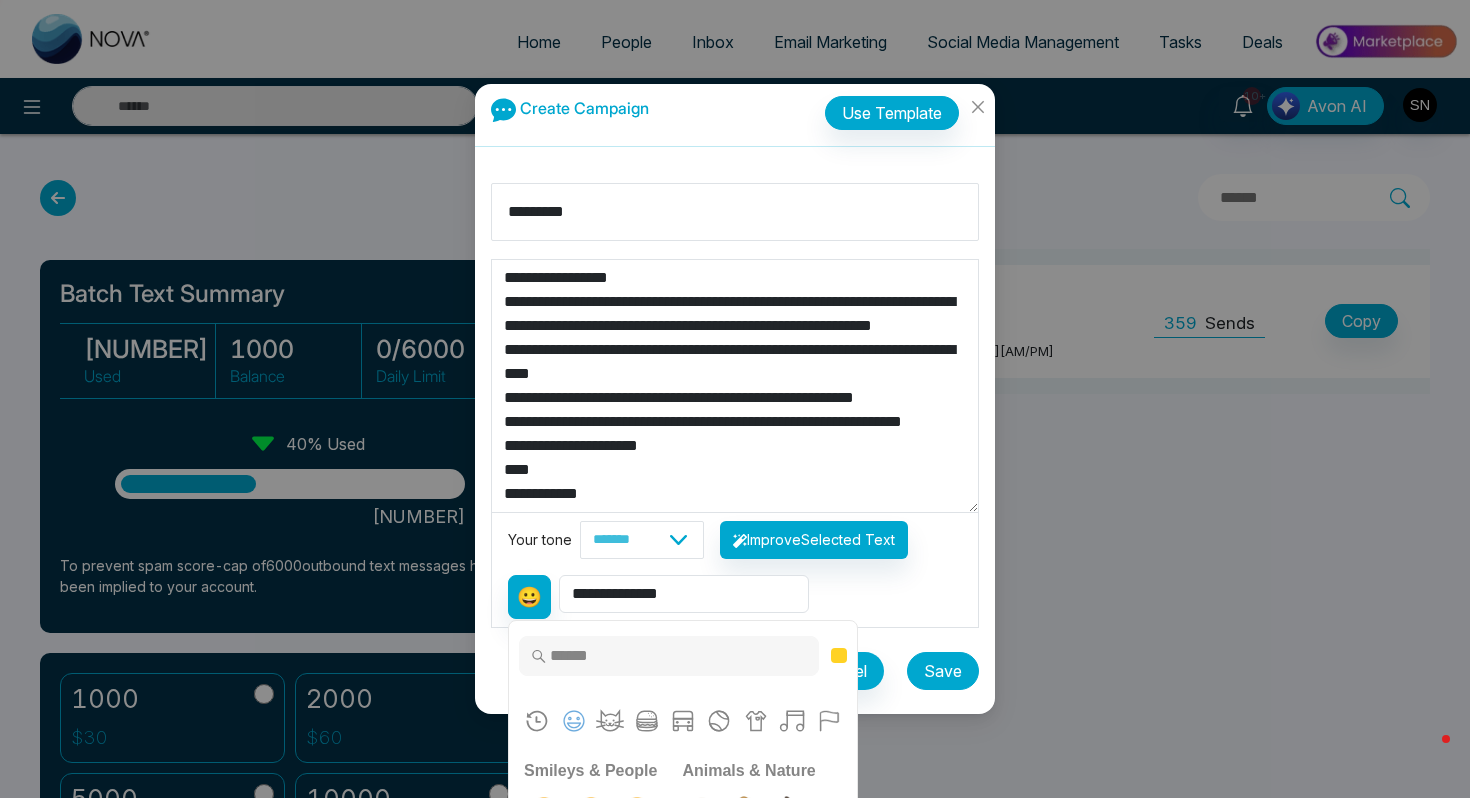 click on "Save" at bounding box center (943, 671) 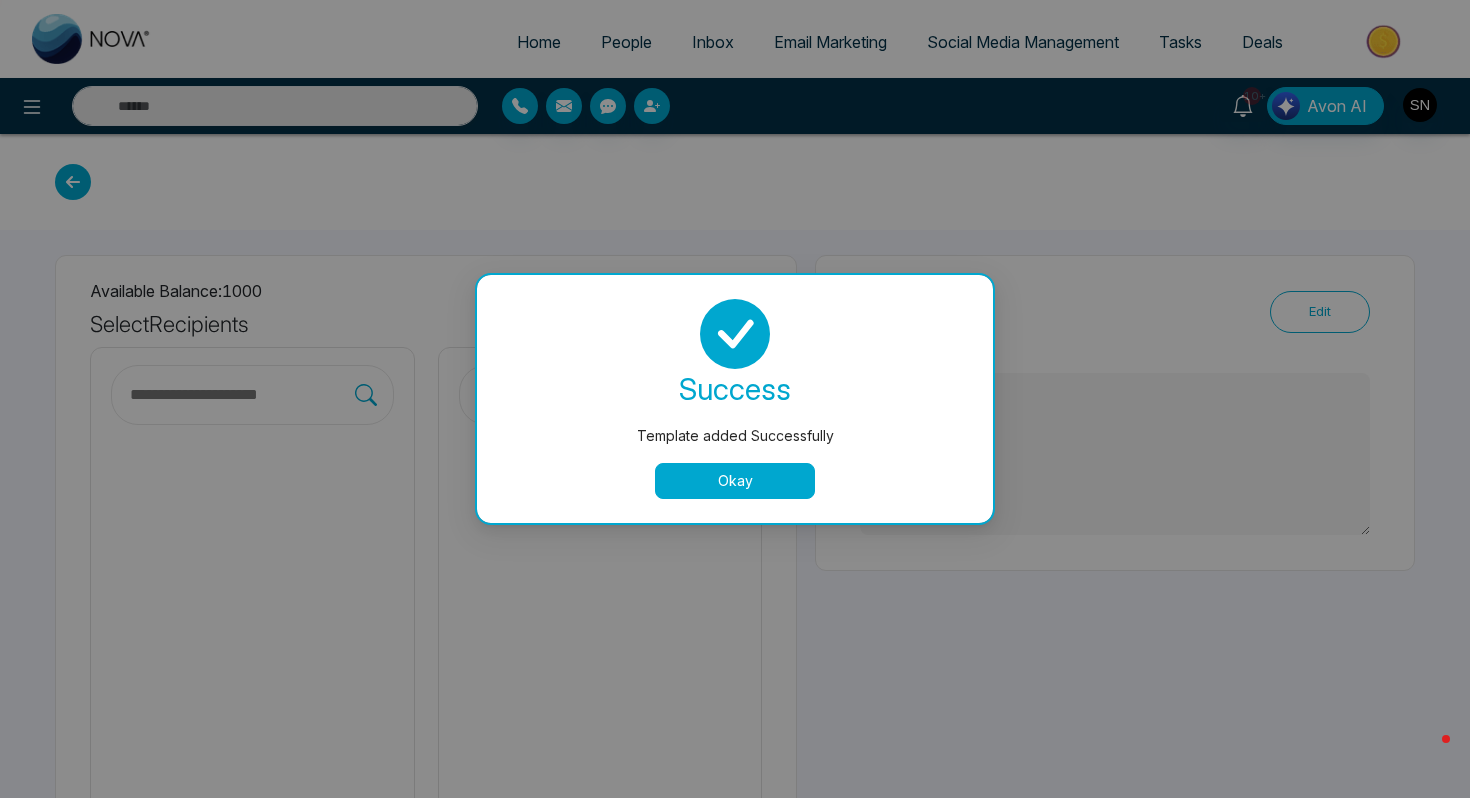 type on "**********" 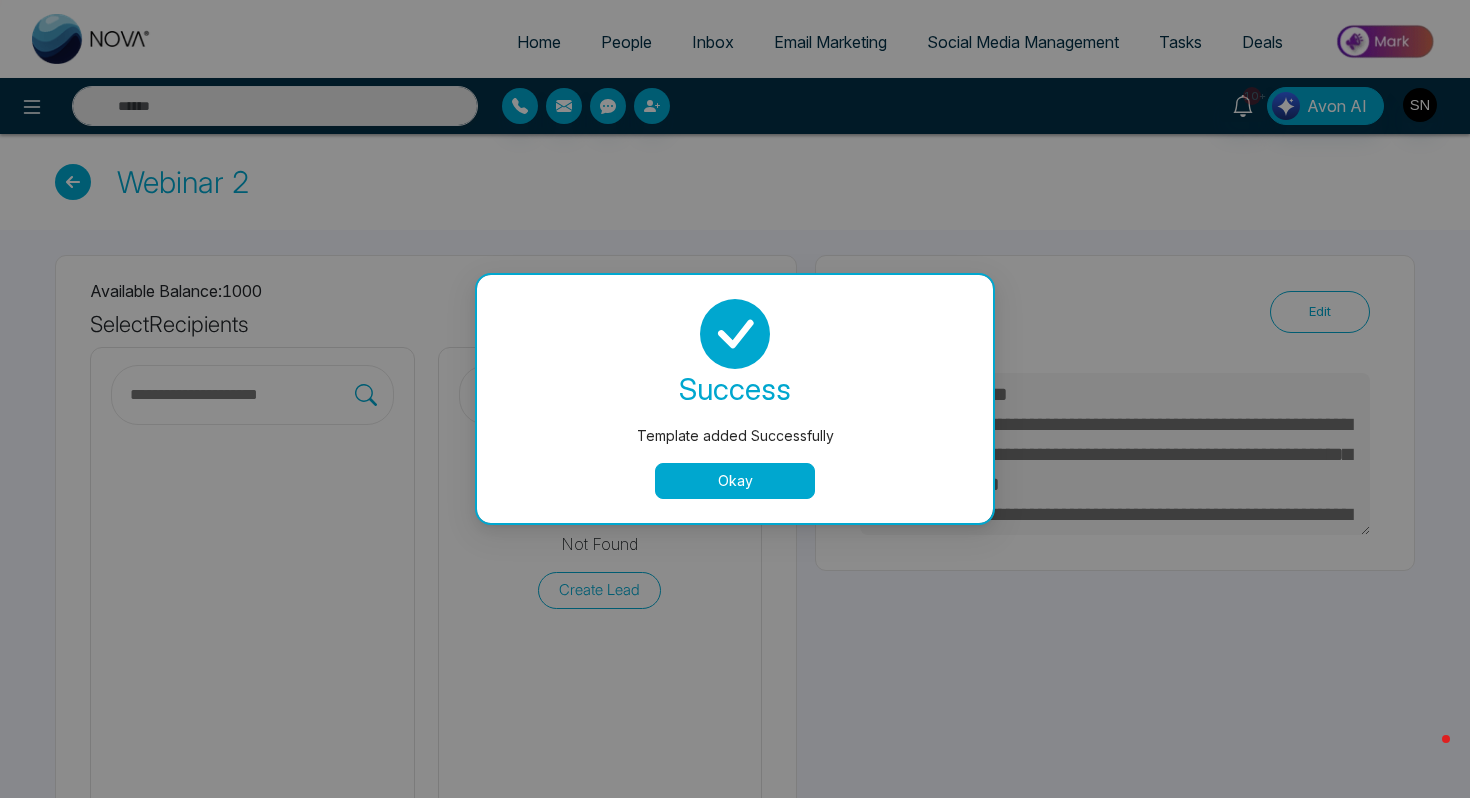 click on "Okay" at bounding box center [735, 481] 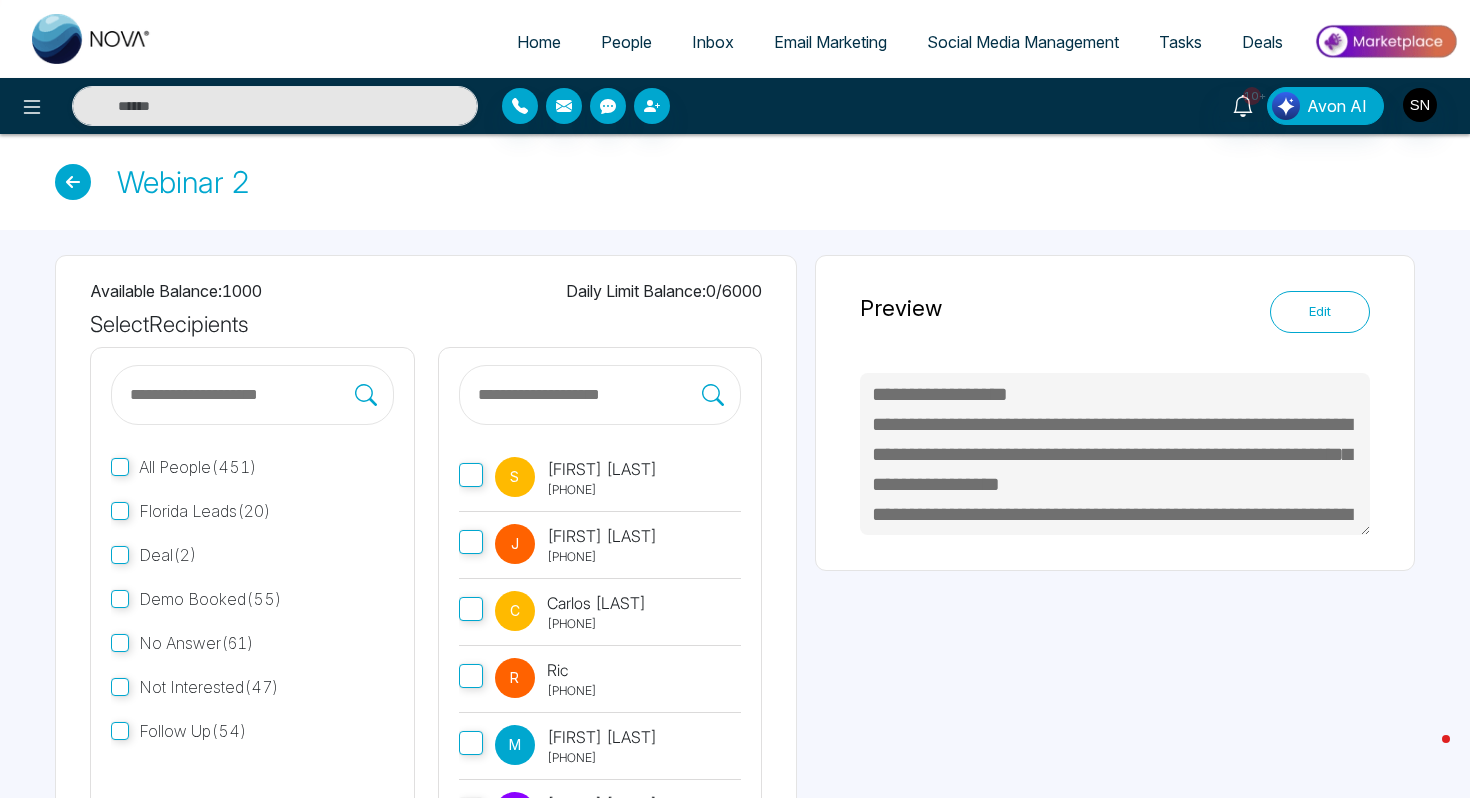 click at bounding box center [600, 395] 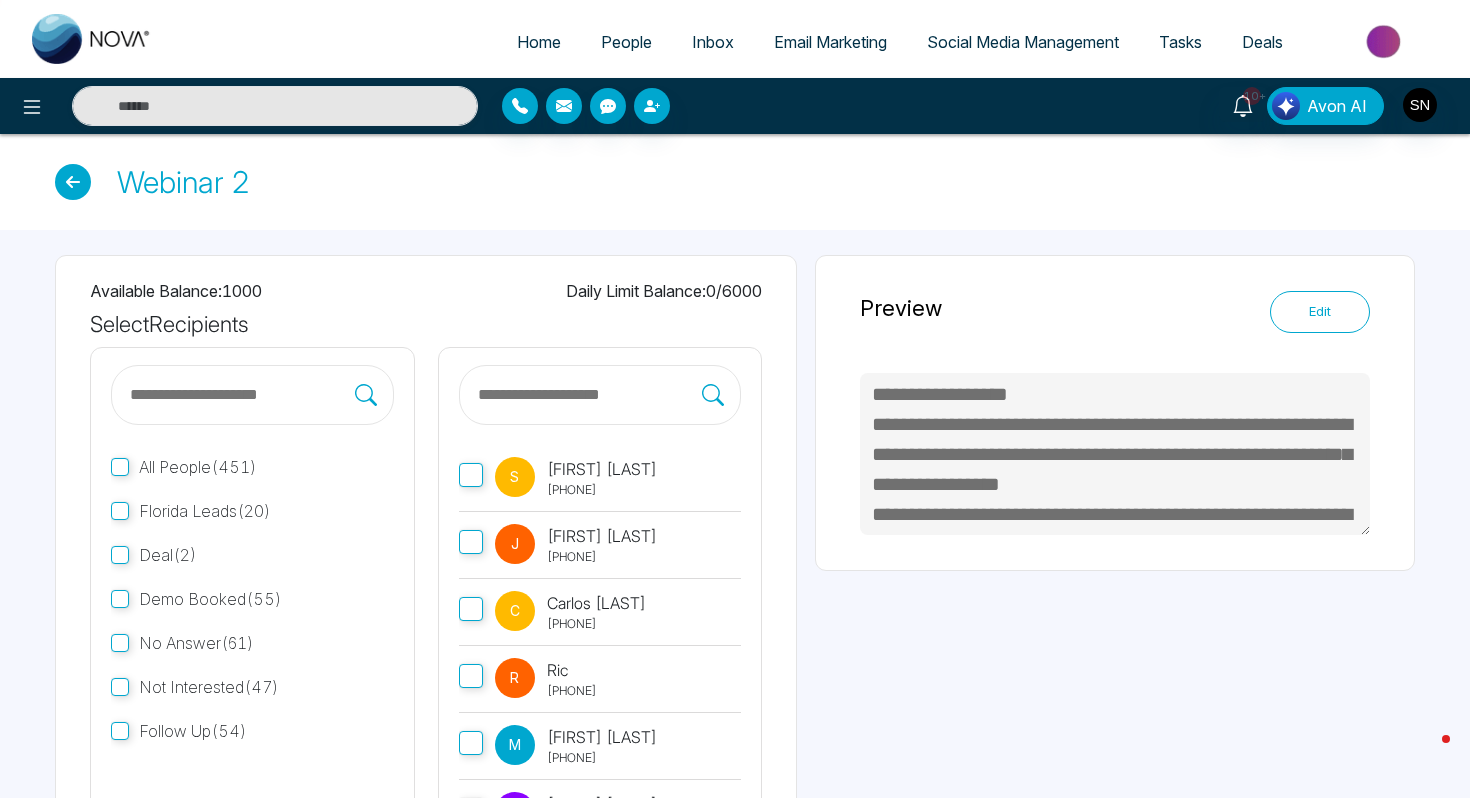 click at bounding box center [589, 395] 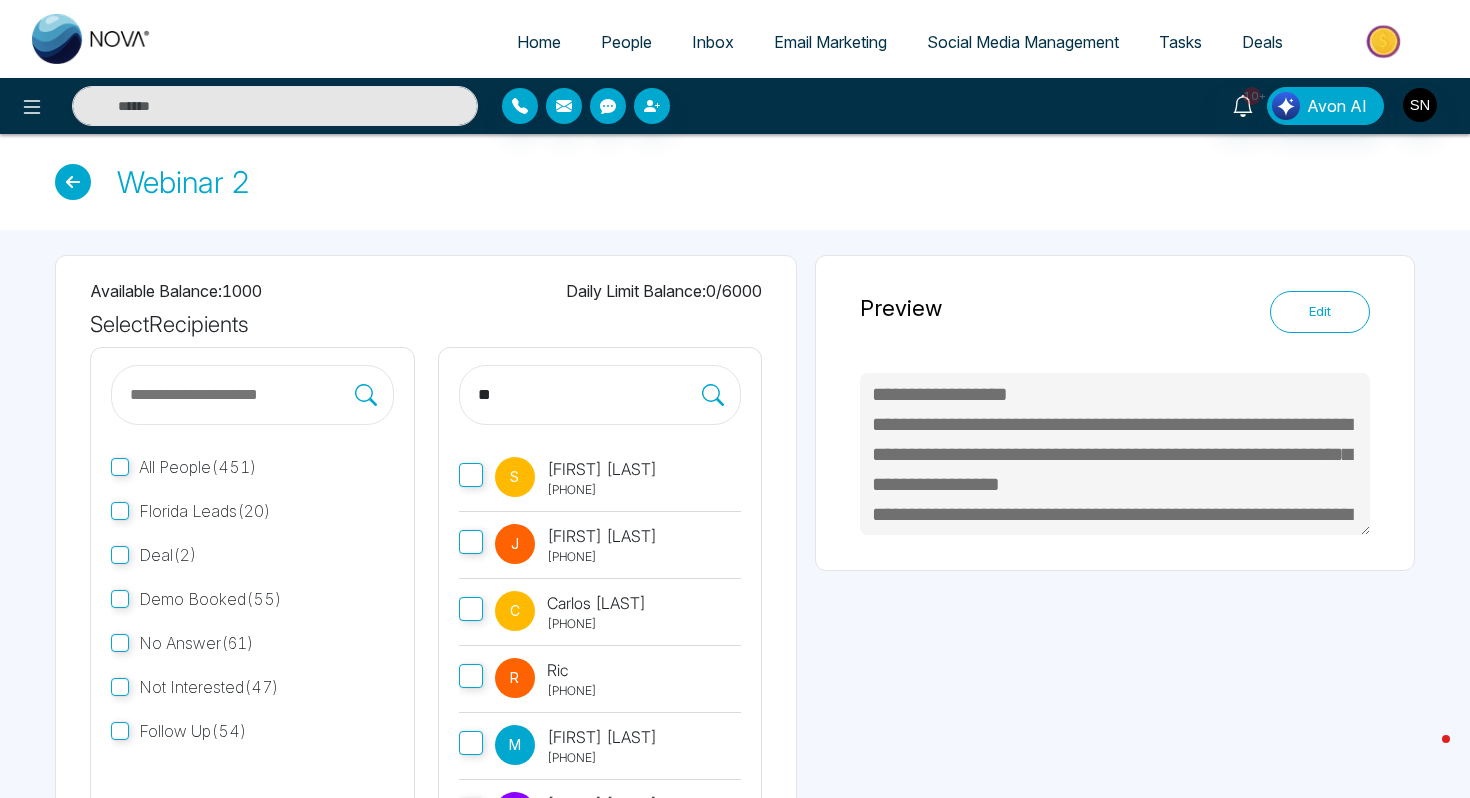 type on "*" 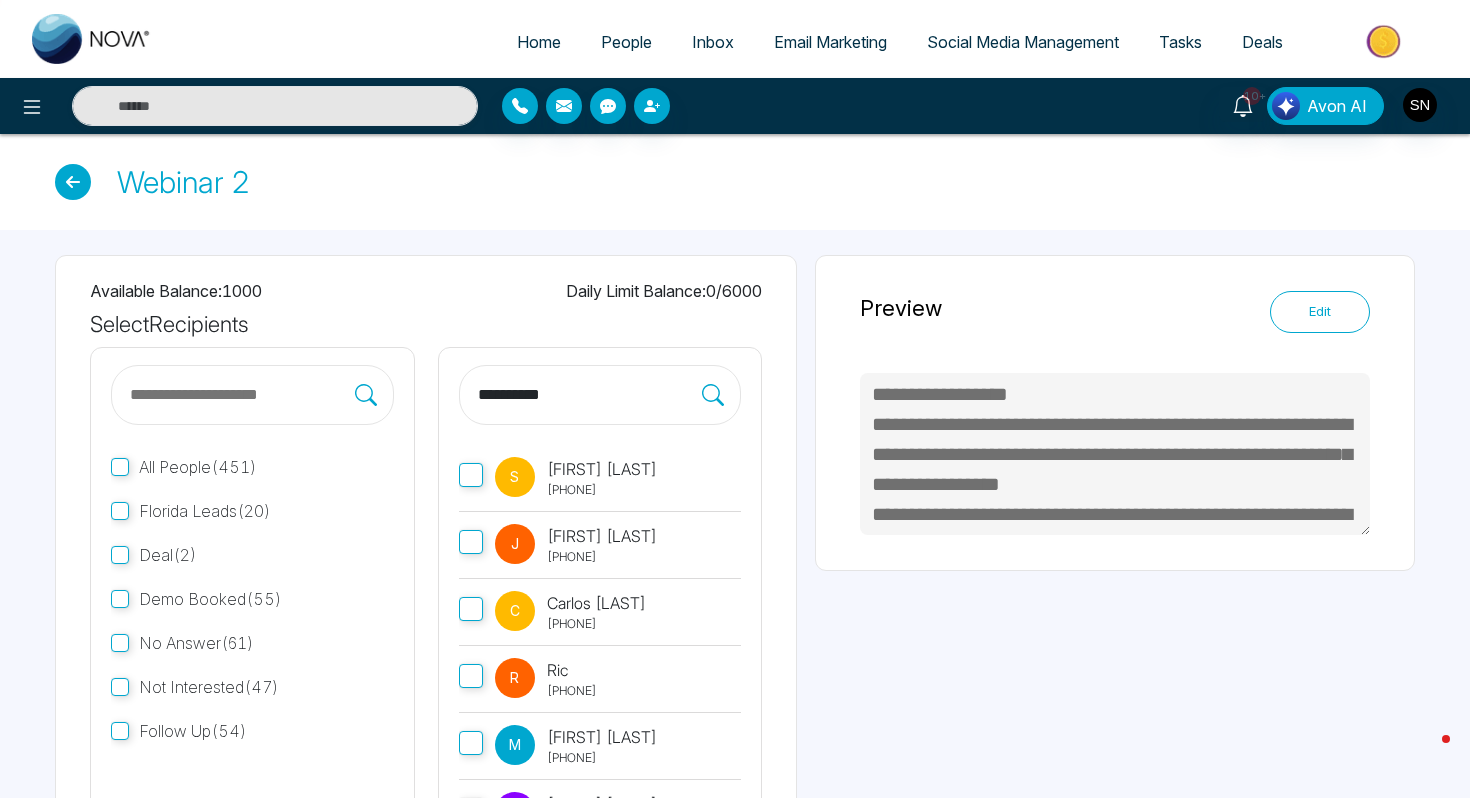 type on "**********" 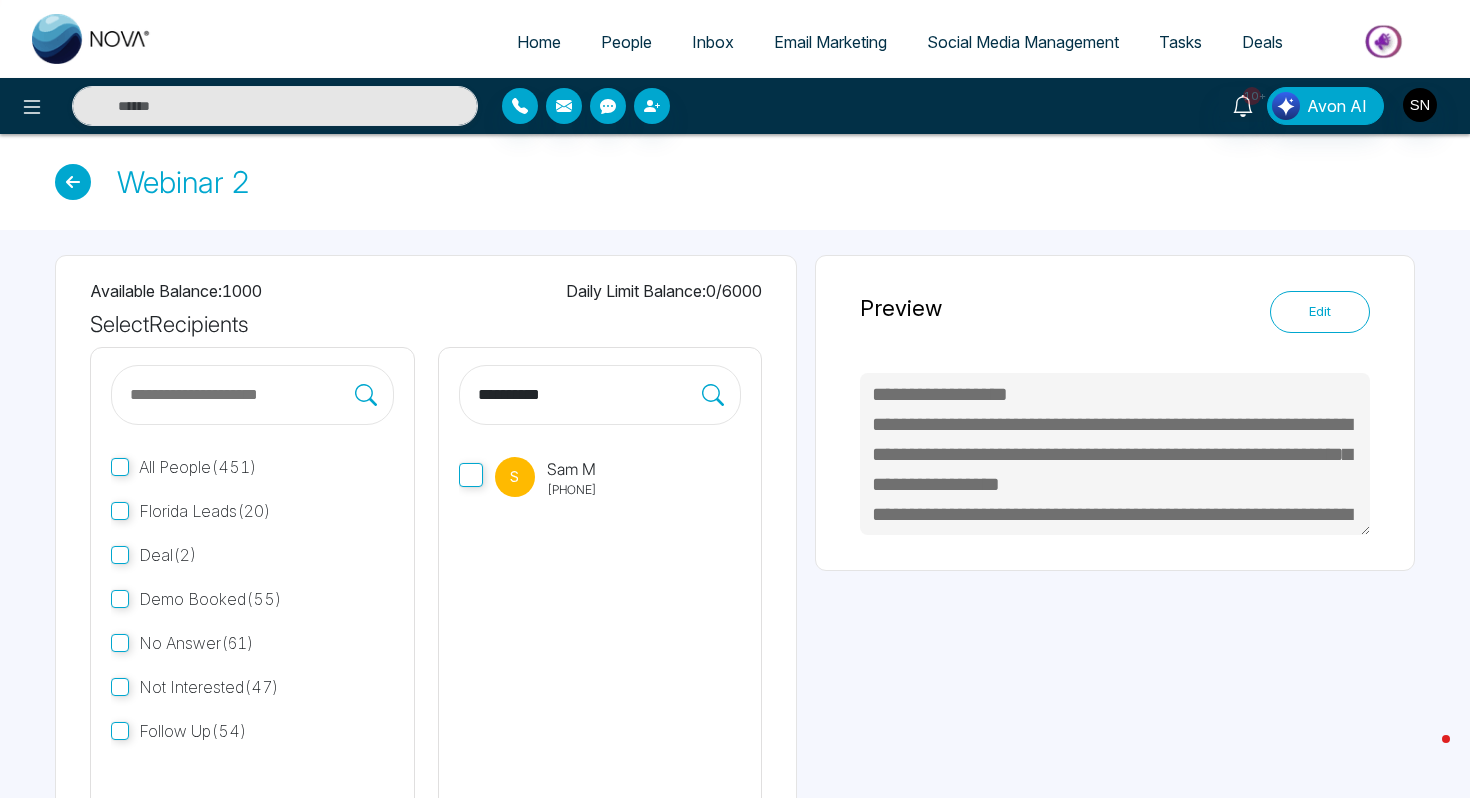 click 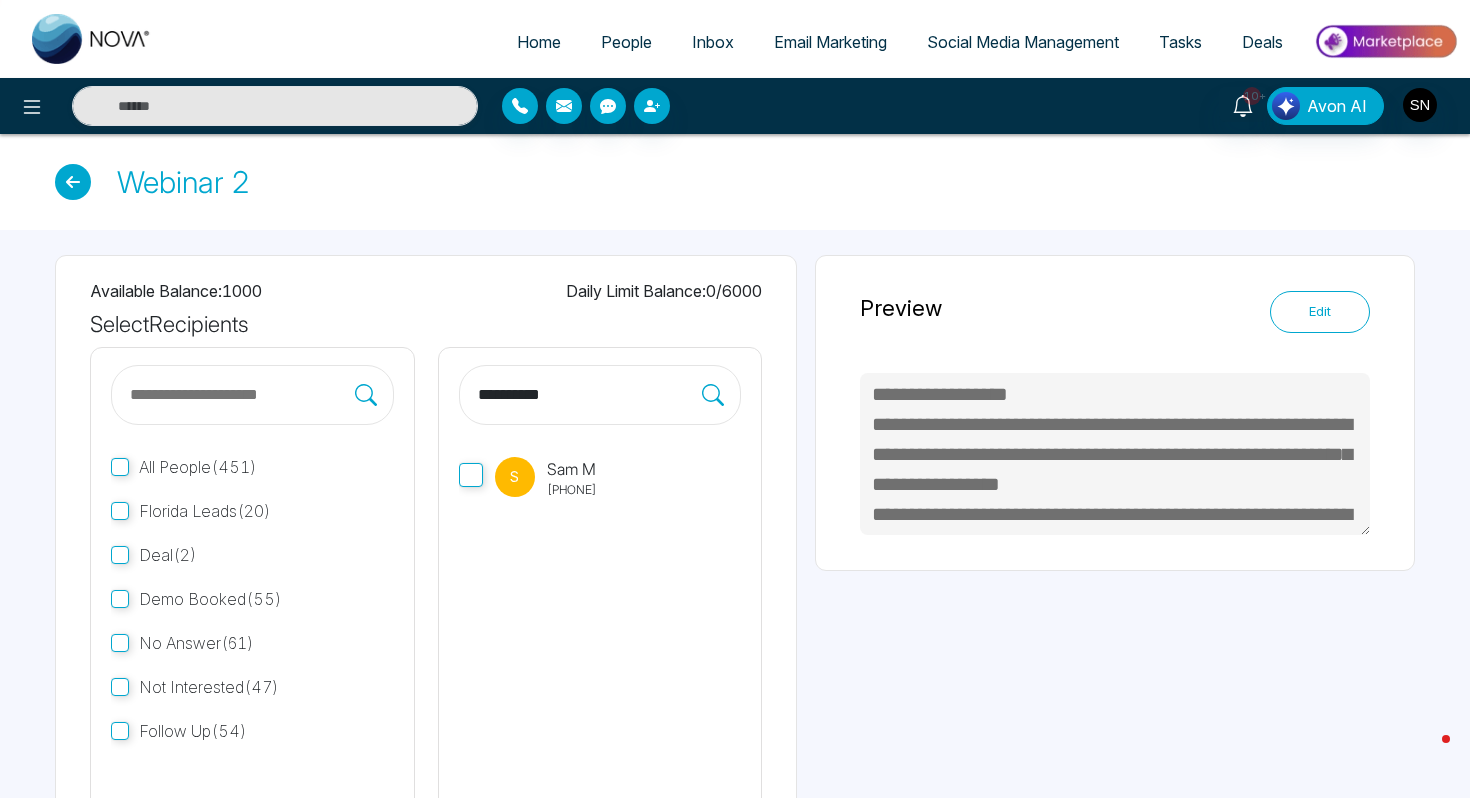 click on "**********" at bounding box center [589, 395] 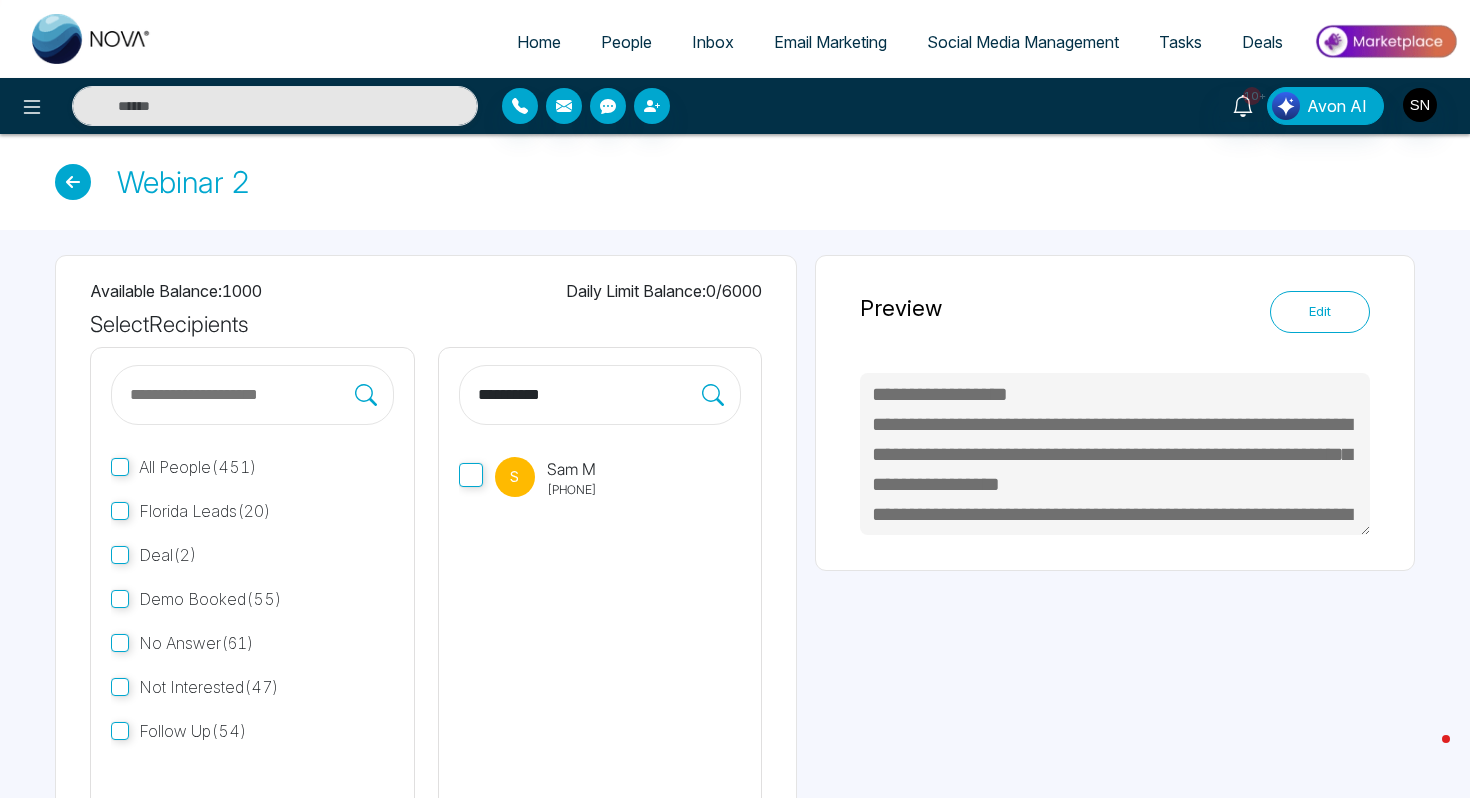 click on "+12267245091" at bounding box center [572, 490] 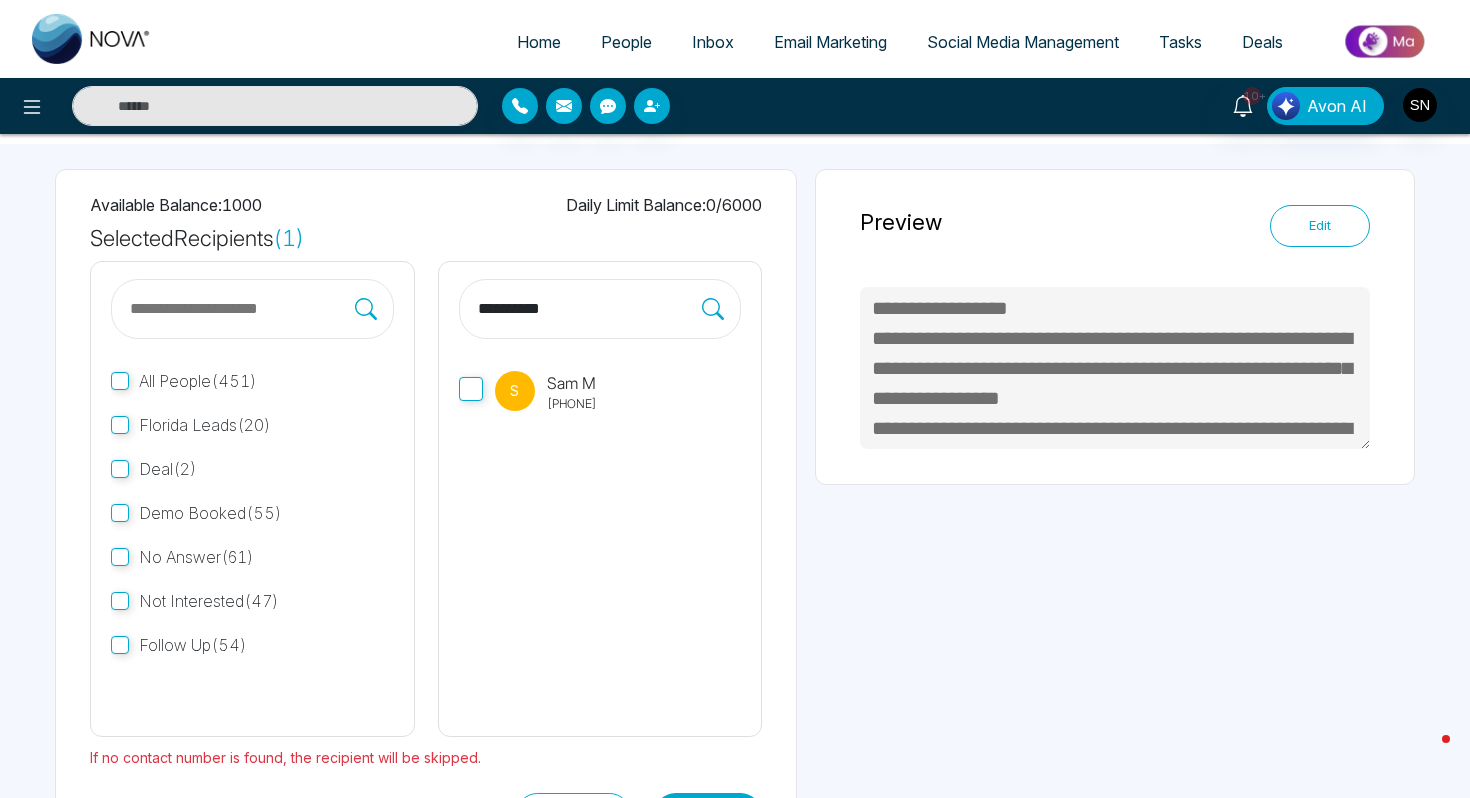 scroll, scrollTop: 173, scrollLeft: 0, axis: vertical 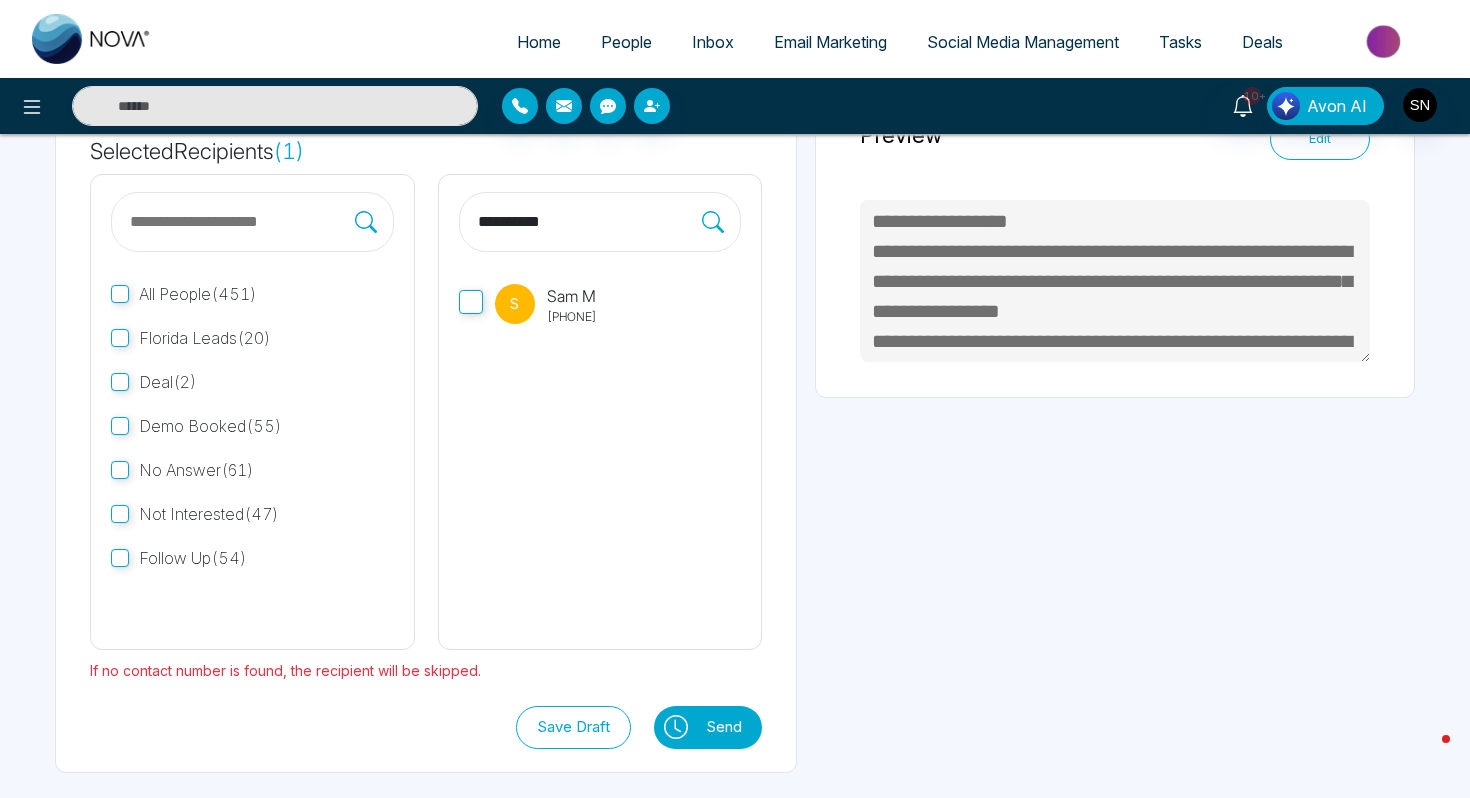 click 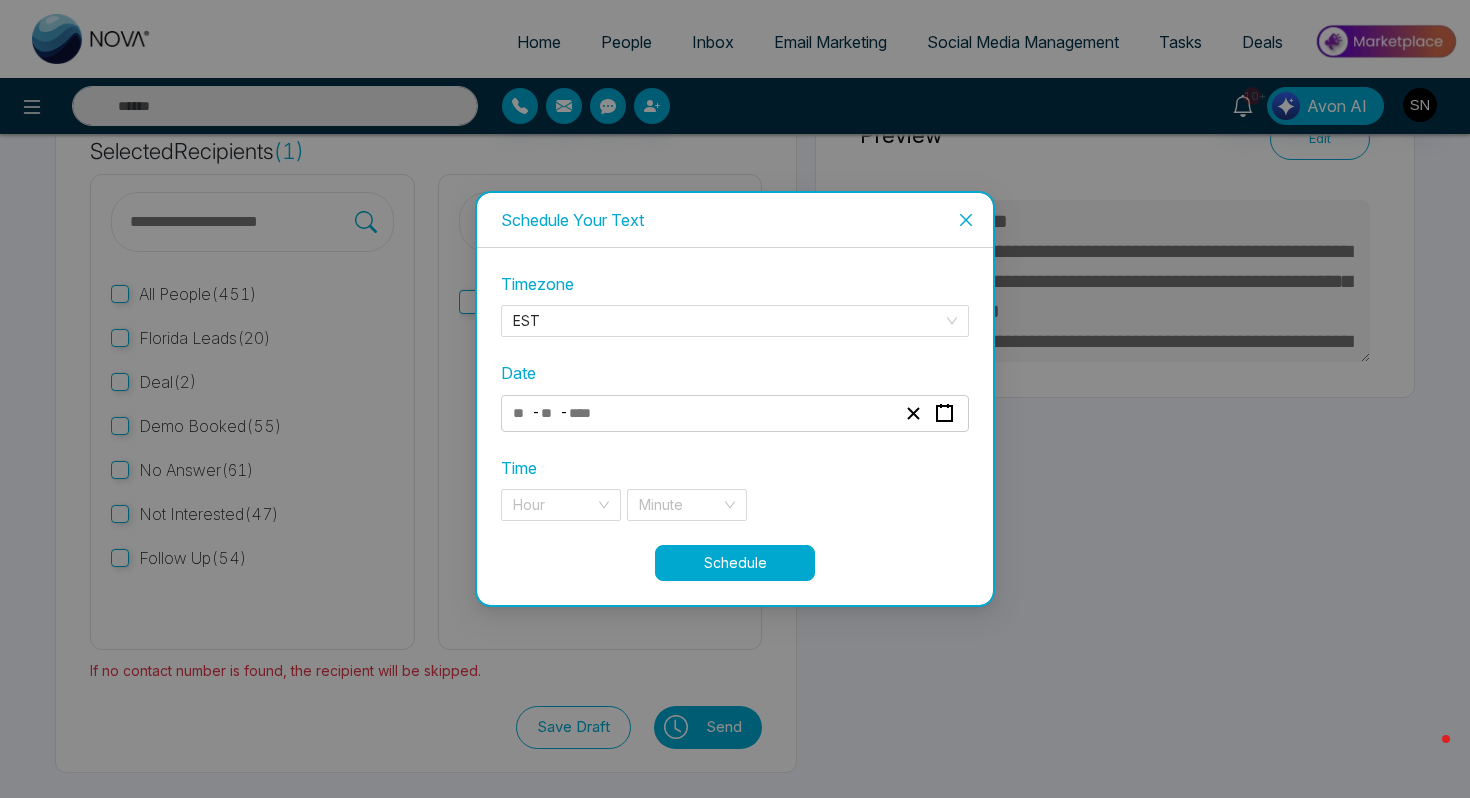 click on "Schedule" at bounding box center (735, 563) 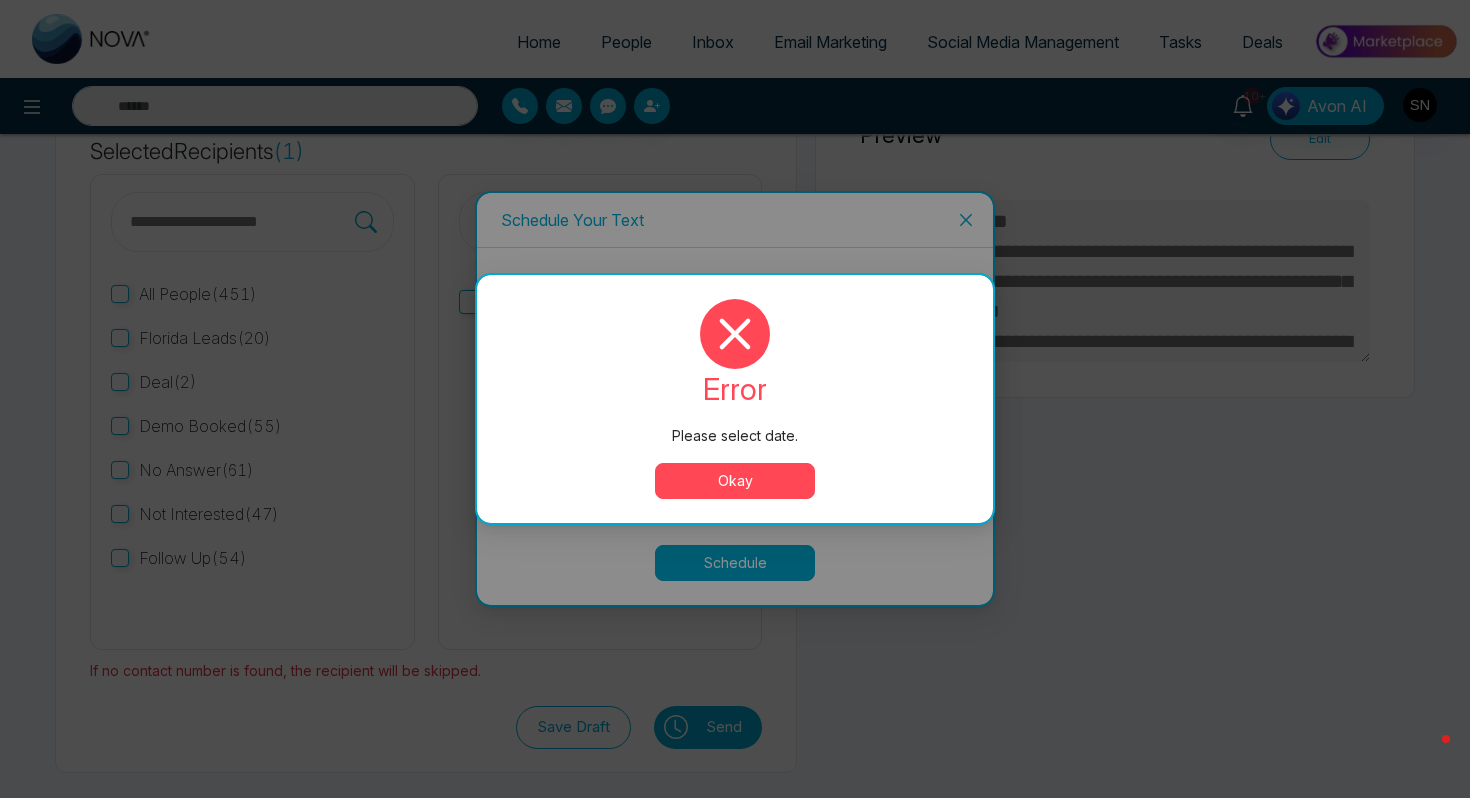 click on "Okay" at bounding box center [735, 481] 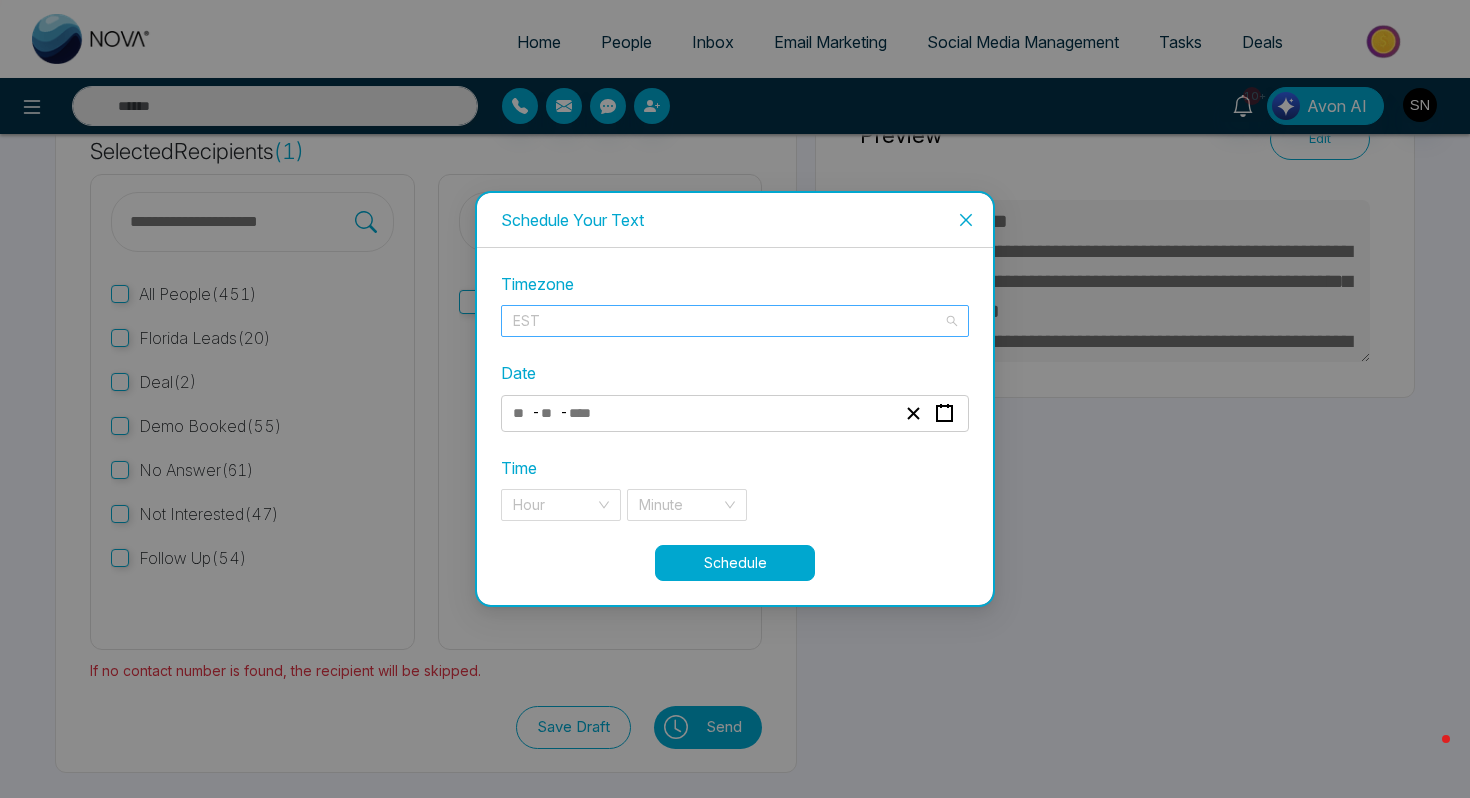 click on "EST" at bounding box center (735, 321) 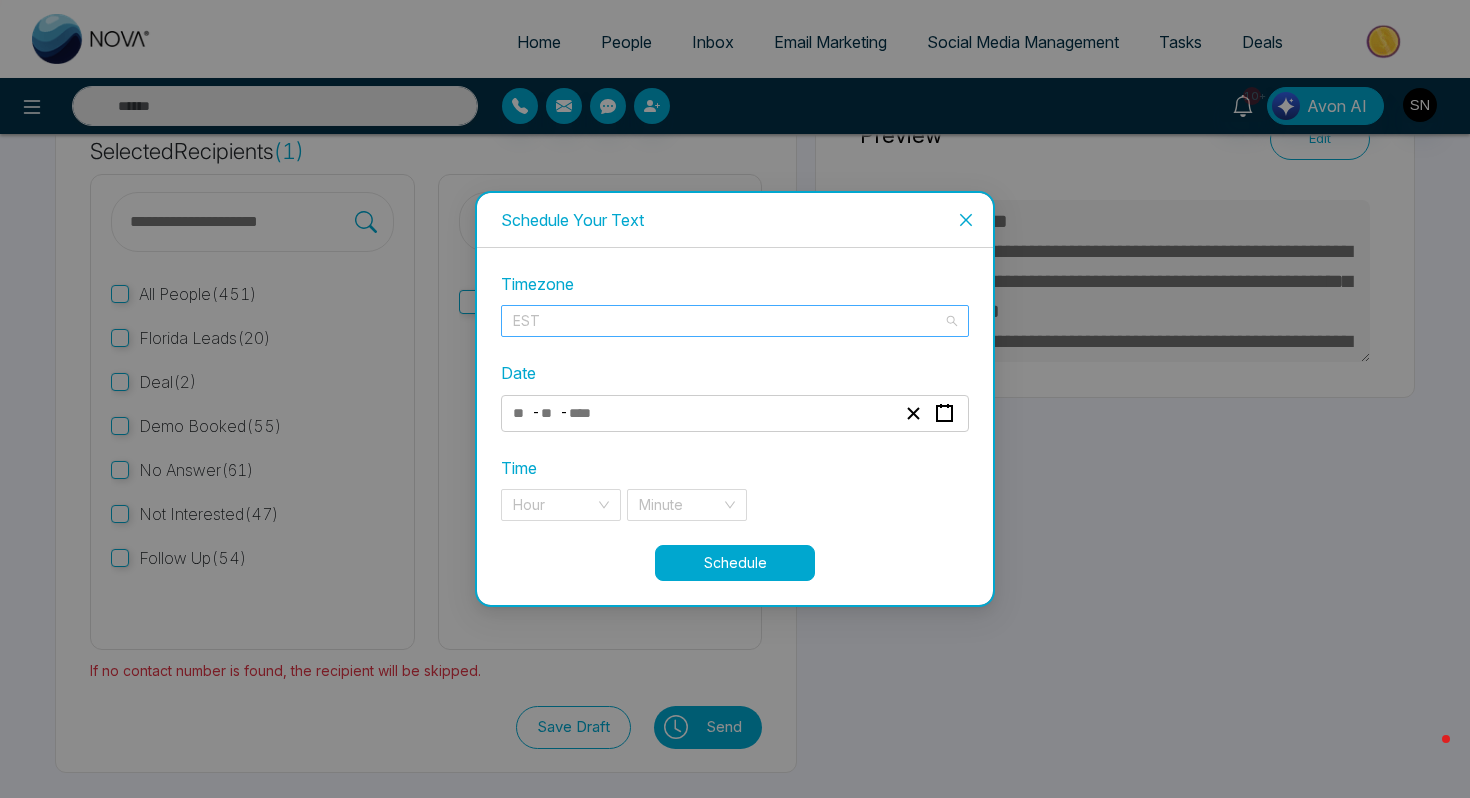 scroll, scrollTop: 12256, scrollLeft: 0, axis: vertical 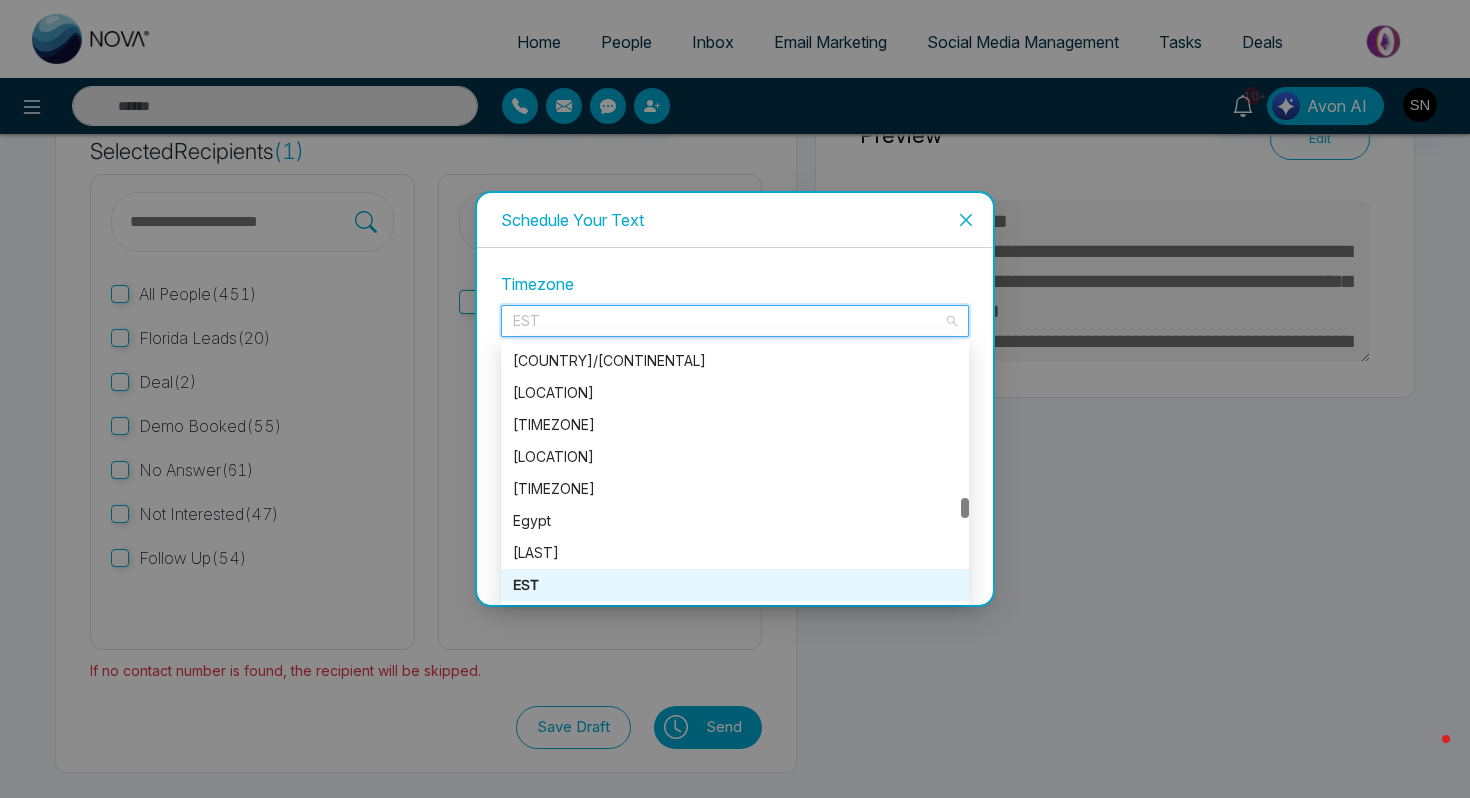 click on "EST" at bounding box center [735, 585] 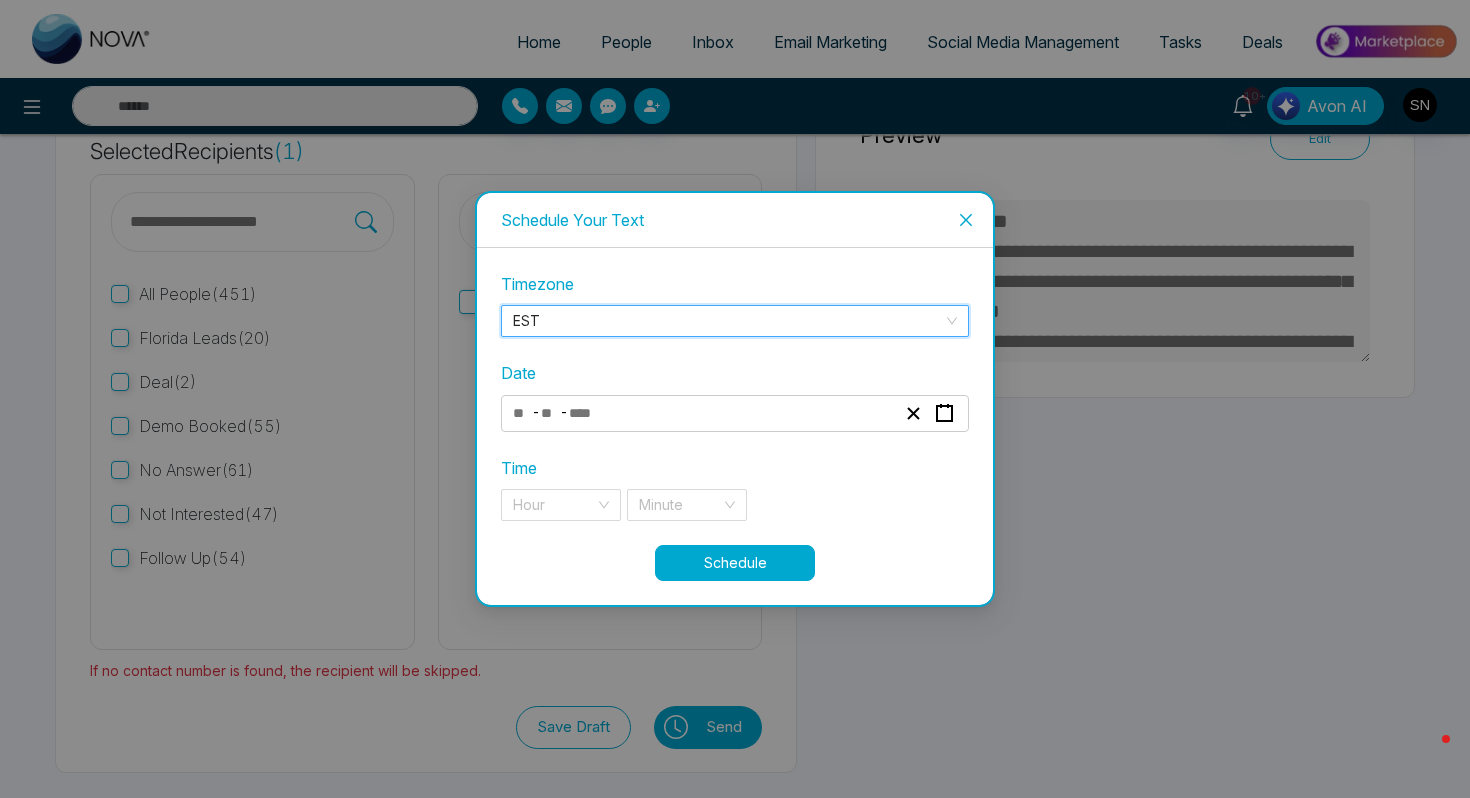 click on "- -" at bounding box center (735, 413) 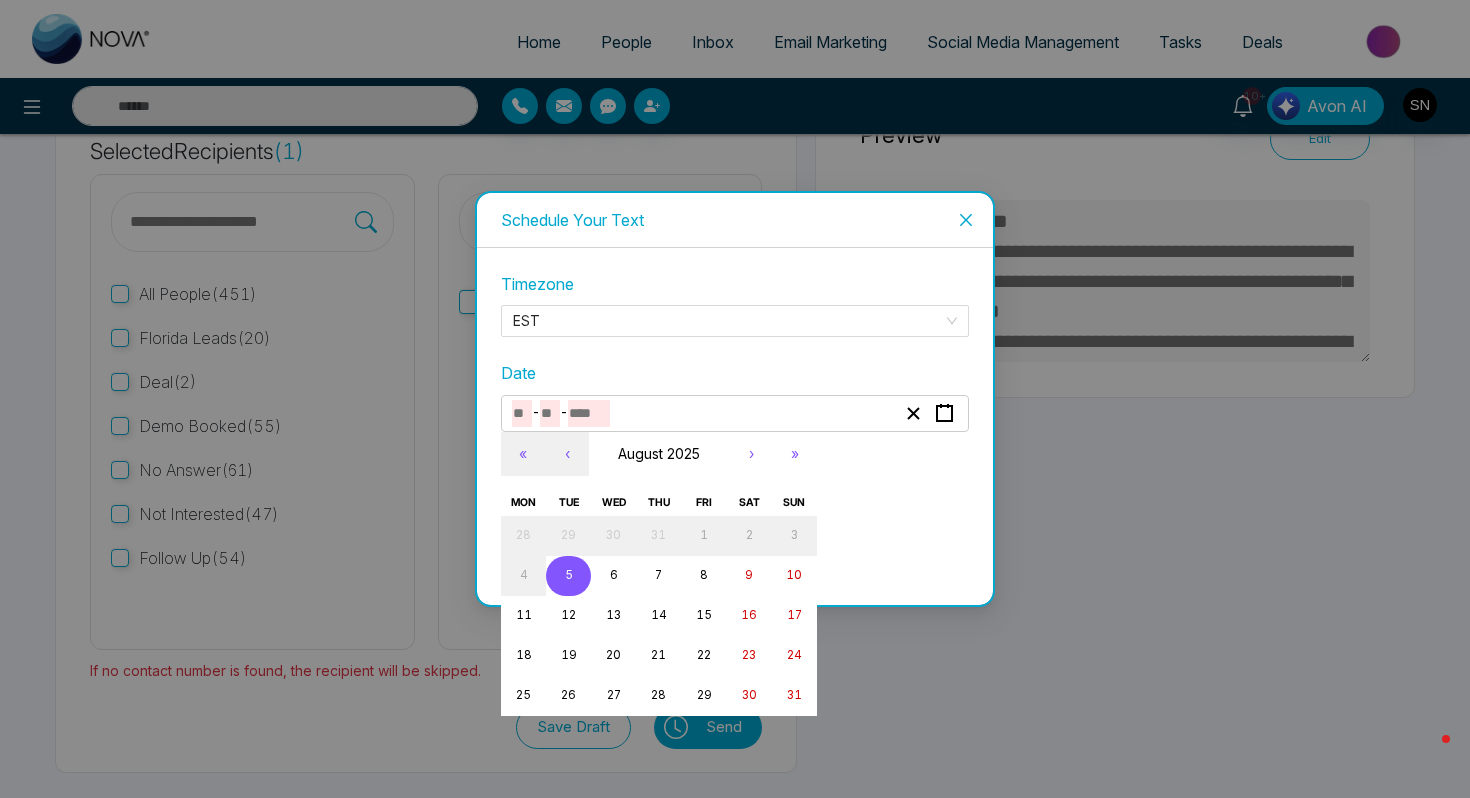 click on "5" at bounding box center [568, 576] 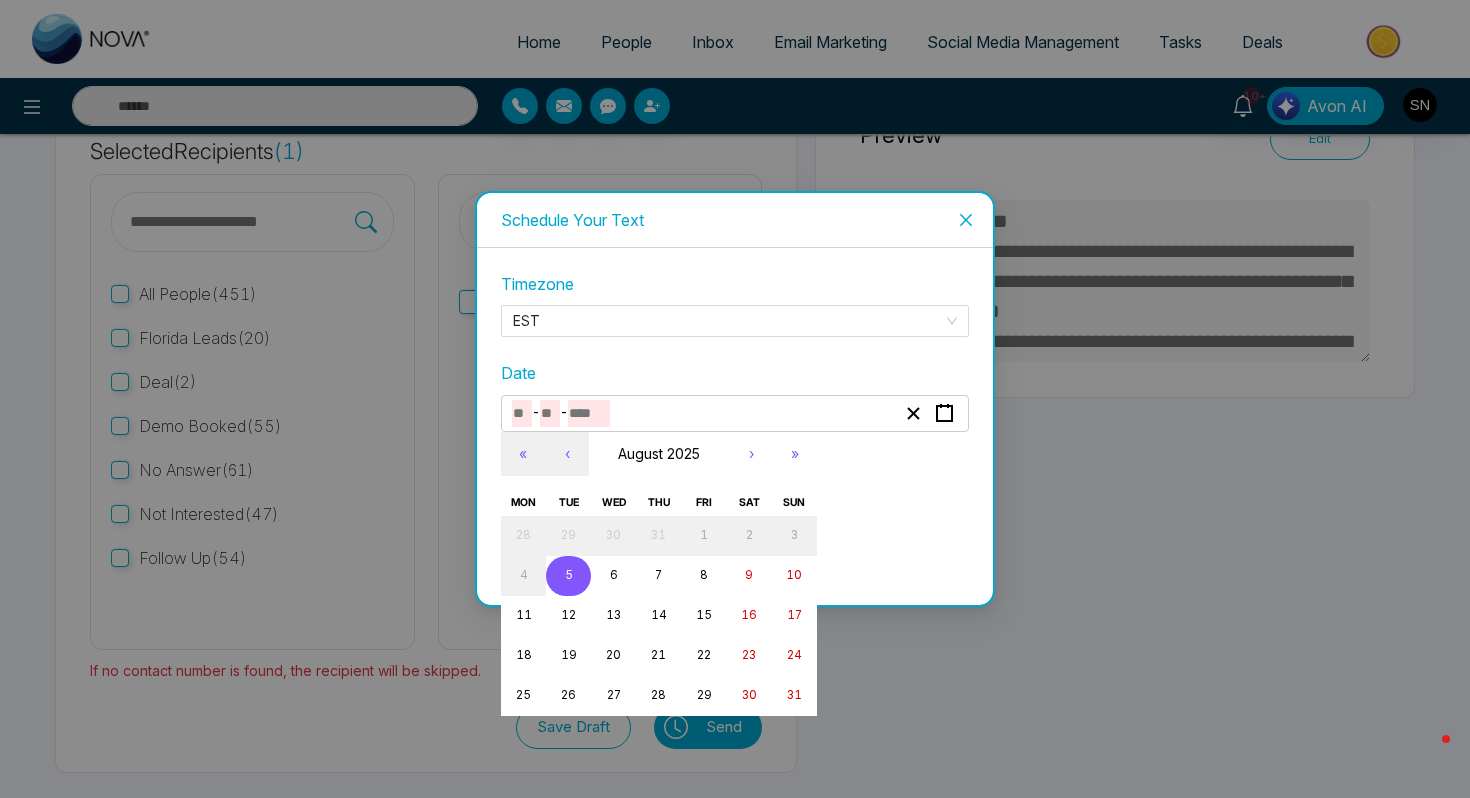 type on "*" 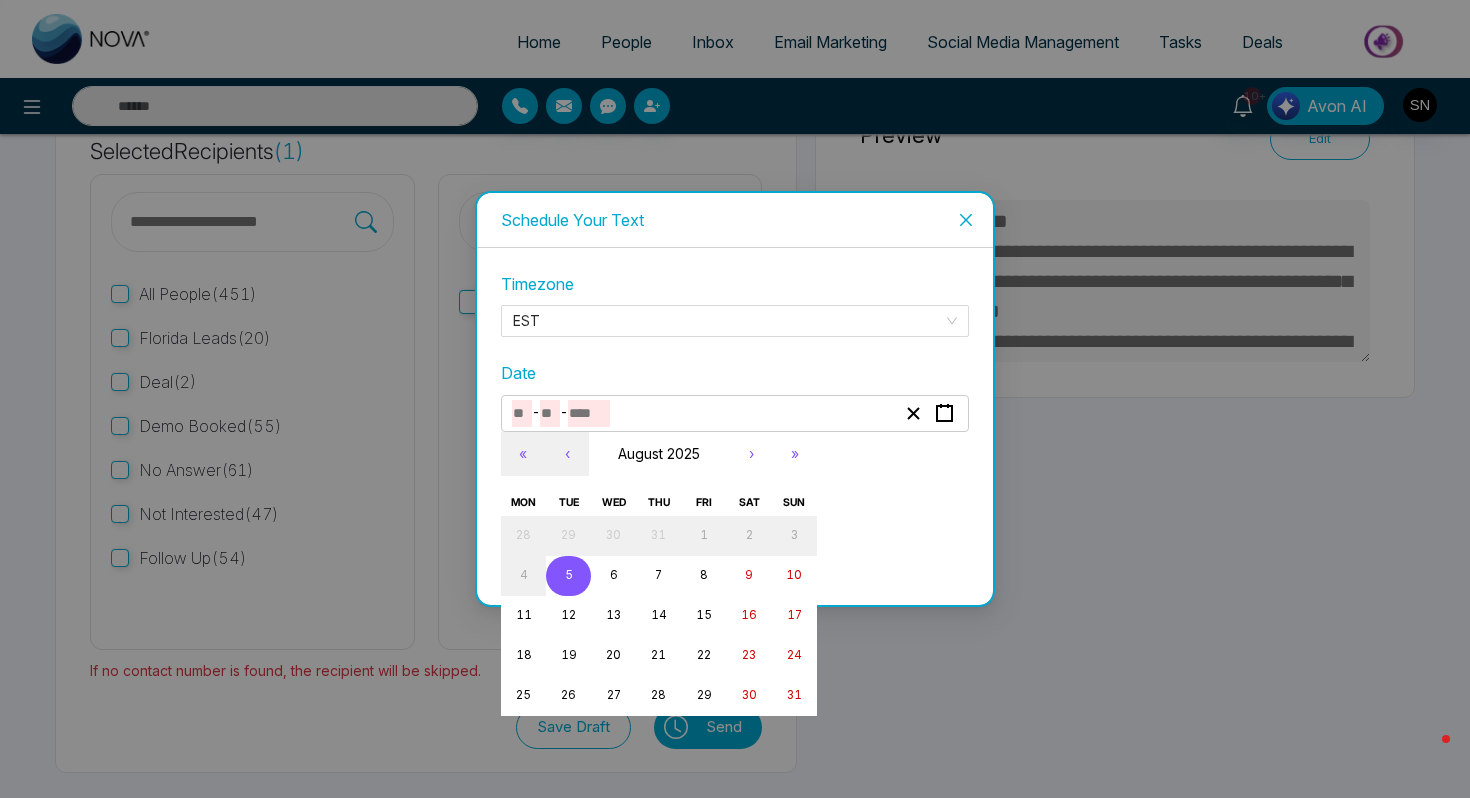 type on "*" 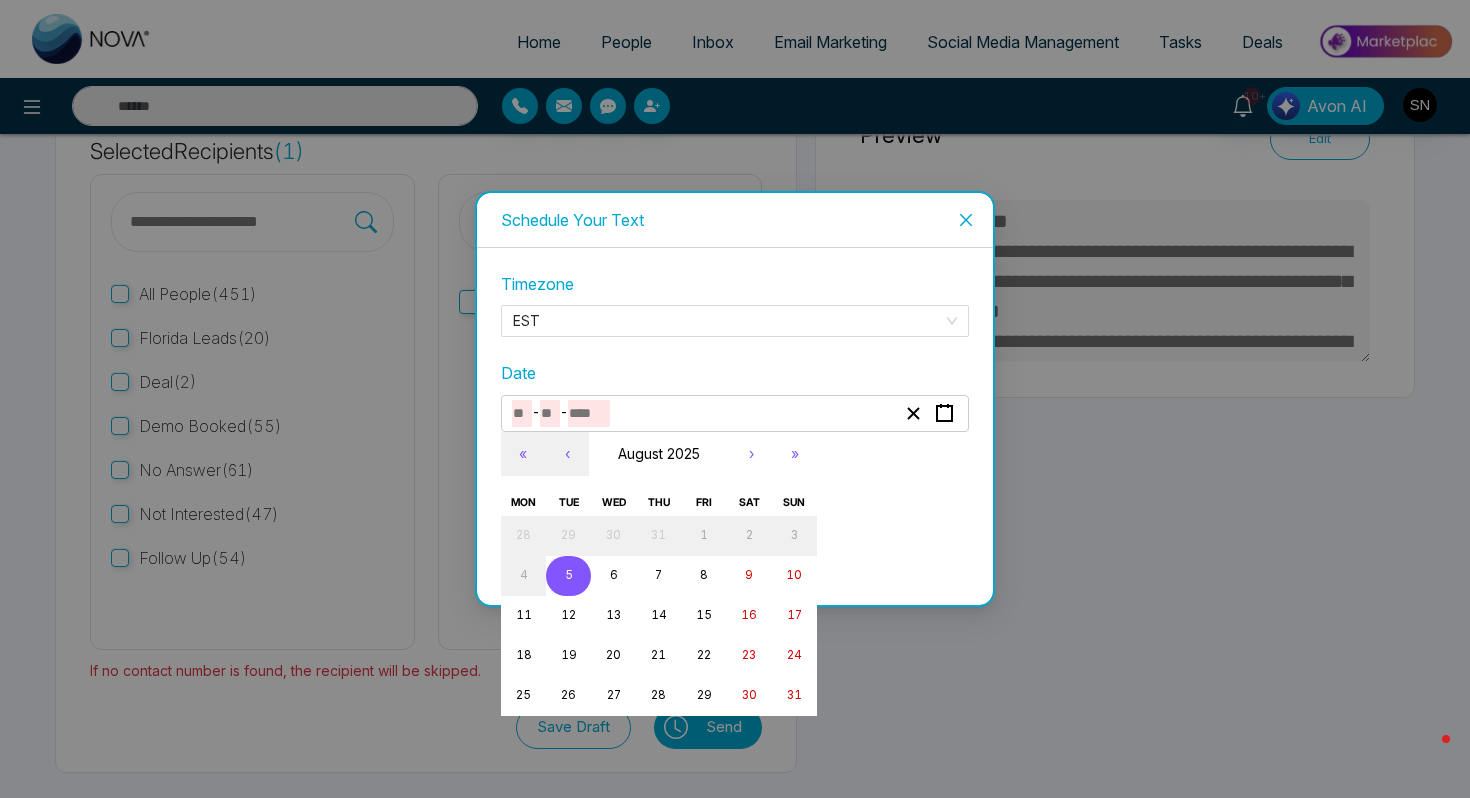 type on "****" 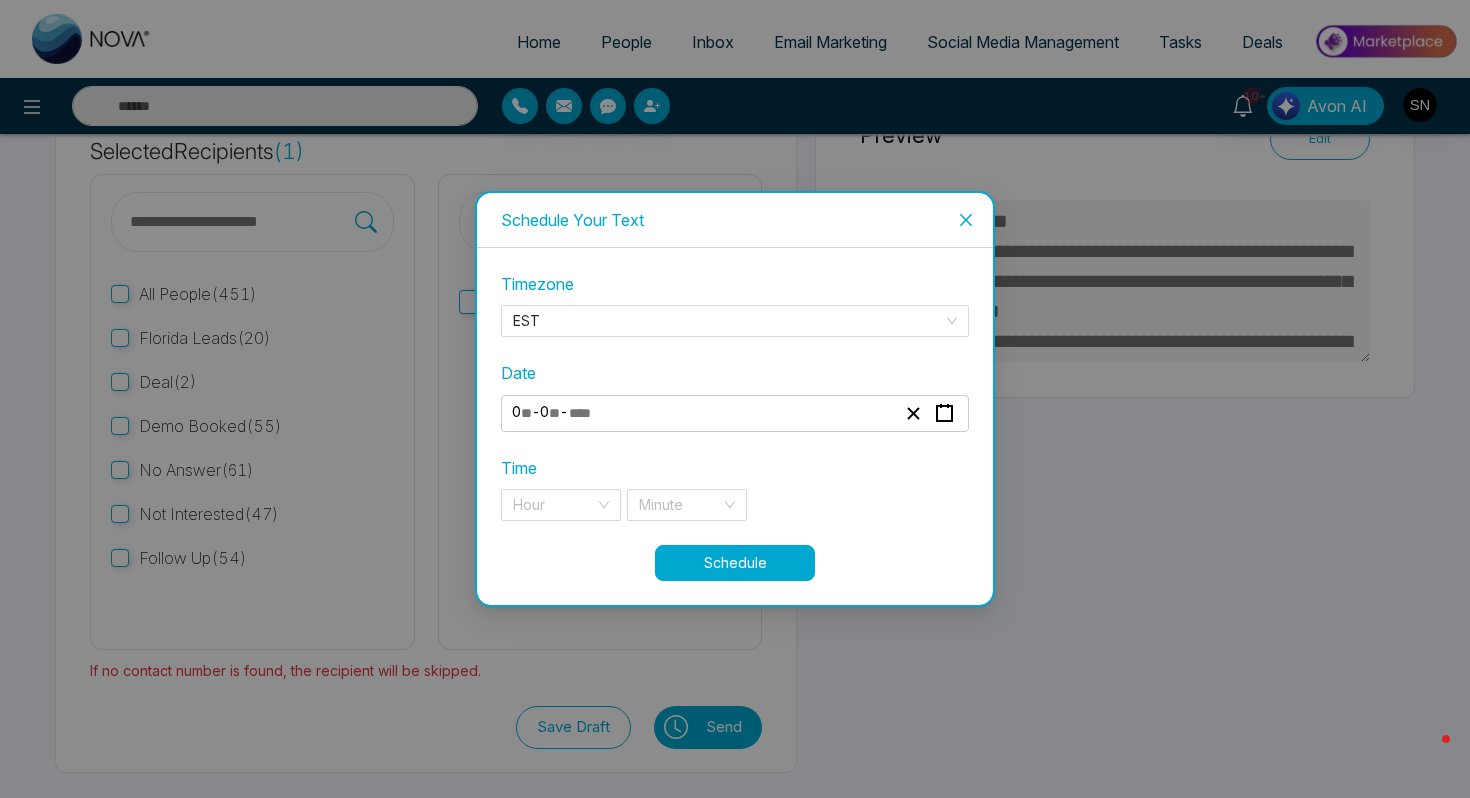 click 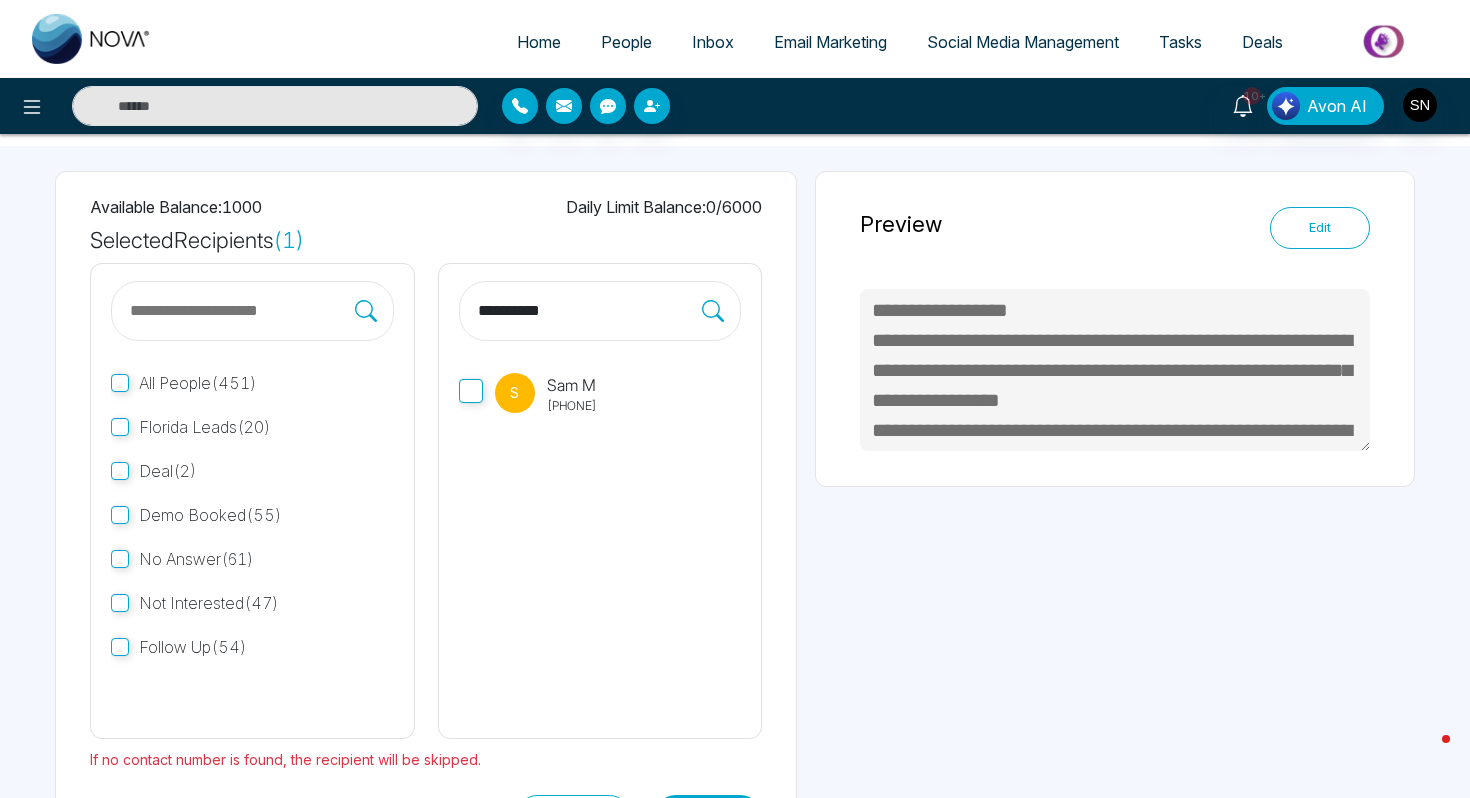 scroll, scrollTop: 0, scrollLeft: 0, axis: both 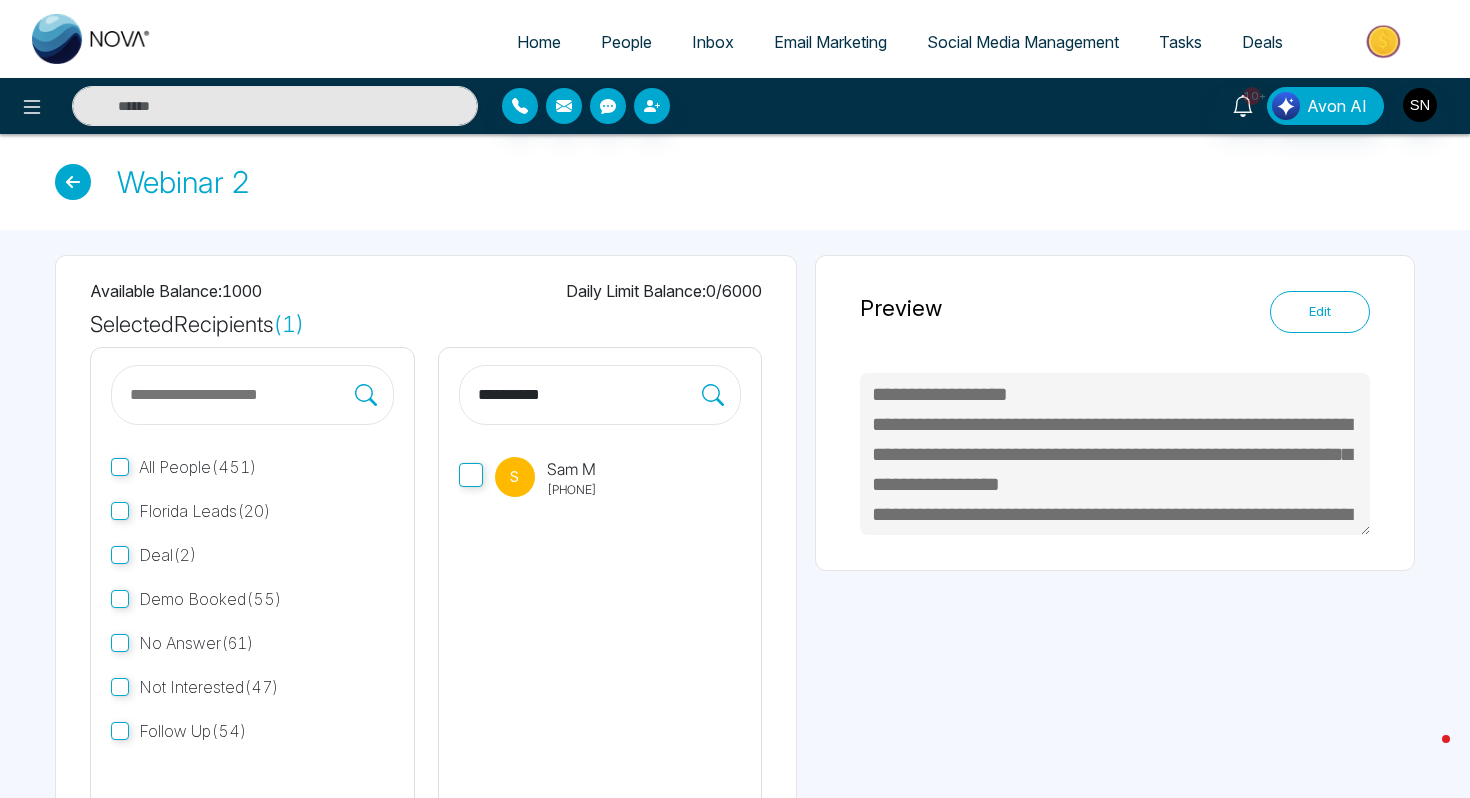 click on "People" at bounding box center (626, 42) 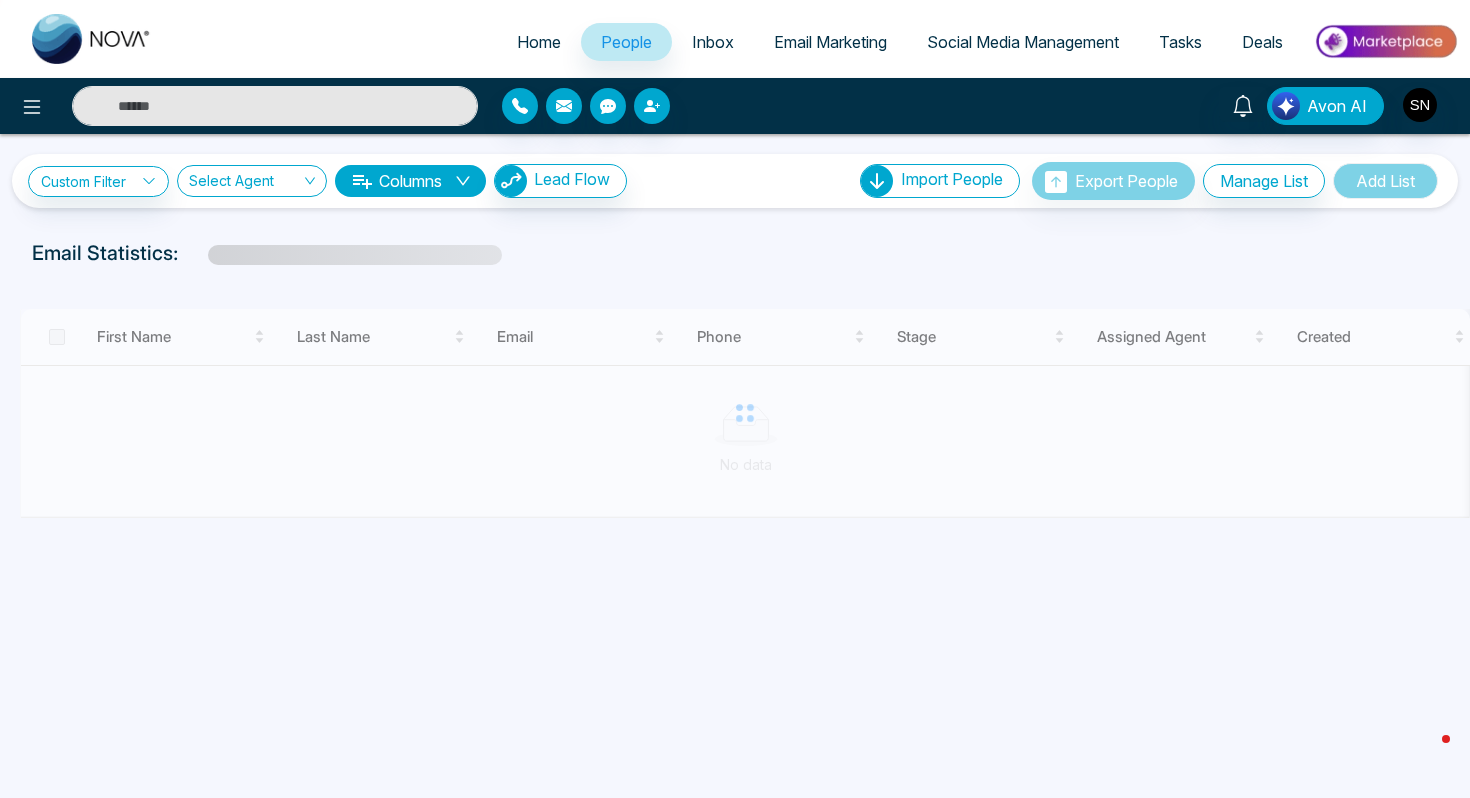 click at bounding box center [275, 106] 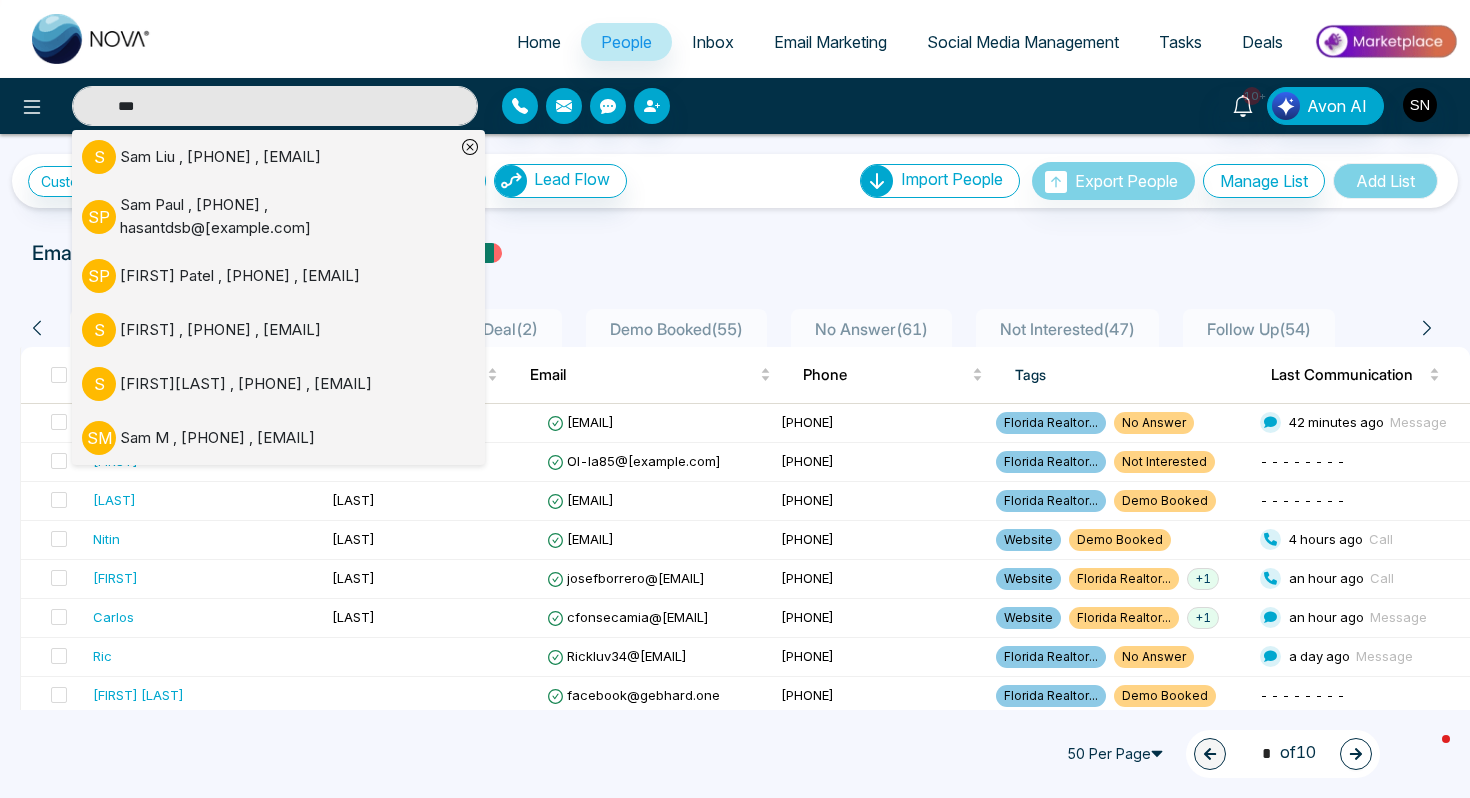 type on "***" 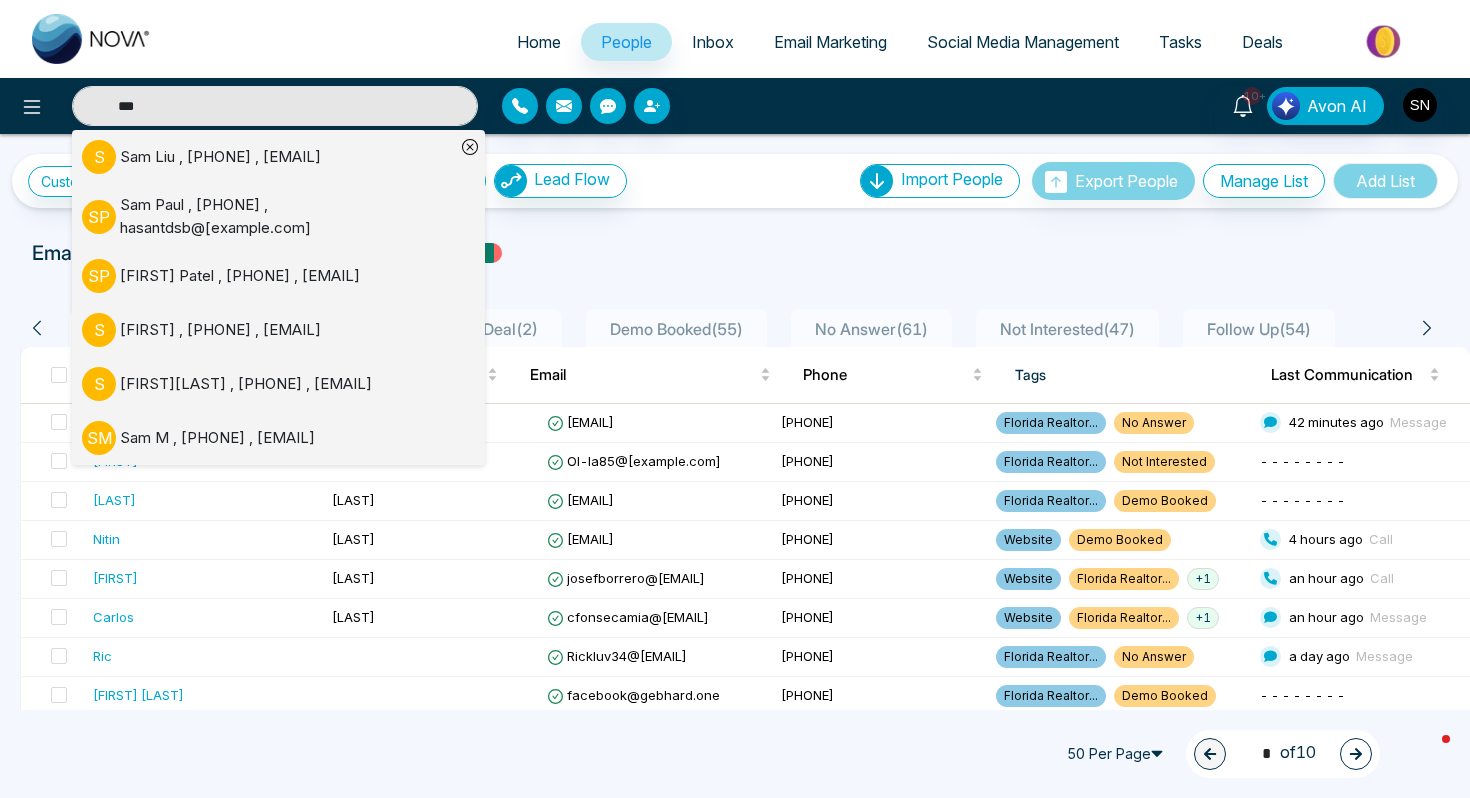 click on "Sam   M   , +12267245091   , sm35work@gmail.com" at bounding box center (217, 438) 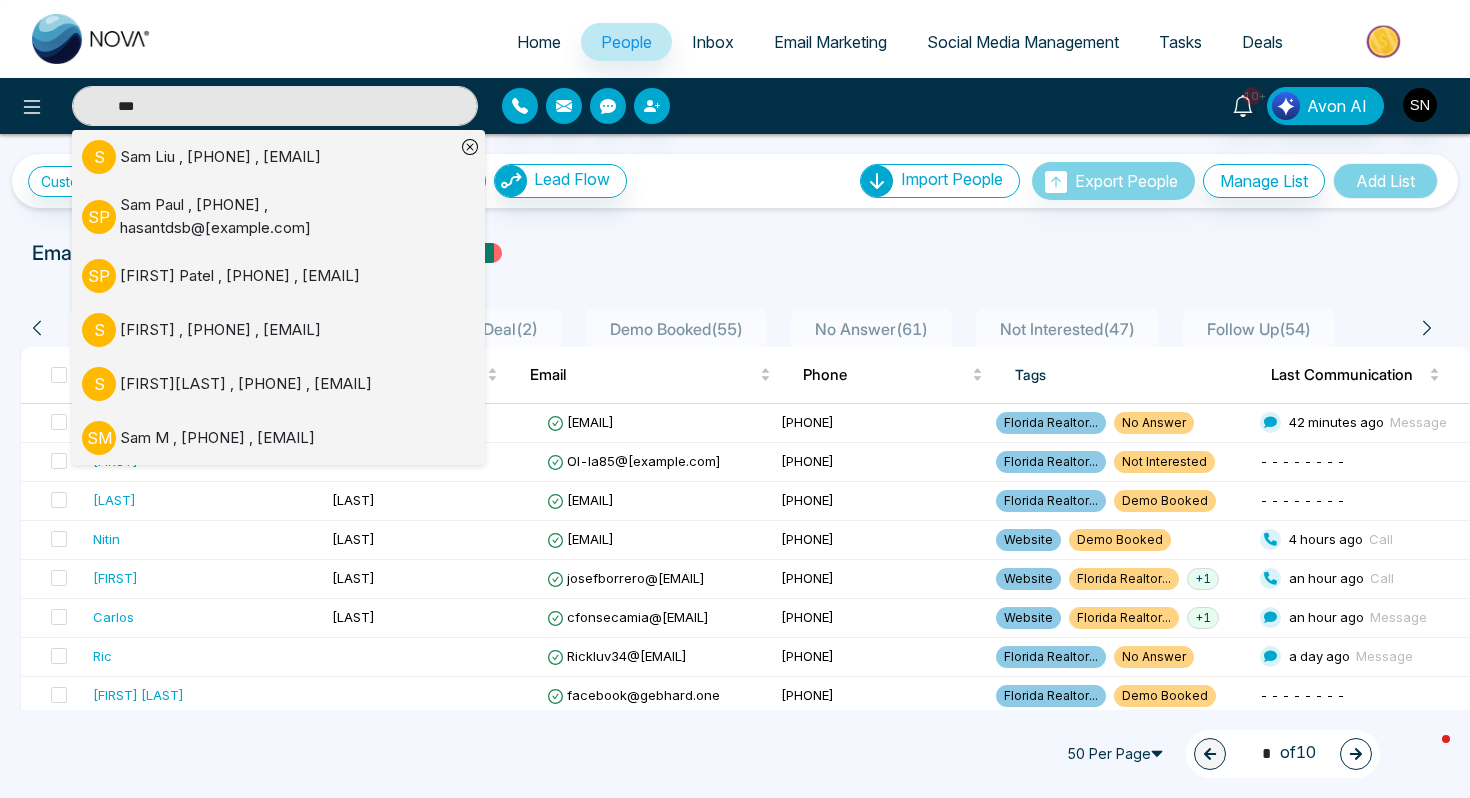 type 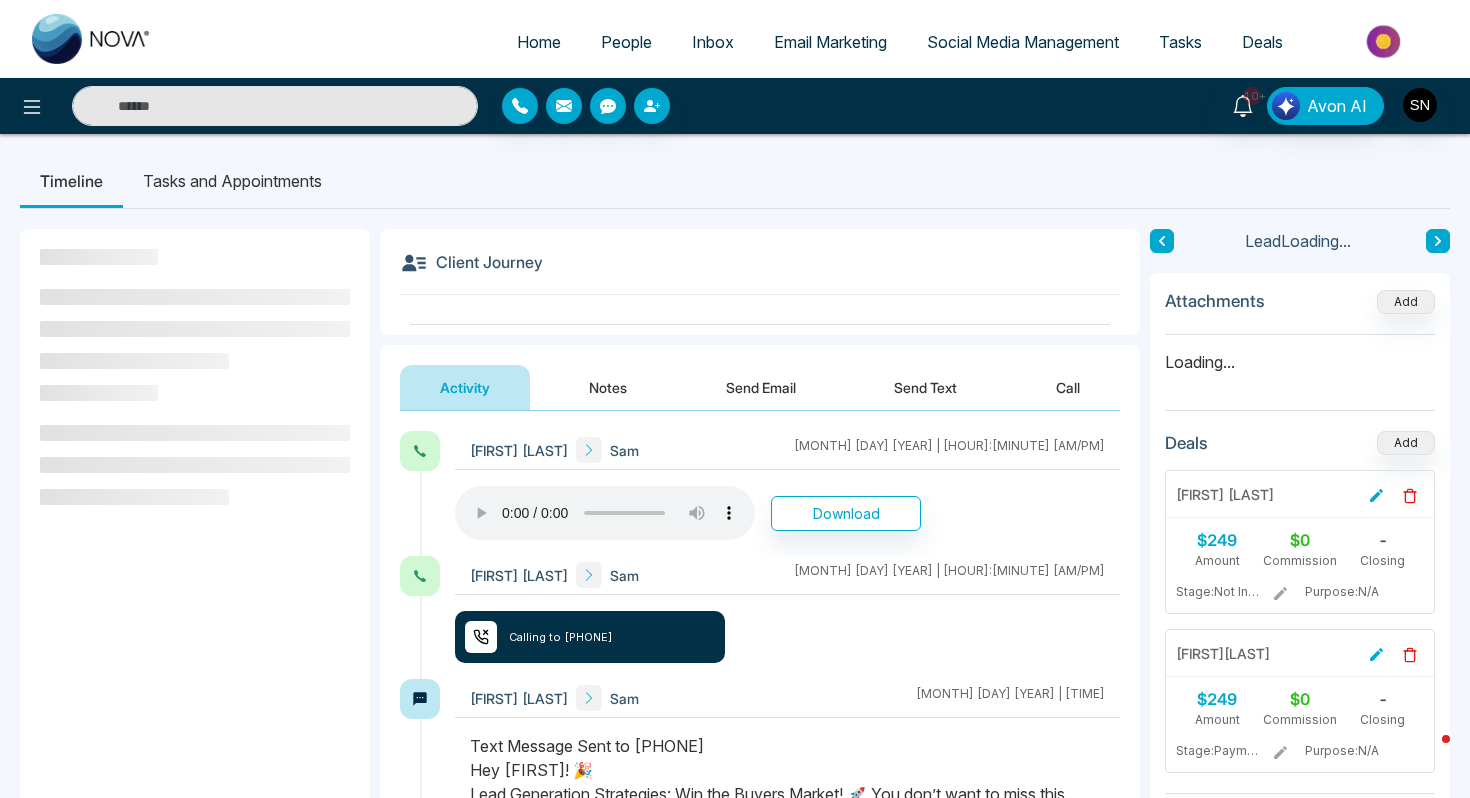 click on "Send Text" at bounding box center [925, 387] 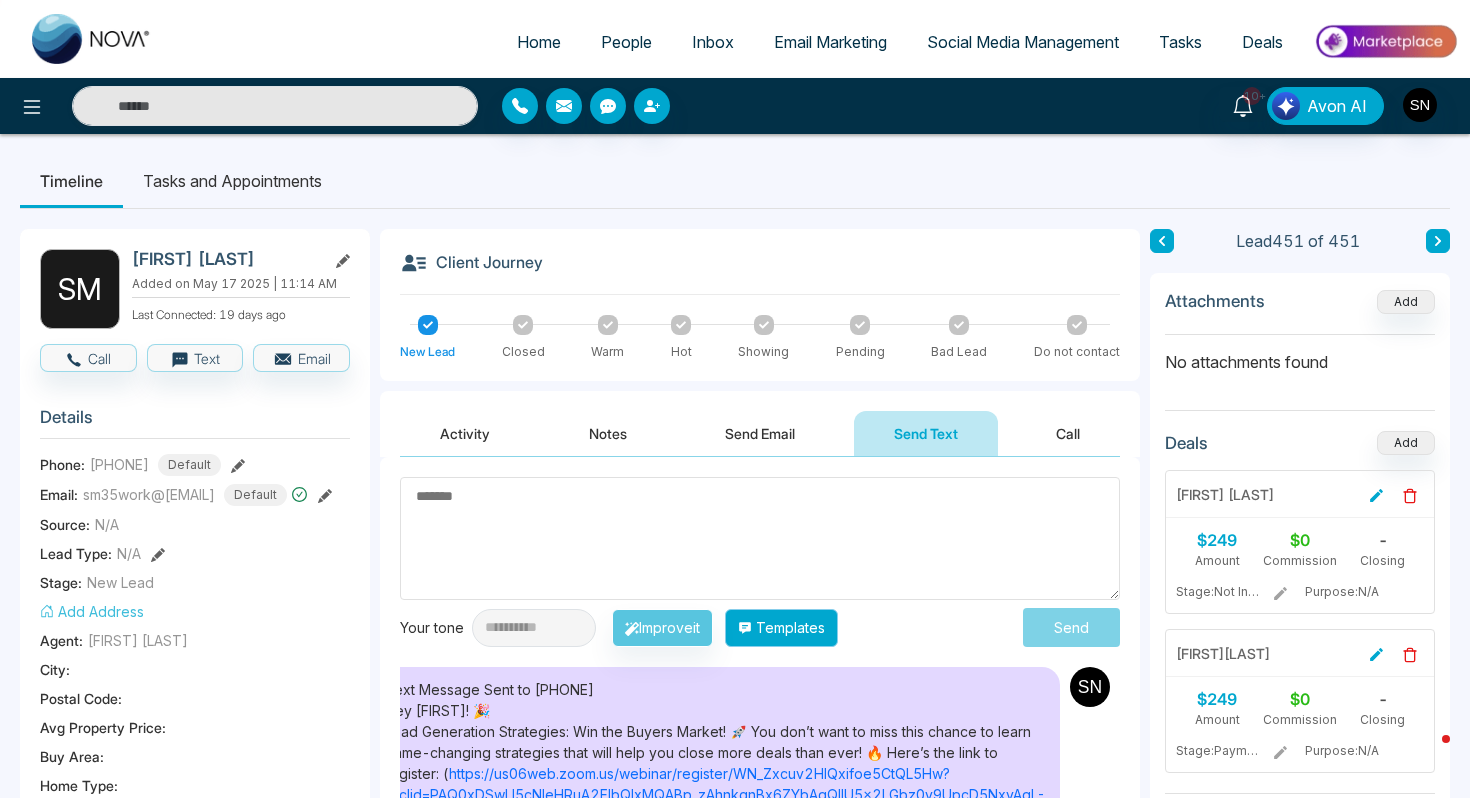 click on "Templates" at bounding box center (781, 628) 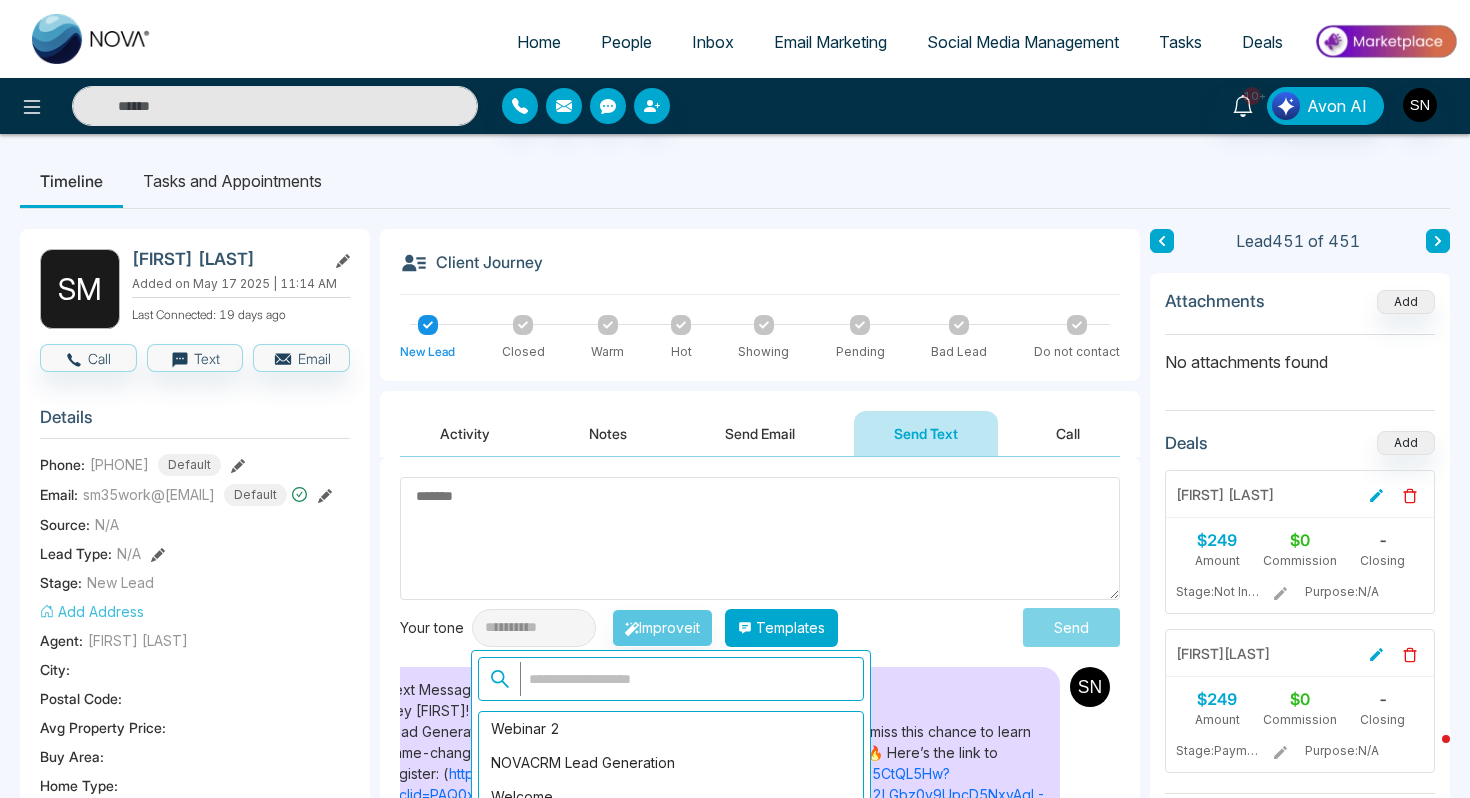 scroll, scrollTop: 43, scrollLeft: 0, axis: vertical 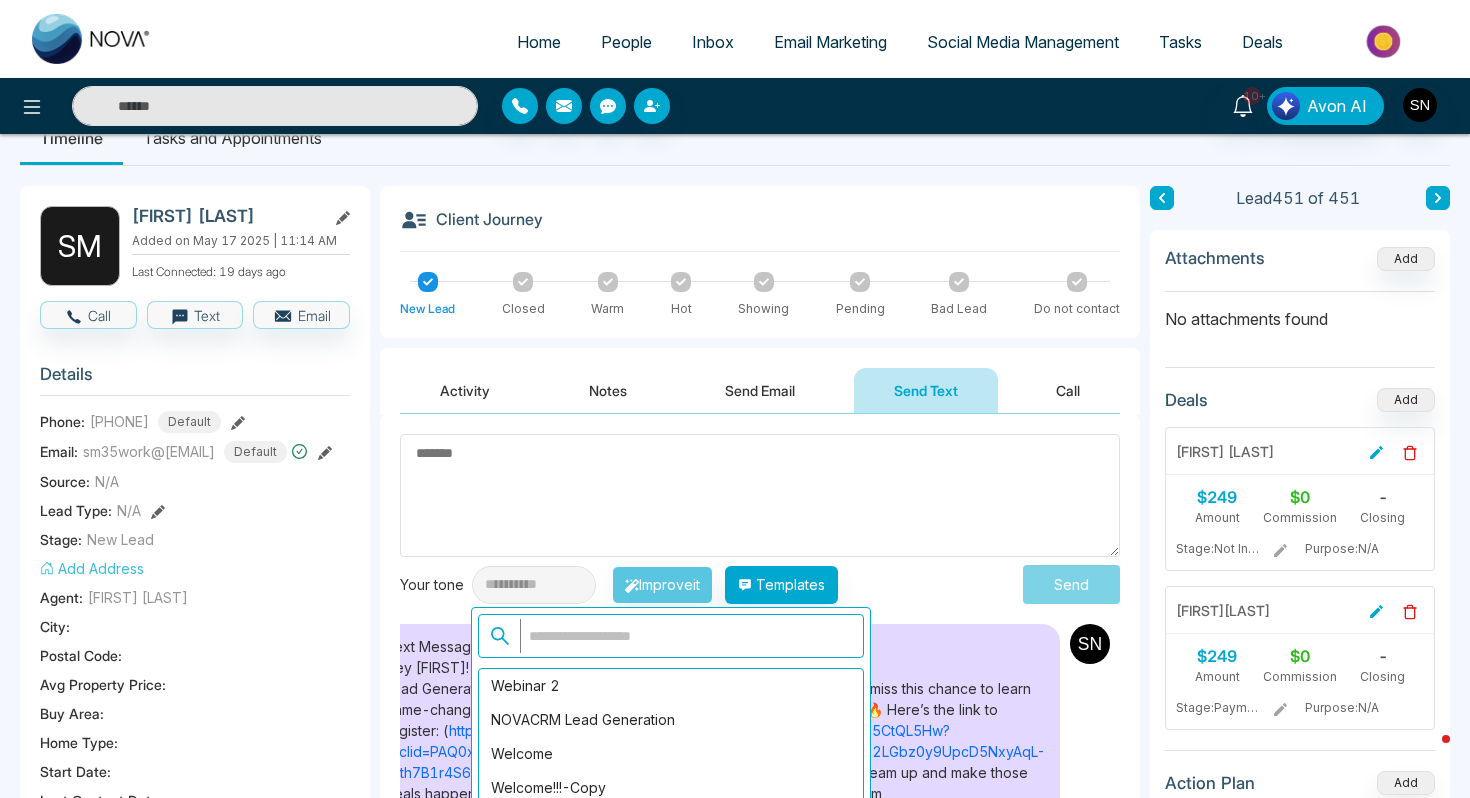 click on "Webinar 2" at bounding box center (671, 686) 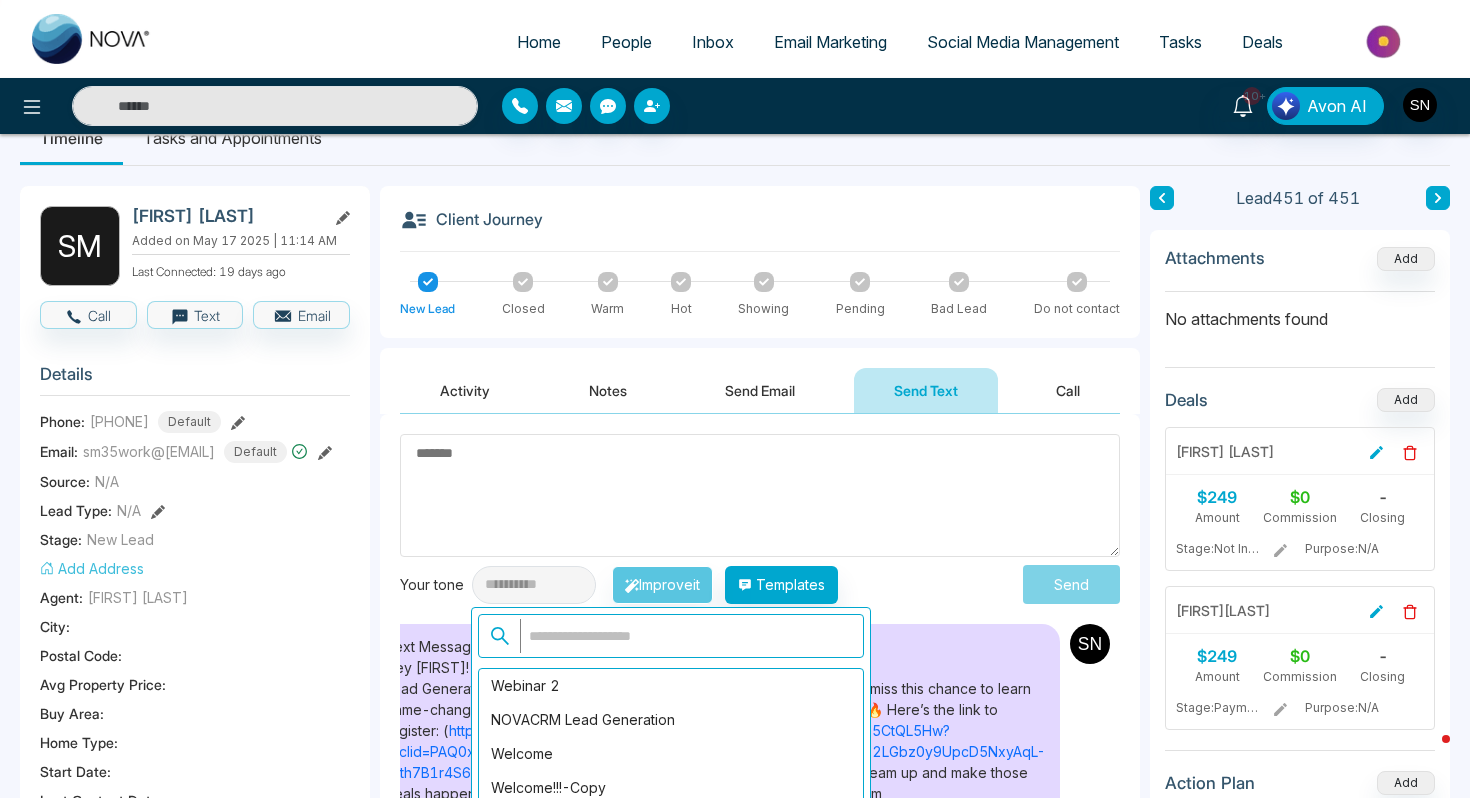 type on "**********" 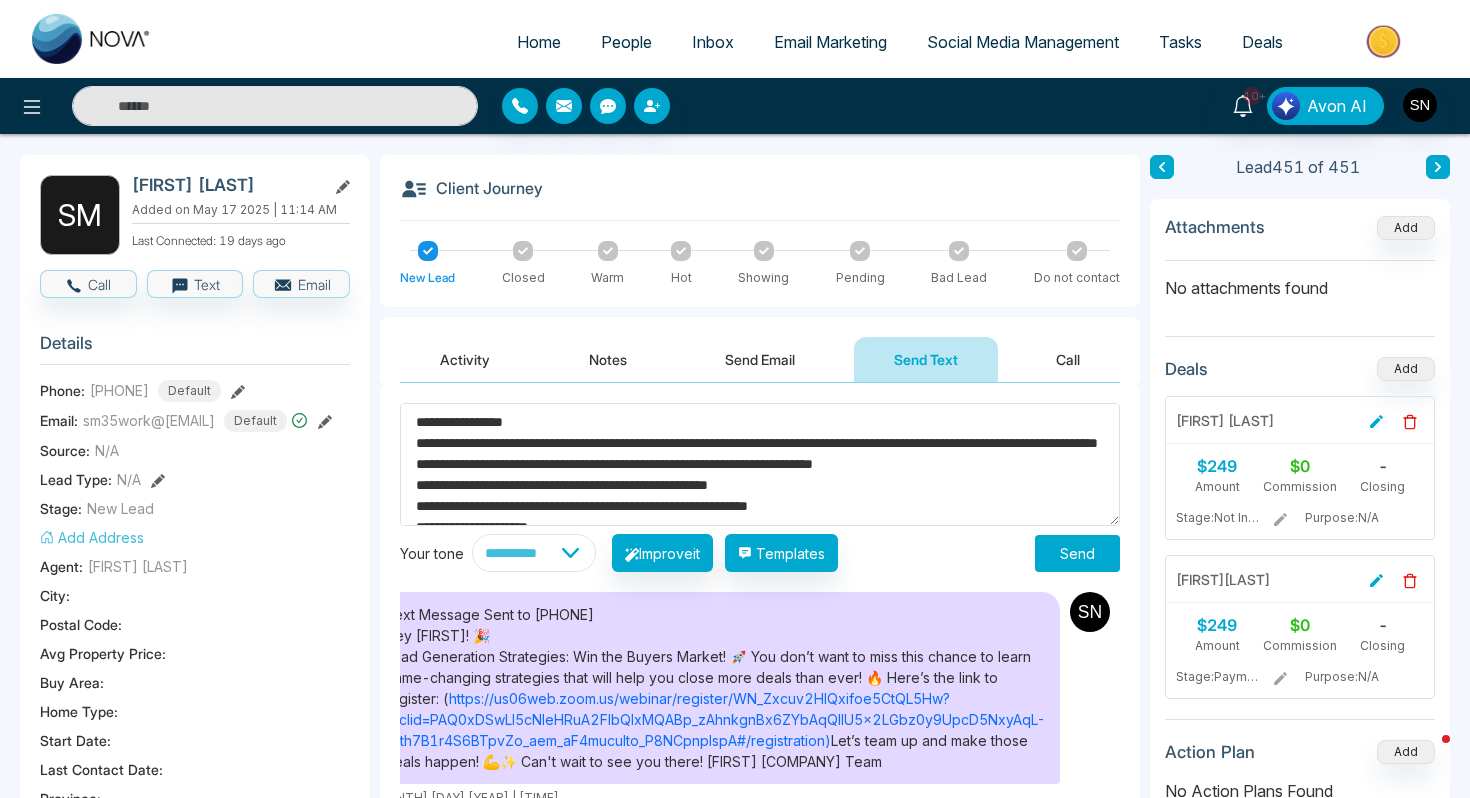 scroll, scrollTop: 87, scrollLeft: 0, axis: vertical 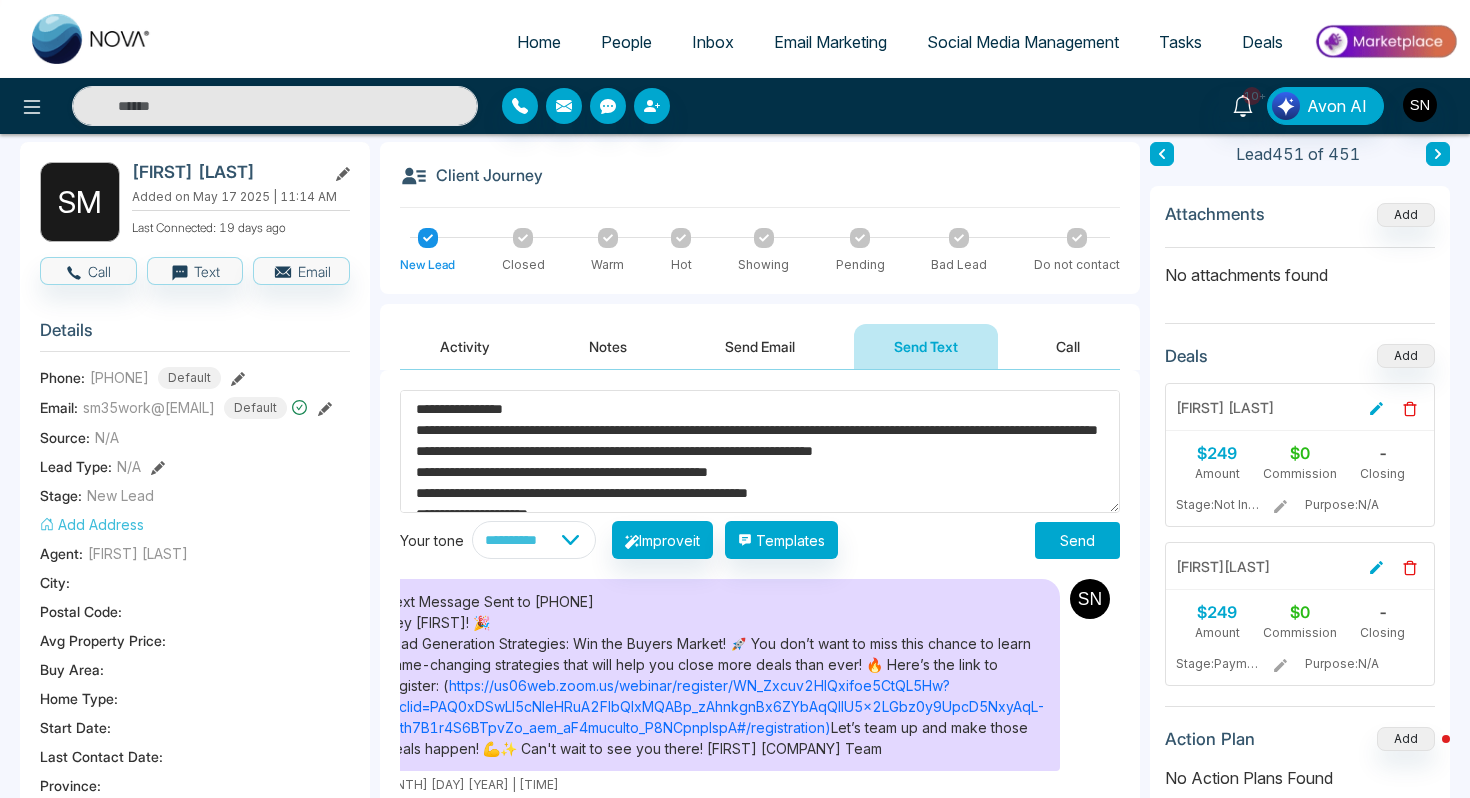 click on "Send" at bounding box center (1077, 540) 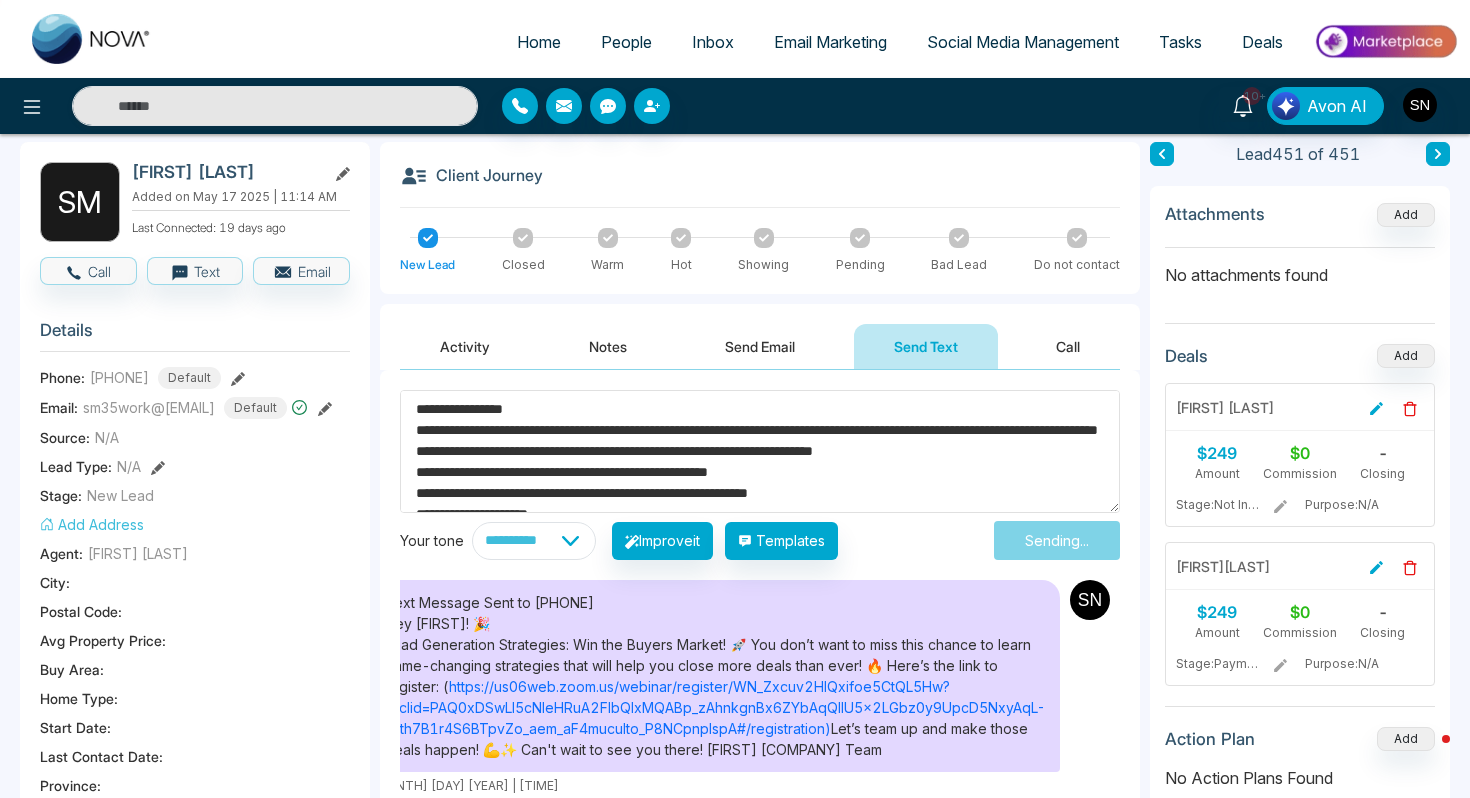type 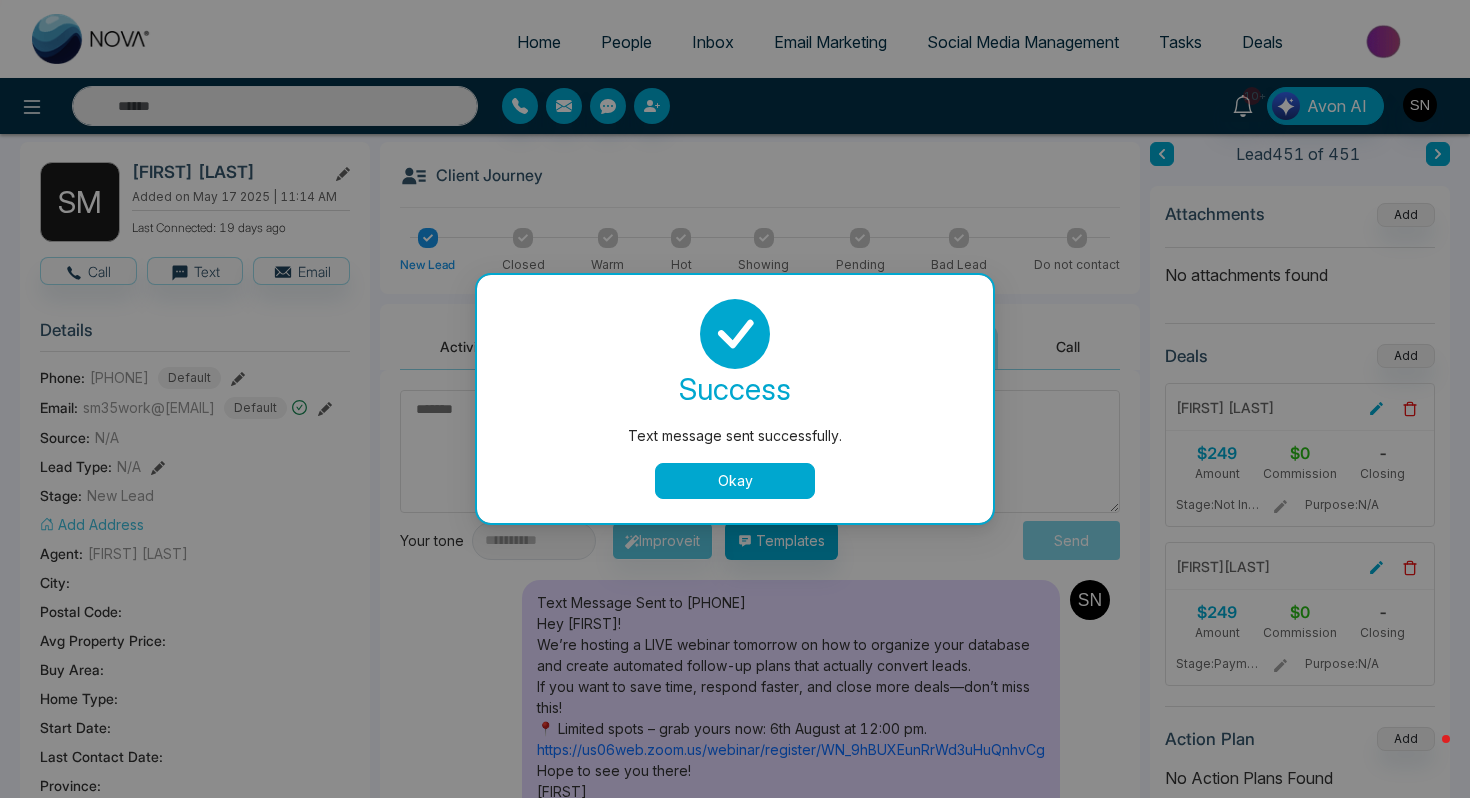 click on "Okay" at bounding box center [735, 481] 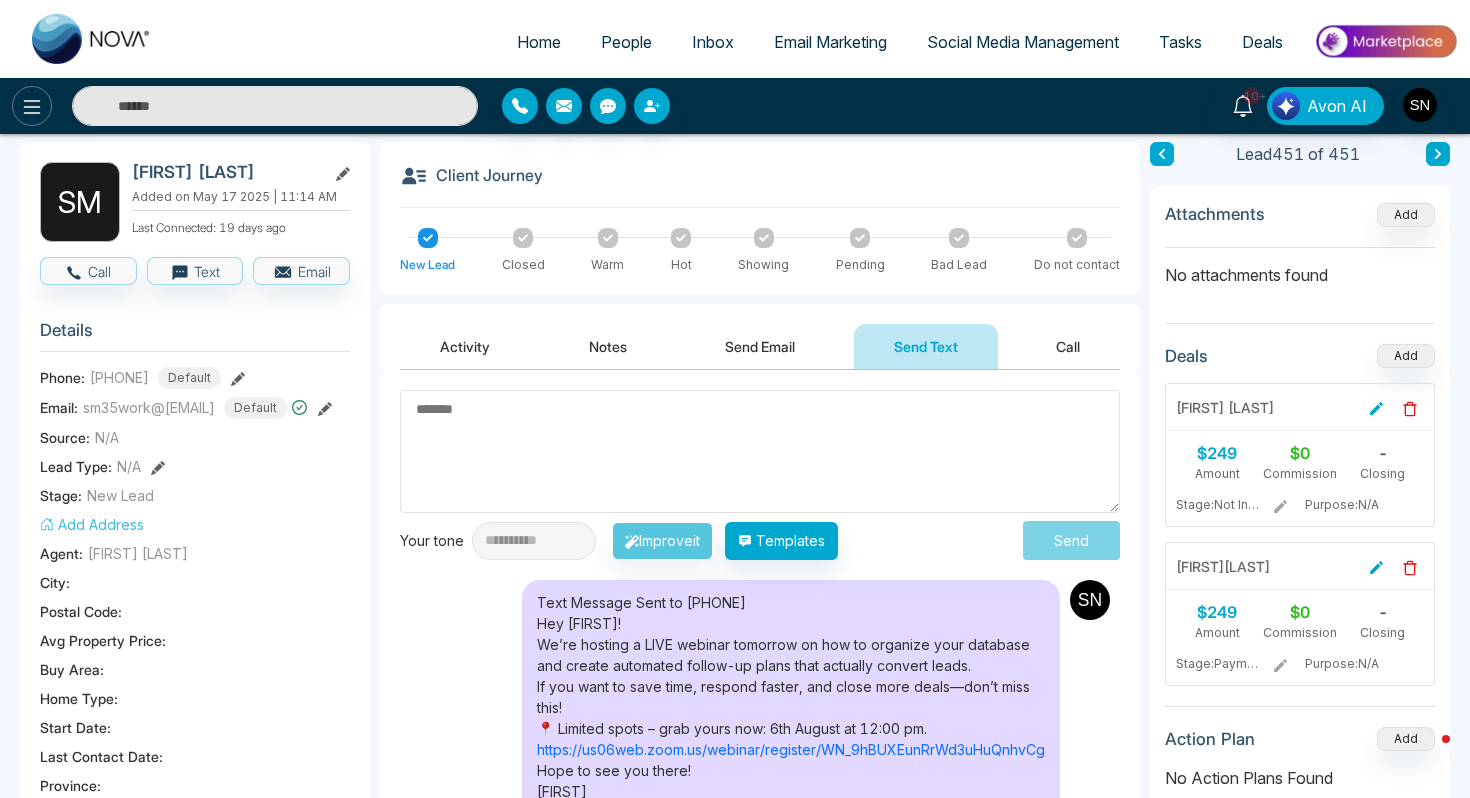 click at bounding box center (32, 106) 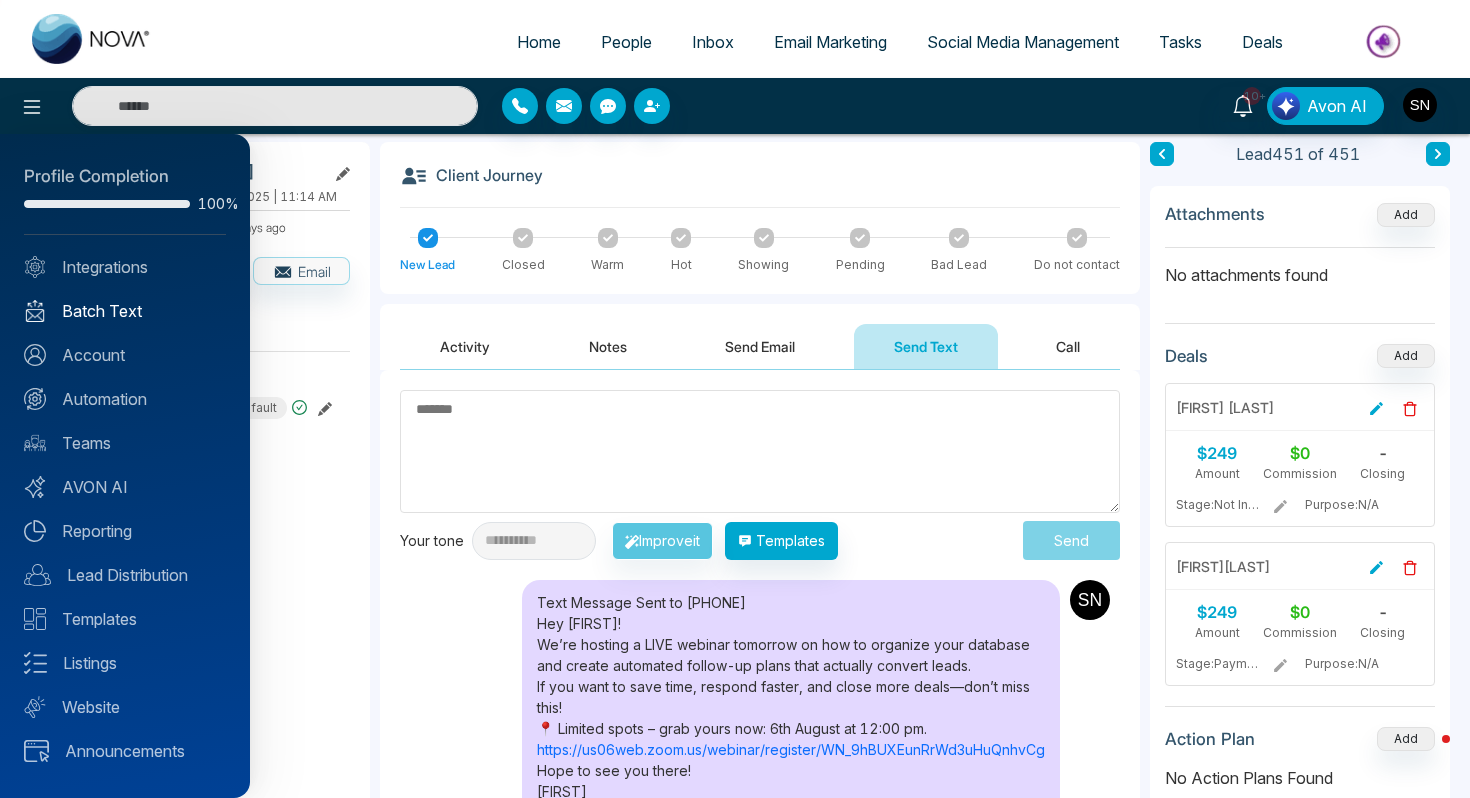 click on "Batch Text" at bounding box center [125, 311] 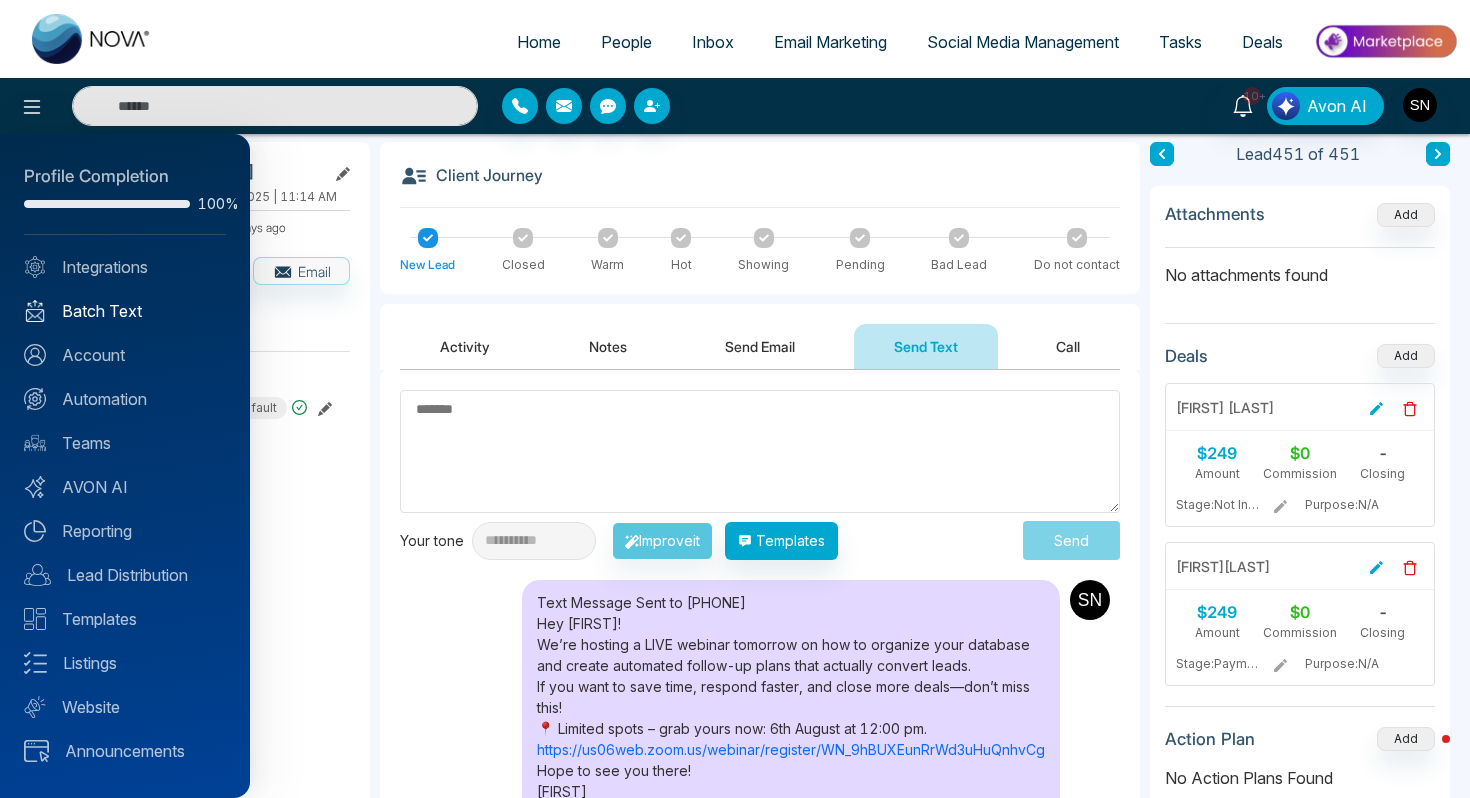 scroll, scrollTop: 0, scrollLeft: 0, axis: both 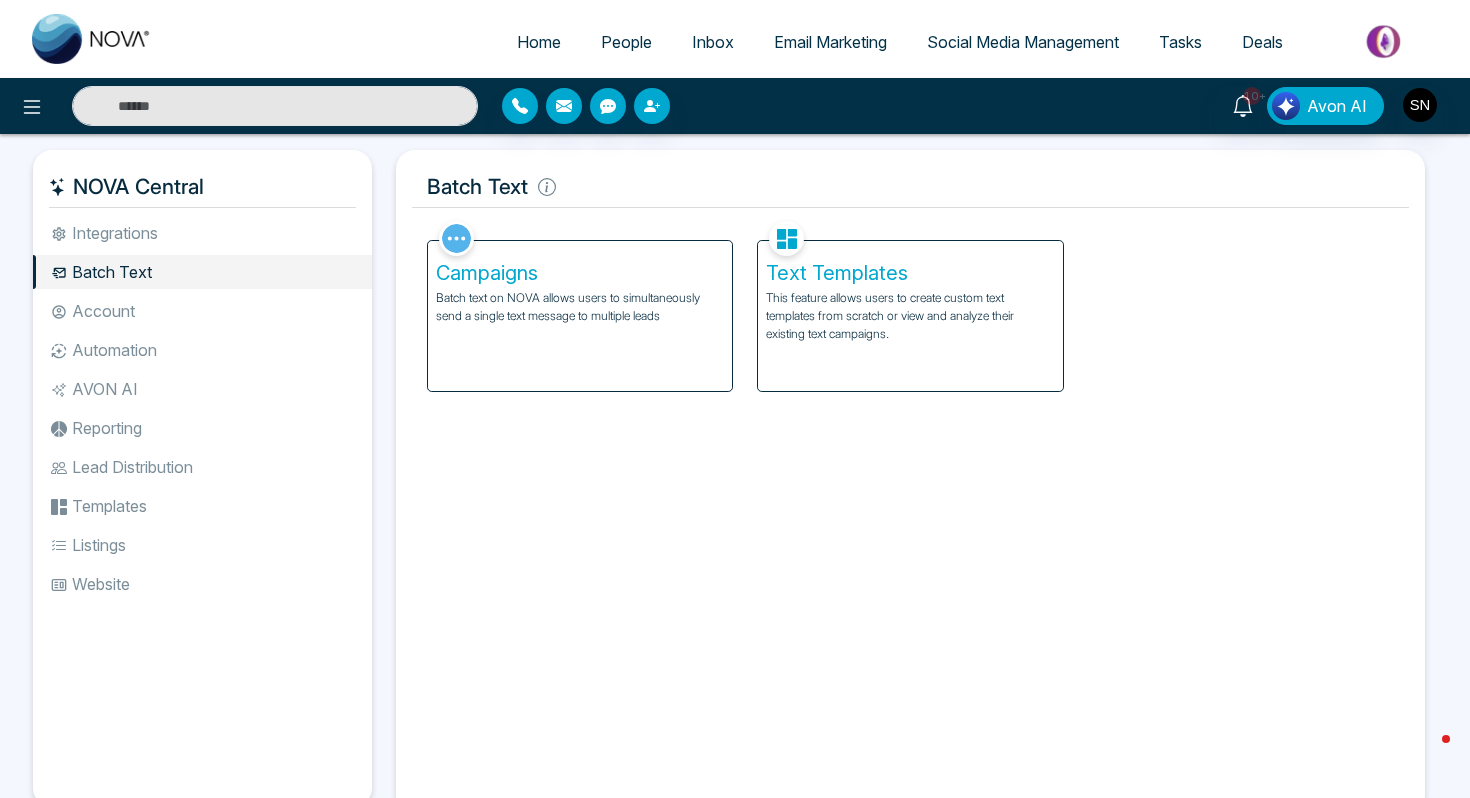 click on "People" at bounding box center (626, 42) 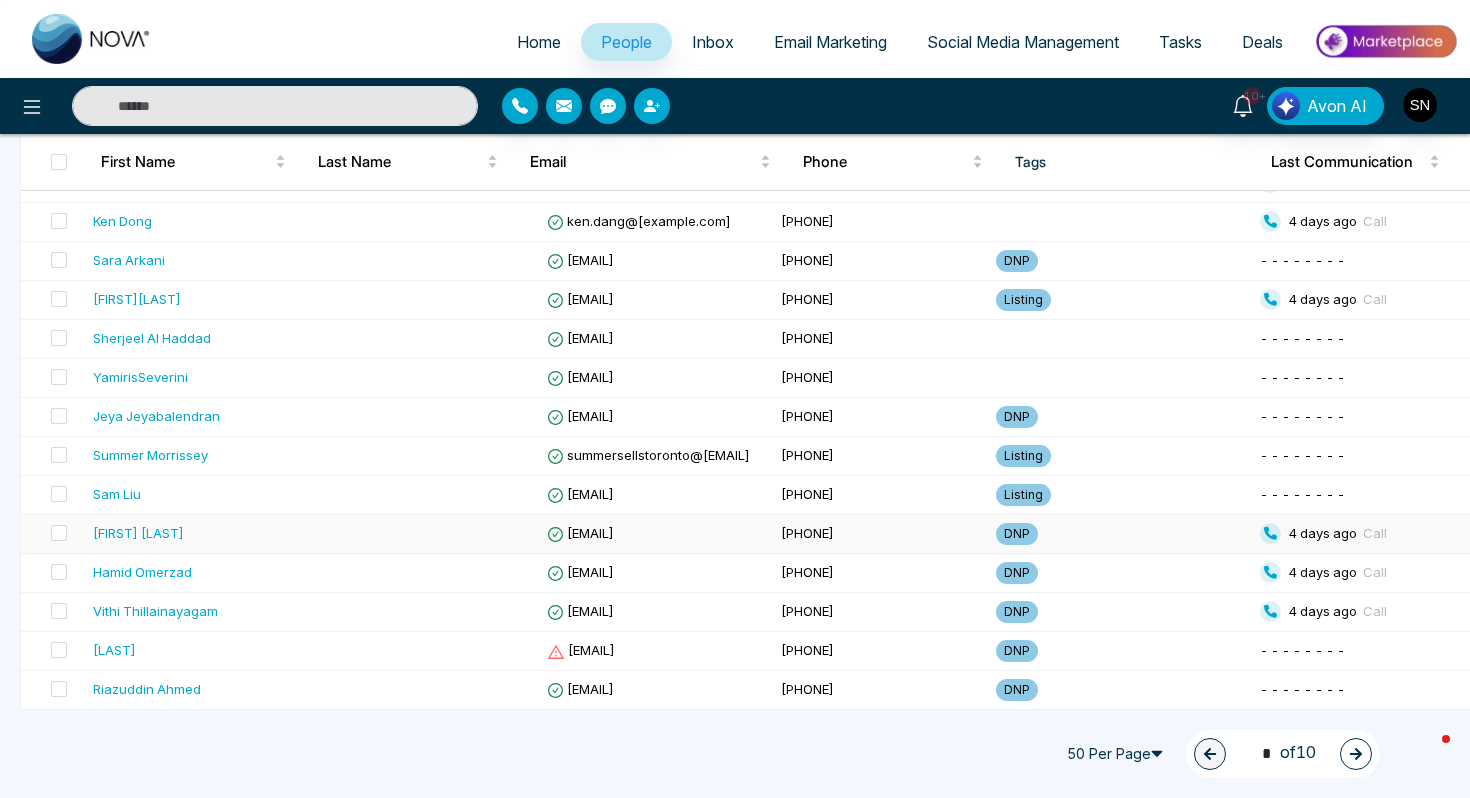 scroll, scrollTop: 1642, scrollLeft: 0, axis: vertical 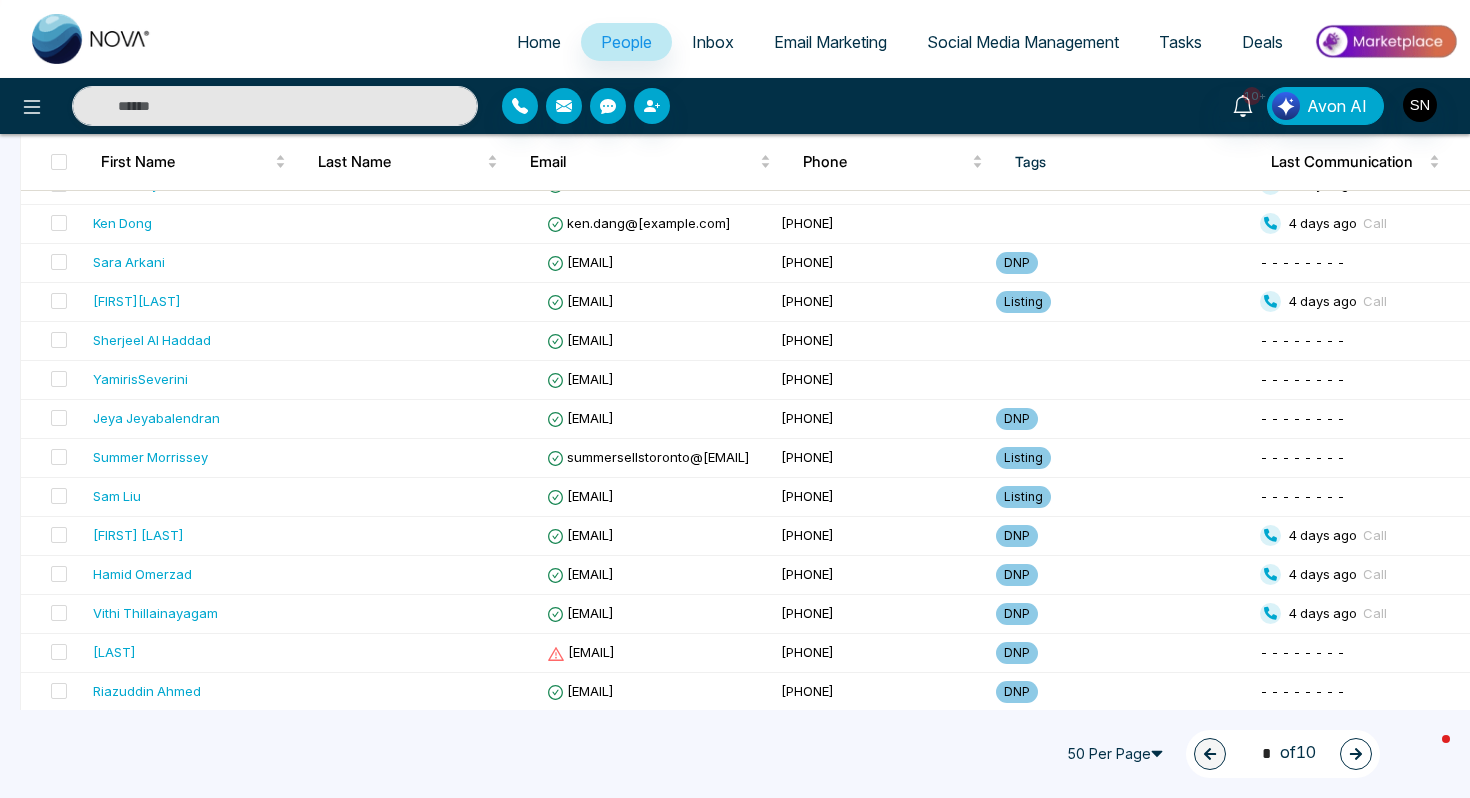 click 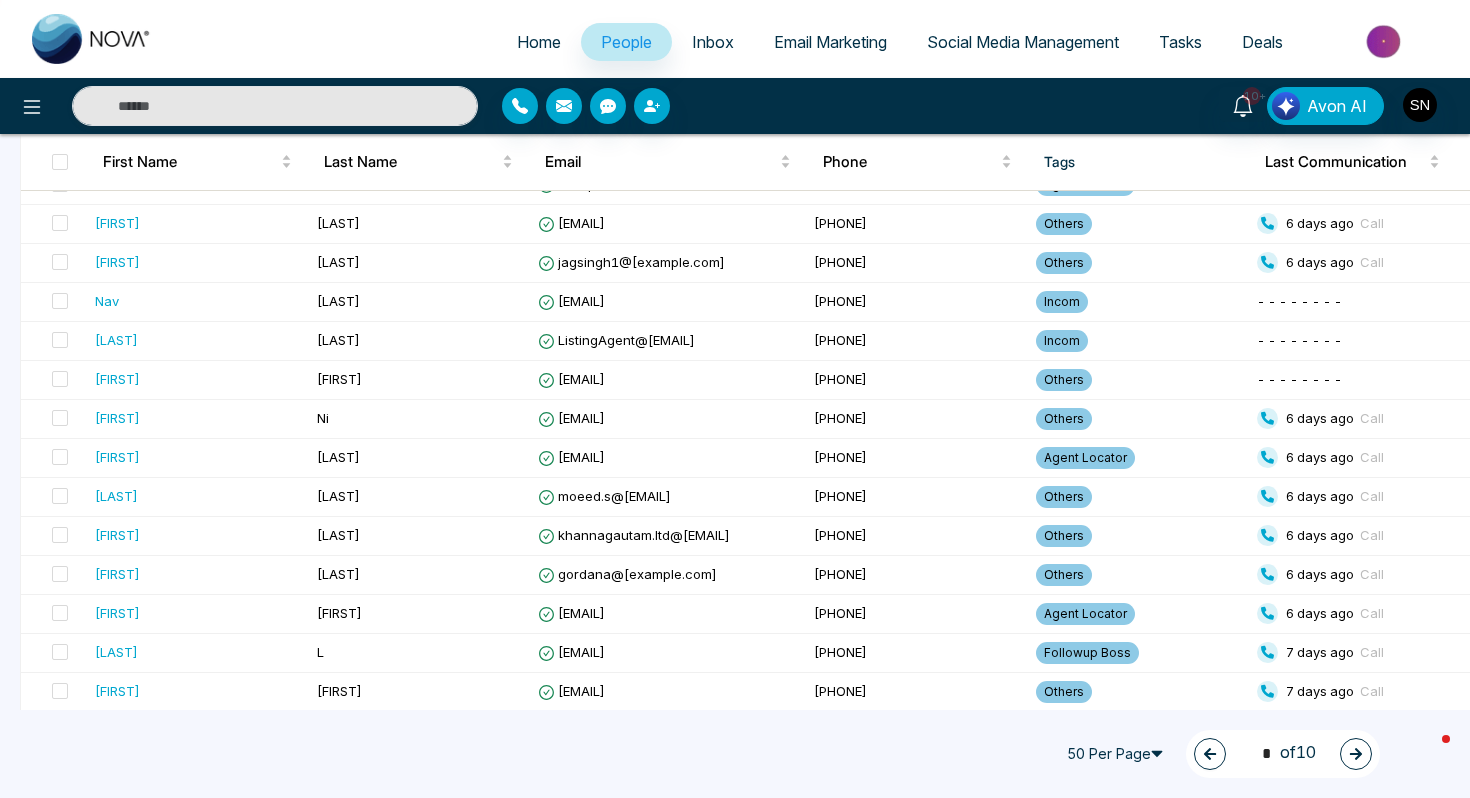 click 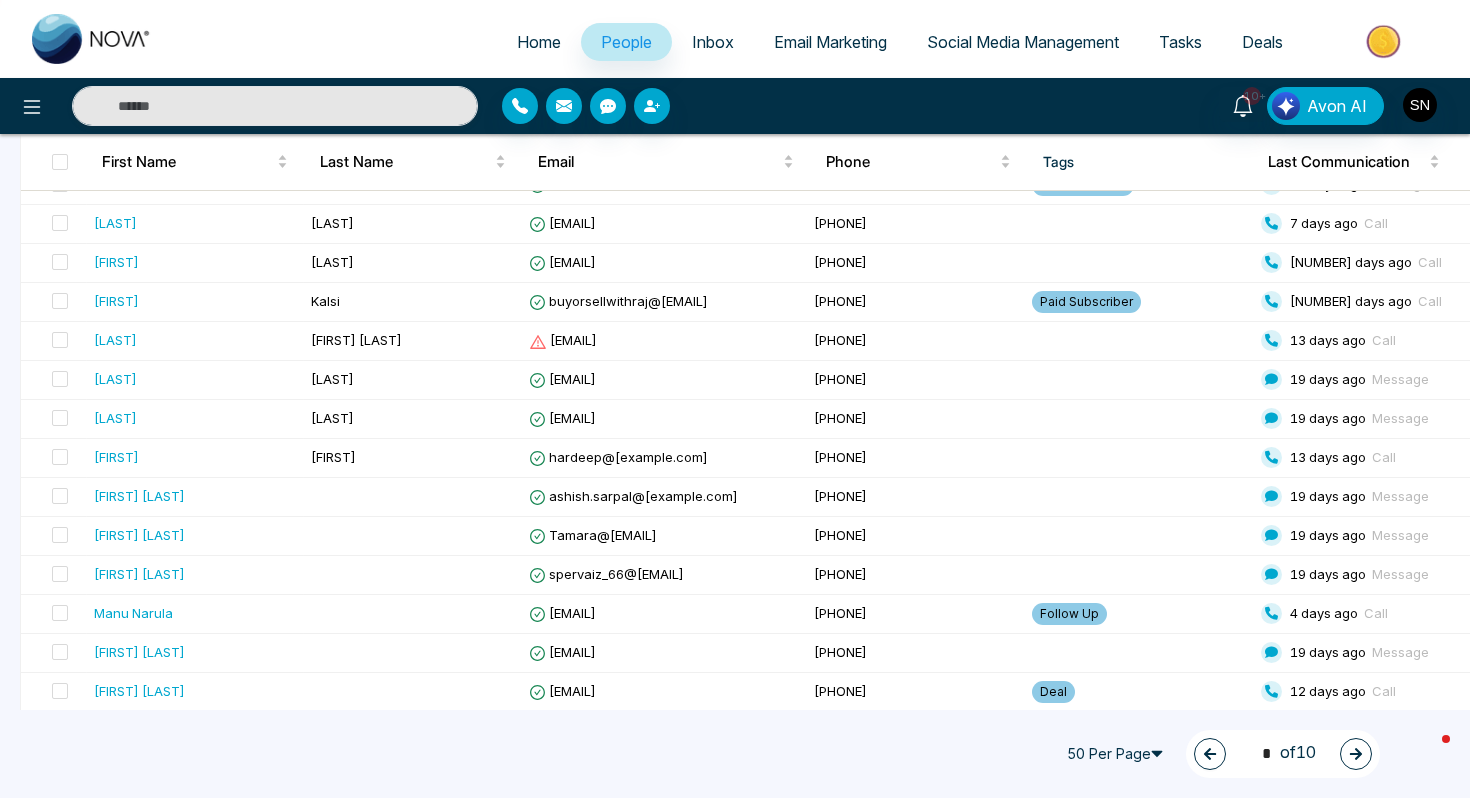 click 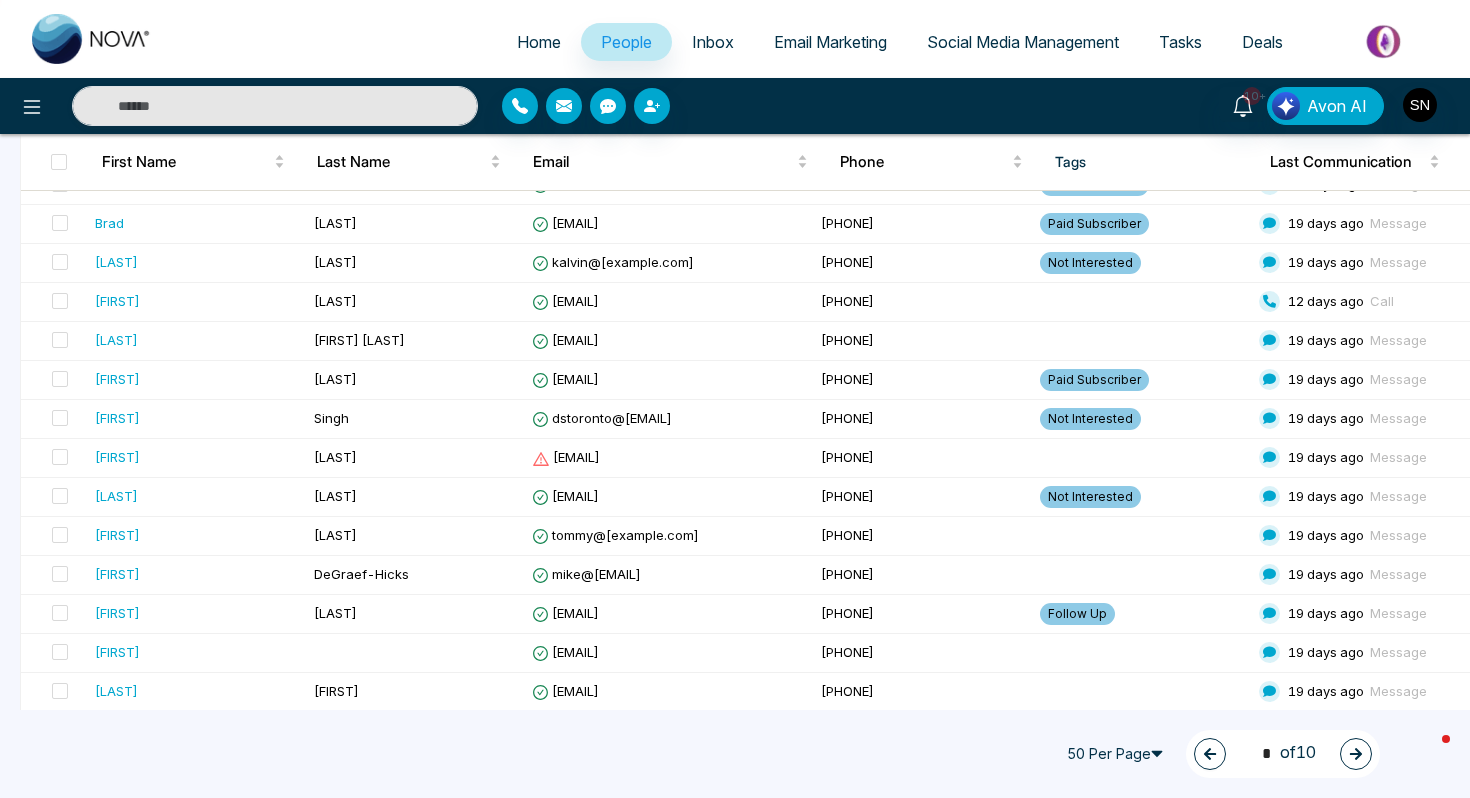 click 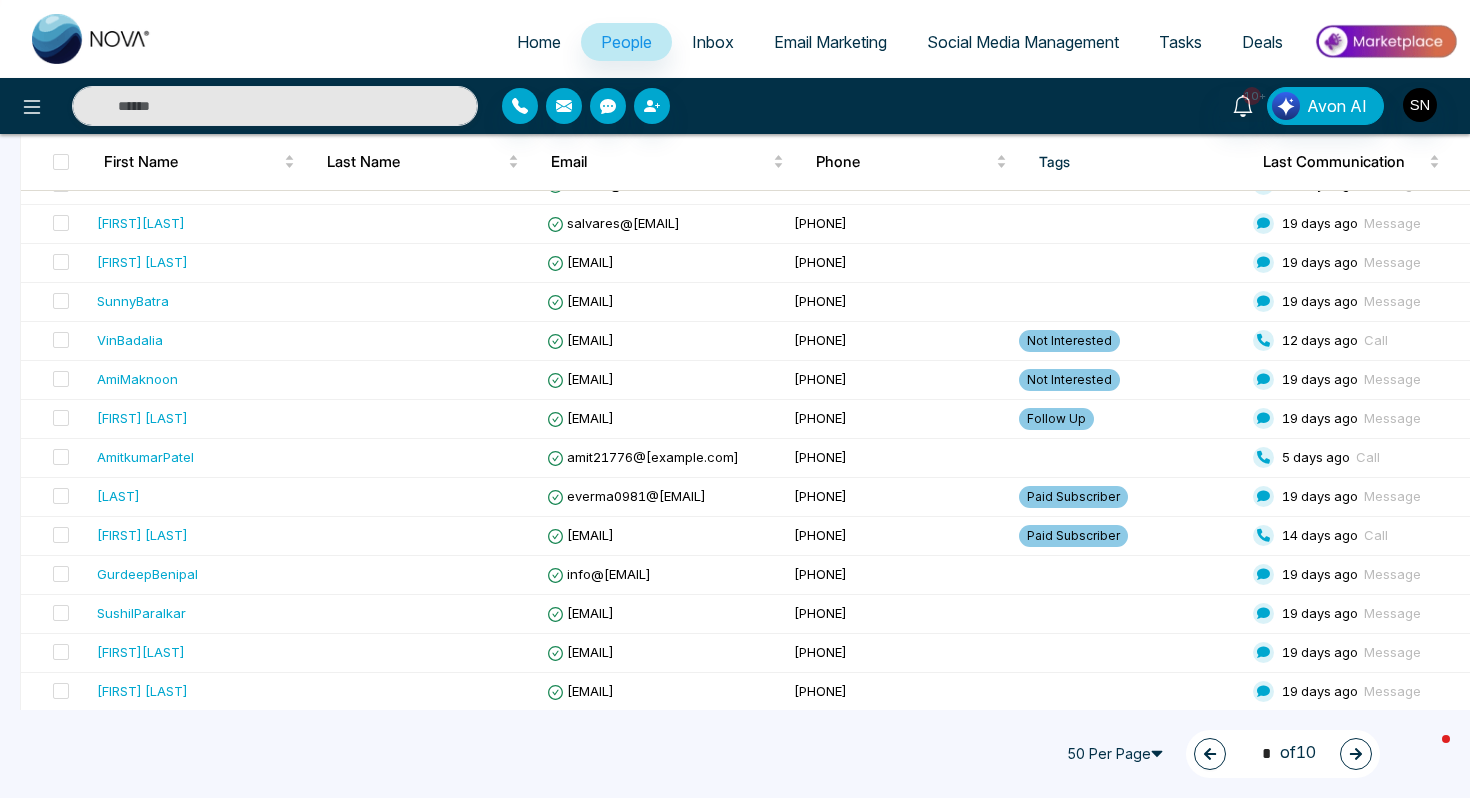 click 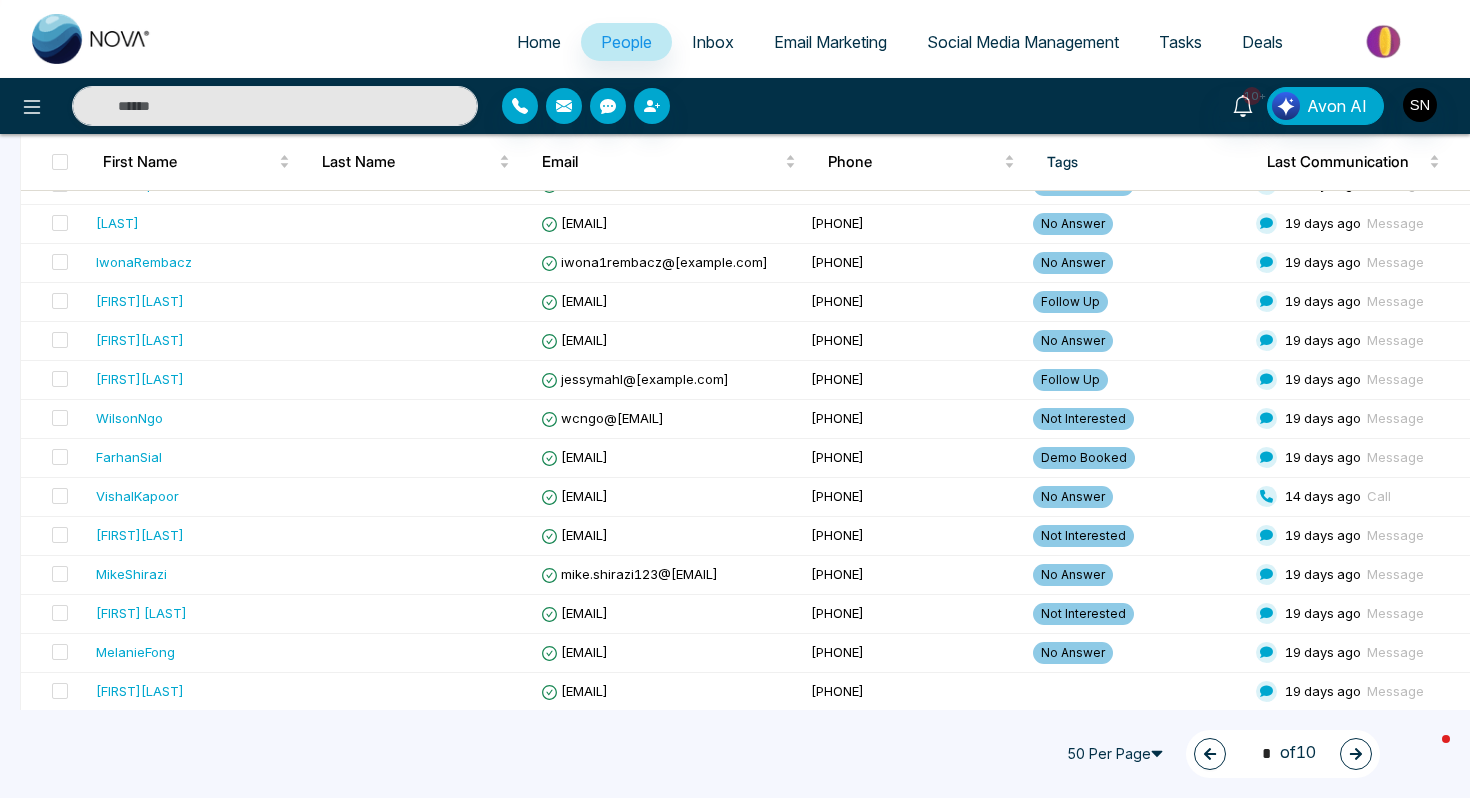 click 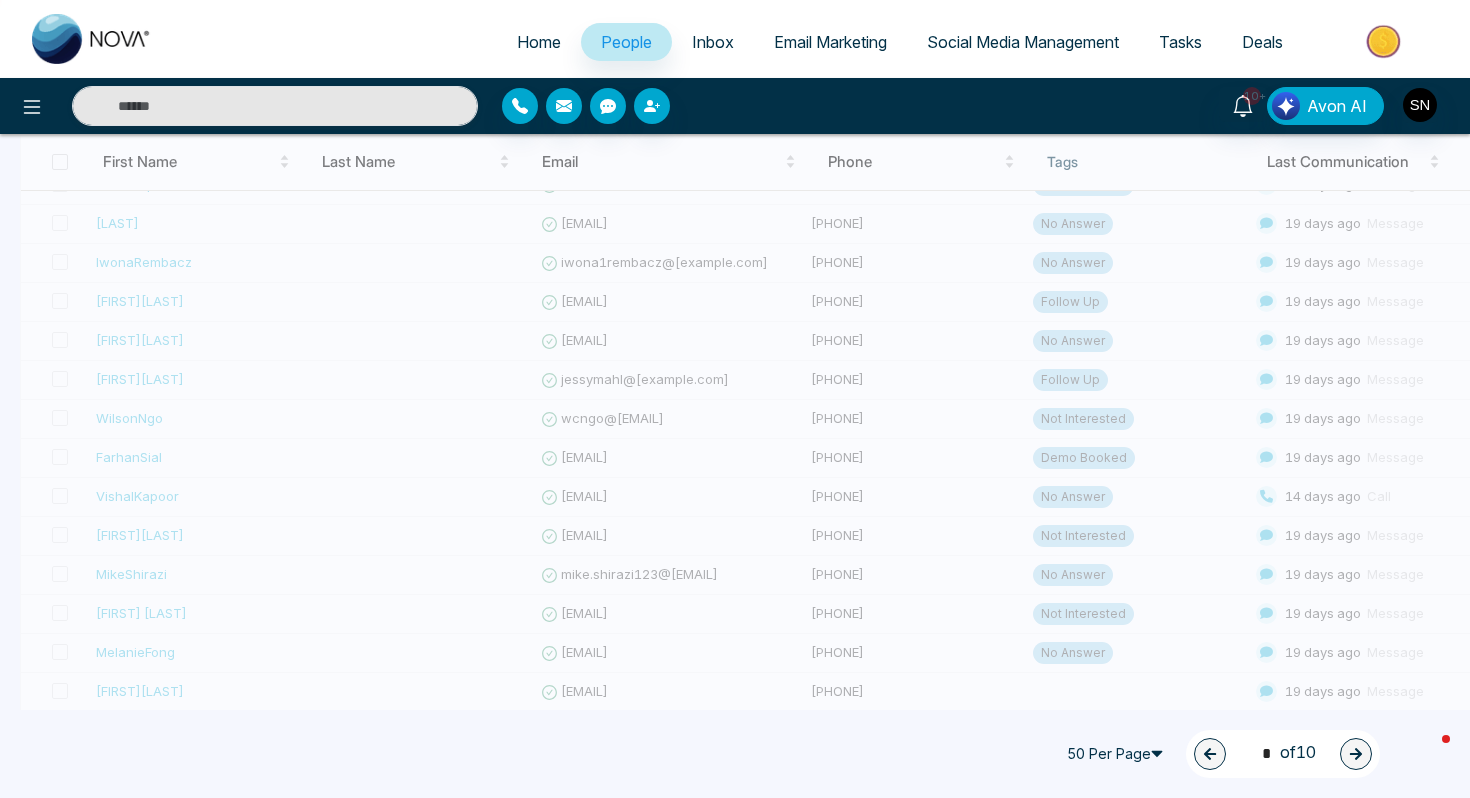 type on "*" 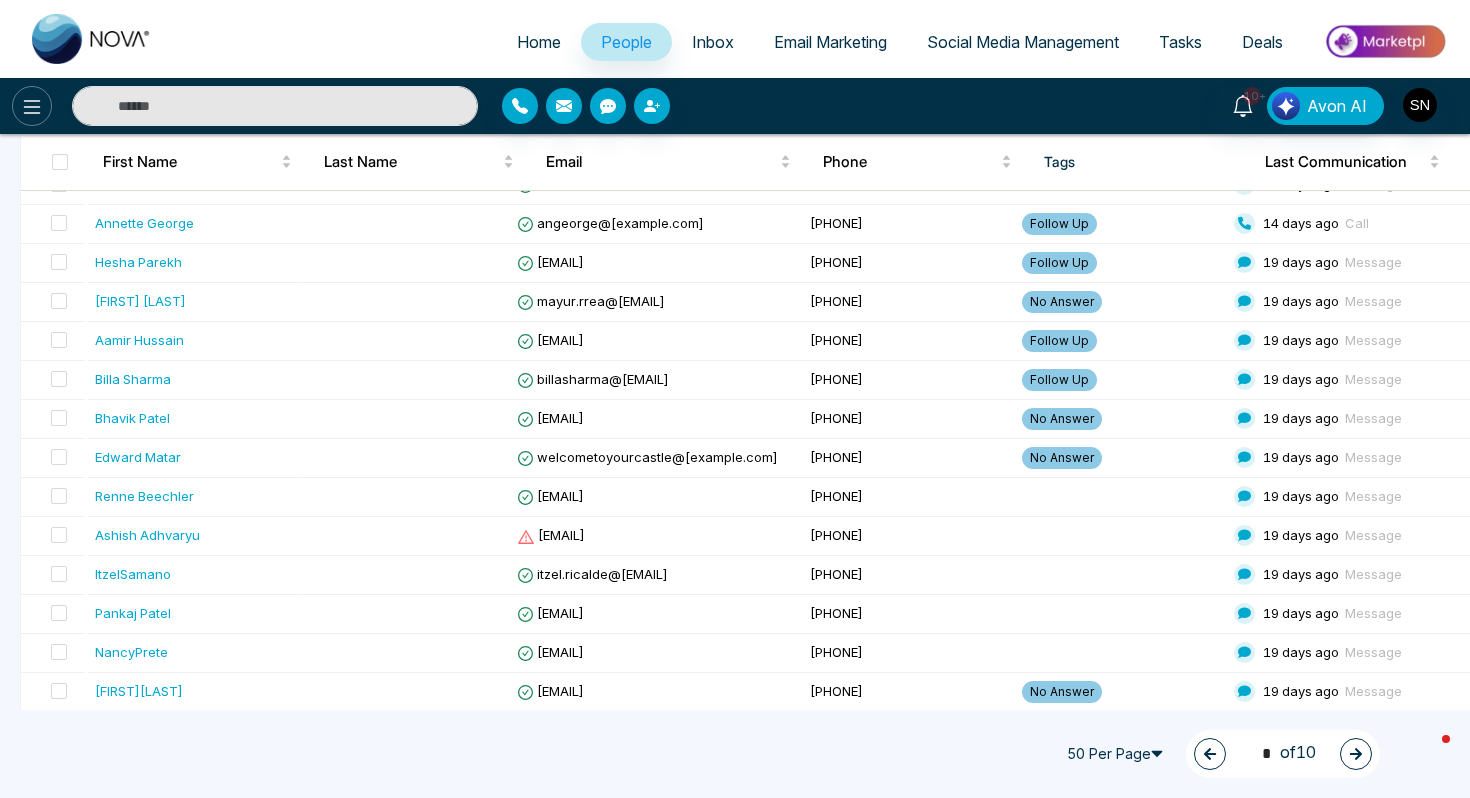 click 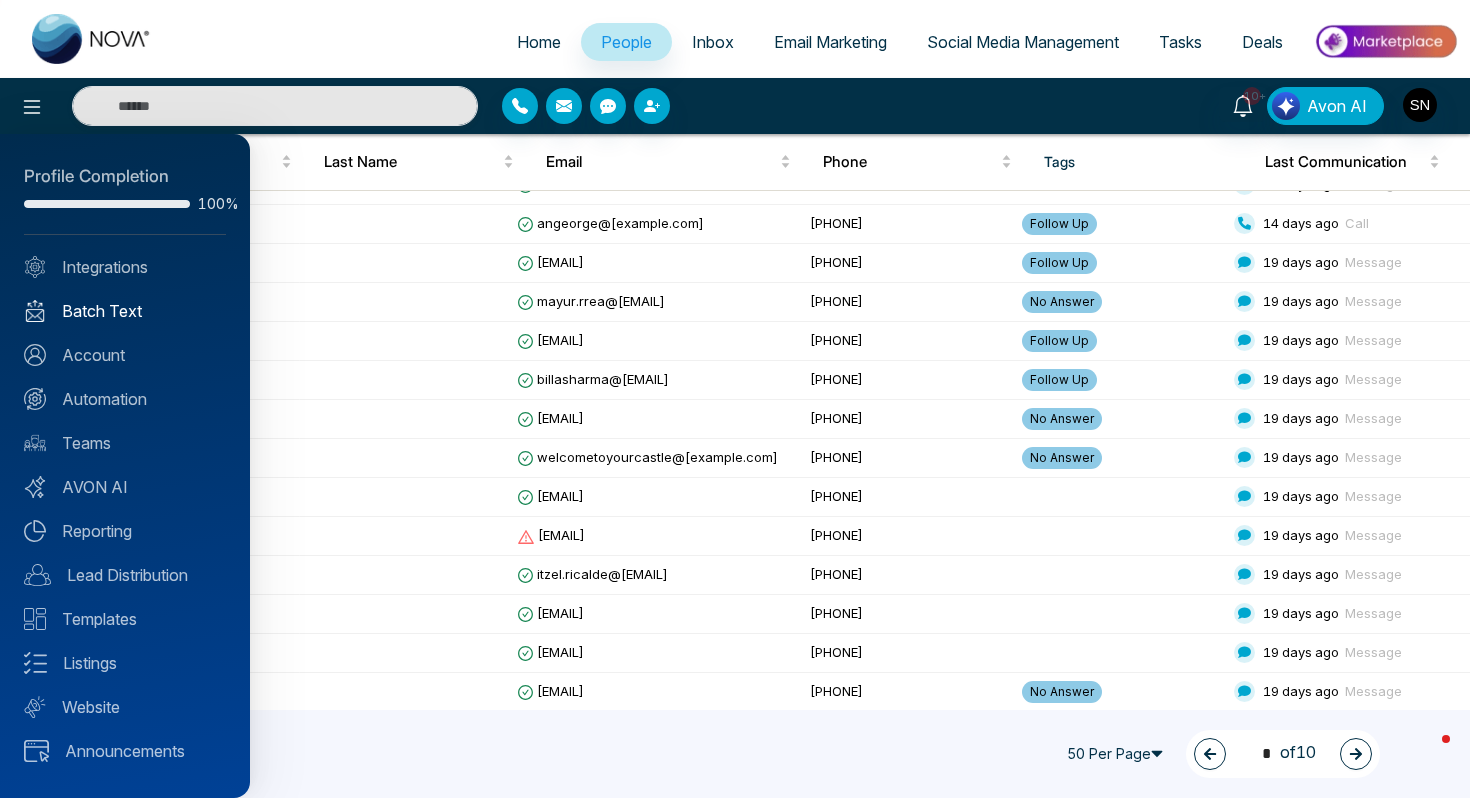 click on "Batch Text" at bounding box center (125, 311) 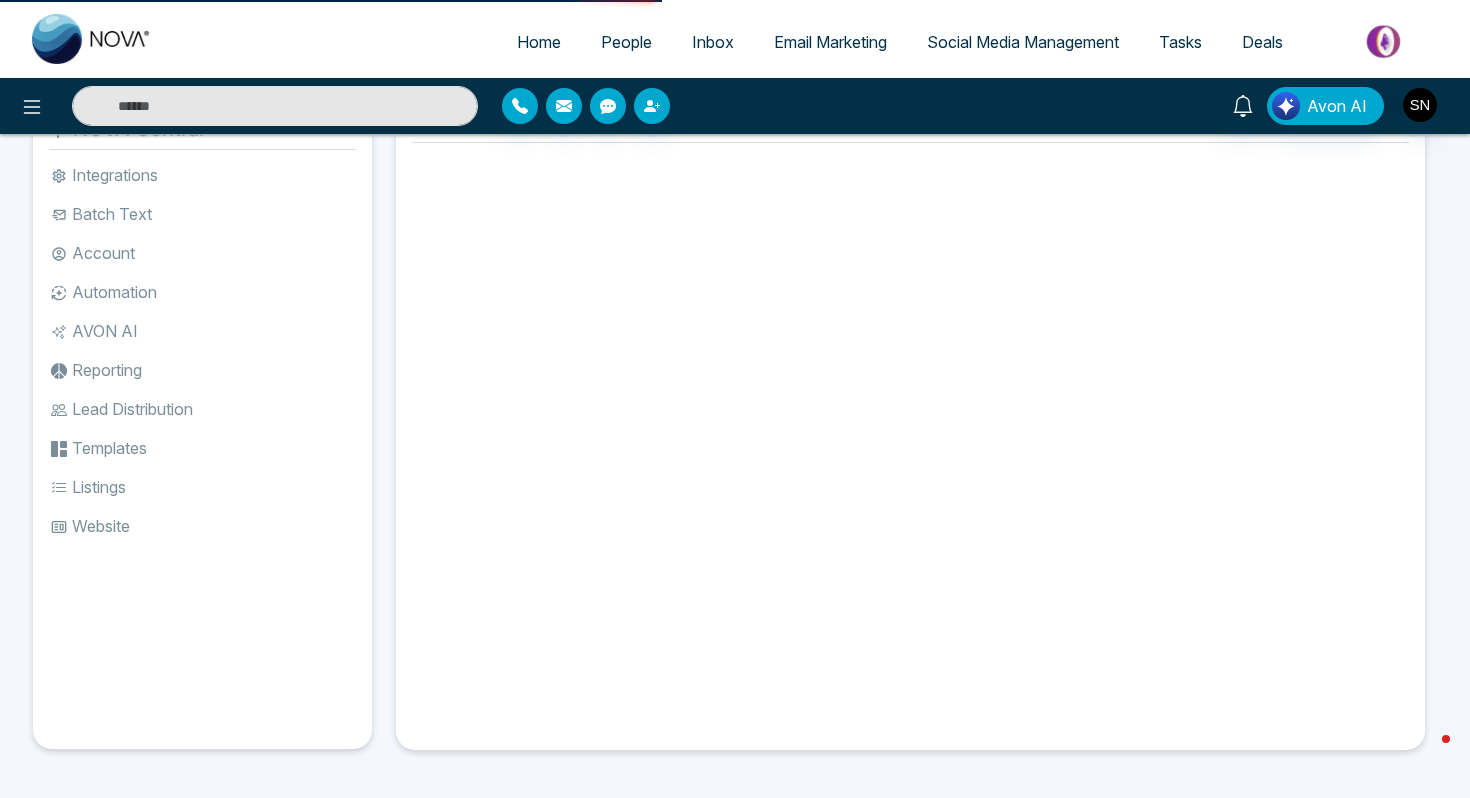scroll, scrollTop: 0, scrollLeft: 0, axis: both 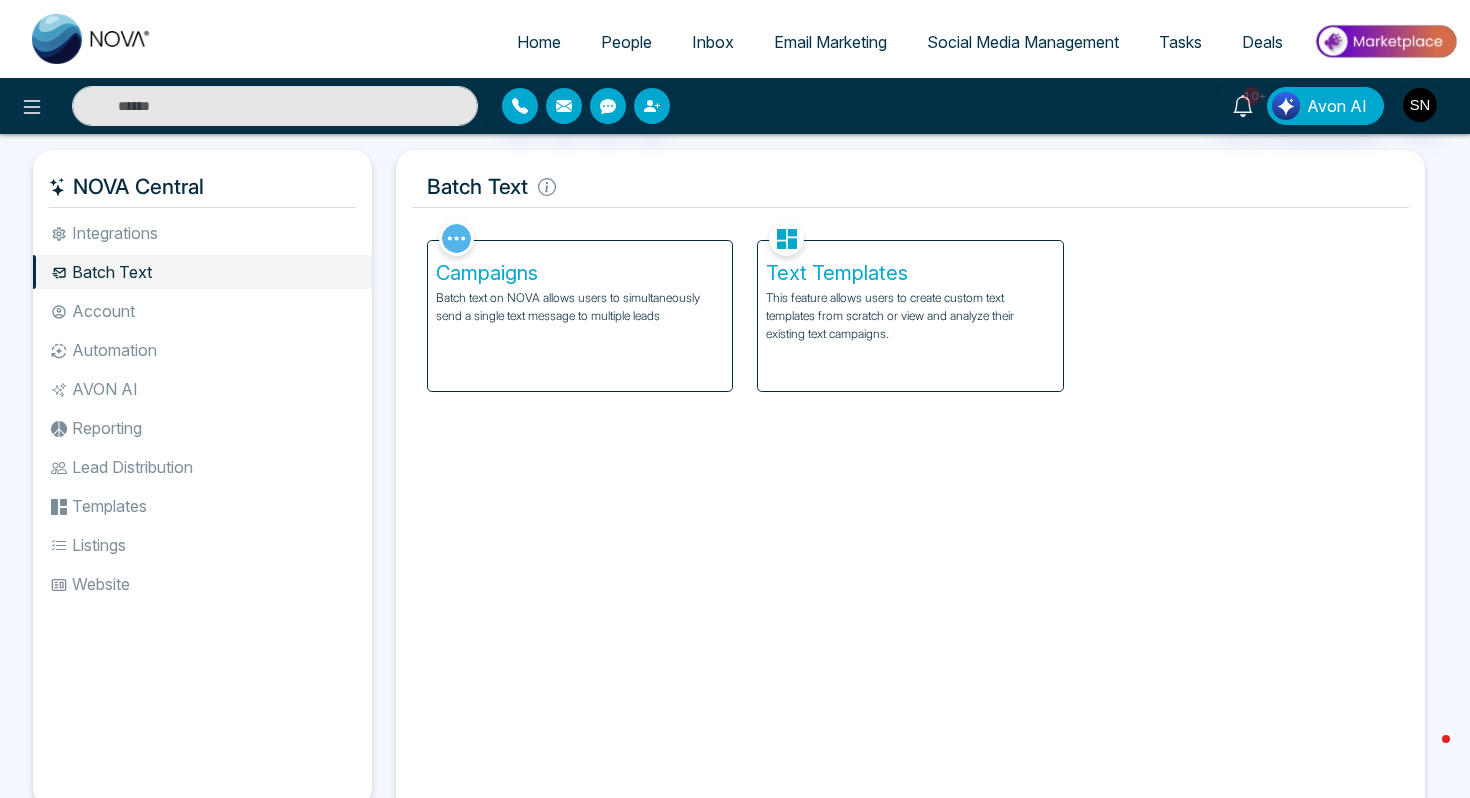 click on "Campaigns Batch text on NOVA allows users to simultaneously send a single text message to multiple leads" at bounding box center [580, 316] 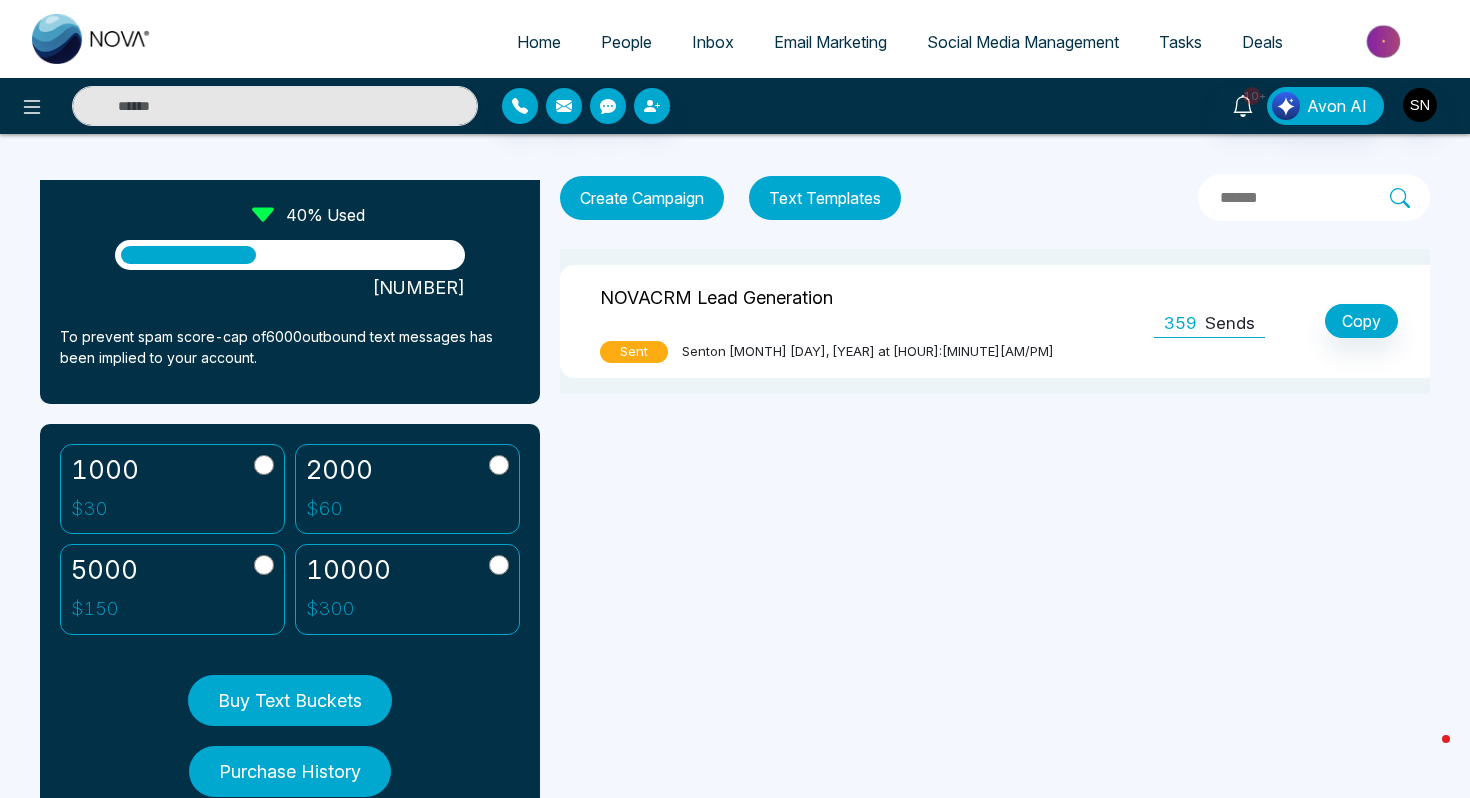 scroll, scrollTop: 233, scrollLeft: 0, axis: vertical 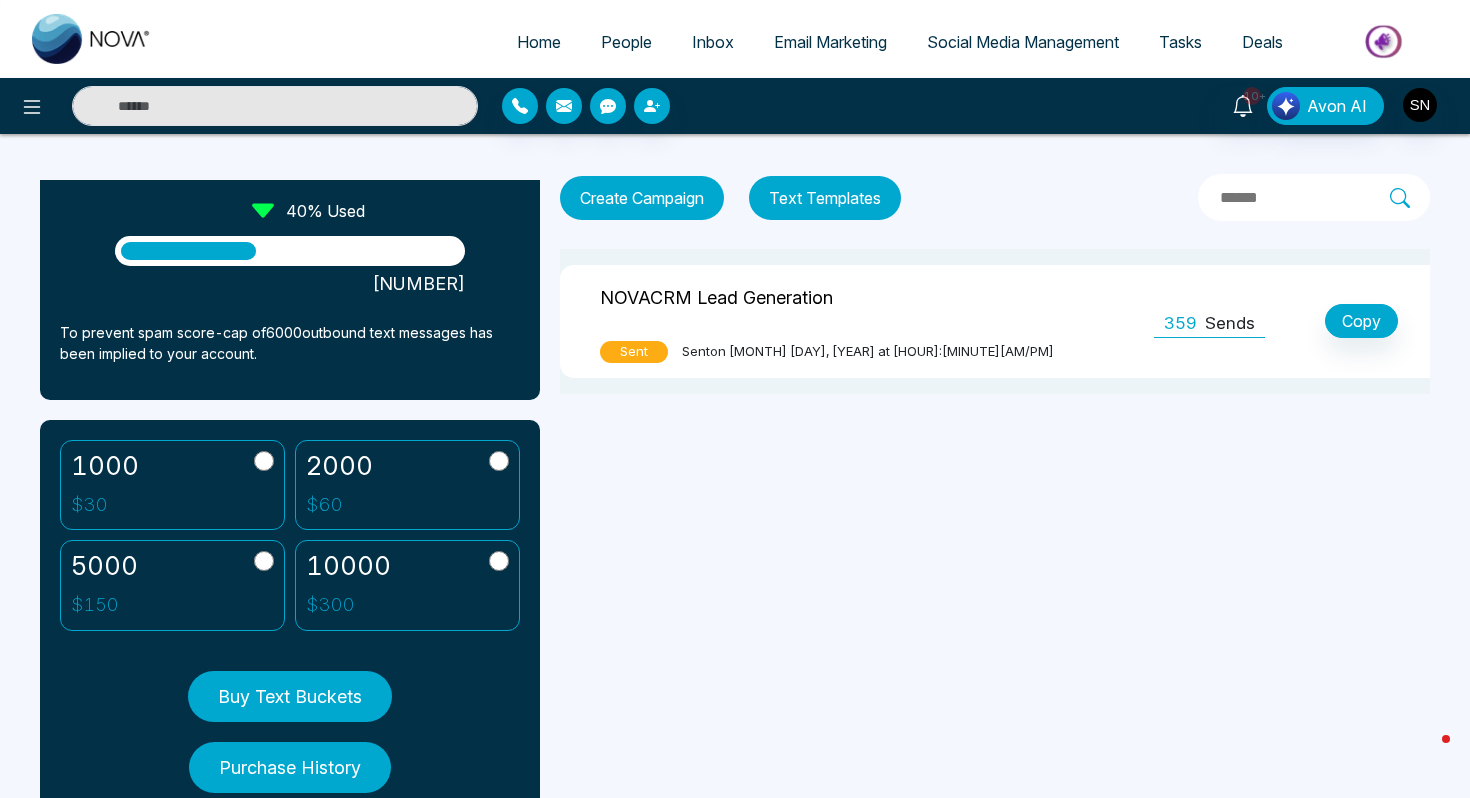 click on "Create Campaign" at bounding box center (642, 198) 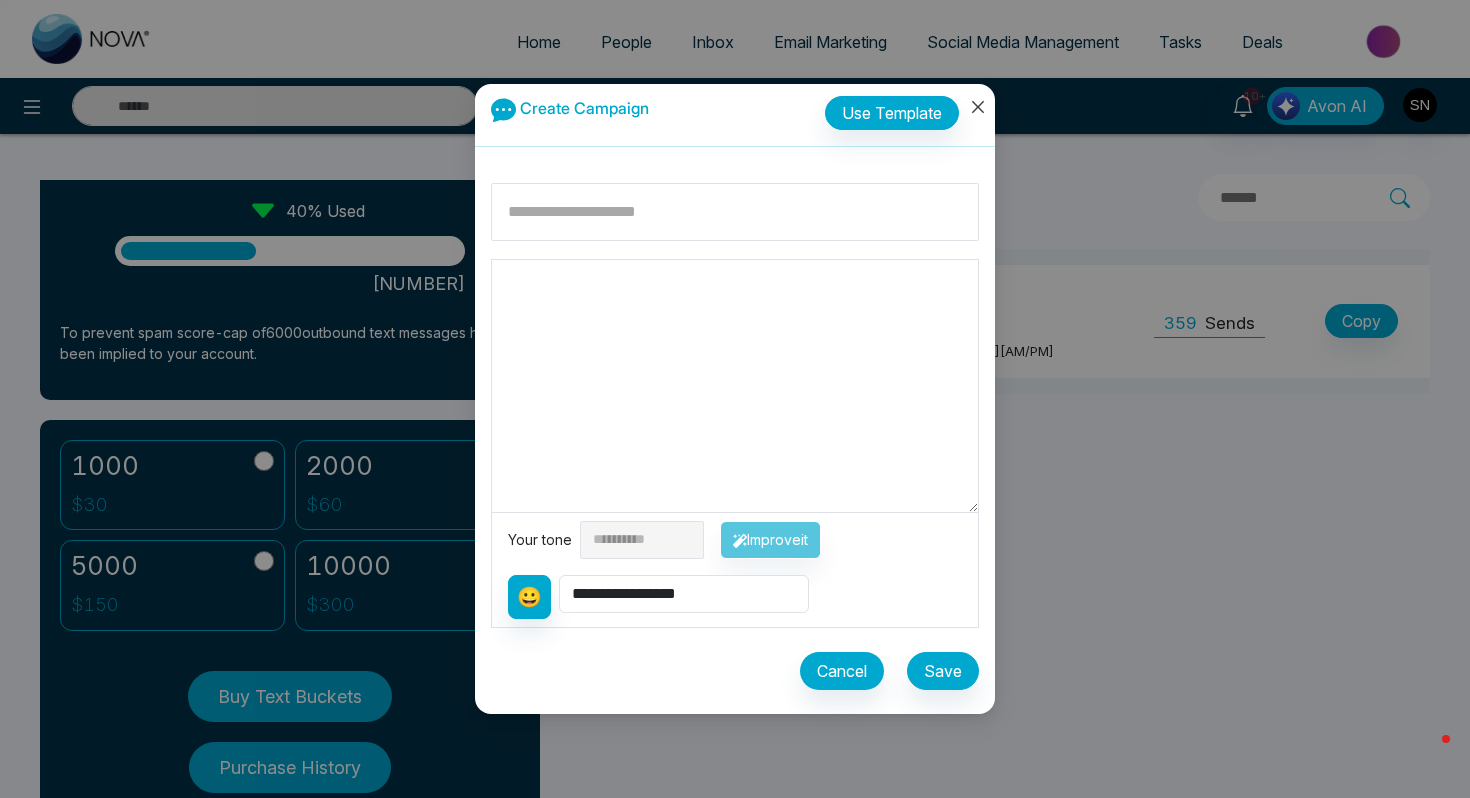 click at bounding box center [977, 111] 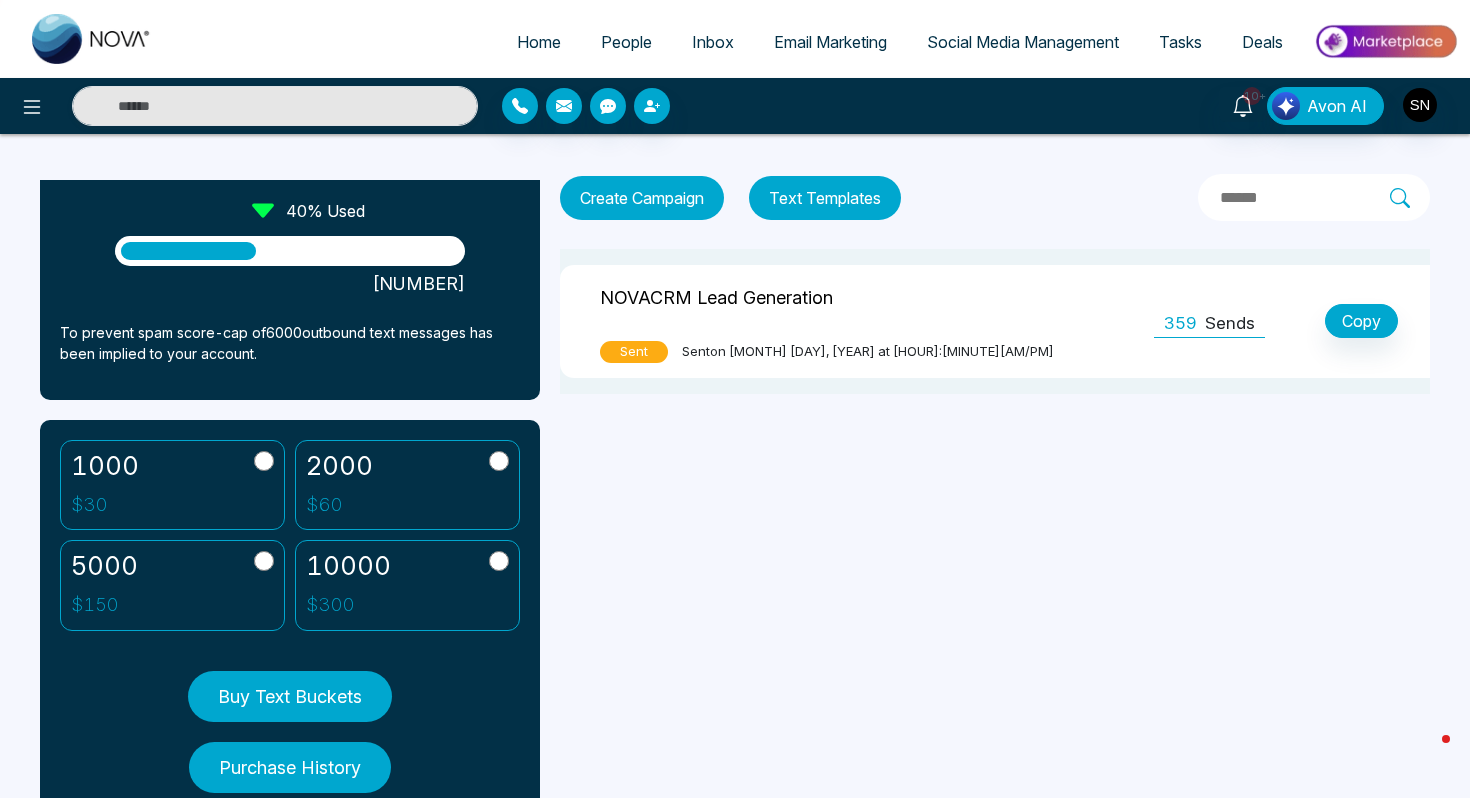 click on "Text Templates" at bounding box center [825, 198] 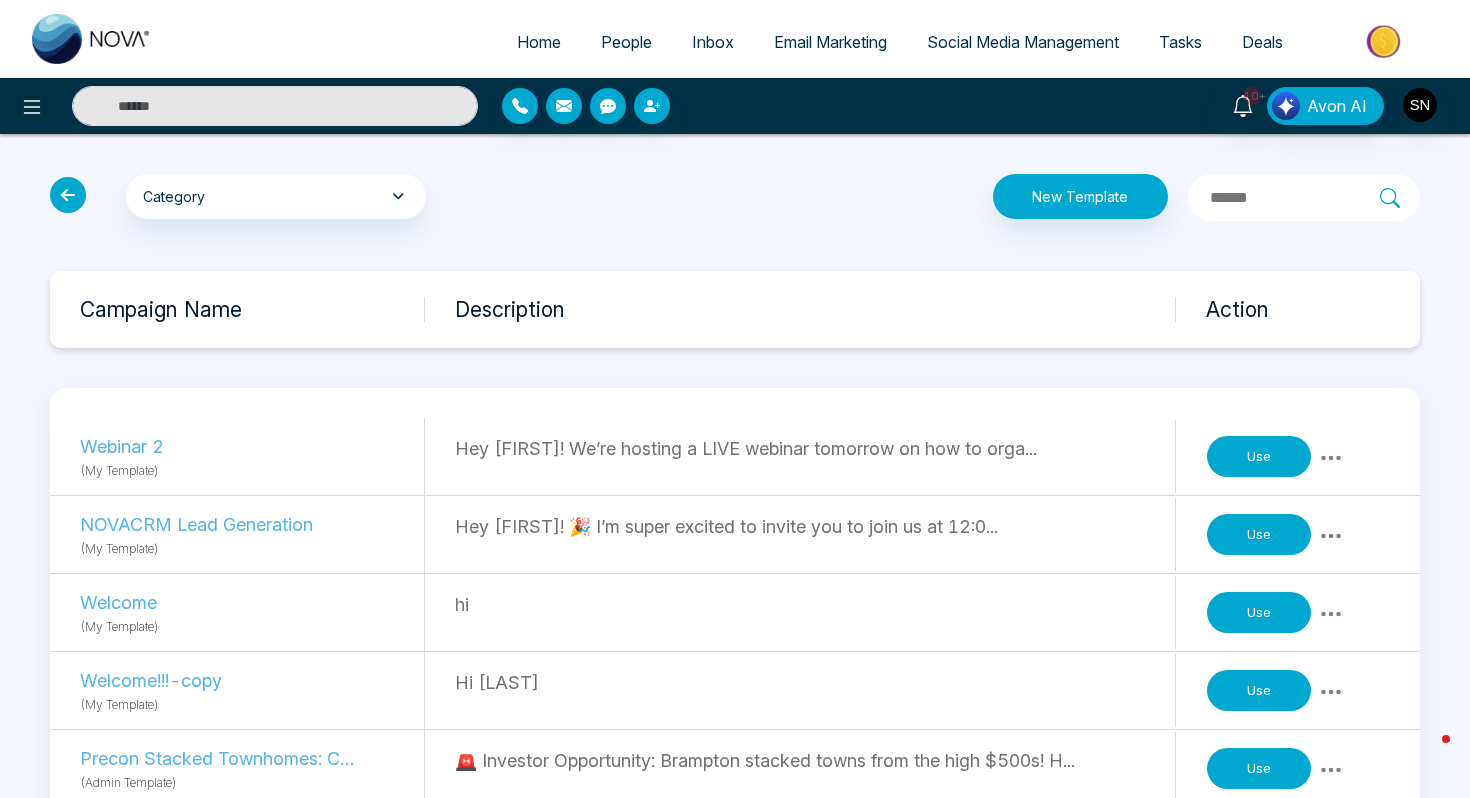 click on "Use" at bounding box center [1259, 457] 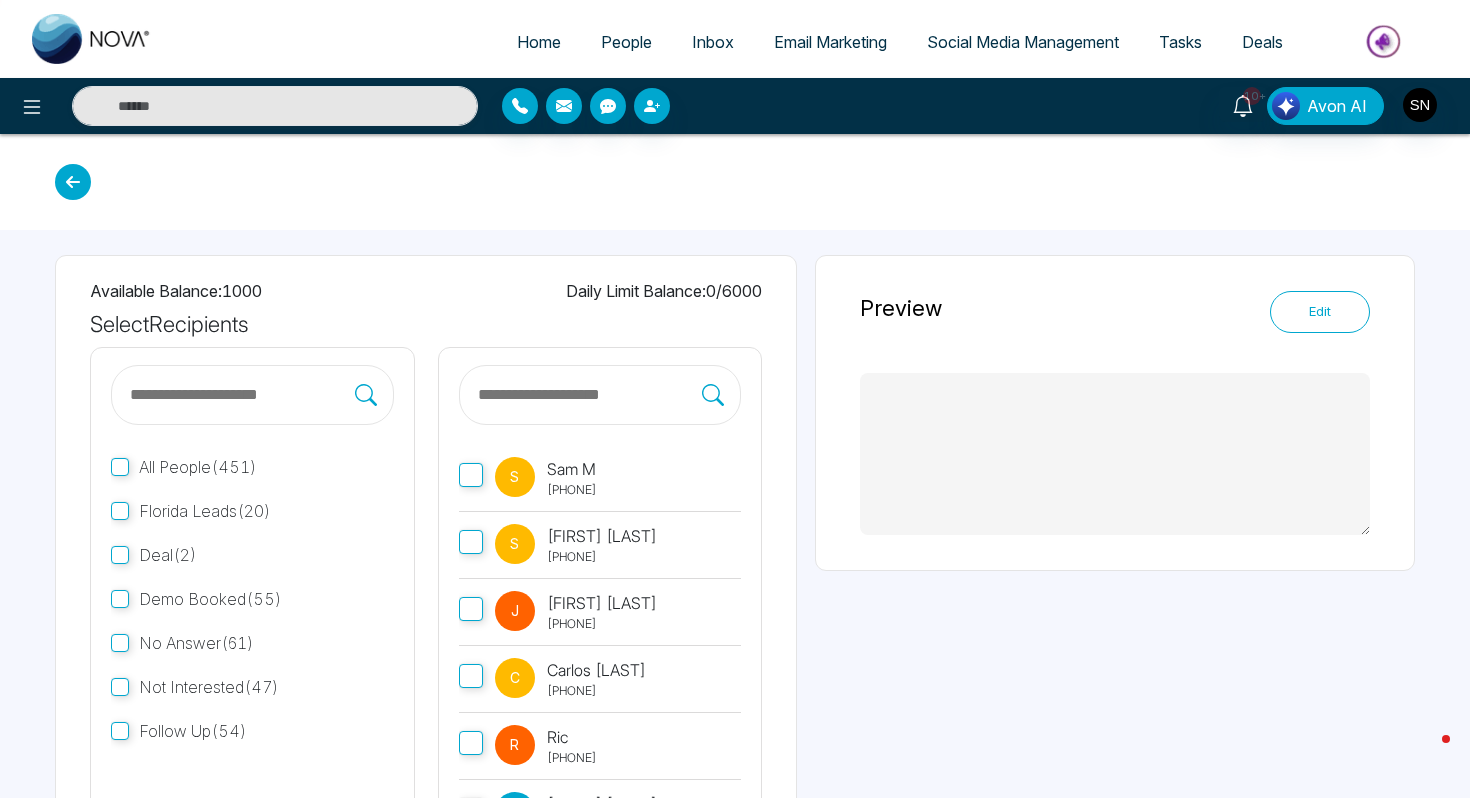 type on "**********" 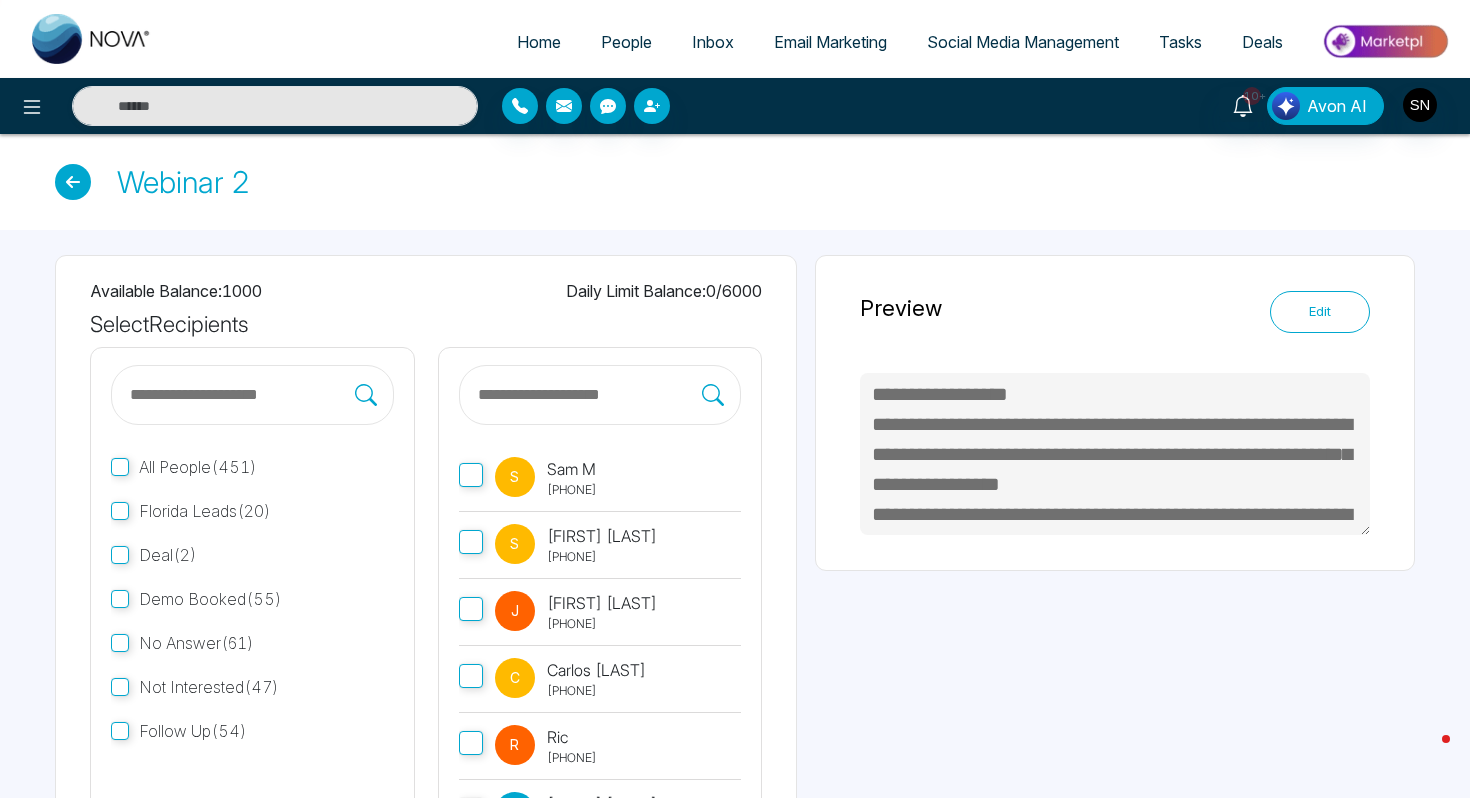 click on "All People   ( 451 )" at bounding box center (198, 467) 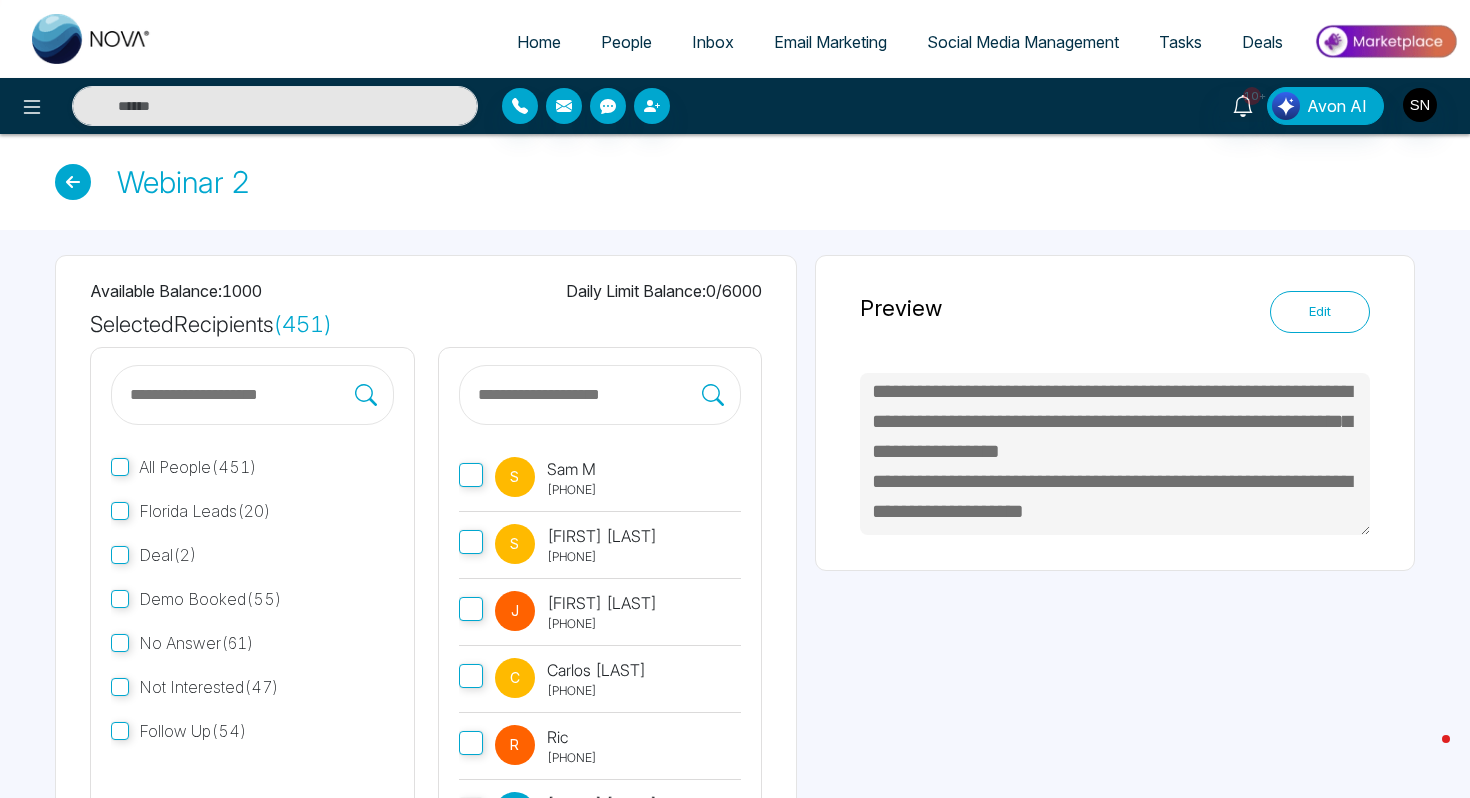 scroll, scrollTop: 0, scrollLeft: 0, axis: both 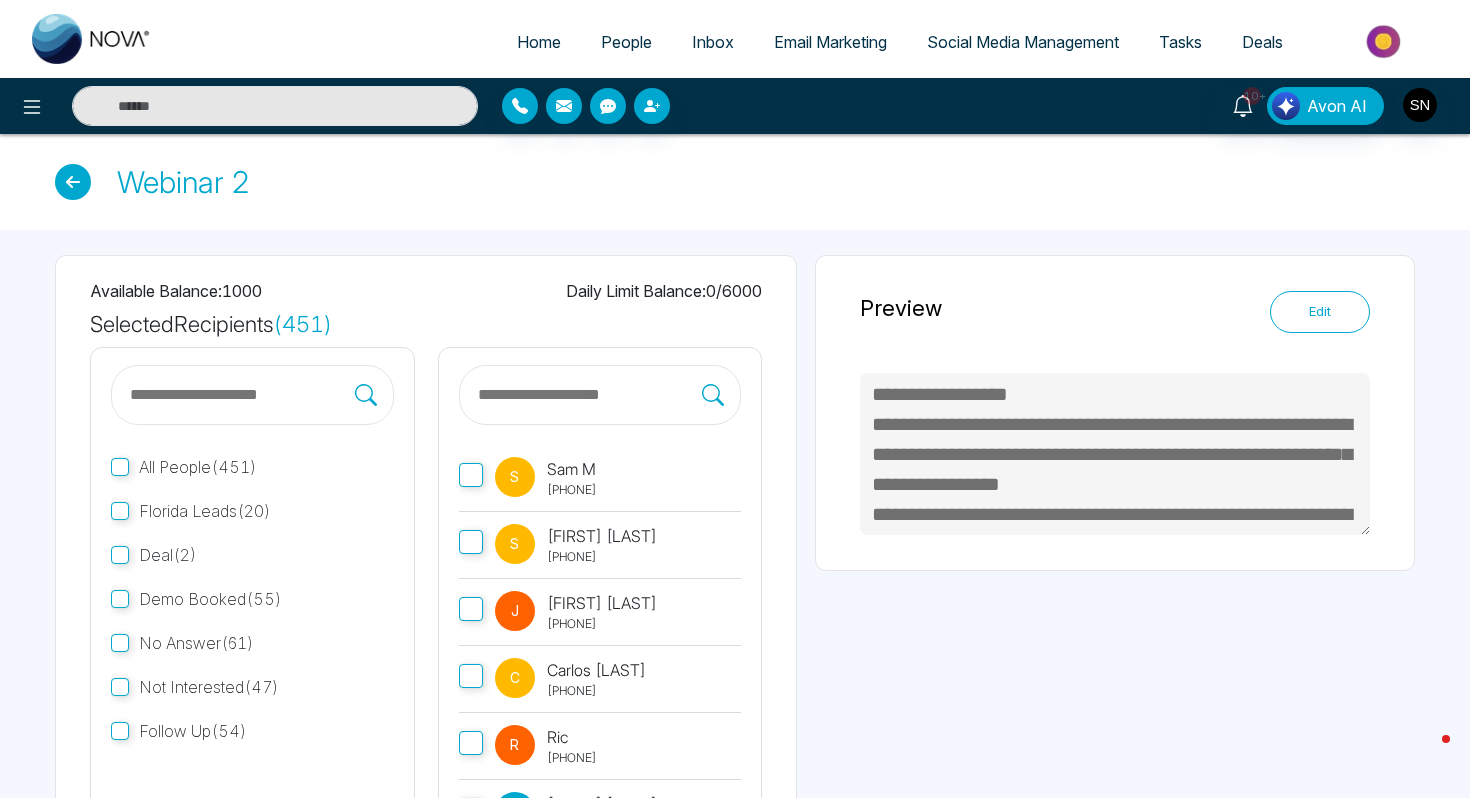 click on "Edit" at bounding box center (1320, 312) 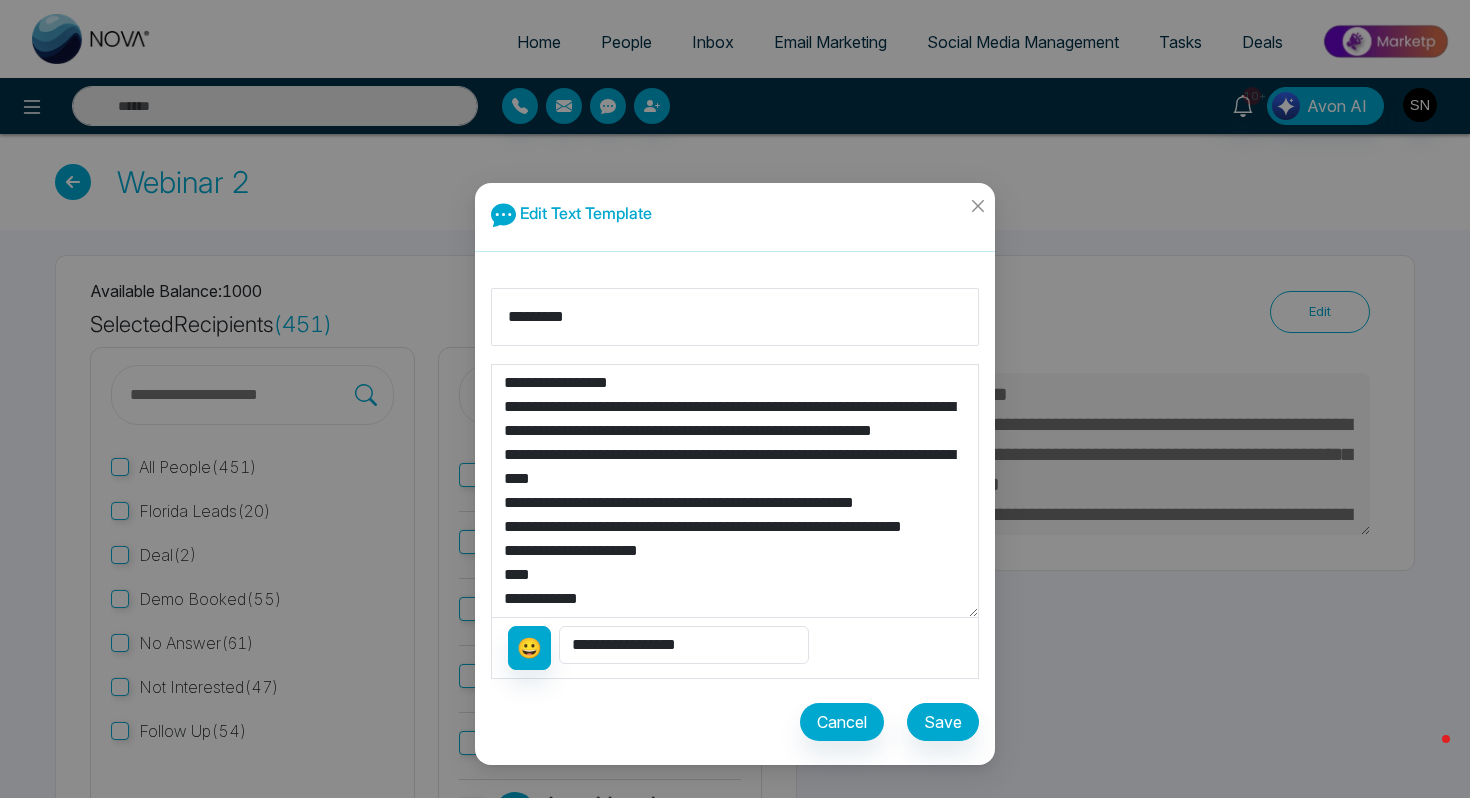 click on "**********" at bounding box center [735, 491] 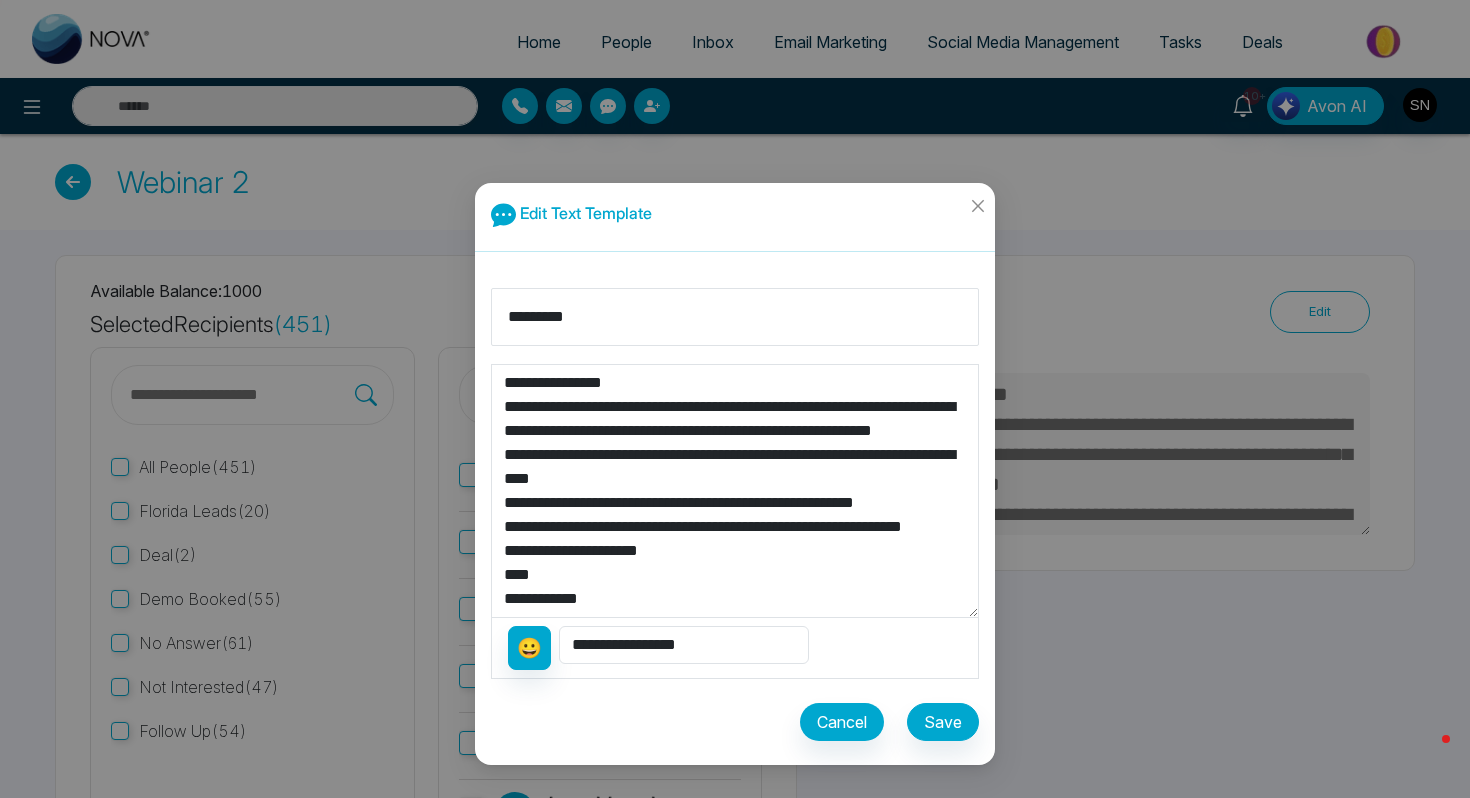 click on "**********" at bounding box center [735, 491] 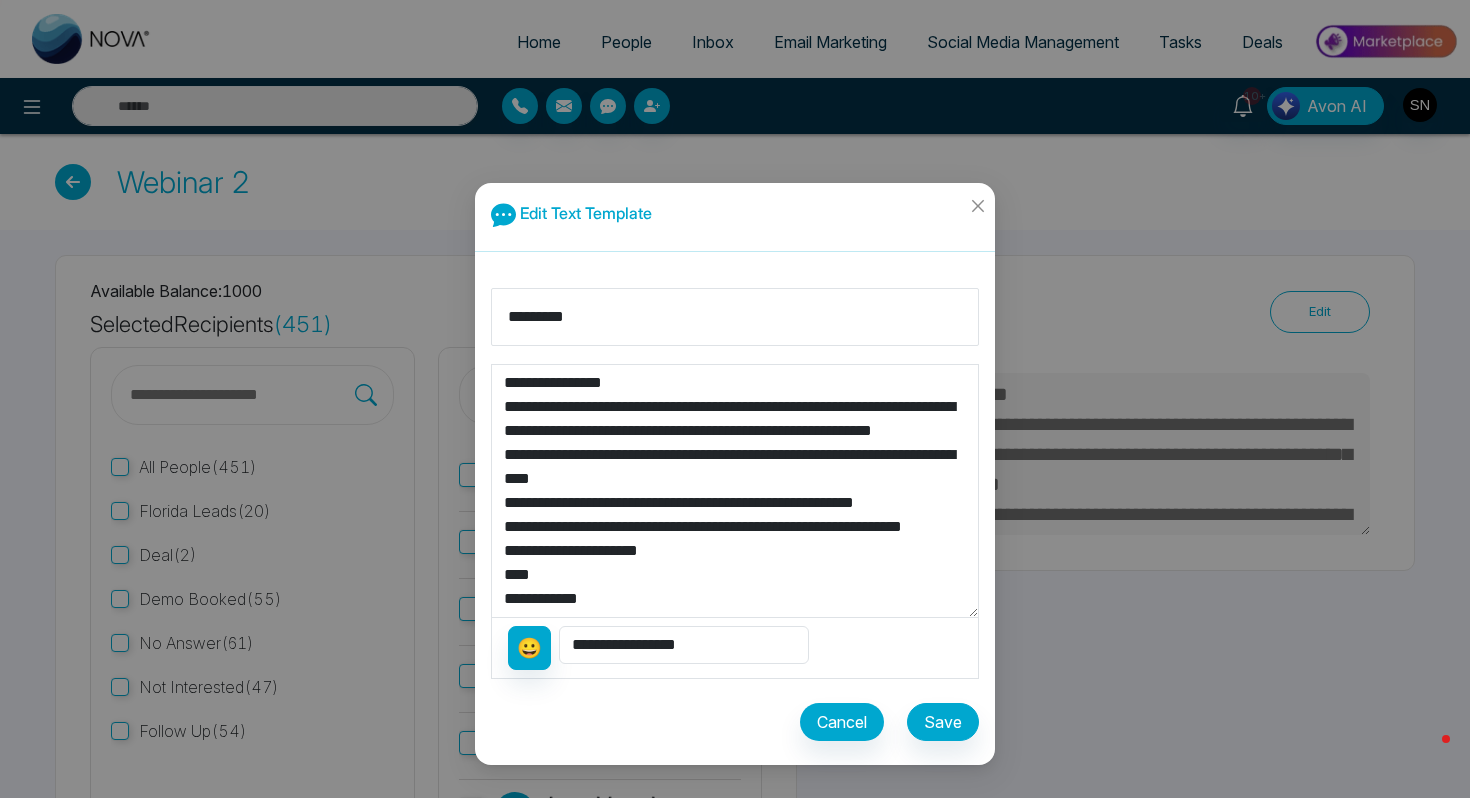 type on "**********" 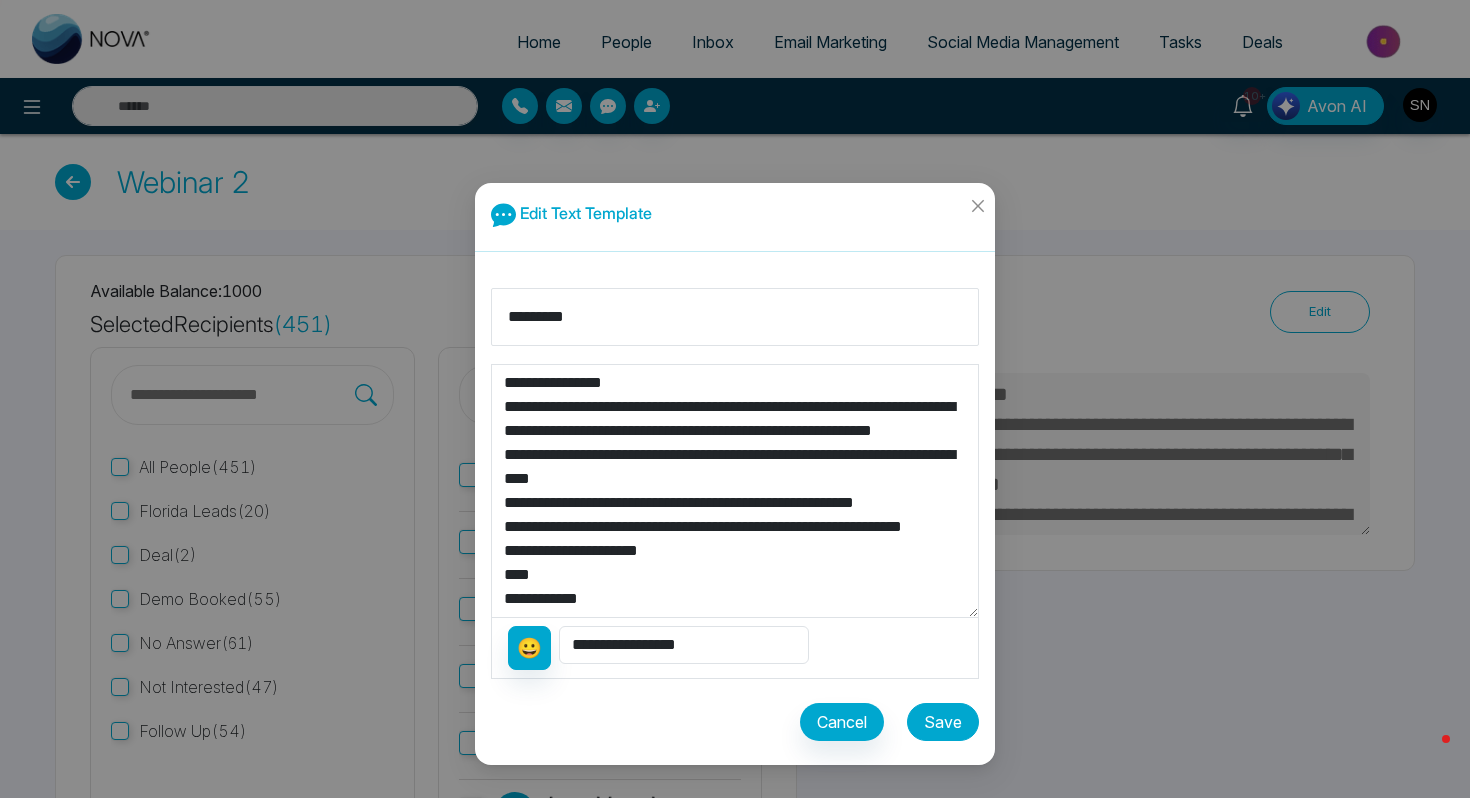 click on "Save" at bounding box center (943, 722) 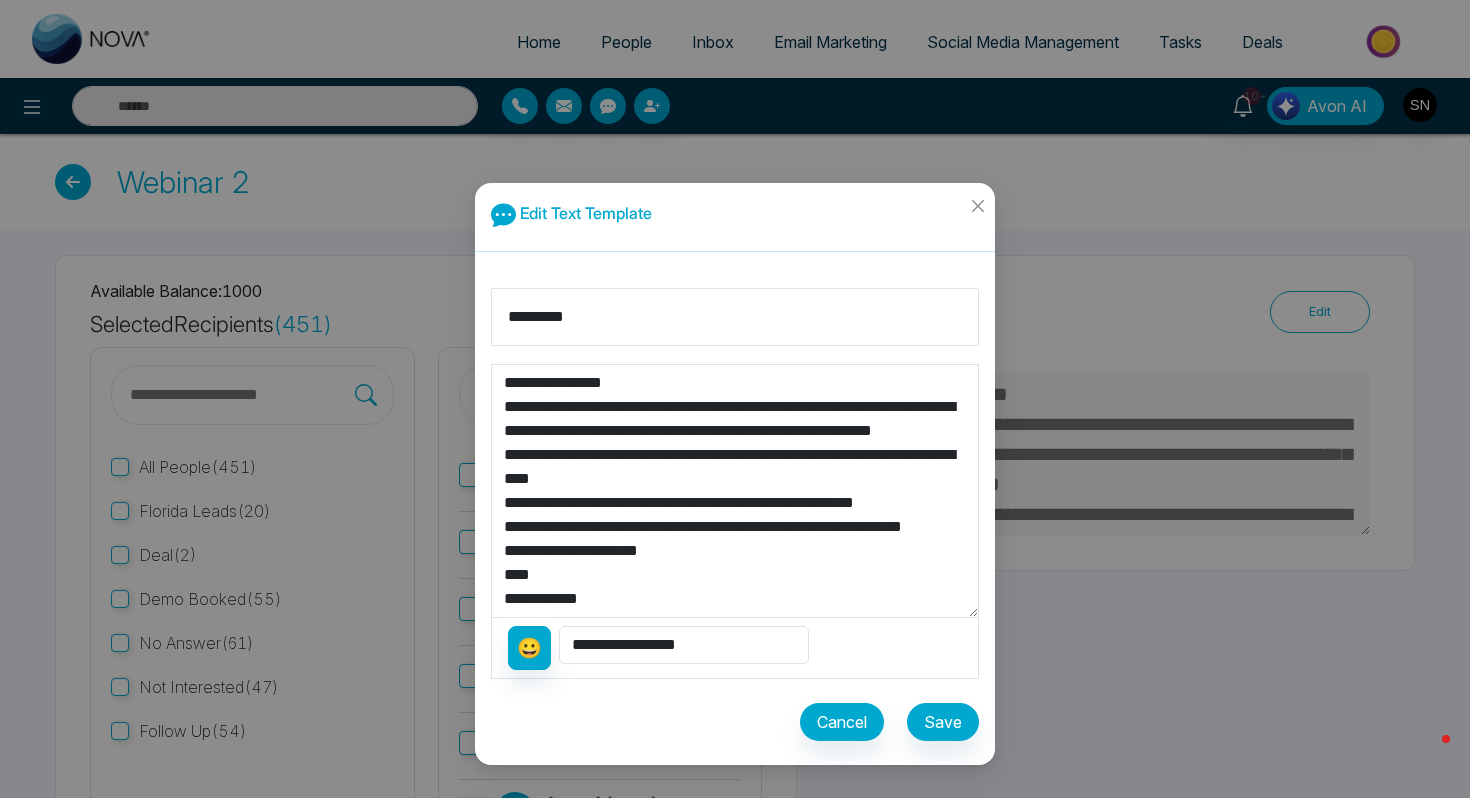 type on "**********" 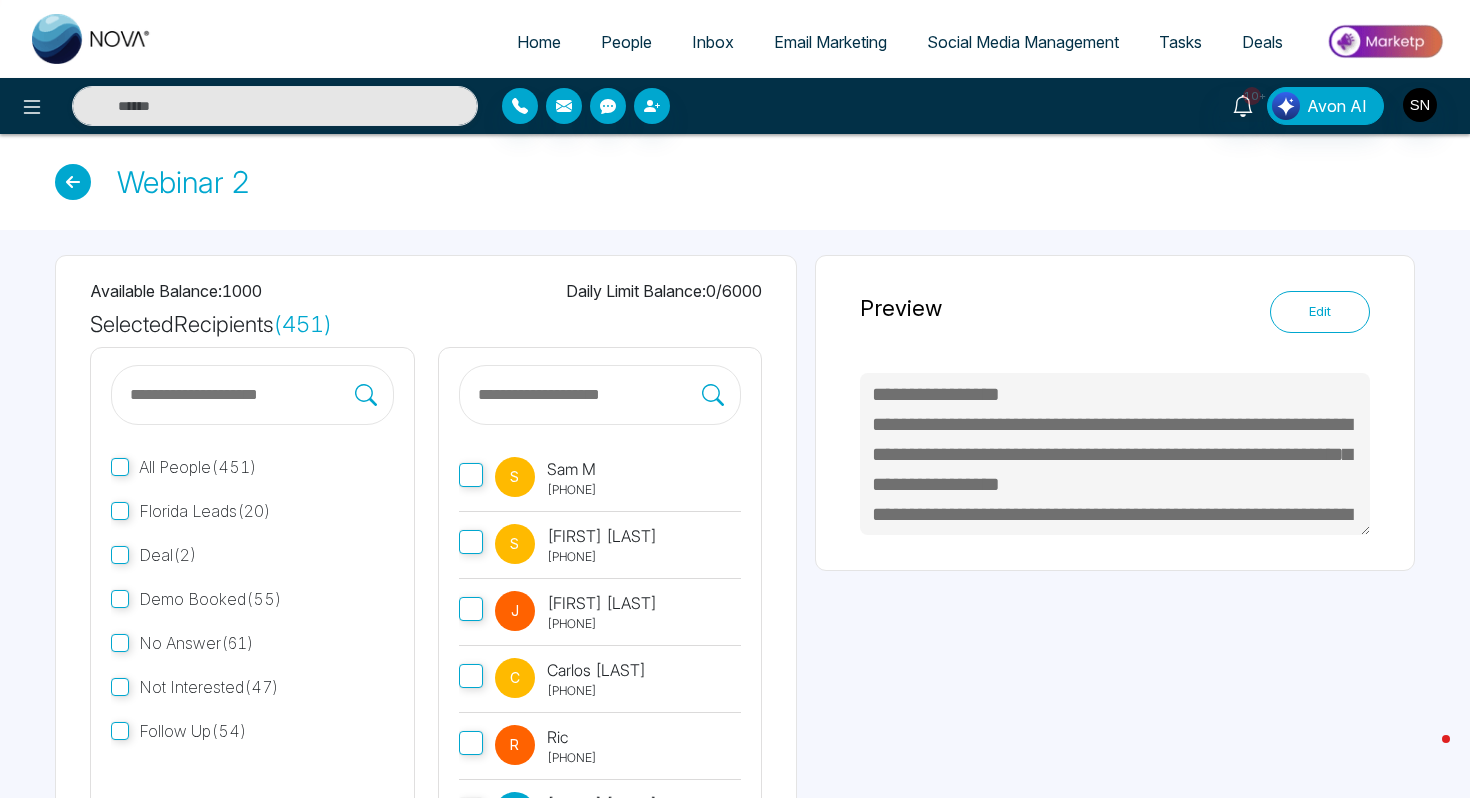 click at bounding box center (73, 182) 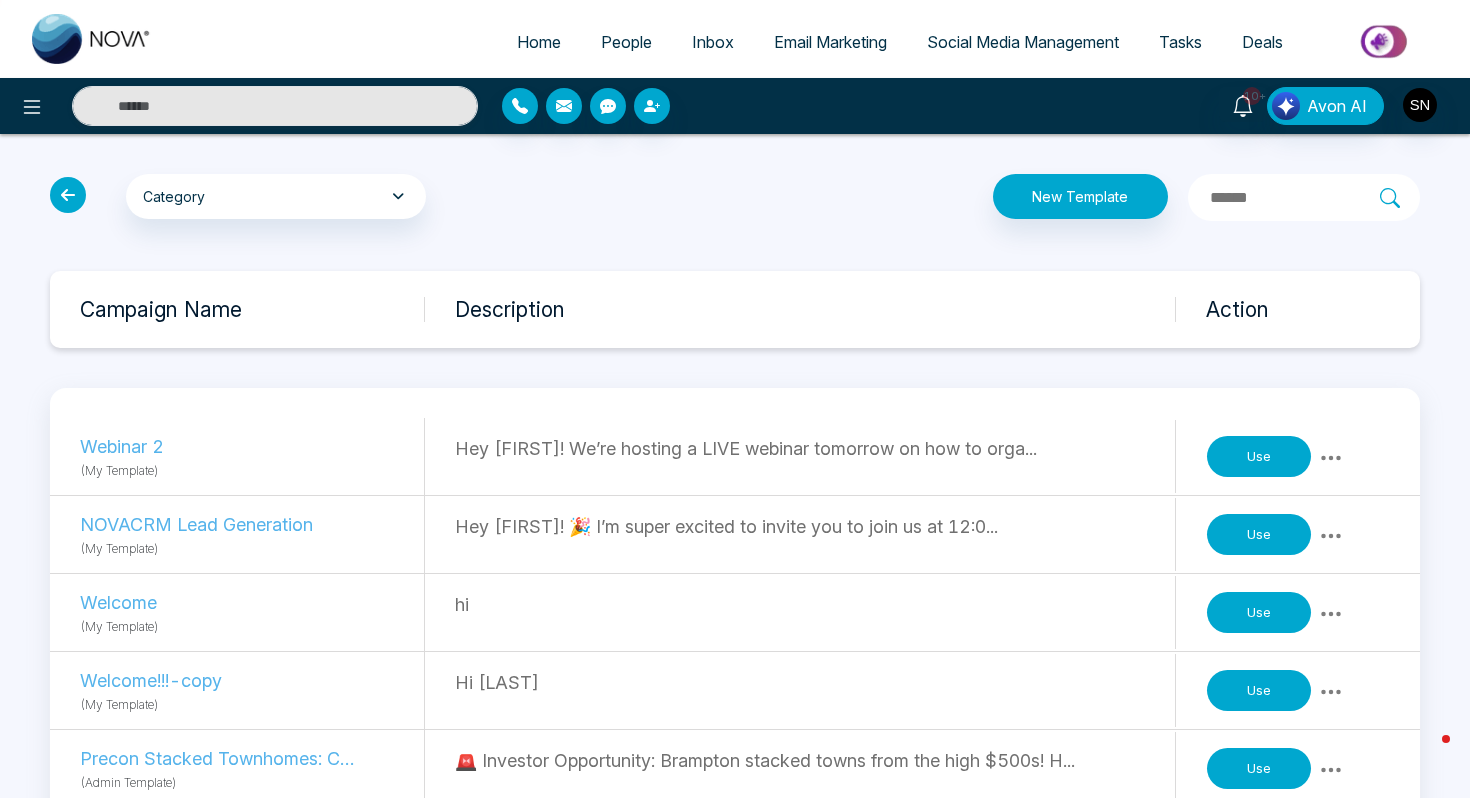 click 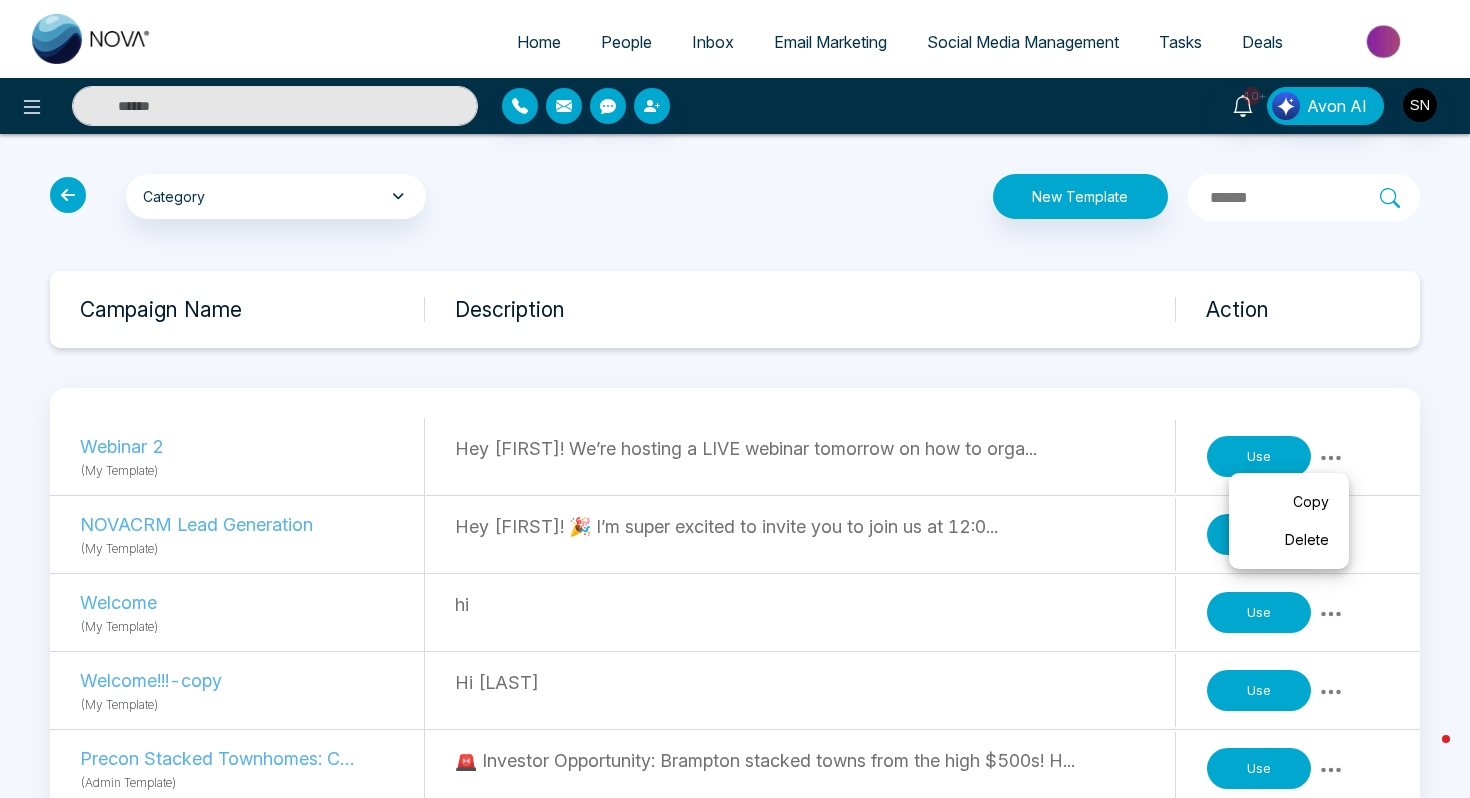 click on "Use" at bounding box center [1259, 457] 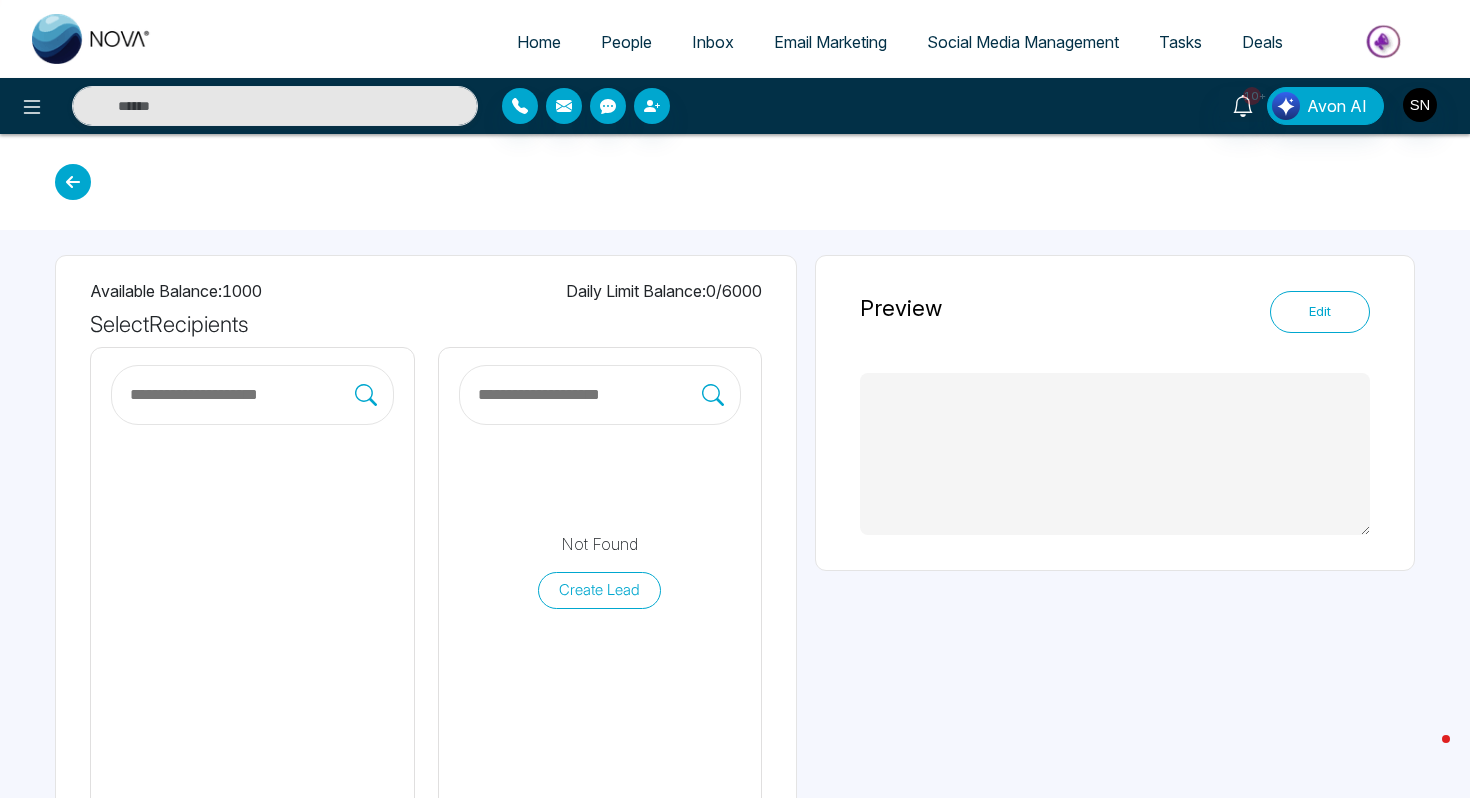 type on "**********" 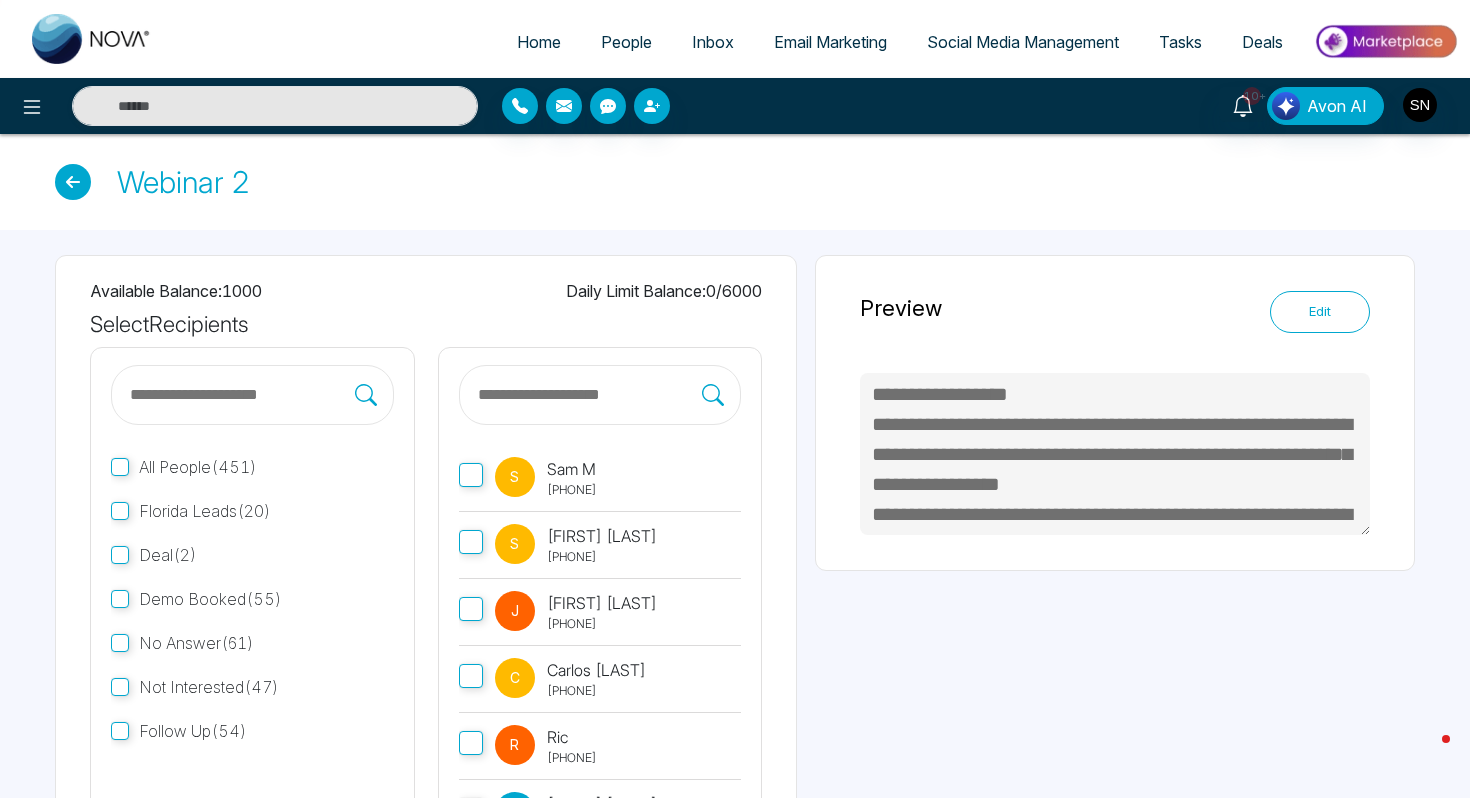 click on "All People   ( 451 )" at bounding box center (198, 467) 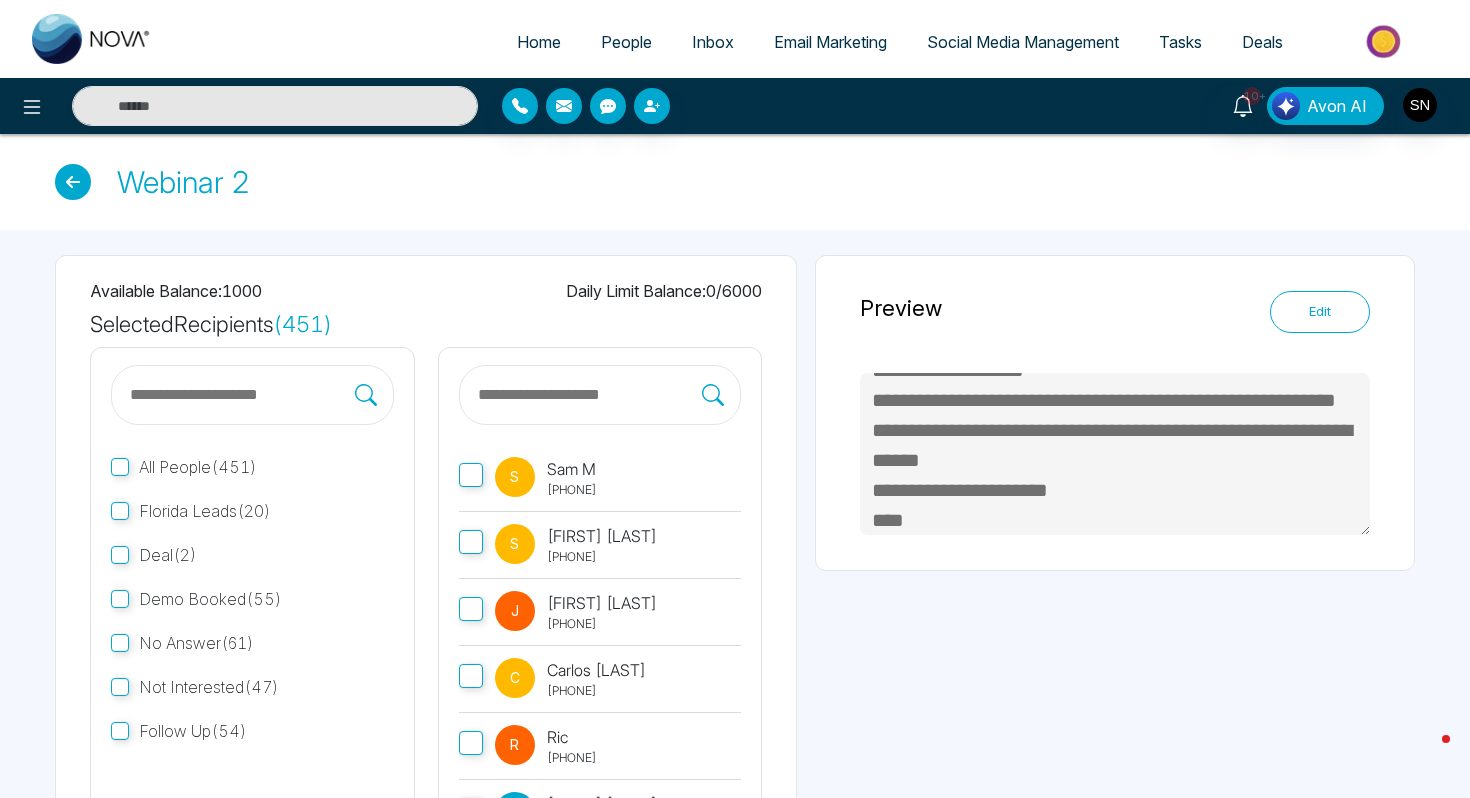 scroll, scrollTop: 240, scrollLeft: 0, axis: vertical 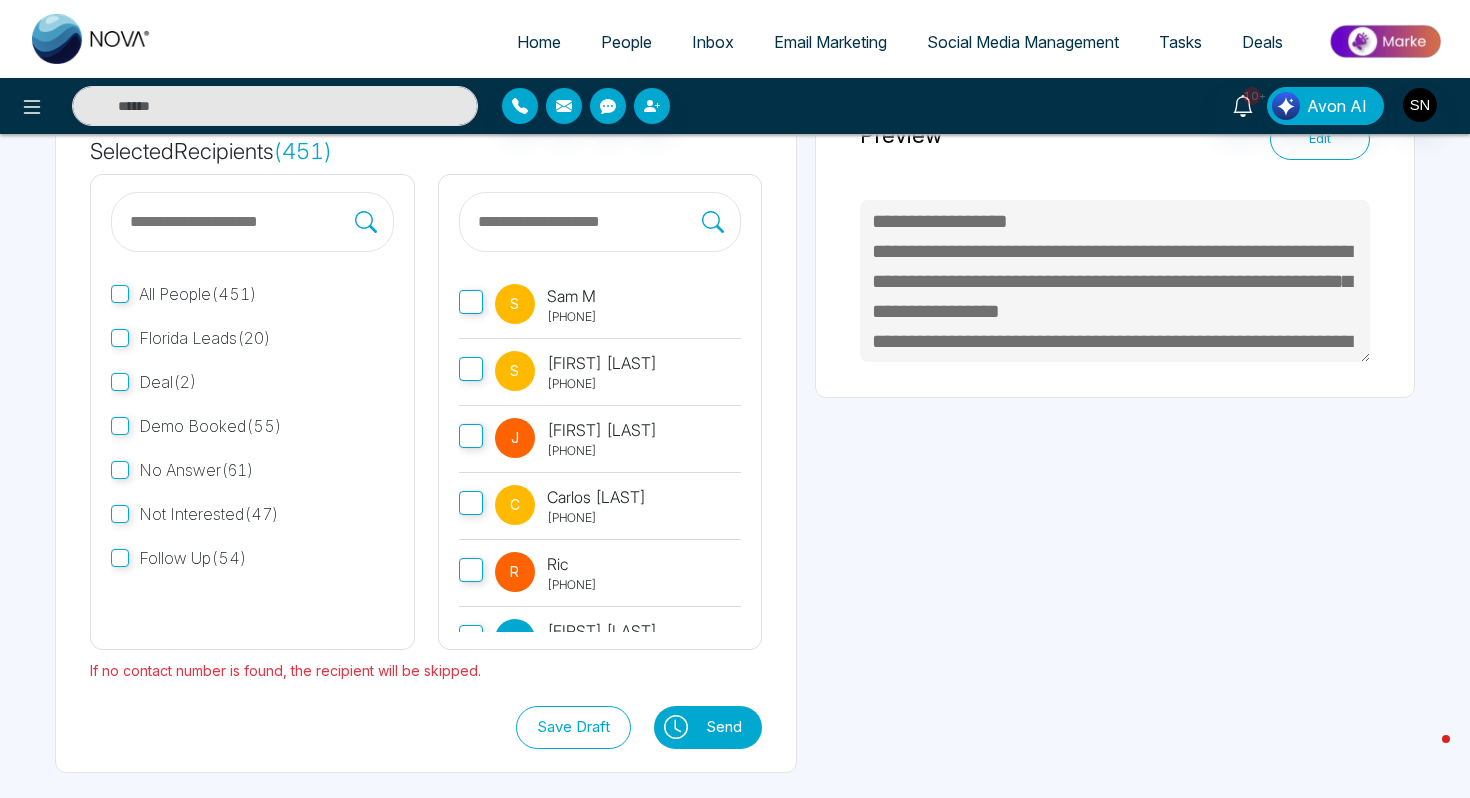 click on "Send" at bounding box center [729, 727] 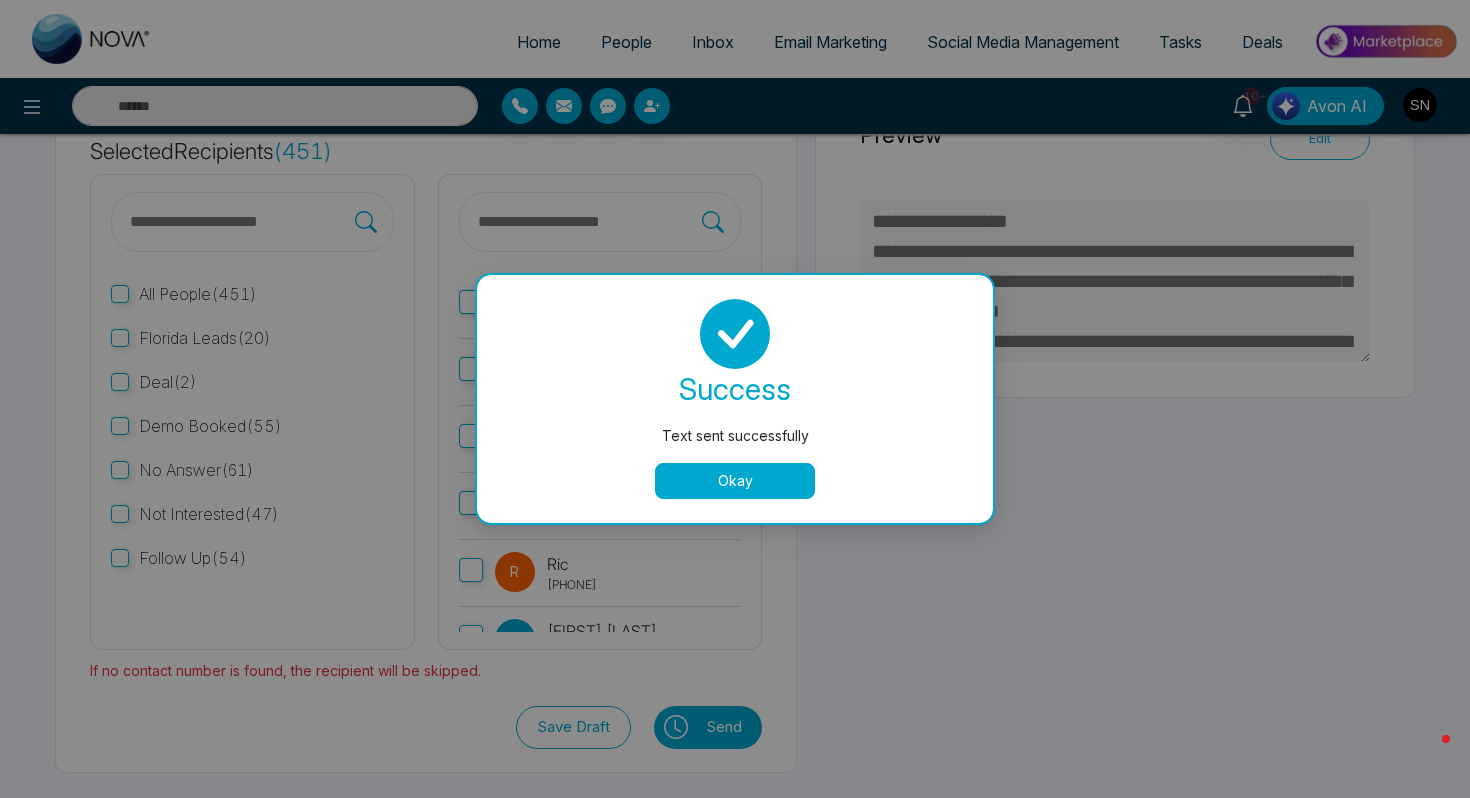 click on "Okay" at bounding box center (735, 481) 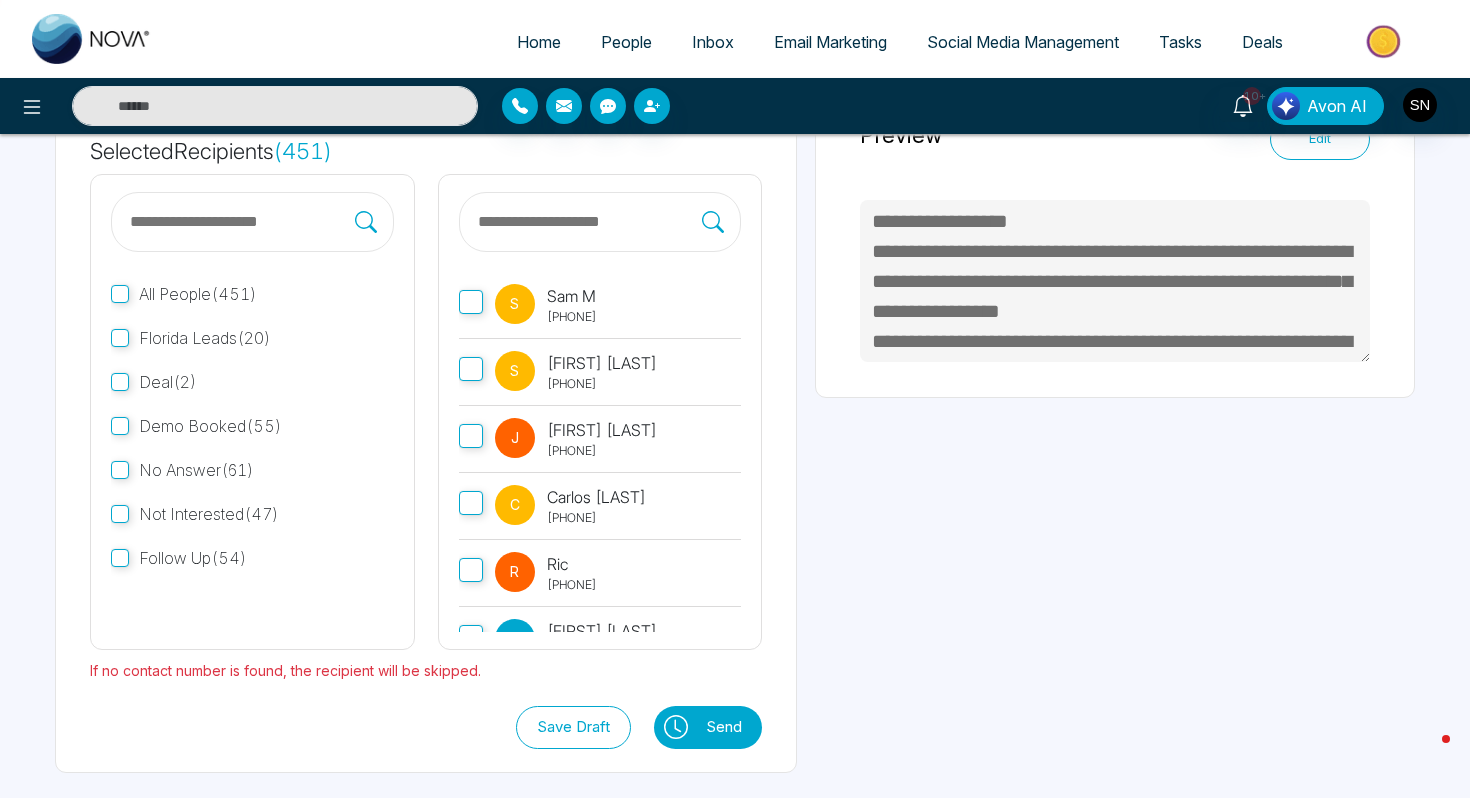 scroll, scrollTop: 0, scrollLeft: 0, axis: both 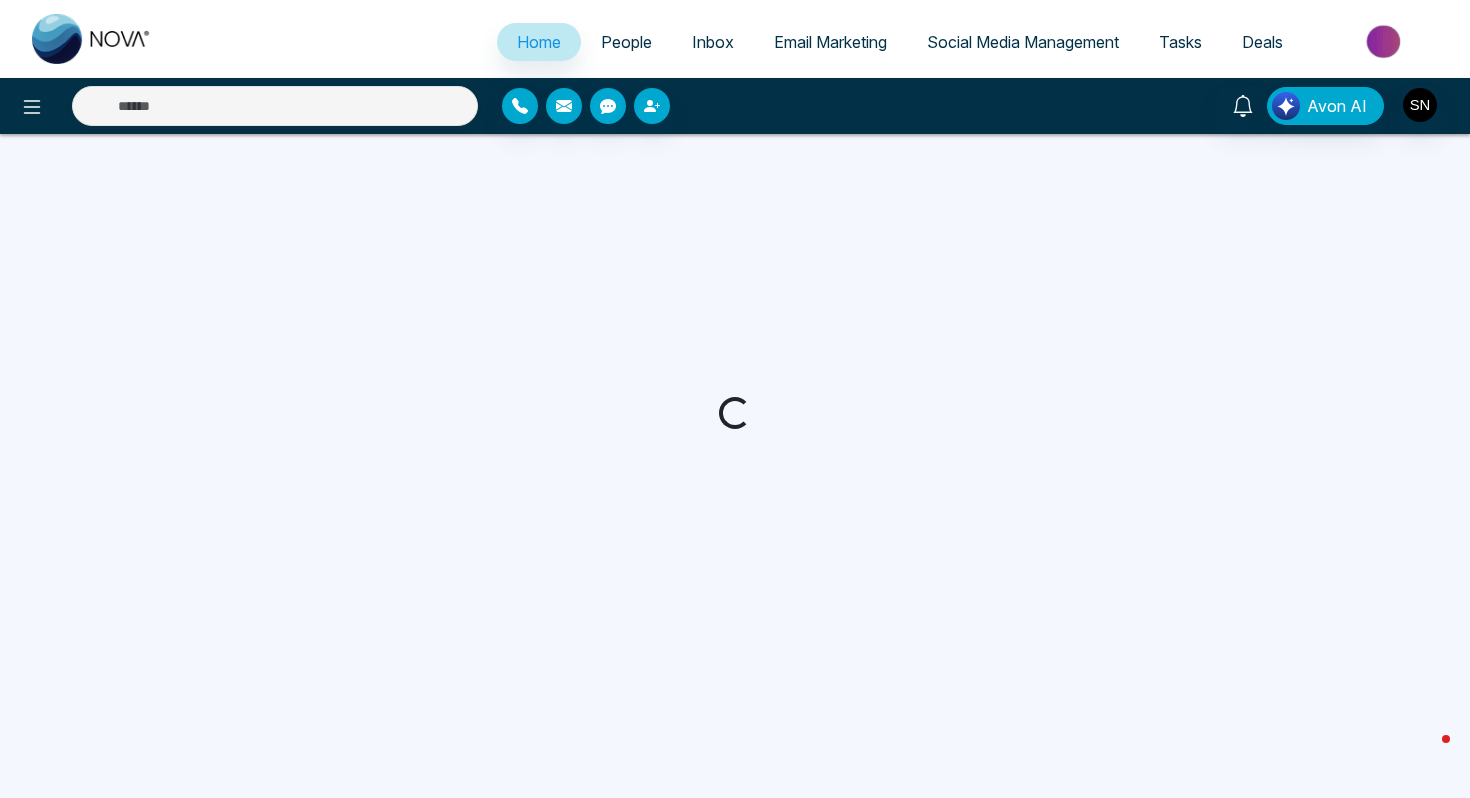 select on "*" 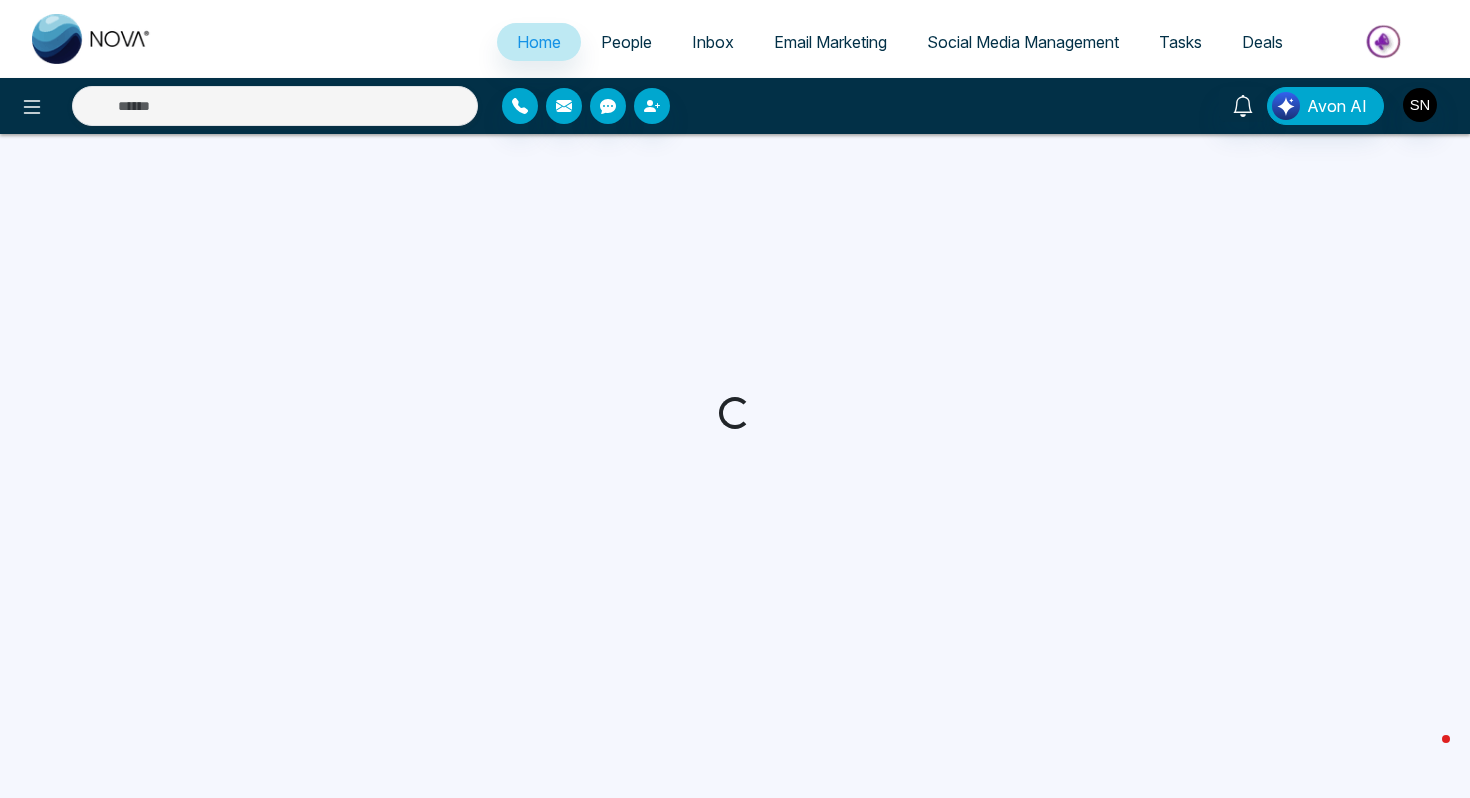 select on "*" 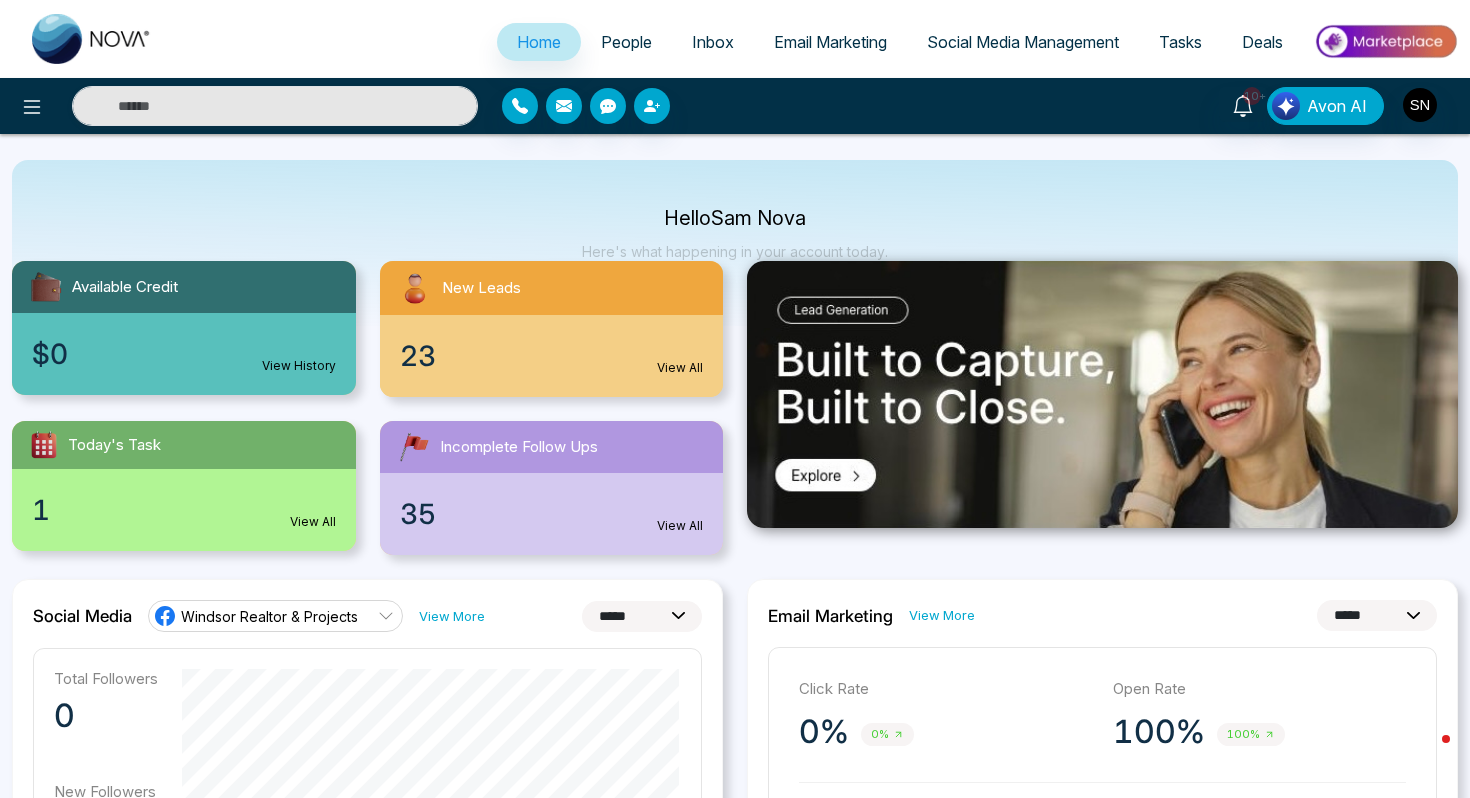 scroll, scrollTop: 0, scrollLeft: 0, axis: both 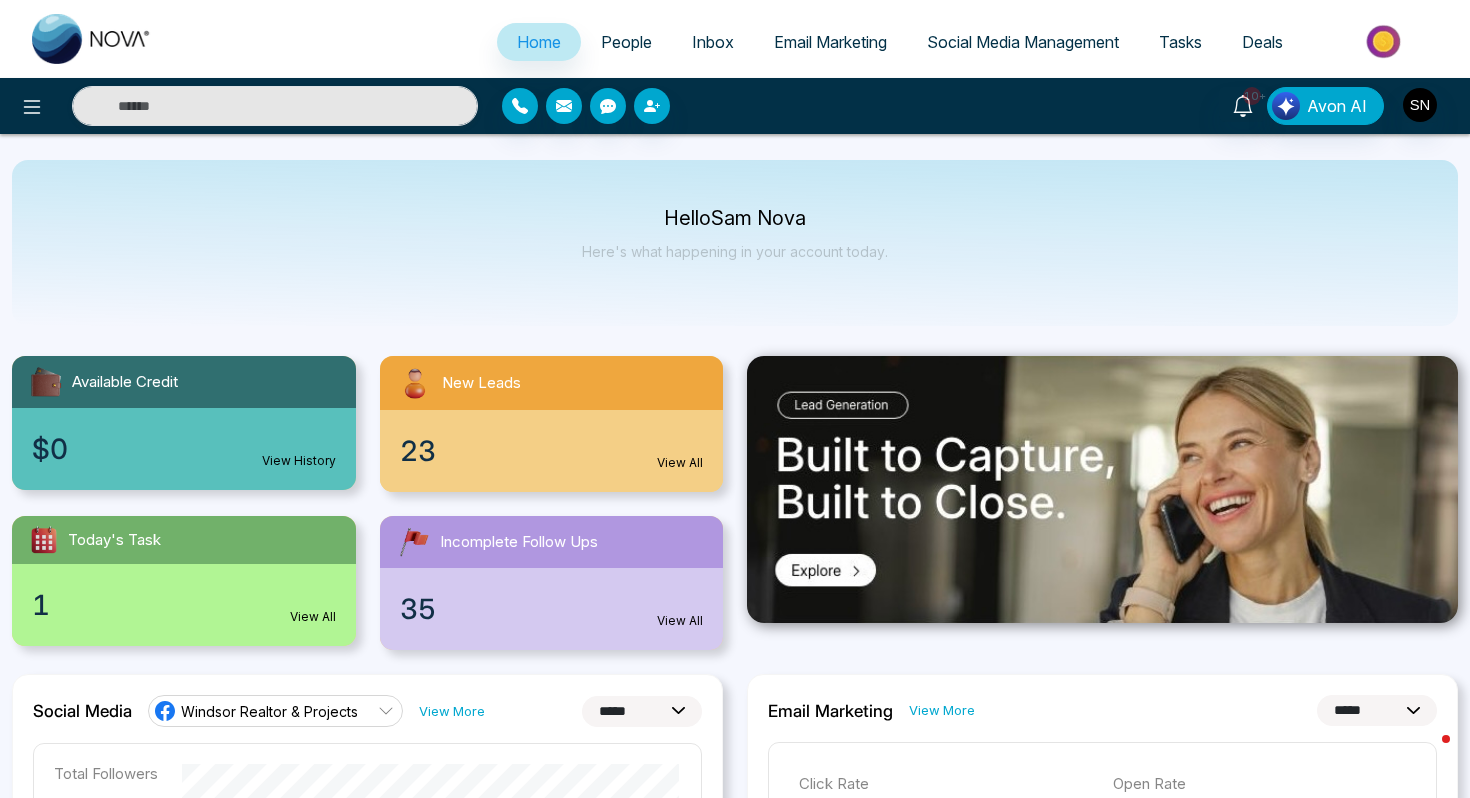 click on "People" at bounding box center (626, 42) 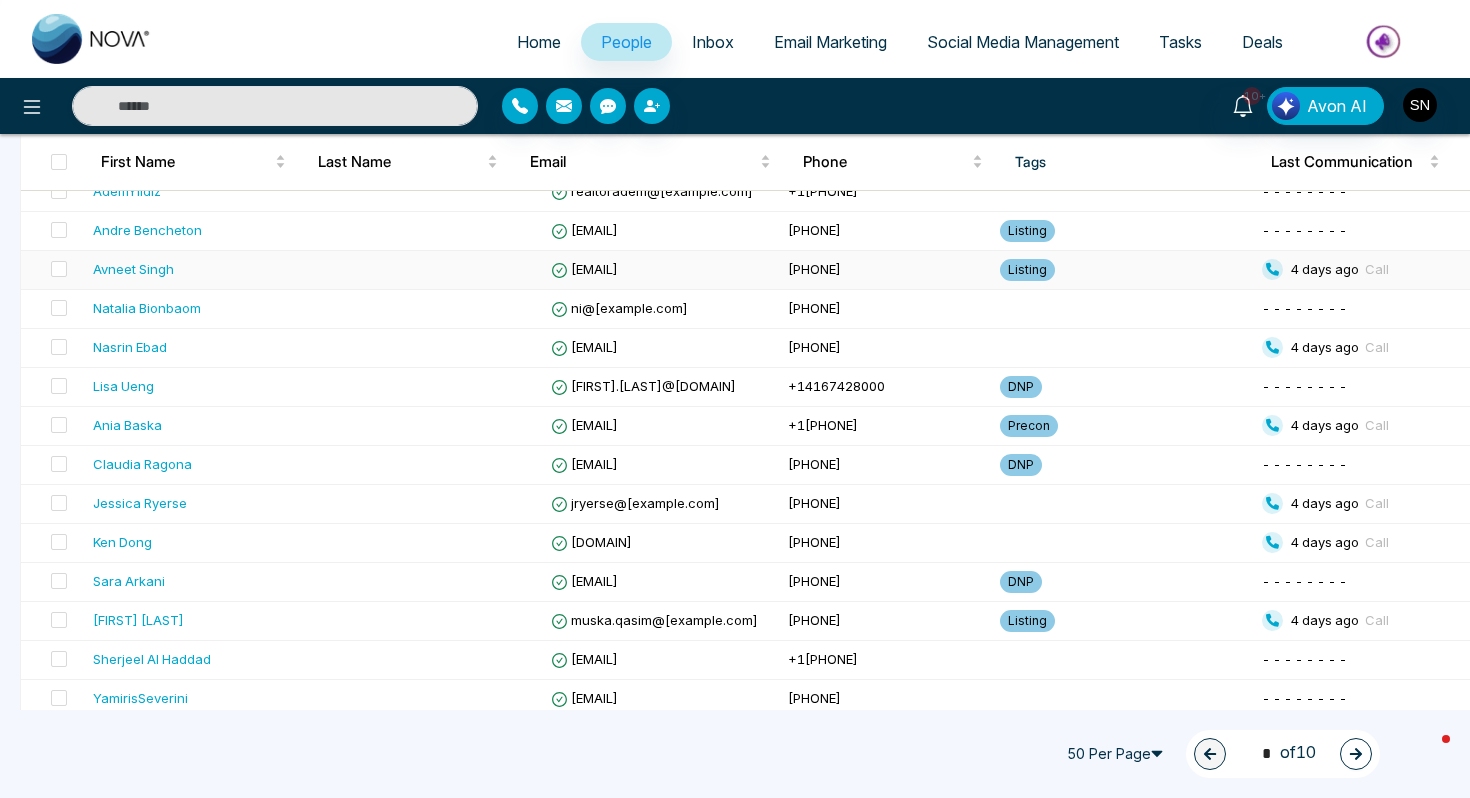 scroll, scrollTop: 1644, scrollLeft: 0, axis: vertical 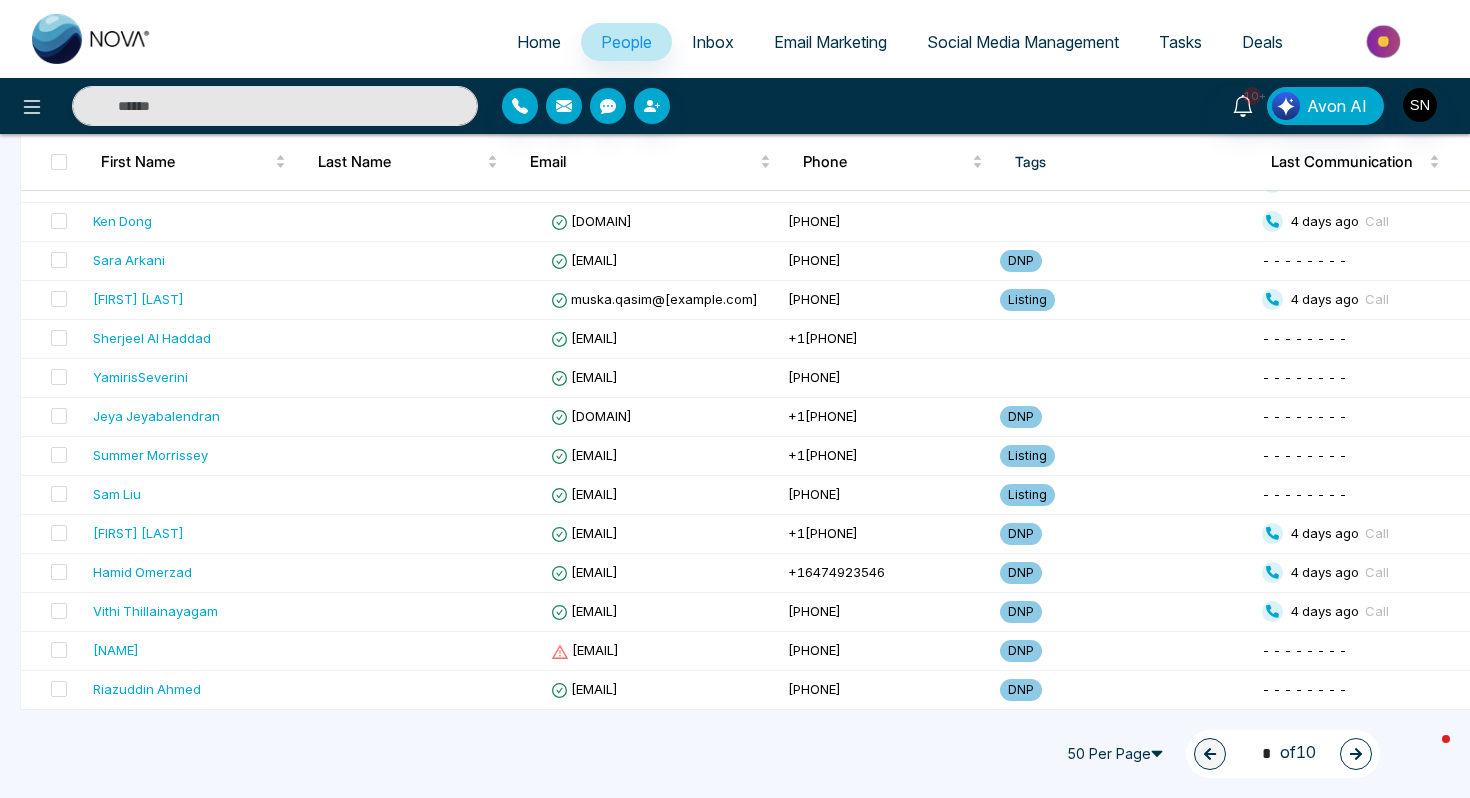 click at bounding box center (1356, 754) 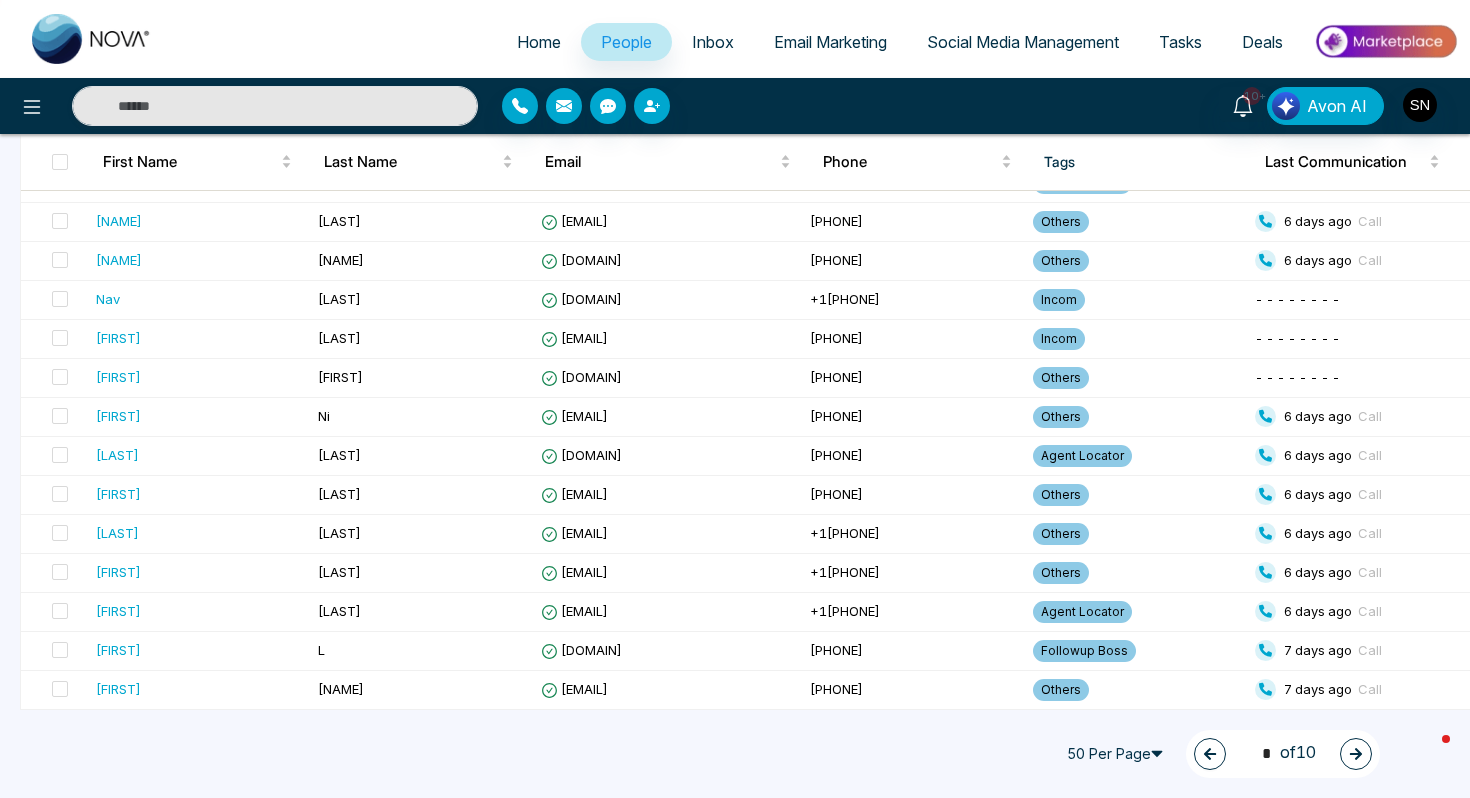 click 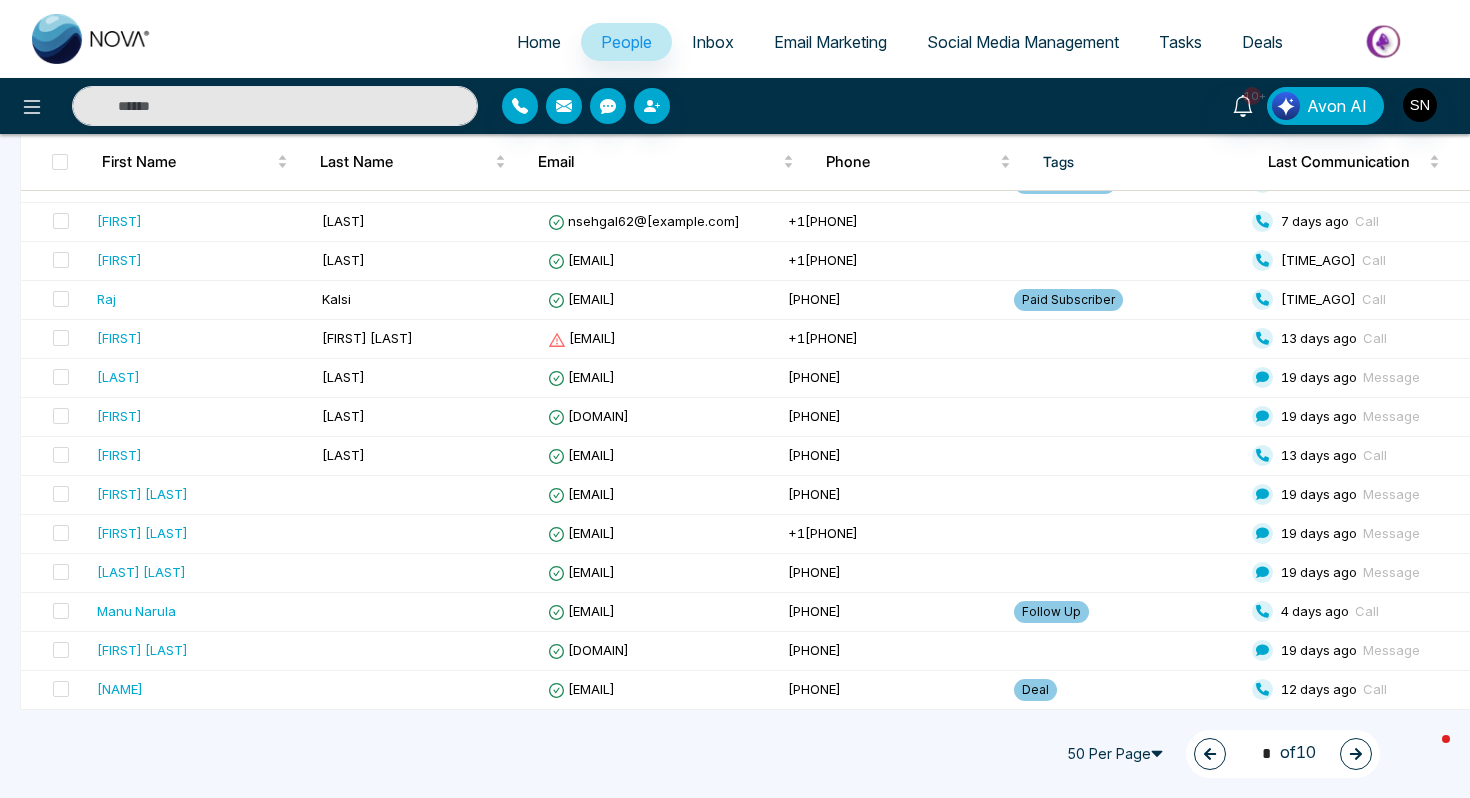 click 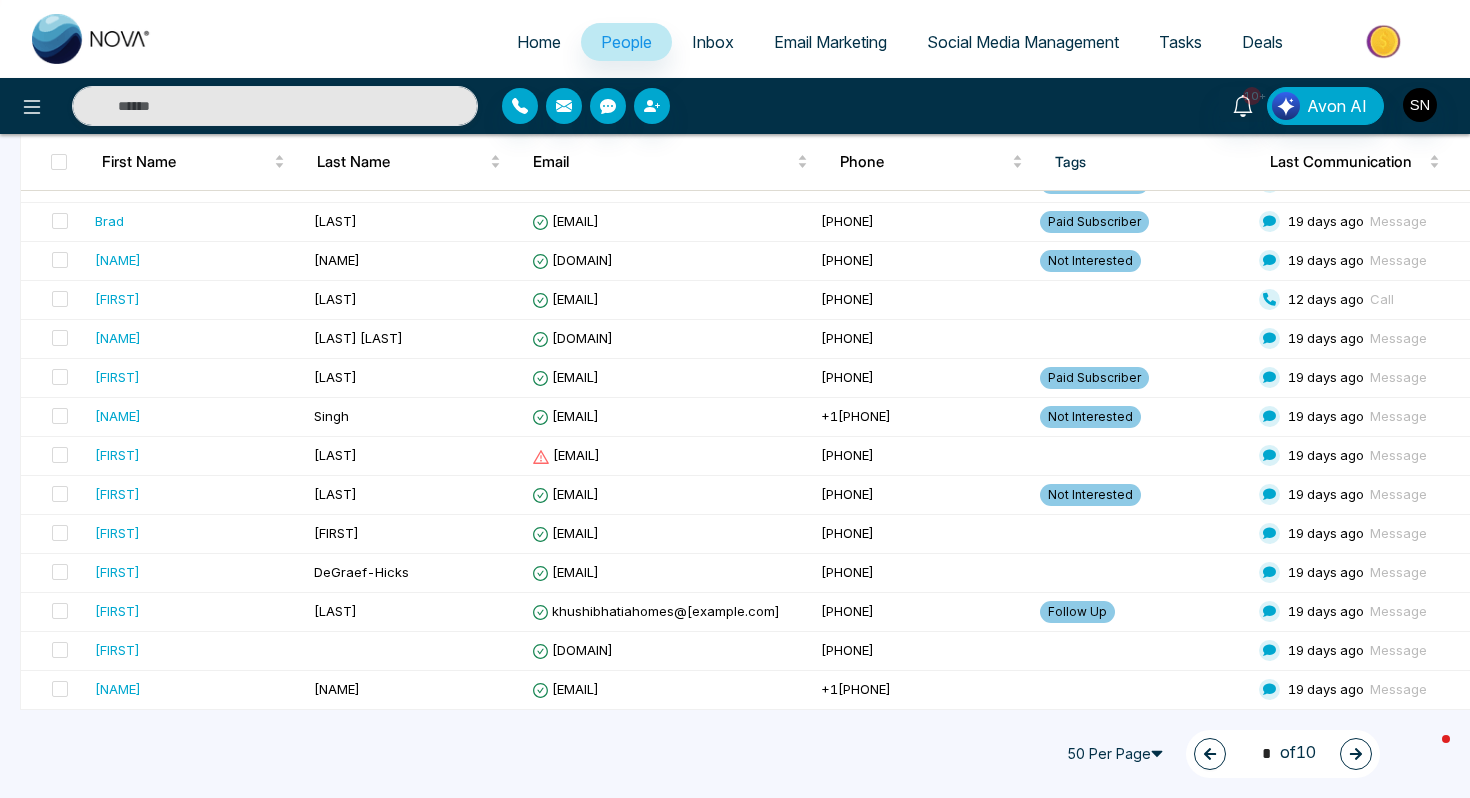 click 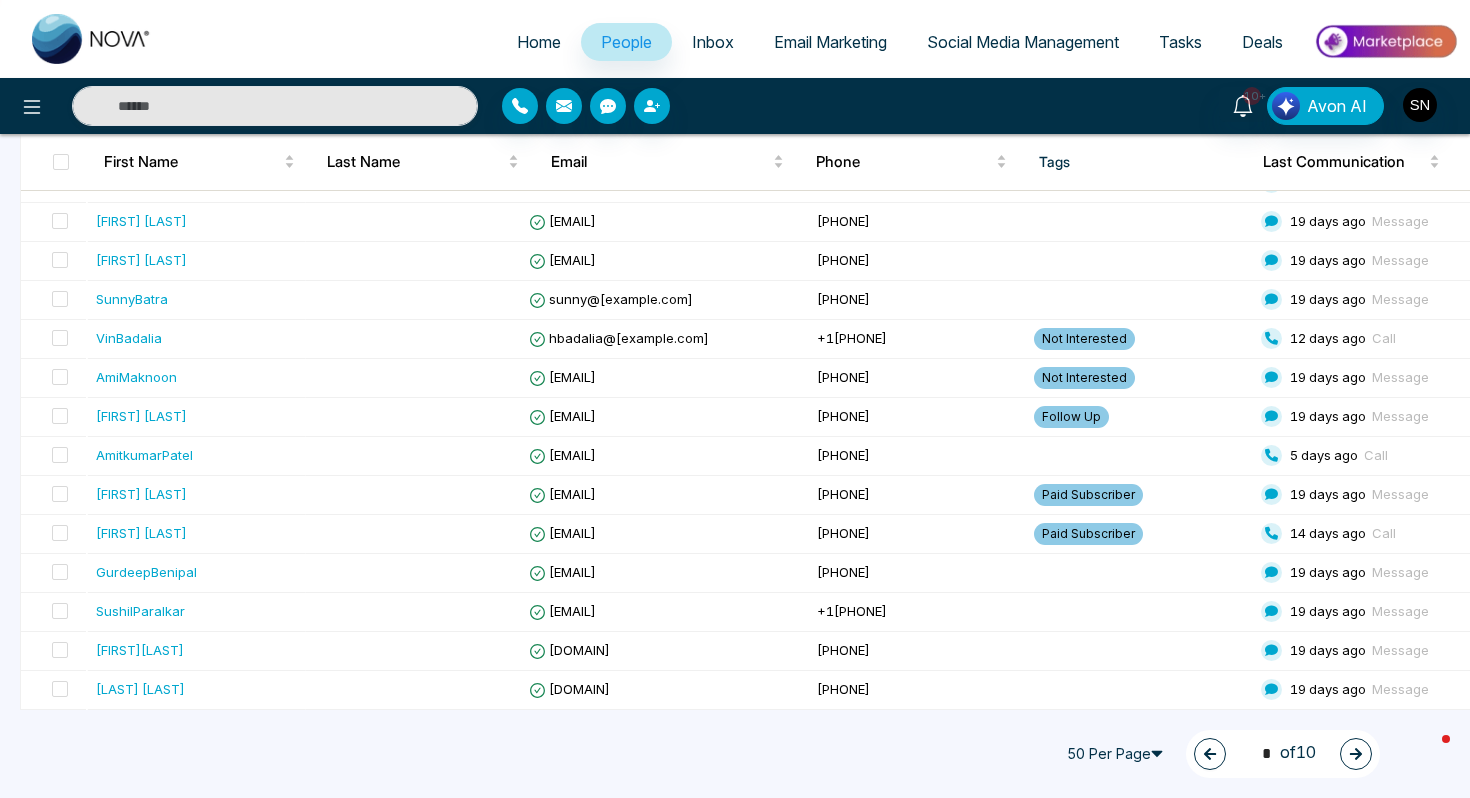 click 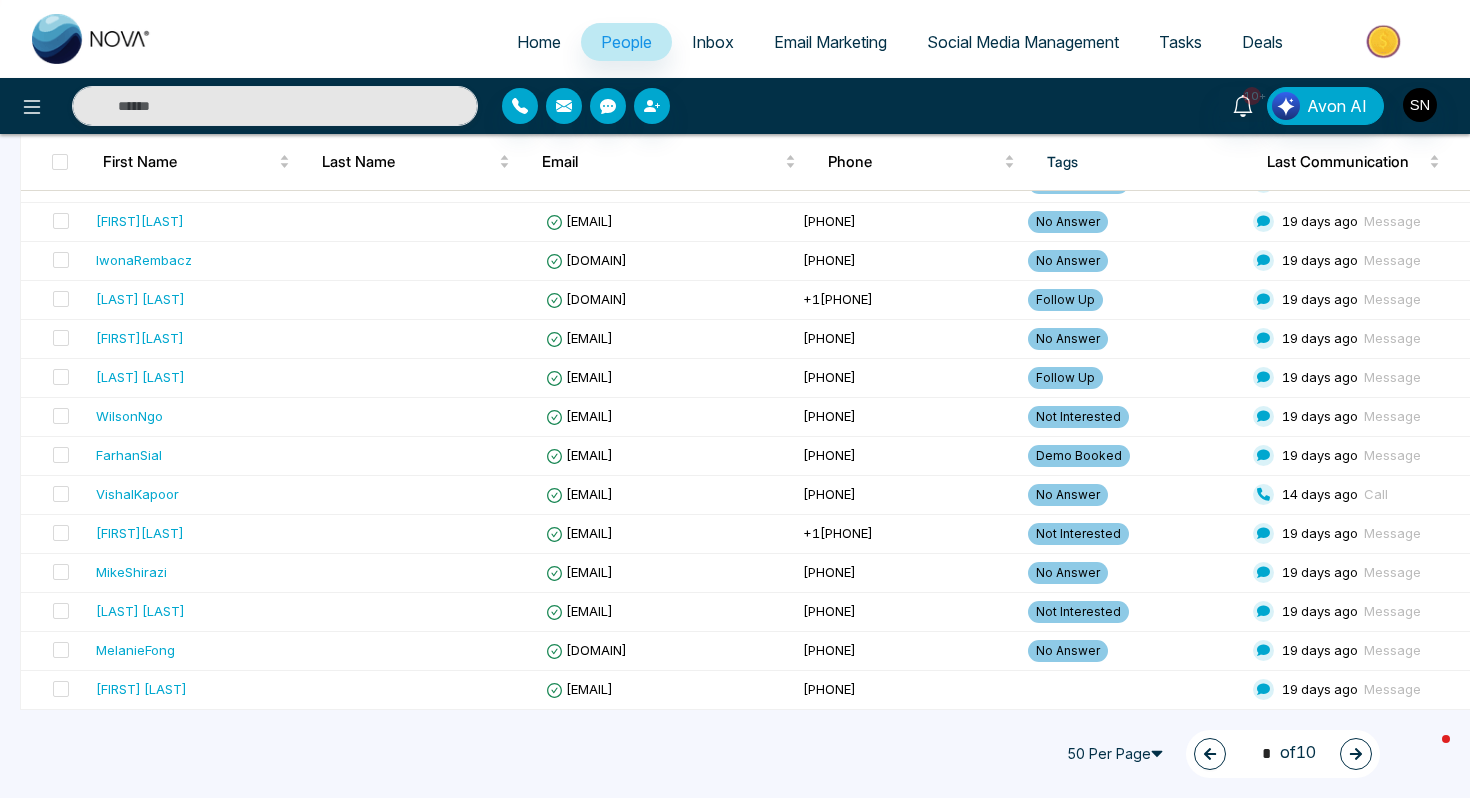 click 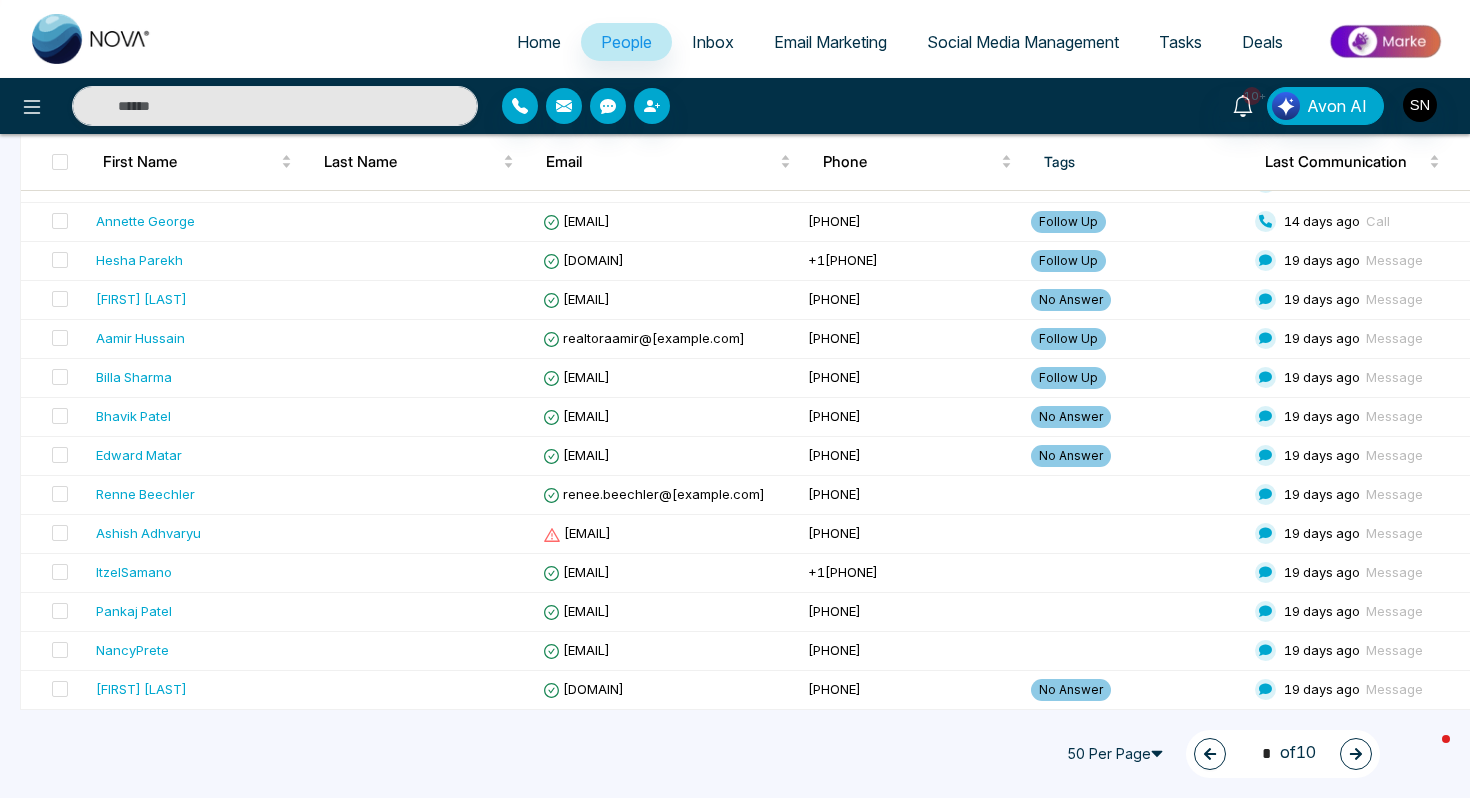 click 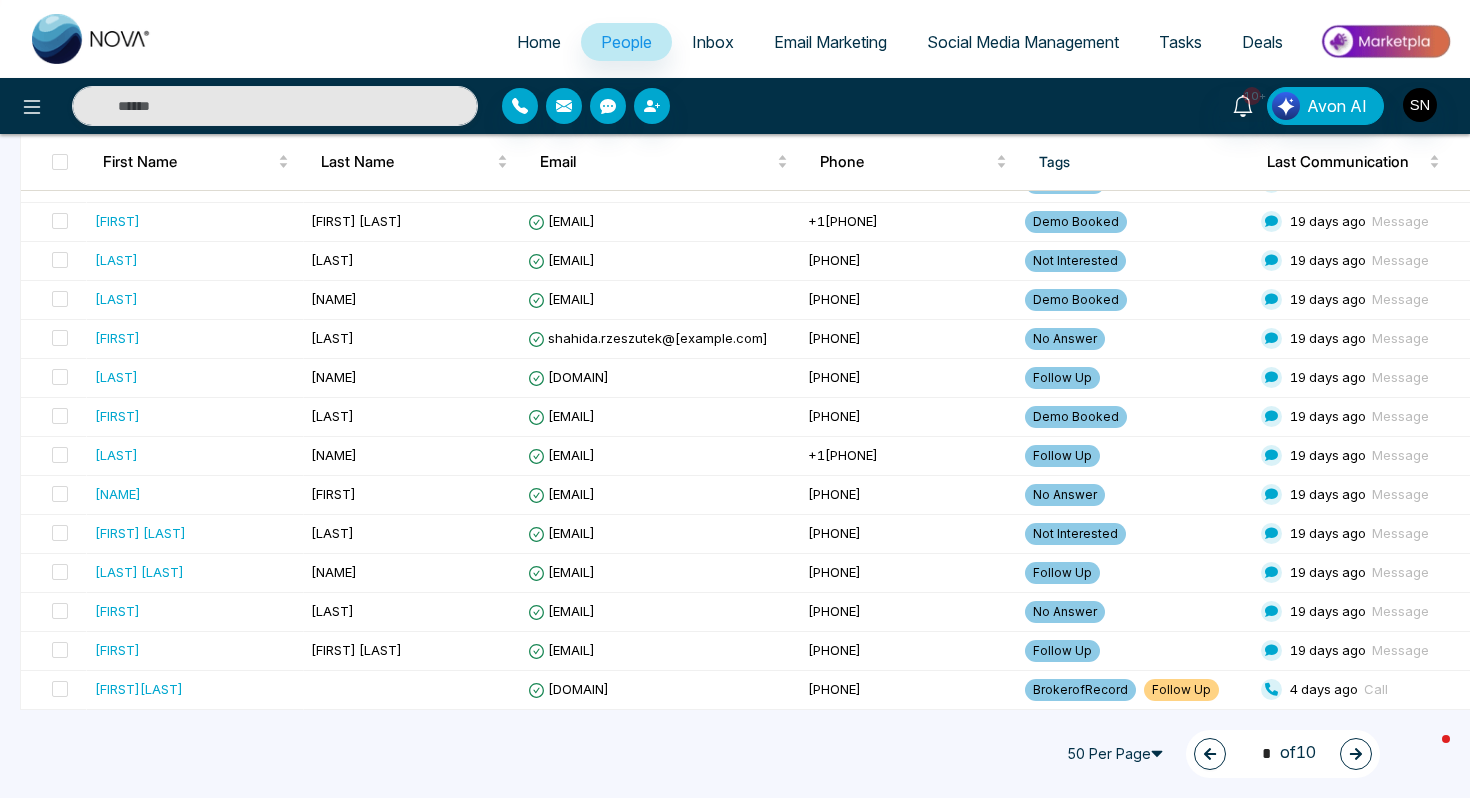 click 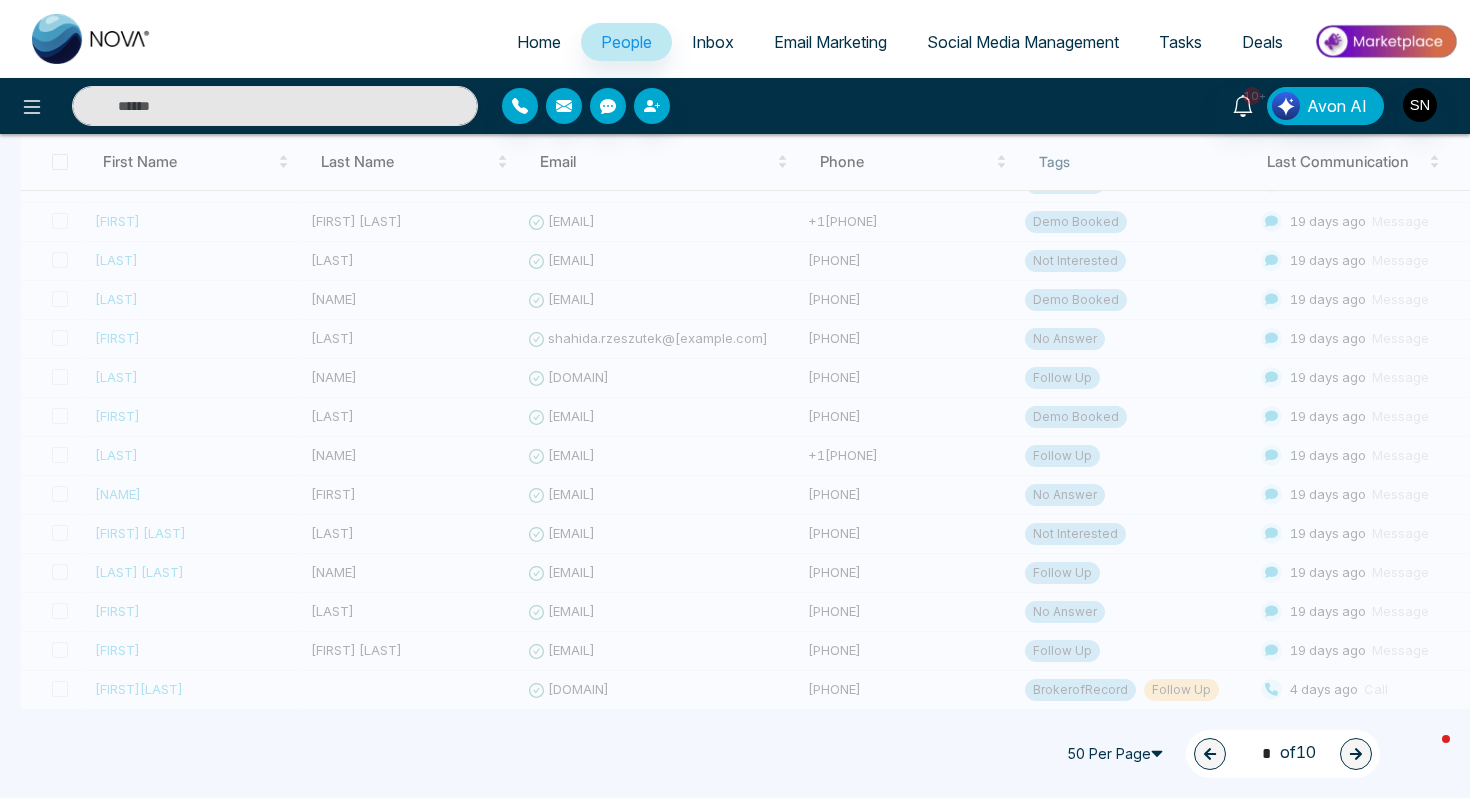 type on "*" 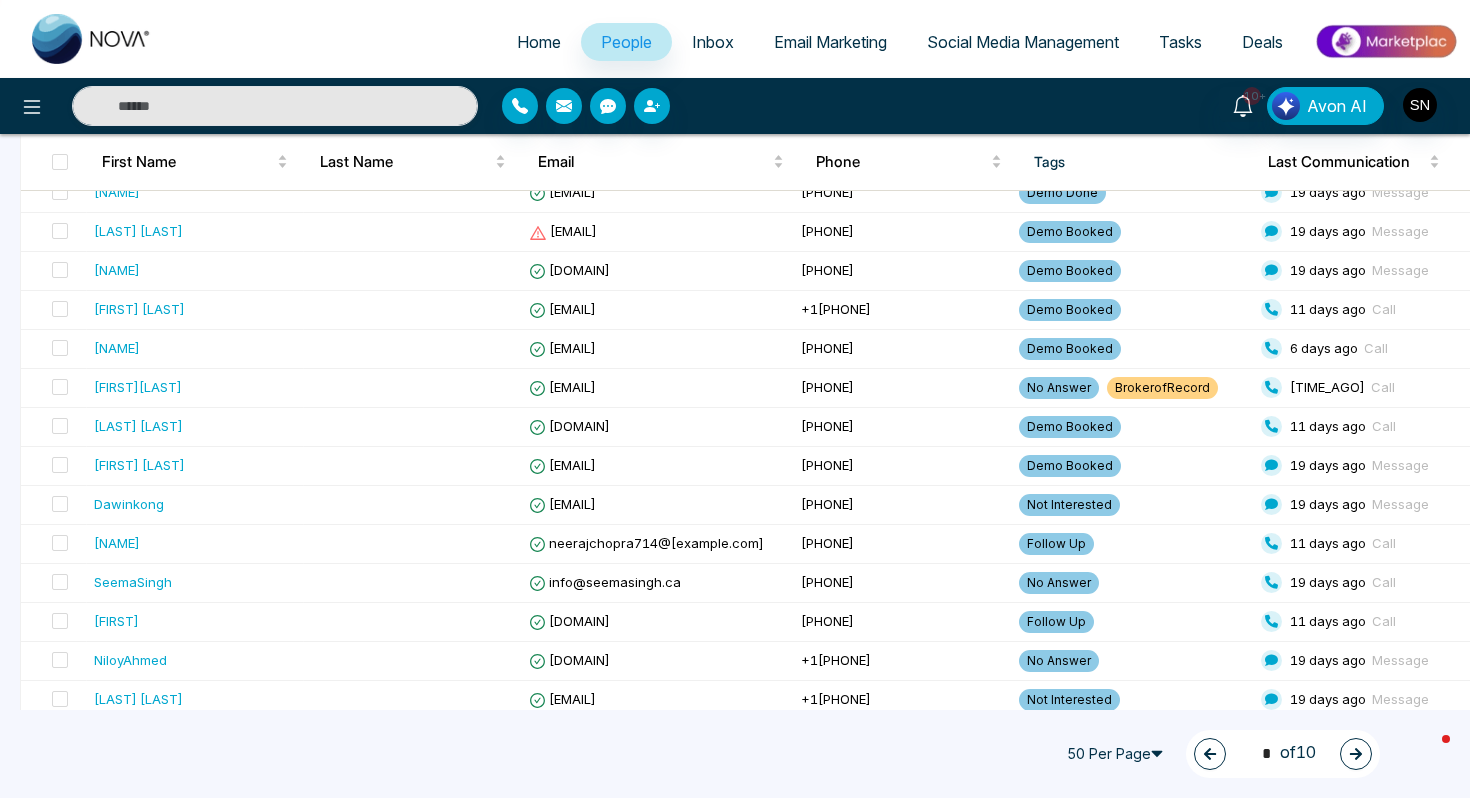scroll, scrollTop: 0, scrollLeft: 0, axis: both 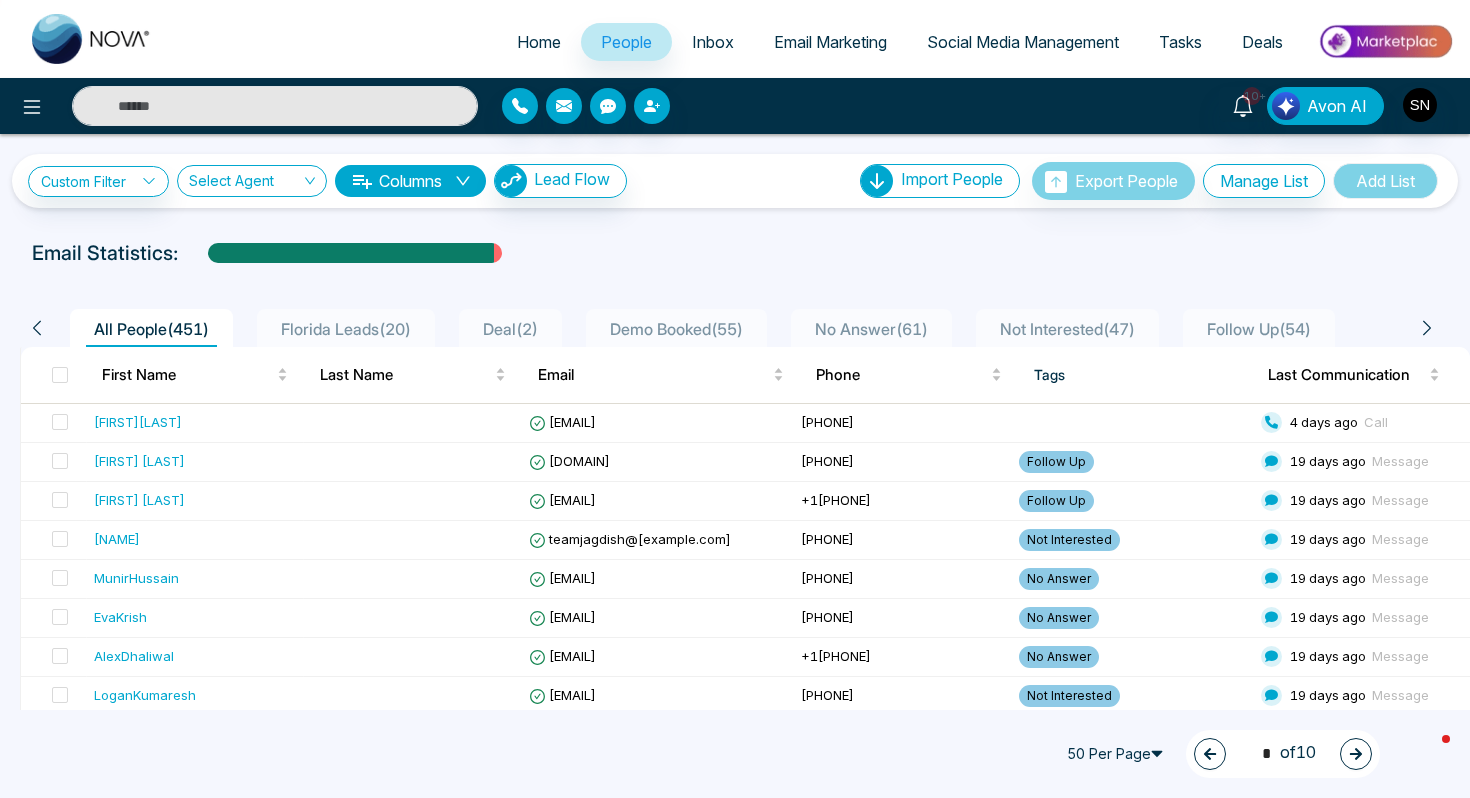 click on "Home" at bounding box center [539, 42] 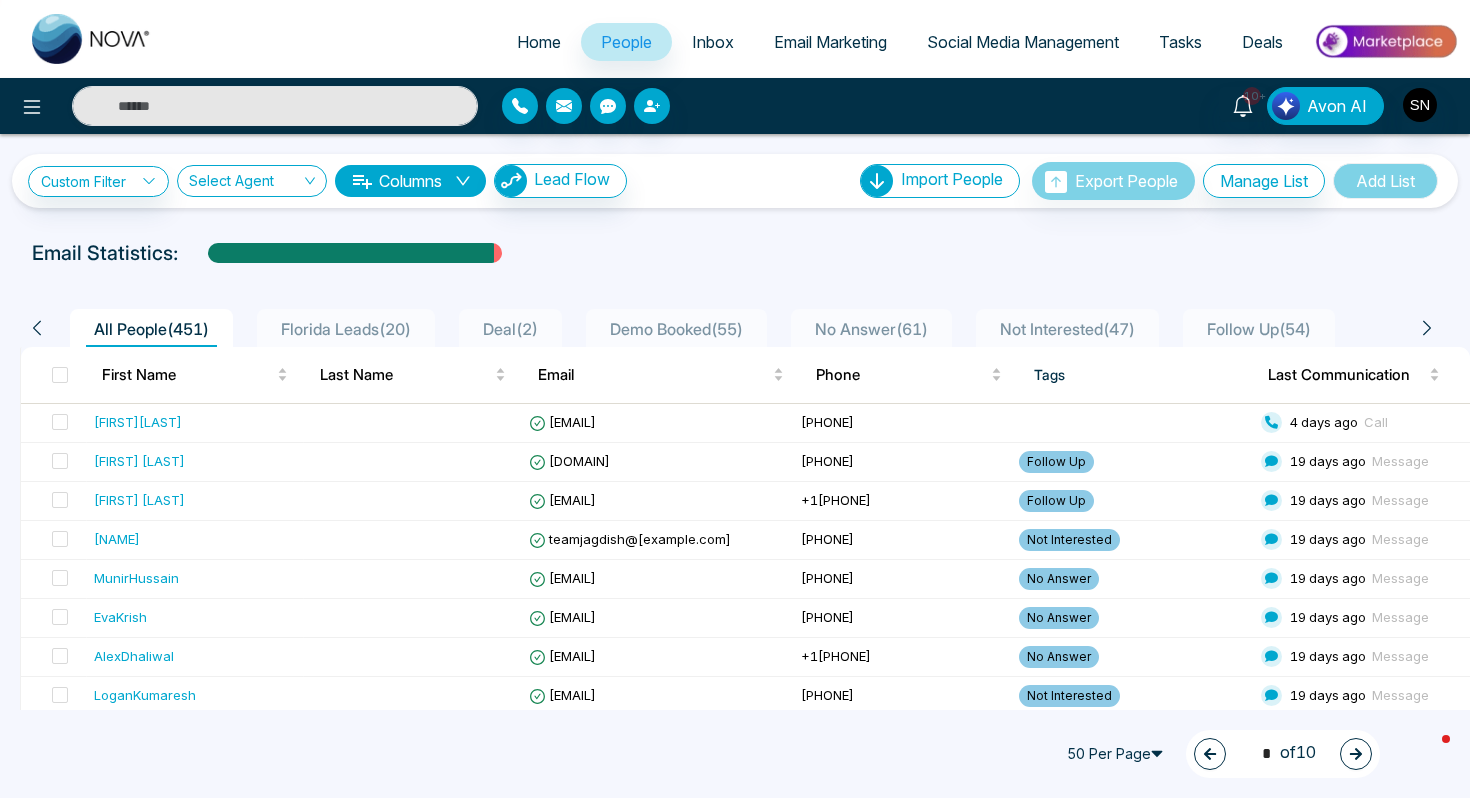 select on "*" 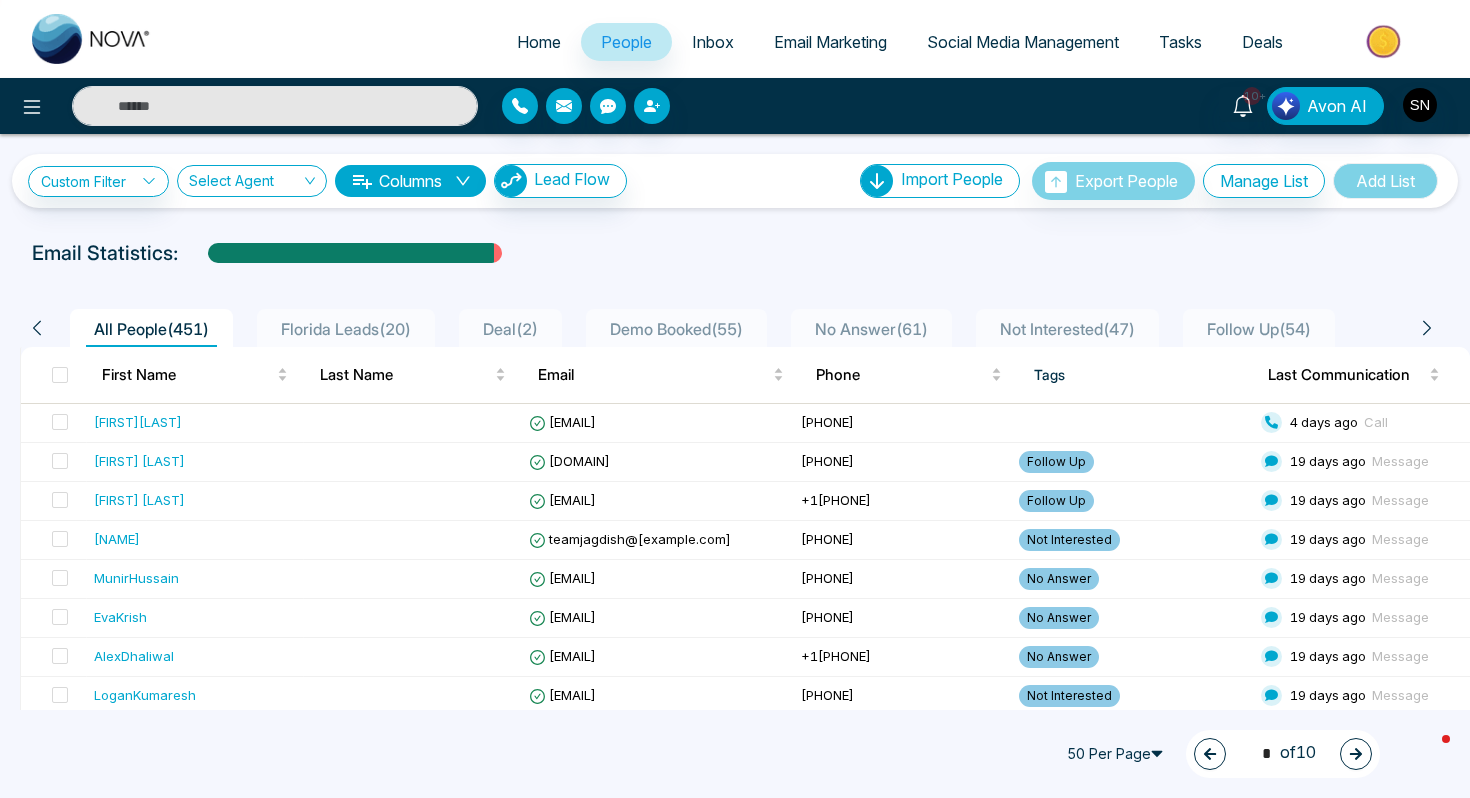 select on "*" 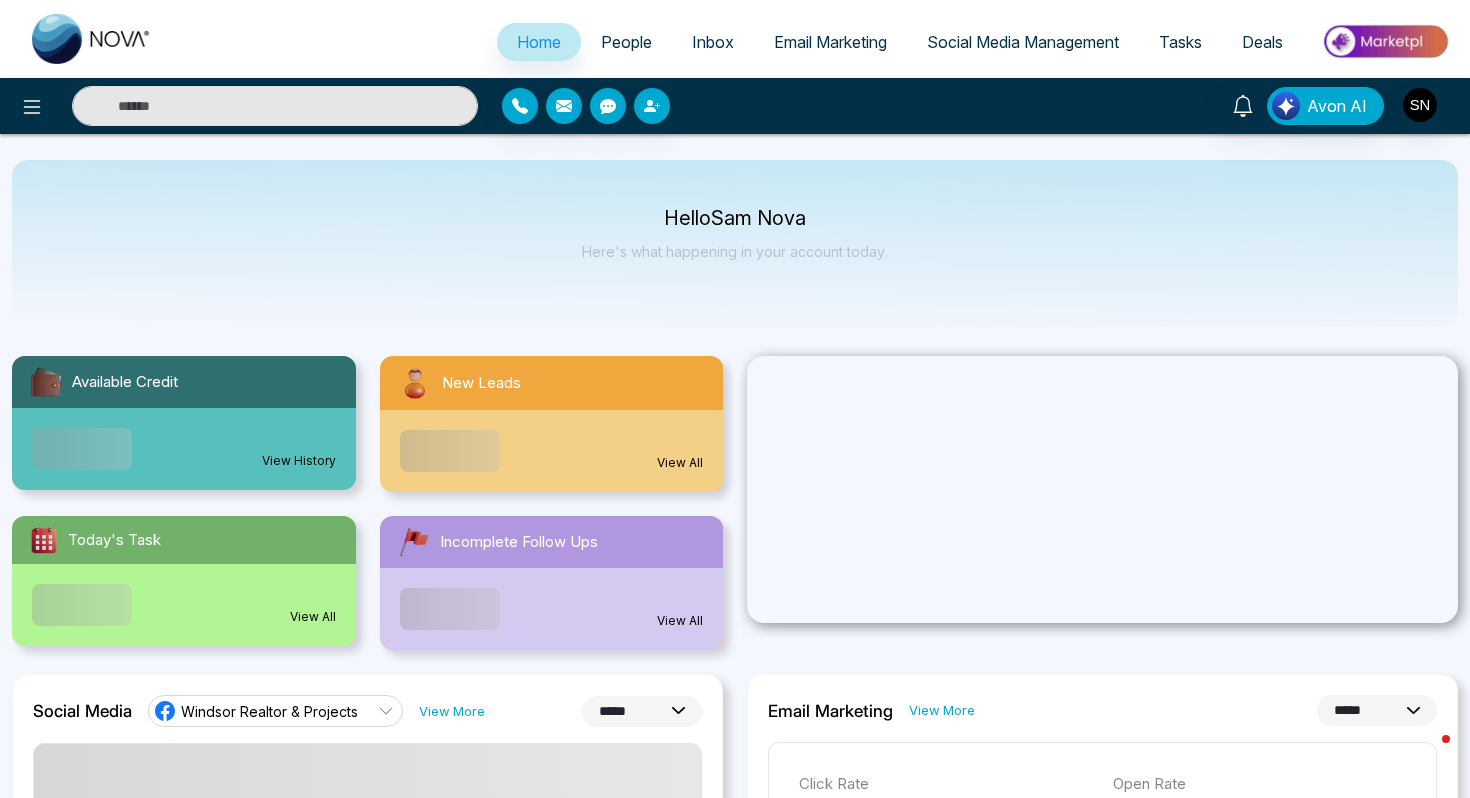 click on "People" at bounding box center [626, 42] 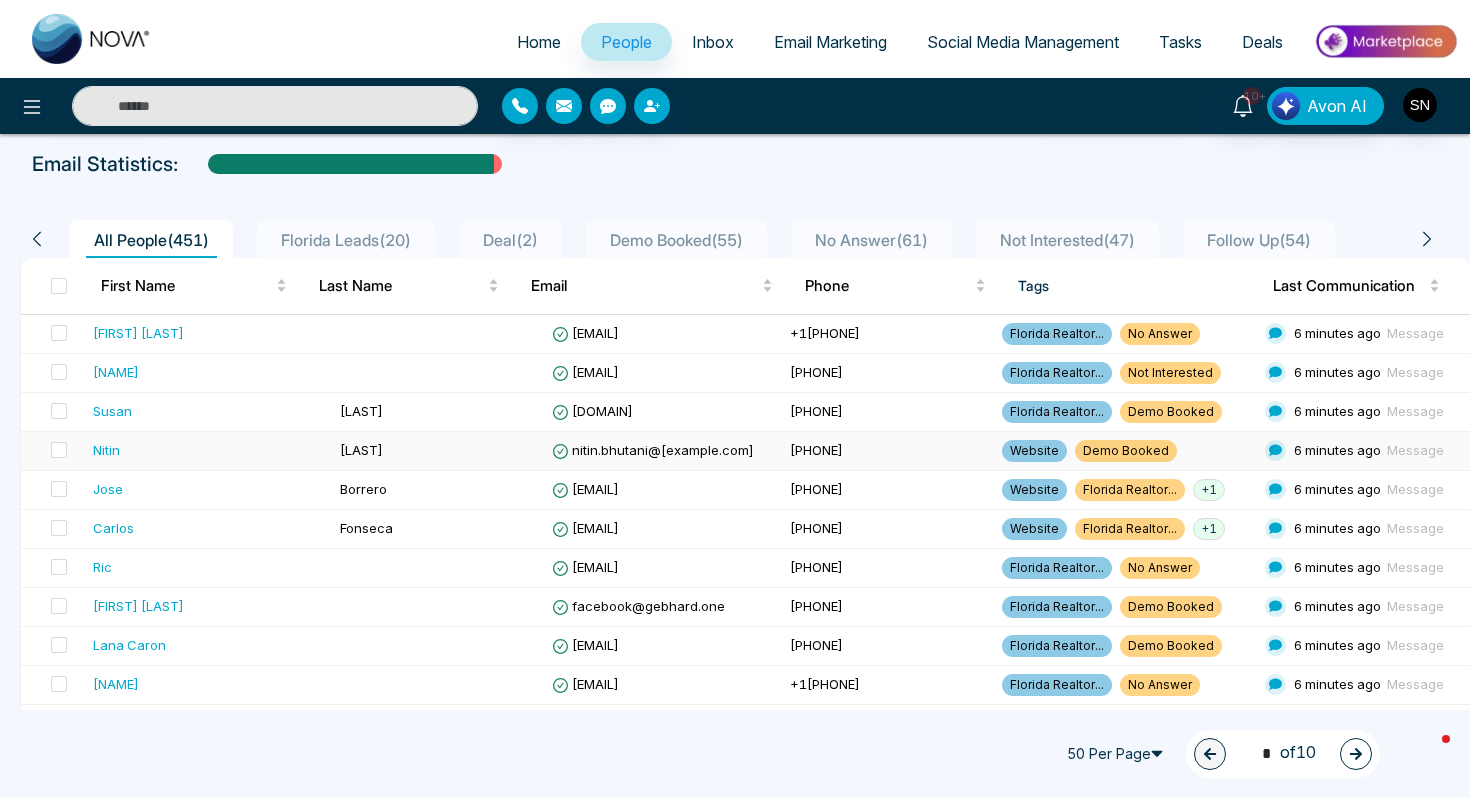 scroll, scrollTop: 0, scrollLeft: 0, axis: both 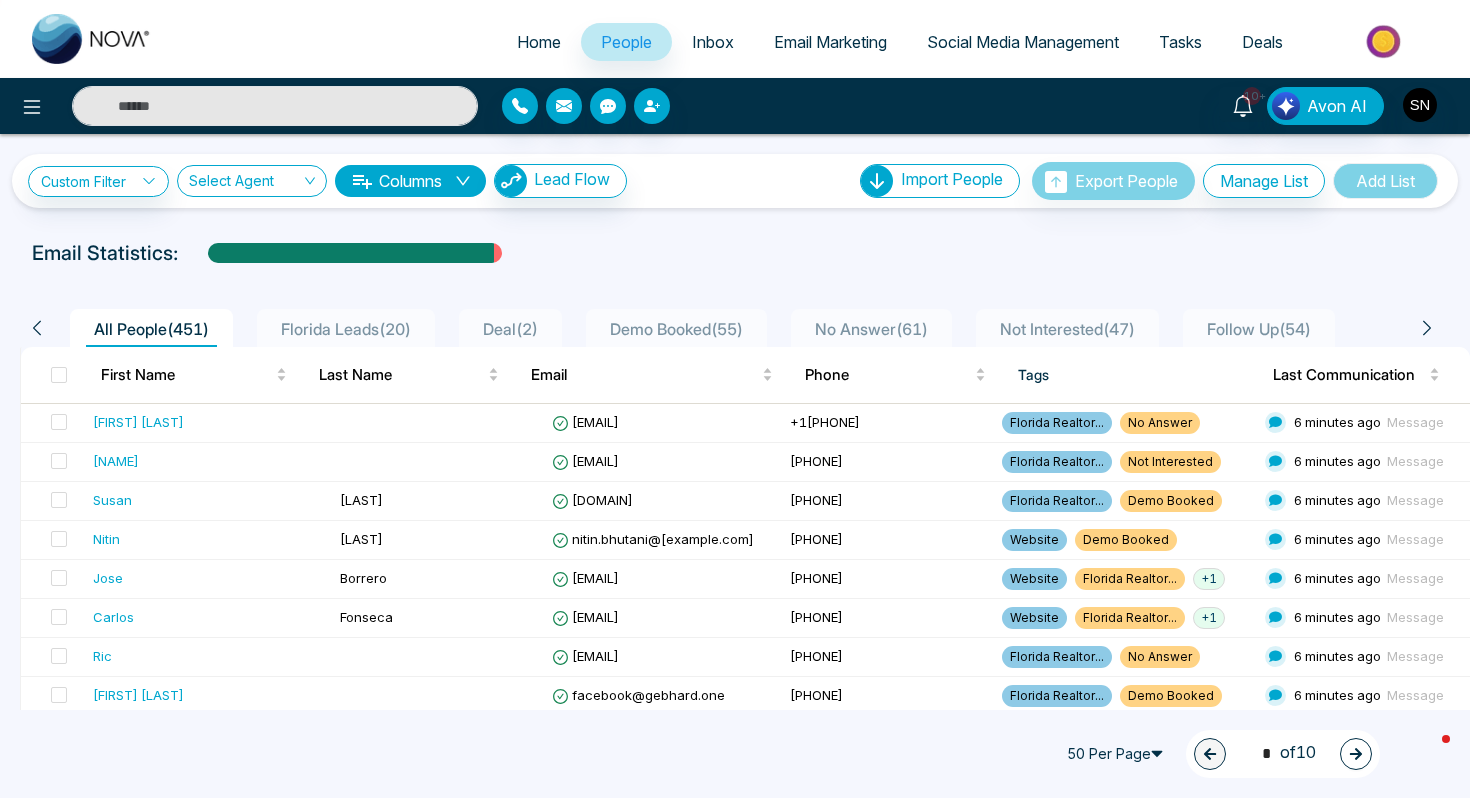 click on "Florida Leads  ( [NUMBER] )" at bounding box center [346, 329] 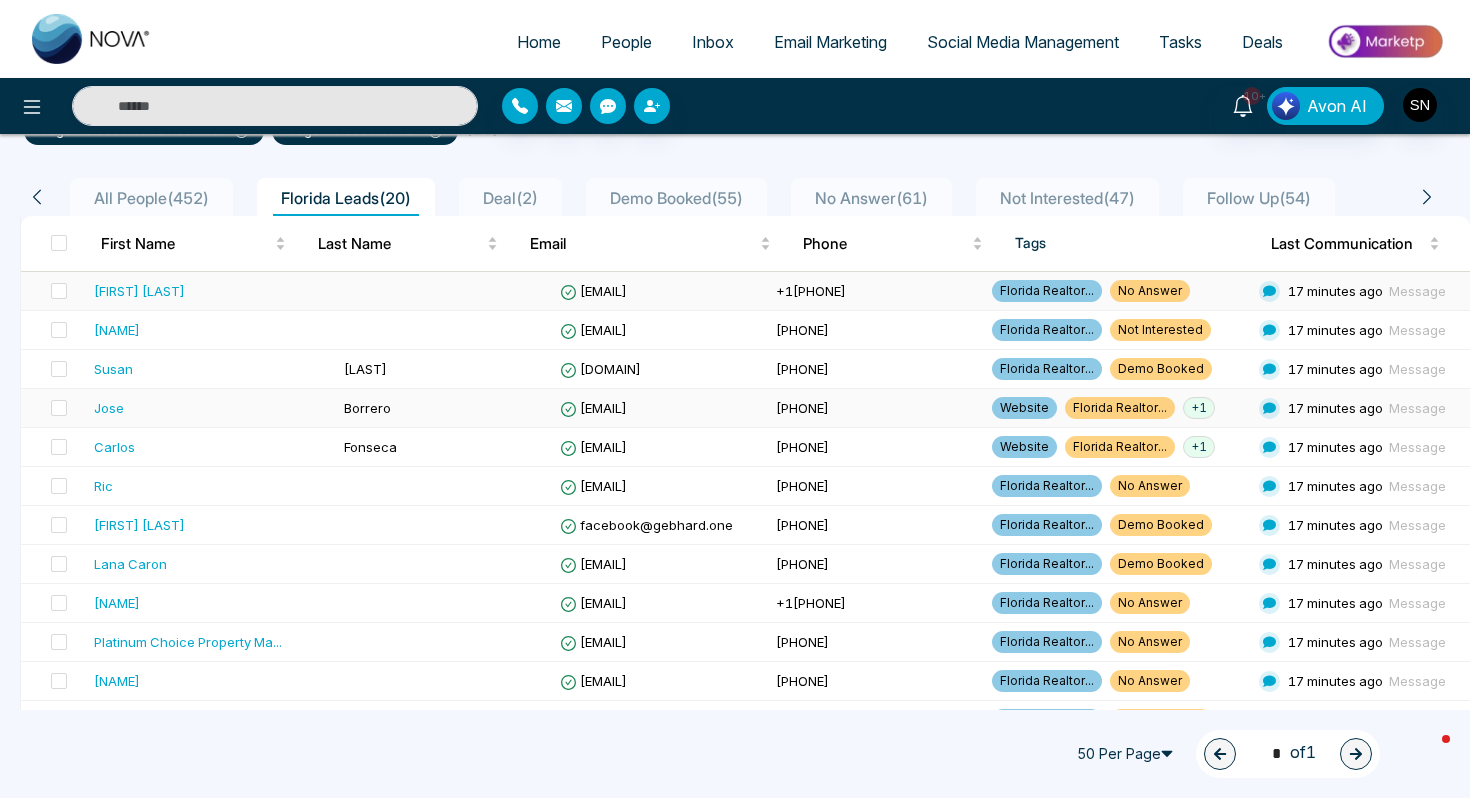 scroll, scrollTop: 178, scrollLeft: 0, axis: vertical 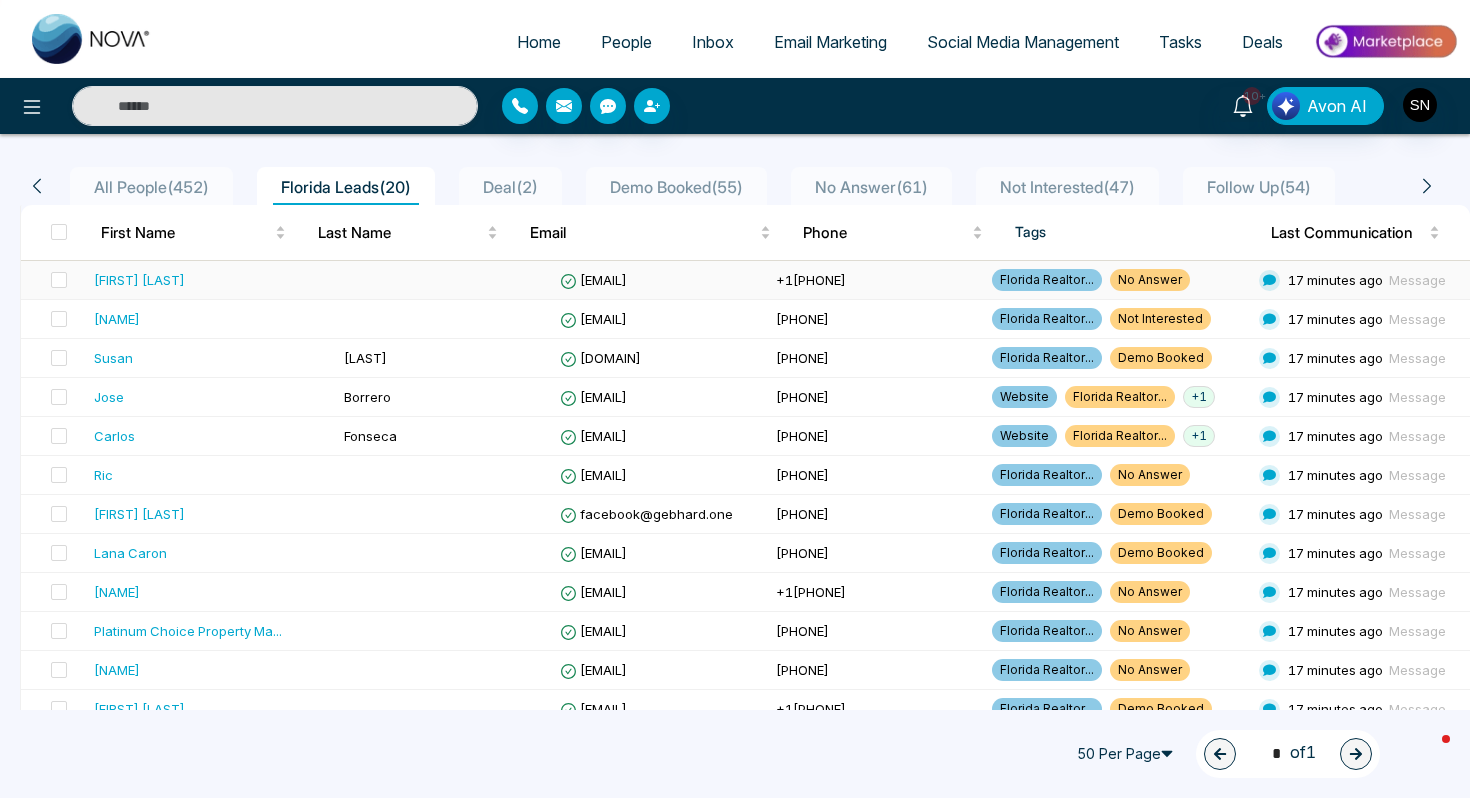 drag, startPoint x: 540, startPoint y: 281, endPoint x: 775, endPoint y: 291, distance: 235.21268 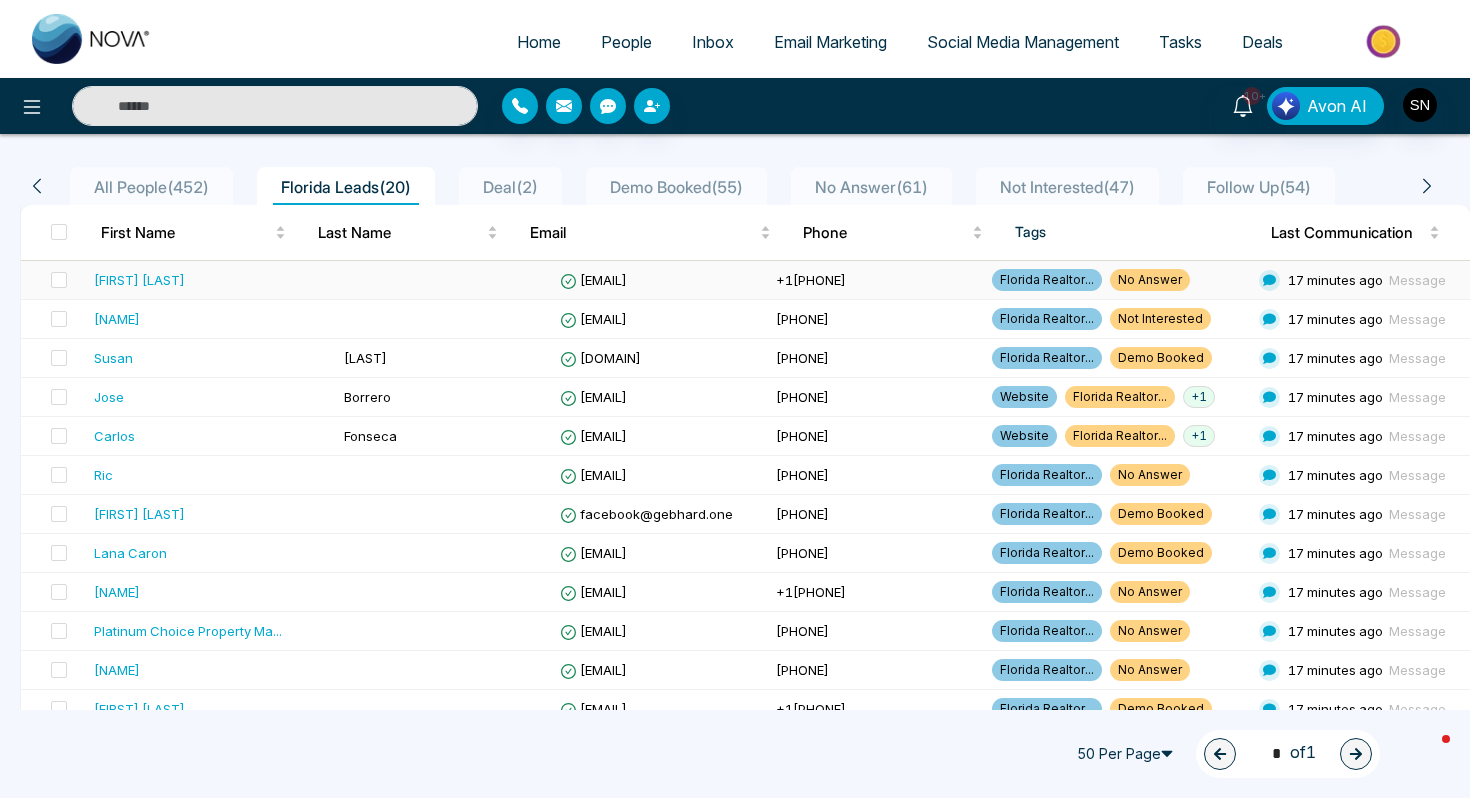 click on "[EMAIL]" at bounding box center [660, 280] 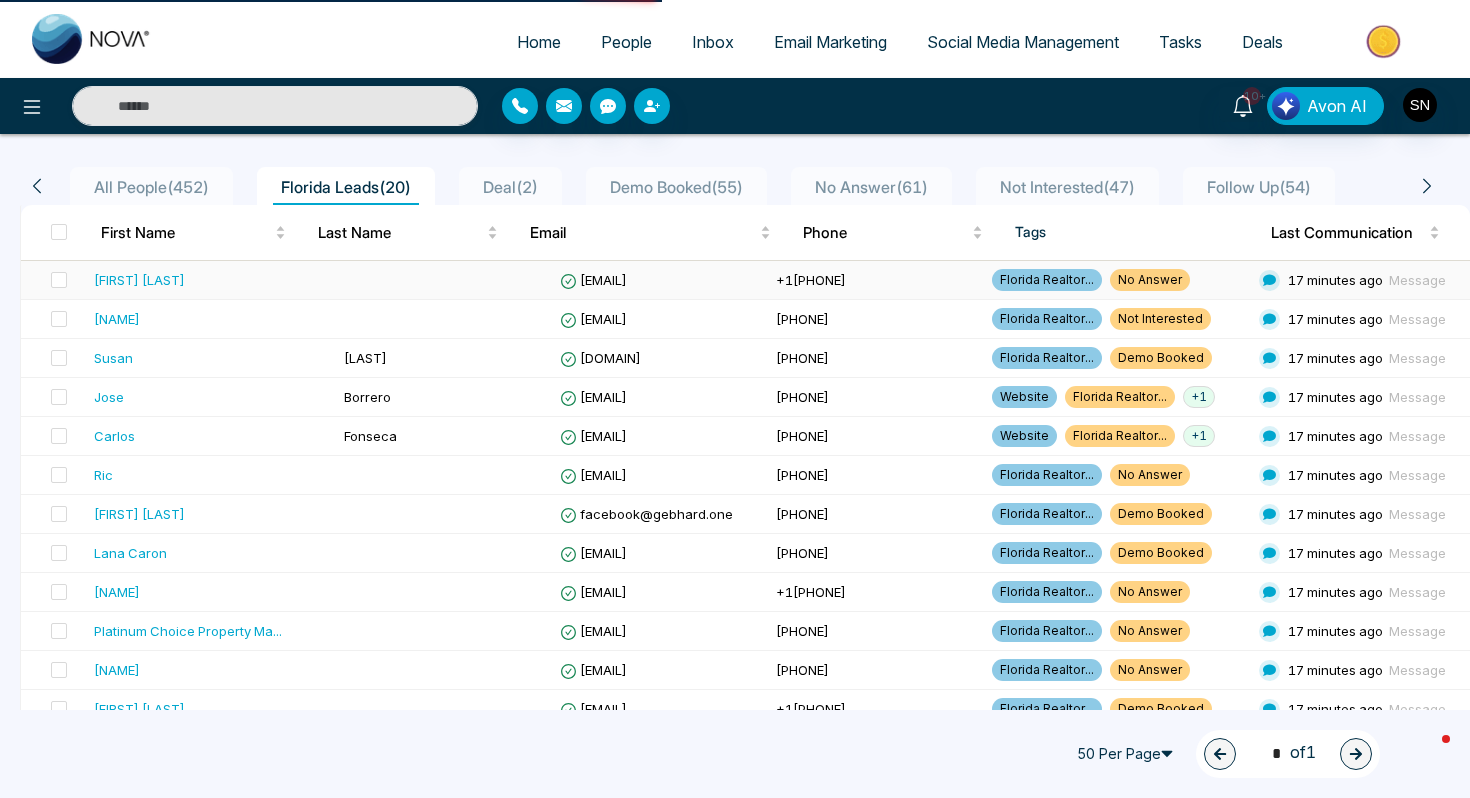 scroll, scrollTop: 0, scrollLeft: 0, axis: both 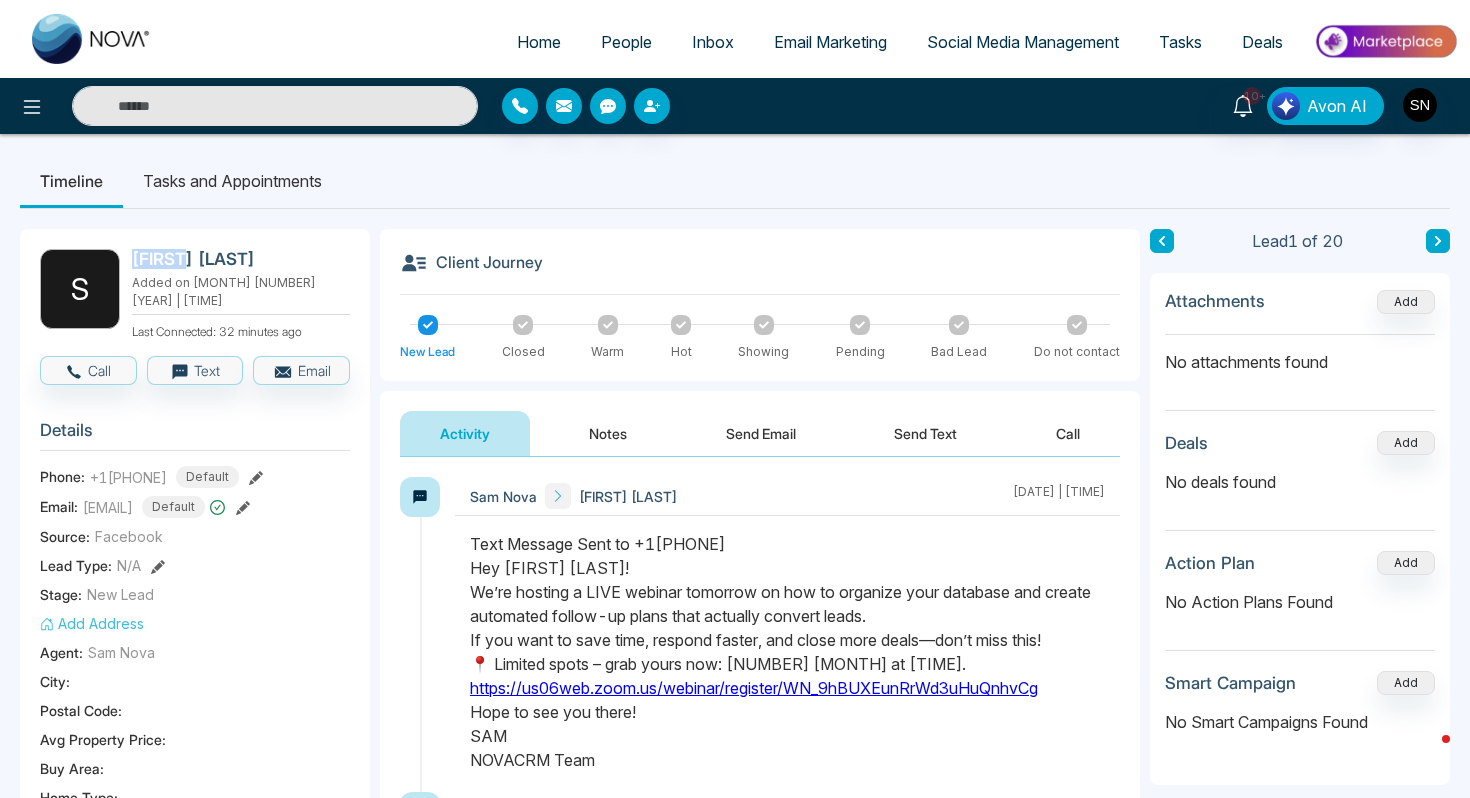 drag, startPoint x: 132, startPoint y: 259, endPoint x: 185, endPoint y: 264, distance: 53.235325 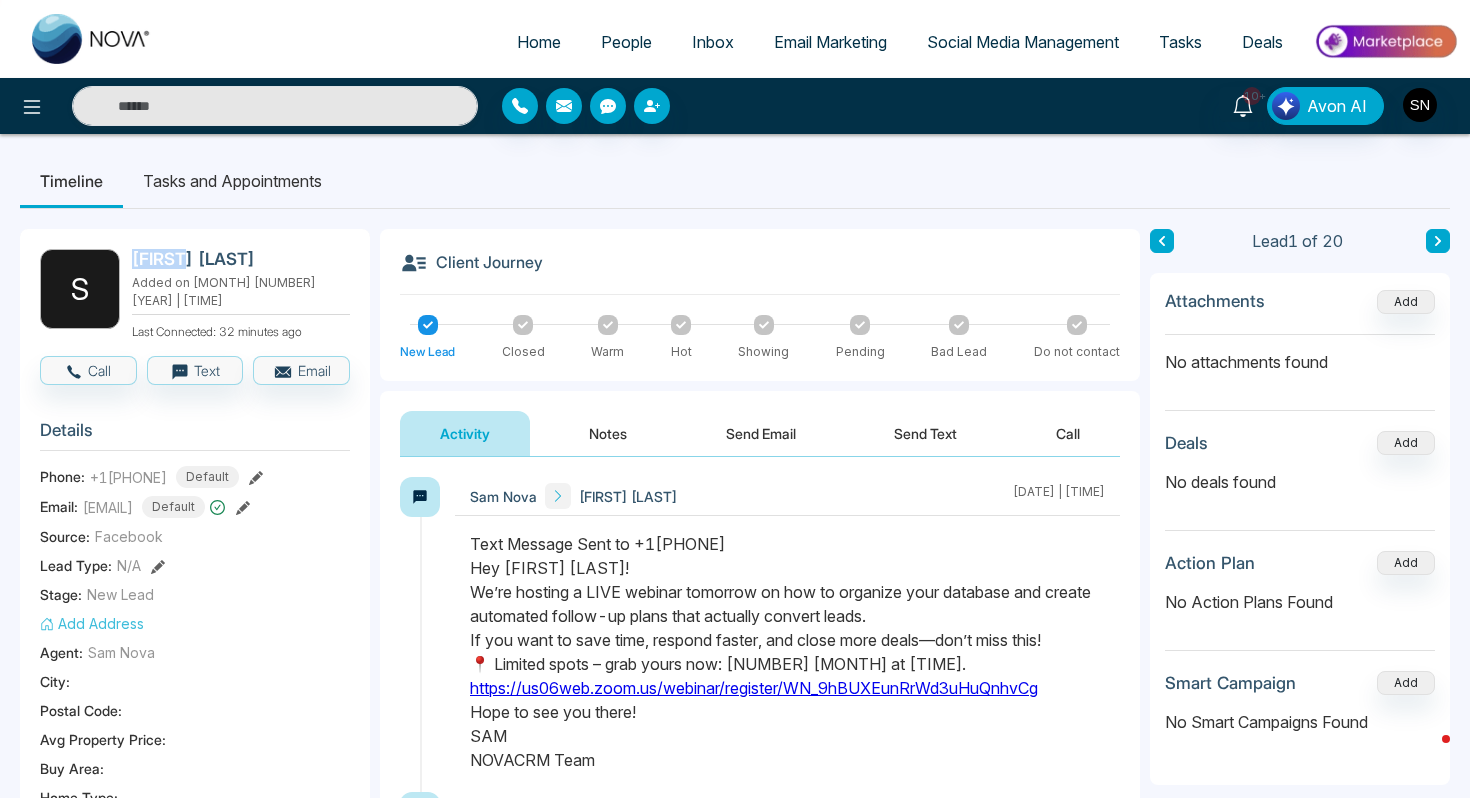 click on "[FIRST] [LAST]" at bounding box center (237, 259) 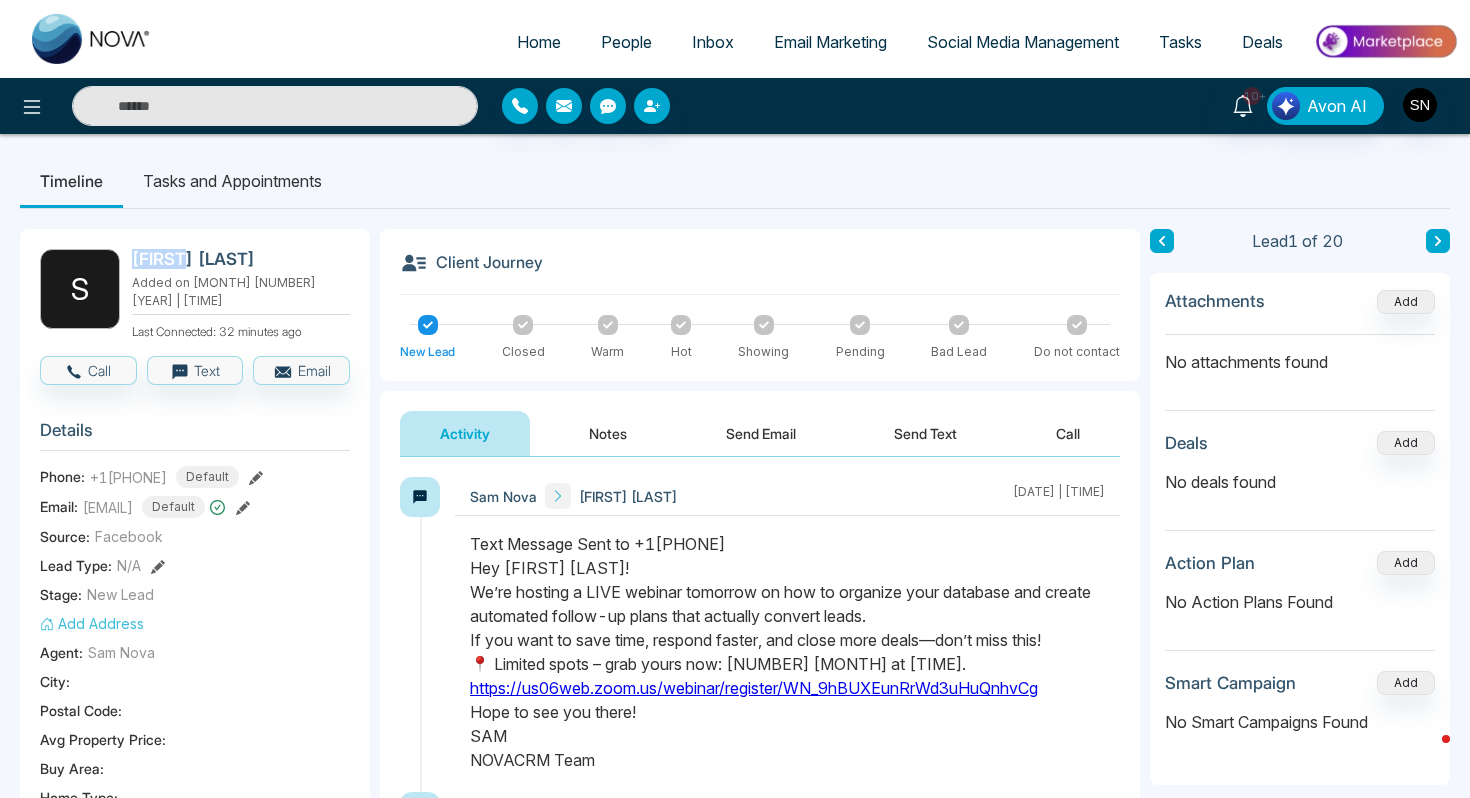 copy on "Sandra" 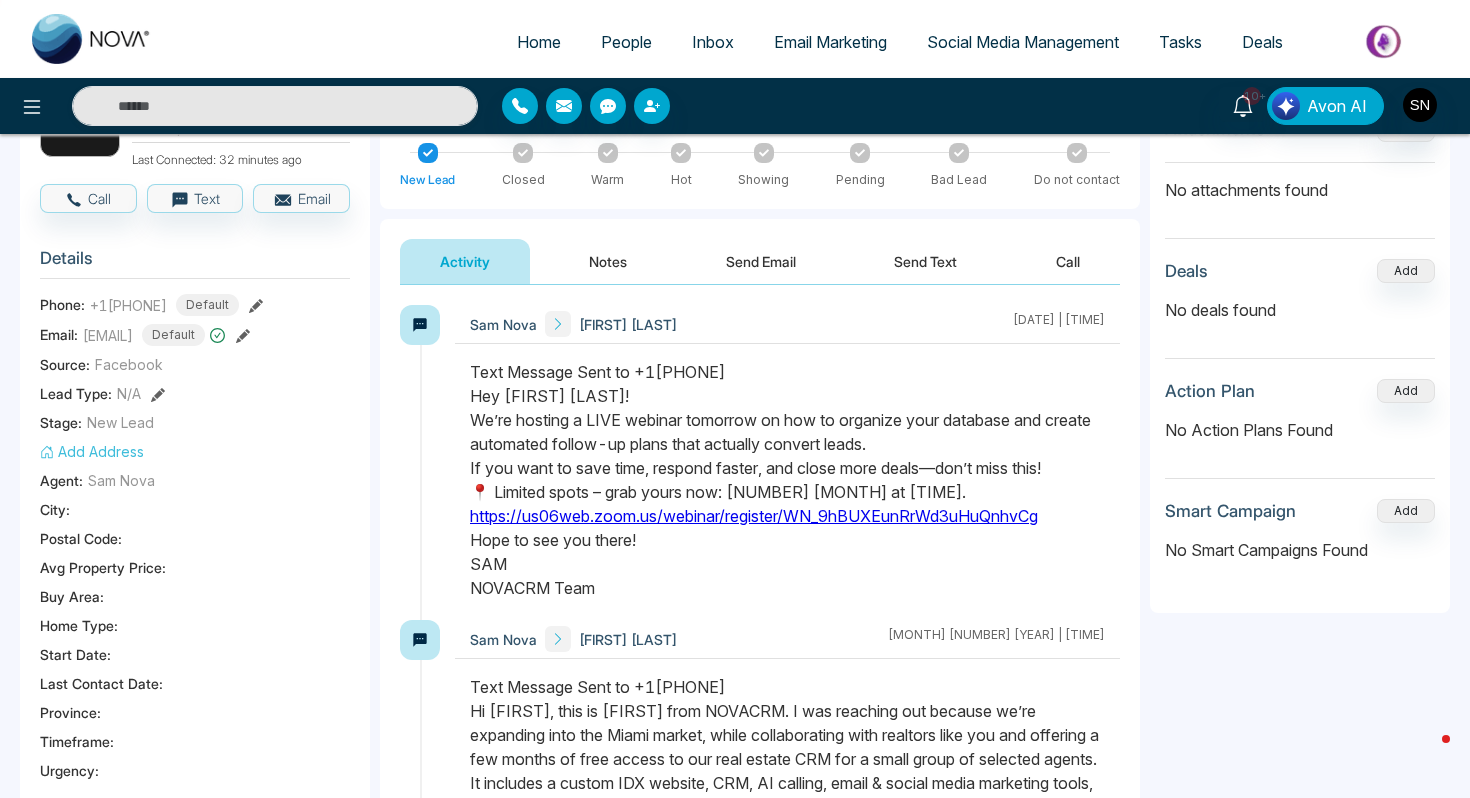 scroll, scrollTop: 171, scrollLeft: 0, axis: vertical 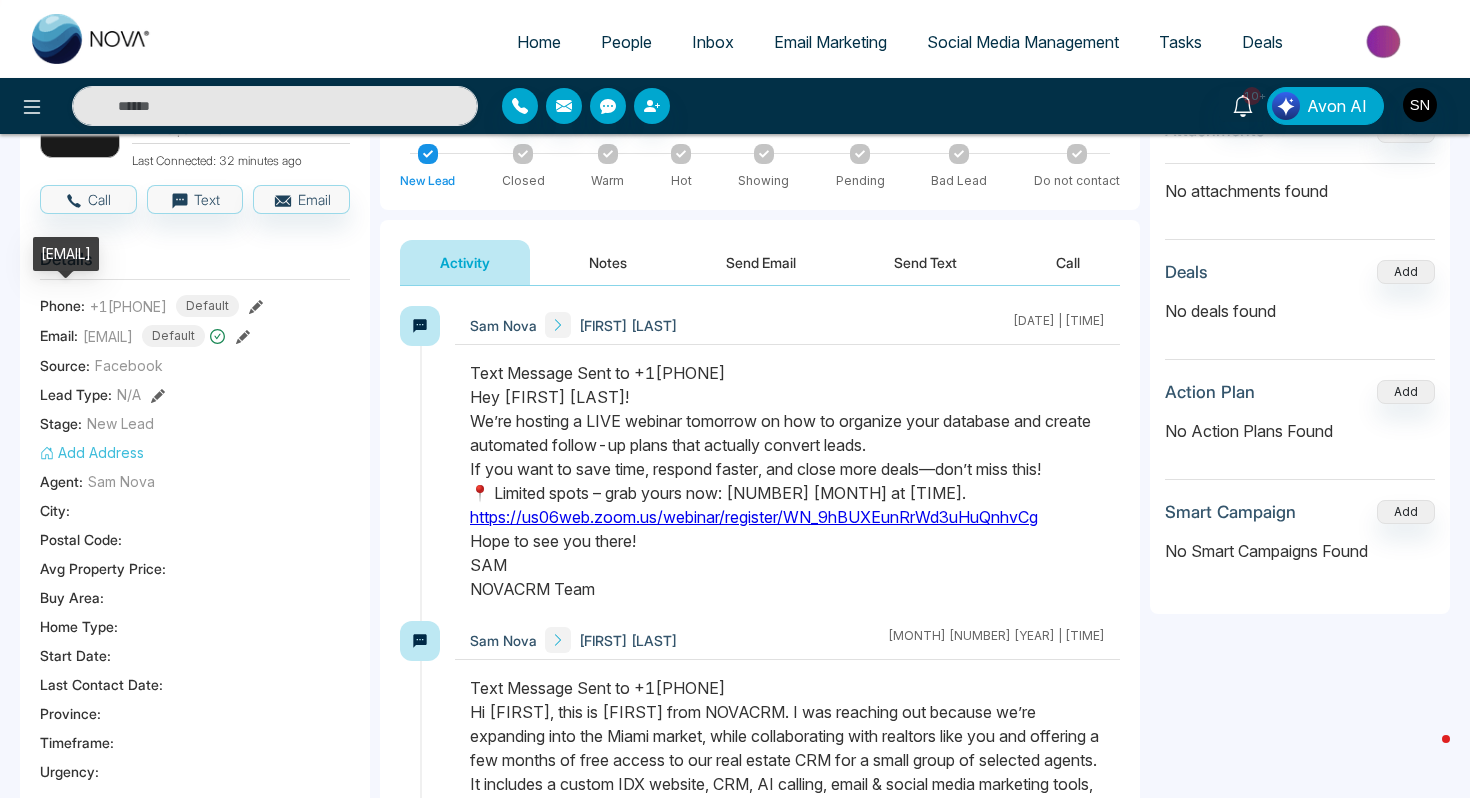 drag, startPoint x: 40, startPoint y: 256, endPoint x: 66, endPoint y: 277, distance: 33.42155 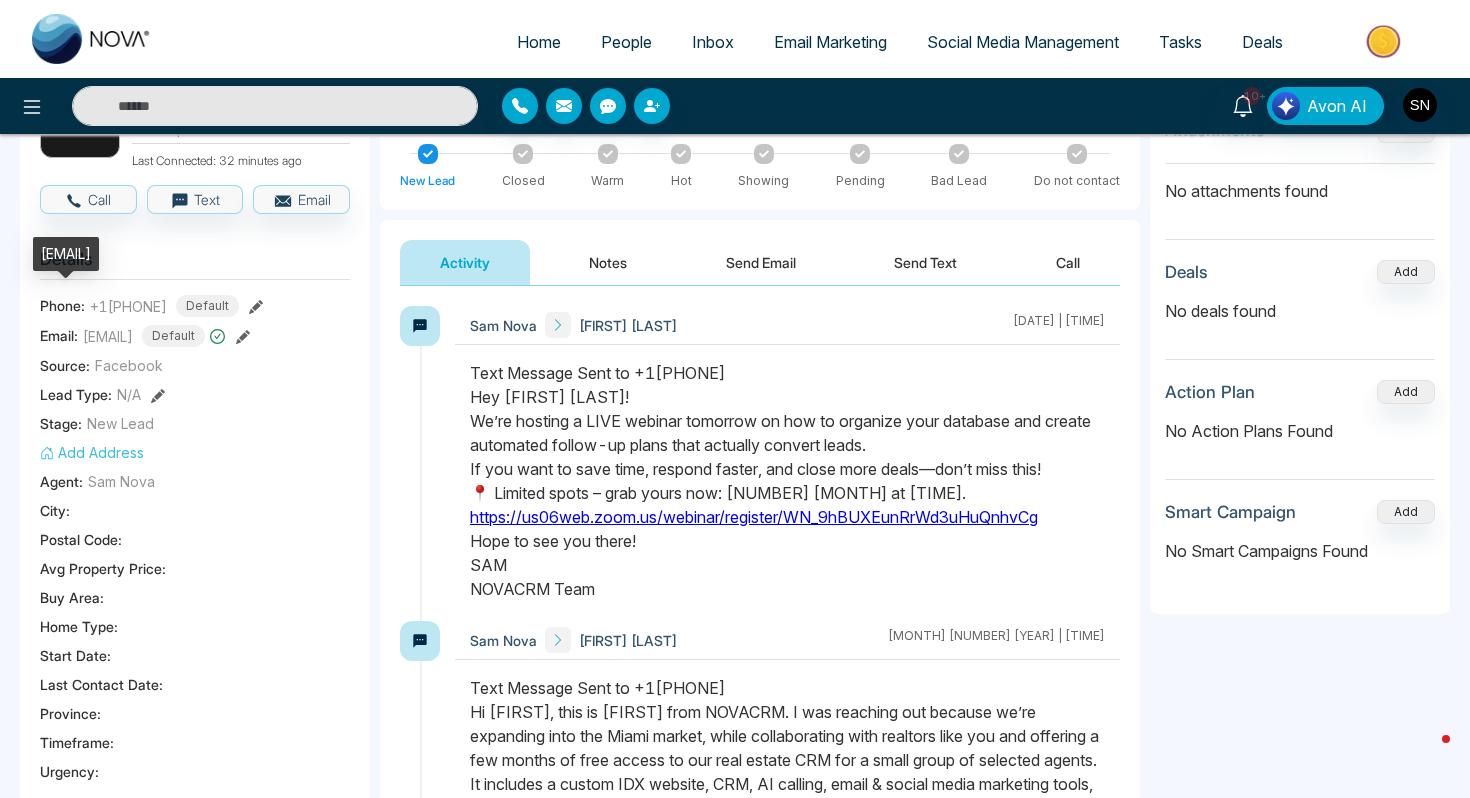 click on "[EMAIL]" at bounding box center (66, 254) 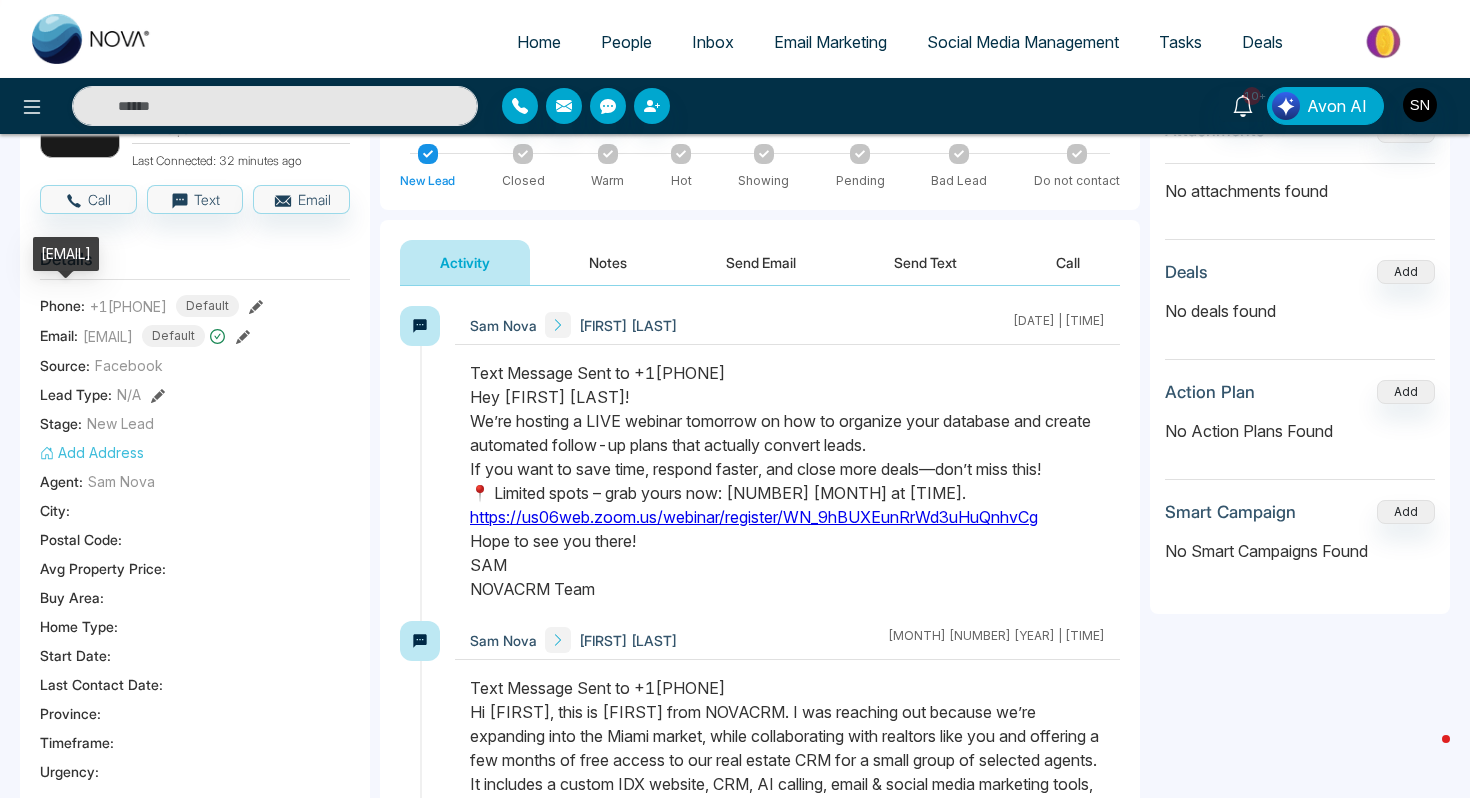 copy on "[EMAIL]" 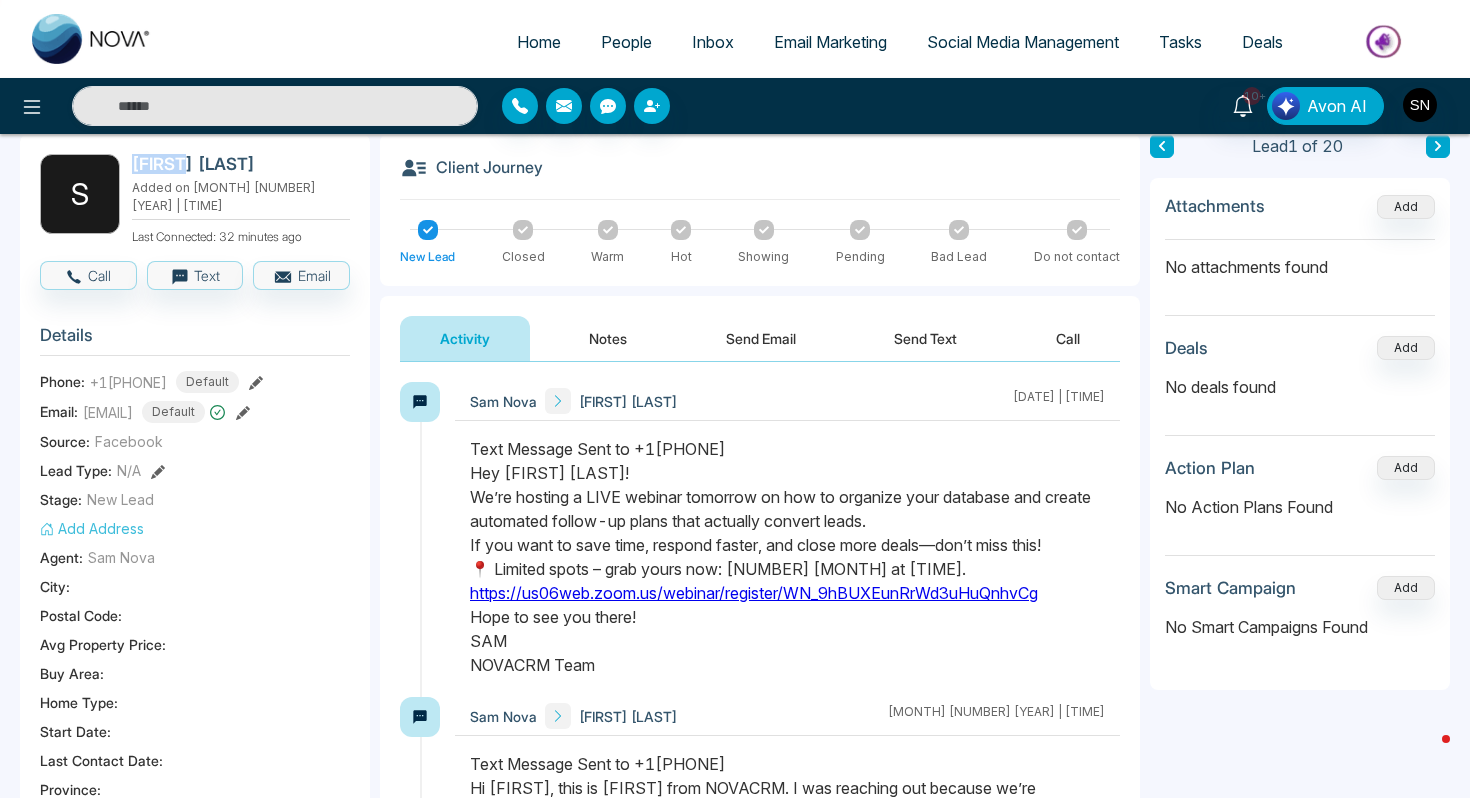scroll, scrollTop: 53, scrollLeft: 0, axis: vertical 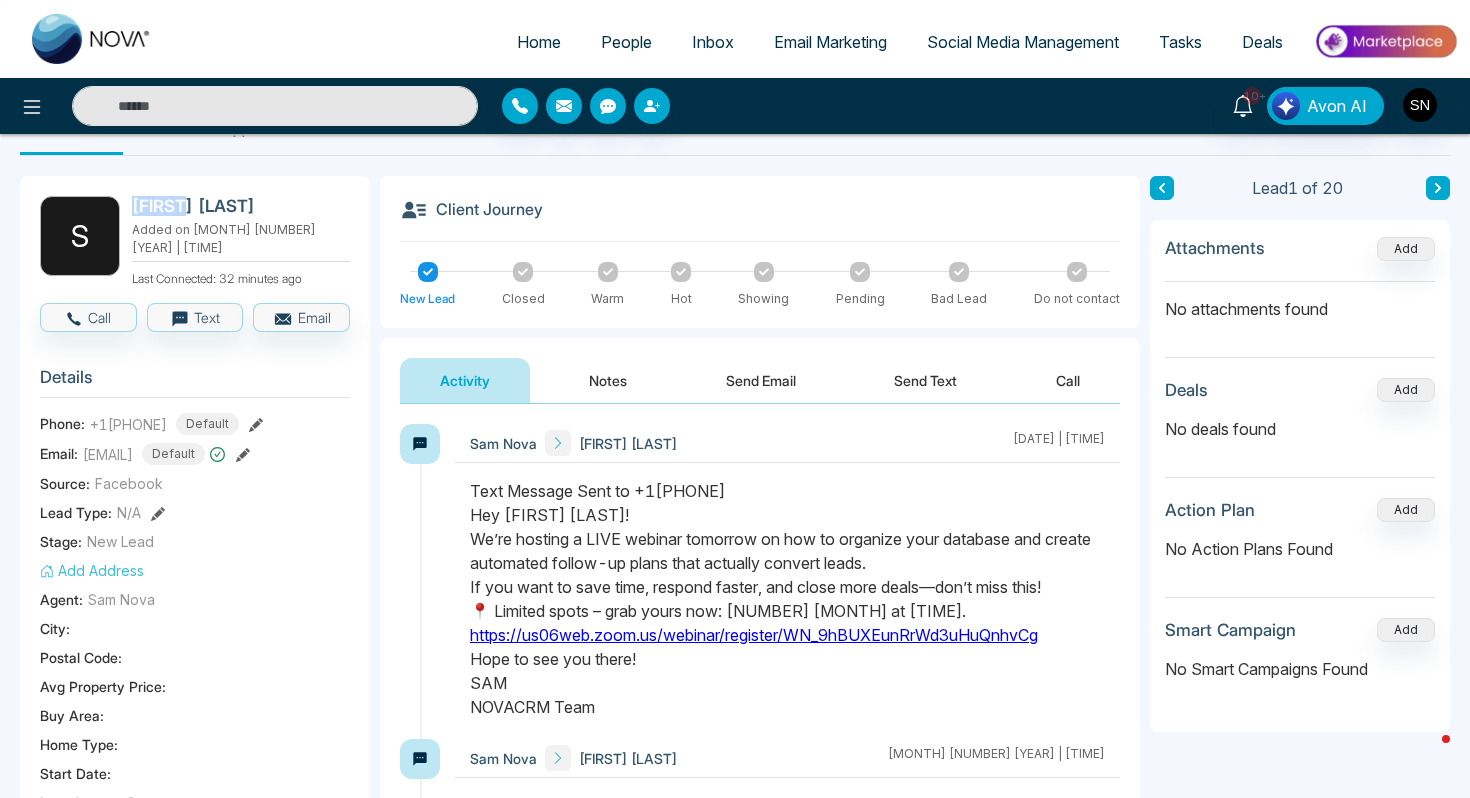 drag, startPoint x: 132, startPoint y: 209, endPoint x: 188, endPoint y: 212, distance: 56.0803 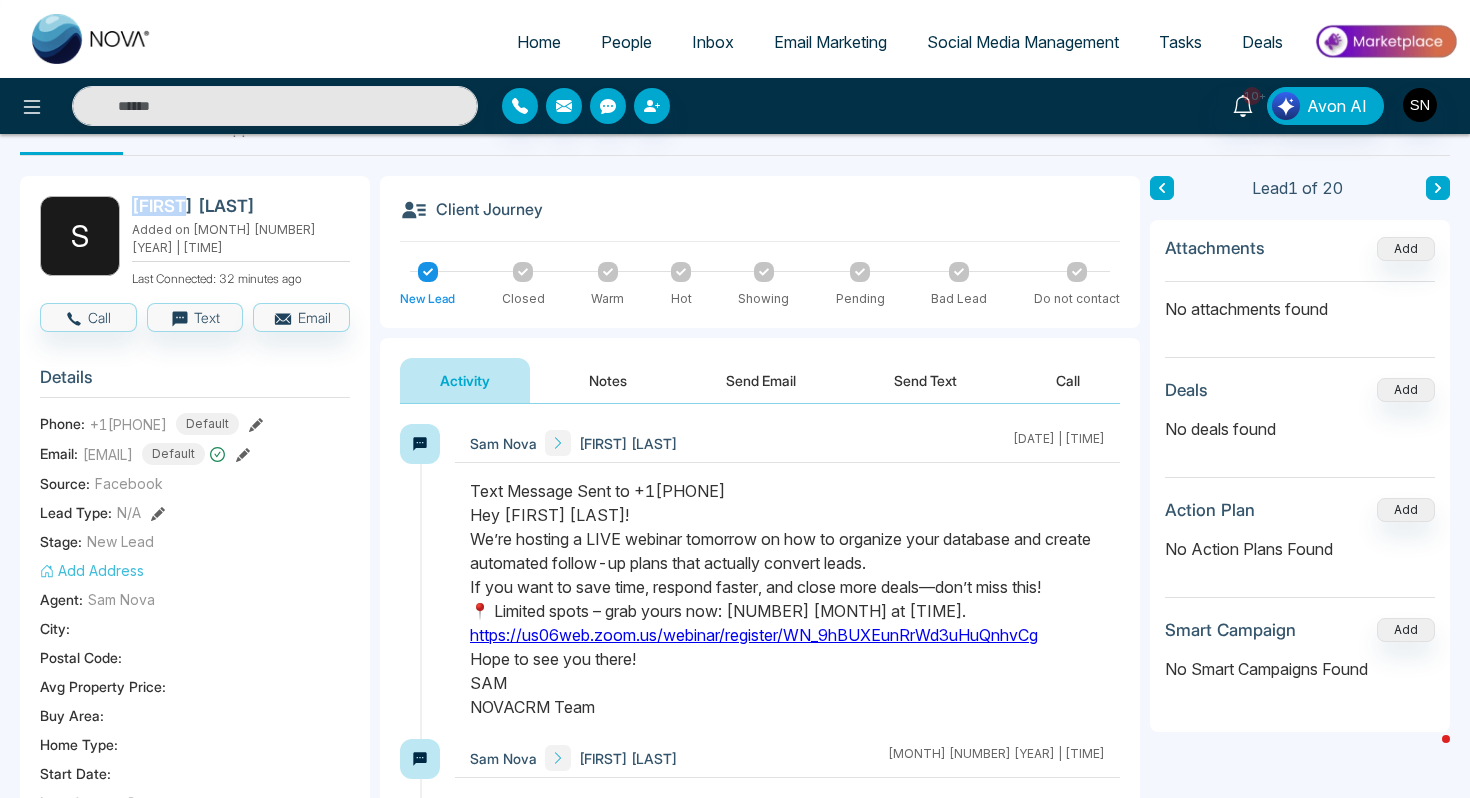 click on "[FIRST] [LAST]" at bounding box center (237, 206) 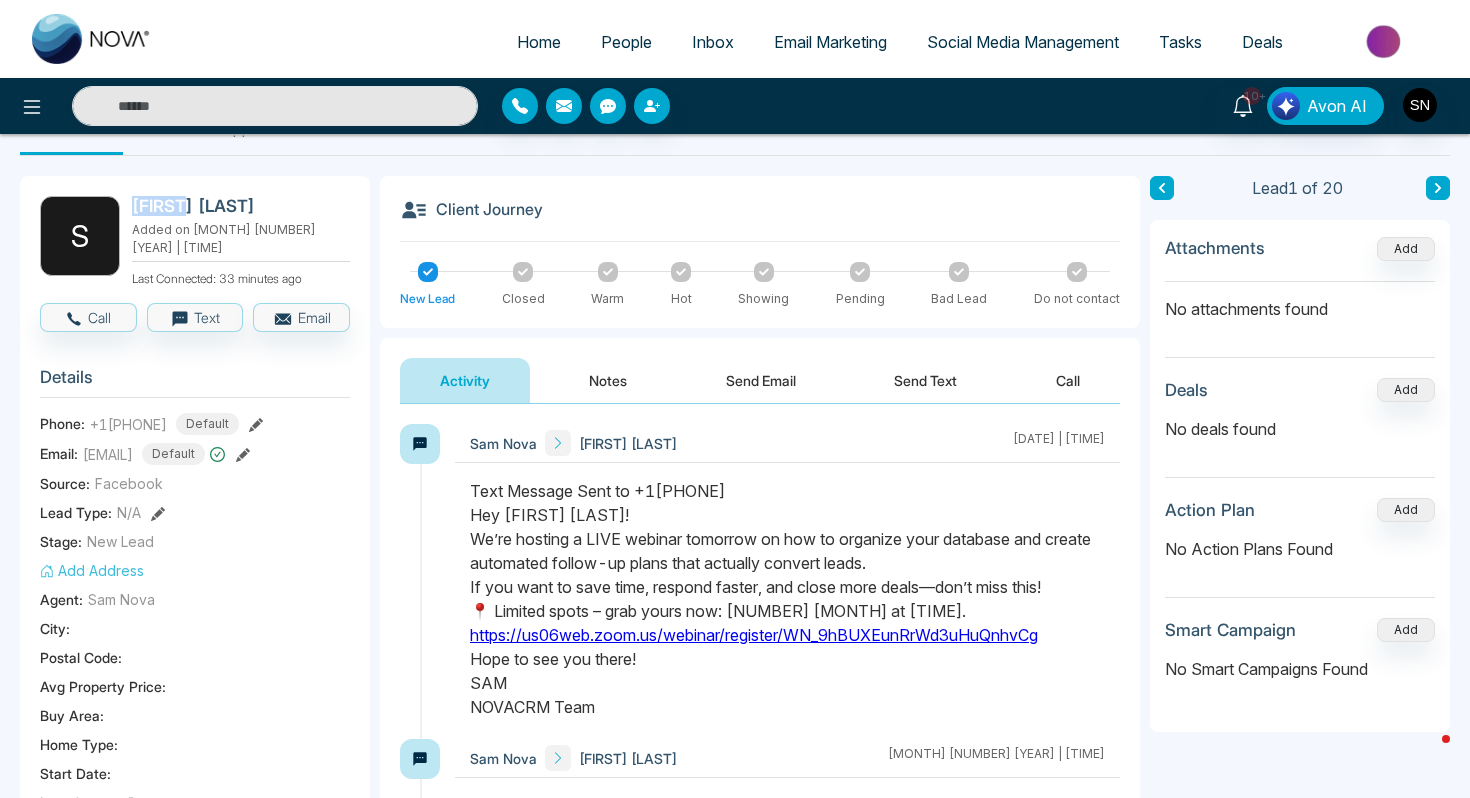 click on "People" at bounding box center (626, 42) 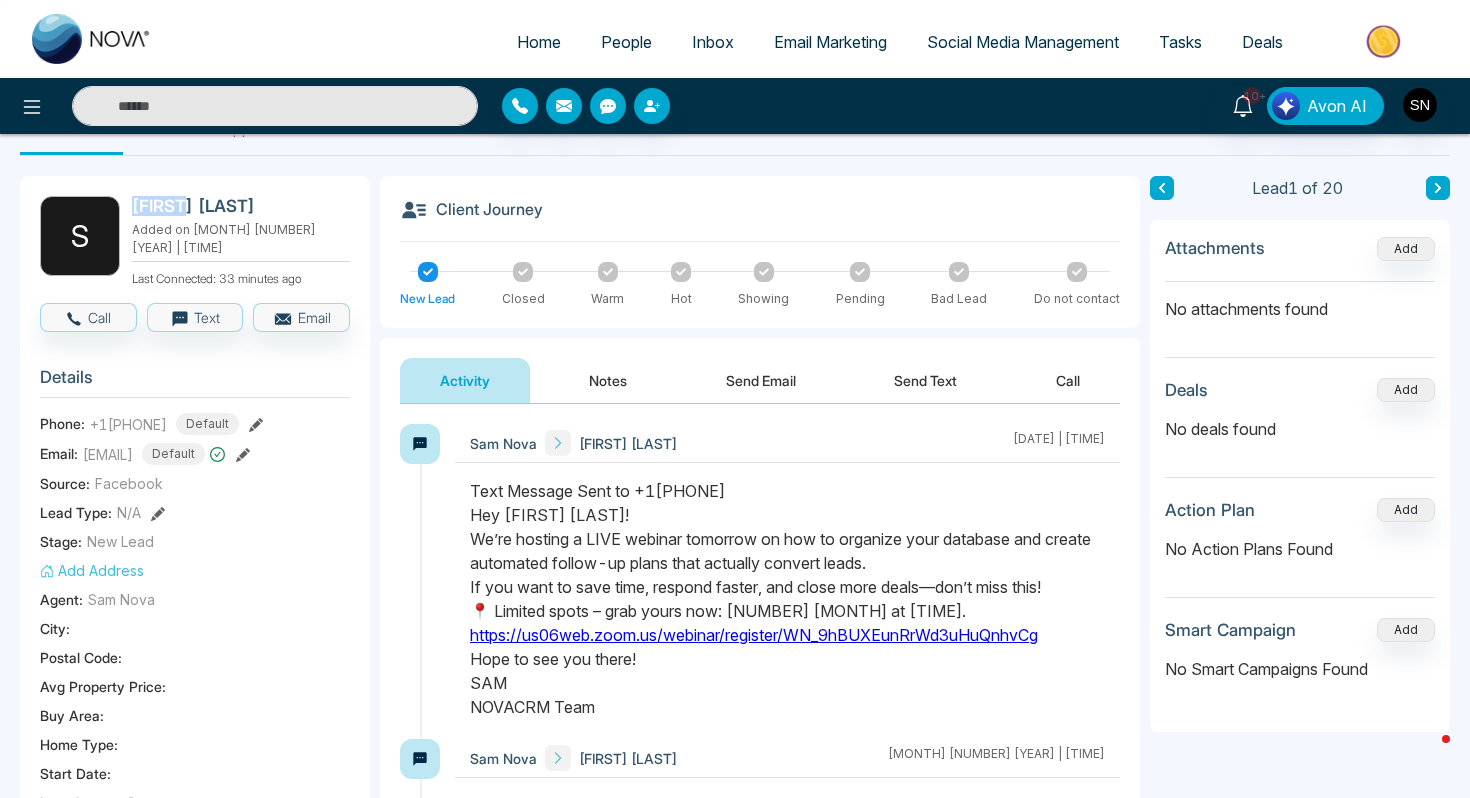 scroll, scrollTop: 0, scrollLeft: 0, axis: both 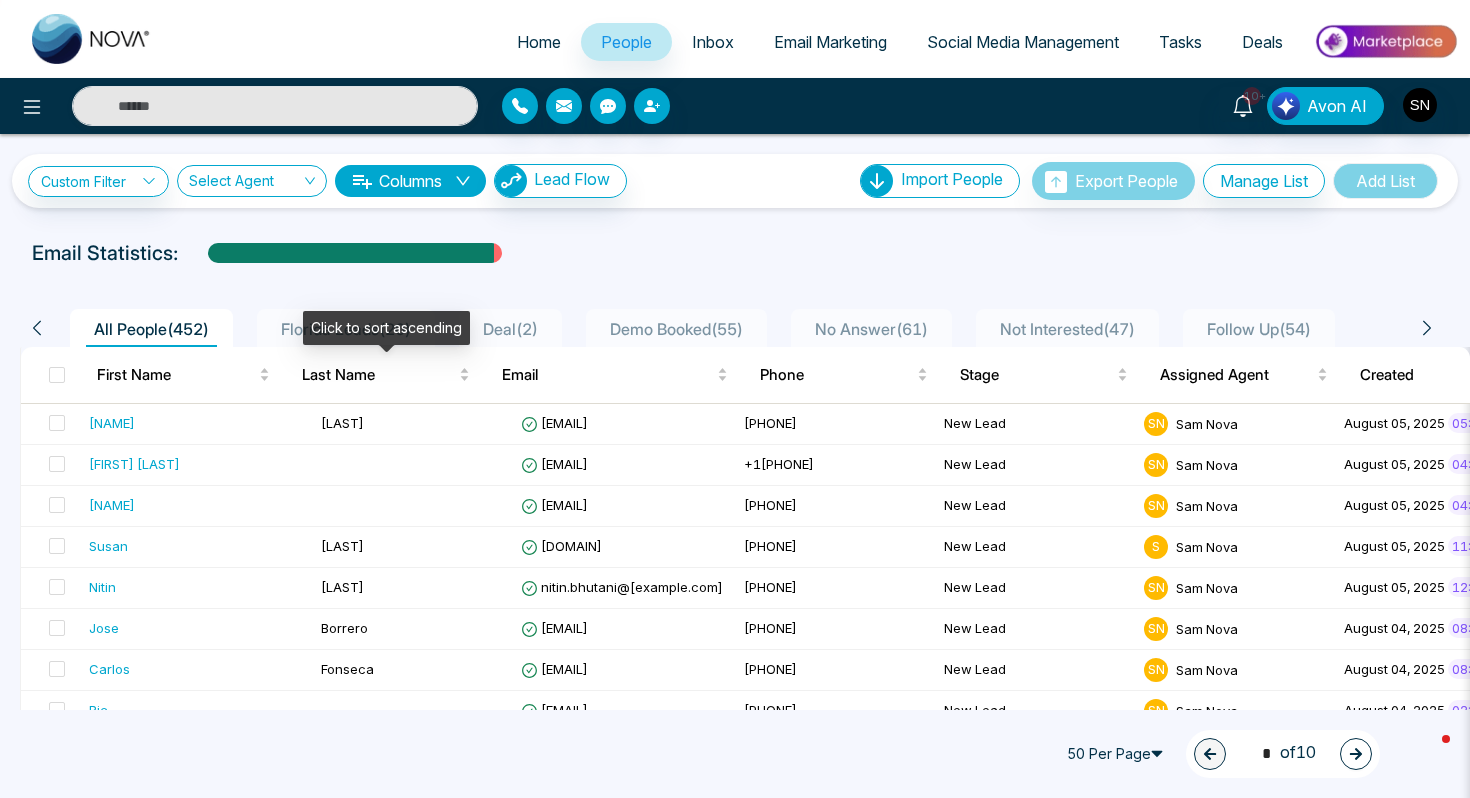 click on "Florida Leads  ( [NUMBER] )" at bounding box center (346, 329) 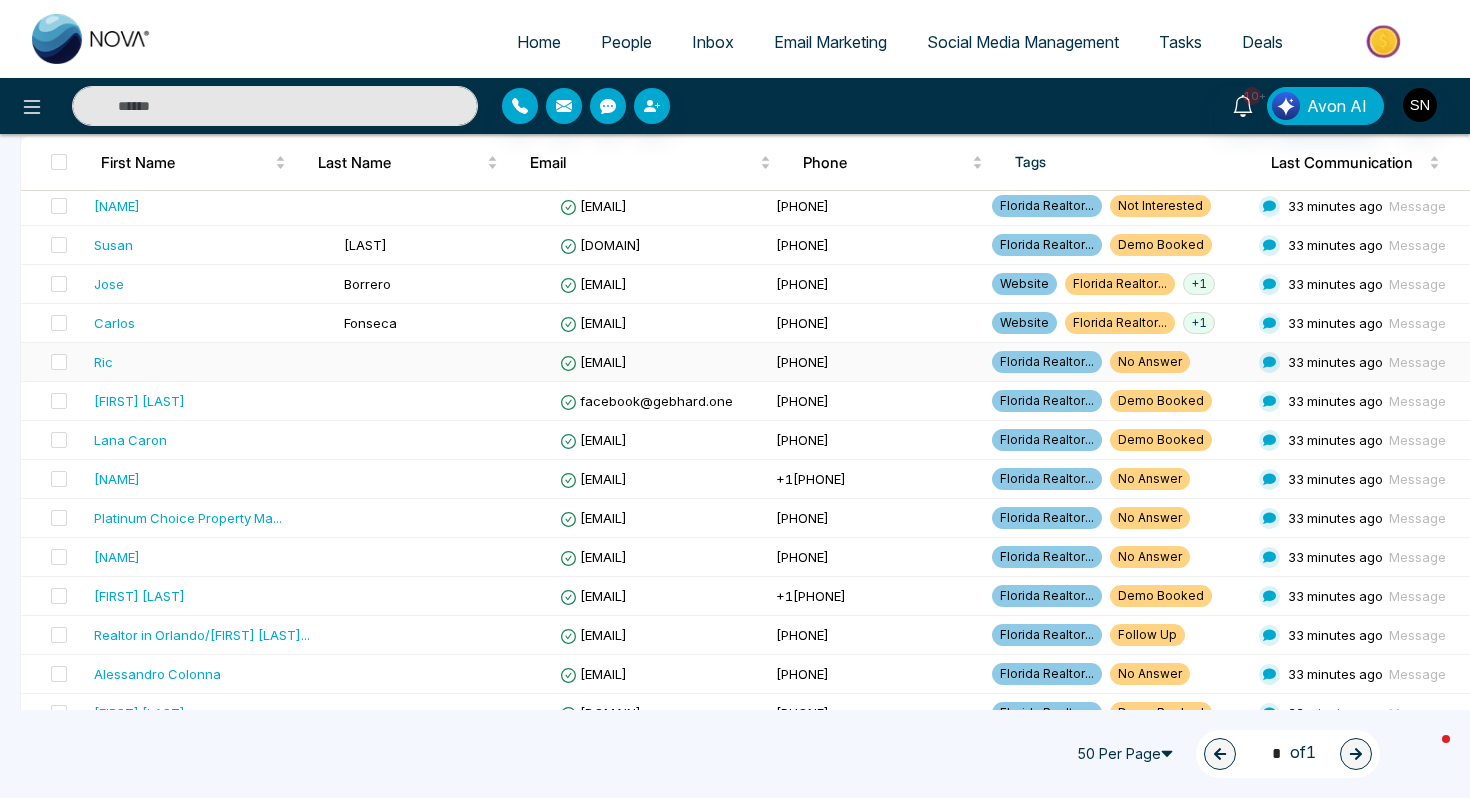 scroll, scrollTop: 307, scrollLeft: 0, axis: vertical 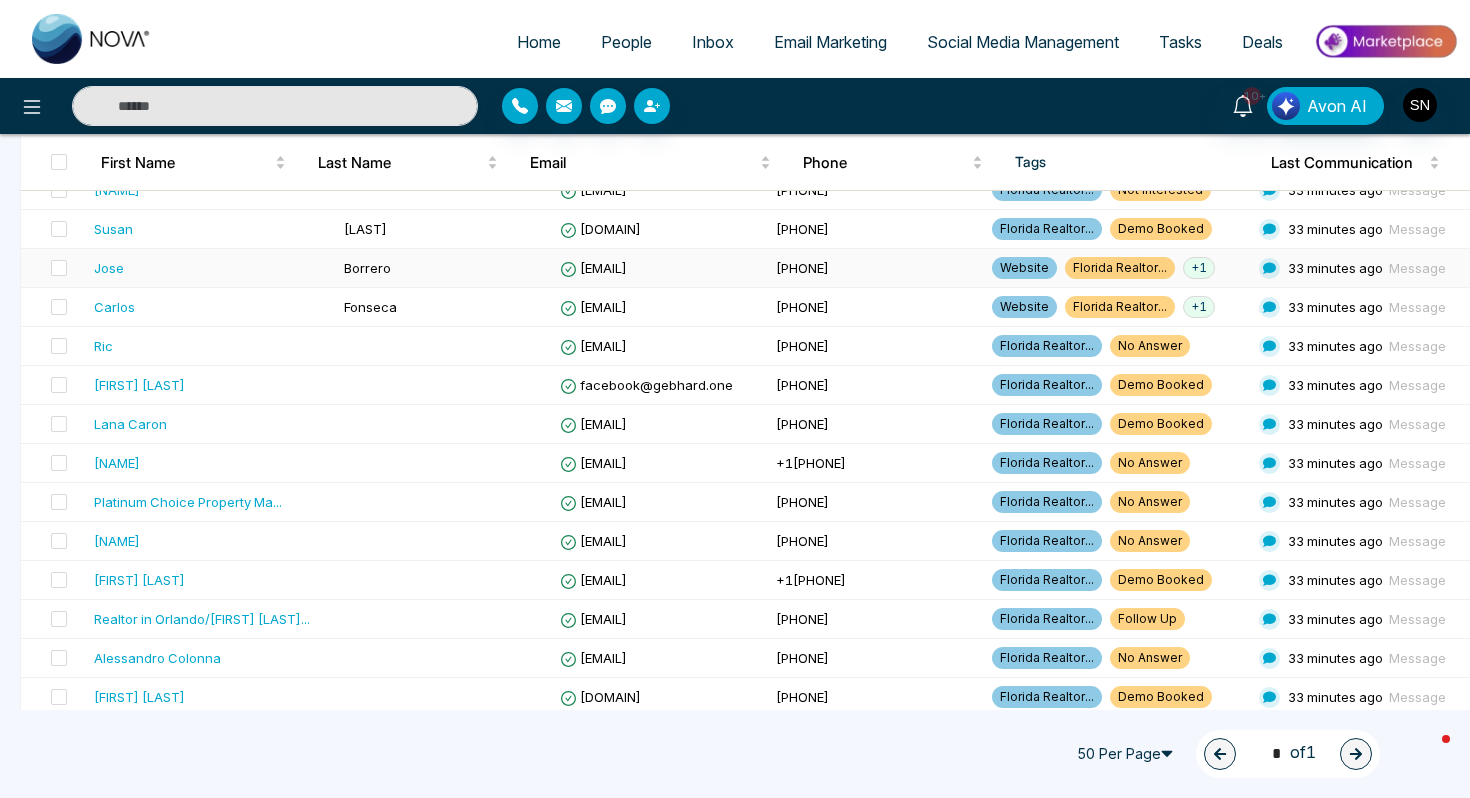 click on "+ 1" at bounding box center [1199, 268] 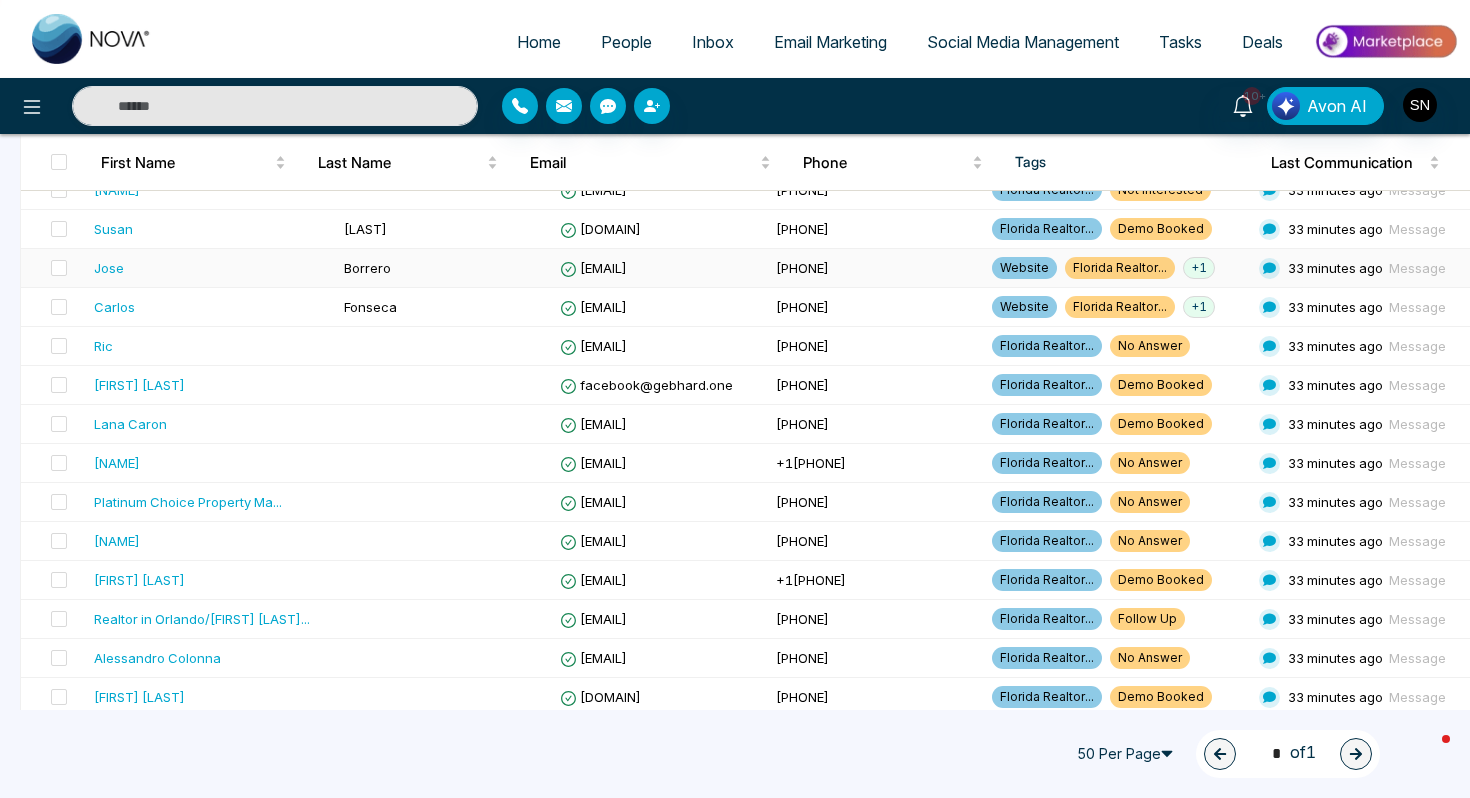 drag, startPoint x: 539, startPoint y: 269, endPoint x: 694, endPoint y: 275, distance: 155.11609 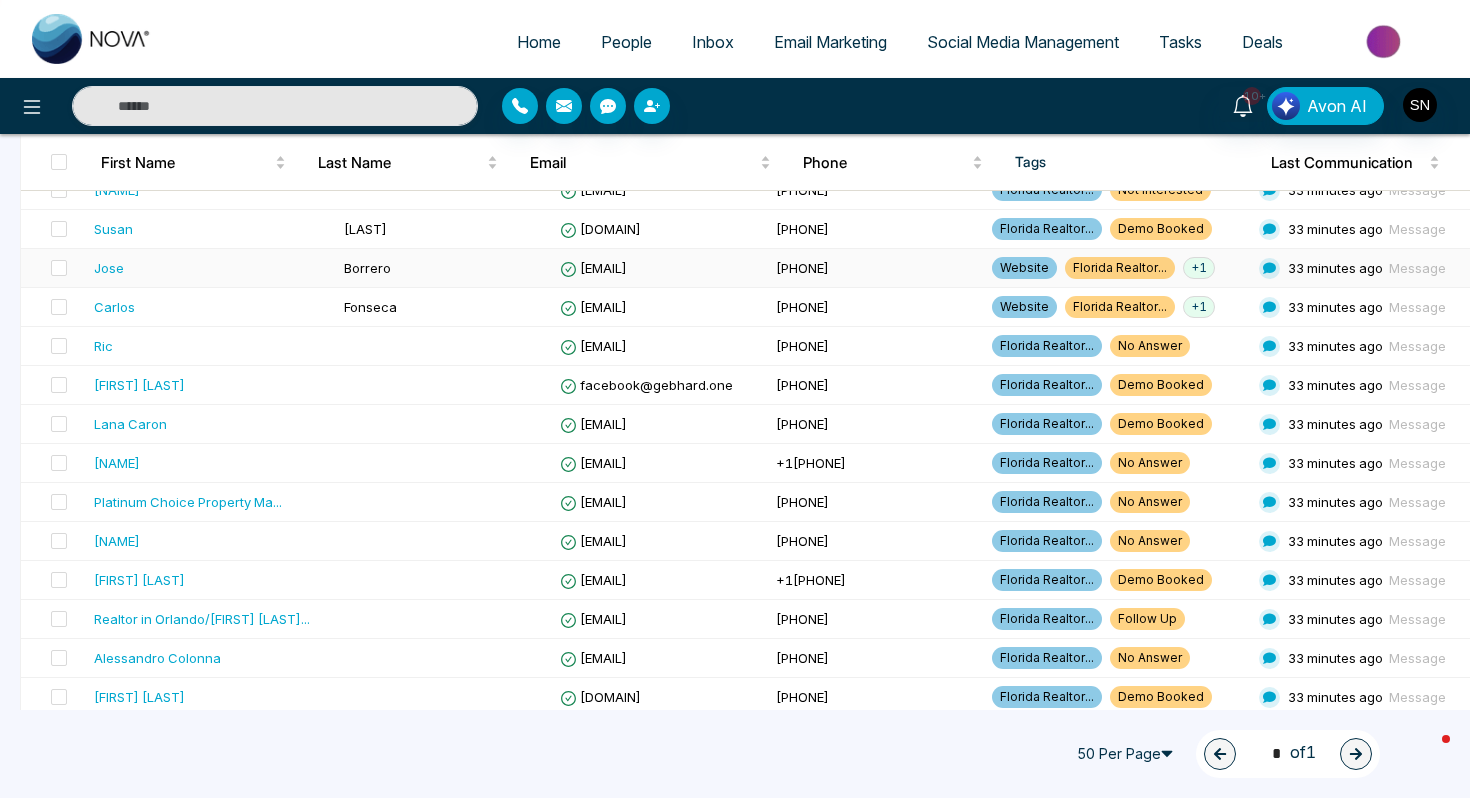 click on "[EMAIL]" at bounding box center (660, 268) 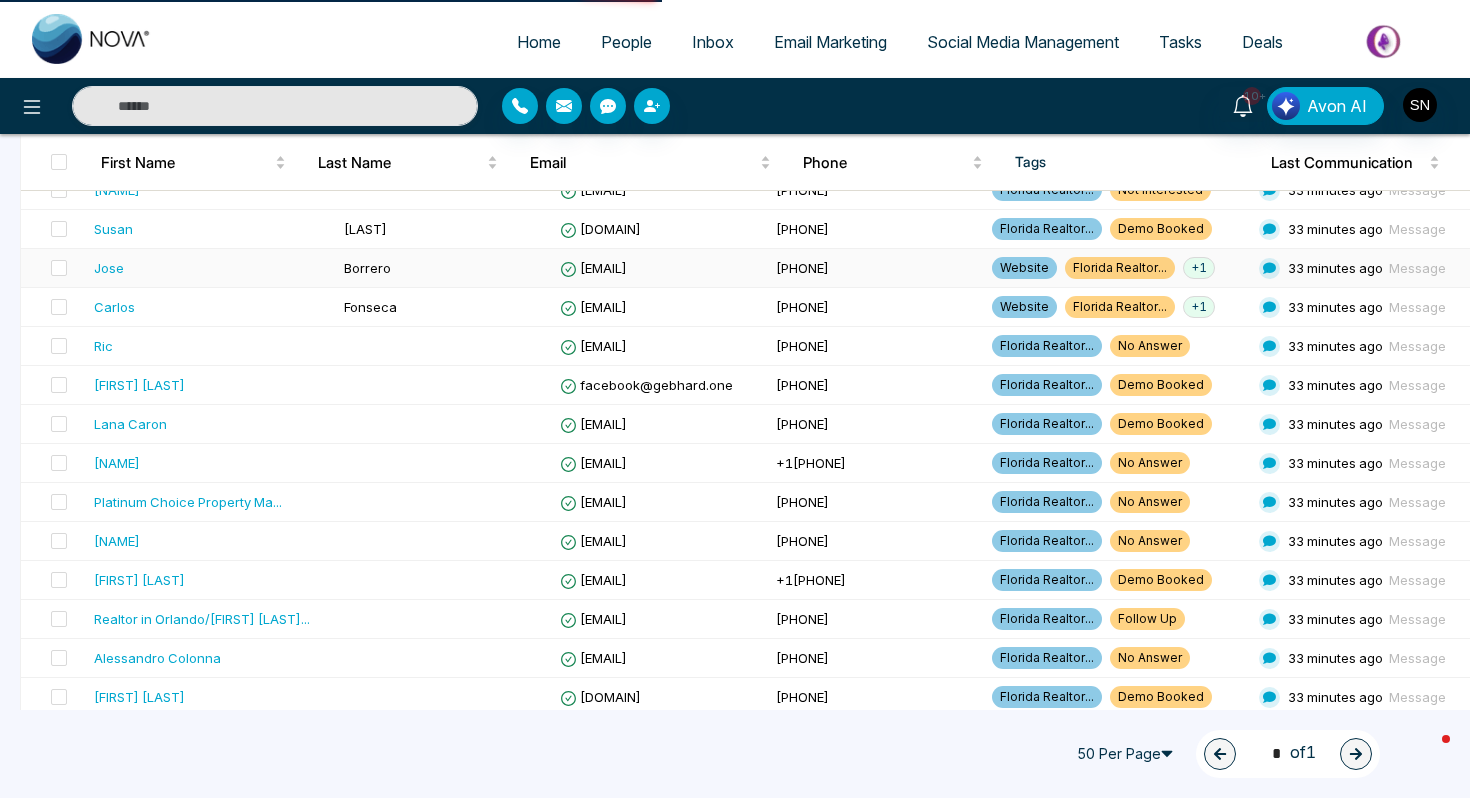 scroll, scrollTop: 0, scrollLeft: 0, axis: both 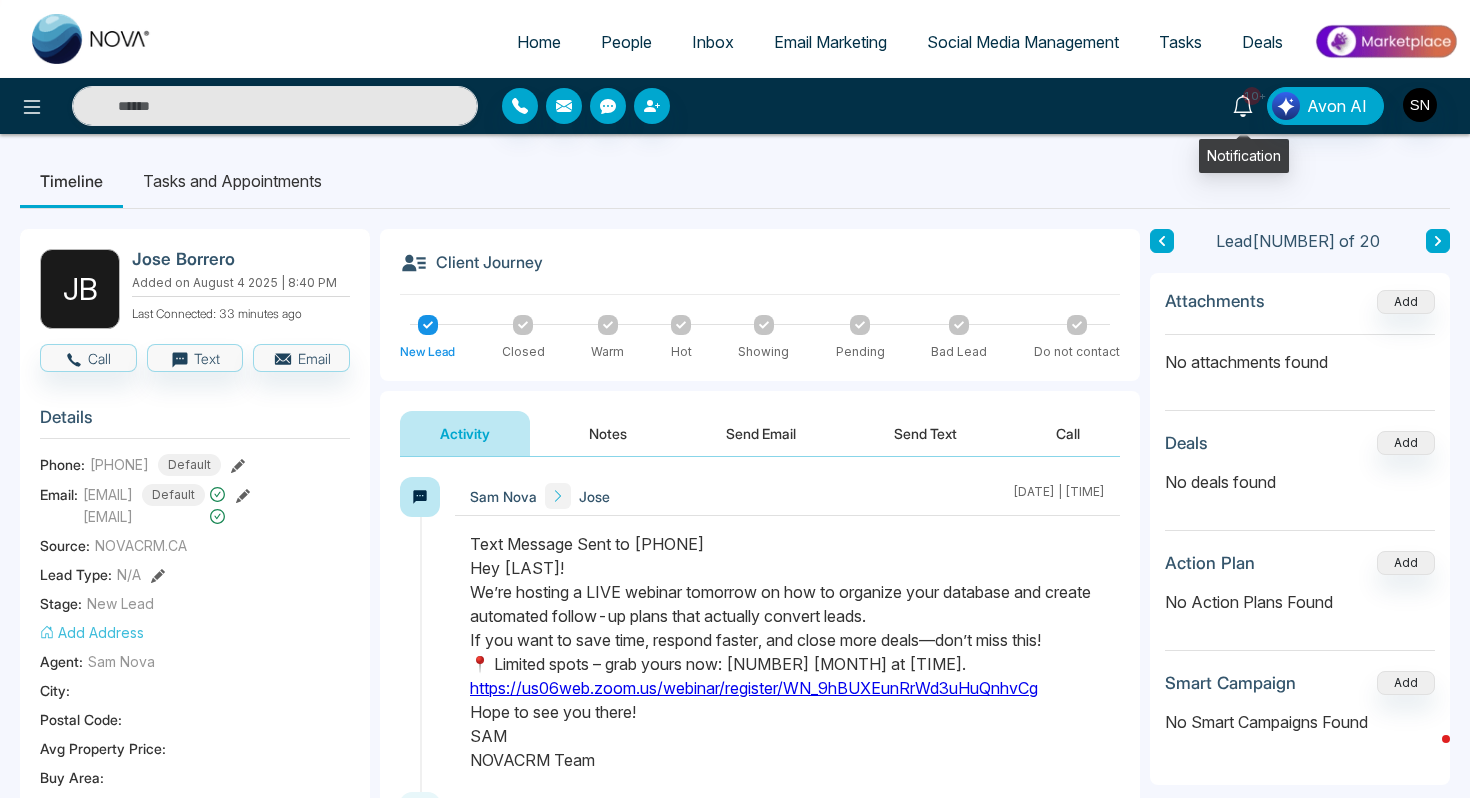 click 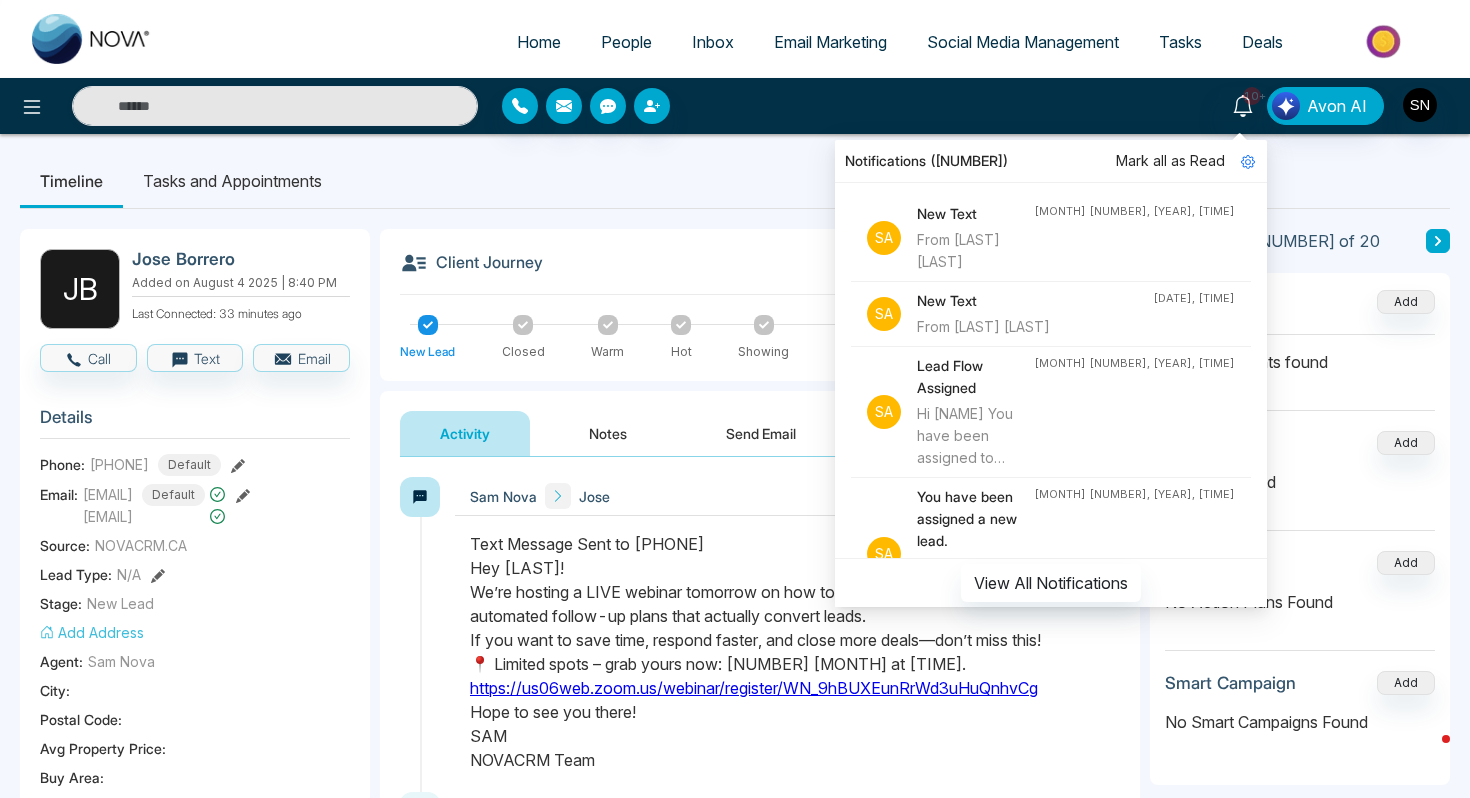 click on "From [LAST] [LAST]" at bounding box center (975, 251) 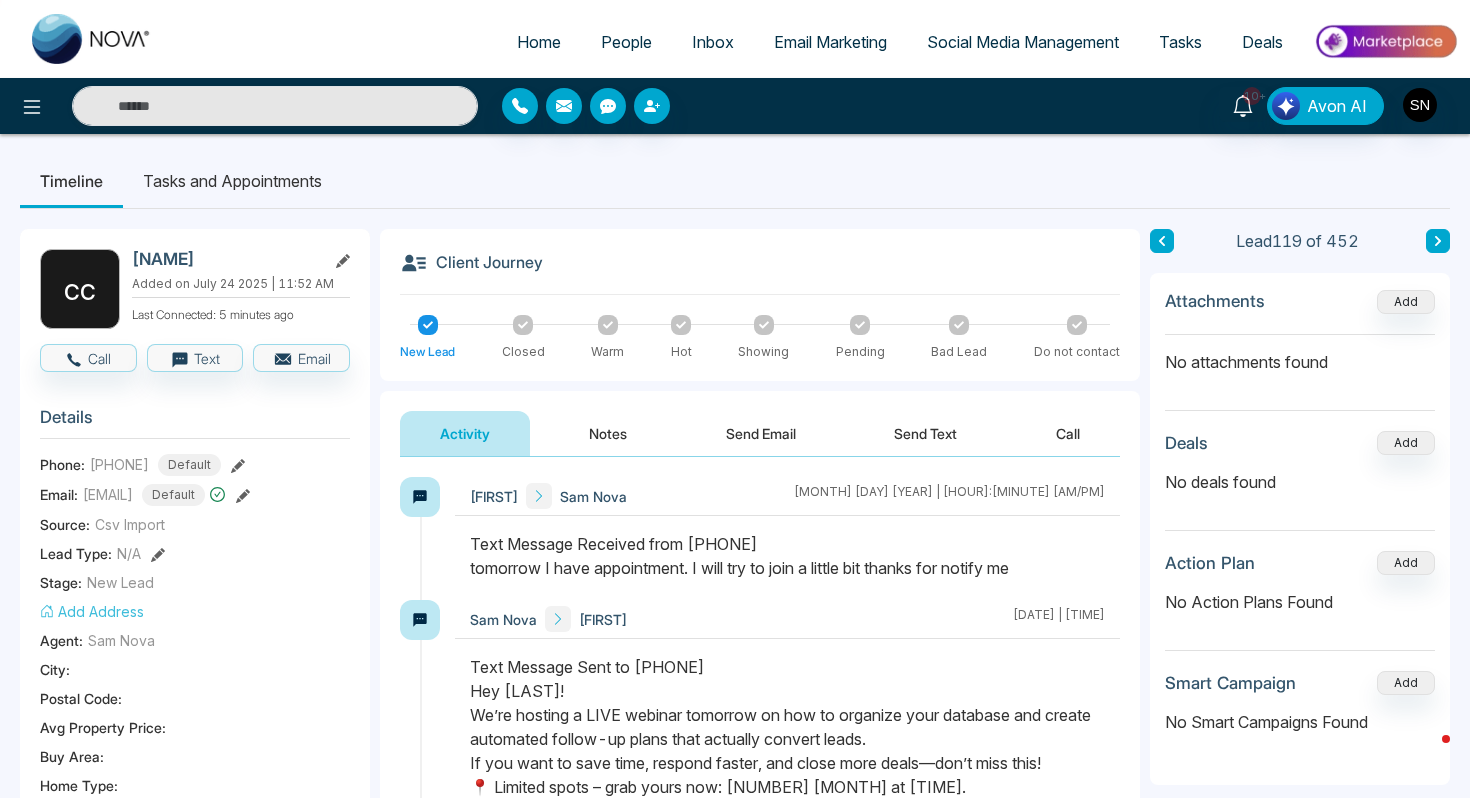 click on "Client Journey" at bounding box center [760, 272] 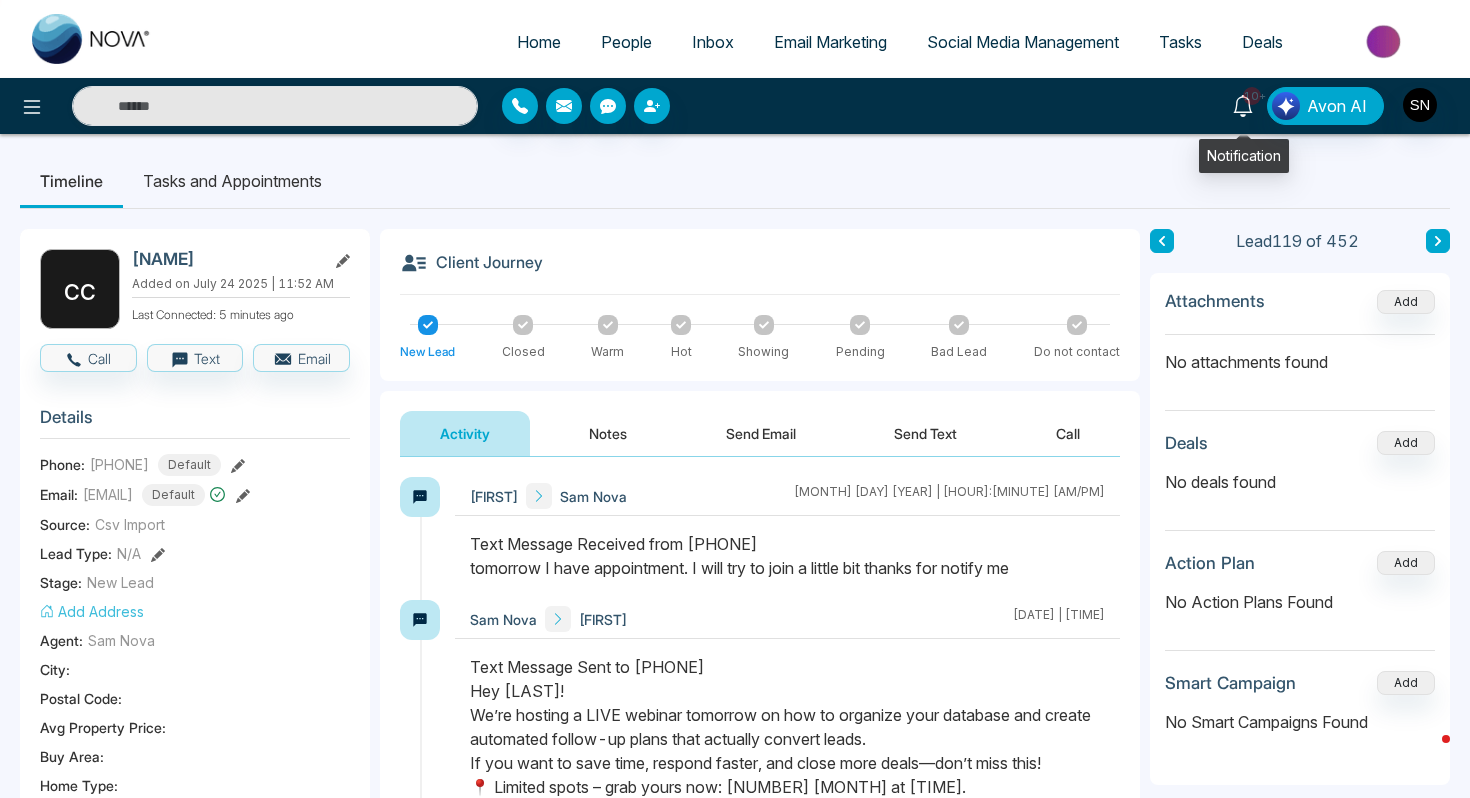 click on "10+" at bounding box center (1252, 96) 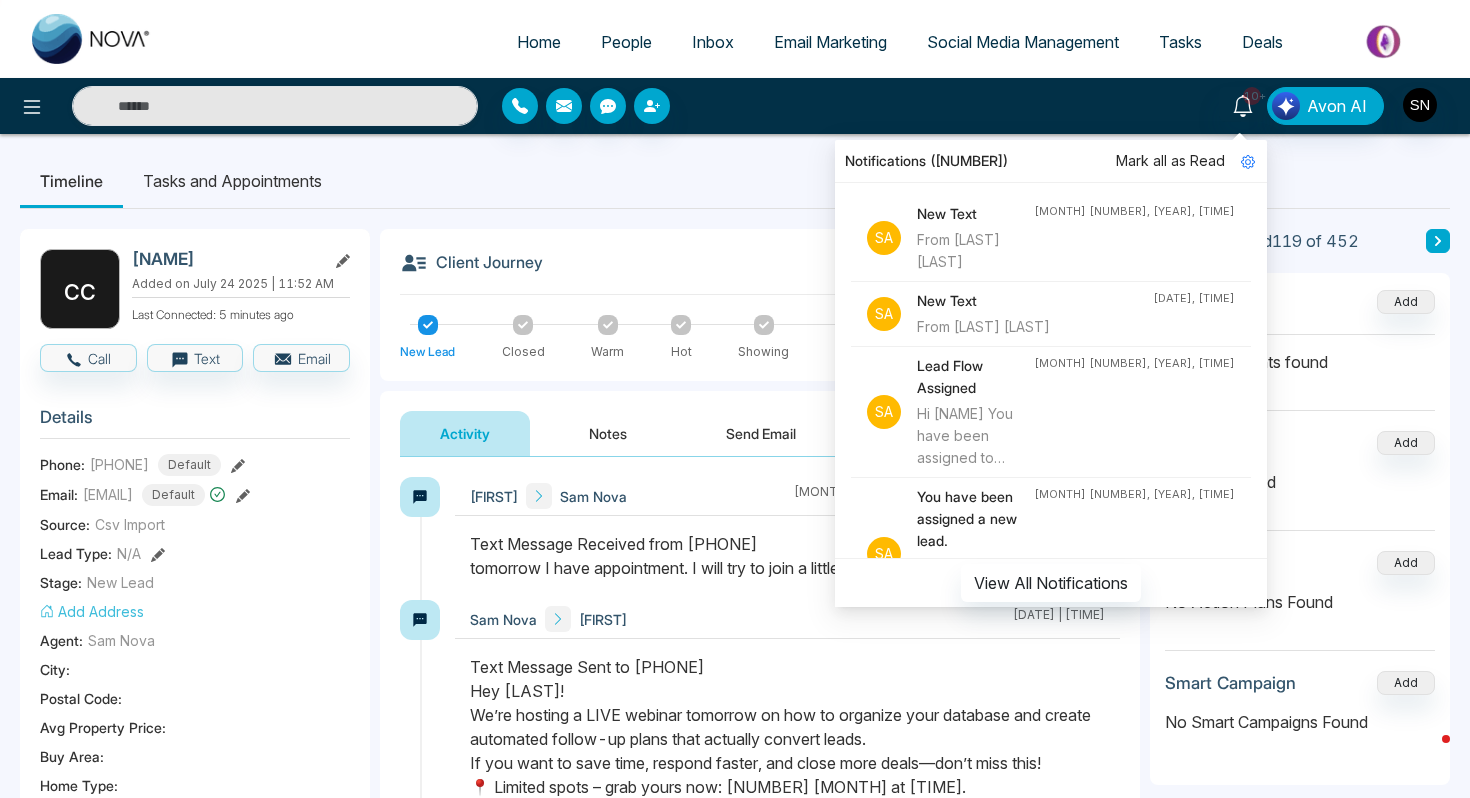 click on "From [LAST] [LAST]" at bounding box center [1035, 327] 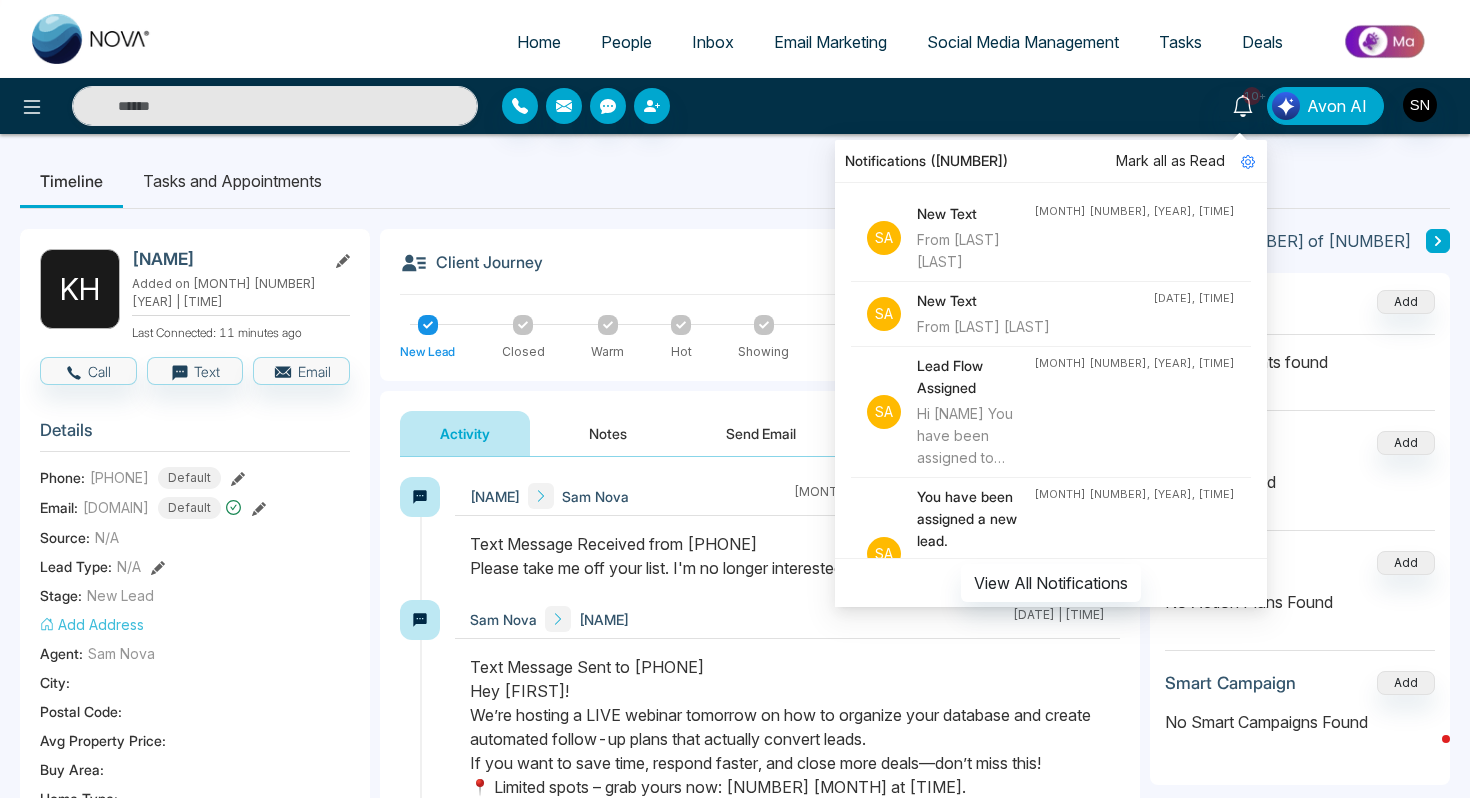 click on "Client Journey" at bounding box center (760, 272) 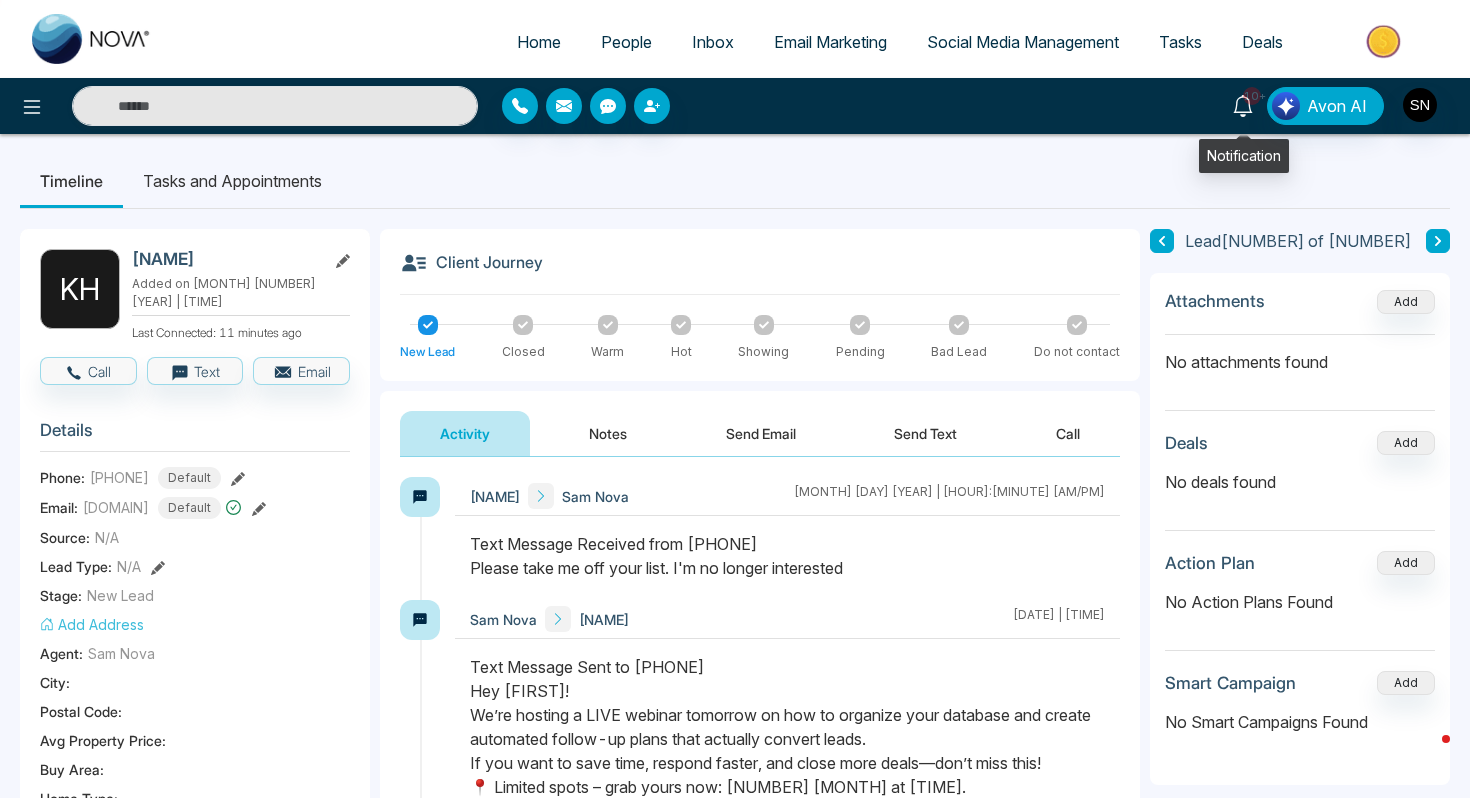 click 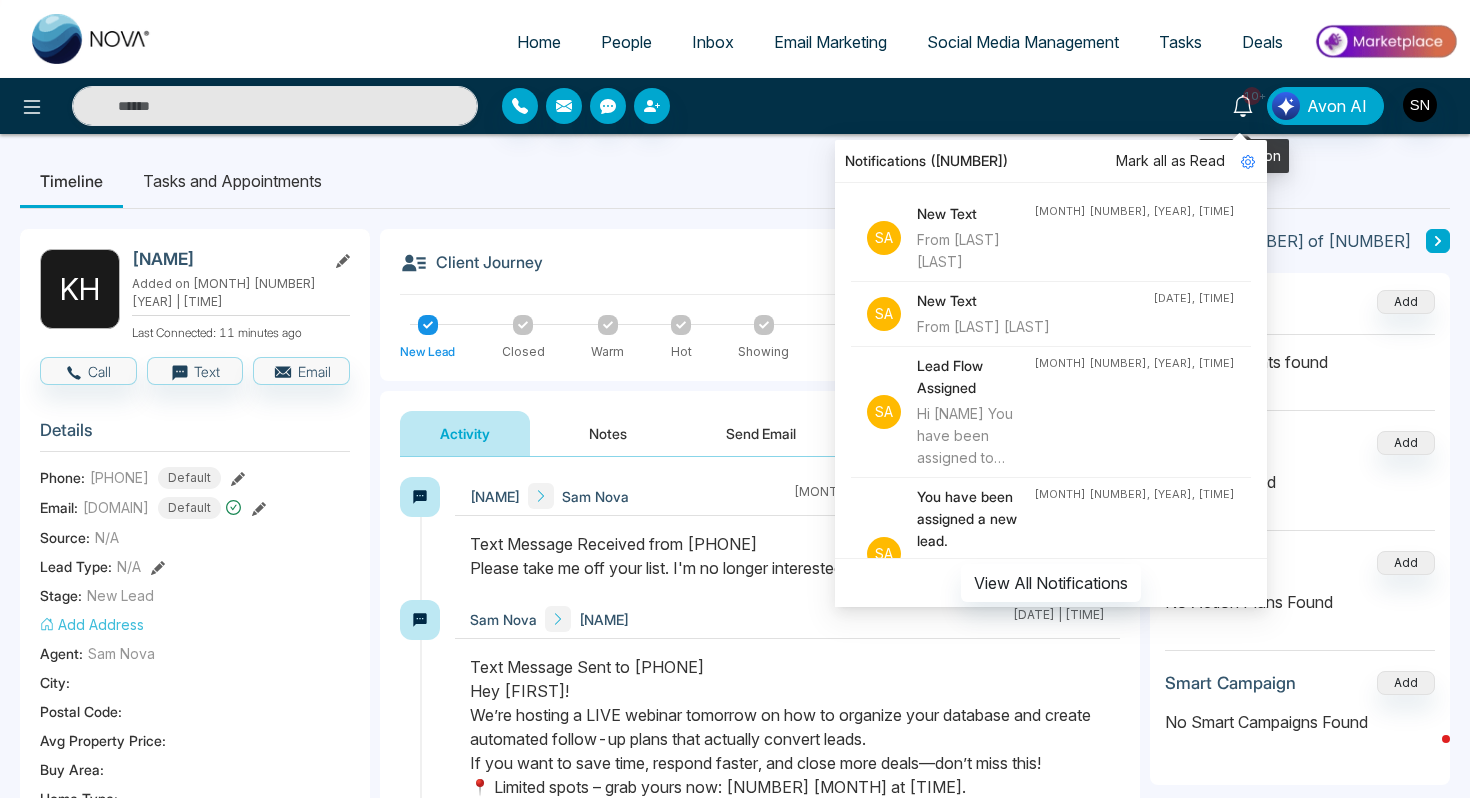 click on "10+" at bounding box center (1252, 96) 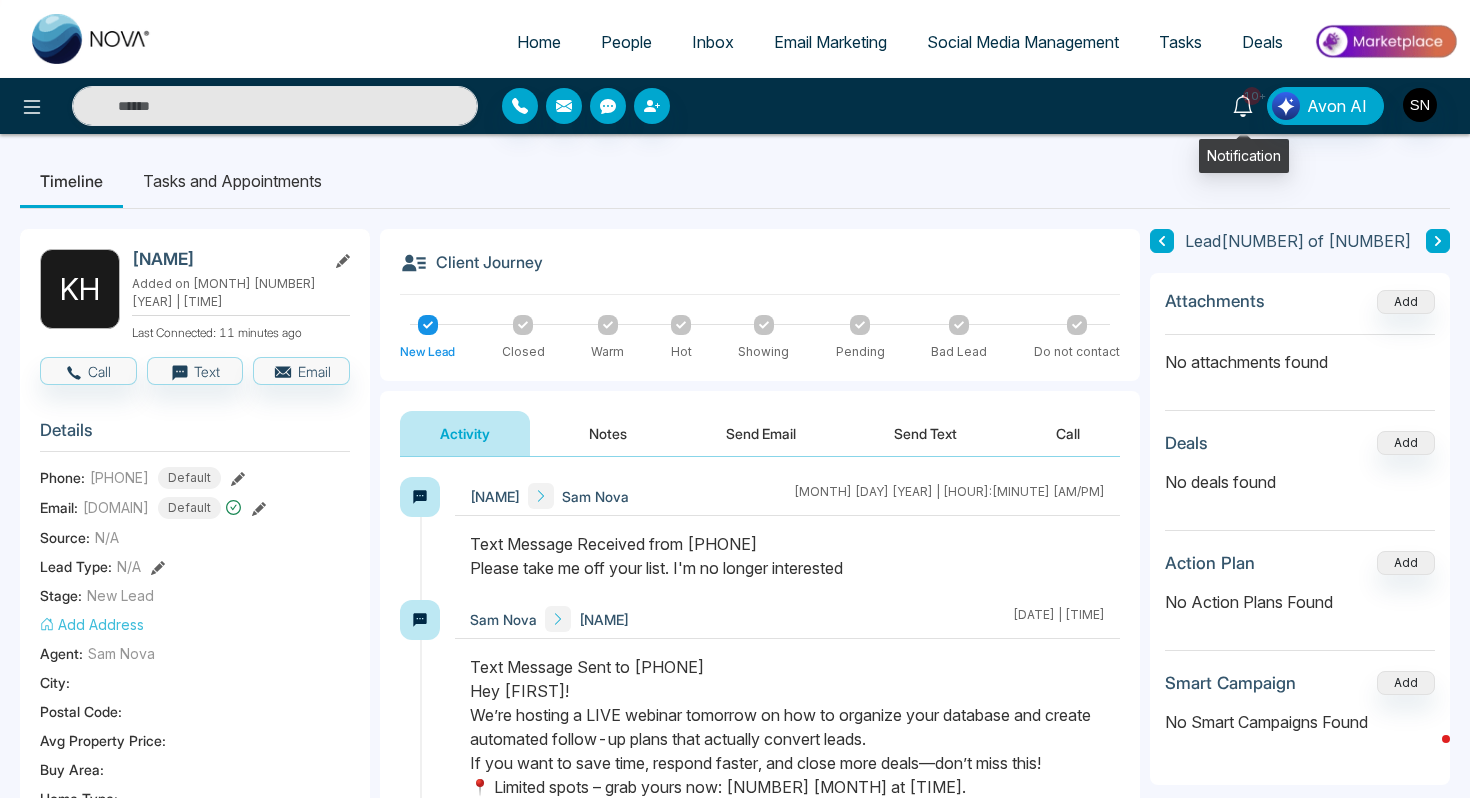 click on "10+" at bounding box center (1252, 96) 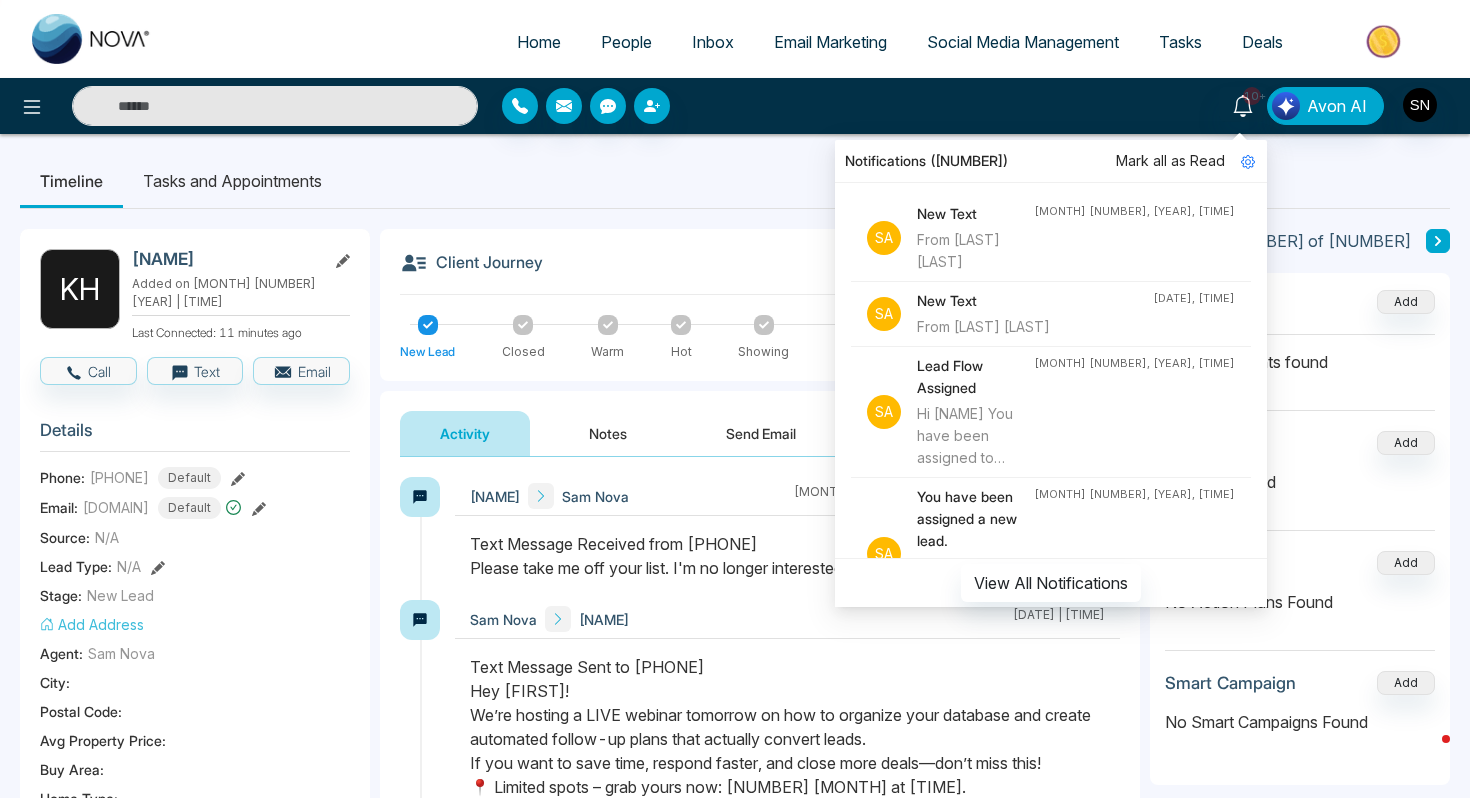 click at bounding box center [275, 106] 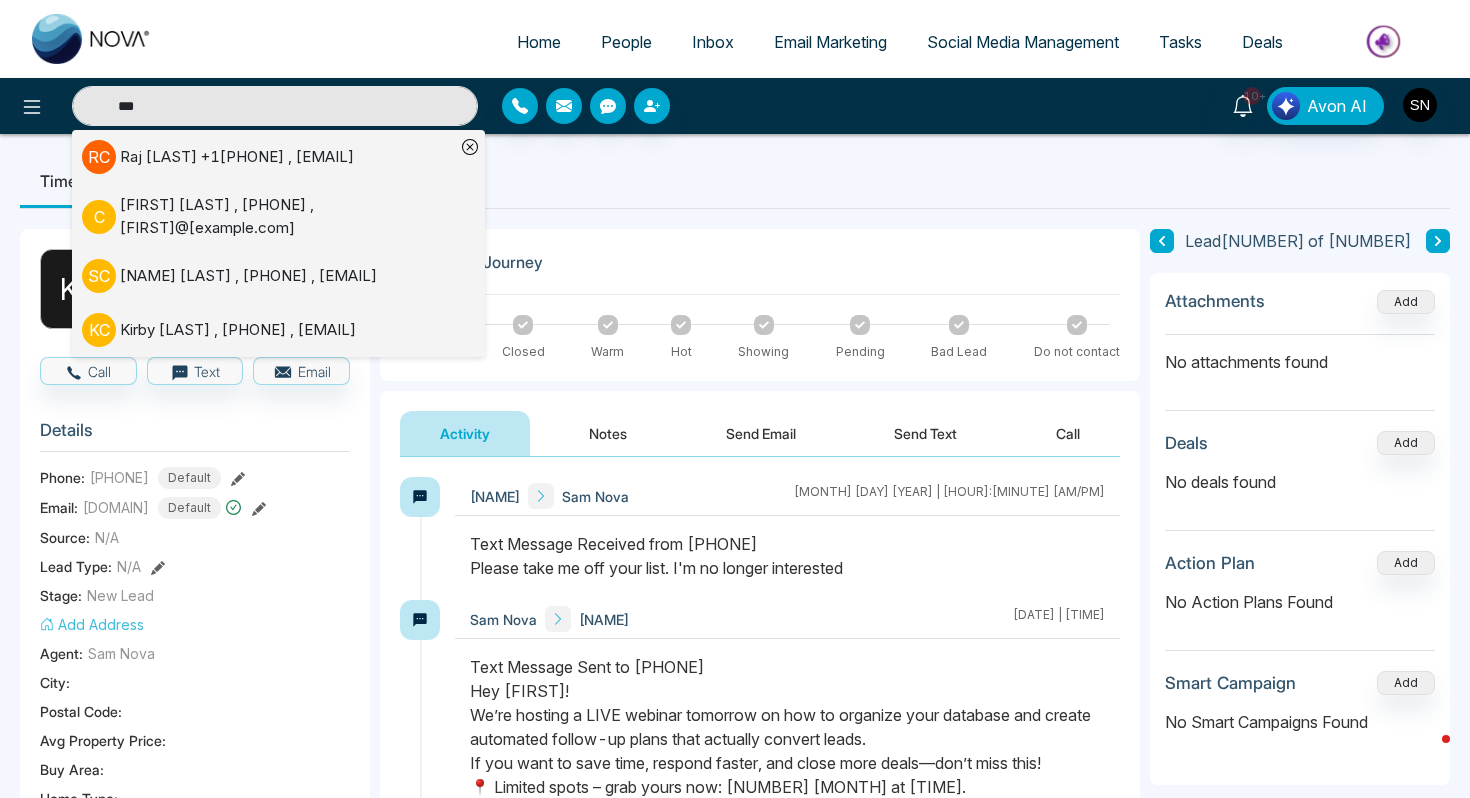 type on "***" 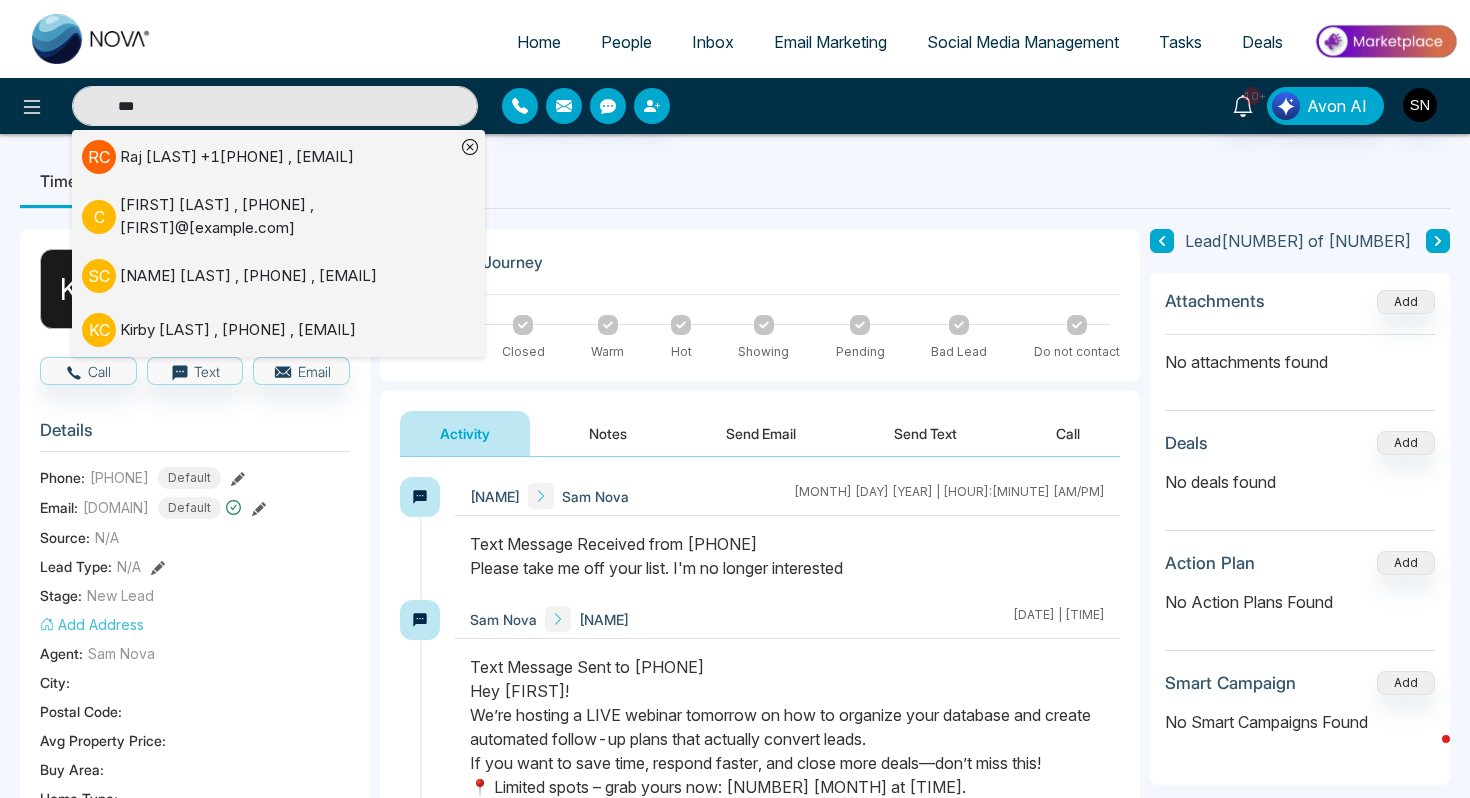 click on "Home People Inbox Email Marketing Social Media Management Tasks Deals" at bounding box center (815, 43) 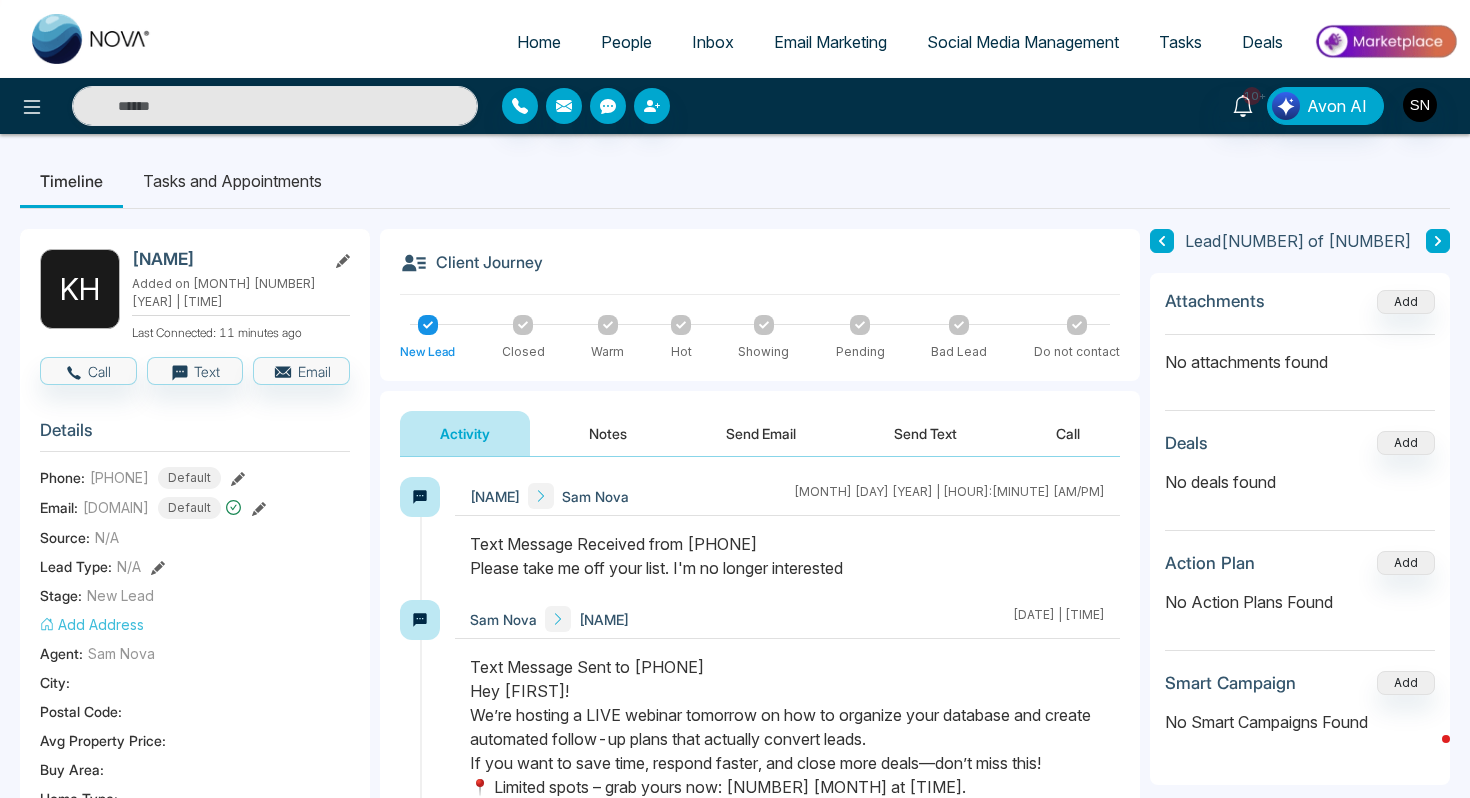 type on "***" 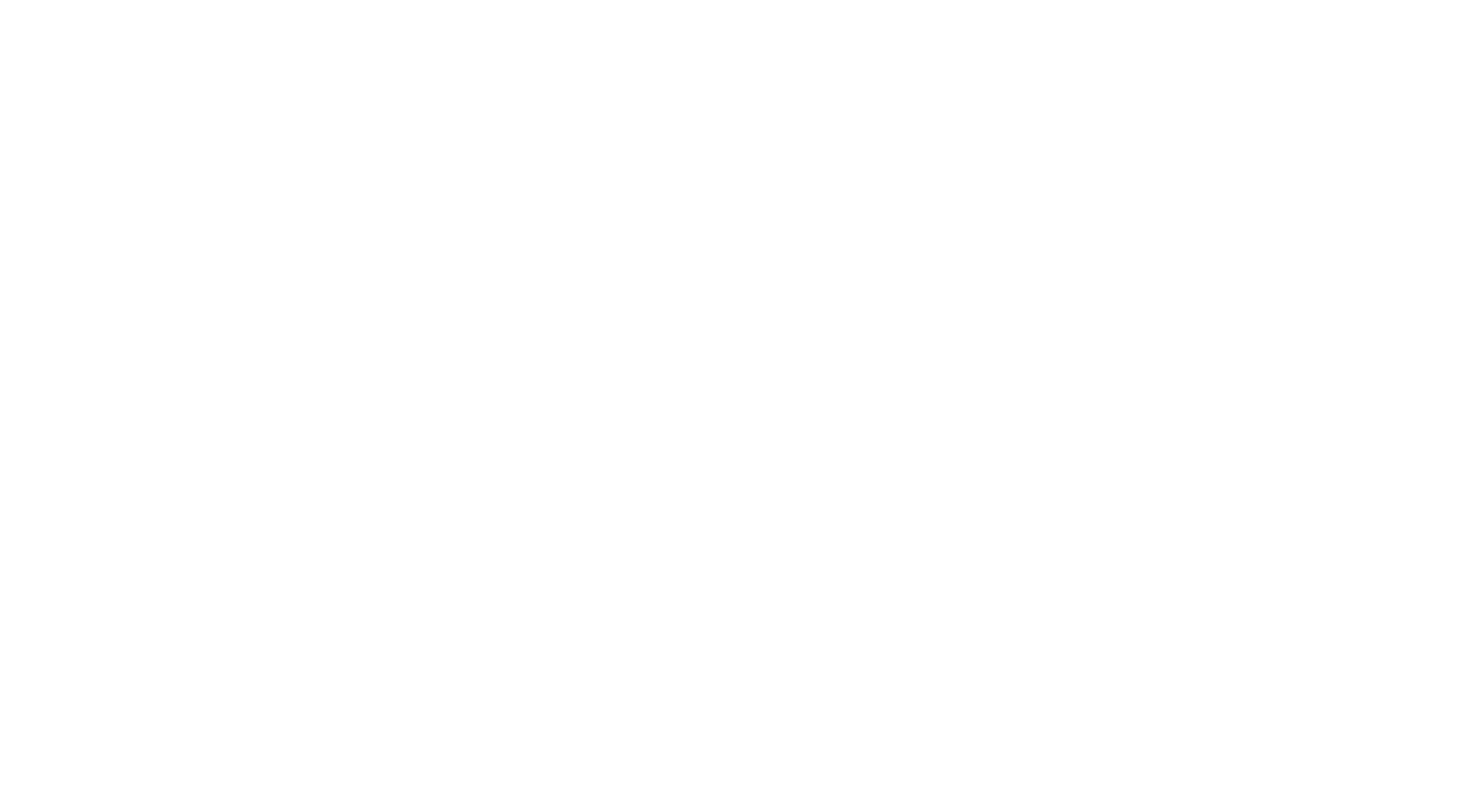 select on "*" 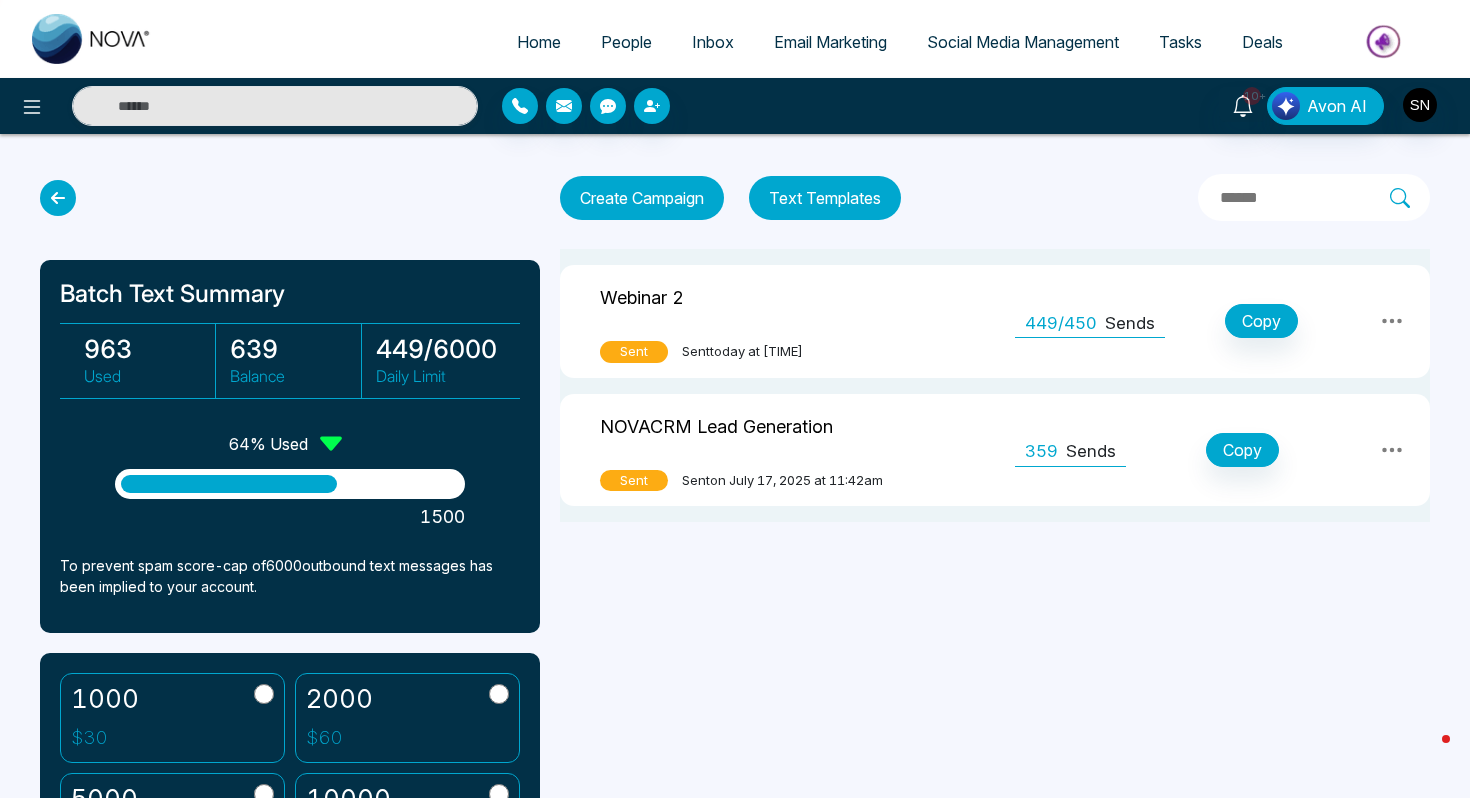 scroll, scrollTop: 0, scrollLeft: 0, axis: both 